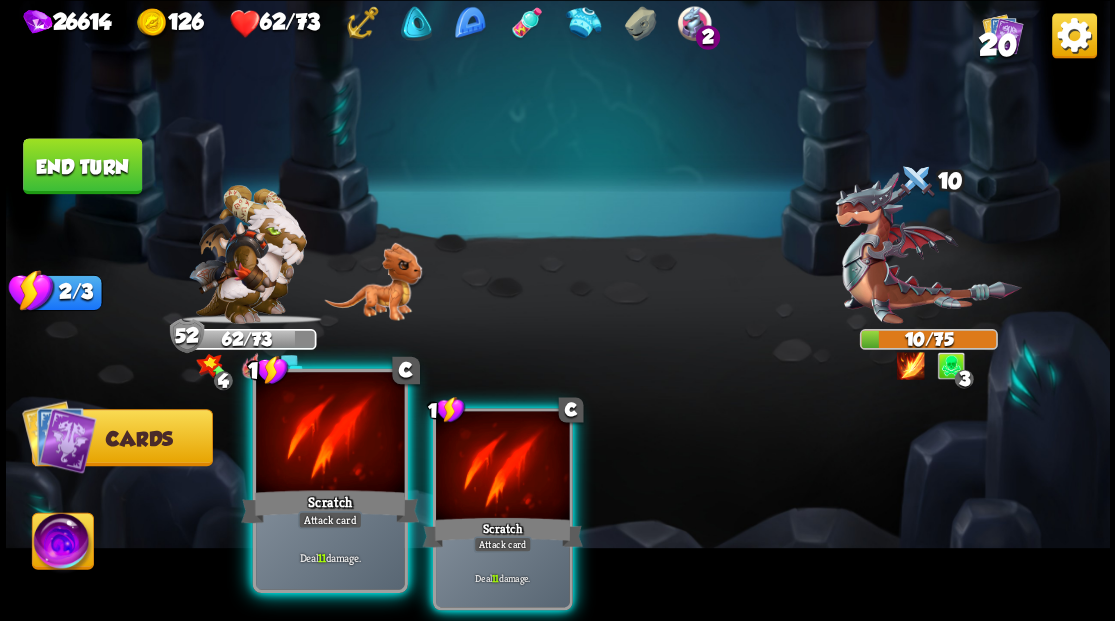 scroll, scrollTop: 0, scrollLeft: 0, axis: both 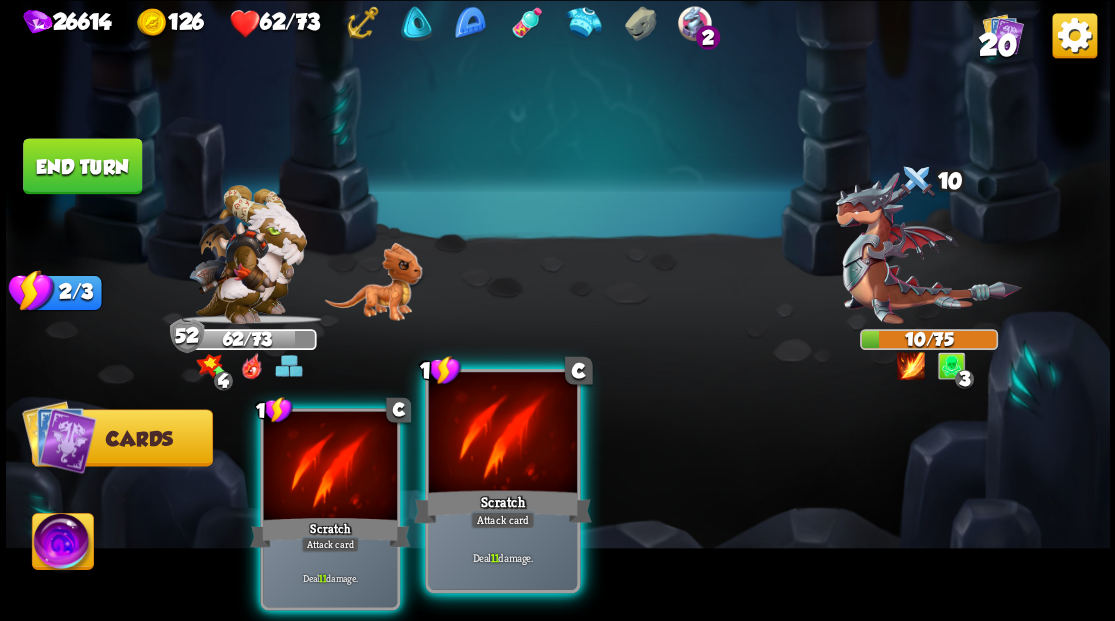 click at bounding box center [502, 434] 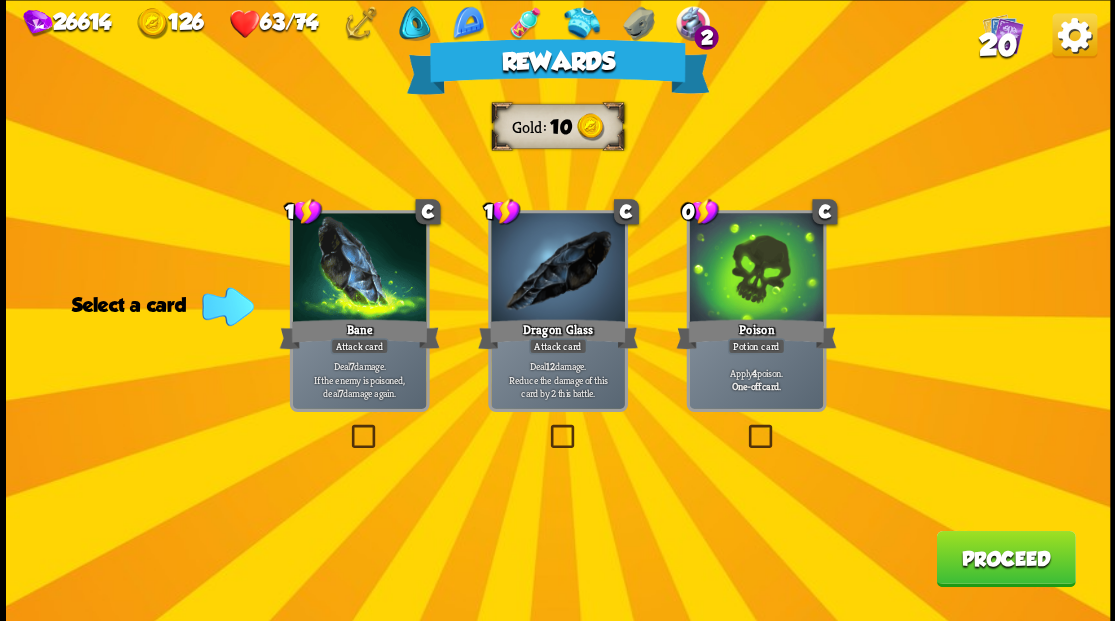 click on "Proceed" at bounding box center [1005, 558] 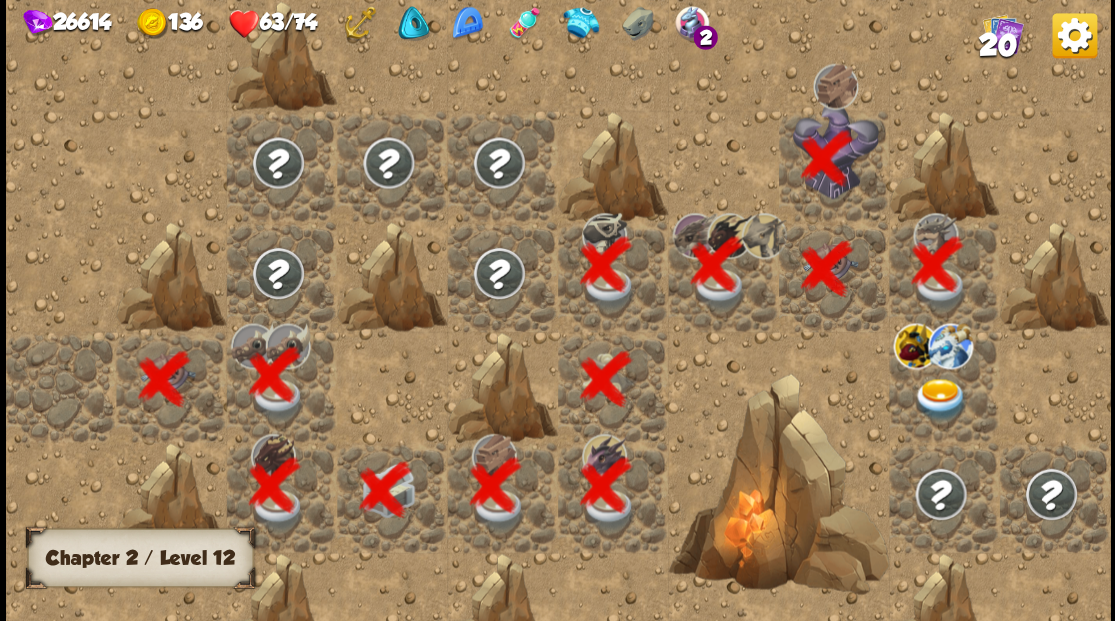 scroll, scrollTop: 0, scrollLeft: 384, axis: horizontal 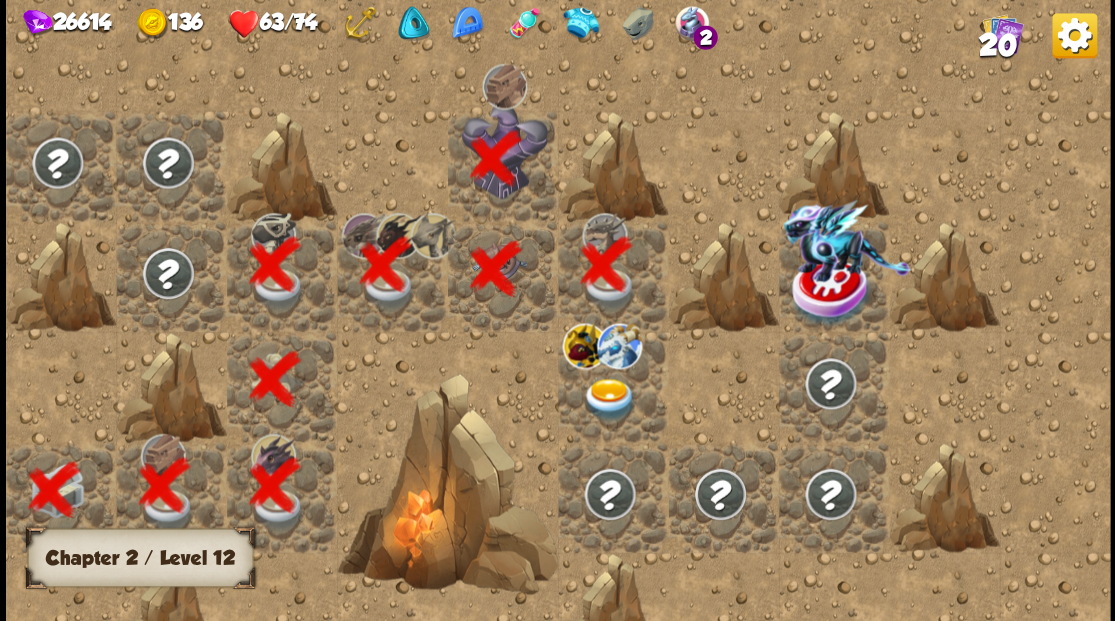 click at bounding box center (609, 399) 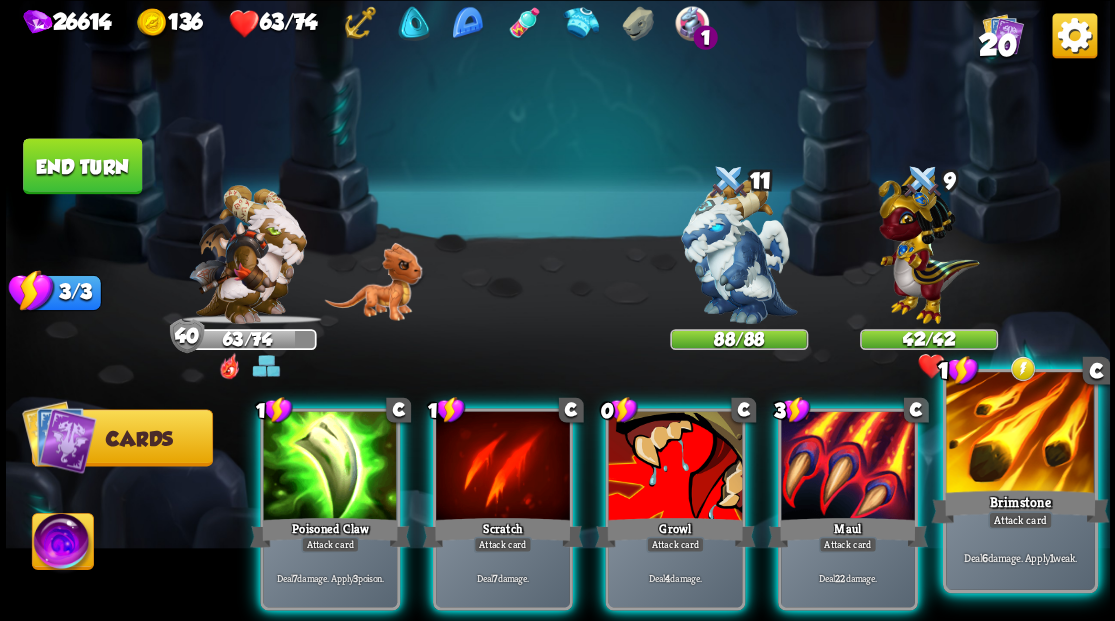 click at bounding box center [1020, 434] 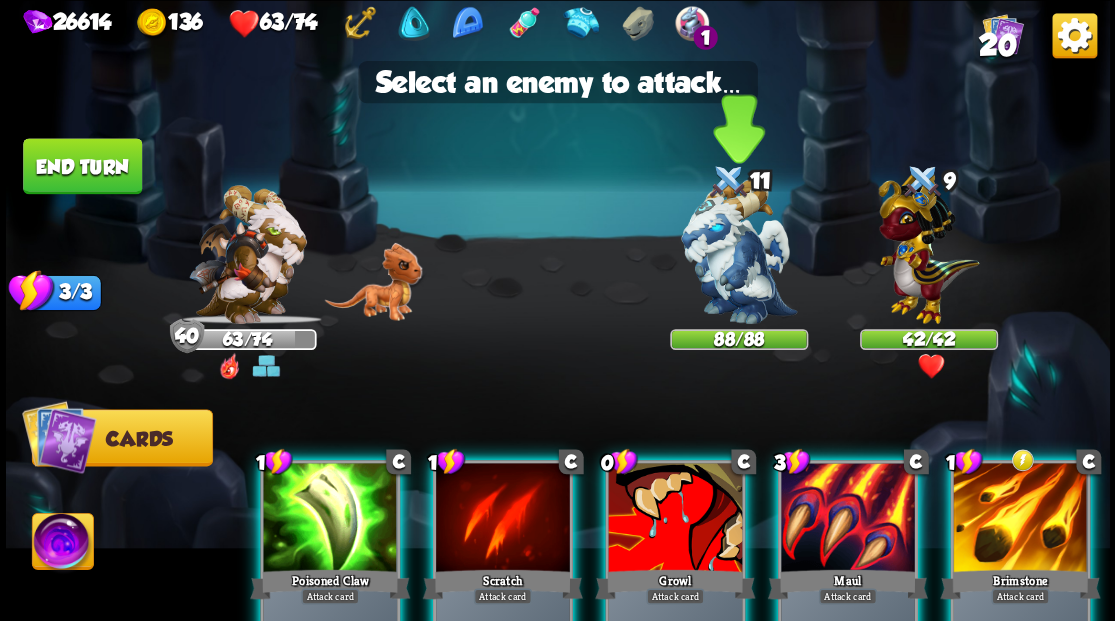 click at bounding box center [739, 251] 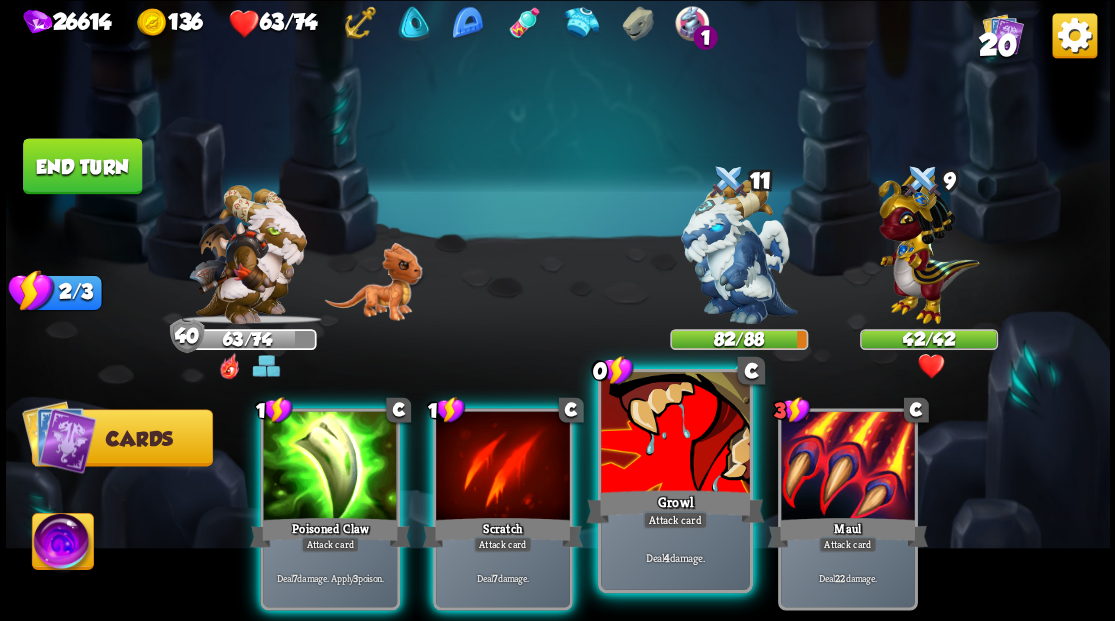 drag, startPoint x: 664, startPoint y: 468, endPoint x: 664, endPoint y: 454, distance: 14 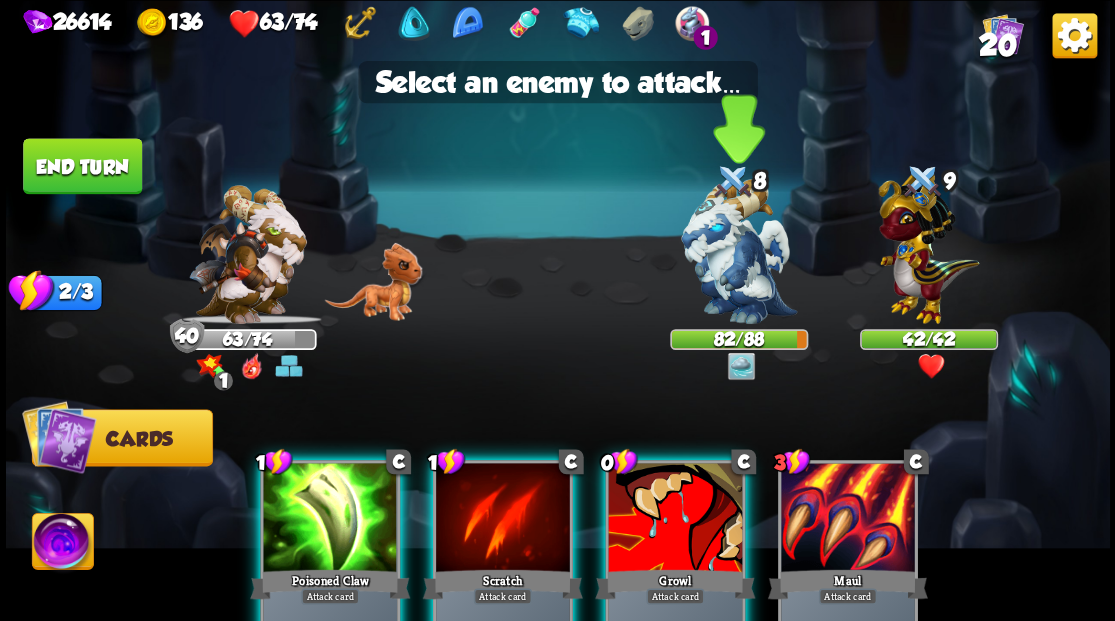 click at bounding box center [739, 251] 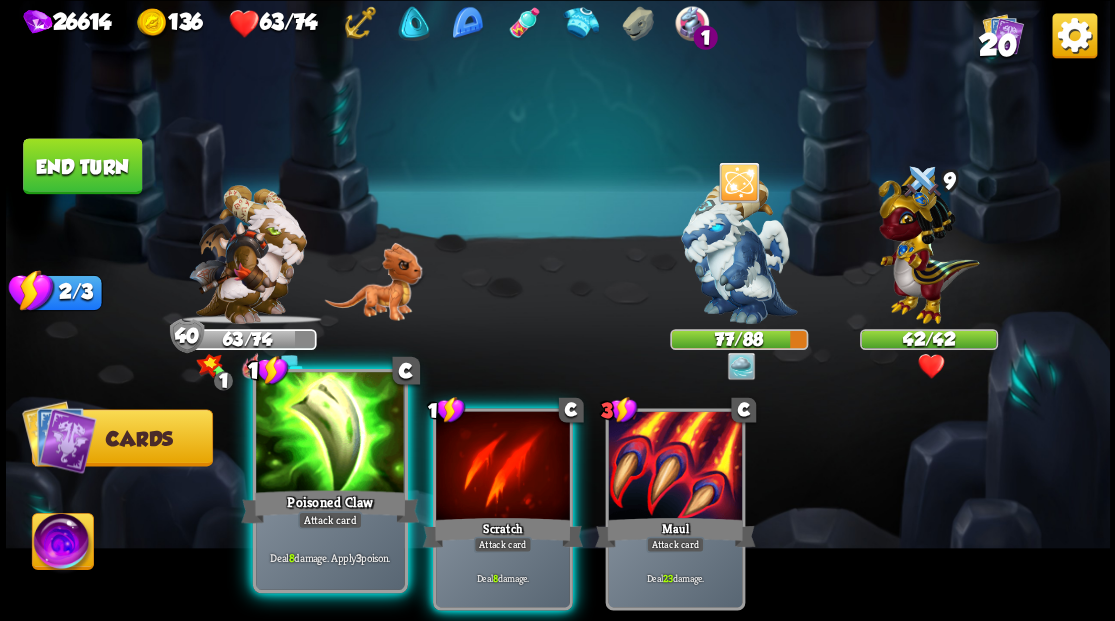 click at bounding box center [330, 434] 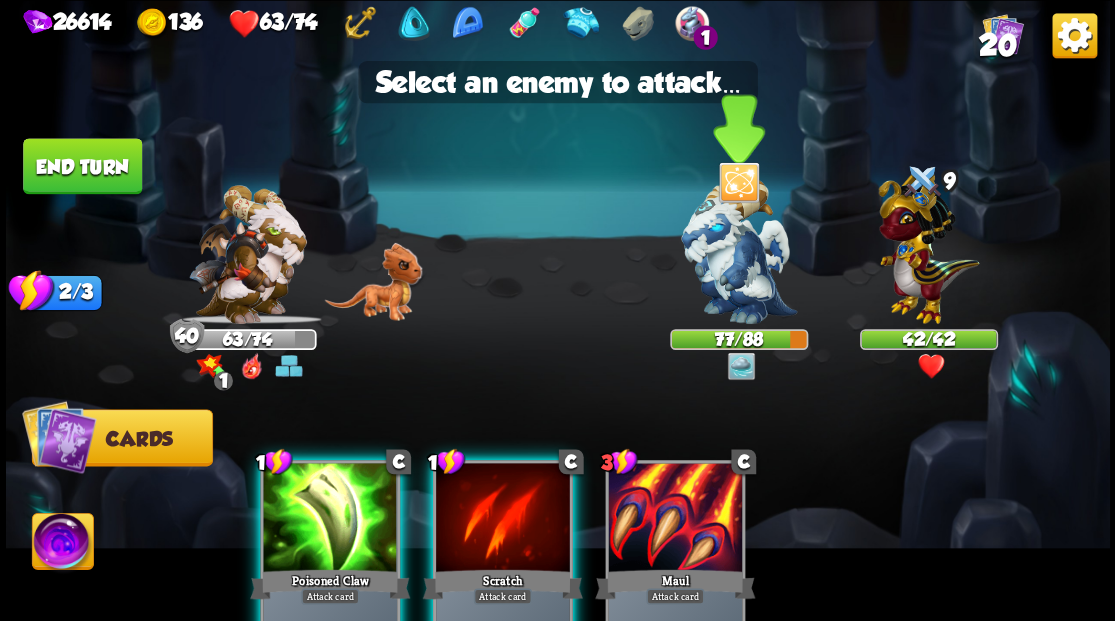 click at bounding box center (739, 251) 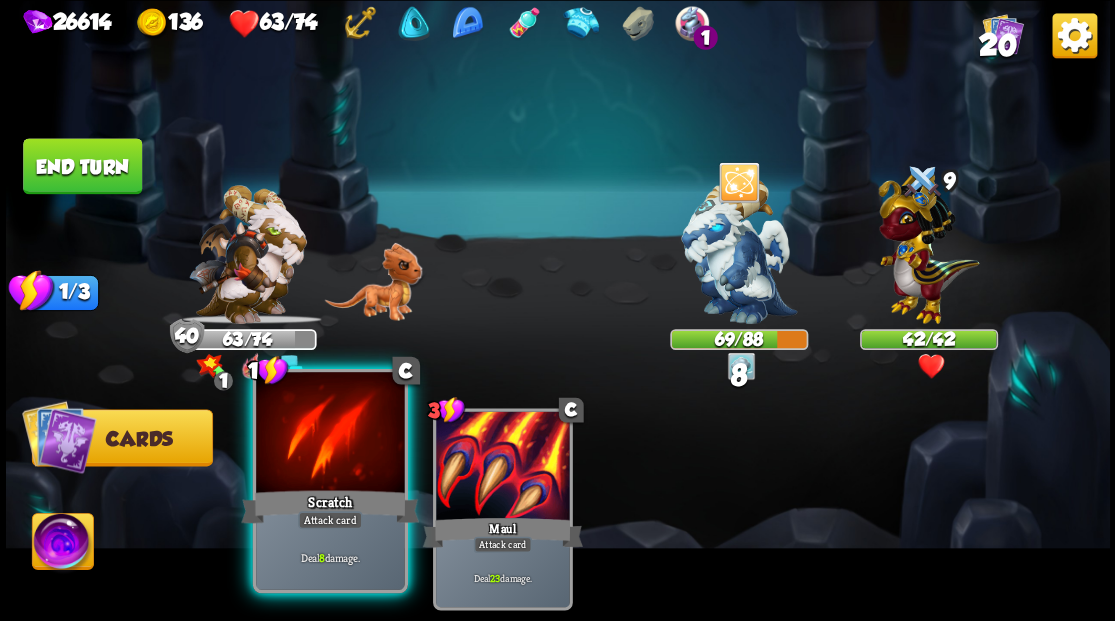 drag, startPoint x: 307, startPoint y: 429, endPoint x: 328, endPoint y: 426, distance: 21.213203 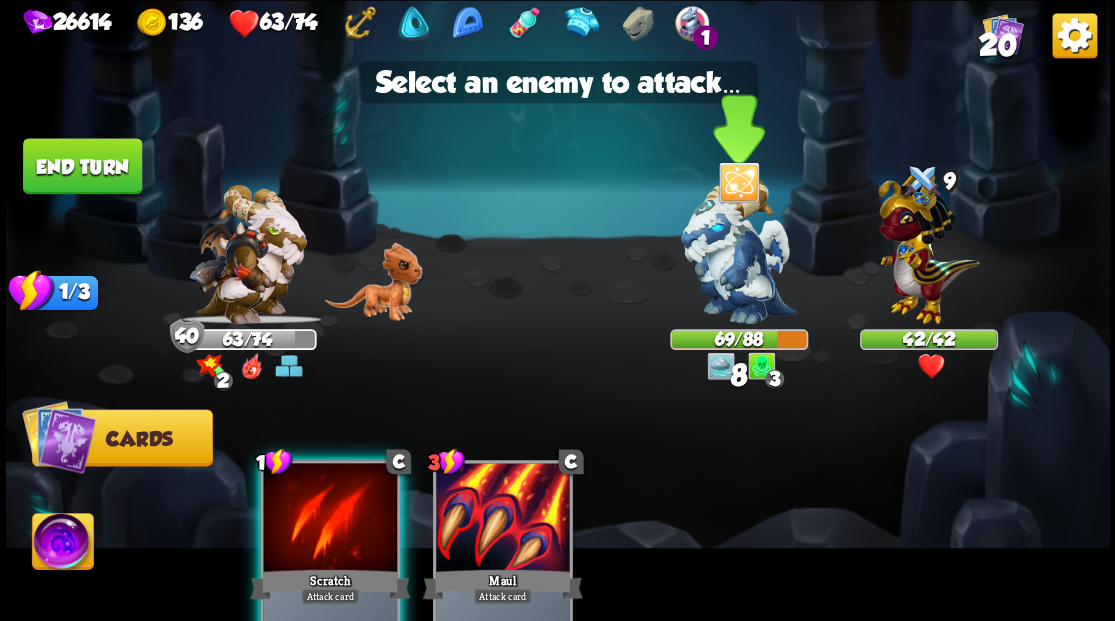 click at bounding box center [739, 251] 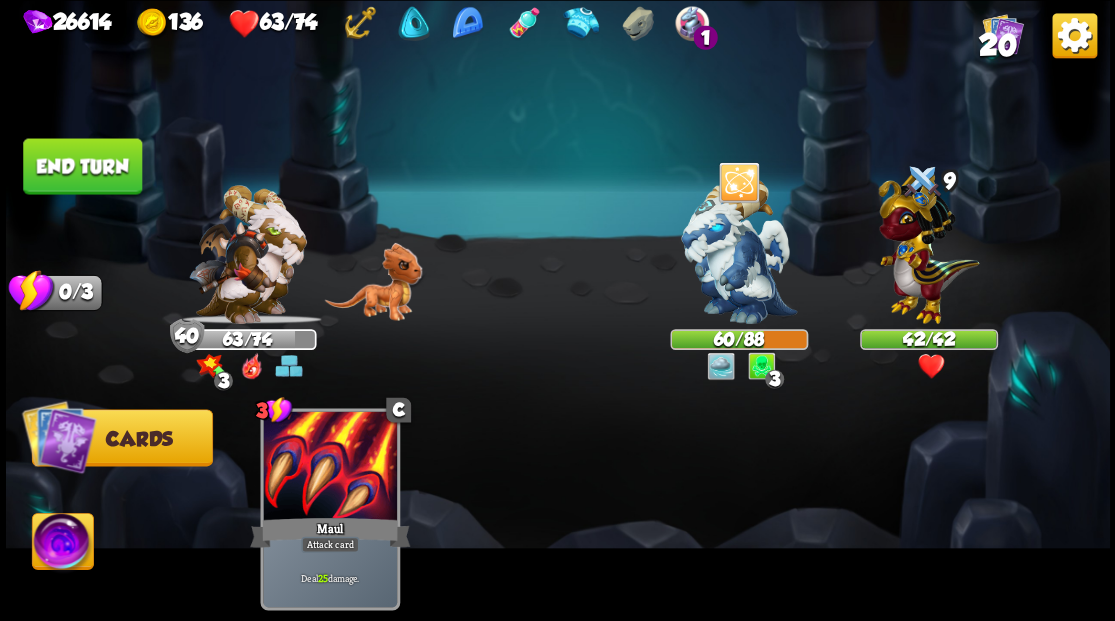 click at bounding box center (62, 544) 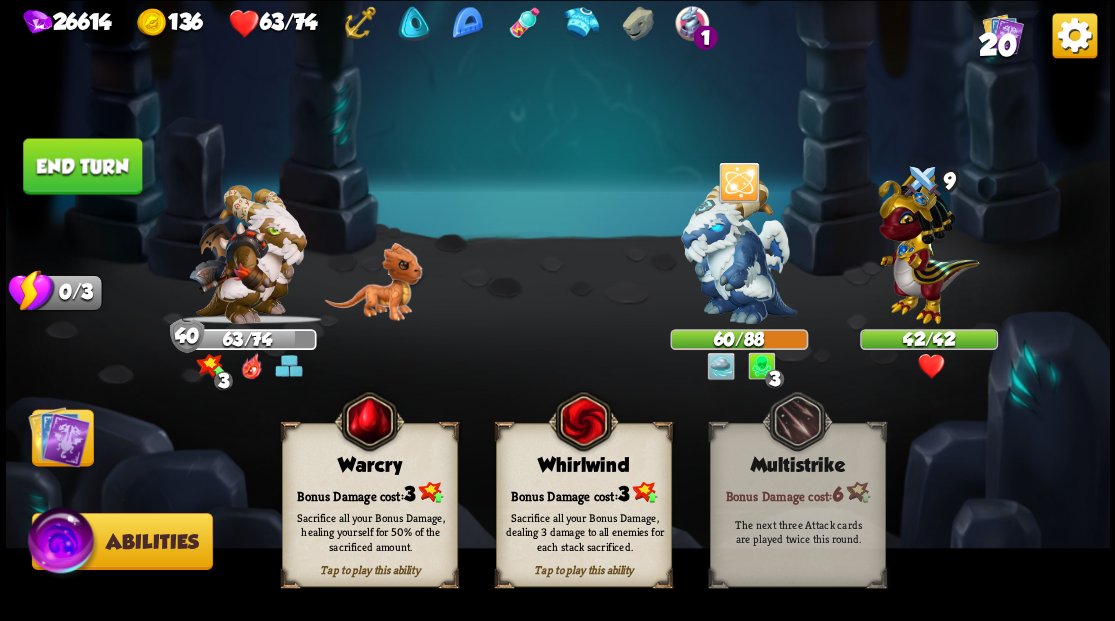 click on "Warcry" at bounding box center [369, 465] 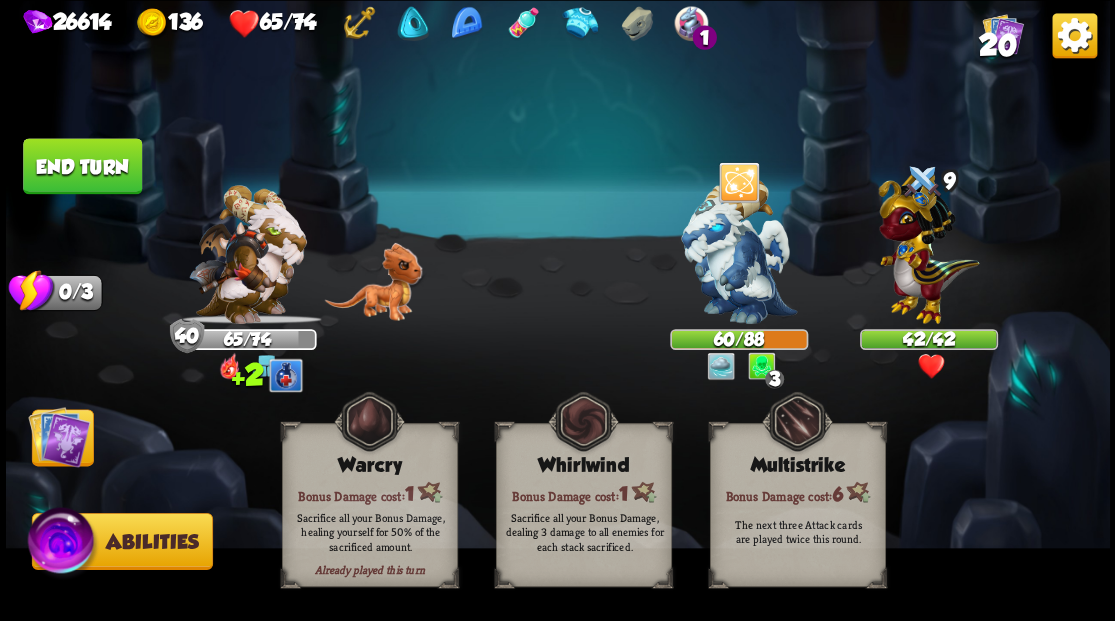 click at bounding box center [59, 436] 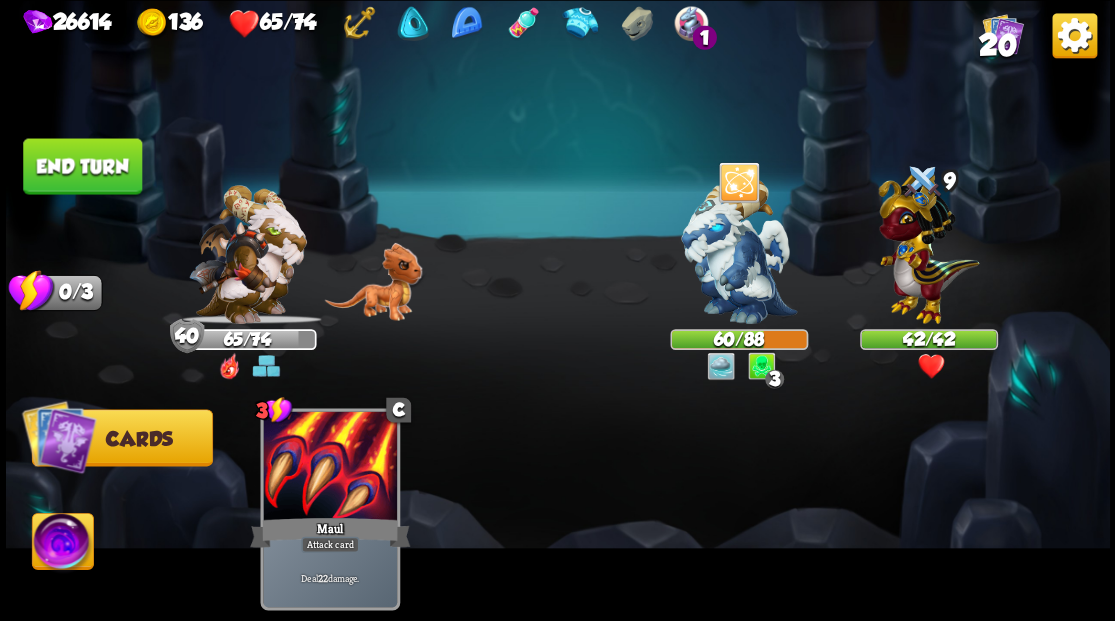 click on "End turn" at bounding box center (82, 166) 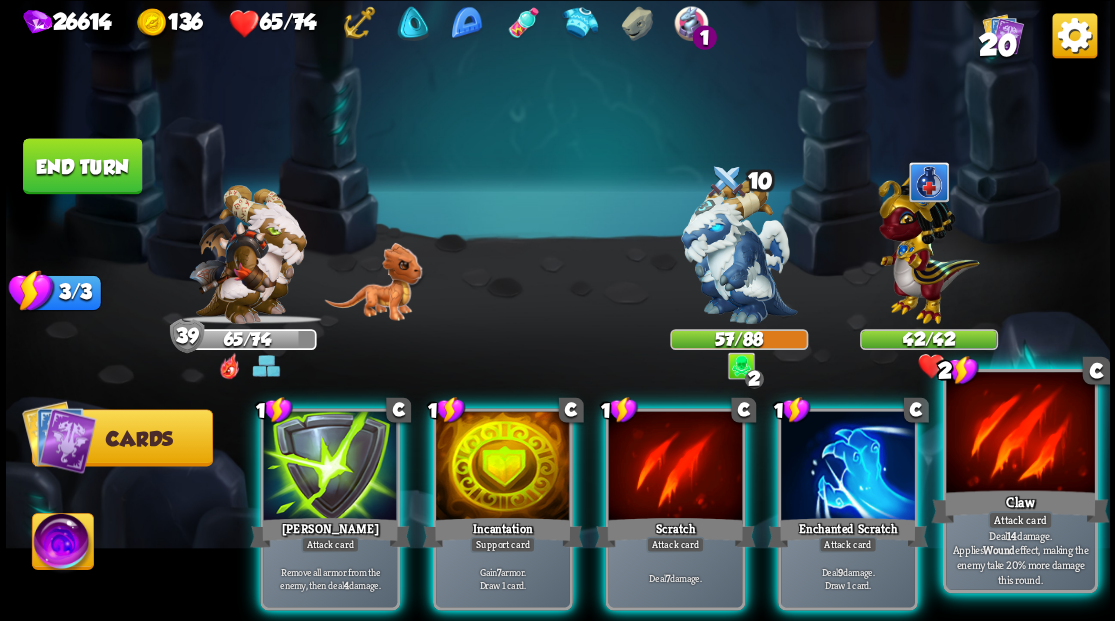 click at bounding box center [1020, 434] 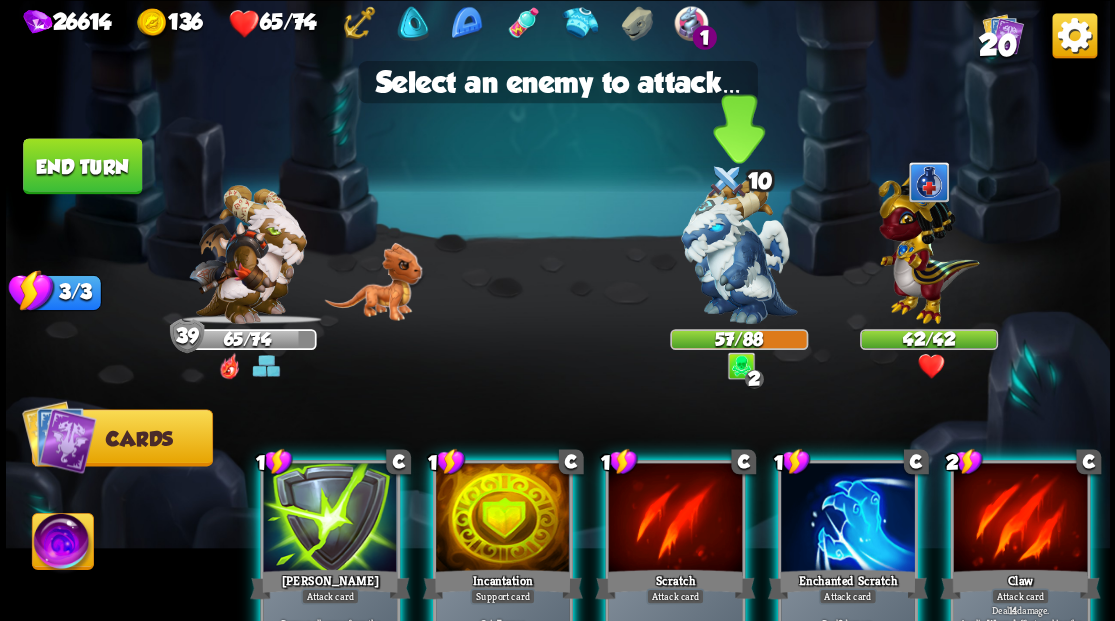click at bounding box center [739, 251] 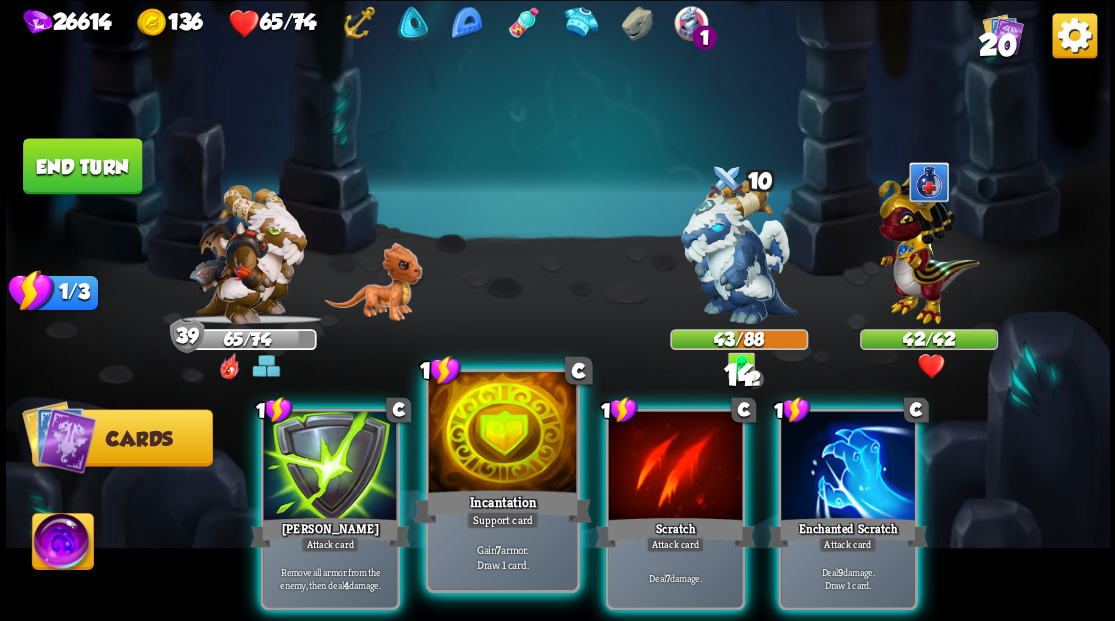 click at bounding box center (502, 434) 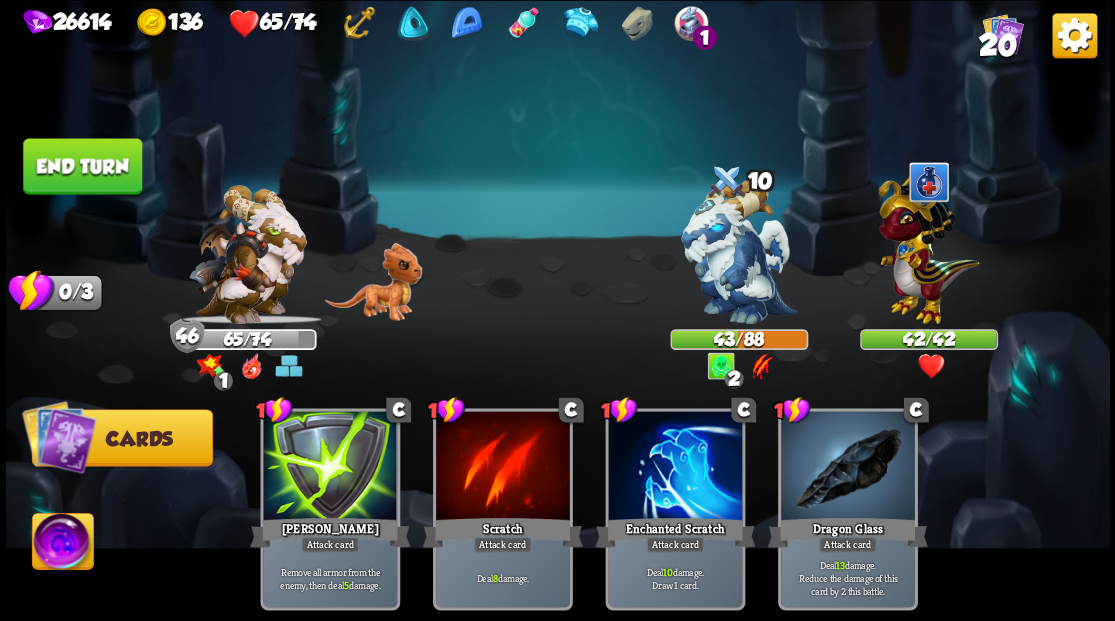click on "End turn" at bounding box center [82, 166] 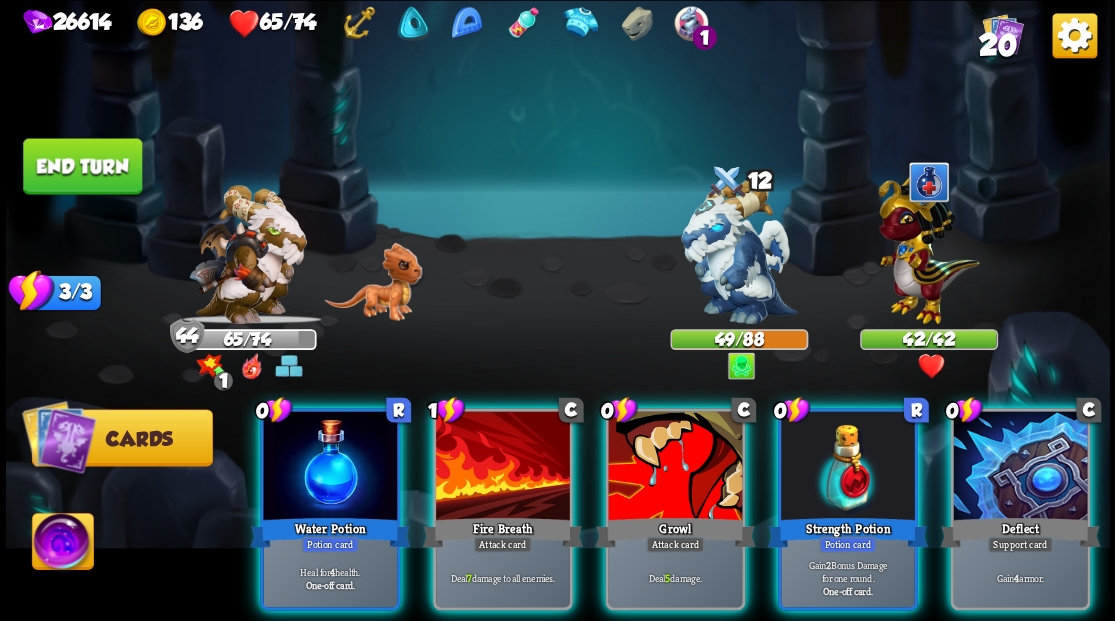 click at bounding box center (62, 544) 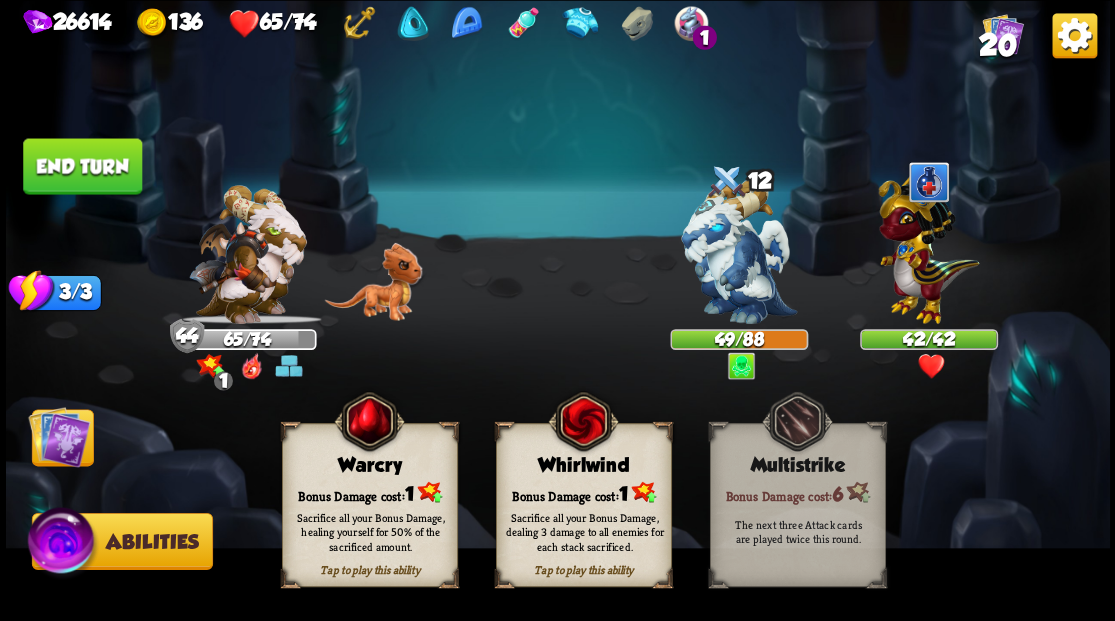 drag, startPoint x: 354, startPoint y: 515, endPoint x: 323, endPoint y: 501, distance: 34.0147 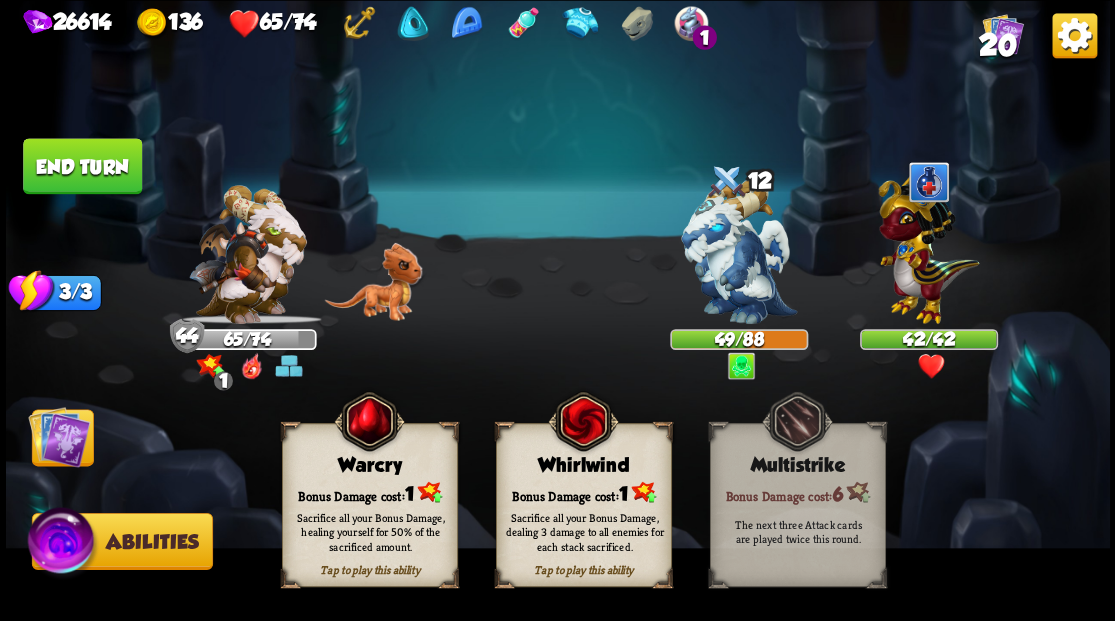click on "Sacrifice all your Bonus Damage, healing yourself for 50% of the sacrificed amount." at bounding box center (370, 531) 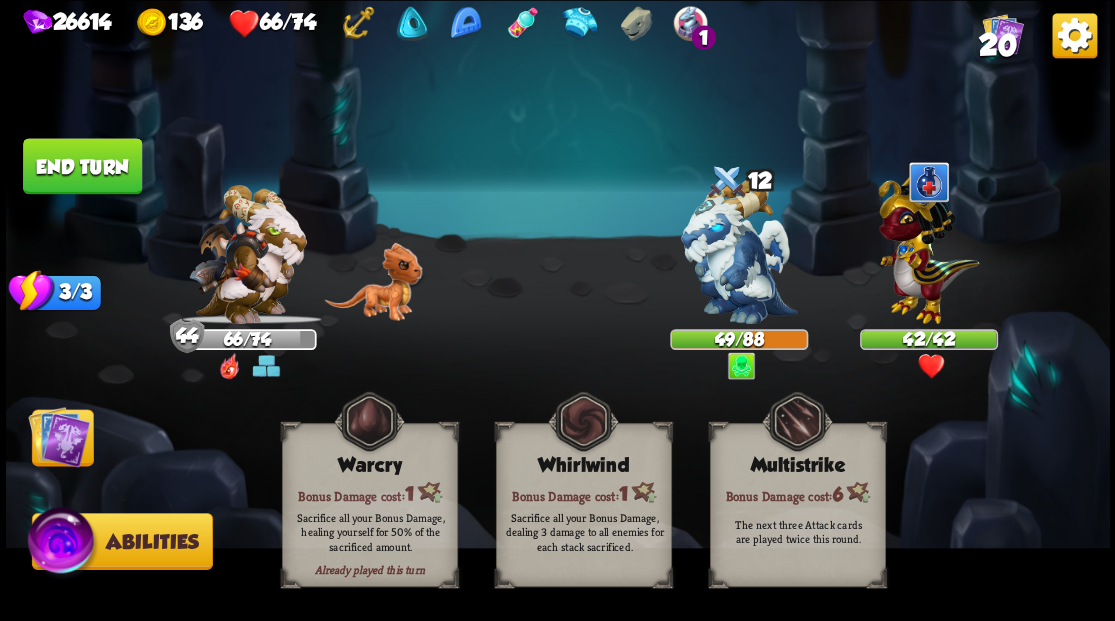 drag, startPoint x: 62, startPoint y: 445, endPoint x: 74, endPoint y: 445, distance: 12 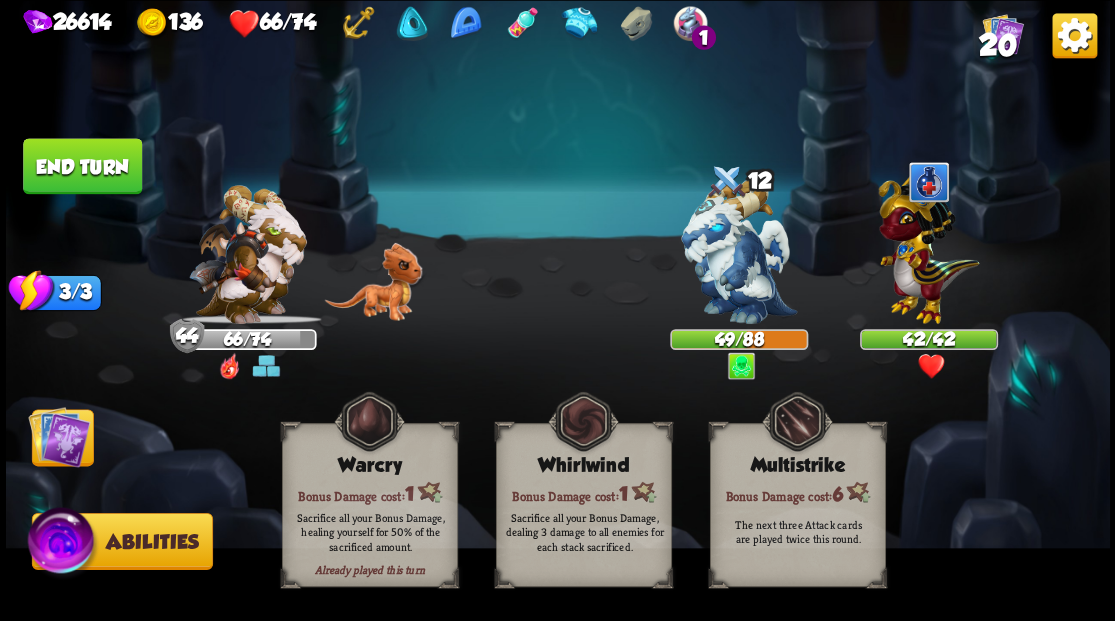 click at bounding box center [59, 436] 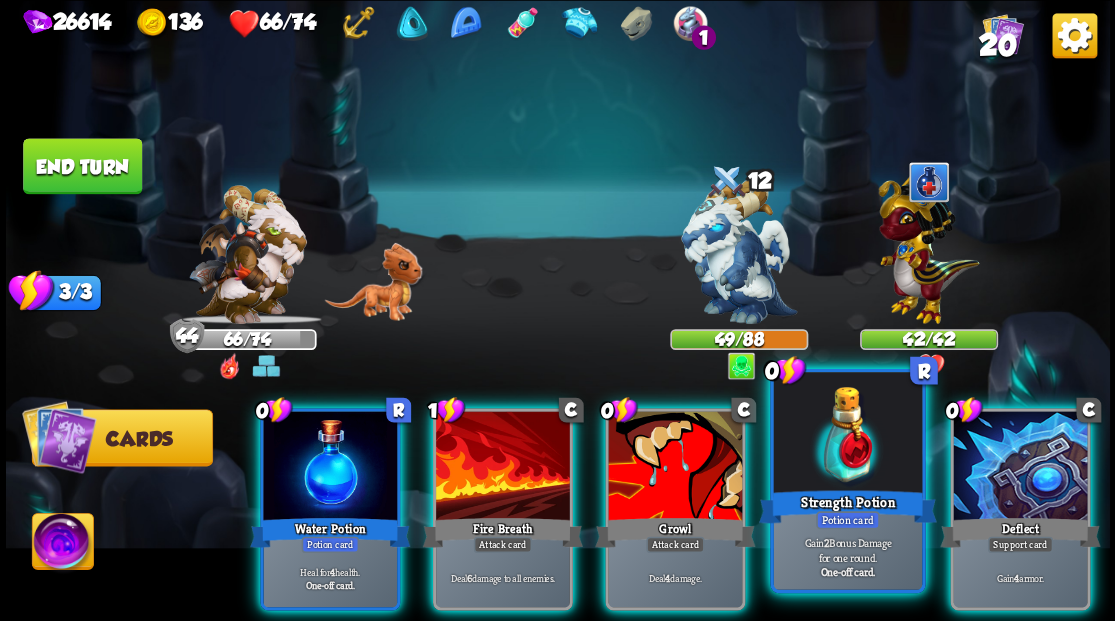 click at bounding box center (847, 434) 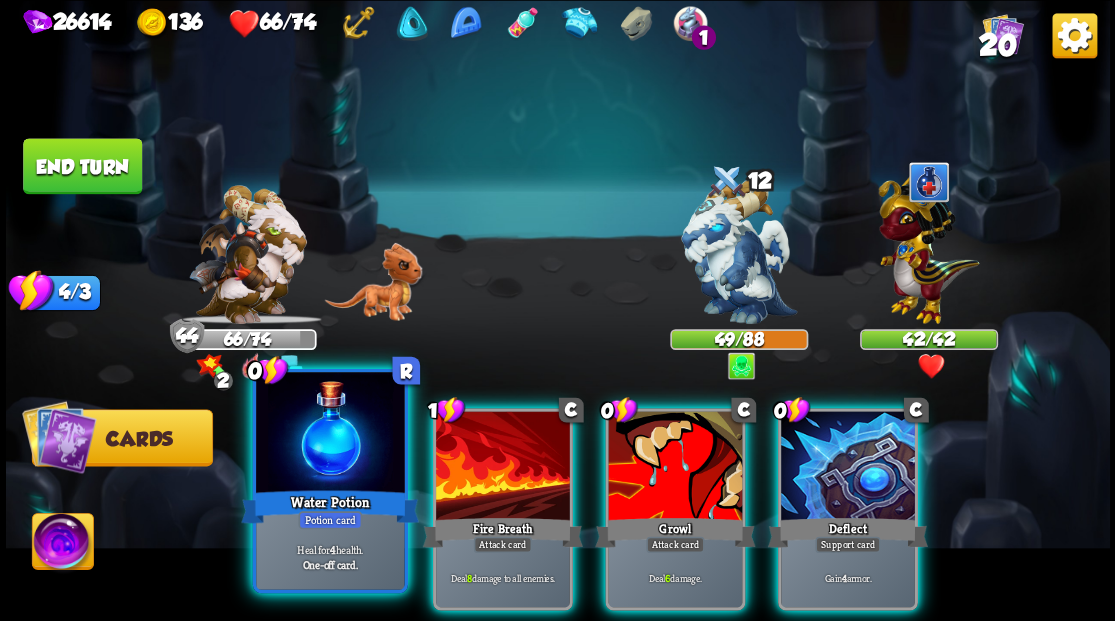 click at bounding box center [330, 434] 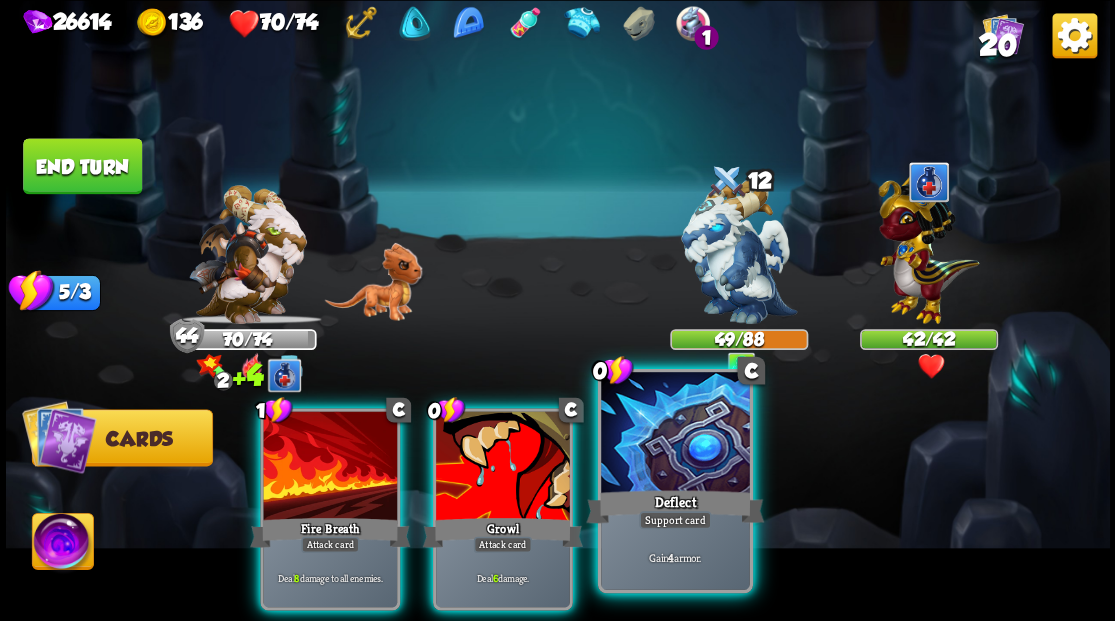 click at bounding box center (675, 434) 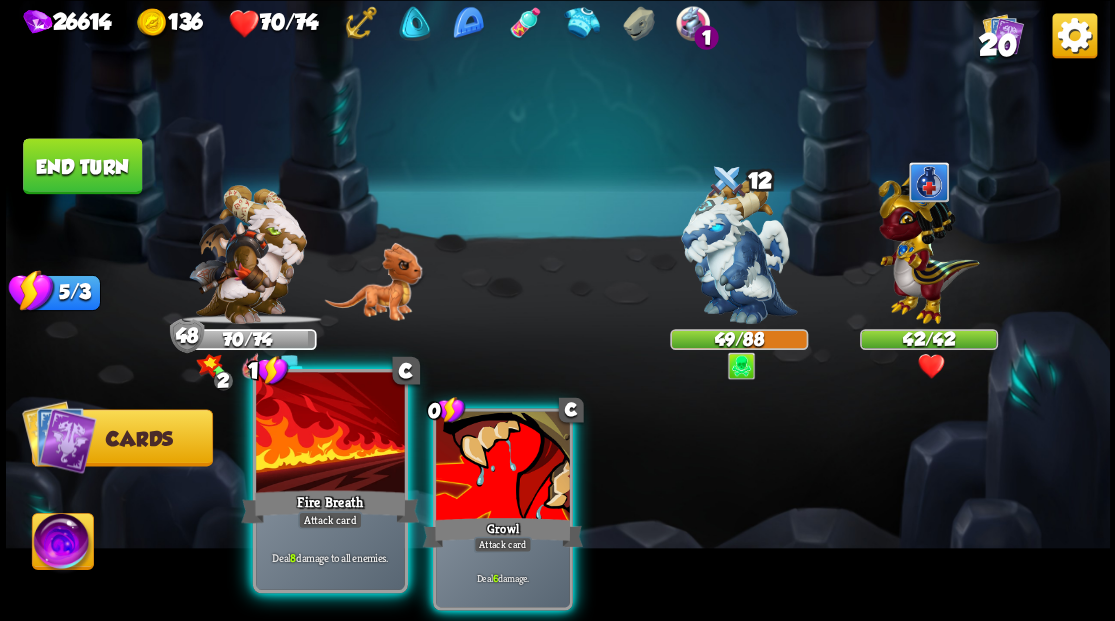 click at bounding box center (330, 434) 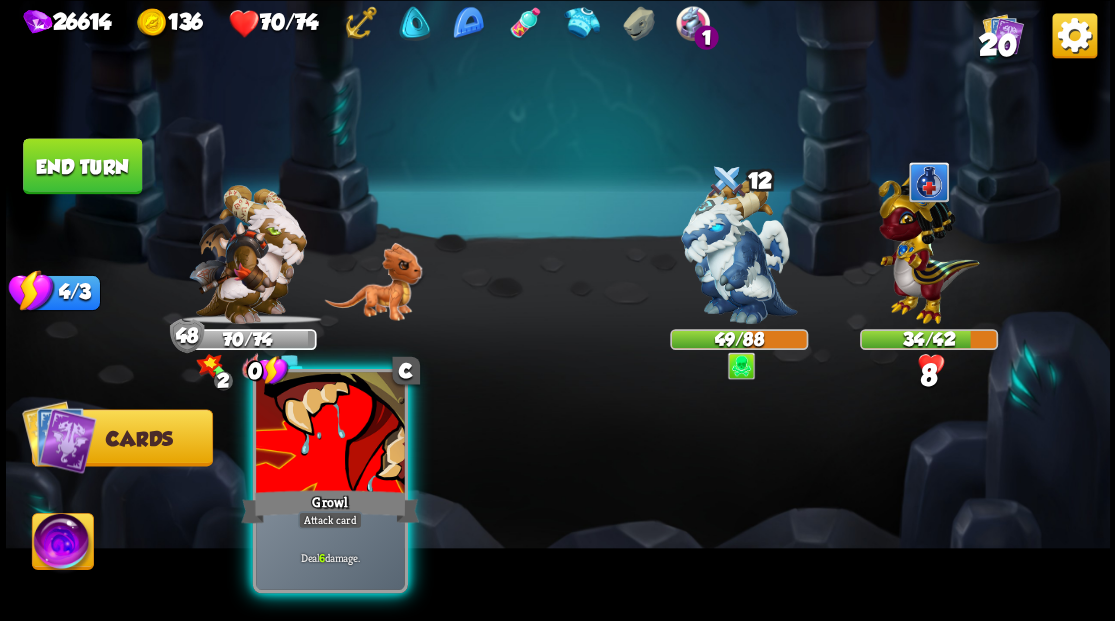 click at bounding box center (330, 434) 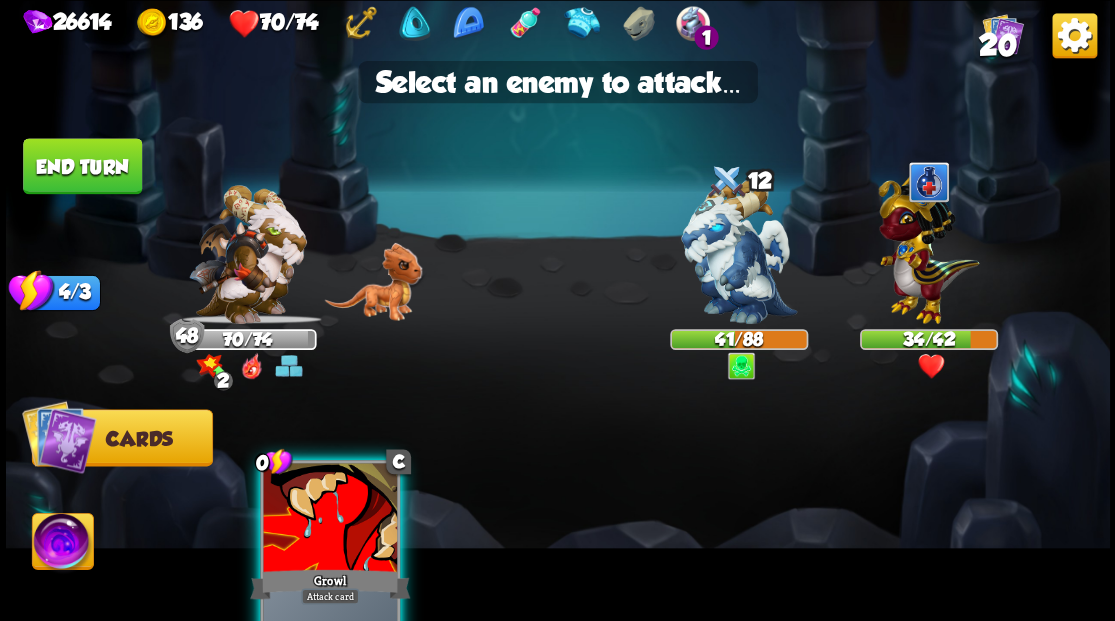 click at bounding box center (330, 519) 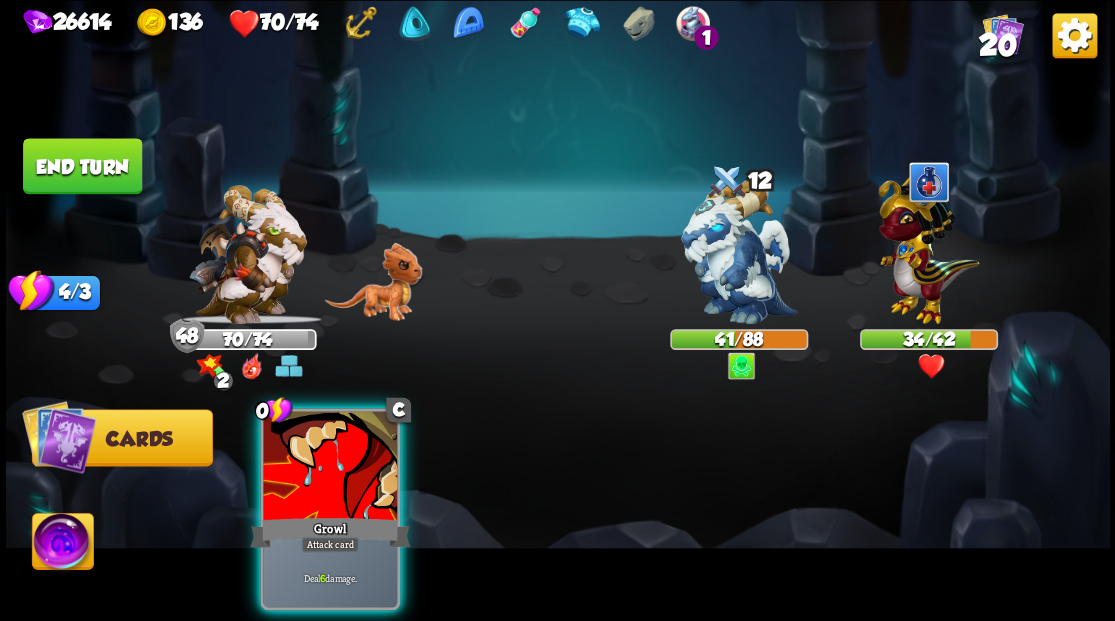 click at bounding box center [739, 251] 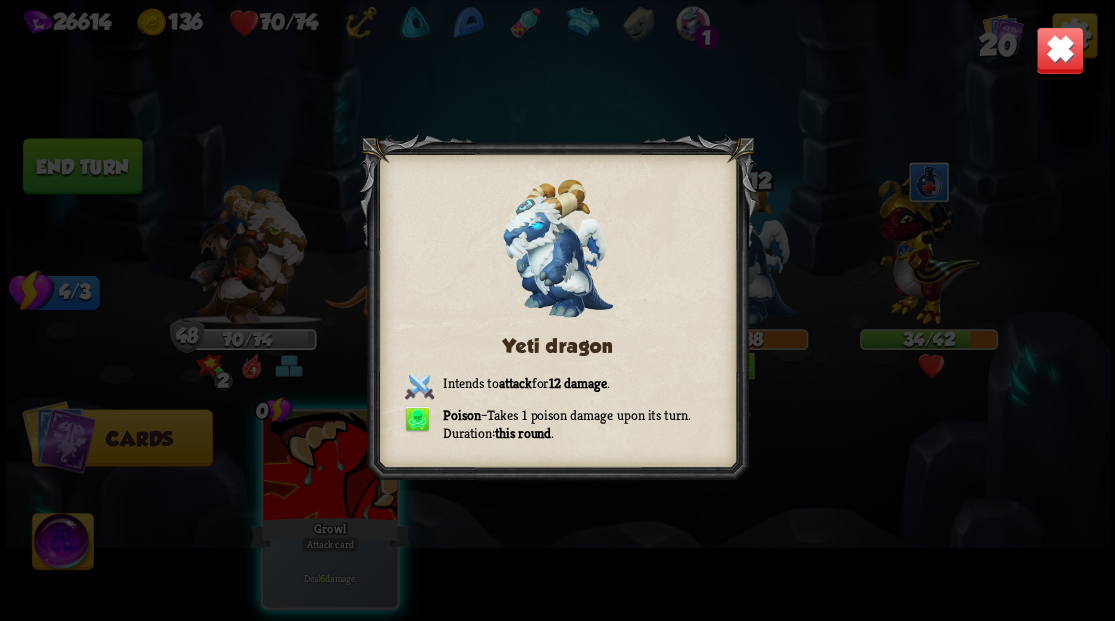click at bounding box center (1059, 50) 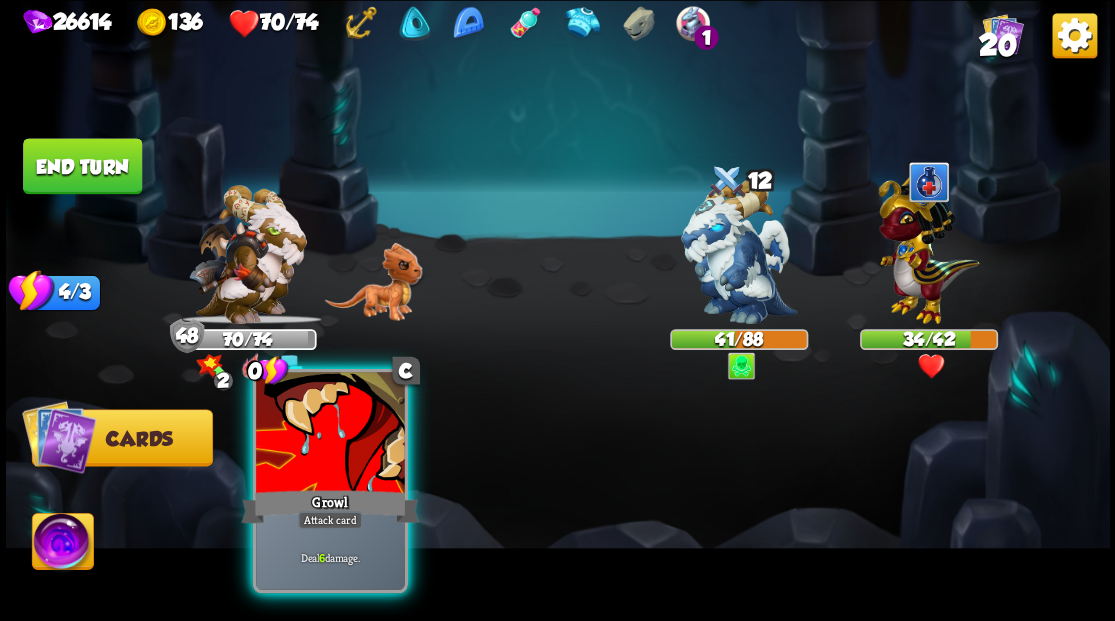 click on "Growl" at bounding box center [330, 506] 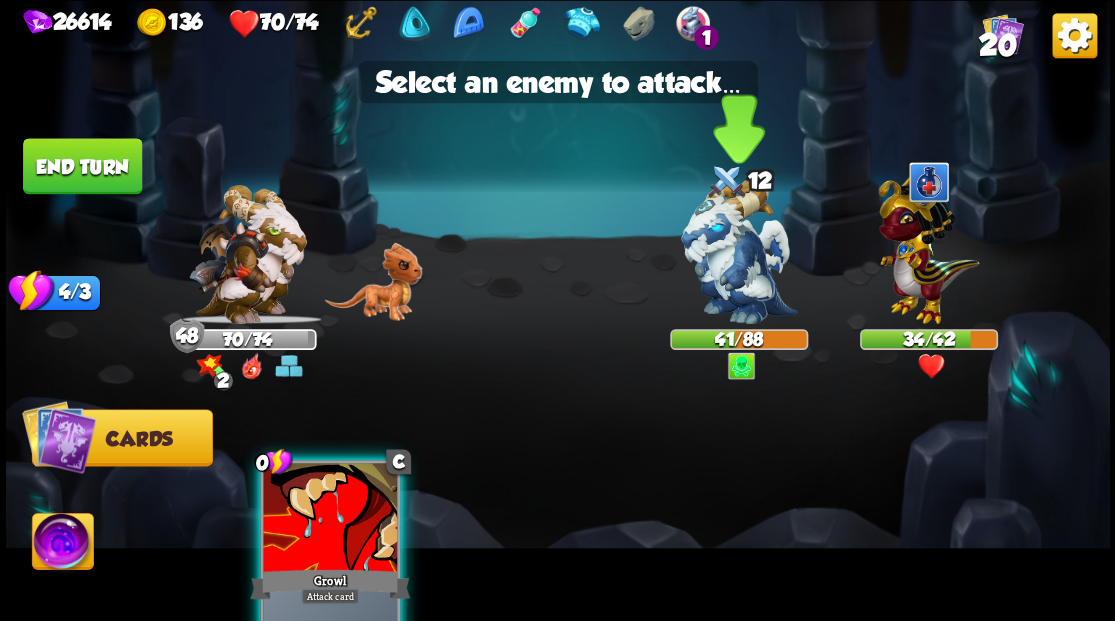 click at bounding box center [739, 251] 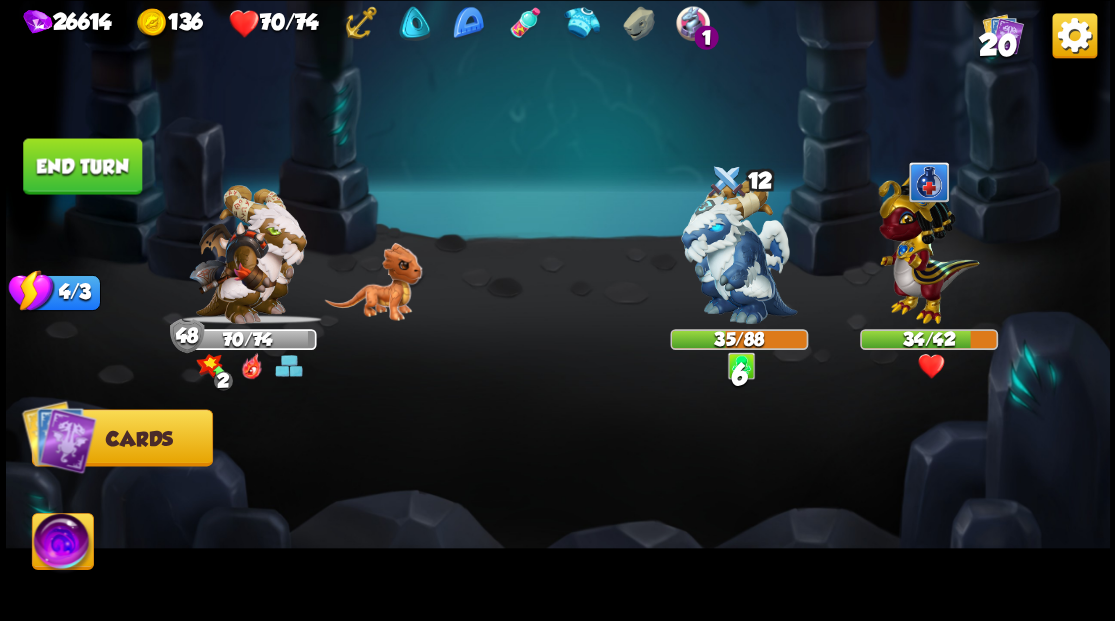 click on "End turn" at bounding box center [82, 166] 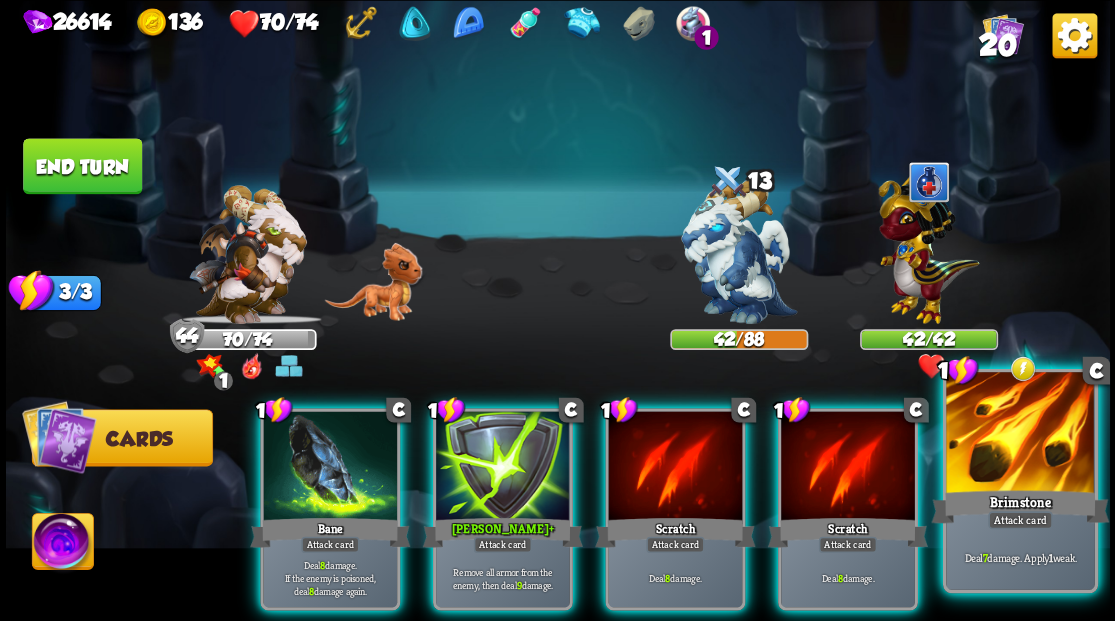click at bounding box center (1020, 434) 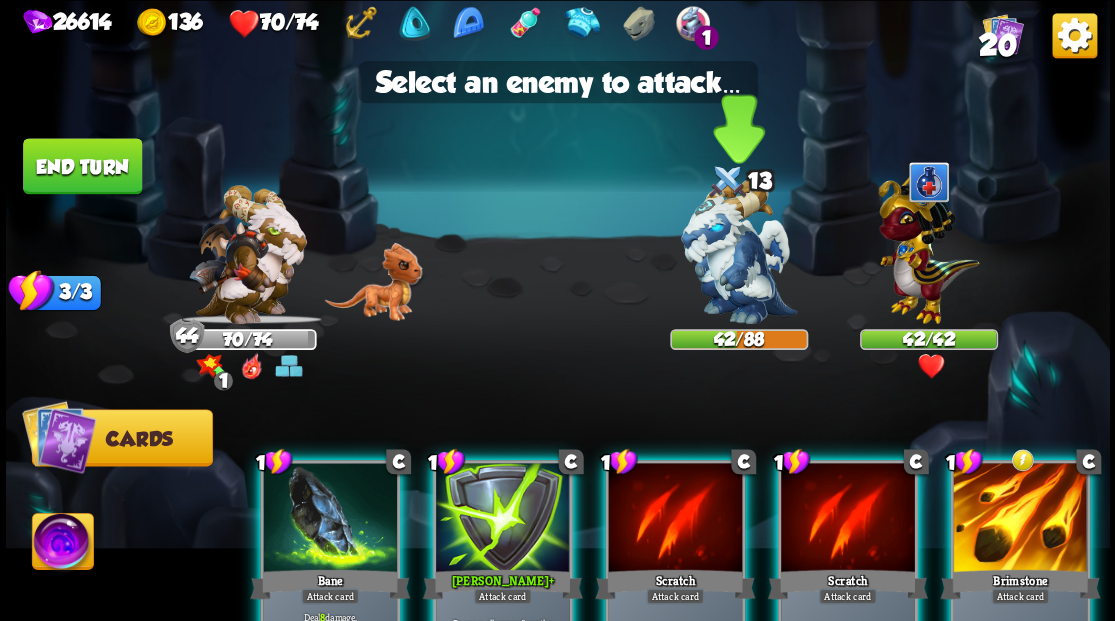 click at bounding box center (739, 251) 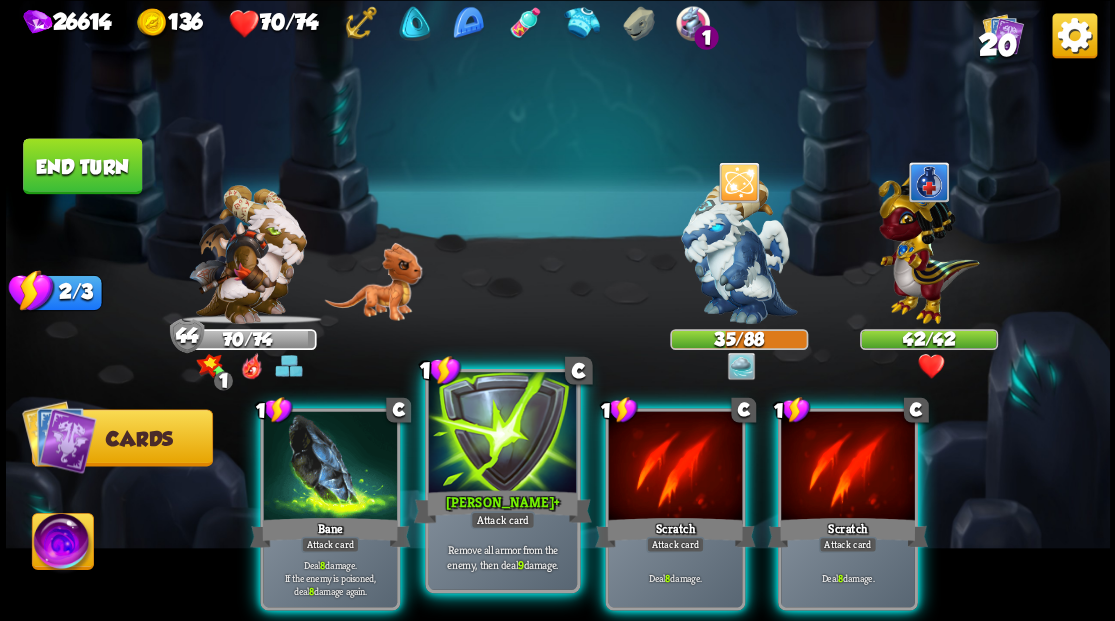 click at bounding box center (502, 434) 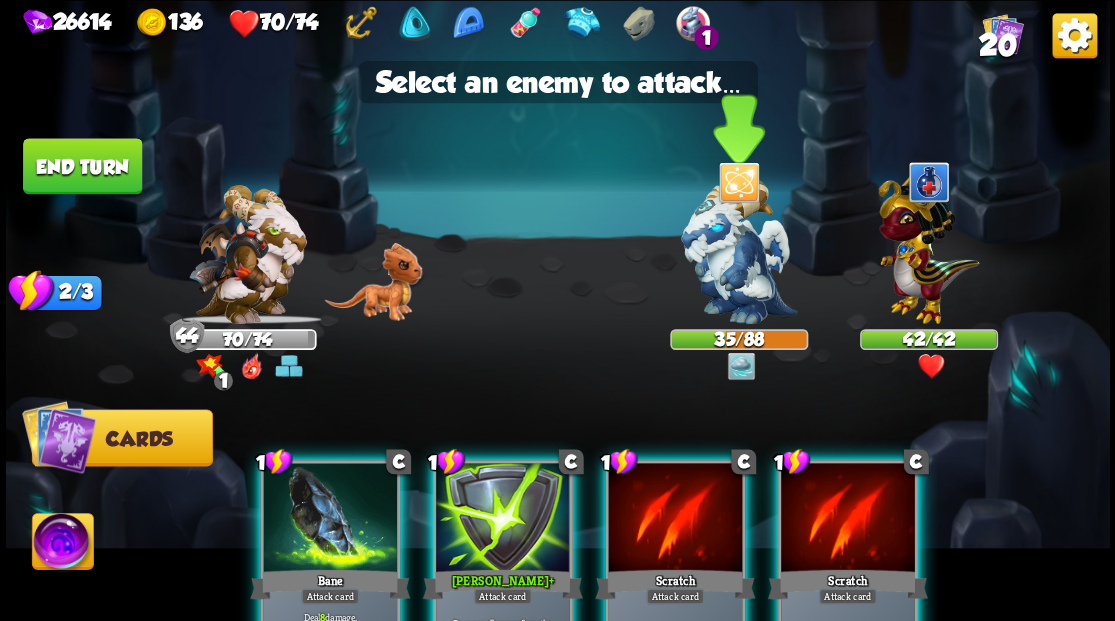drag, startPoint x: 724, startPoint y: 275, endPoint x: 693, endPoint y: 269, distance: 31.575306 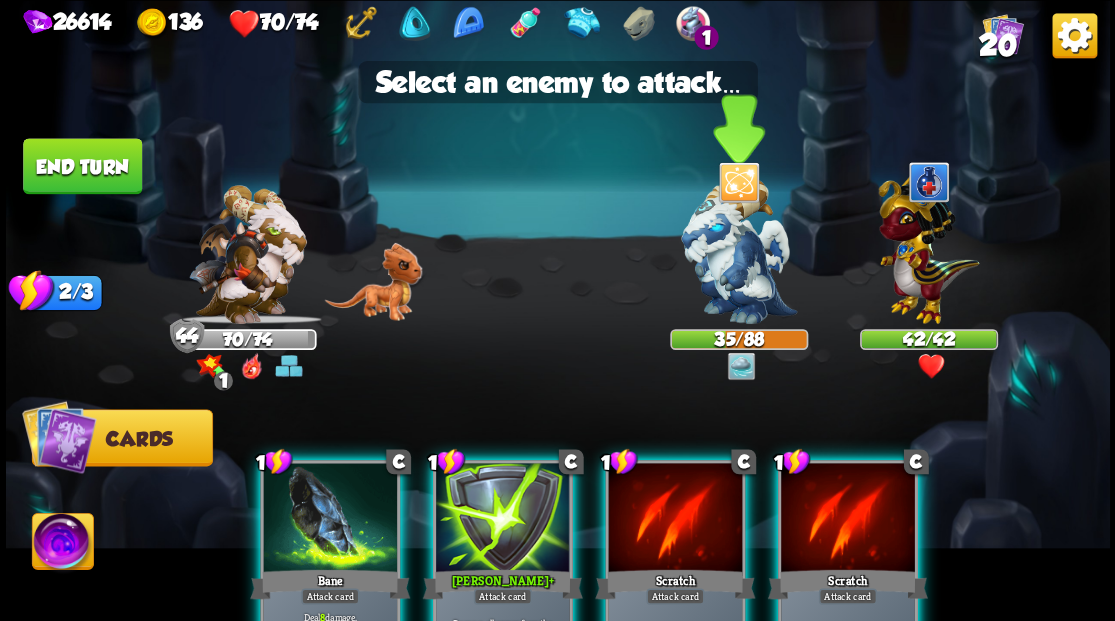 click at bounding box center [739, 251] 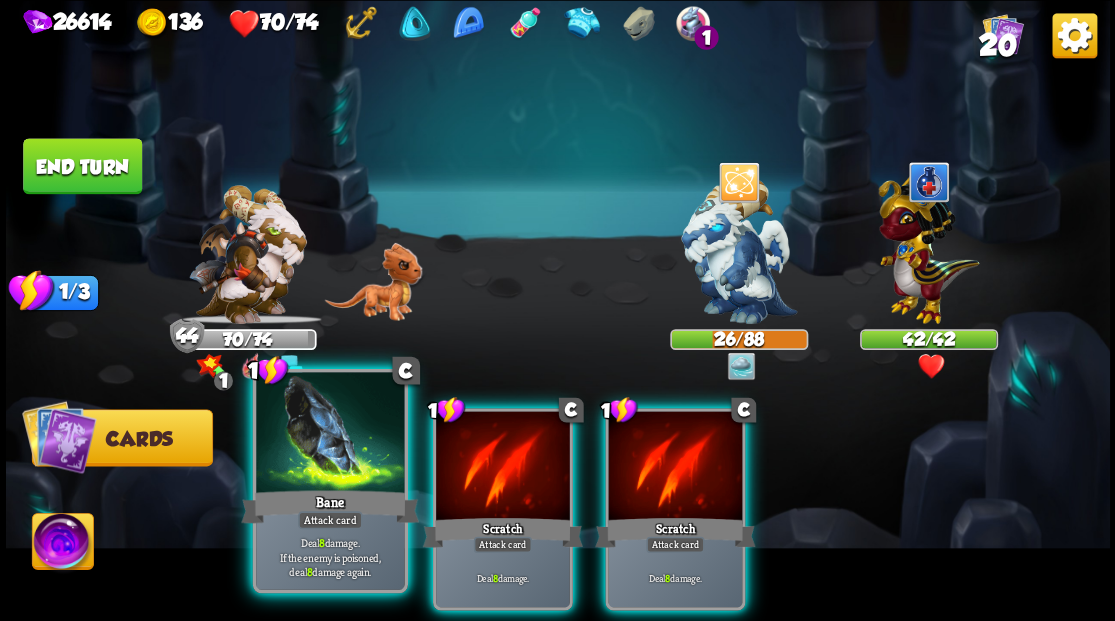 click at bounding box center (330, 434) 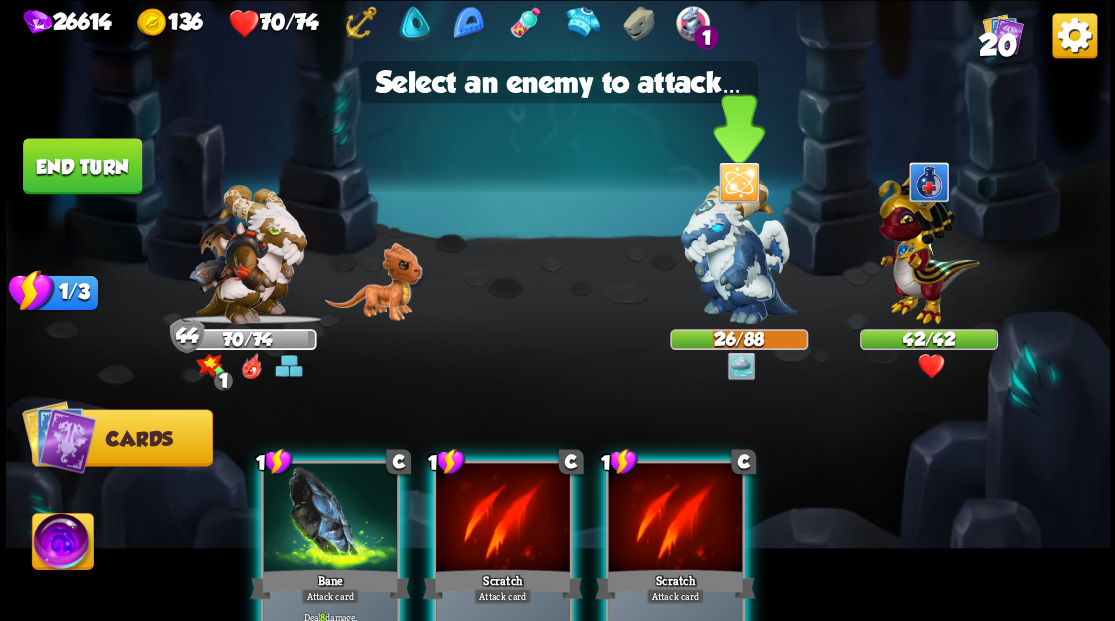 click at bounding box center (739, 251) 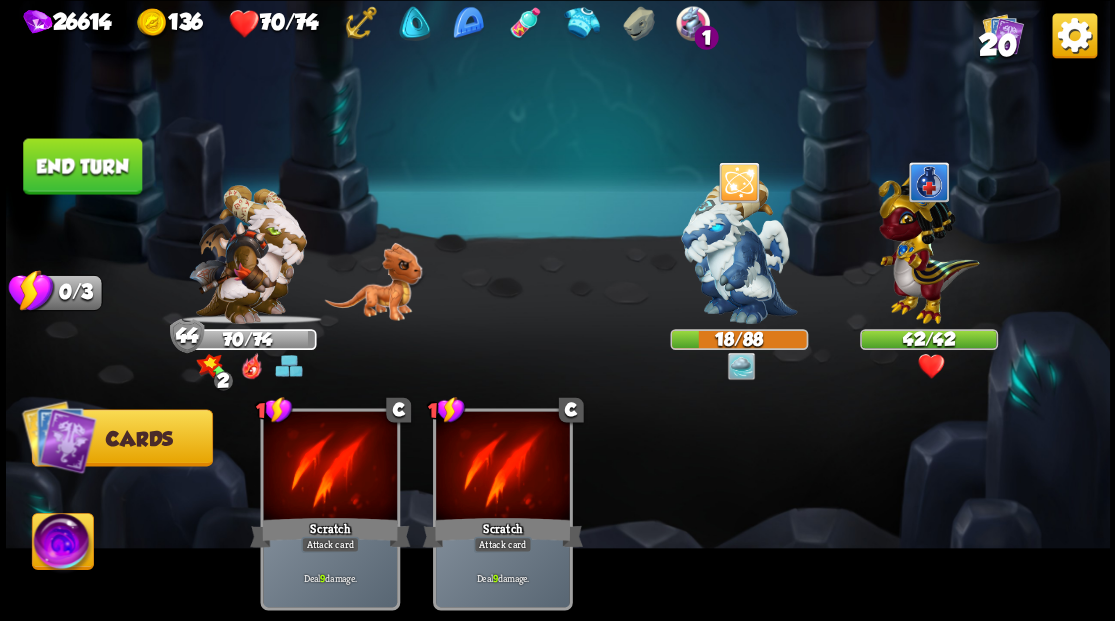 click at bounding box center [62, 544] 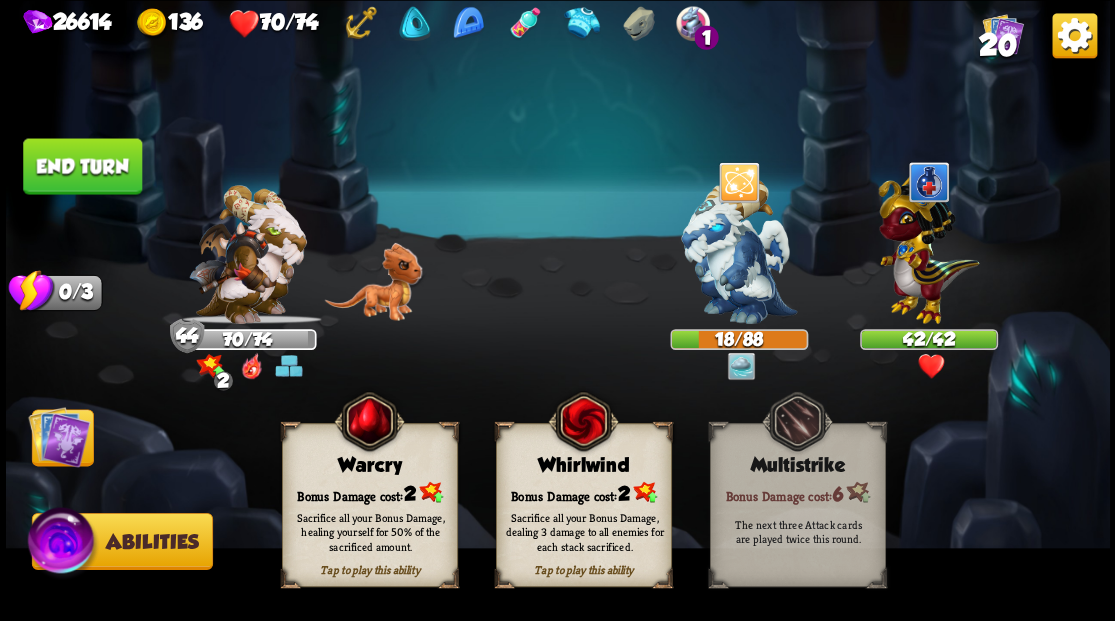 click on "Warcry" at bounding box center [369, 465] 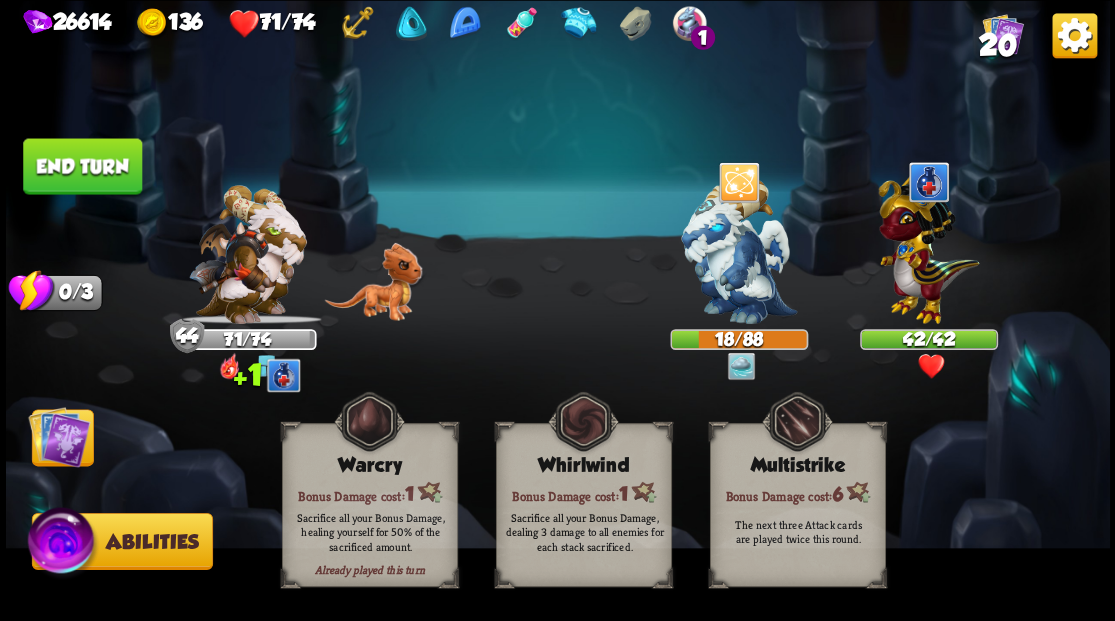 click at bounding box center (59, 436) 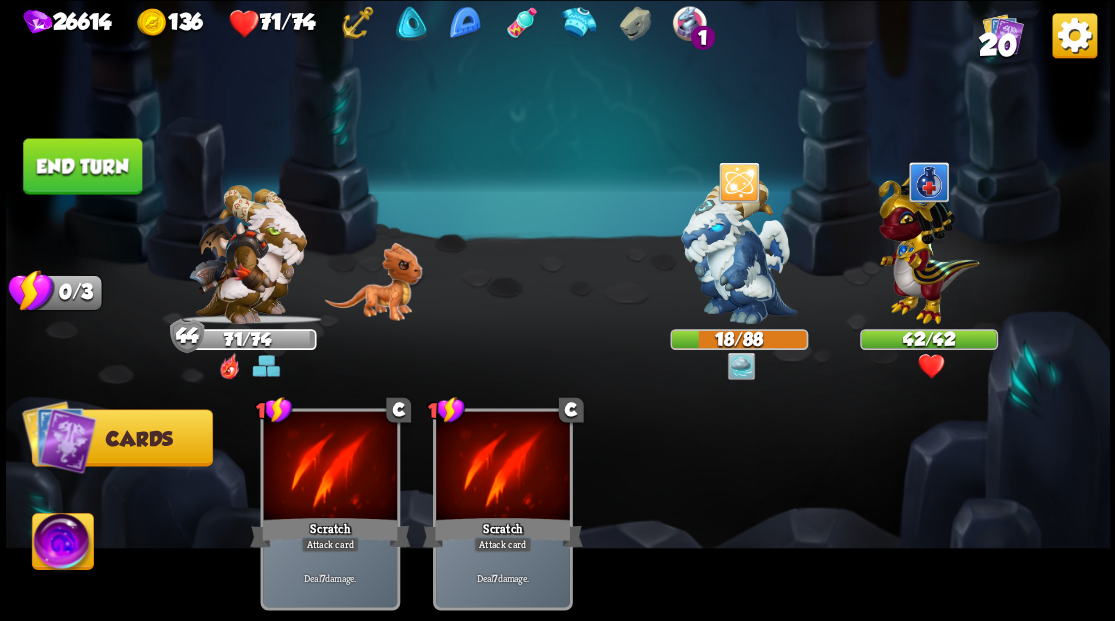 click on "End turn" at bounding box center [82, 166] 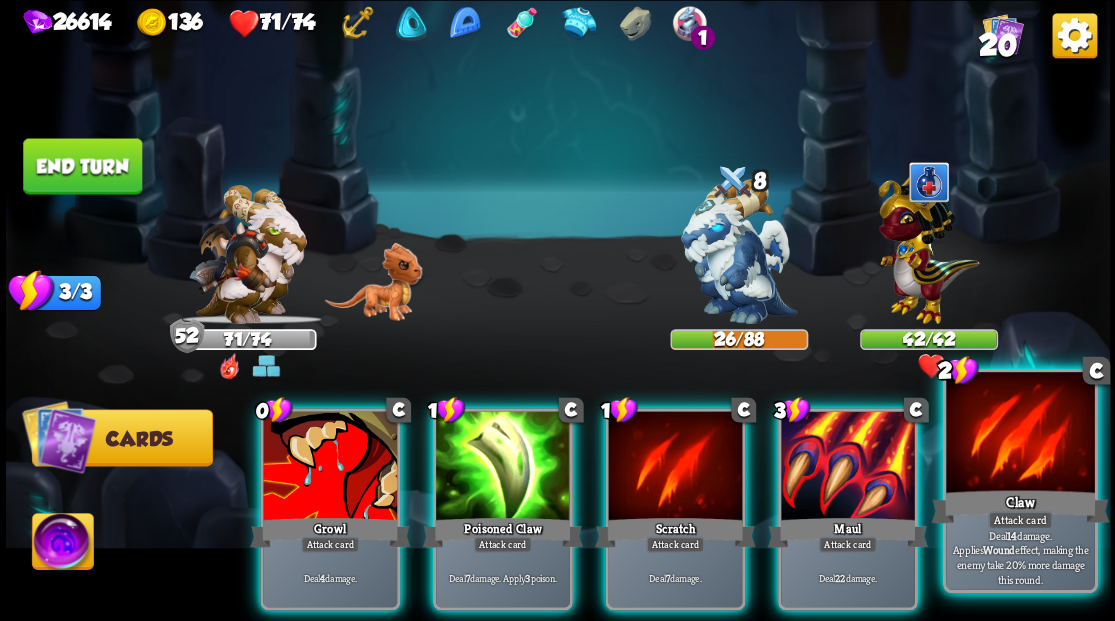 click at bounding box center [1020, 434] 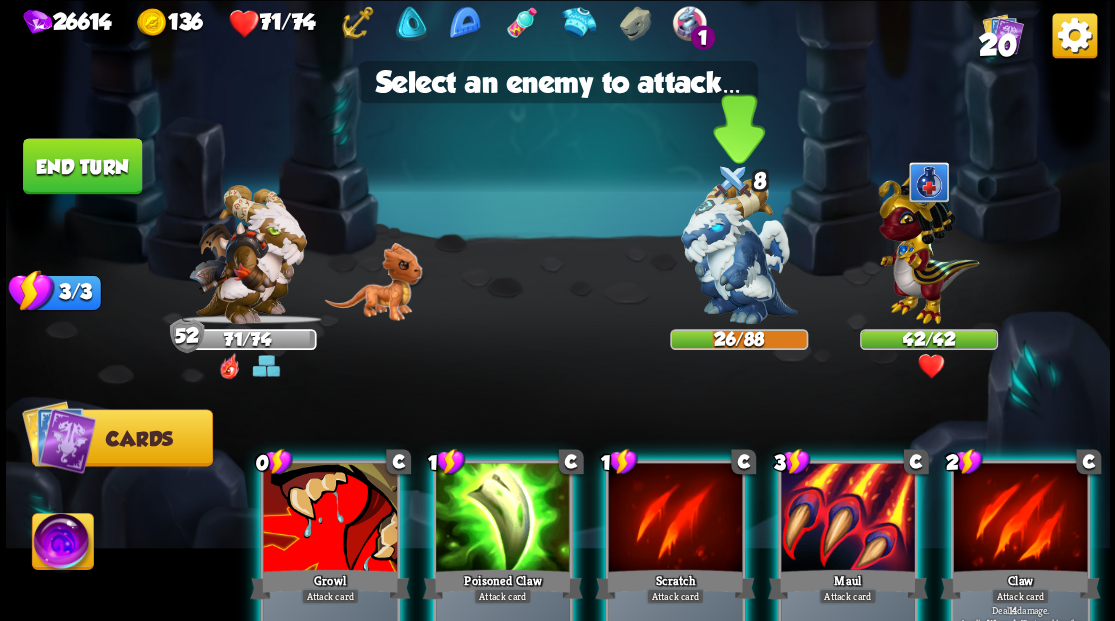 click at bounding box center [739, 251] 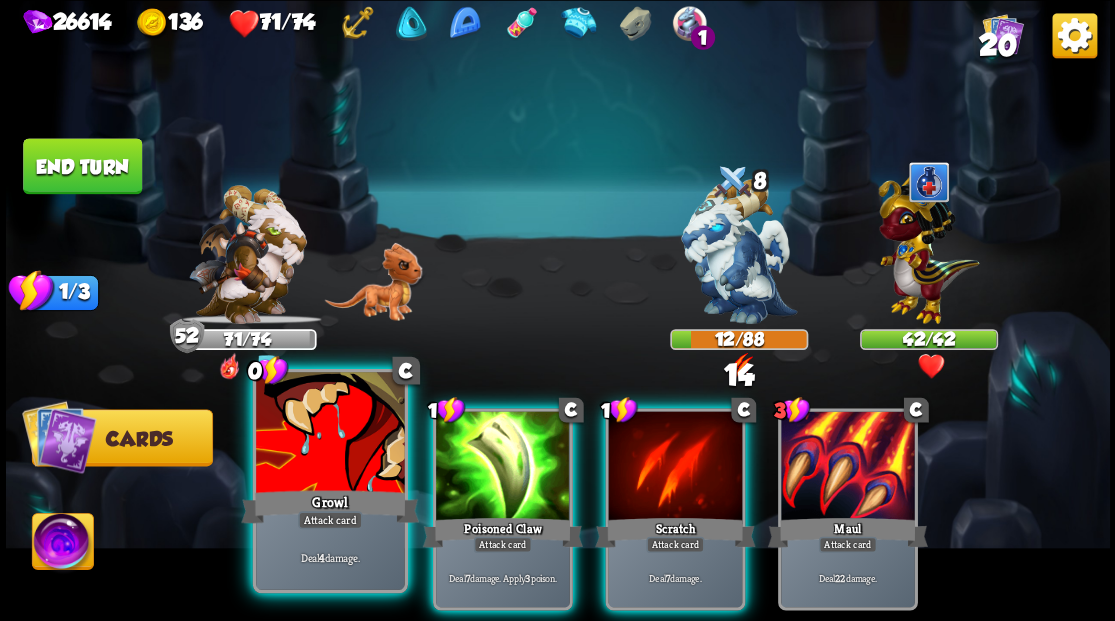 click at bounding box center (330, 434) 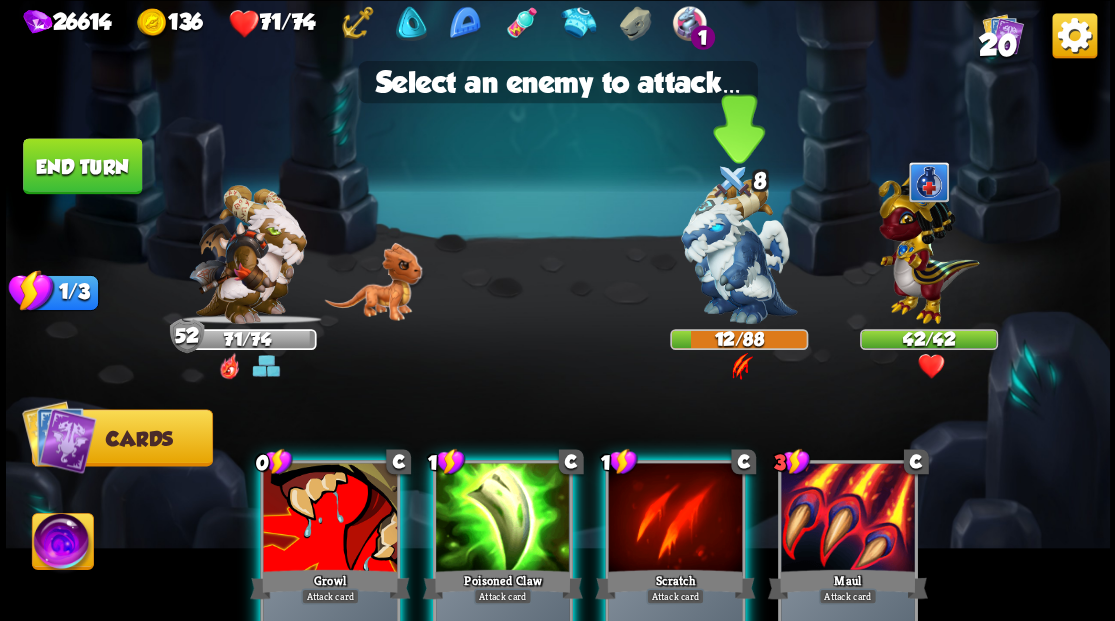 click at bounding box center (739, 251) 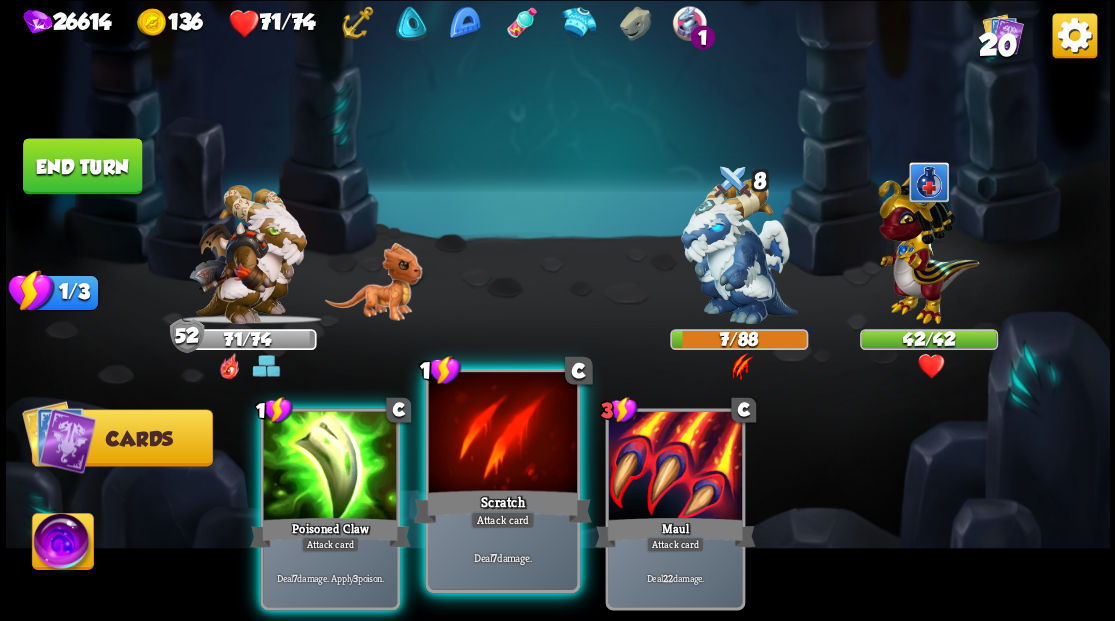click at bounding box center (502, 434) 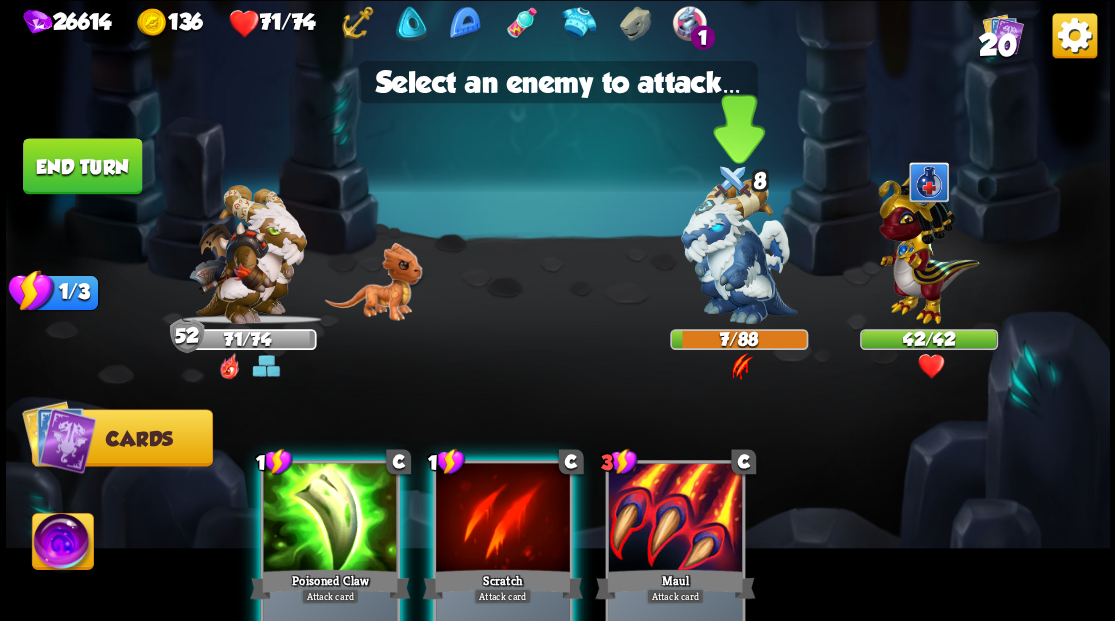 click at bounding box center (739, 251) 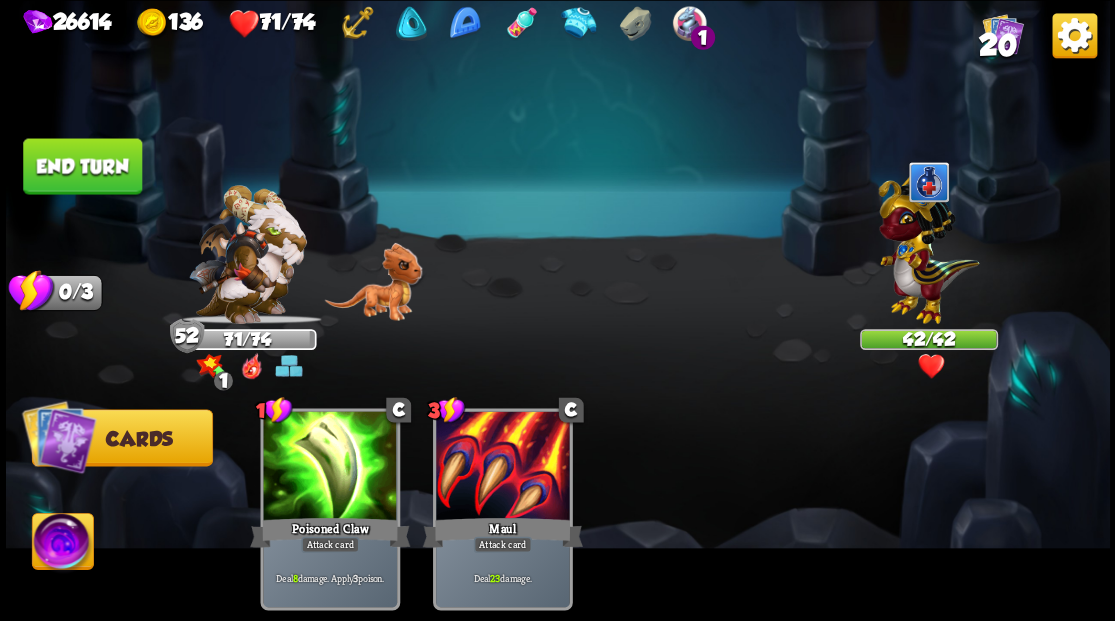 click at bounding box center (62, 544) 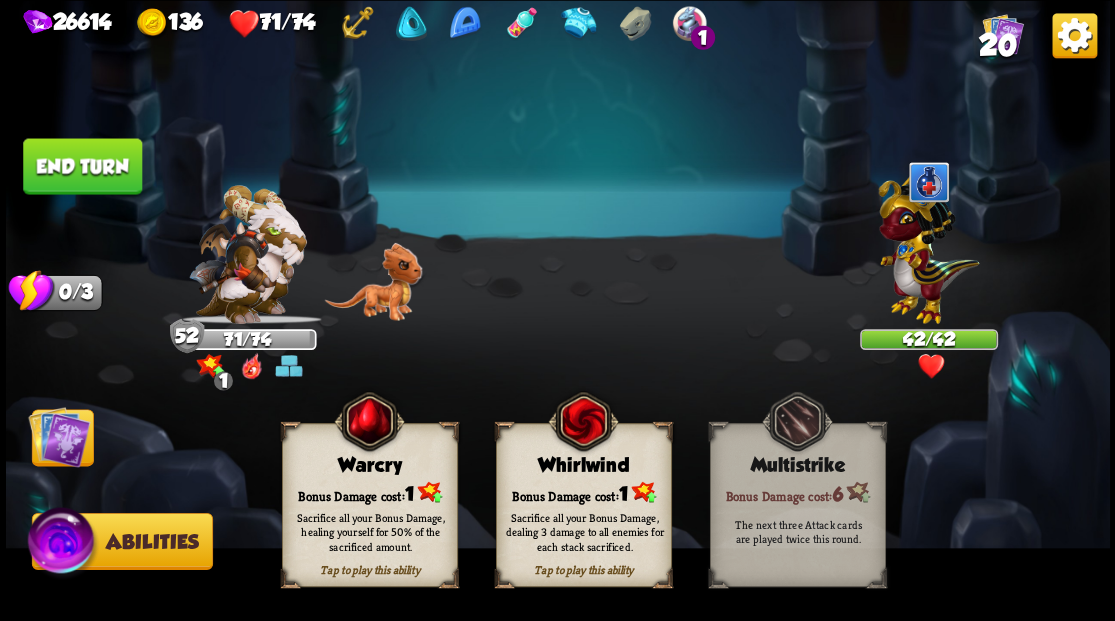 drag, startPoint x: 358, startPoint y: 511, endPoint x: 0, endPoint y: 512, distance: 358.0014 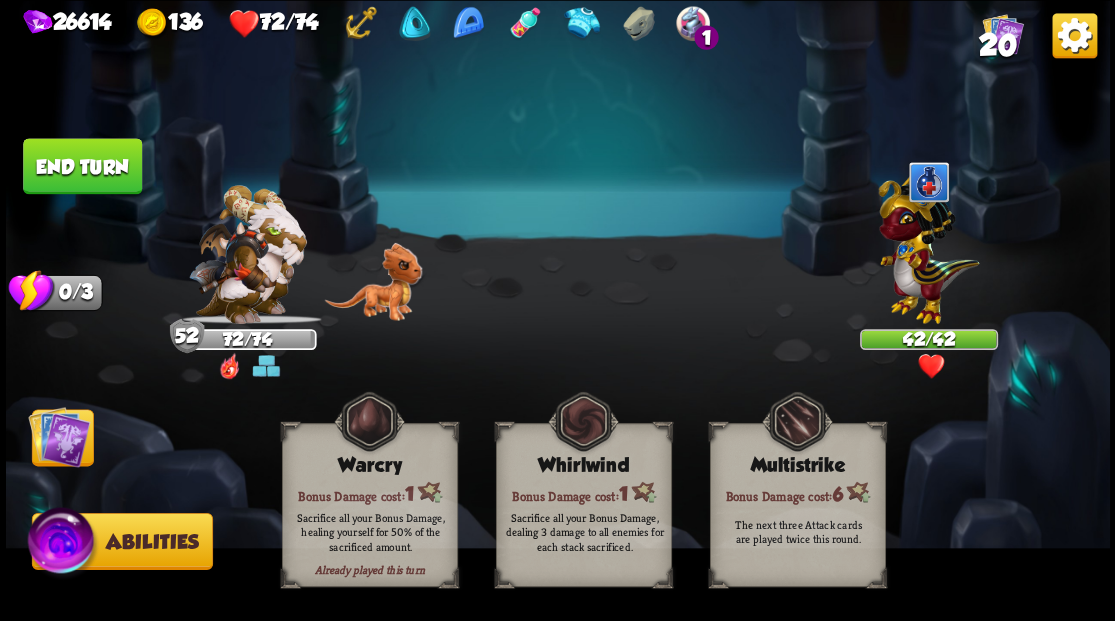 click at bounding box center [59, 436] 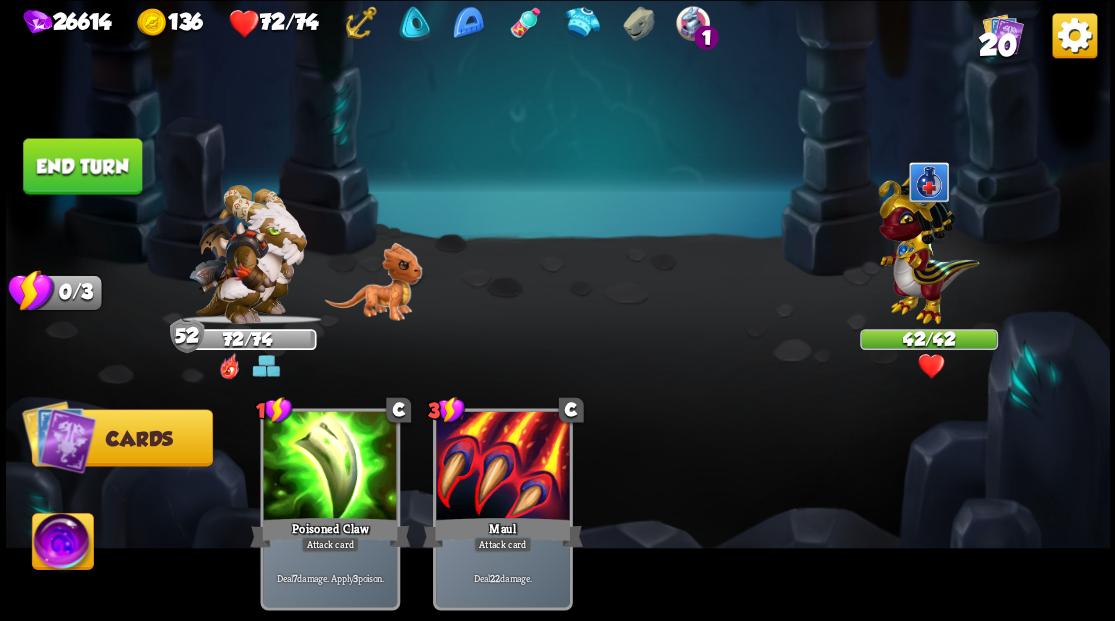click on "End turn" at bounding box center (82, 166) 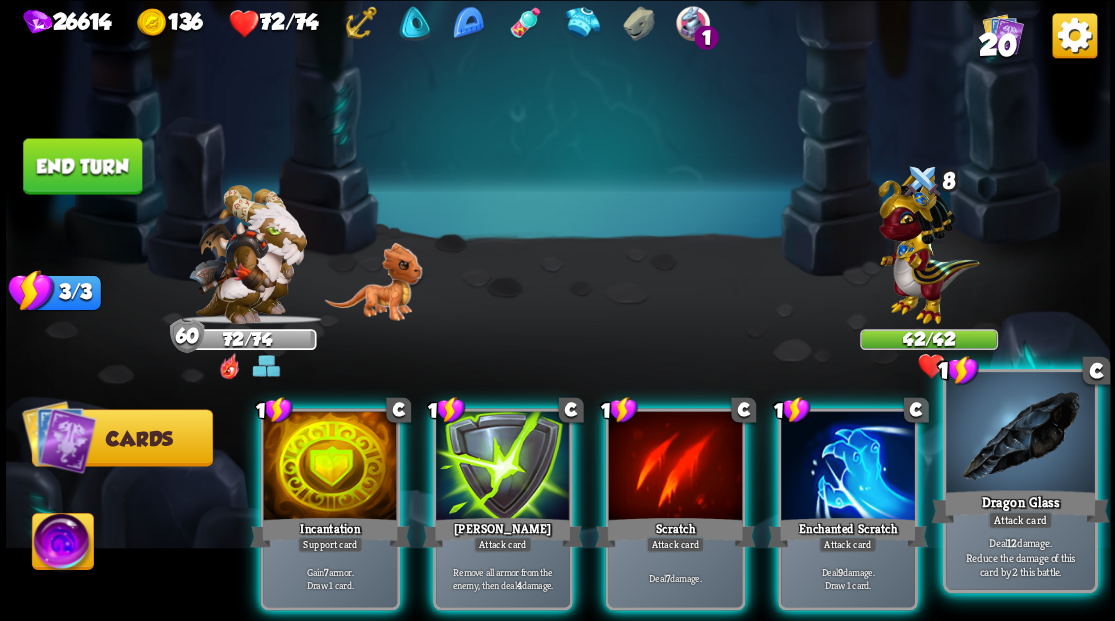 click at bounding box center [1020, 434] 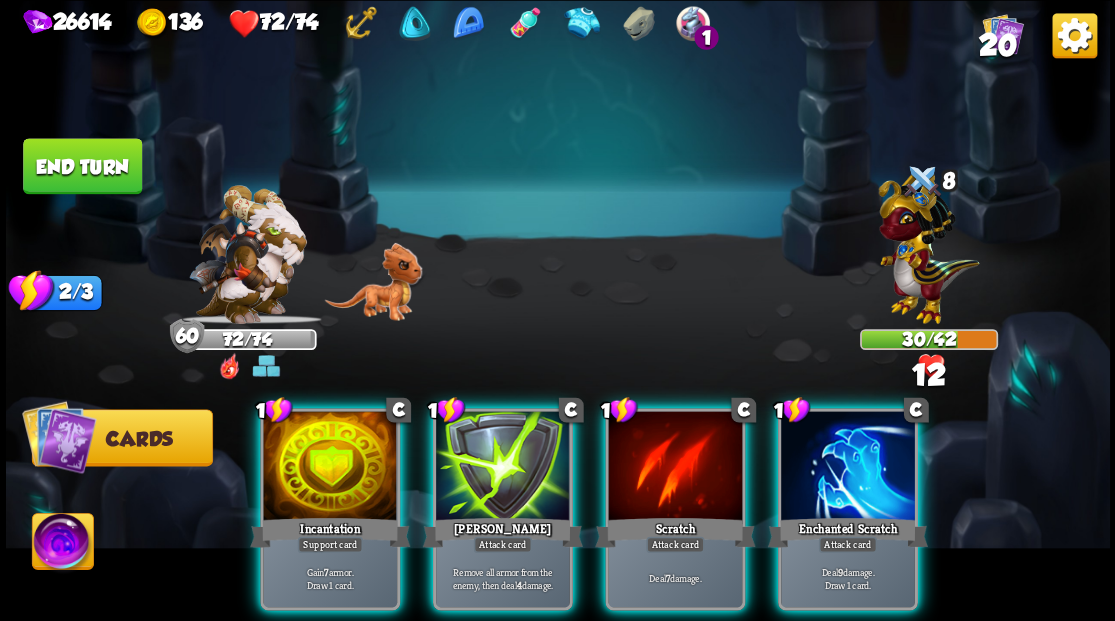 click at bounding box center [848, 467] 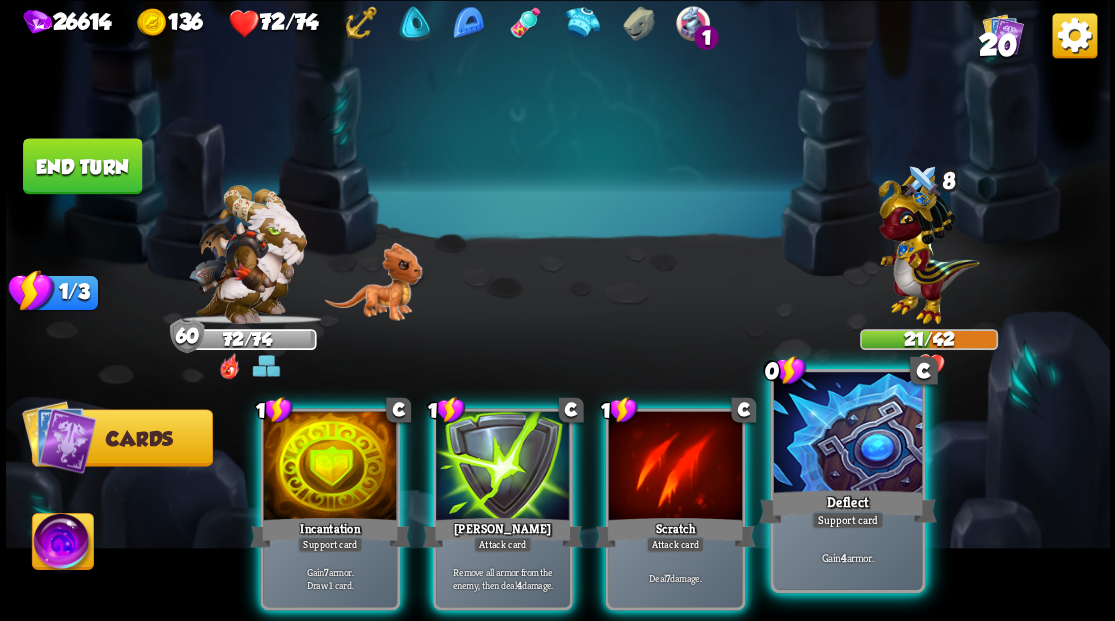 drag, startPoint x: 858, startPoint y: 471, endPoint x: 754, endPoint y: 454, distance: 105.380264 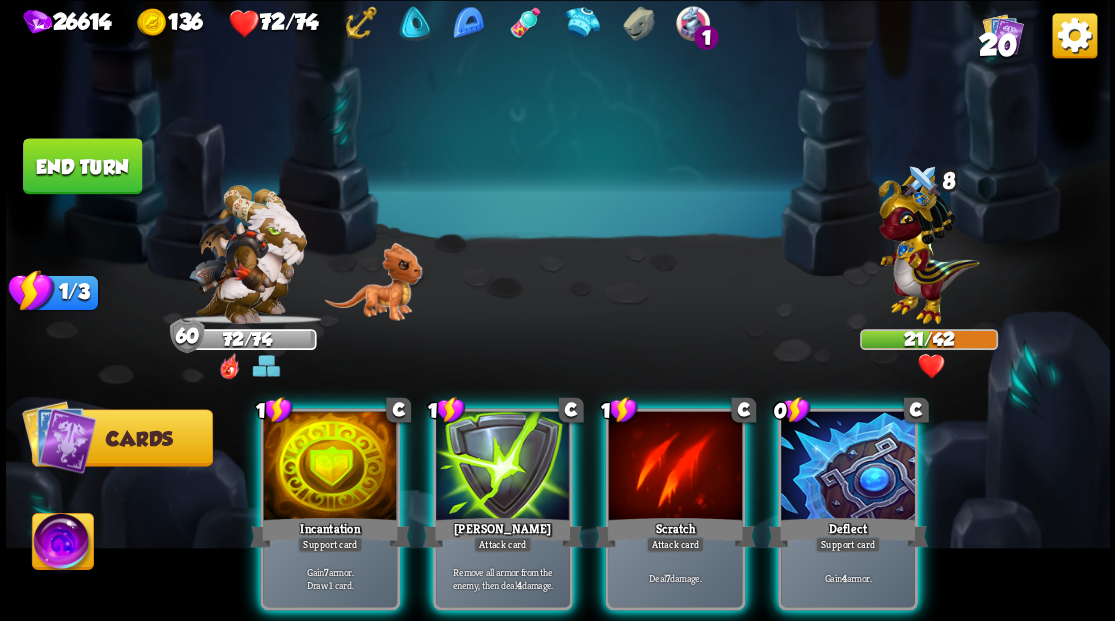 click at bounding box center [848, 467] 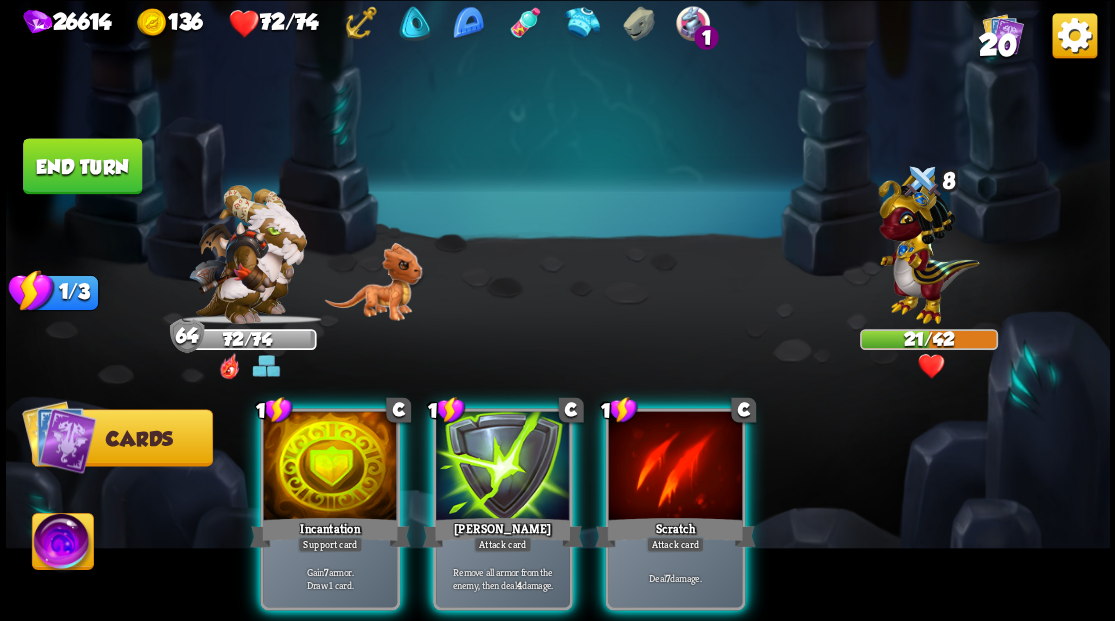 drag, startPoint x: 673, startPoint y: 464, endPoint x: 609, endPoint y: 440, distance: 68.35203 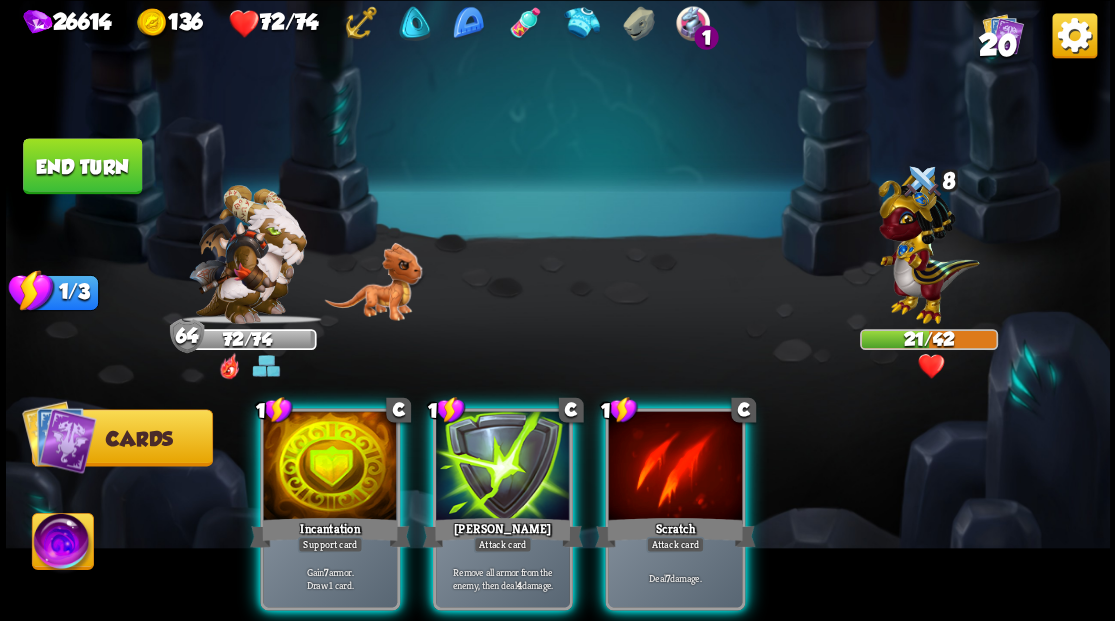 click at bounding box center (675, 467) 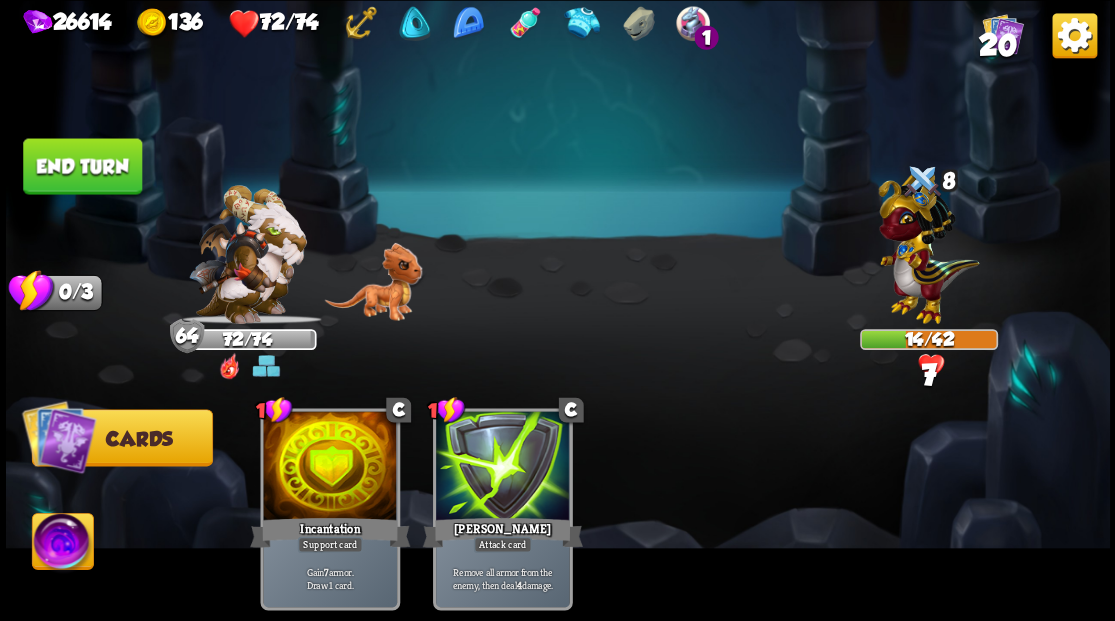 click on "End turn" at bounding box center (82, 166) 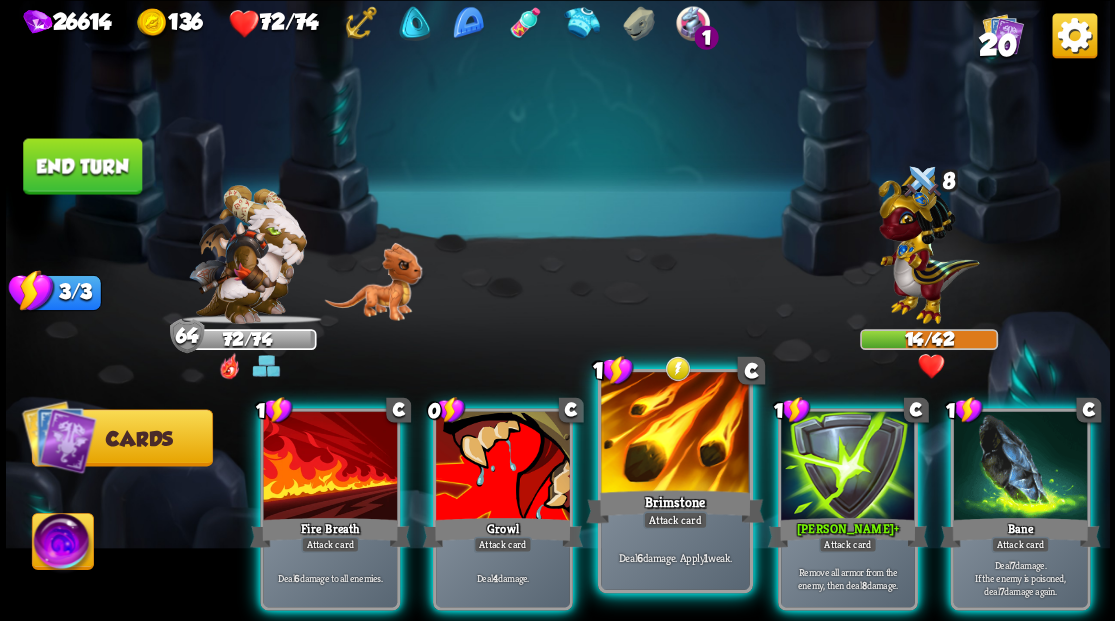 click at bounding box center [675, 434] 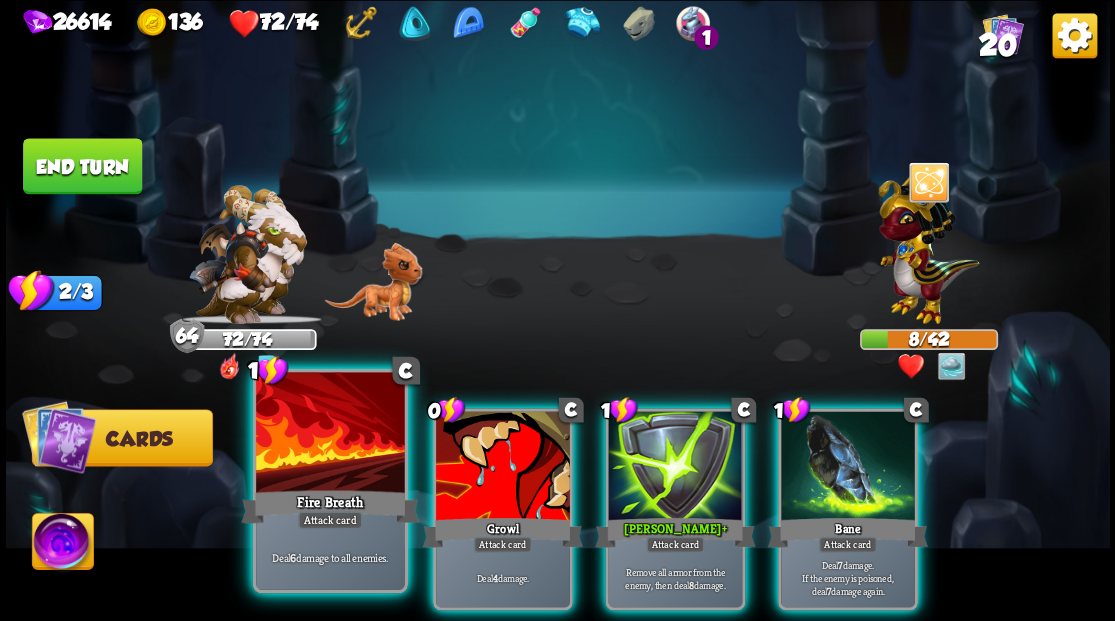 click at bounding box center (330, 434) 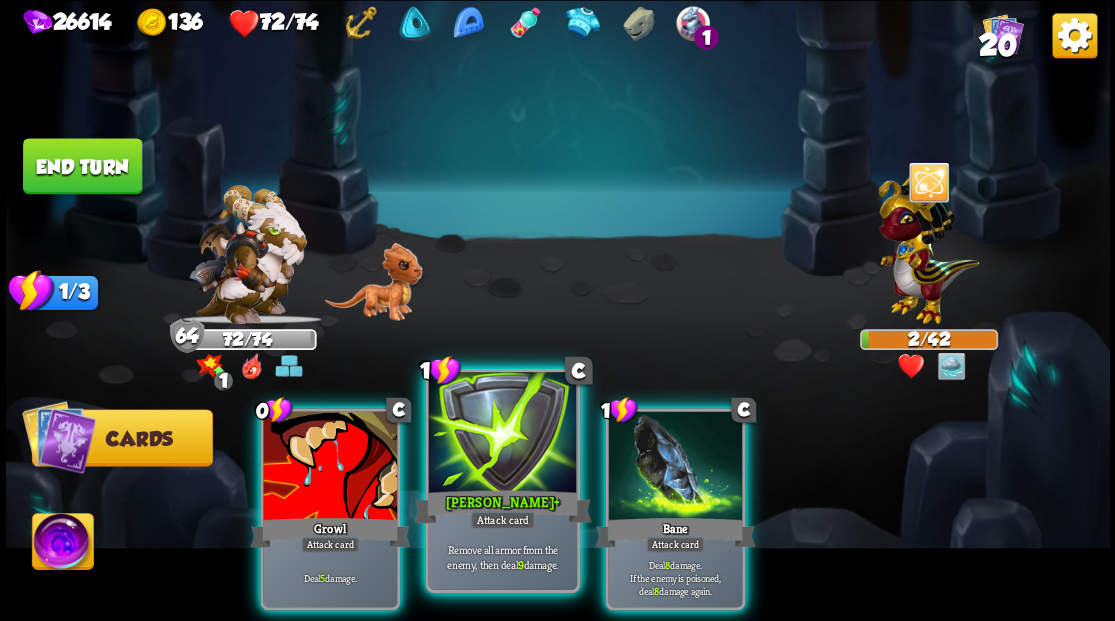 click at bounding box center [502, 434] 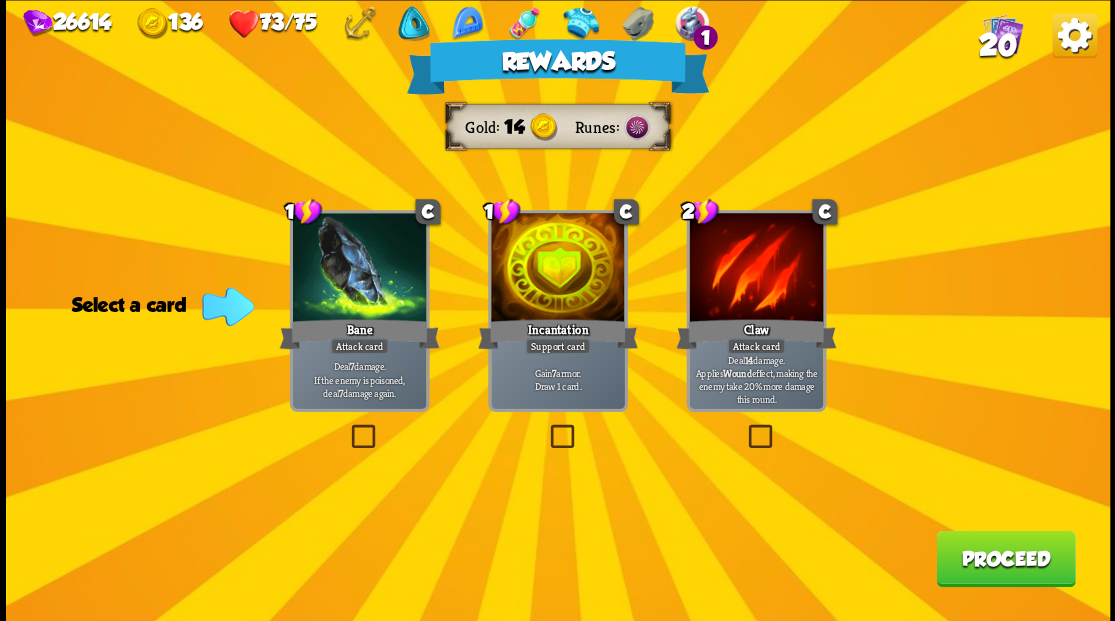 click on "20" at bounding box center (997, 45) 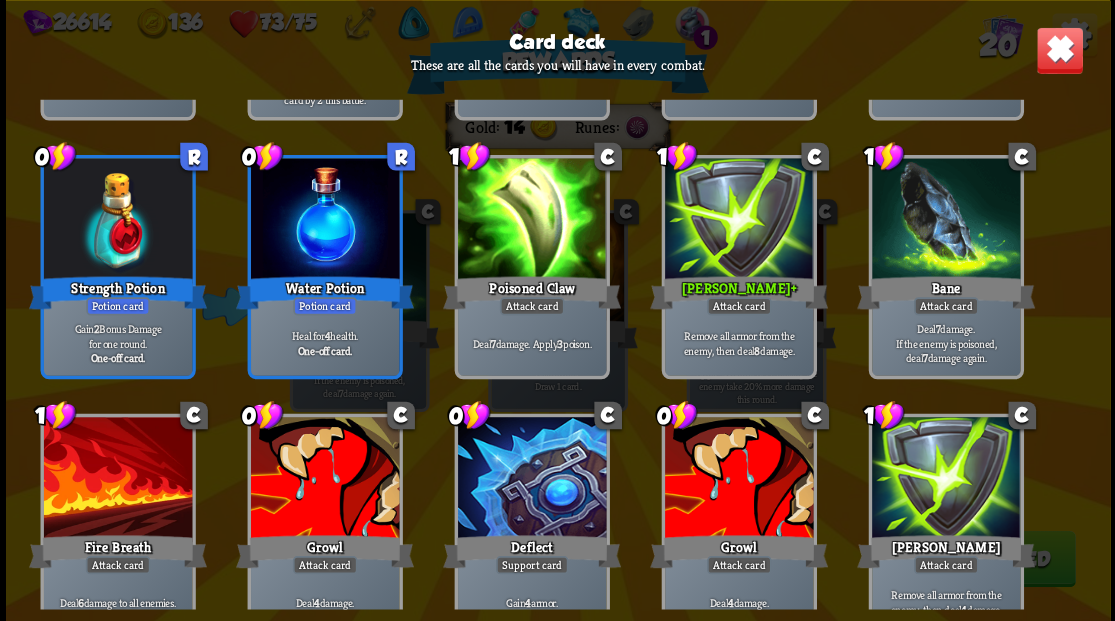 scroll, scrollTop: 629, scrollLeft: 0, axis: vertical 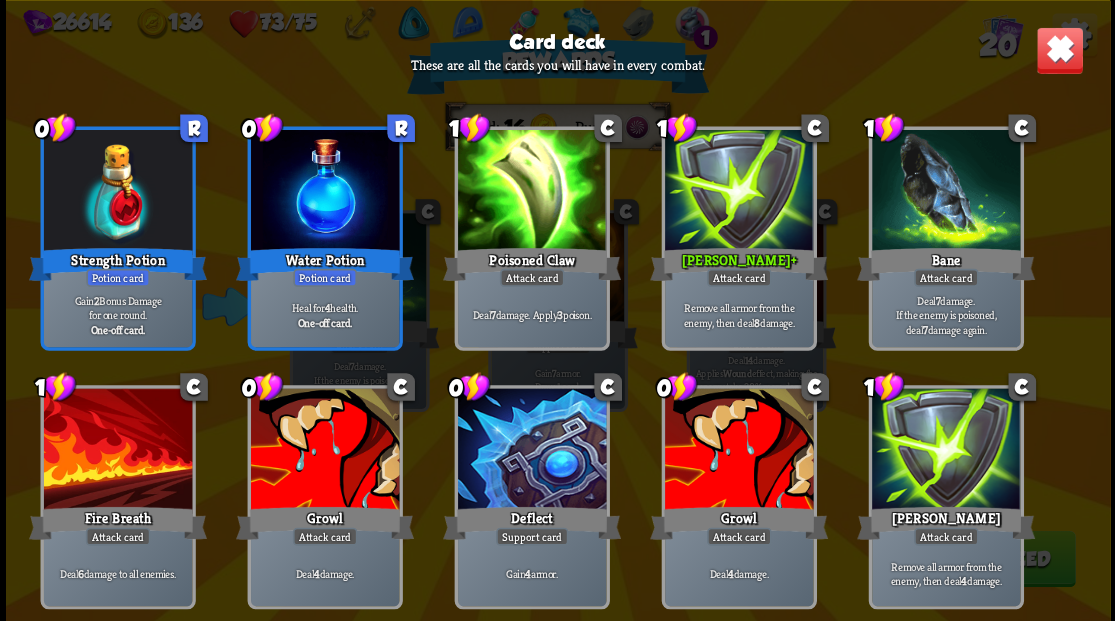 click at bounding box center [1059, 50] 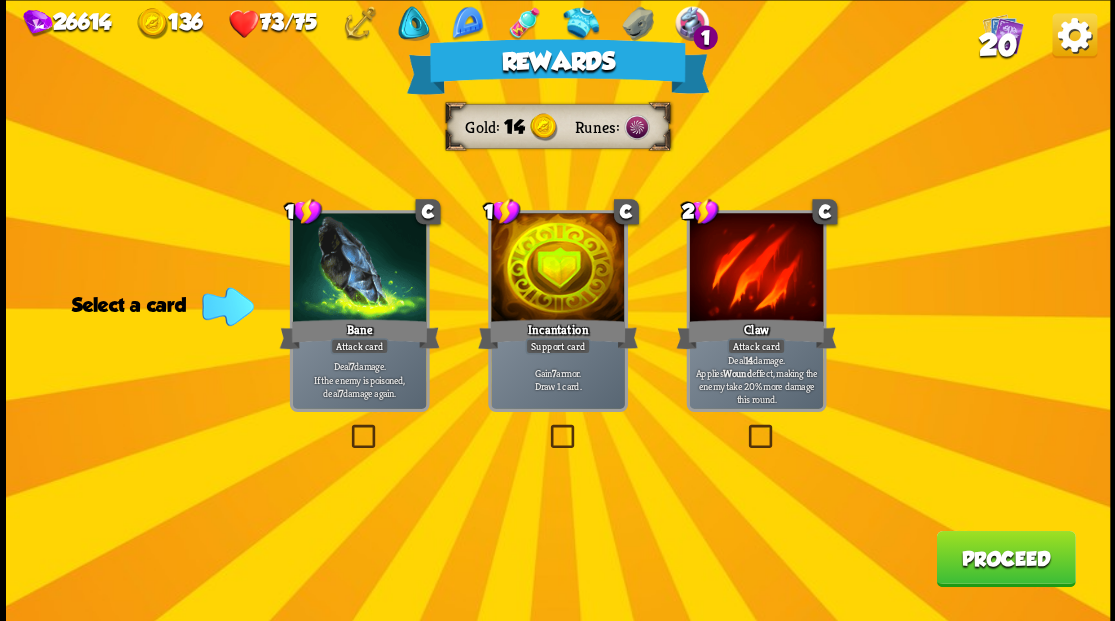 click at bounding box center [546, 427] 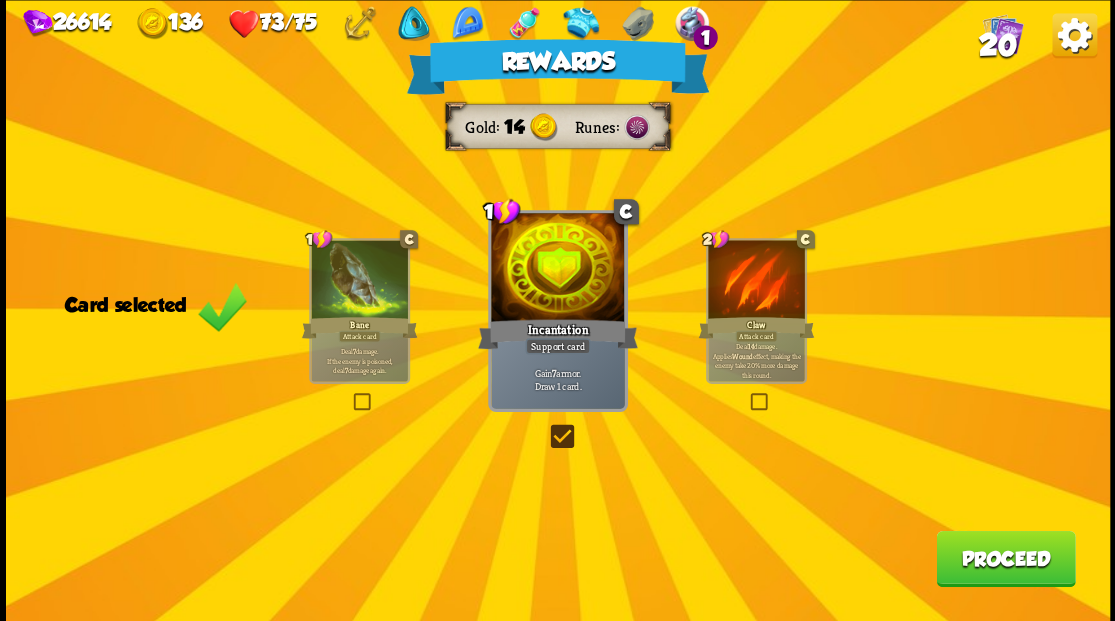 drag, startPoint x: 1016, startPoint y: 573, endPoint x: 1012, endPoint y: 550, distance: 23.345236 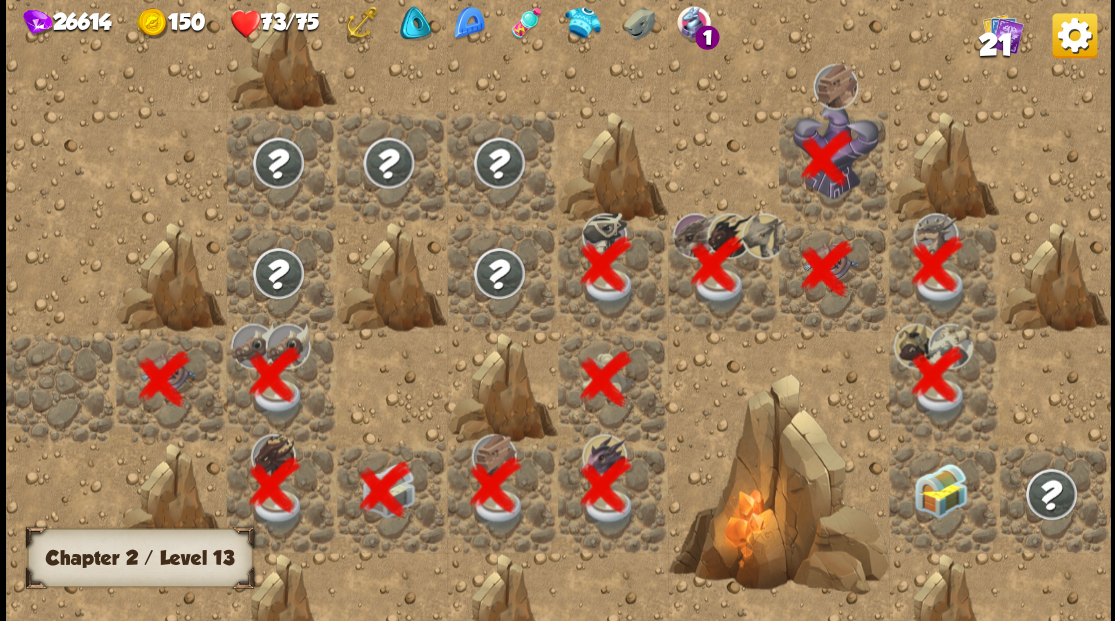 scroll, scrollTop: 0, scrollLeft: 384, axis: horizontal 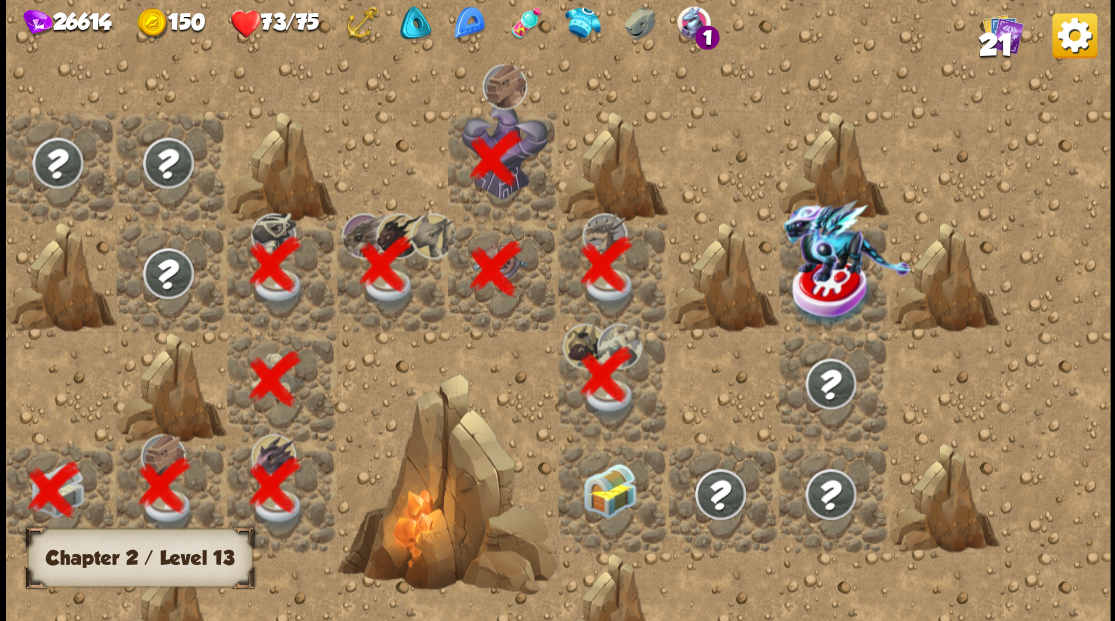 click at bounding box center [609, 489] 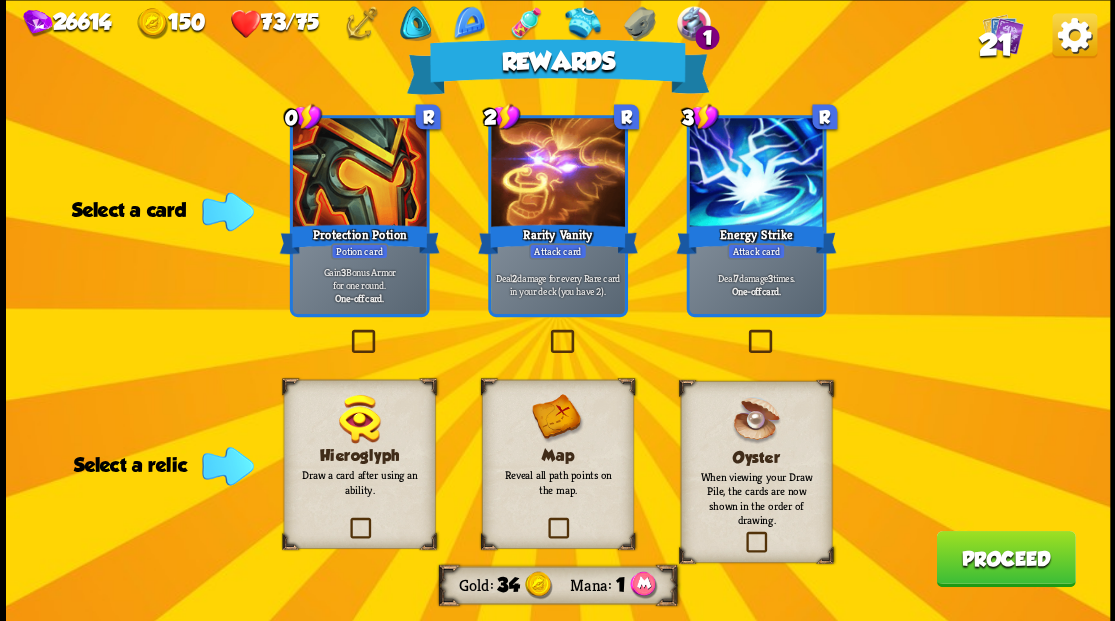 click at bounding box center (346, 520) 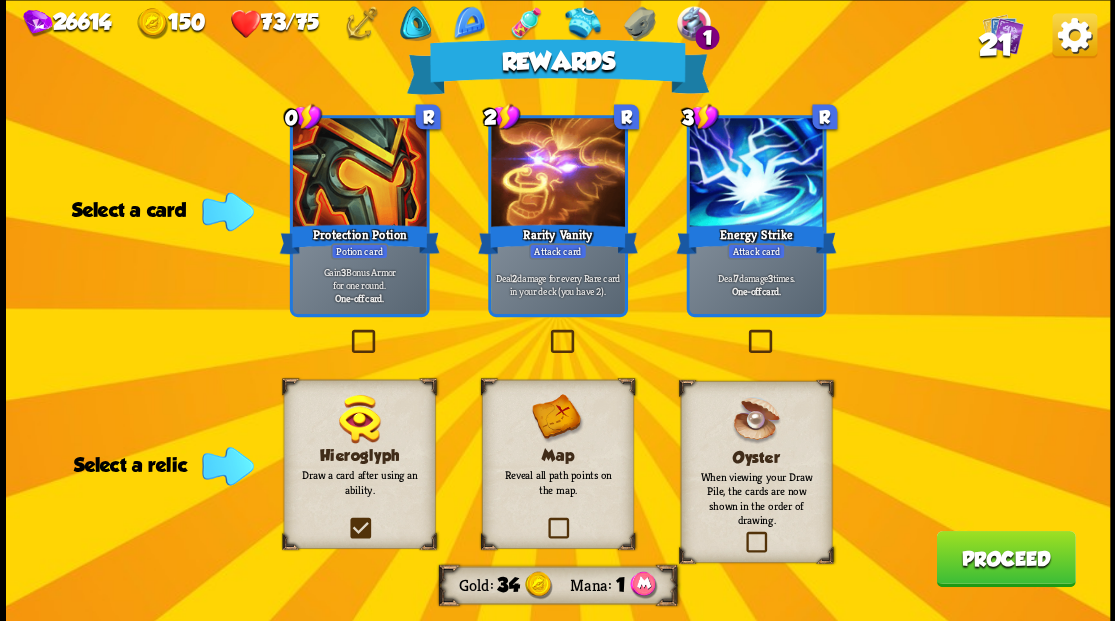 click at bounding box center (0, 0) 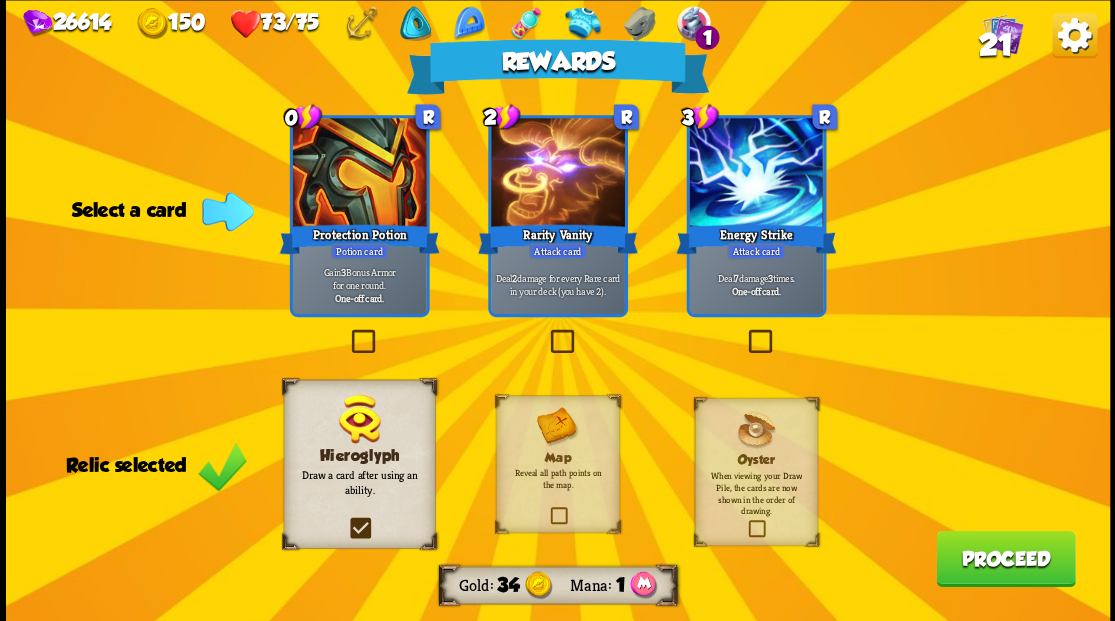 click on "Proceed" at bounding box center [1005, 558] 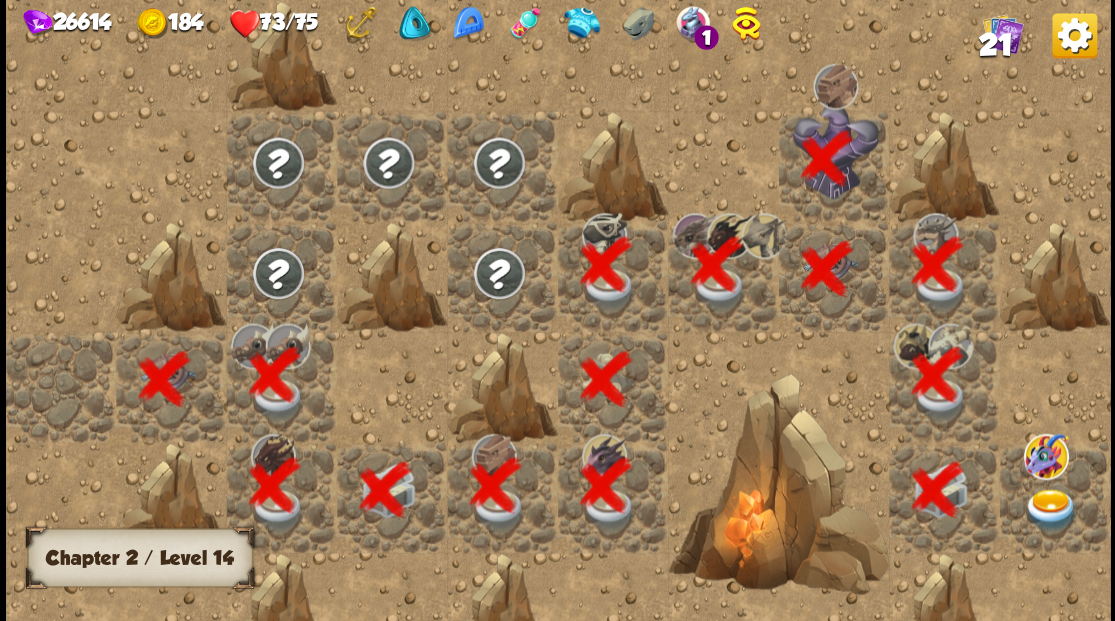 scroll, scrollTop: 0, scrollLeft: 384, axis: horizontal 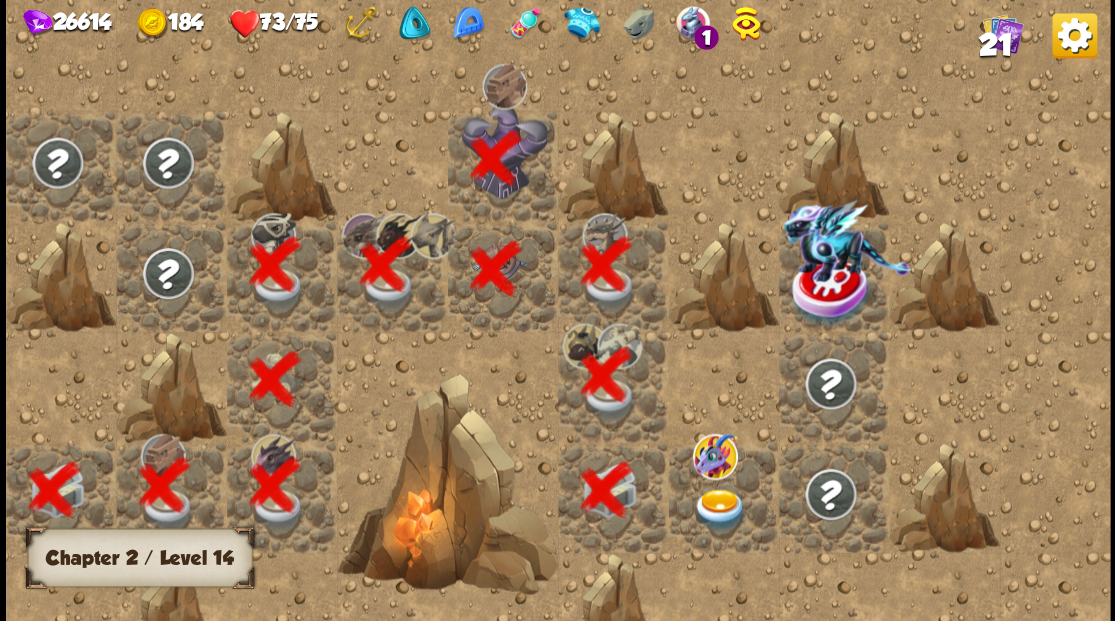 click at bounding box center [719, 509] 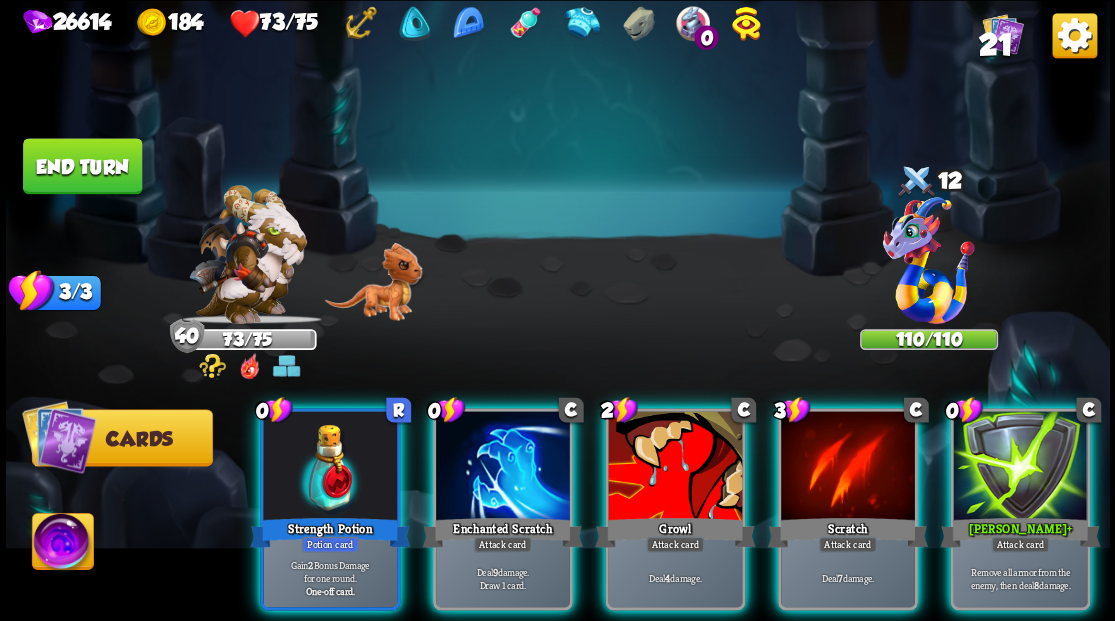 click at bounding box center [928, 263] 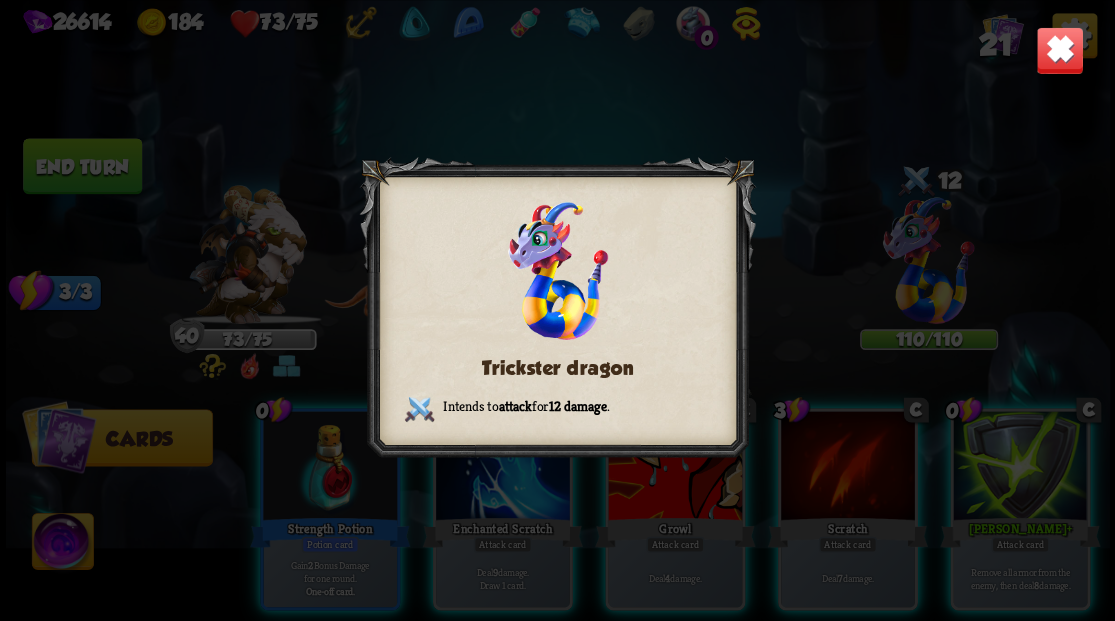 click at bounding box center [1059, 50] 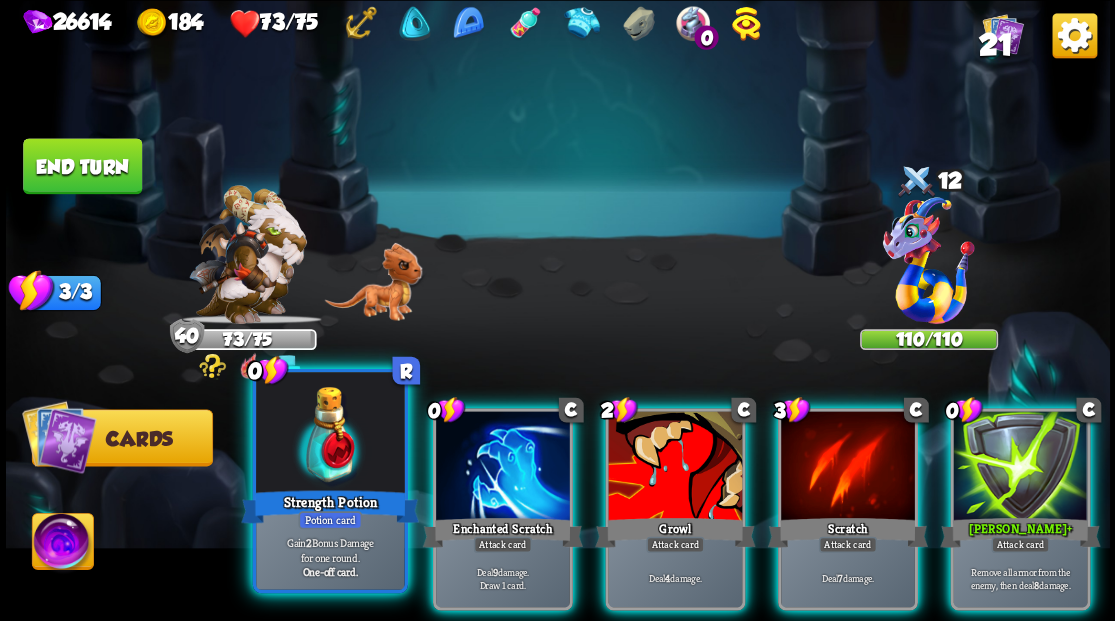 click at bounding box center (330, 434) 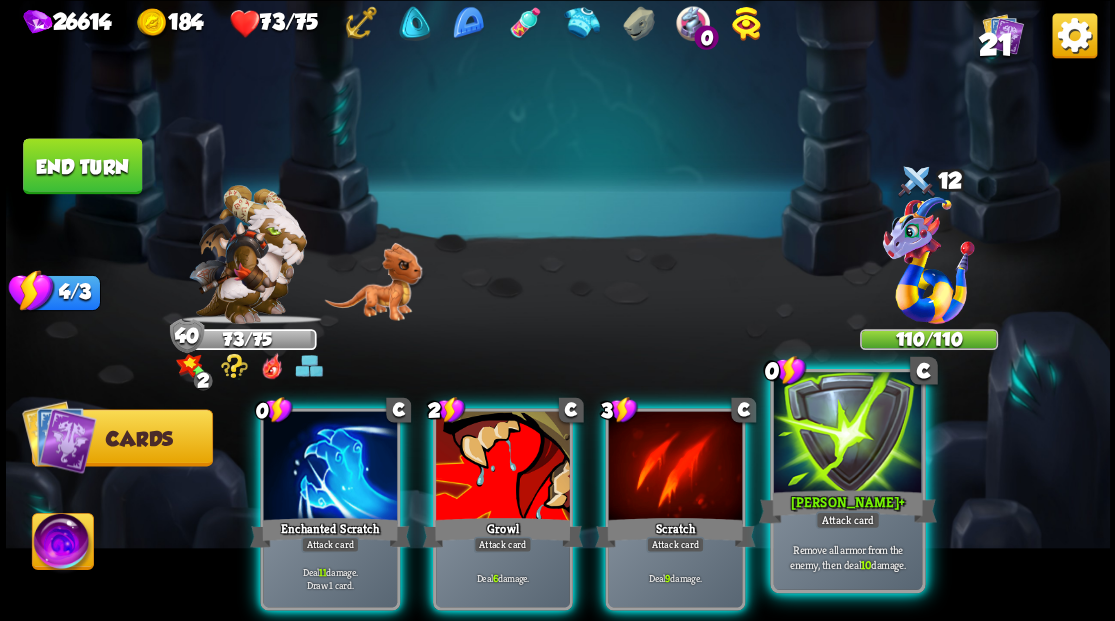 click at bounding box center [847, 434] 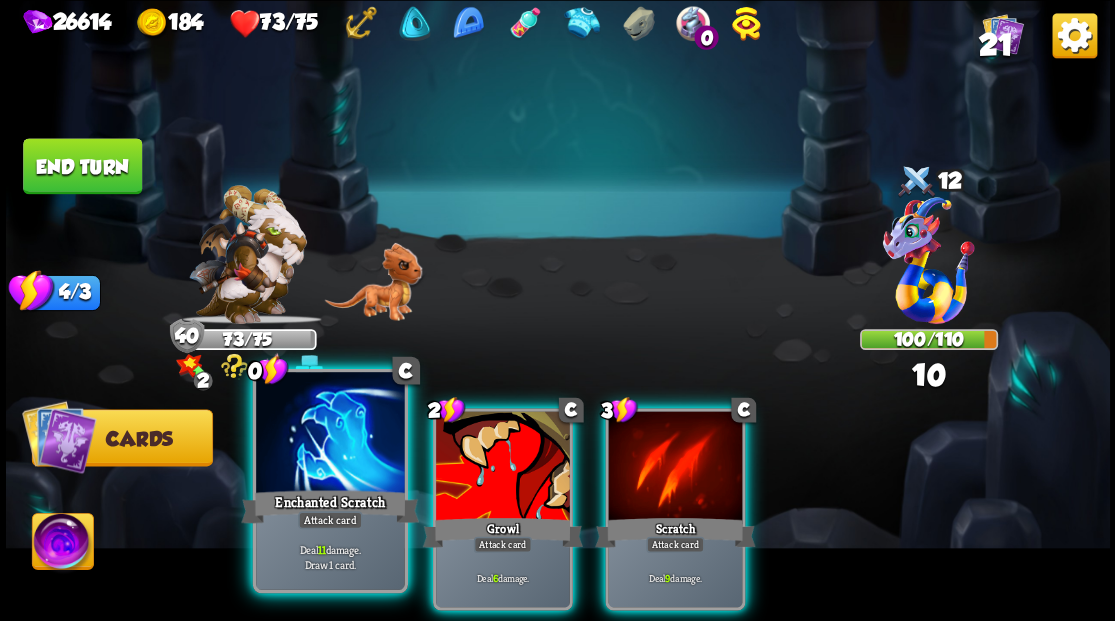 click at bounding box center [330, 434] 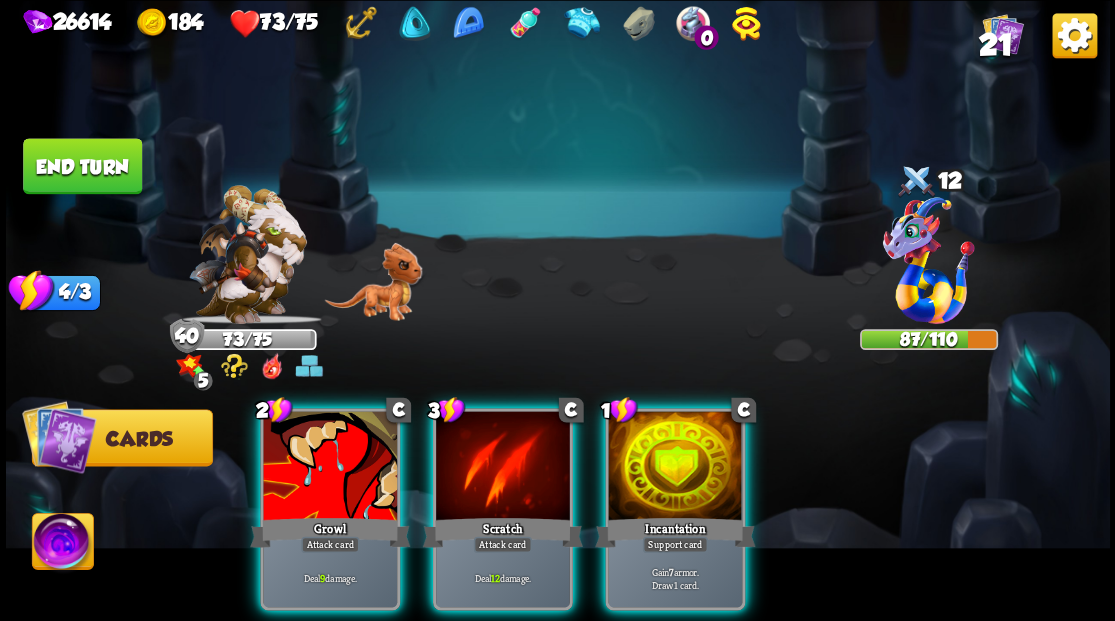 click at bounding box center (675, 467) 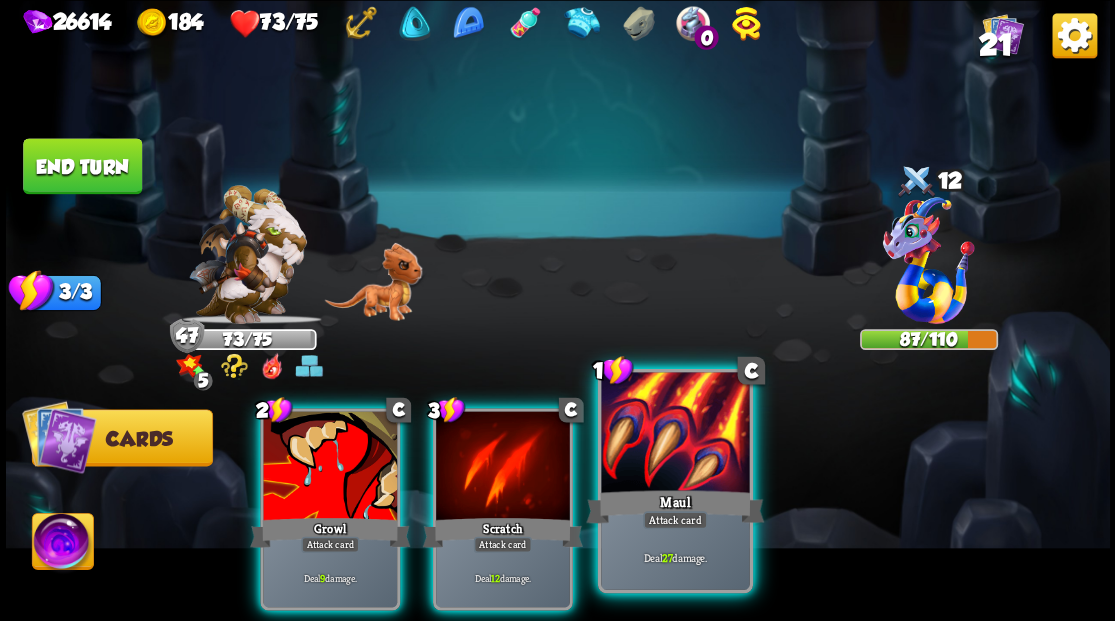click at bounding box center (675, 434) 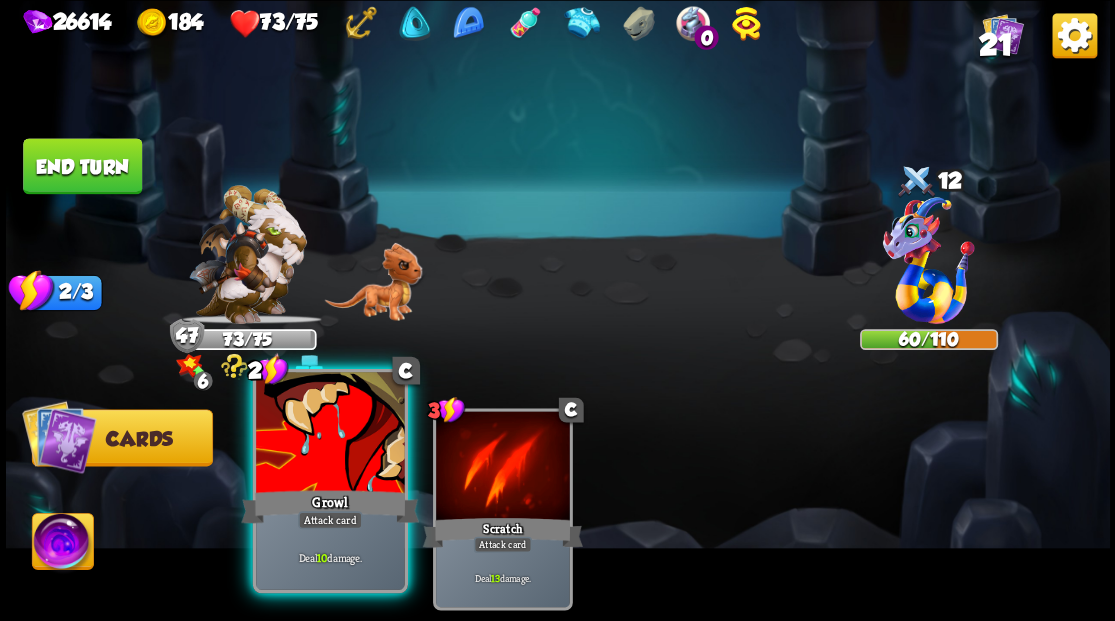 click at bounding box center [330, 434] 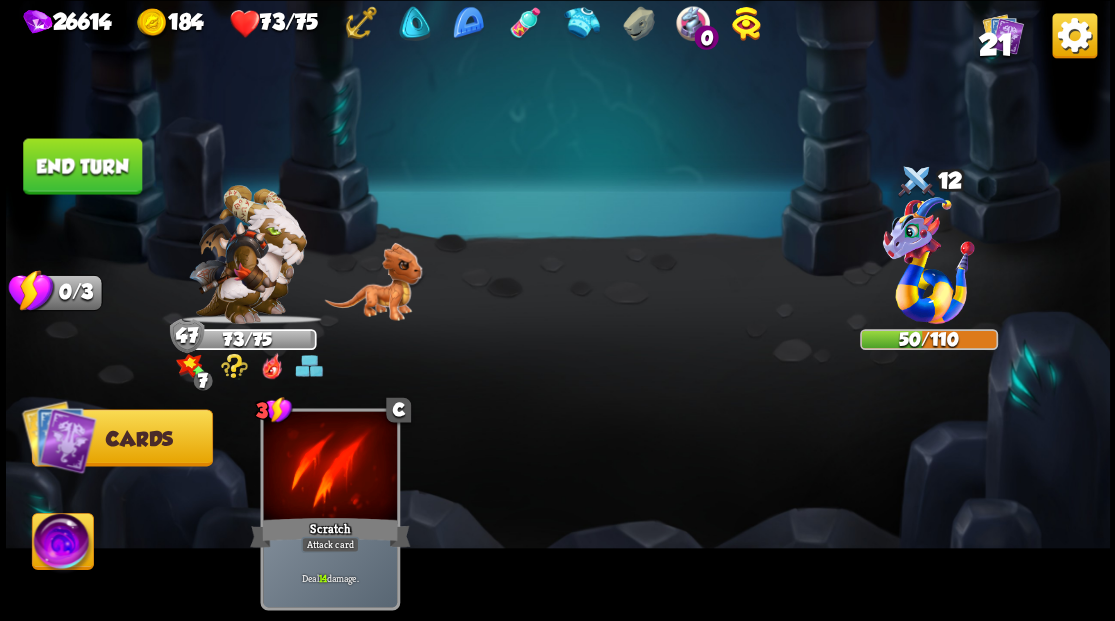 click at bounding box center [62, 544] 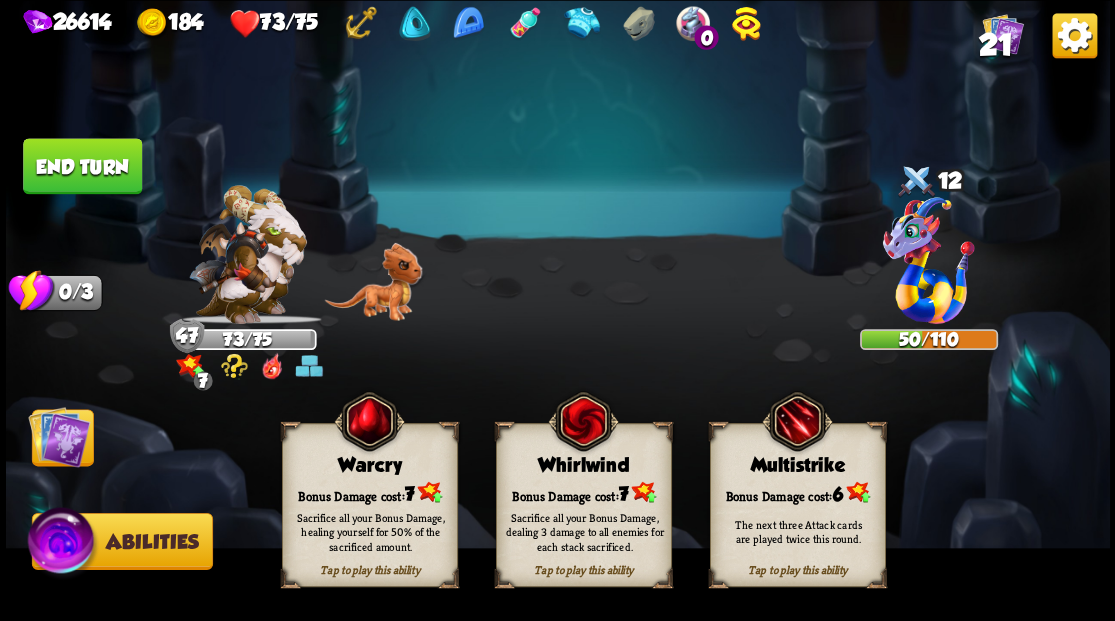 click on "Bonus Damage cost:  7" at bounding box center (583, 492) 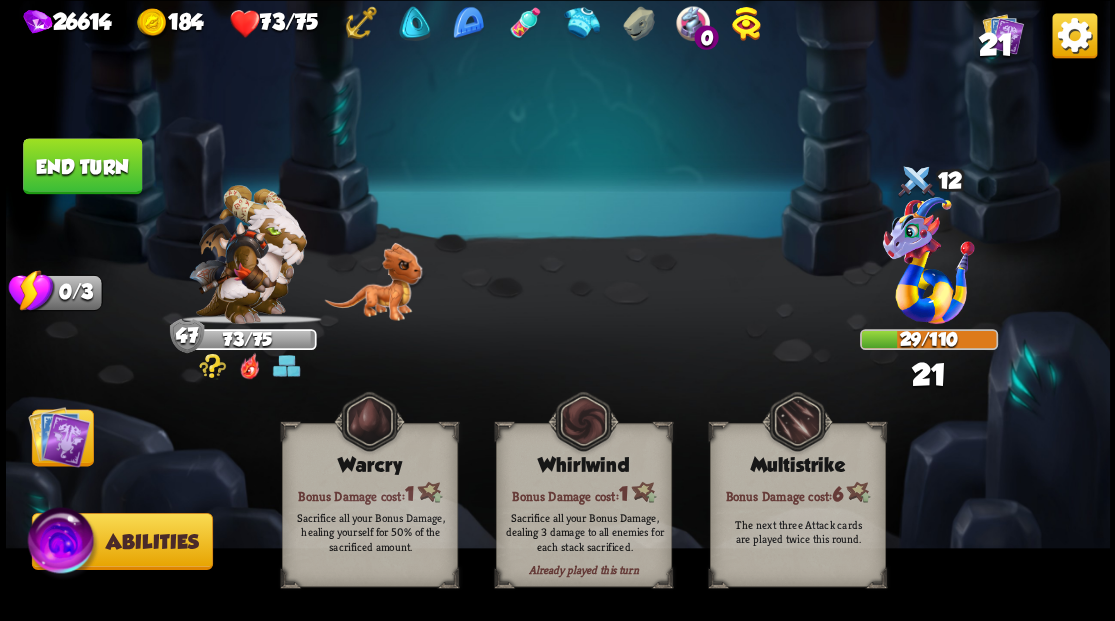 click at bounding box center (59, 436) 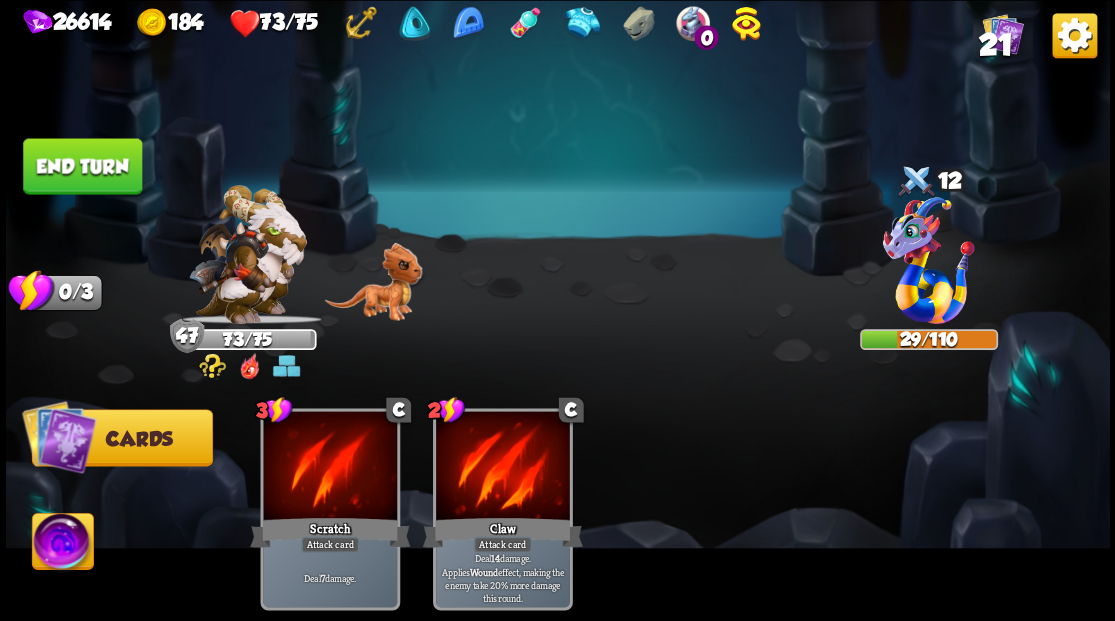 click on "End turn" at bounding box center [82, 166] 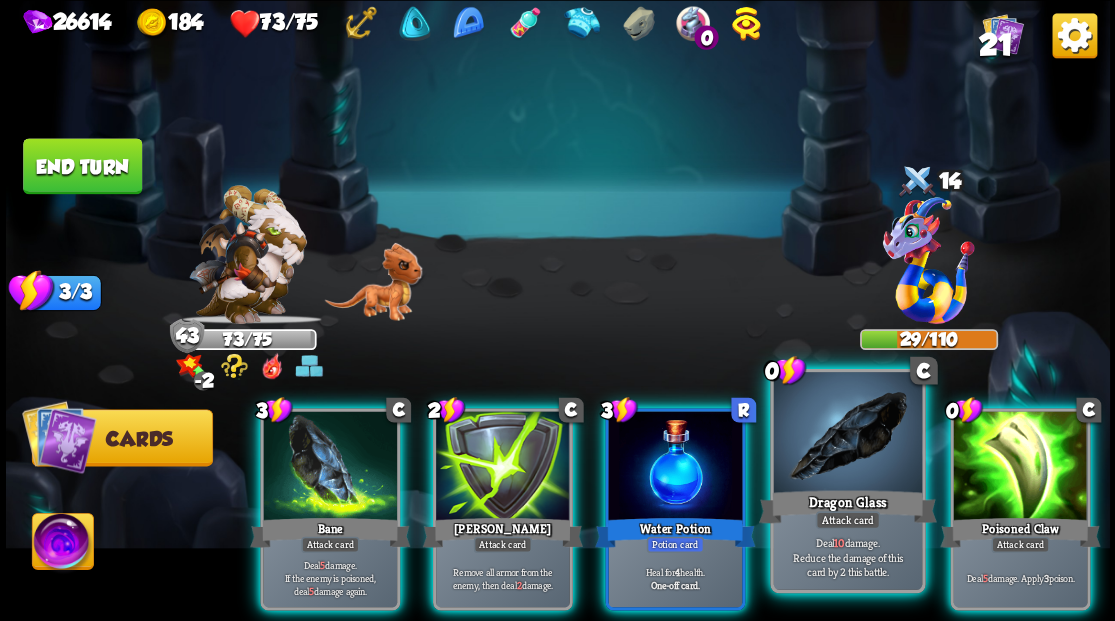 click at bounding box center [847, 434] 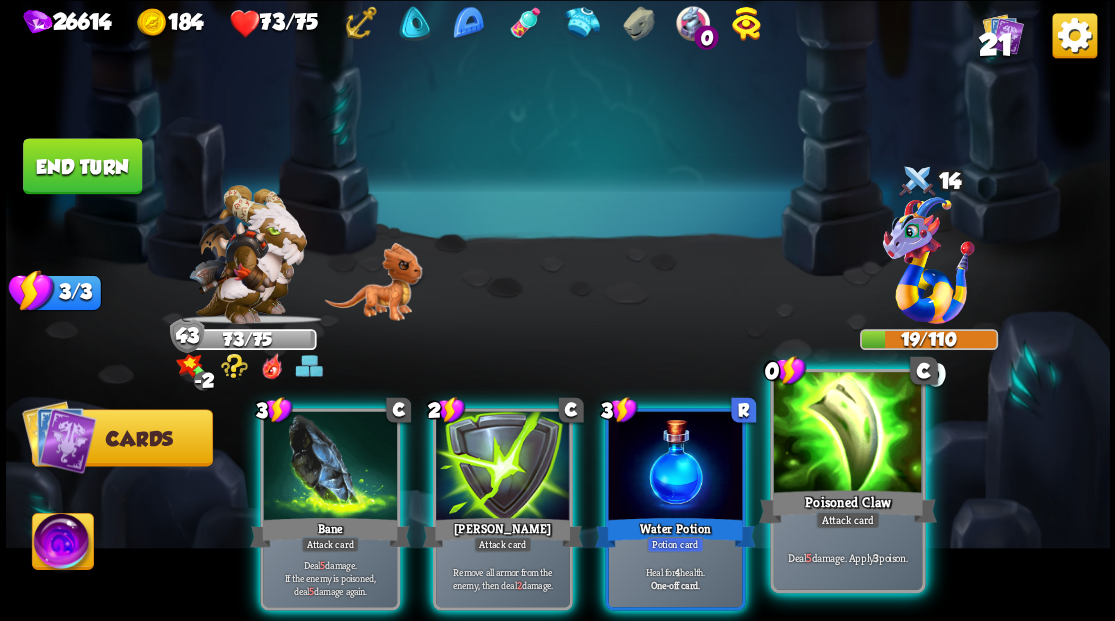 click at bounding box center [847, 434] 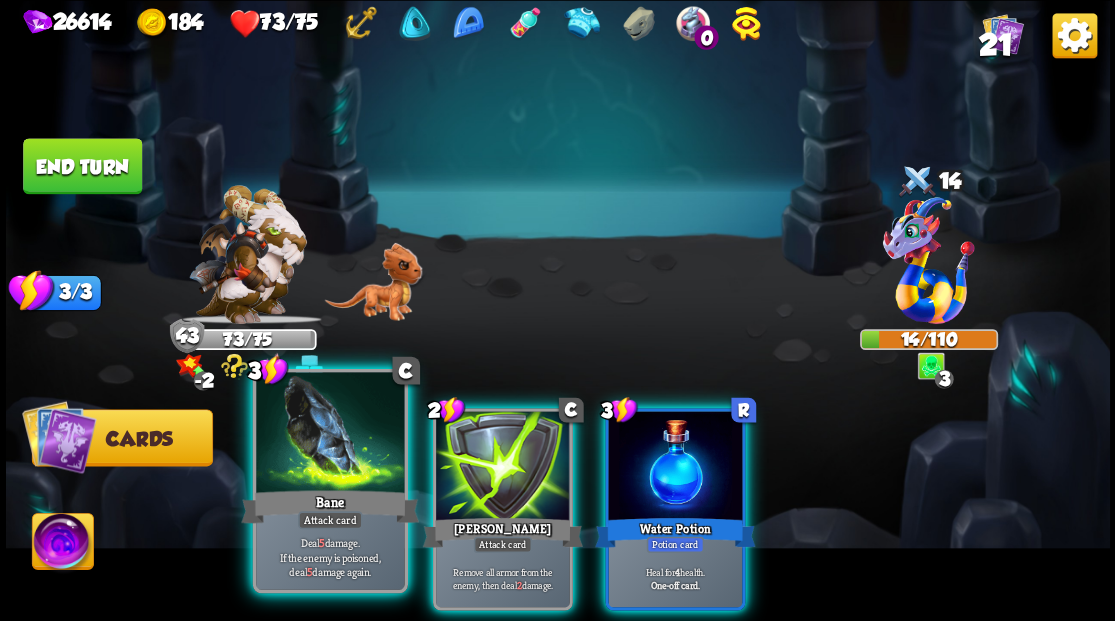 click at bounding box center (330, 434) 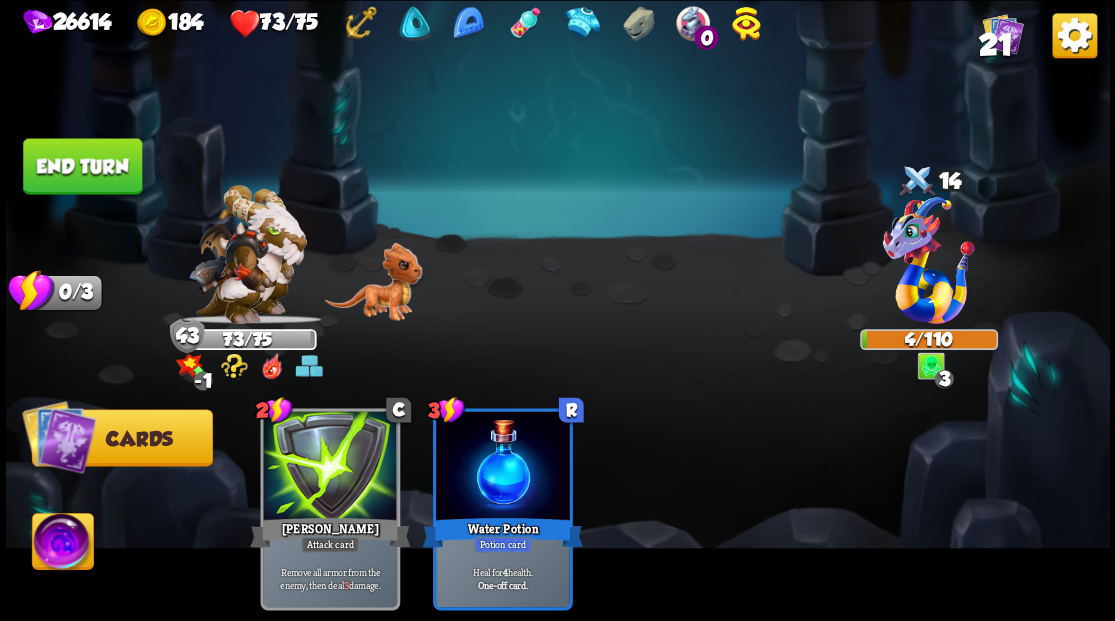click on "End turn" at bounding box center [82, 166] 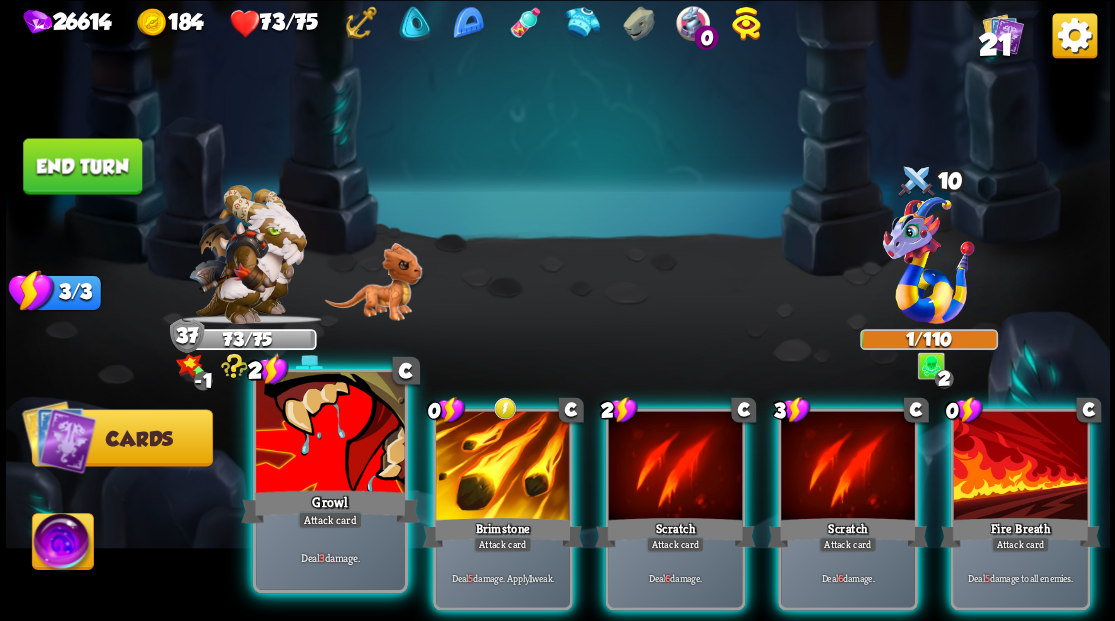 click at bounding box center [330, 434] 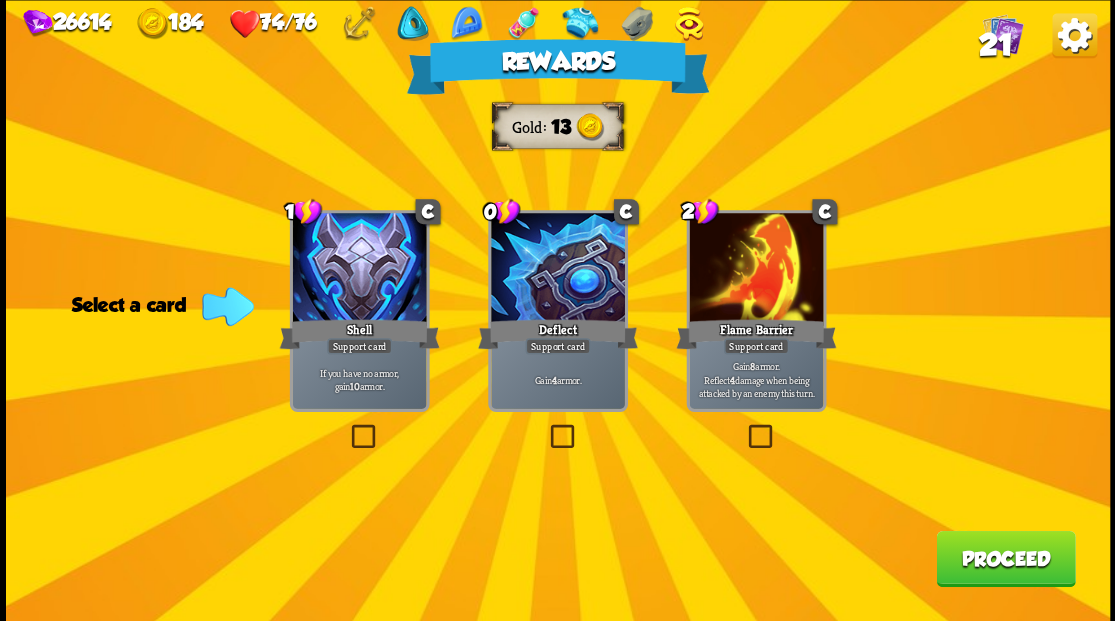 click at bounding box center (546, 427) 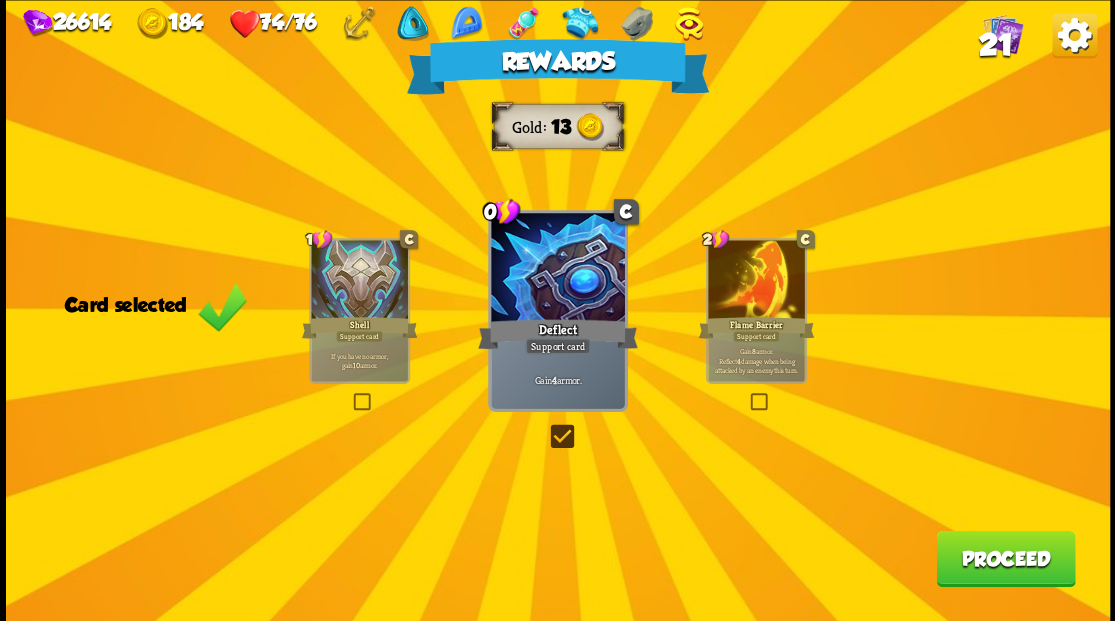 click on "Proceed" at bounding box center [1005, 558] 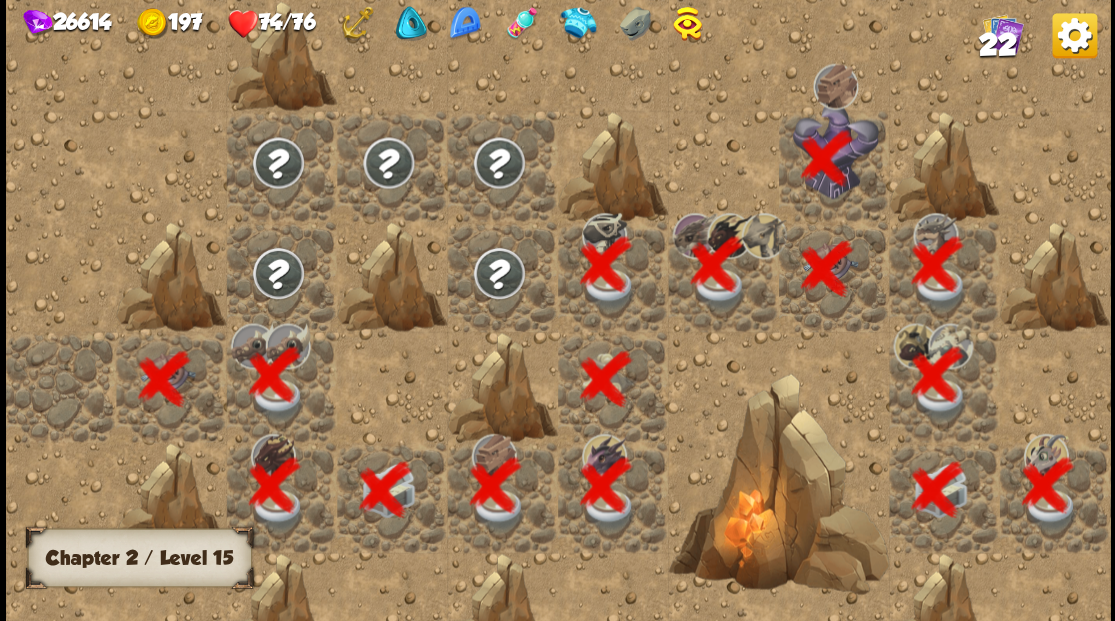 scroll, scrollTop: 0, scrollLeft: 384, axis: horizontal 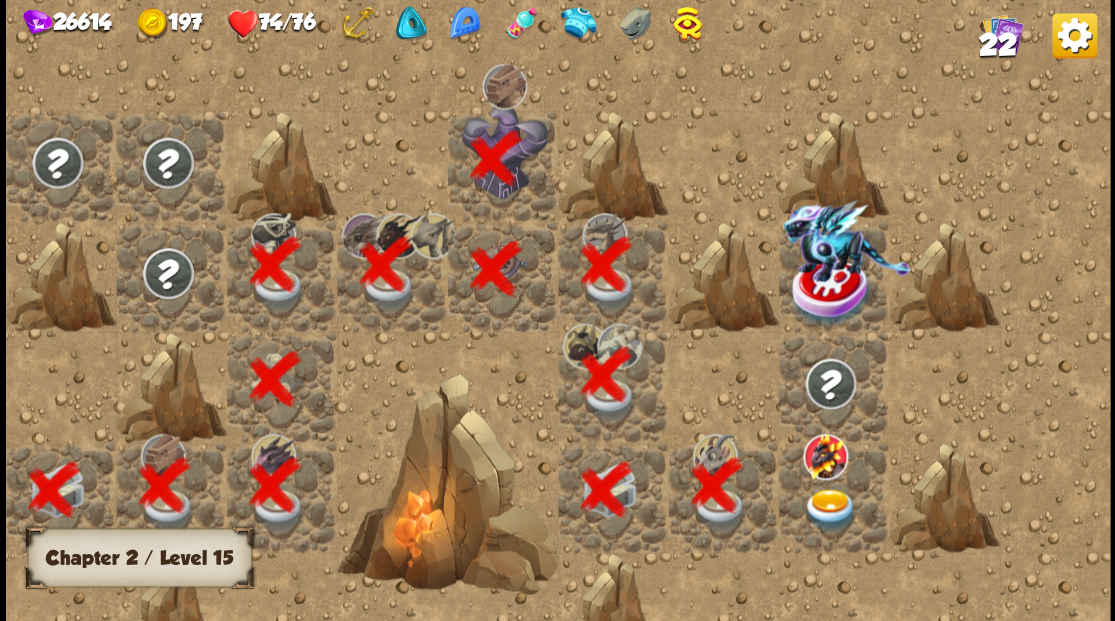 click at bounding box center [829, 509] 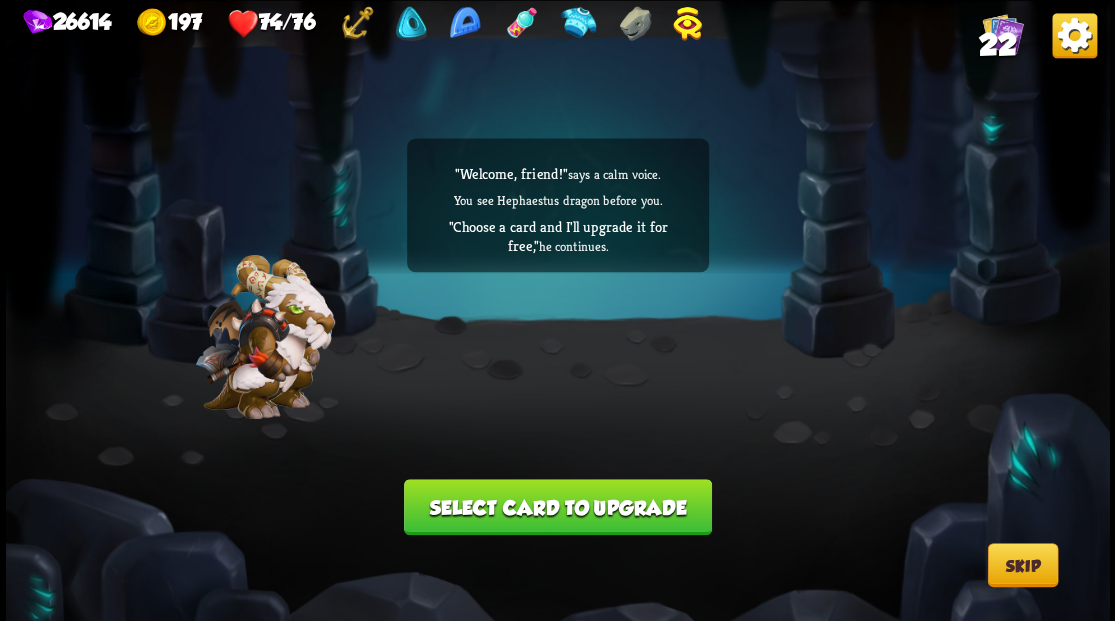 click on "Select card to upgrade" at bounding box center [558, 507] 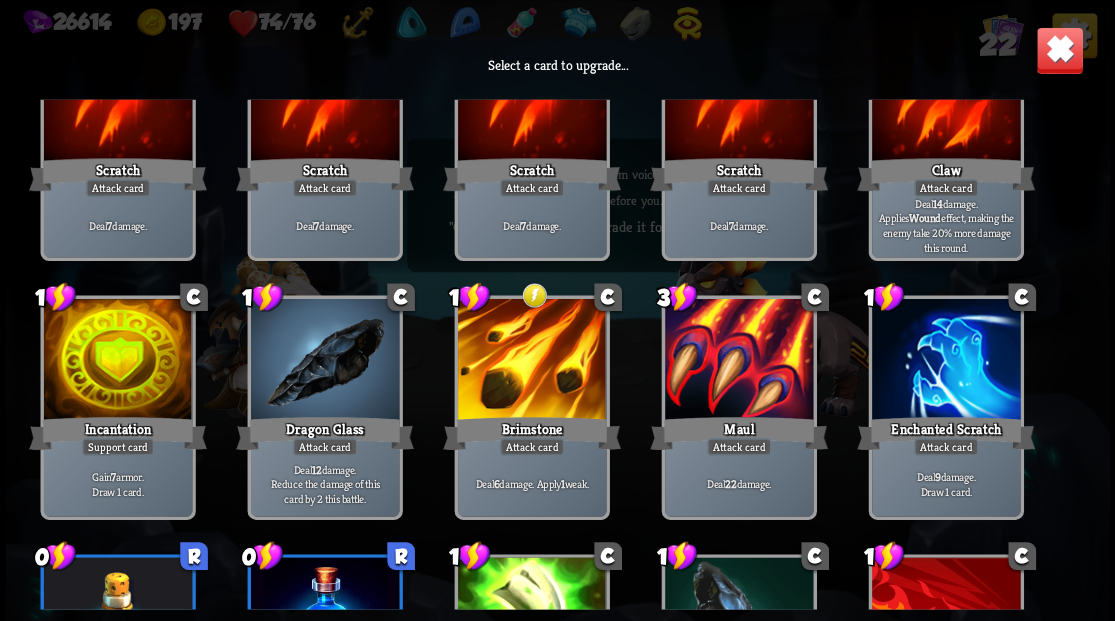 scroll, scrollTop: 200, scrollLeft: 0, axis: vertical 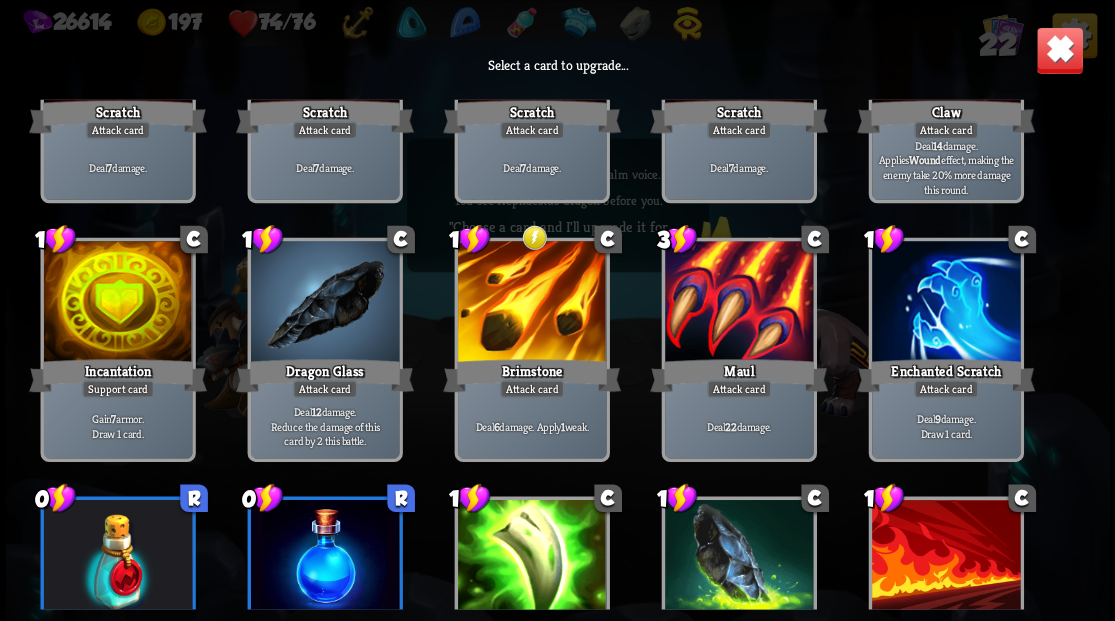 click at bounding box center (738, 303) 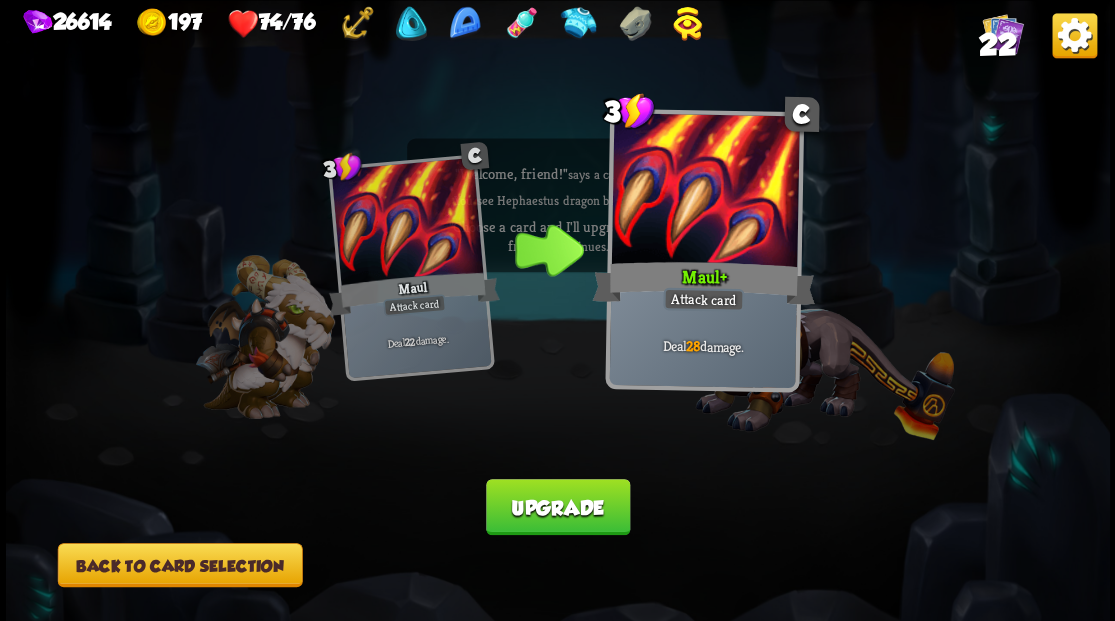 click on "Back to card selection" at bounding box center (179, 565) 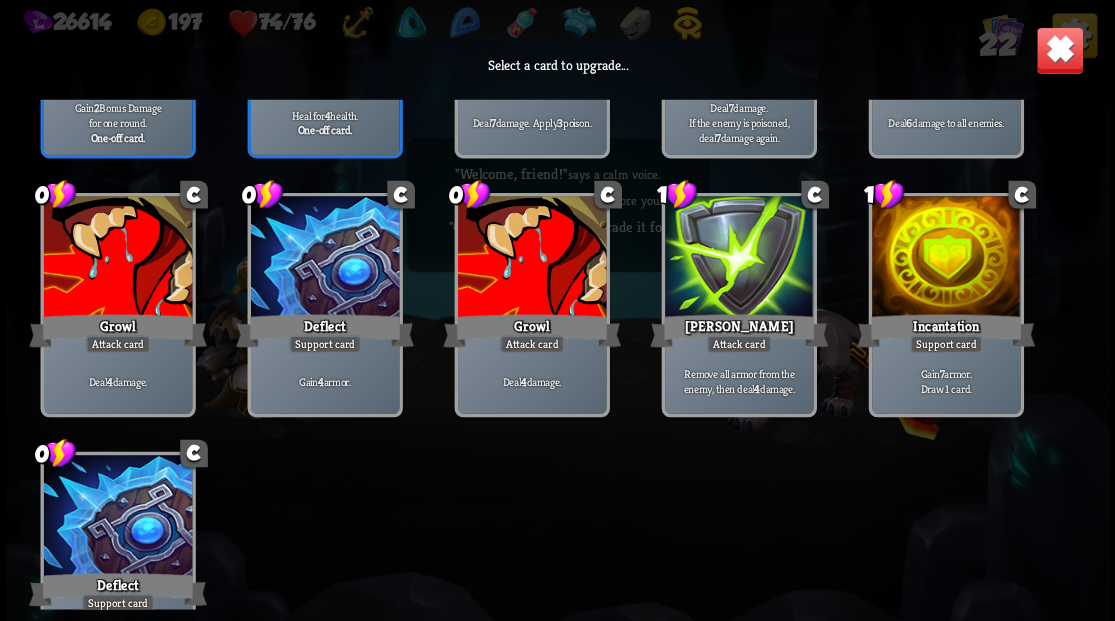 scroll, scrollTop: 866, scrollLeft: 0, axis: vertical 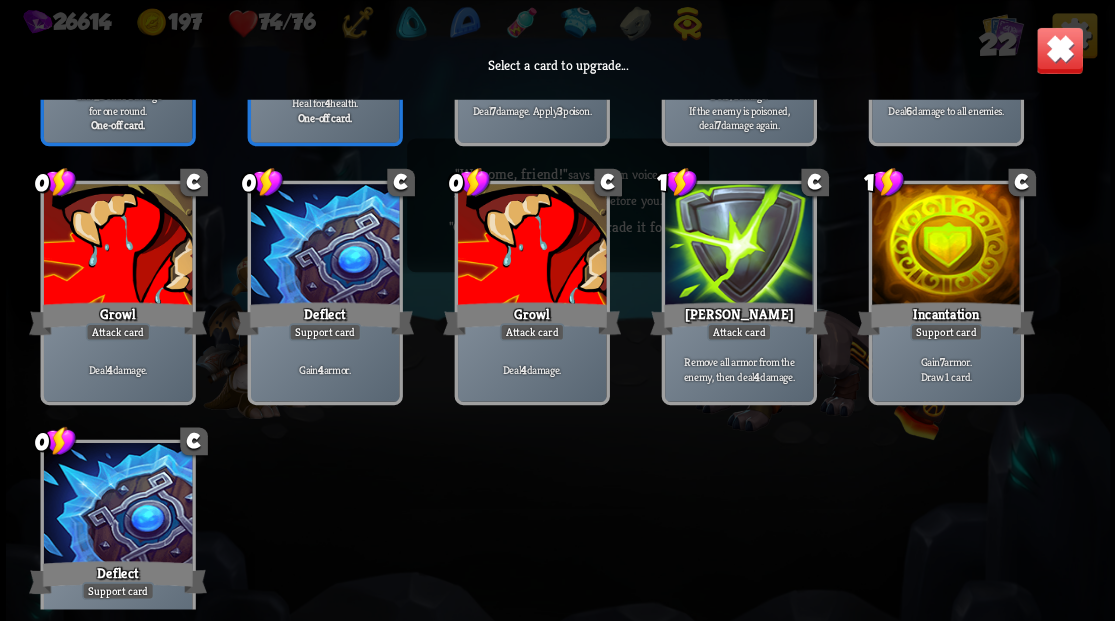 click at bounding box center (738, 246) 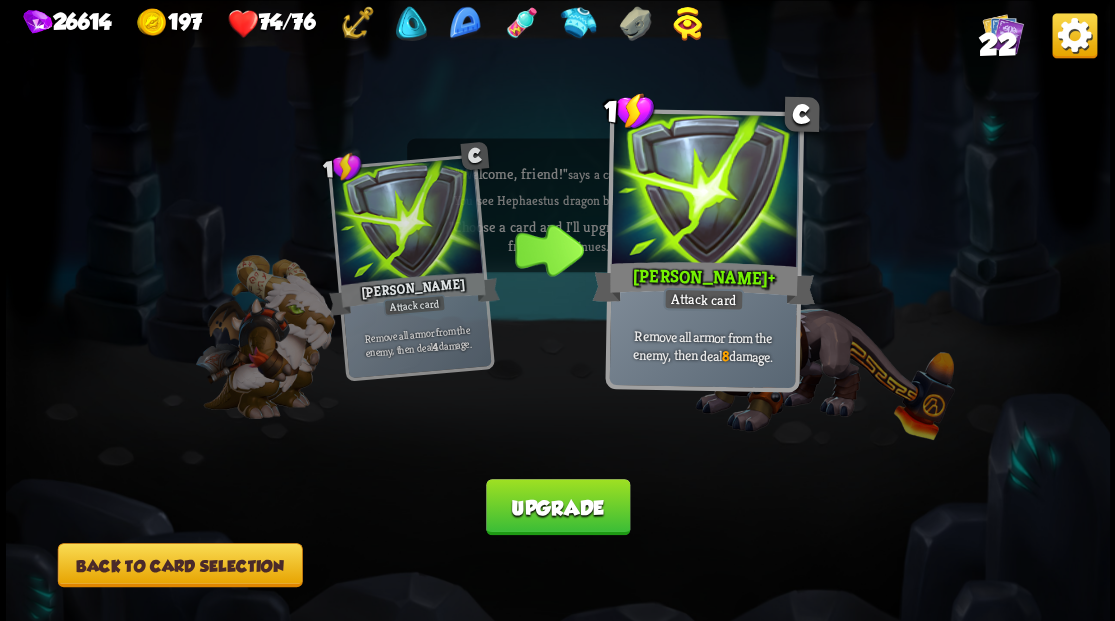 click on "Upgrade" at bounding box center [558, 507] 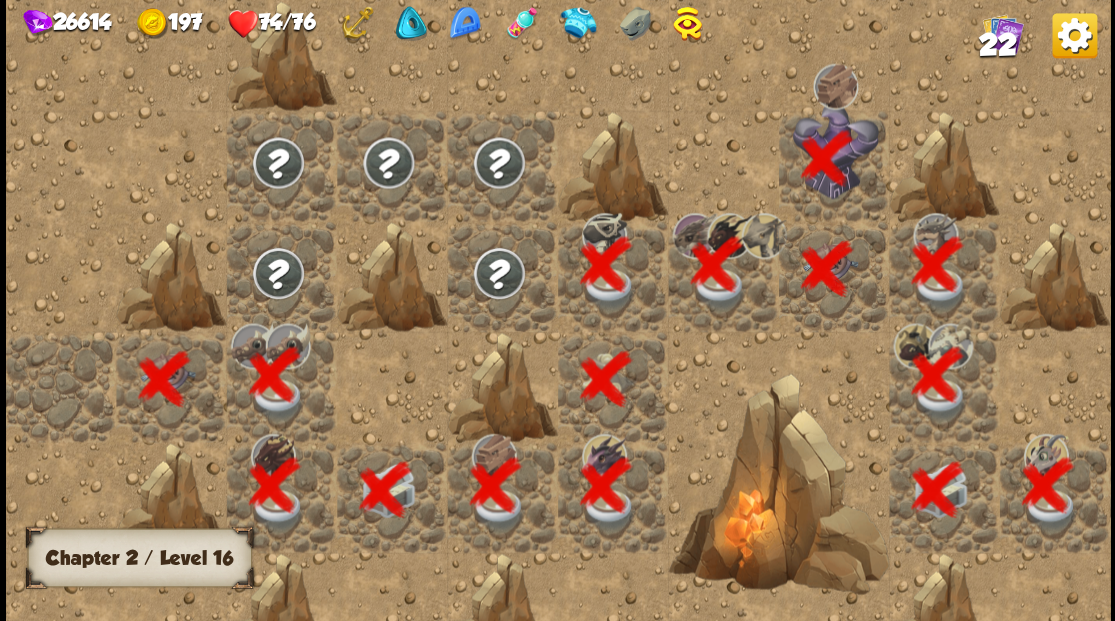 scroll, scrollTop: 0, scrollLeft: 384, axis: horizontal 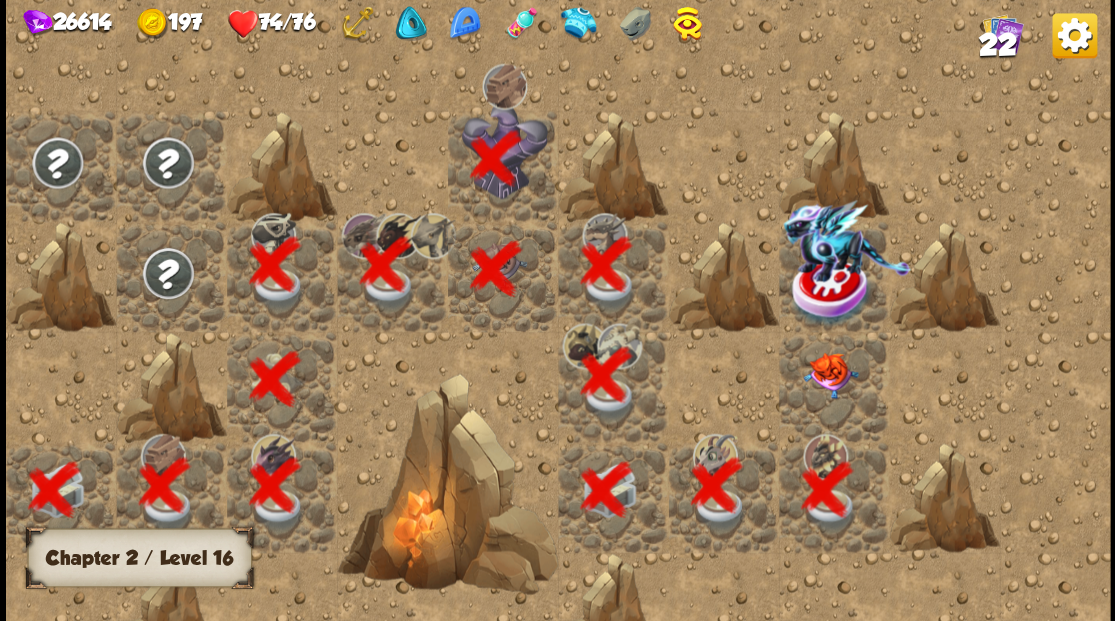 click at bounding box center (829, 375) 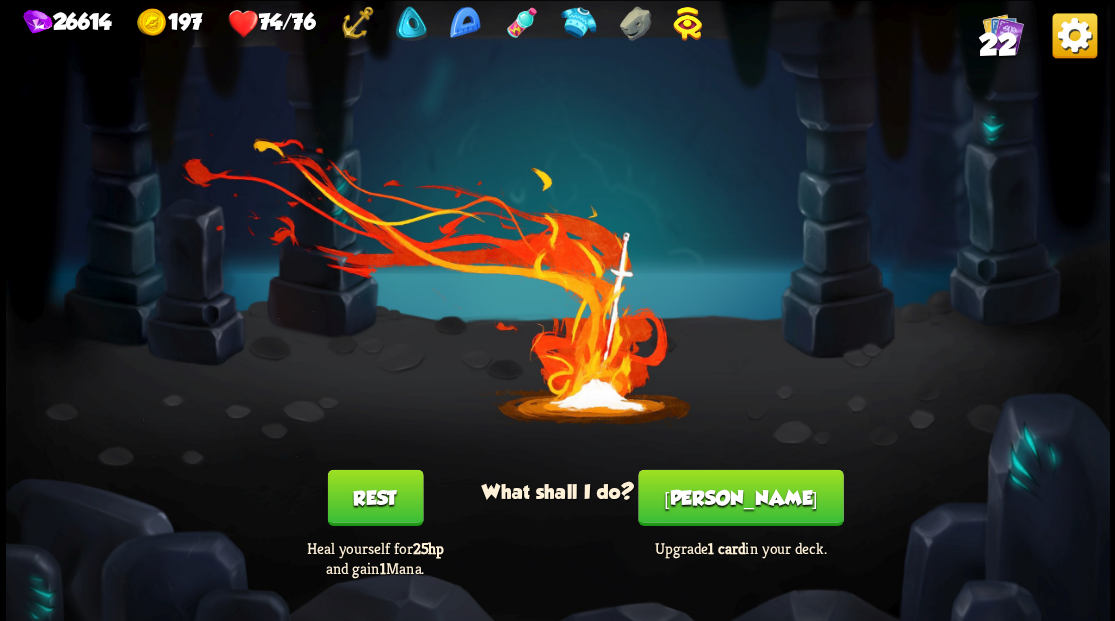 click on "[PERSON_NAME]" at bounding box center [740, 497] 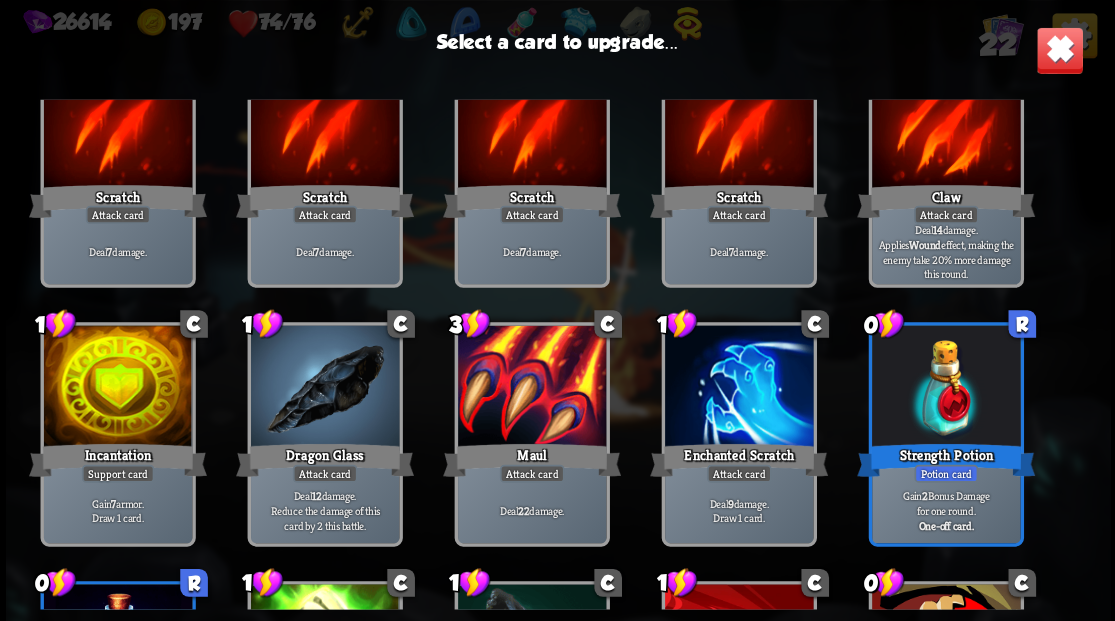 scroll, scrollTop: 133, scrollLeft: 0, axis: vertical 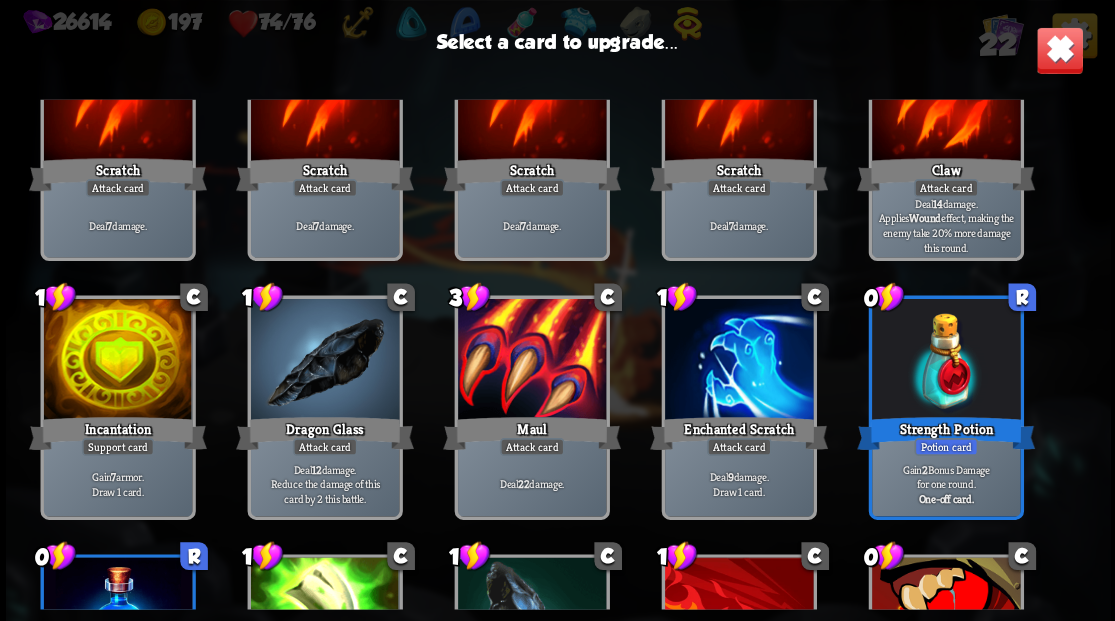 click at bounding box center [531, 361] 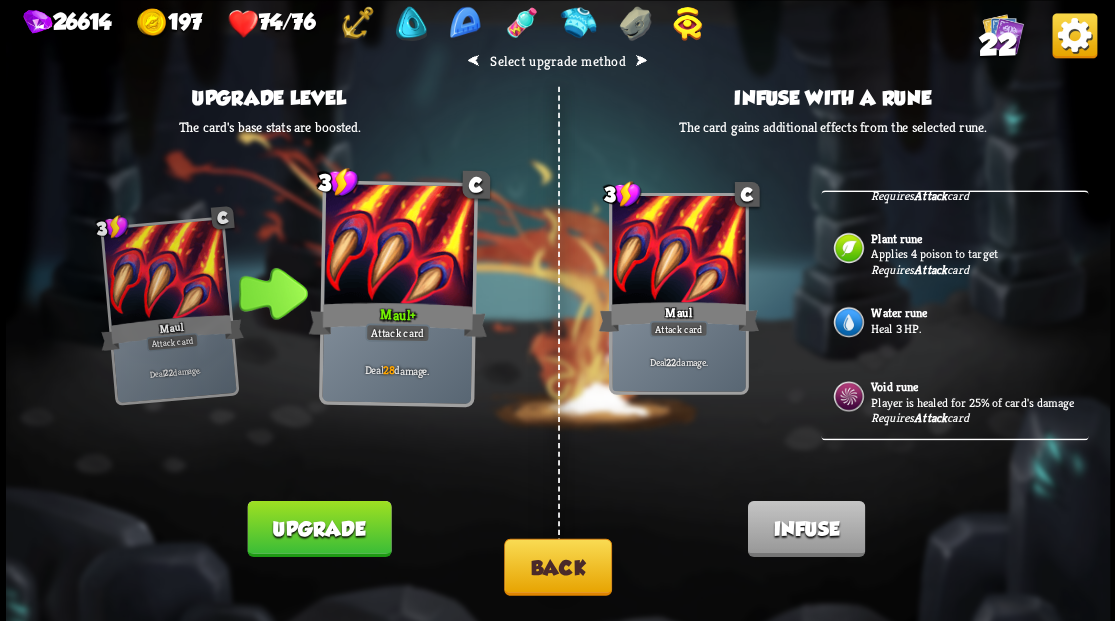 scroll, scrollTop: 426, scrollLeft: 0, axis: vertical 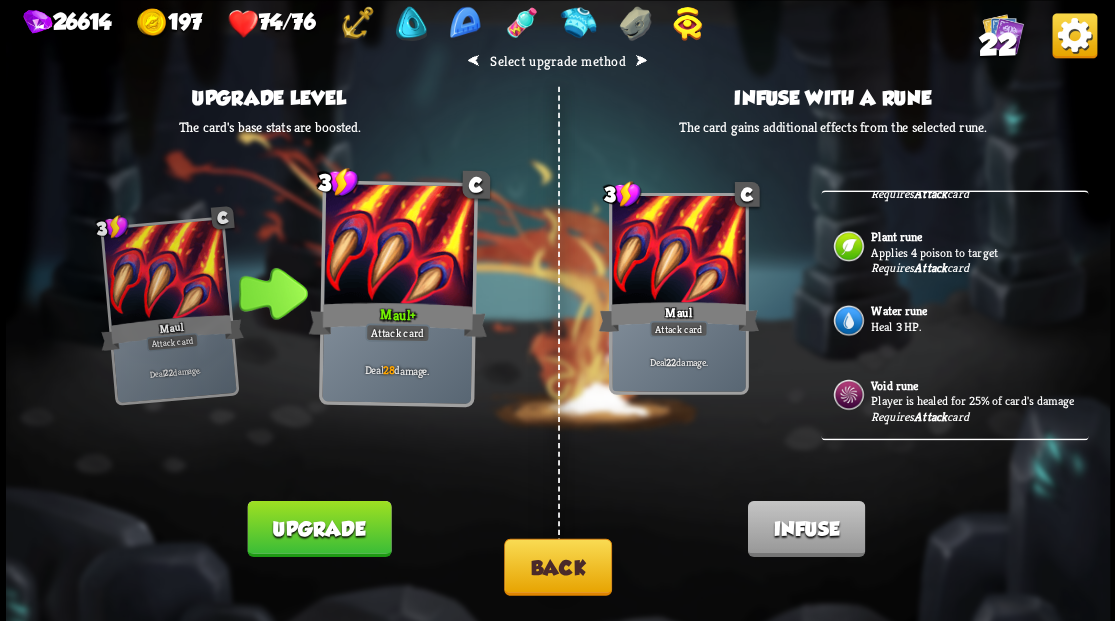 click on "Player is healed for 25% of card's damage" at bounding box center (977, 400) 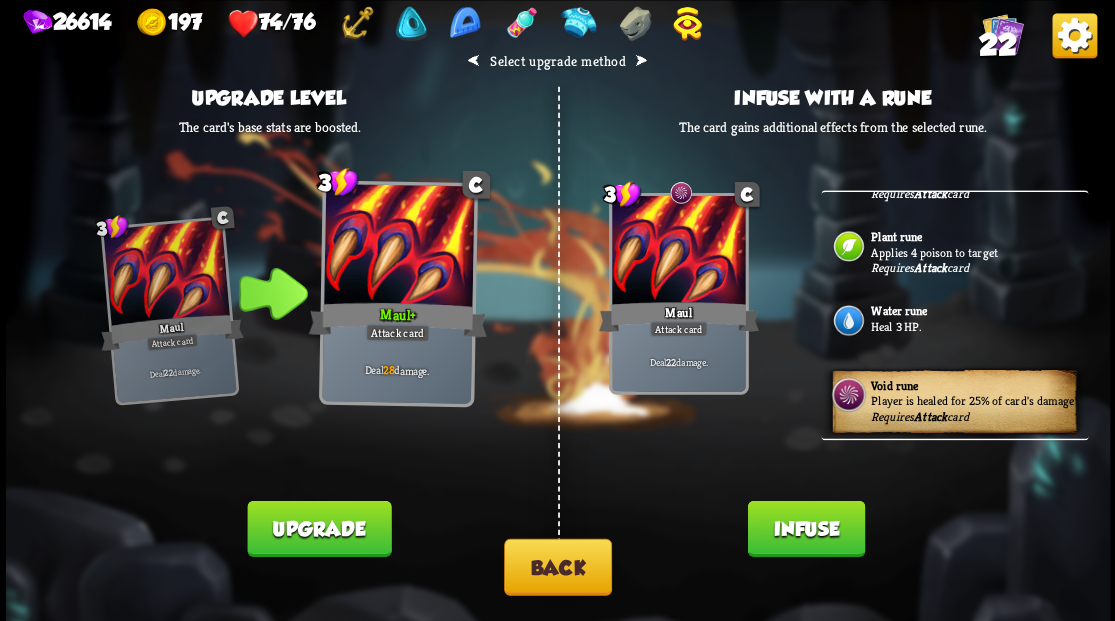 click on "Back" at bounding box center [558, 566] 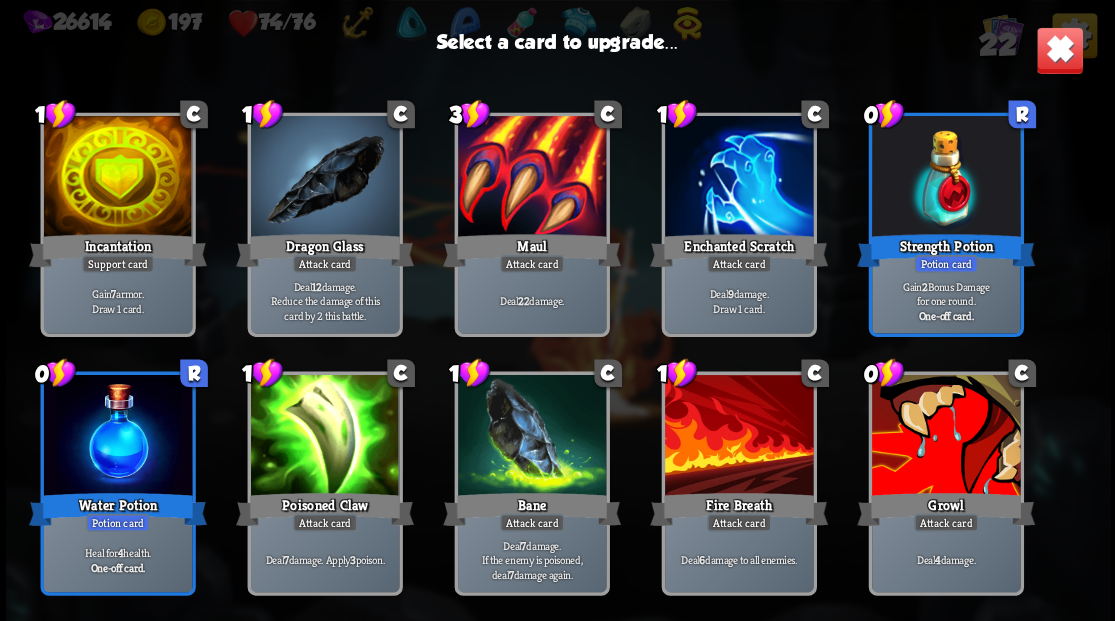 scroll, scrollTop: 400, scrollLeft: 0, axis: vertical 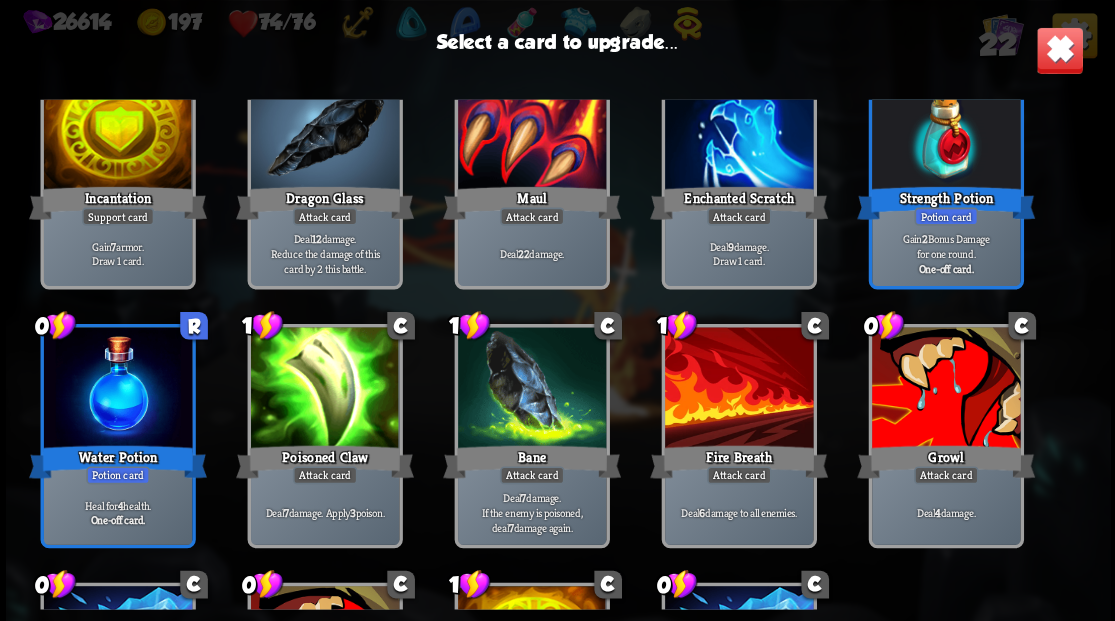 click at bounding box center (945, 389) 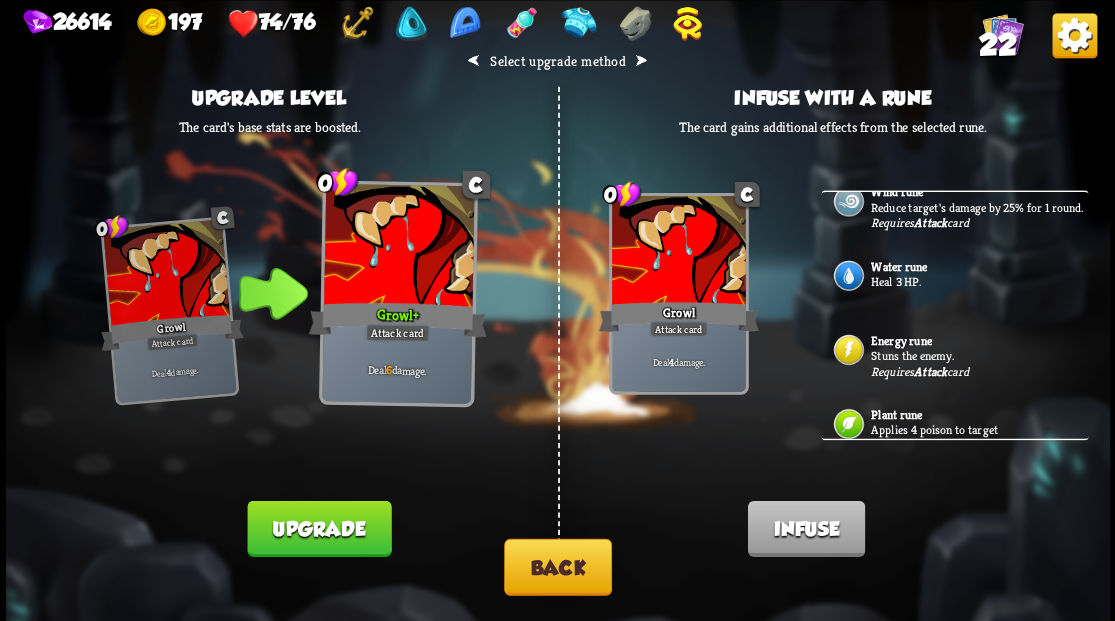 scroll, scrollTop: 200, scrollLeft: 0, axis: vertical 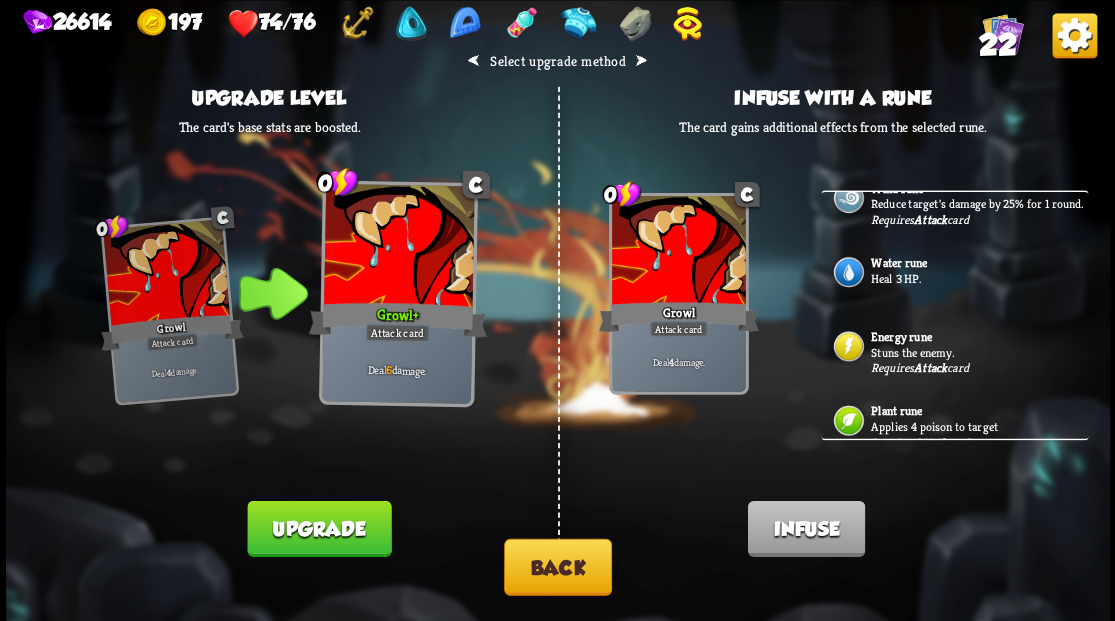 click on "Energy rune   Stuns the enemy.   Requires  Attack  card" at bounding box center [954, 353] 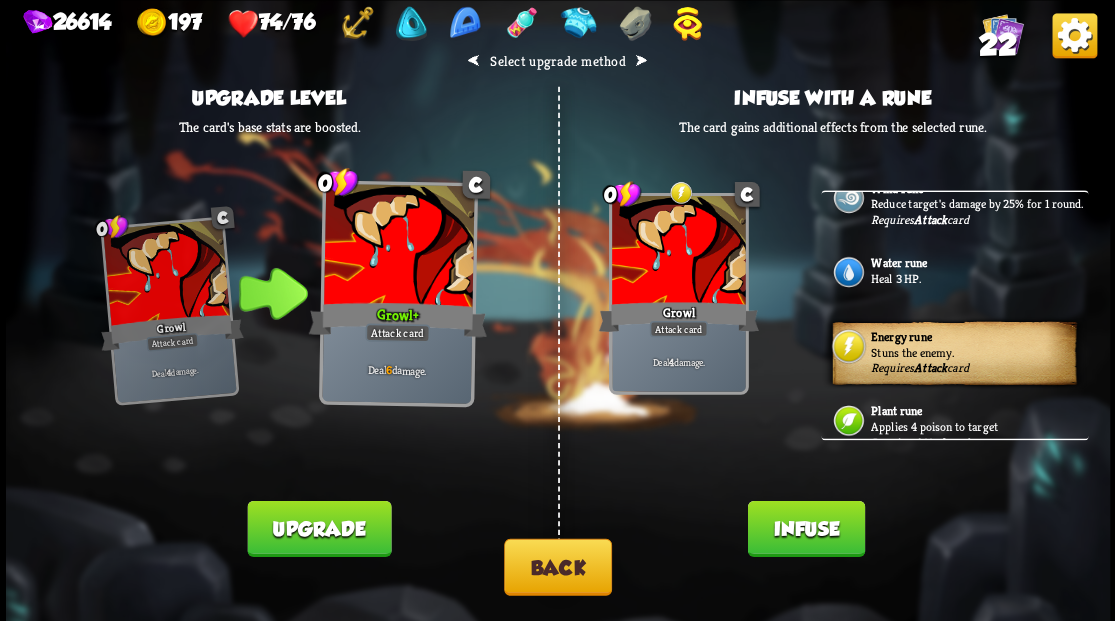 click on "Infuse" at bounding box center (805, 528) 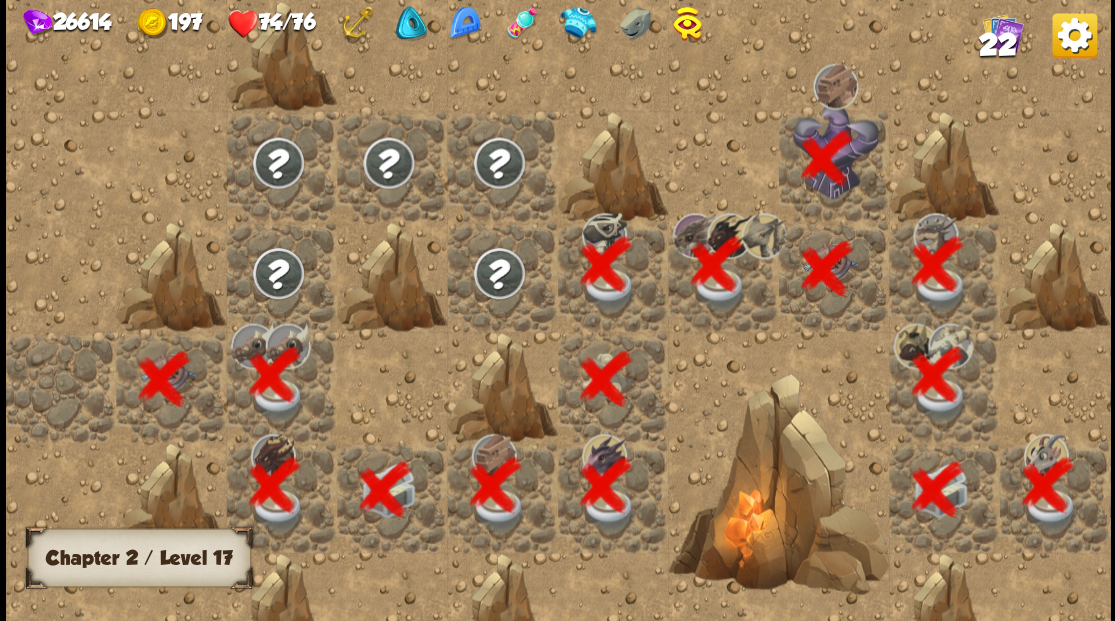 scroll, scrollTop: 0, scrollLeft: 384, axis: horizontal 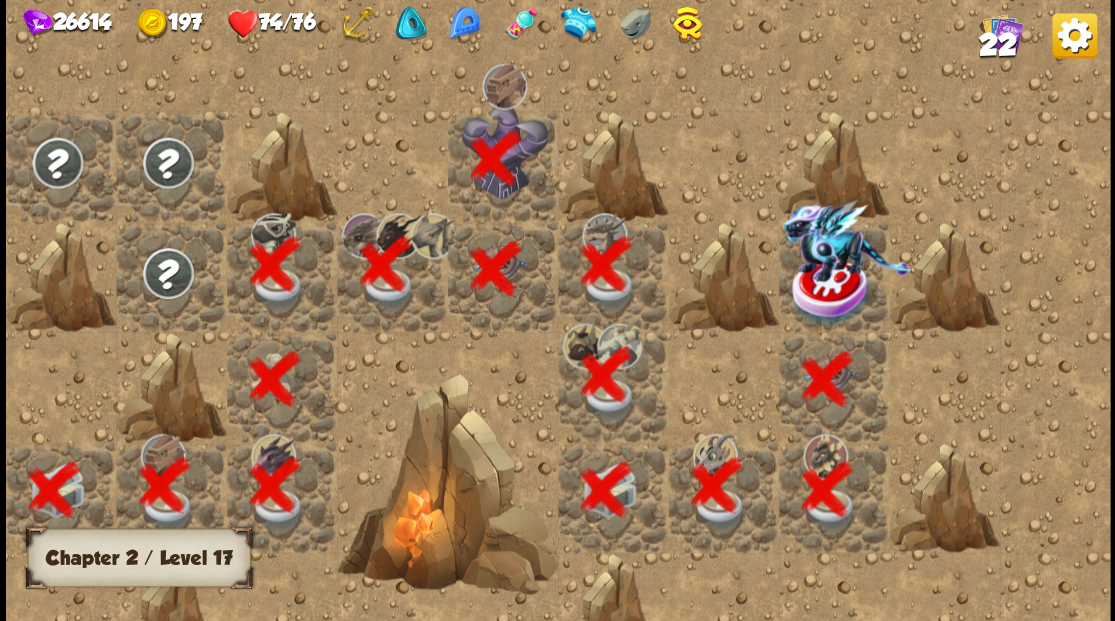 click at bounding box center [847, 240] 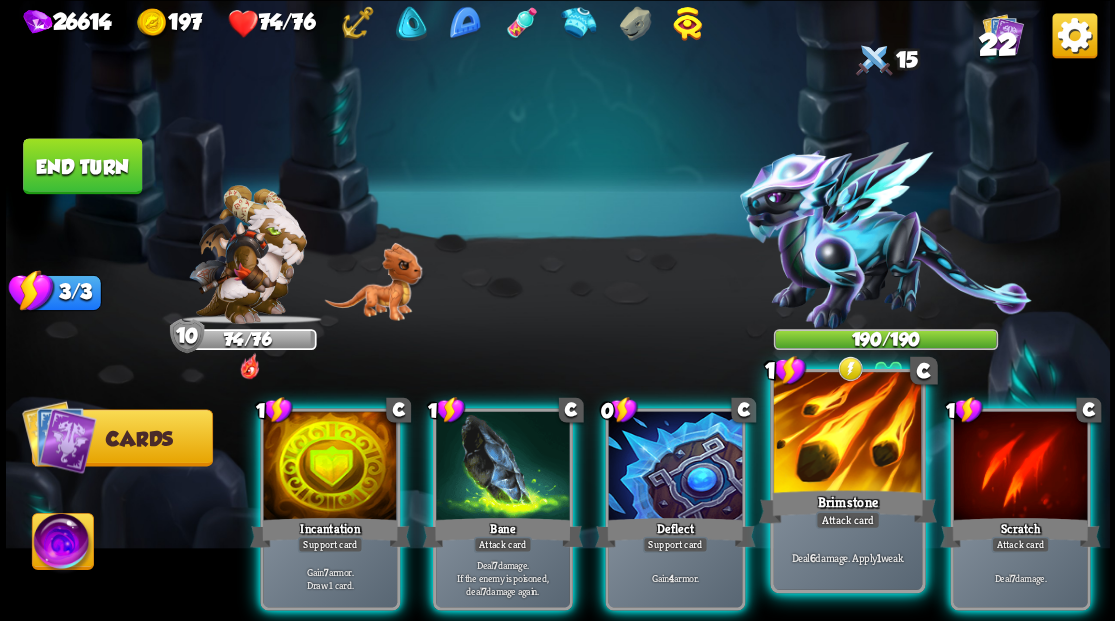 click at bounding box center (847, 434) 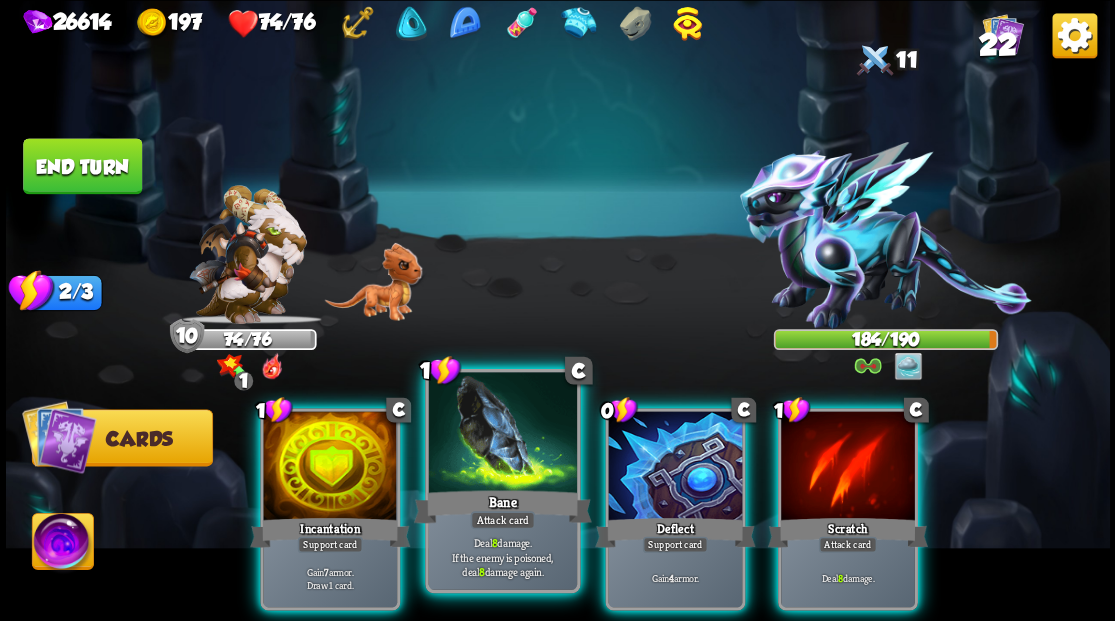 click at bounding box center [502, 434] 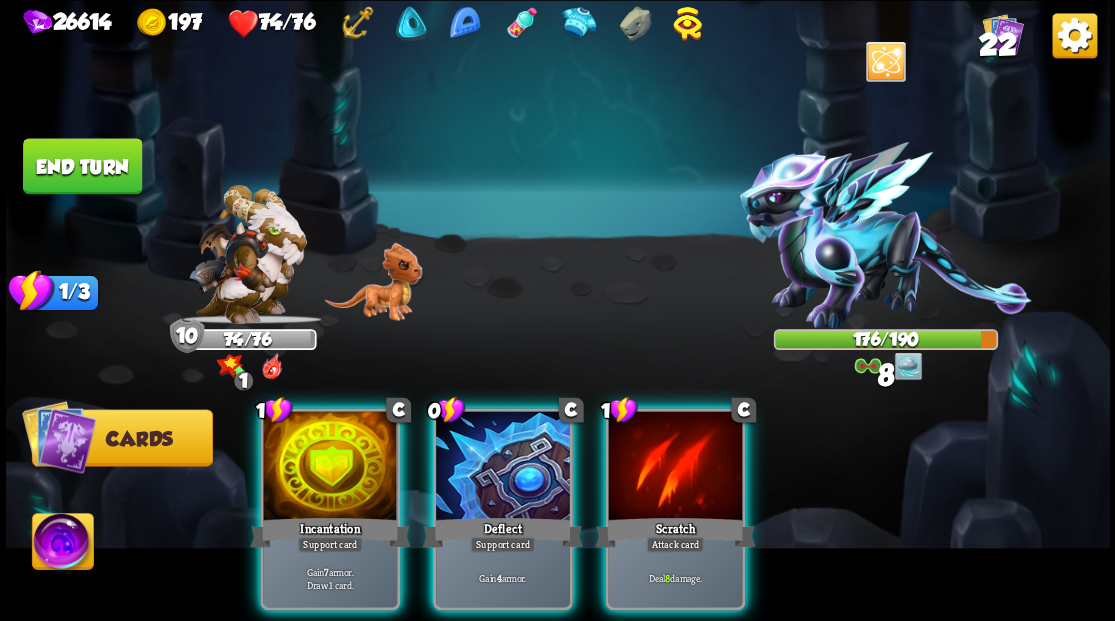 click at bounding box center (675, 467) 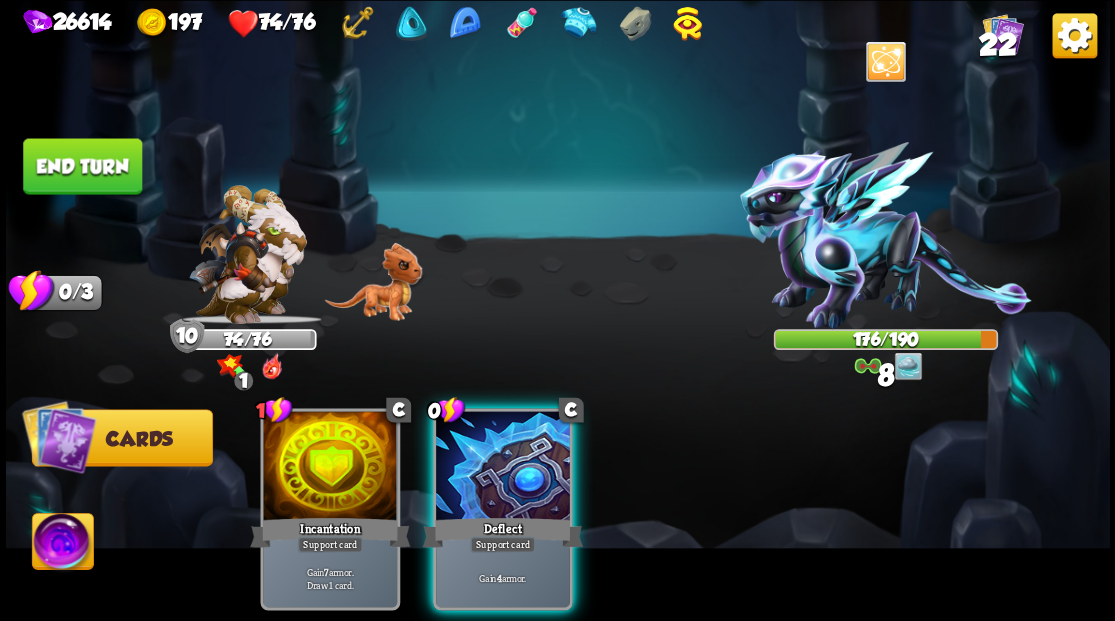 click at bounding box center [503, 467] 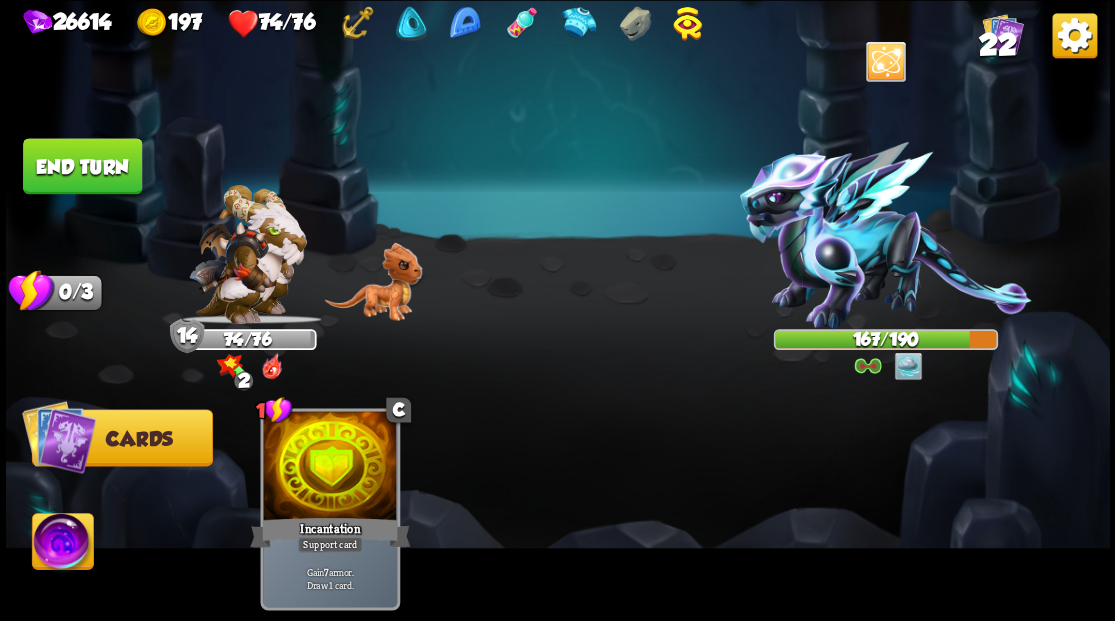 click at bounding box center (62, 544) 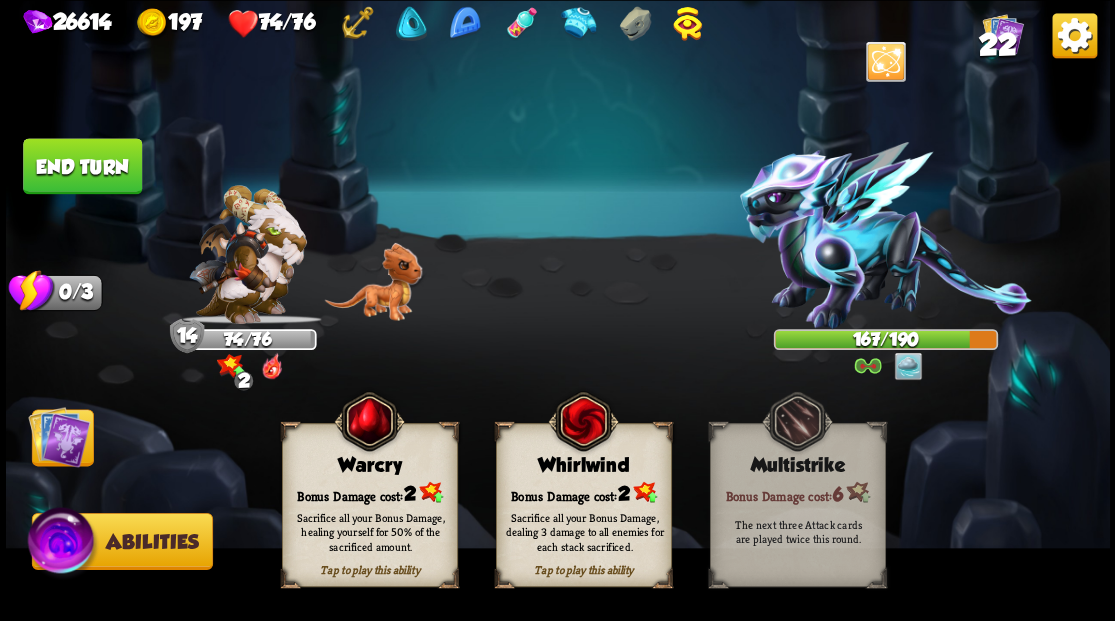 click on "Bonus Damage cost:  2" at bounding box center [369, 492] 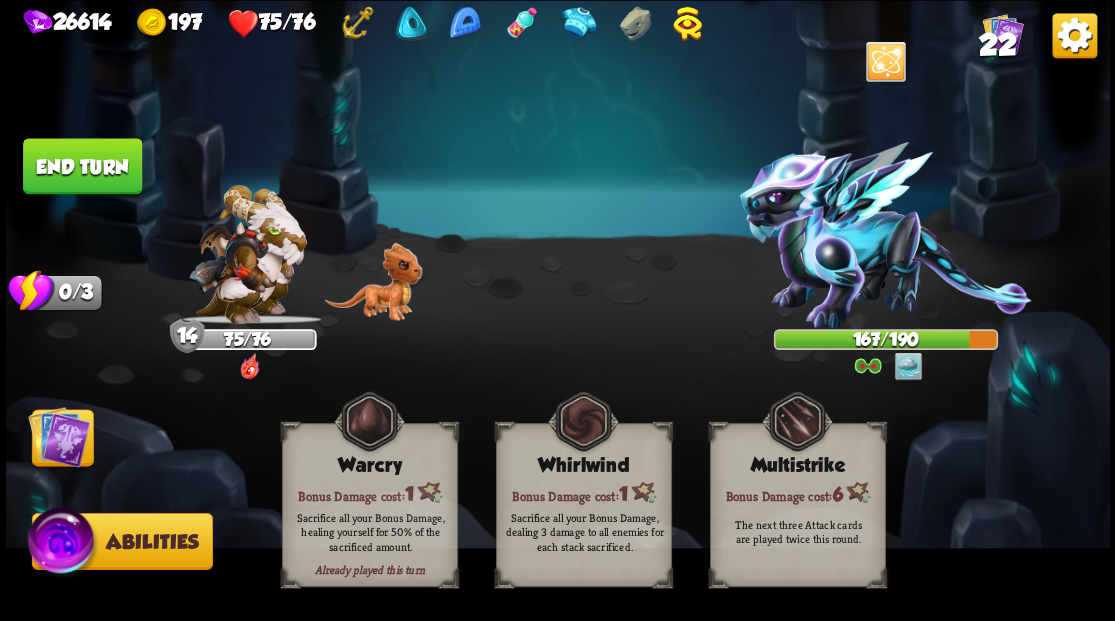 click at bounding box center [59, 436] 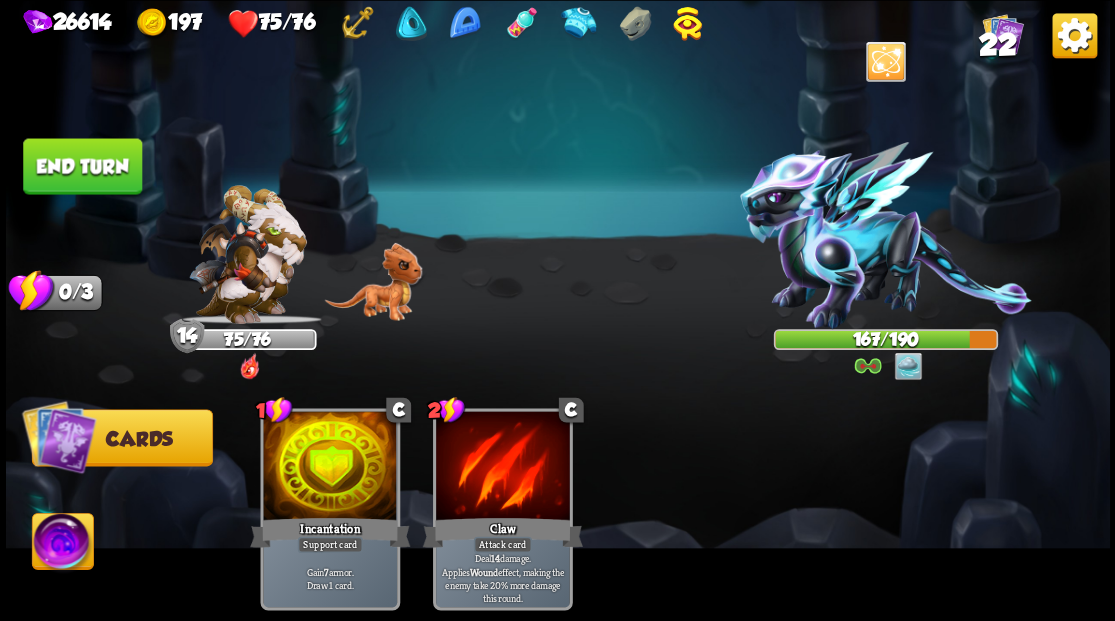click on "End turn" at bounding box center (82, 166) 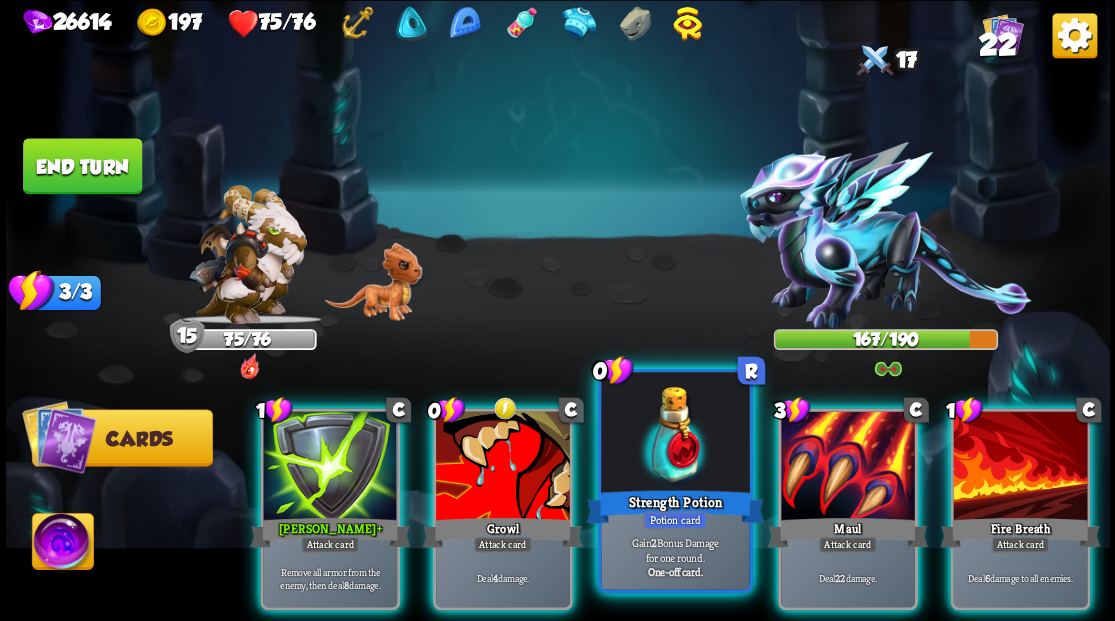 click at bounding box center (675, 434) 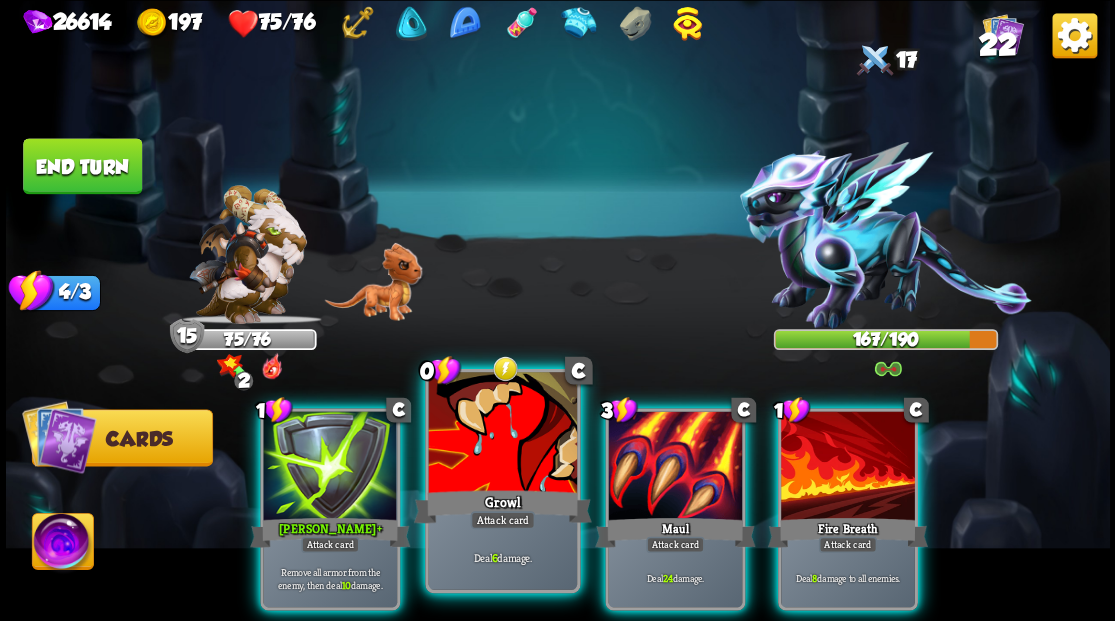 click on "Growl" at bounding box center (502, 506) 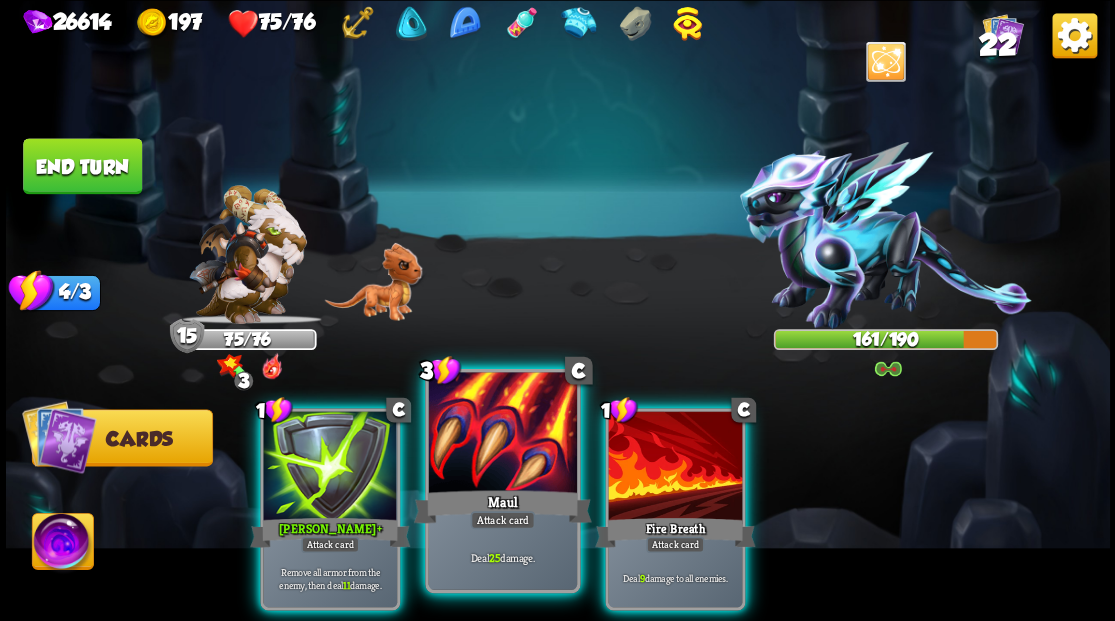click at bounding box center [502, 434] 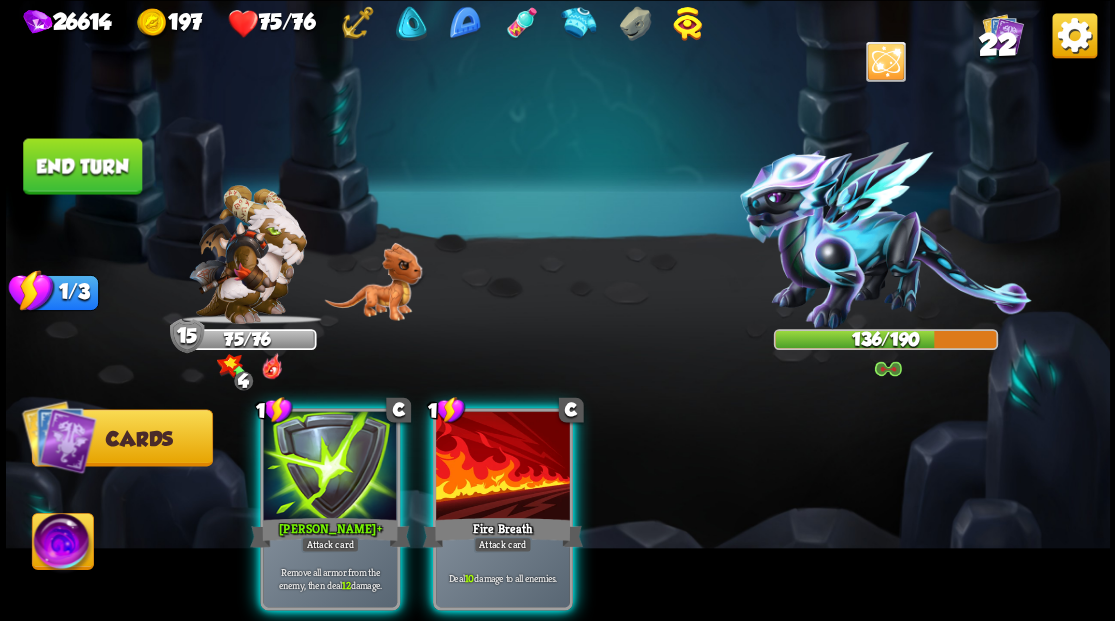 click on "End turn" at bounding box center [82, 166] 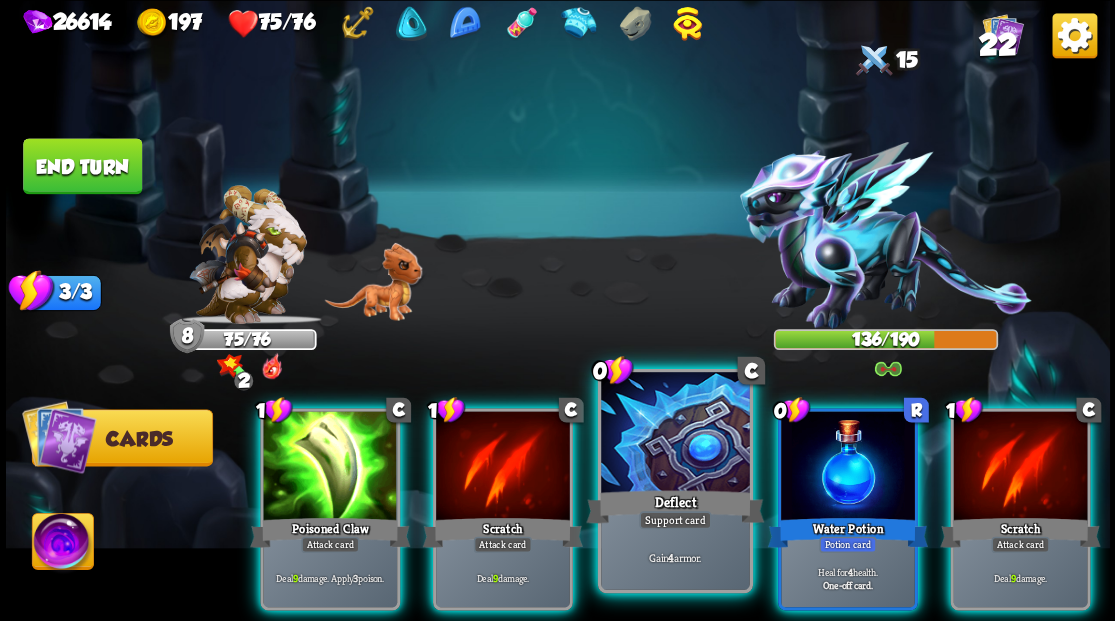 click at bounding box center [675, 434] 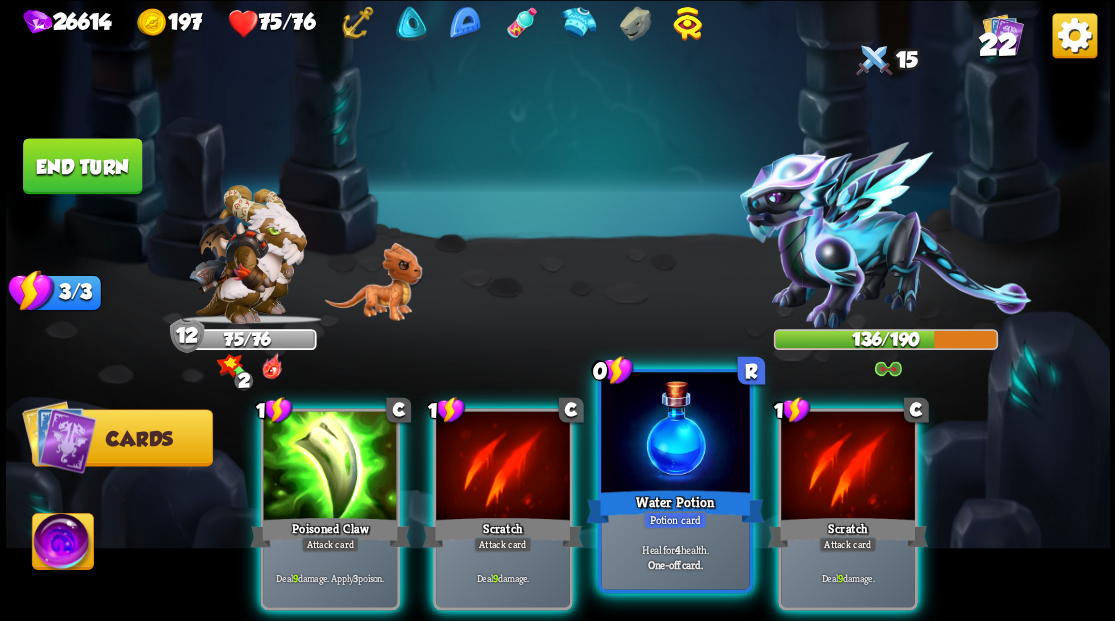 click at bounding box center [675, 434] 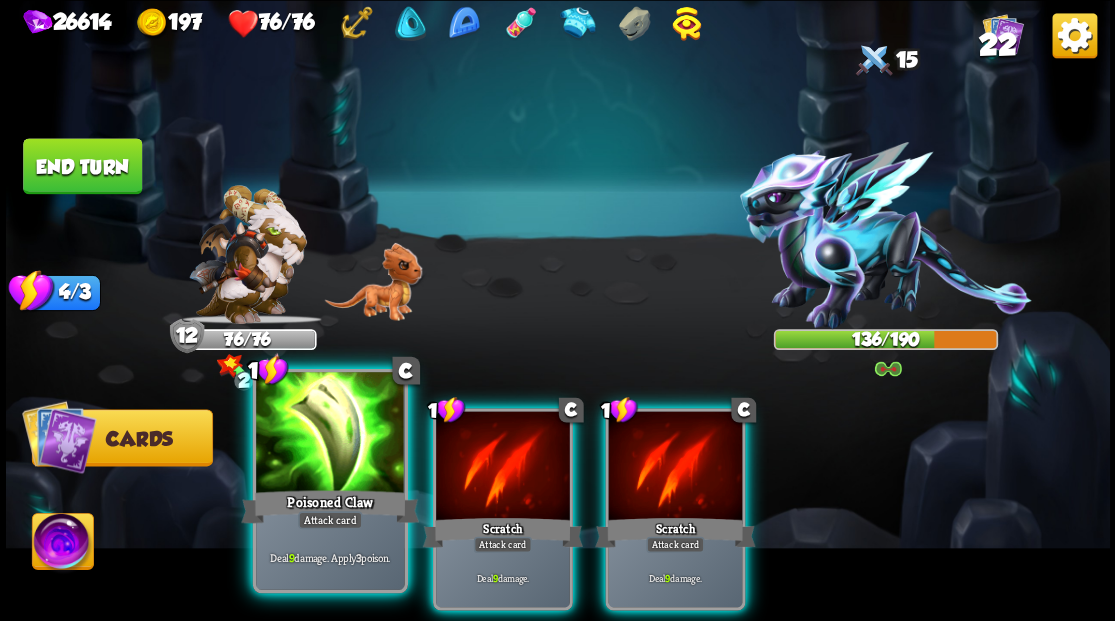 click at bounding box center [330, 434] 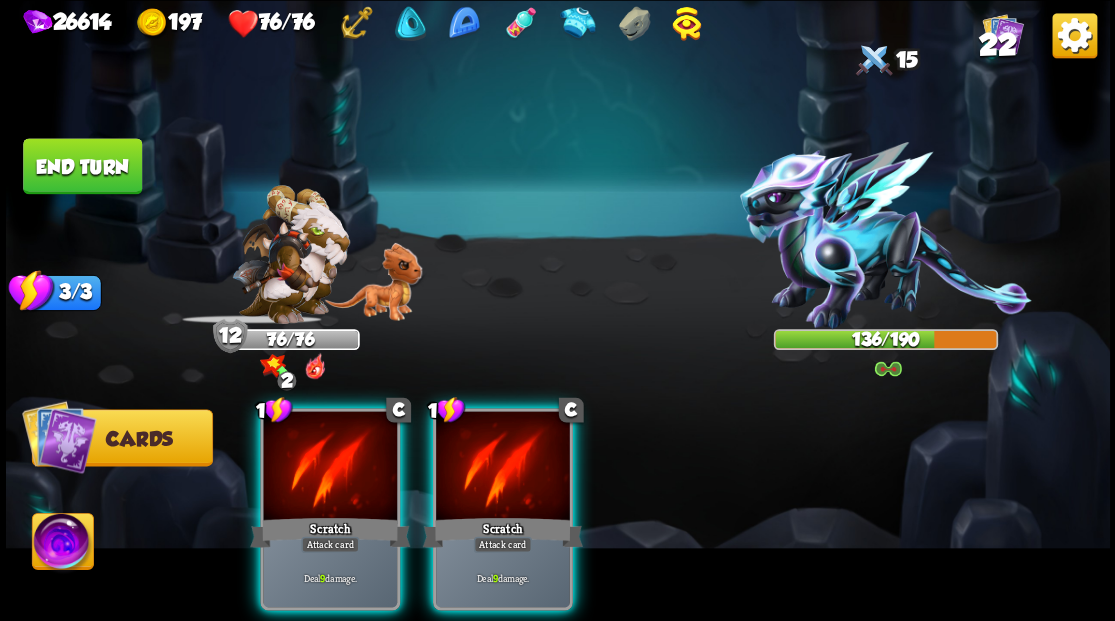 click at bounding box center (330, 467) 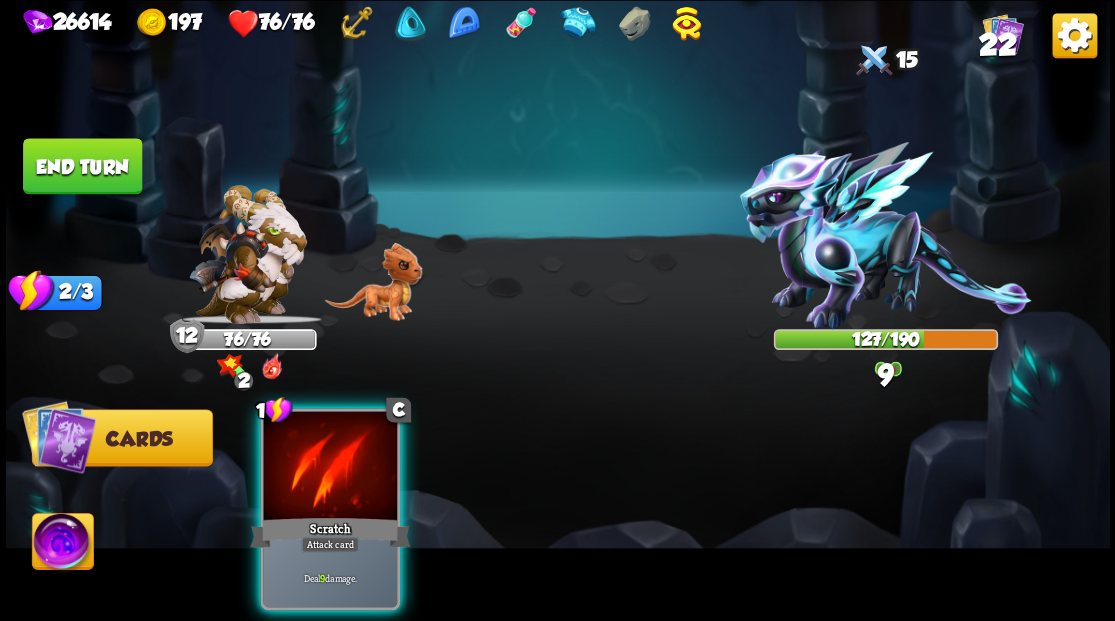 click at bounding box center (330, 467) 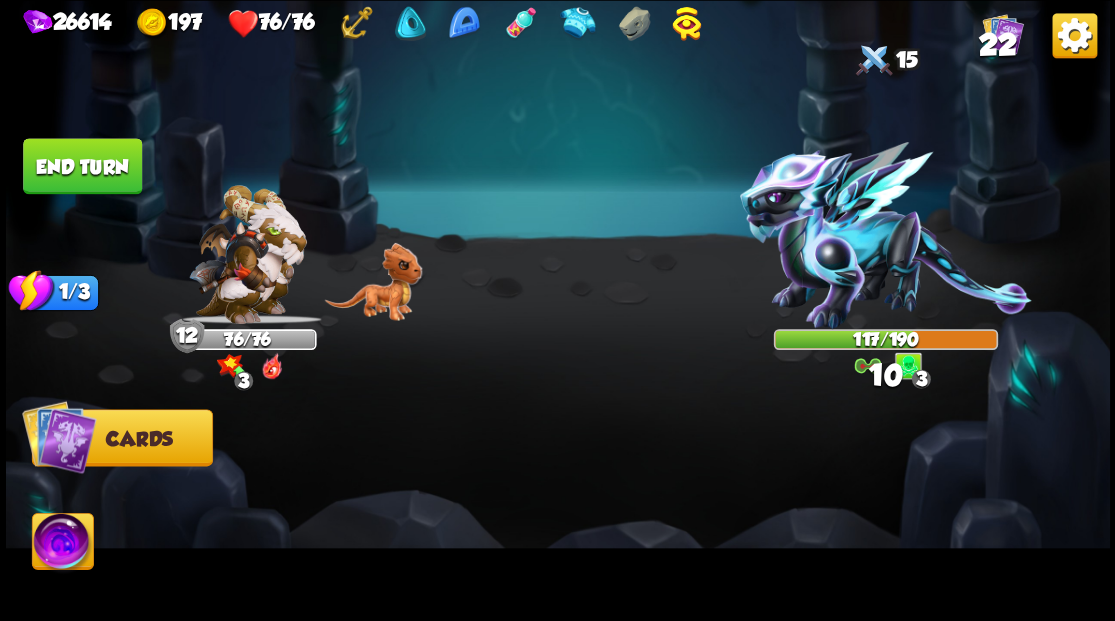 click on "End turn" at bounding box center (82, 166) 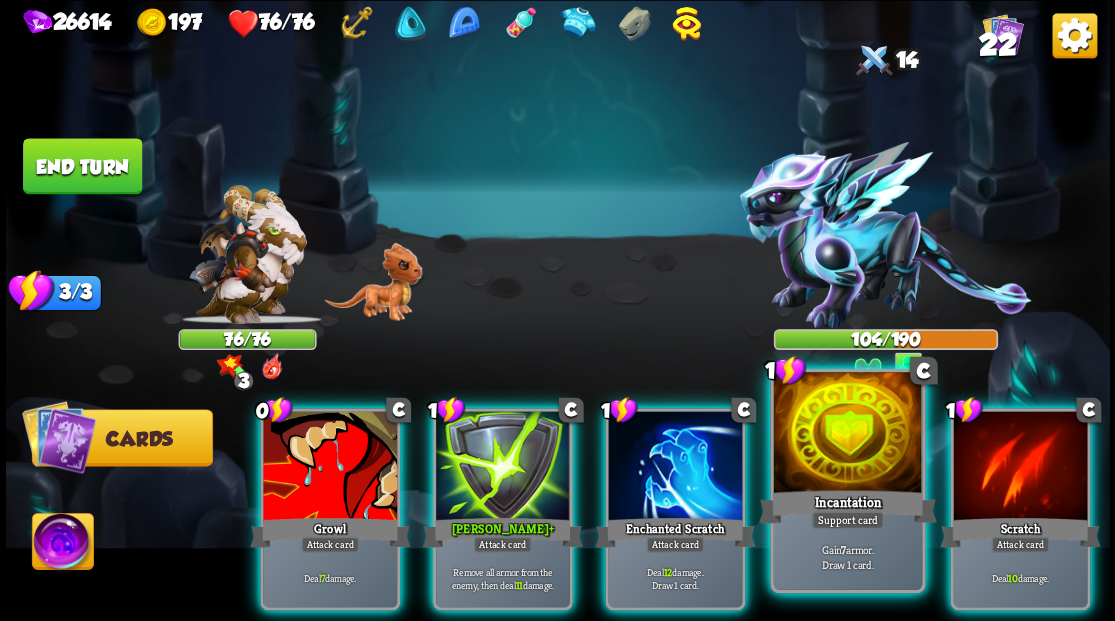 click at bounding box center (847, 434) 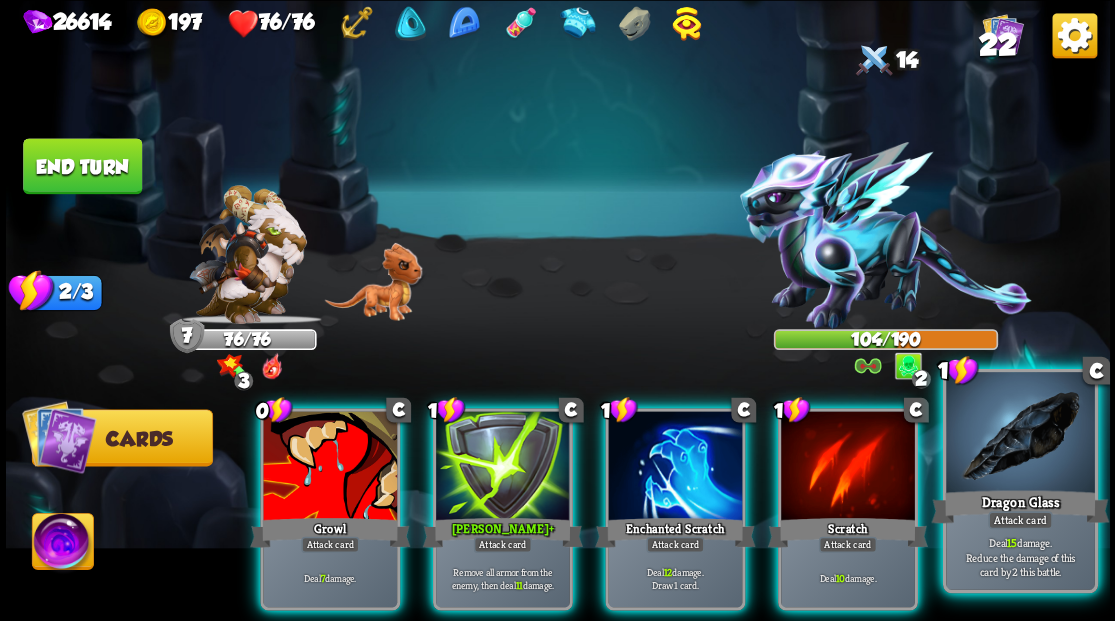 click at bounding box center (1020, 434) 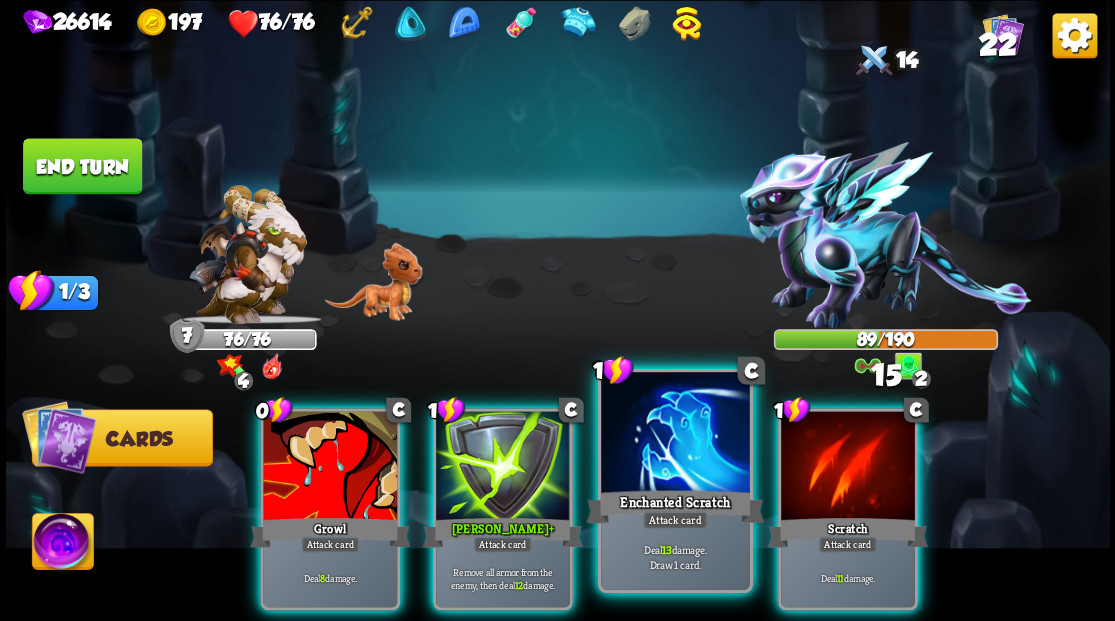 click at bounding box center [675, 434] 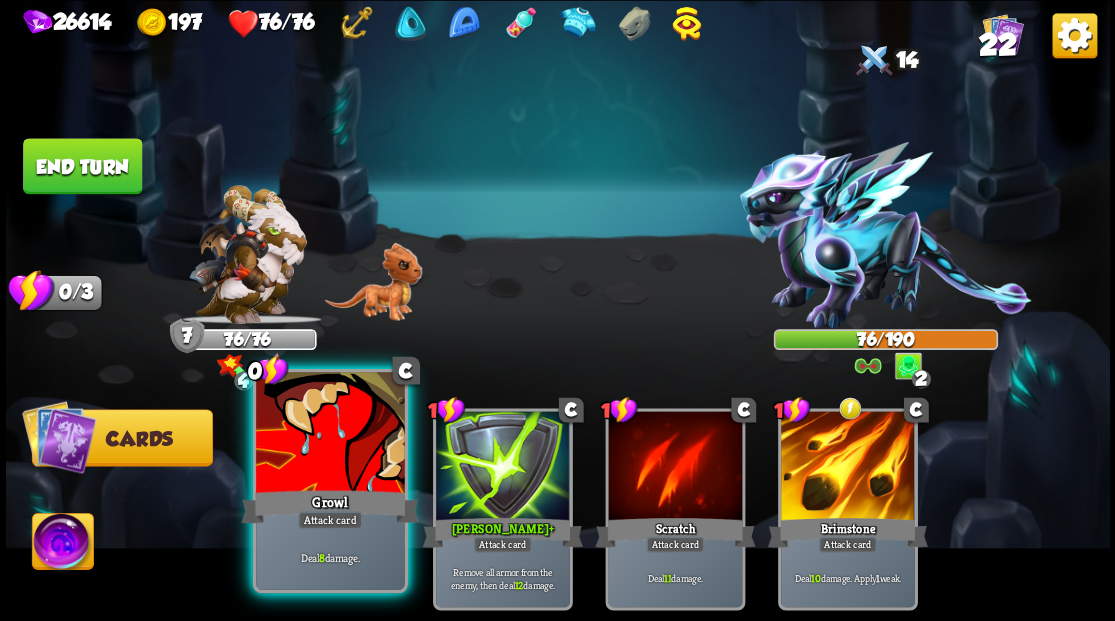 click at bounding box center [330, 434] 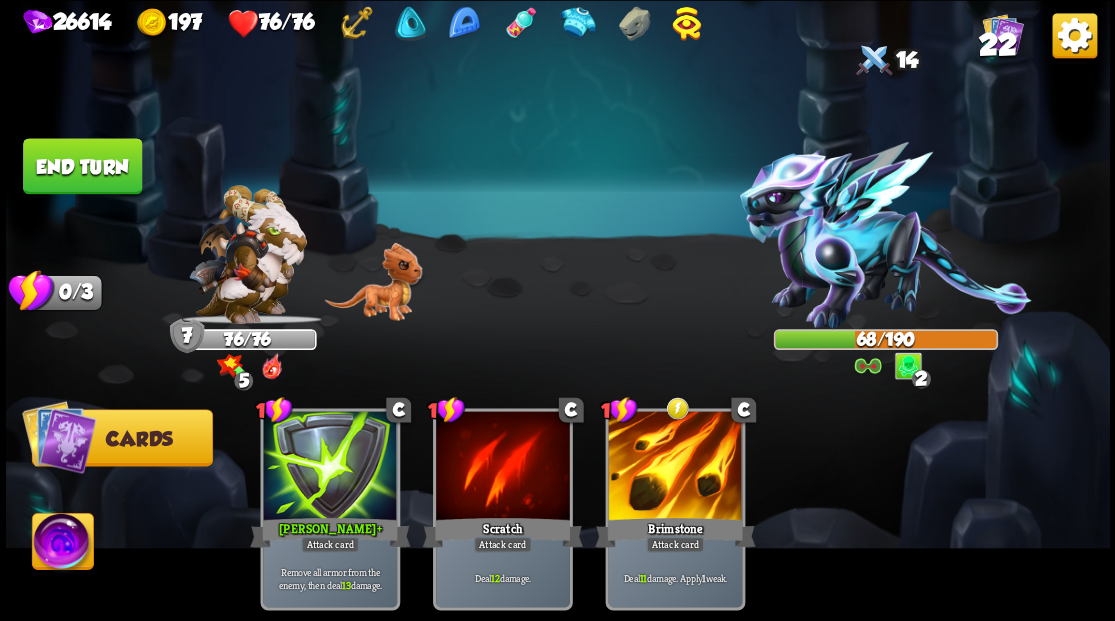 click on "End turn" at bounding box center [82, 166] 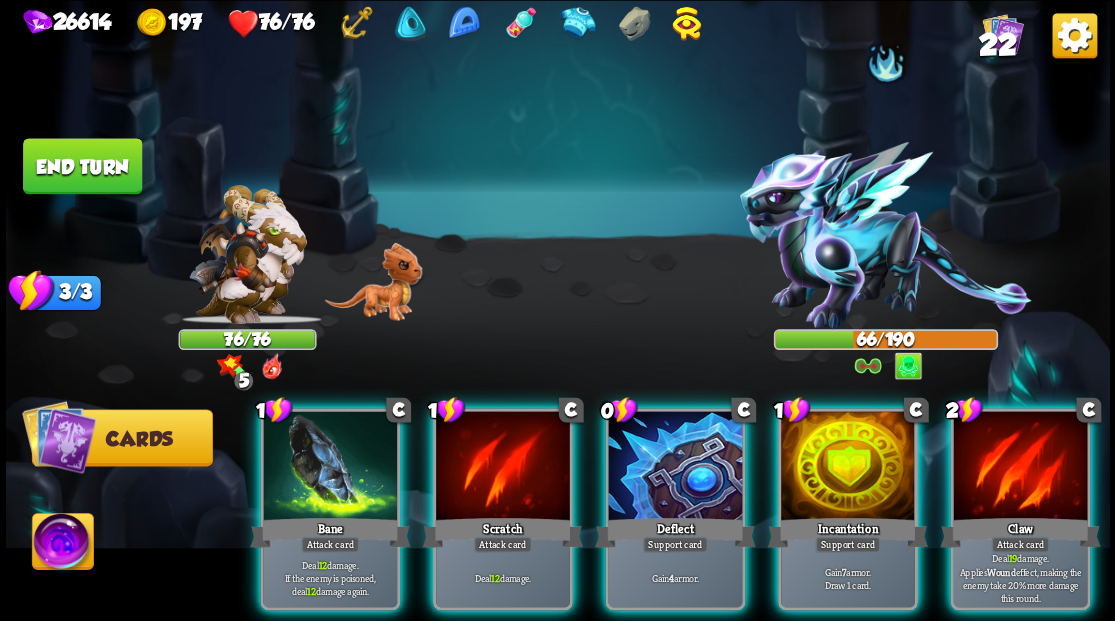 click at bounding box center [62, 544] 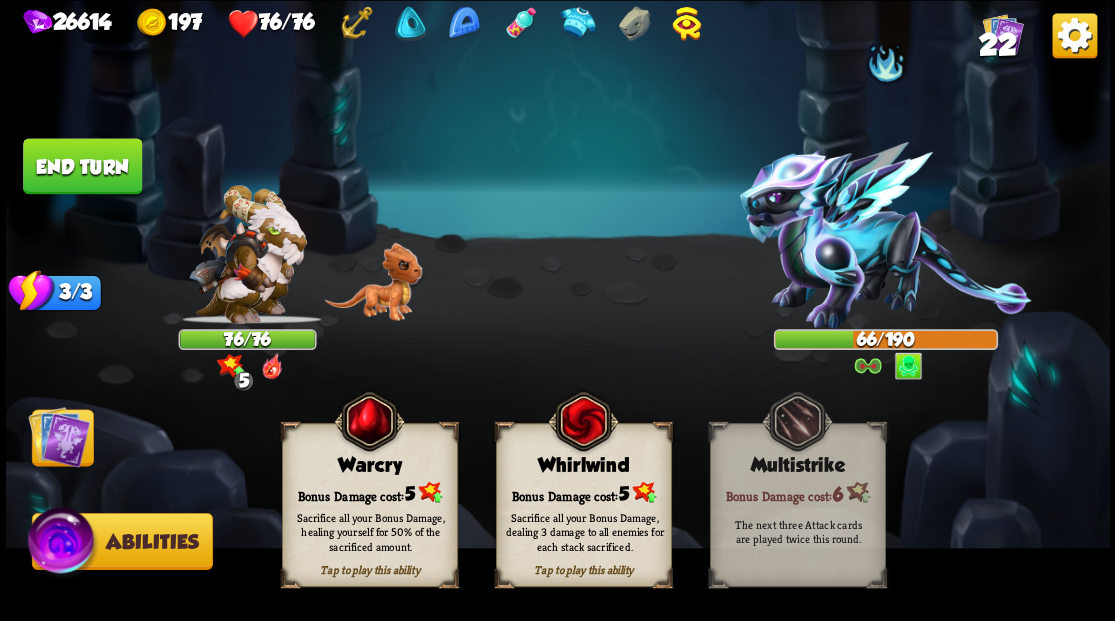 click on "Tap to play this ability   Whirlwind
Bonus Damage cost:  5     Sacrifice all your Bonus Damage, dealing 3 damage to all enemies for each stack sacrificed." at bounding box center [583, 505] 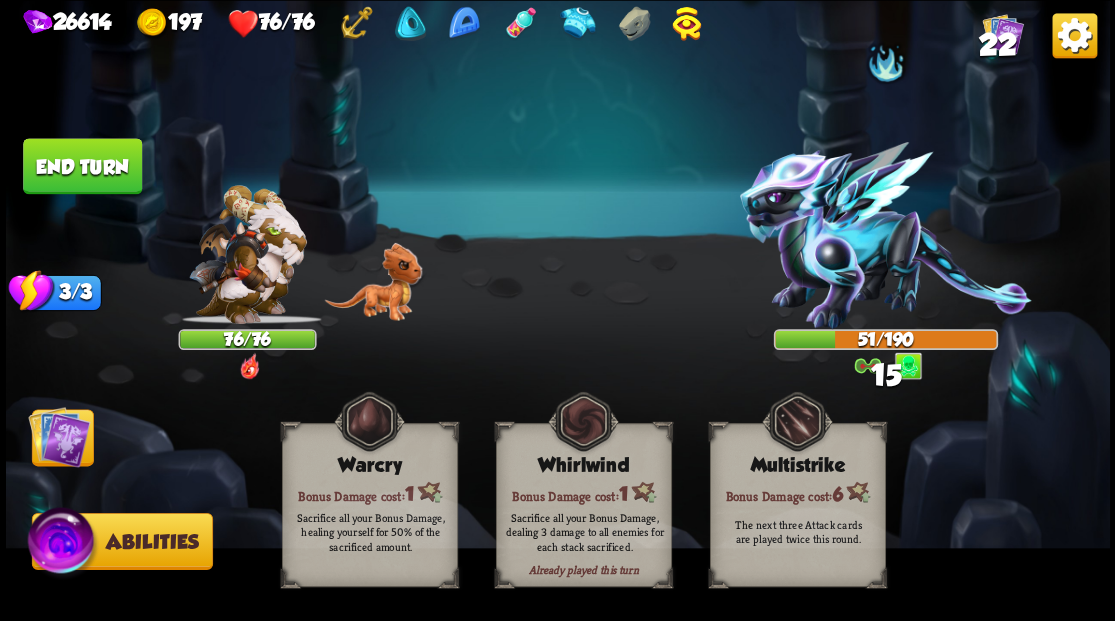 click at bounding box center [59, 436] 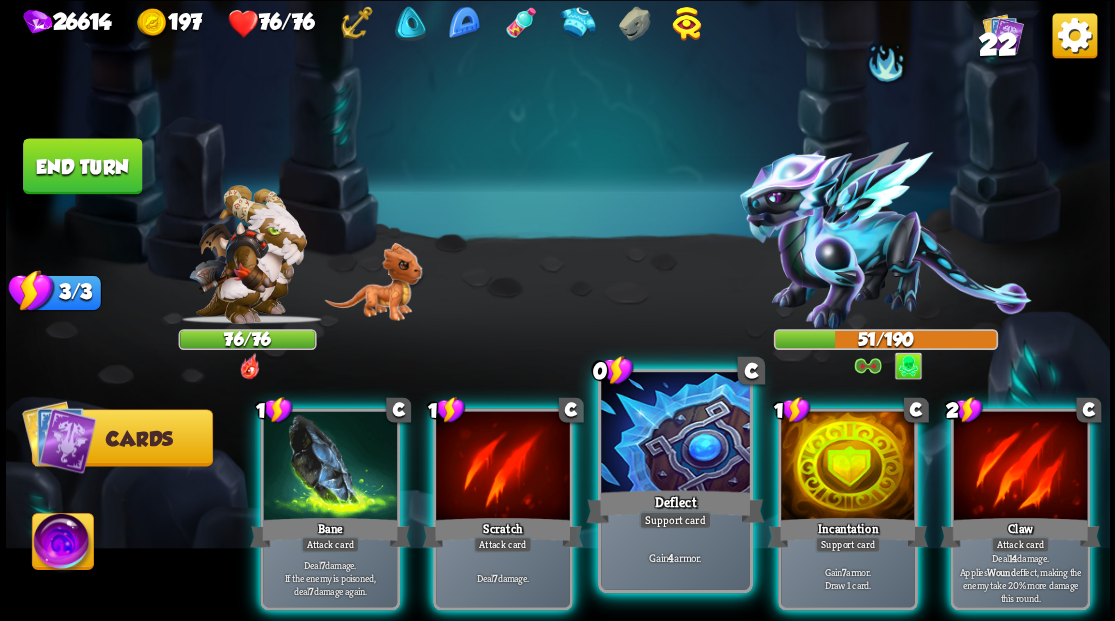 click at bounding box center [675, 434] 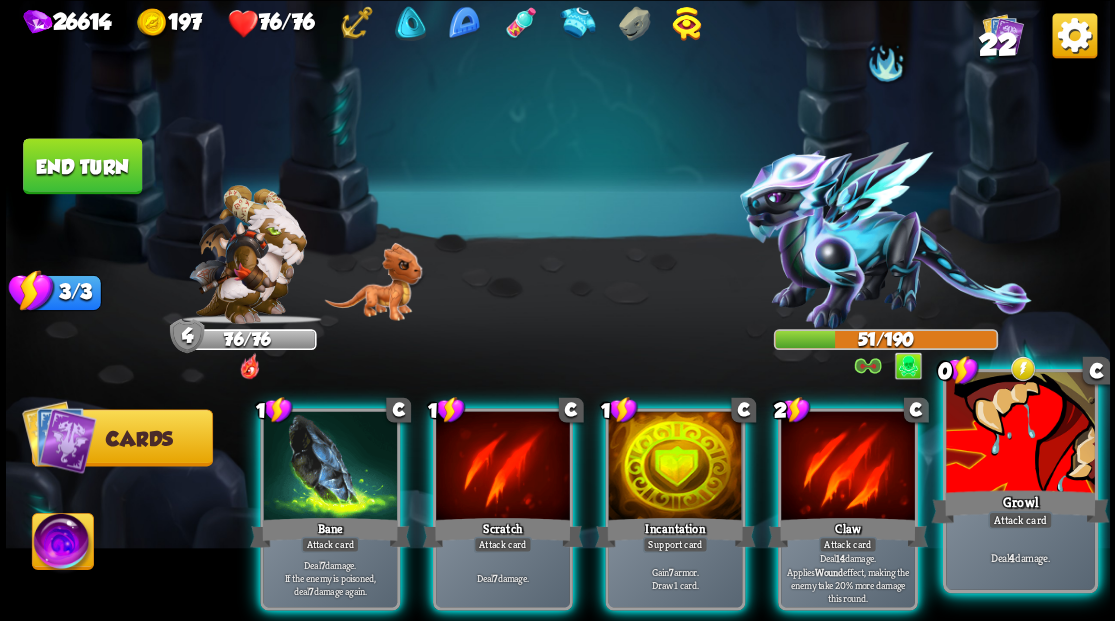 click at bounding box center (1020, 434) 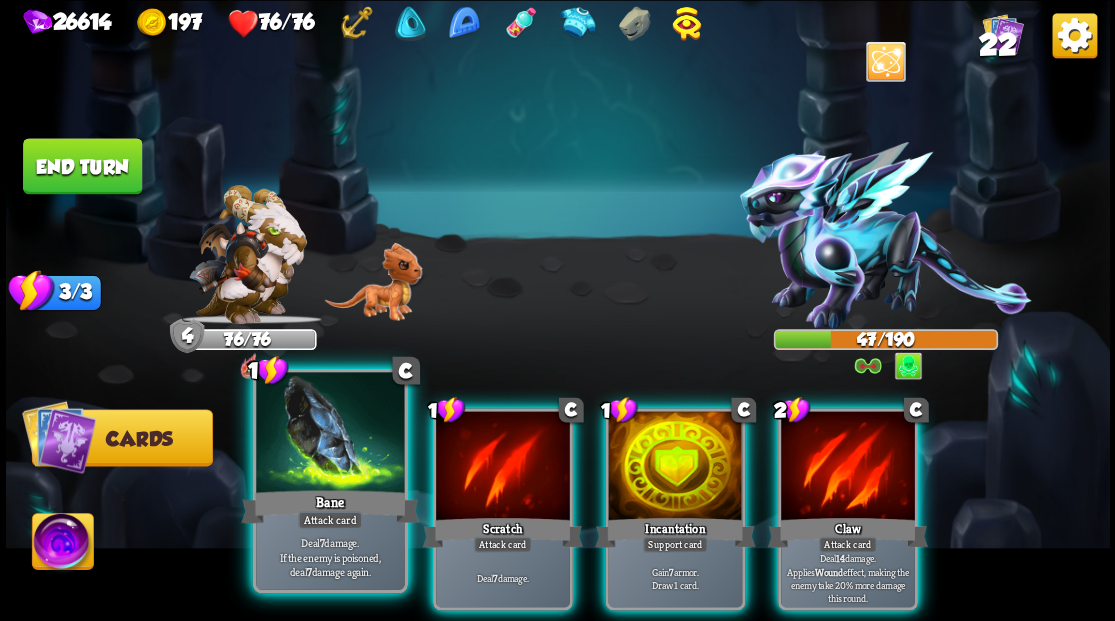 click at bounding box center [330, 434] 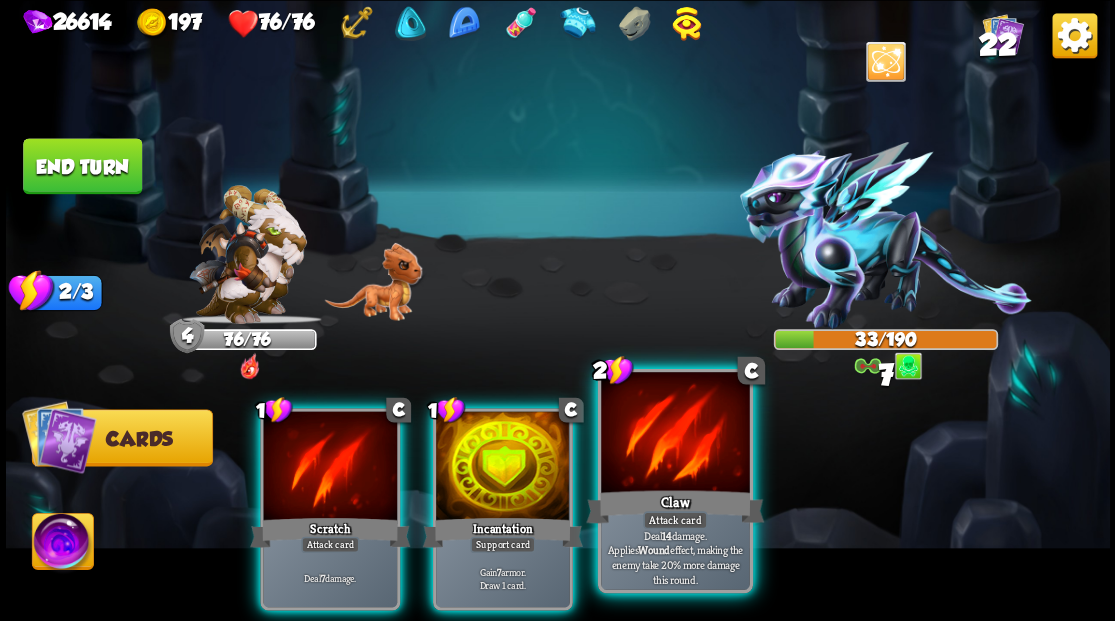click at bounding box center [675, 434] 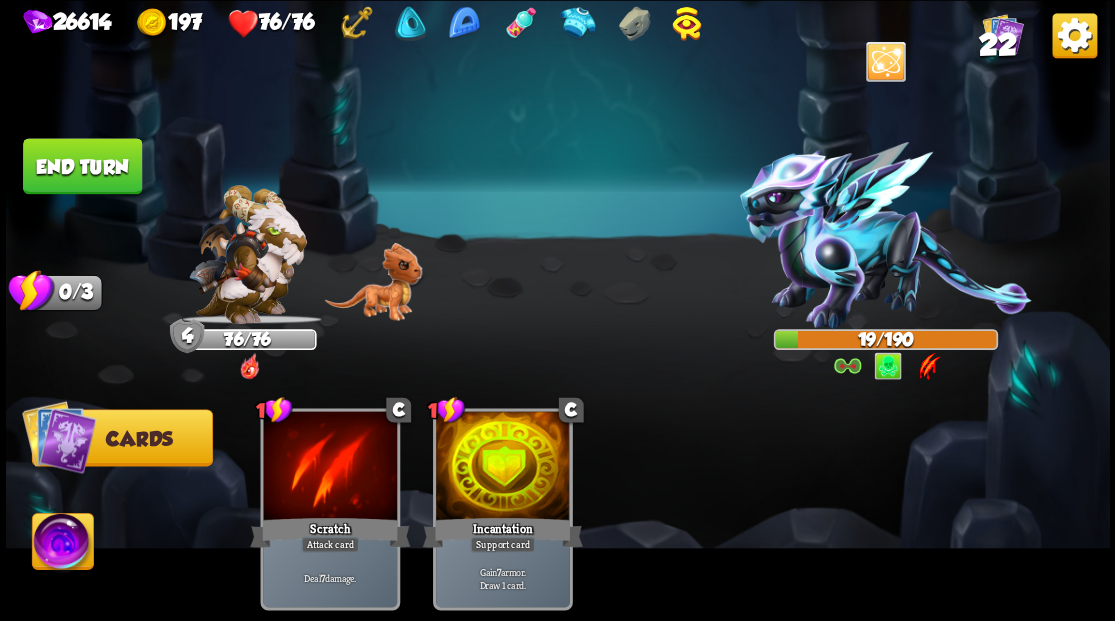 click on "End turn" at bounding box center [82, 166] 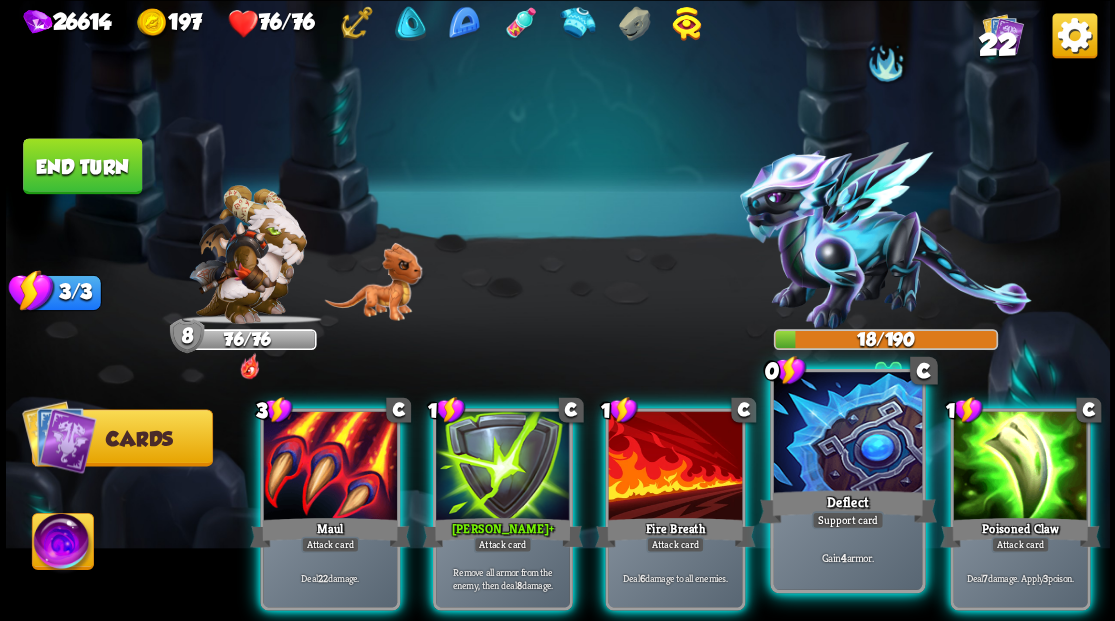 click on "Deflect" at bounding box center (847, 506) 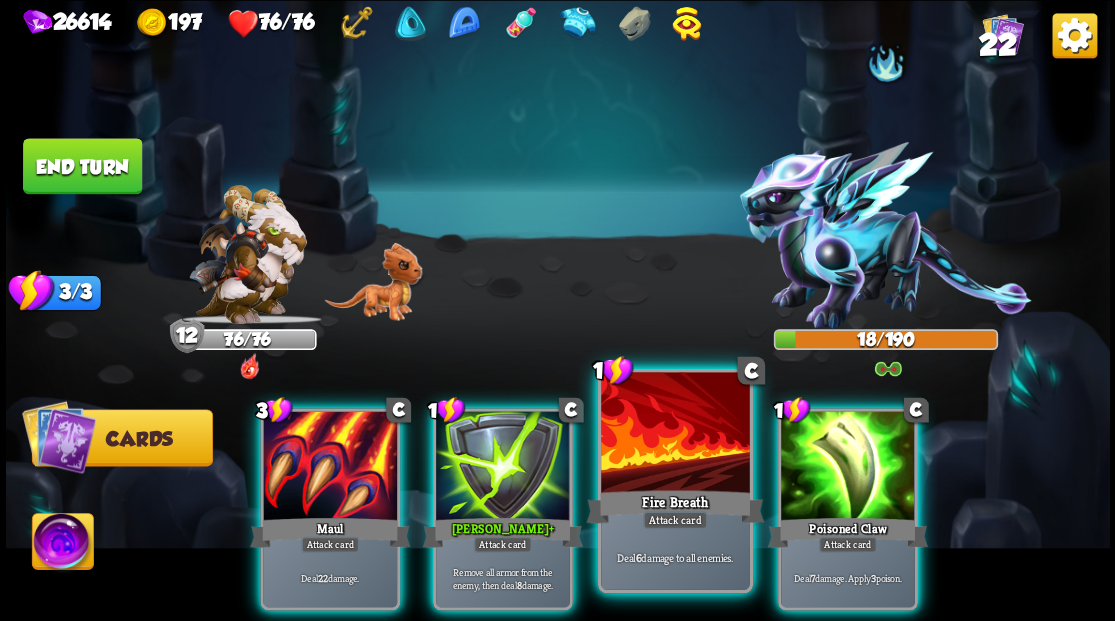 click at bounding box center [675, 434] 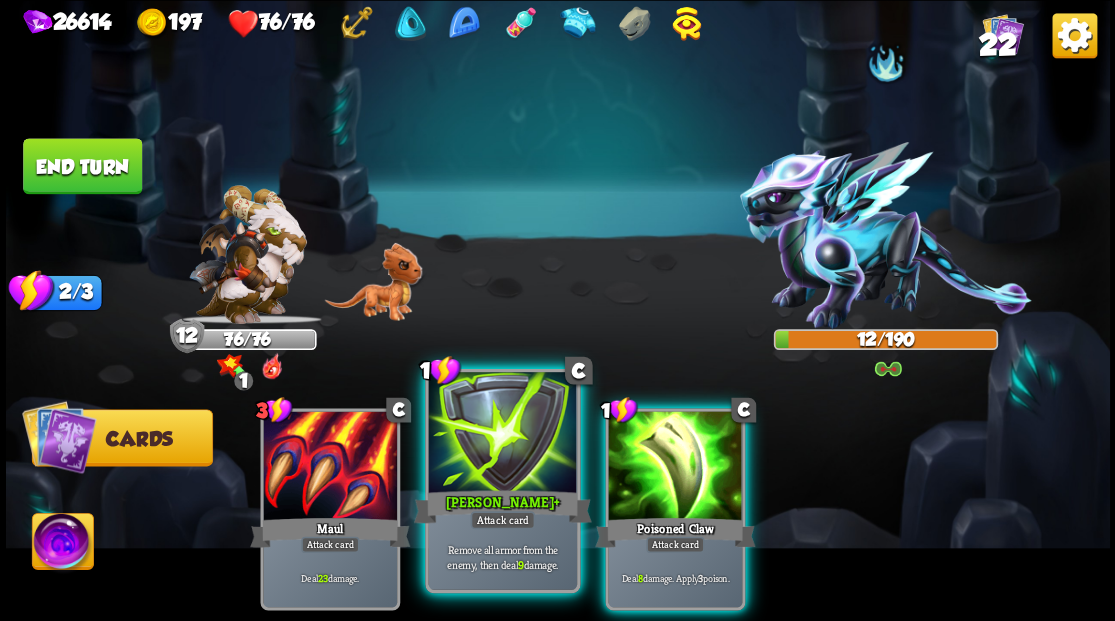 click at bounding box center [502, 434] 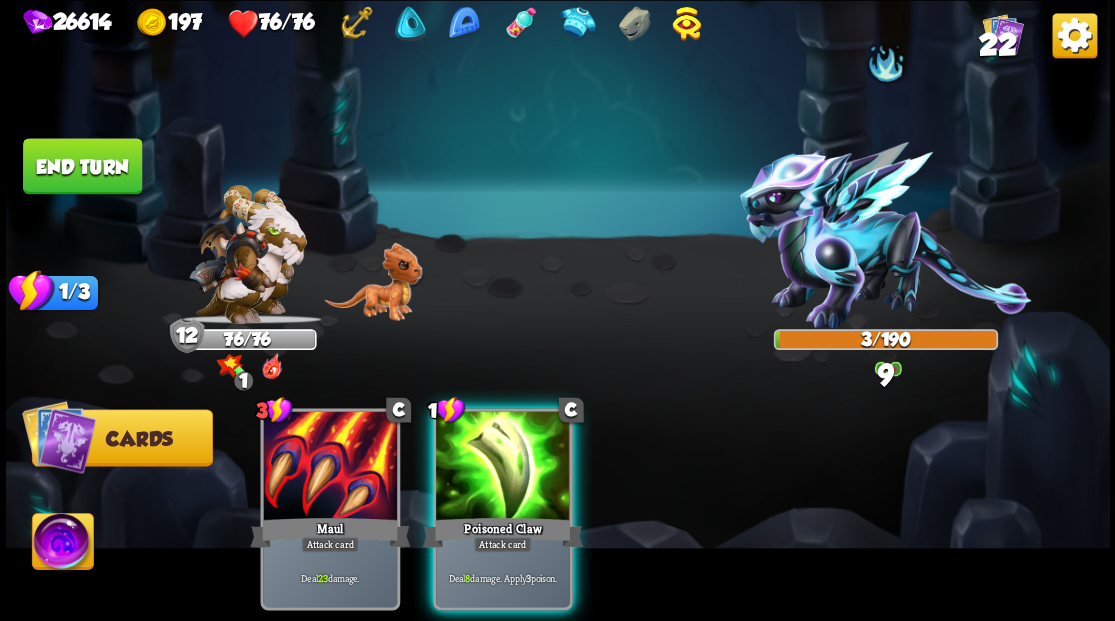 click at bounding box center (503, 467) 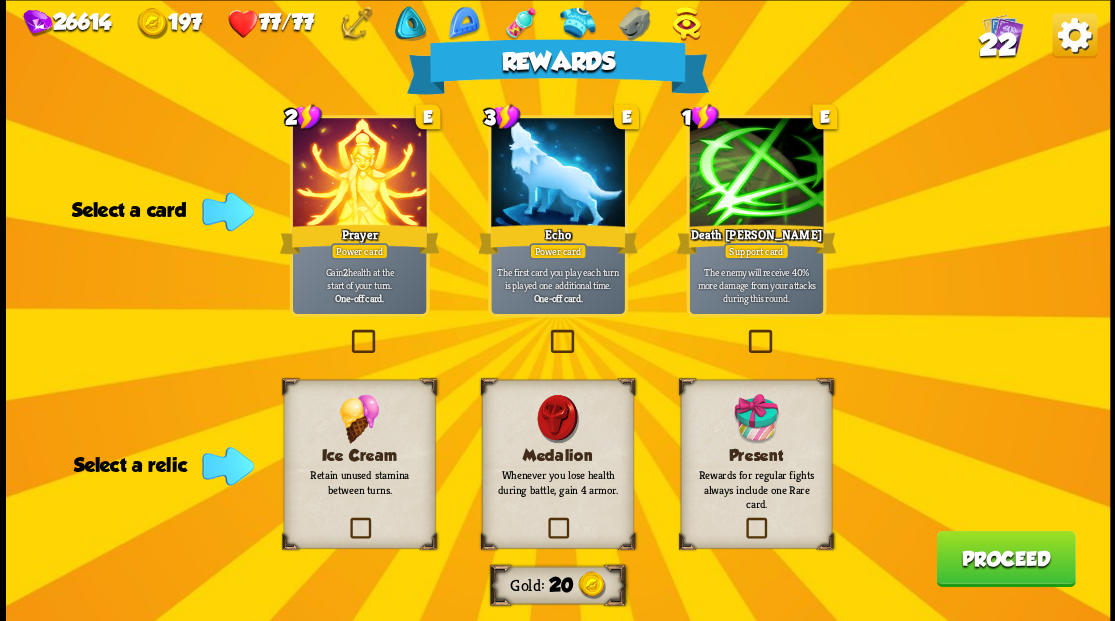click at bounding box center (346, 520) 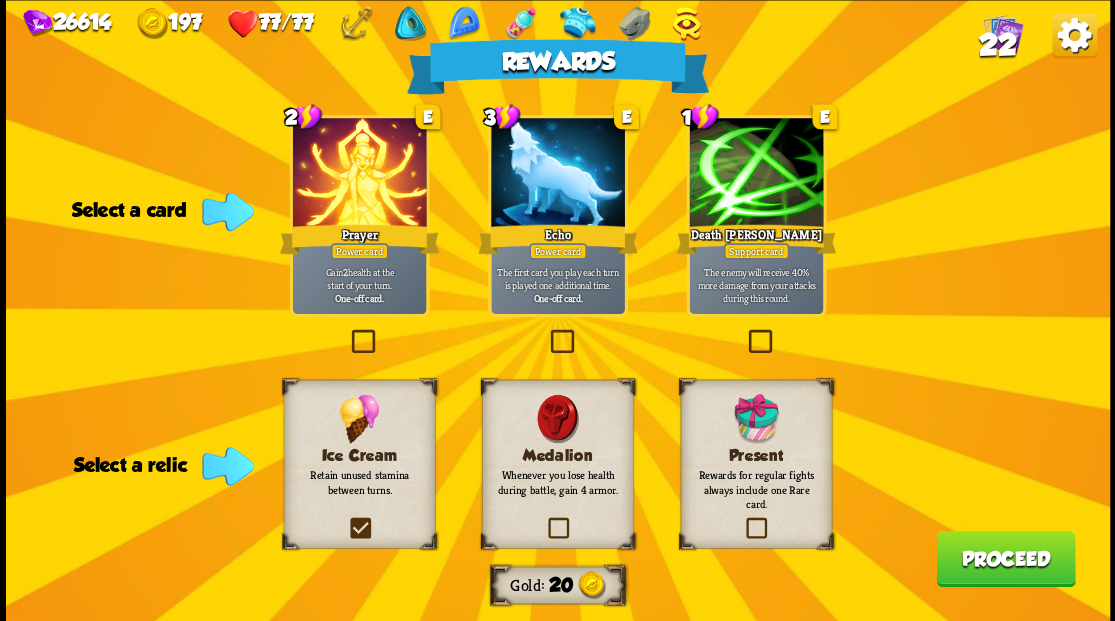 click at bounding box center [0, 0] 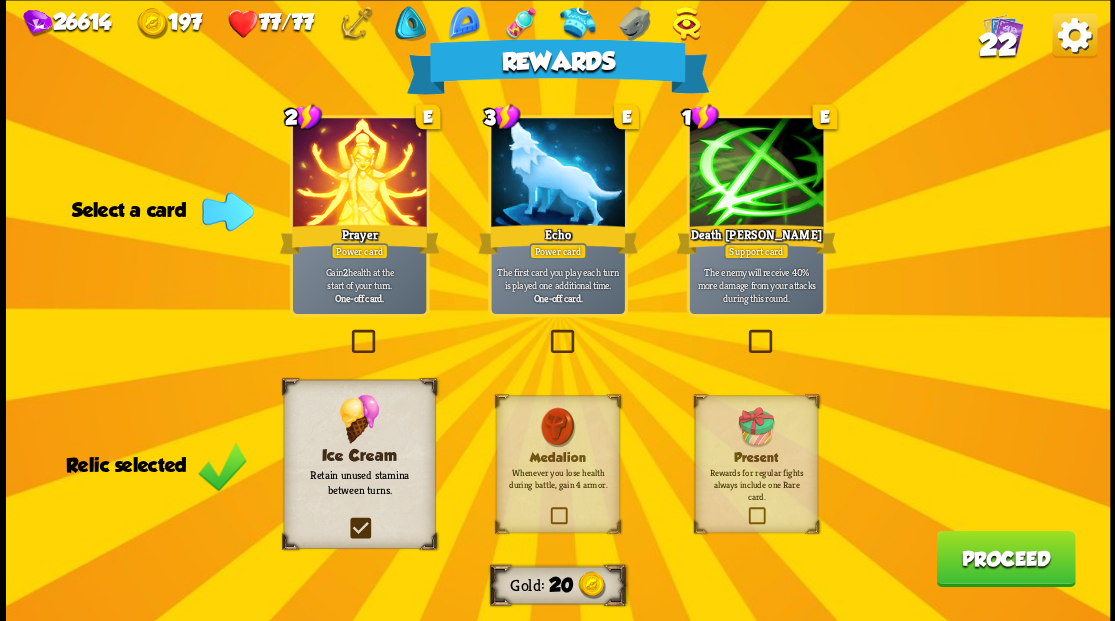 click on "Proceed" at bounding box center (1005, 558) 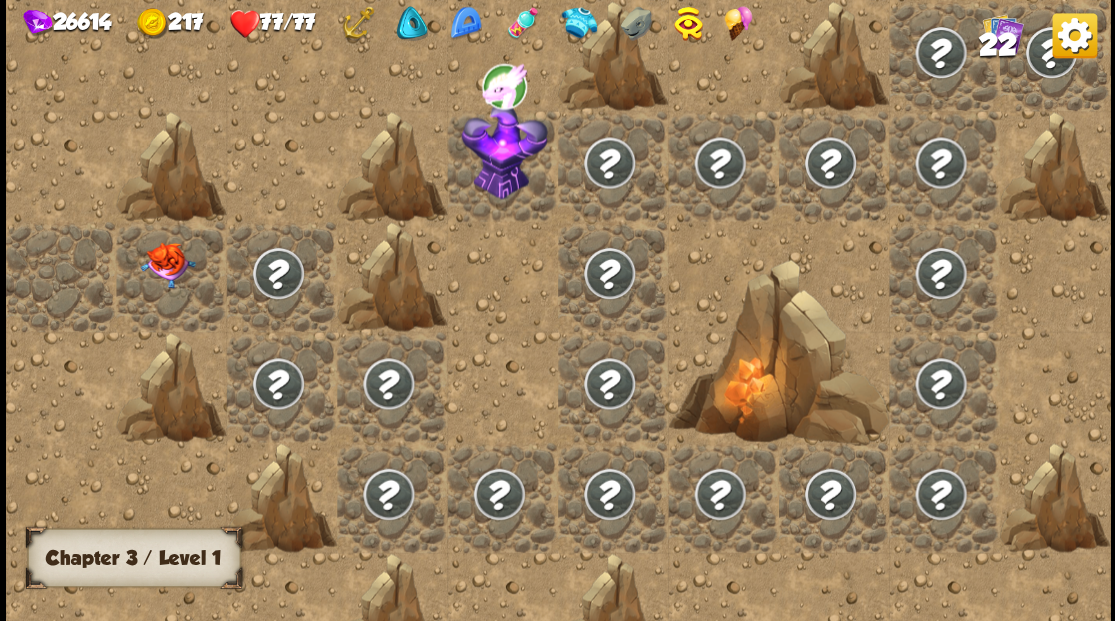 click at bounding box center [167, 265] 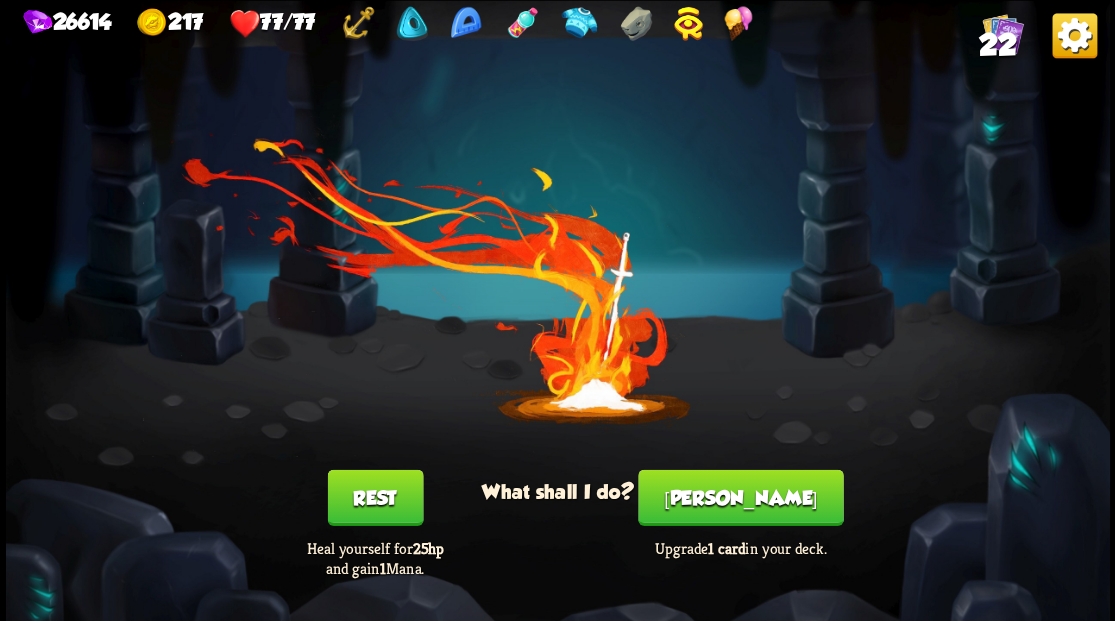 click on "[PERSON_NAME]" at bounding box center (740, 497) 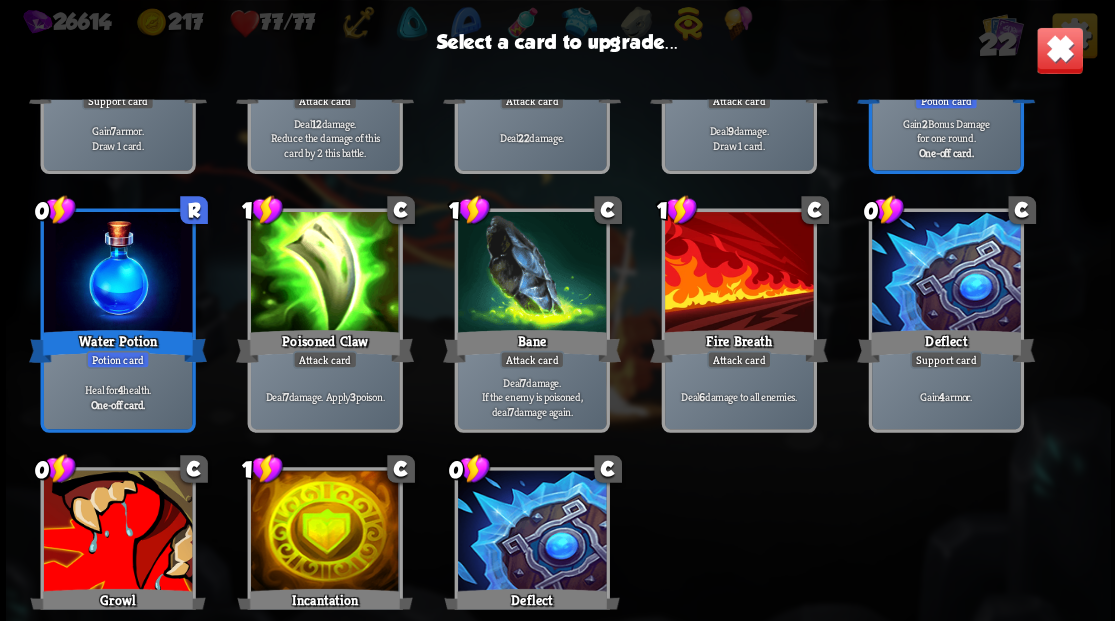 scroll, scrollTop: 600, scrollLeft: 0, axis: vertical 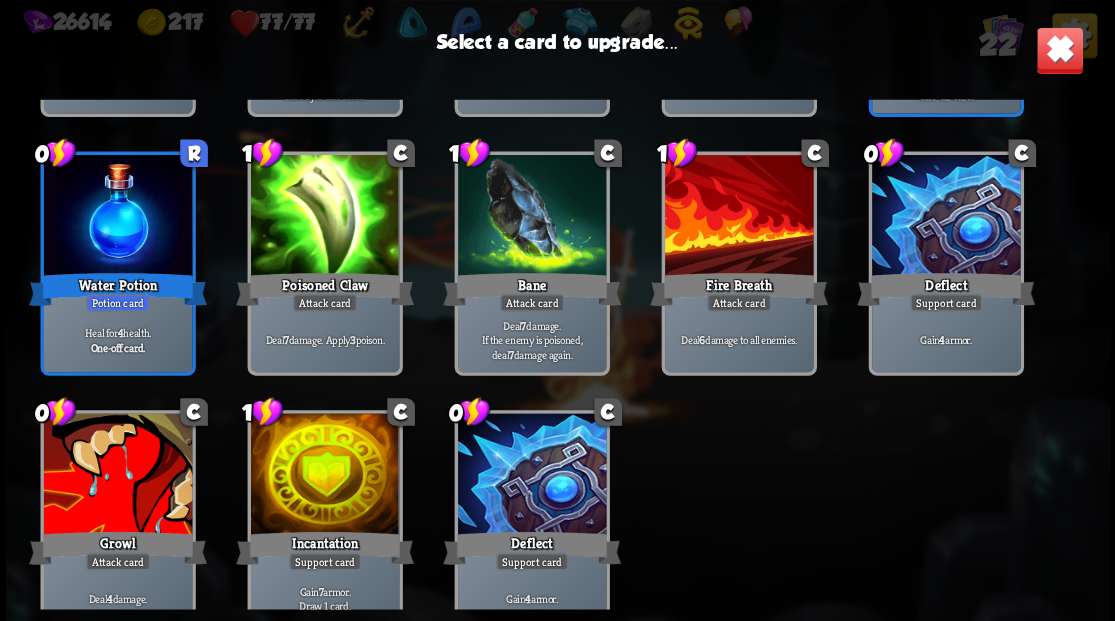 click at bounding box center [531, 475] 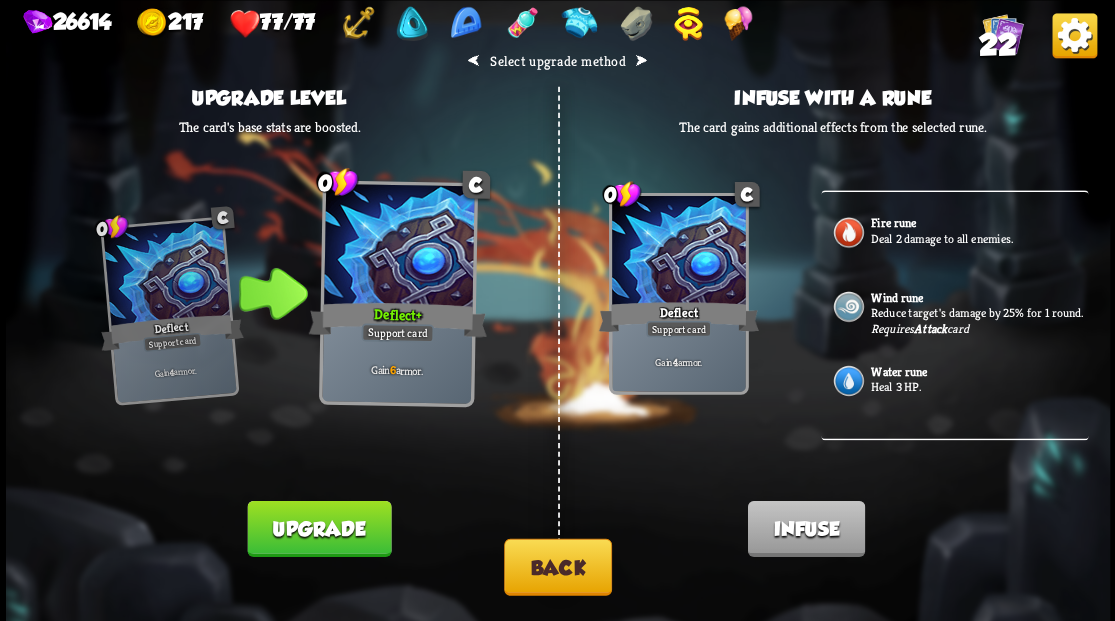 scroll, scrollTop: 0, scrollLeft: 0, axis: both 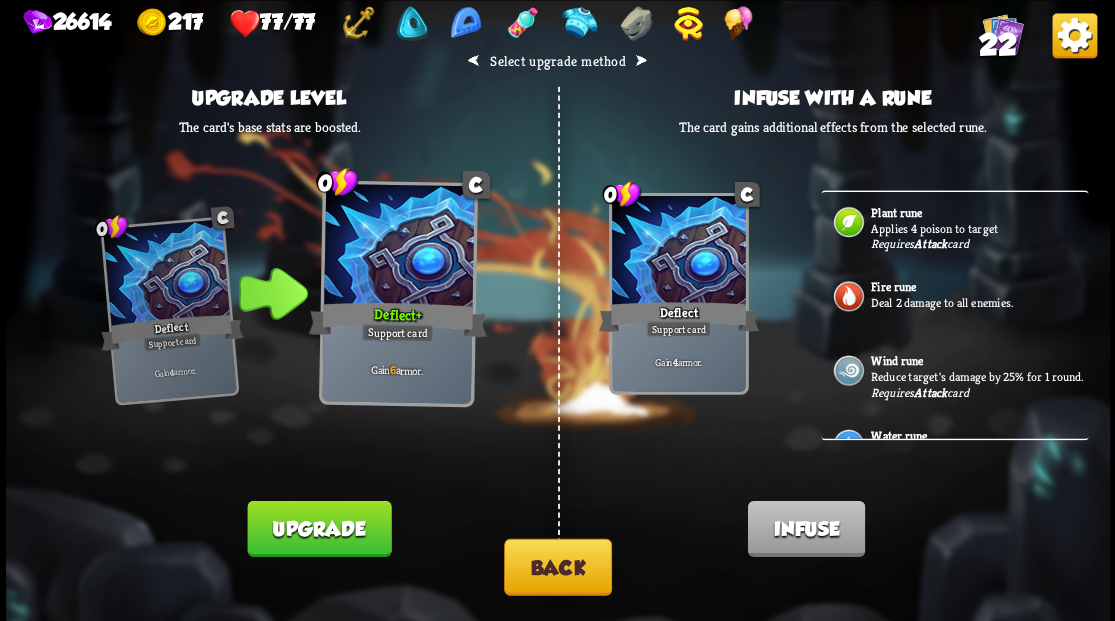click on "Back" at bounding box center (558, 566) 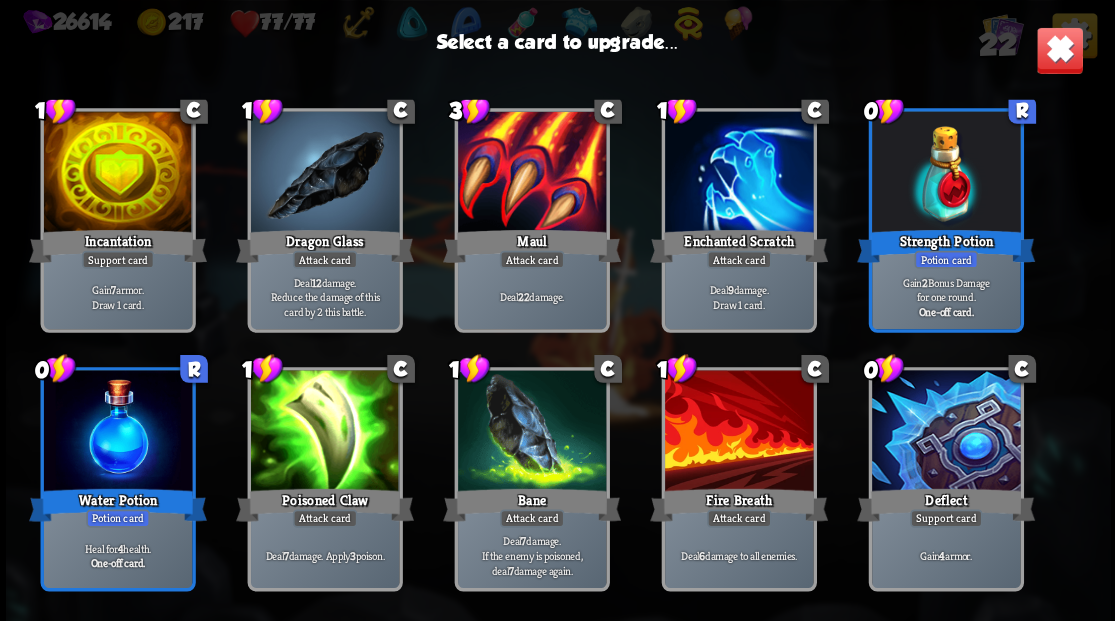 scroll, scrollTop: 266, scrollLeft: 0, axis: vertical 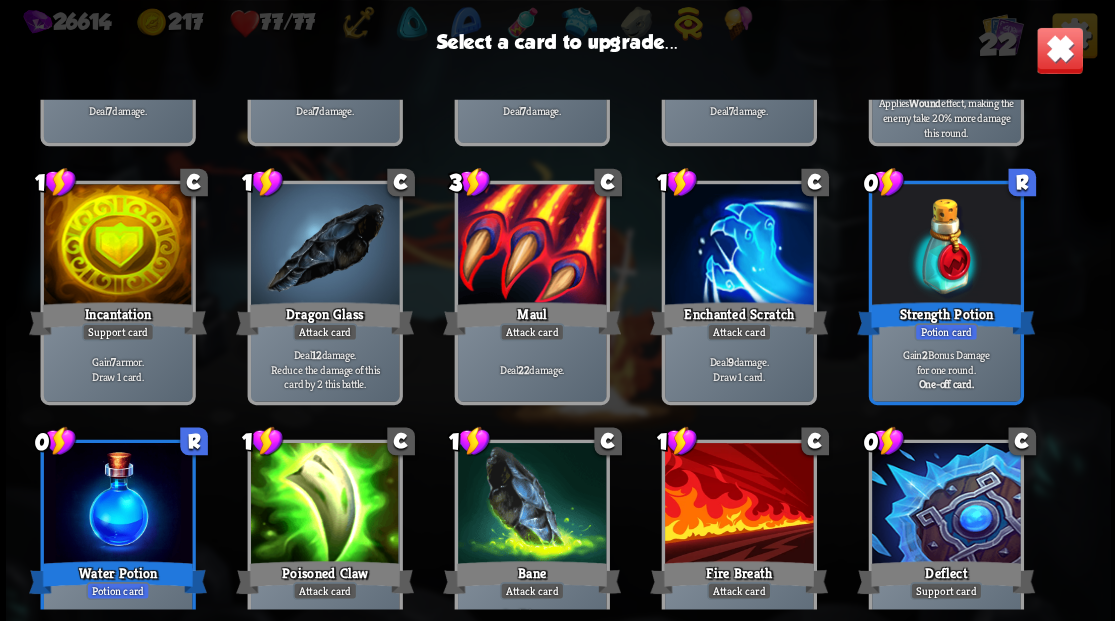 click at bounding box center (531, 246) 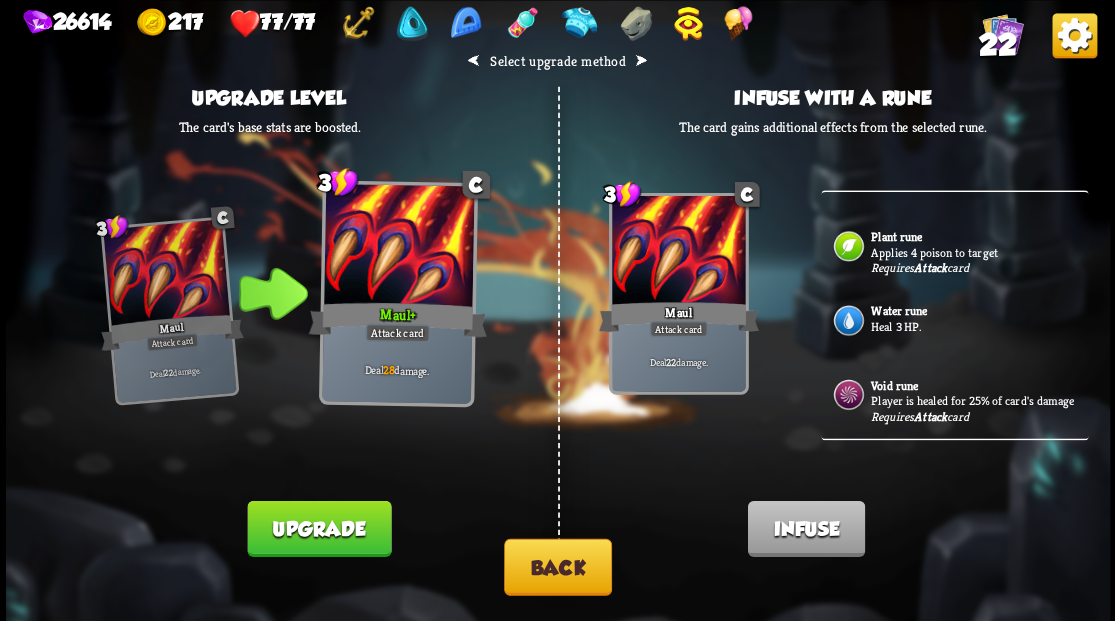 scroll, scrollTop: 341, scrollLeft: 0, axis: vertical 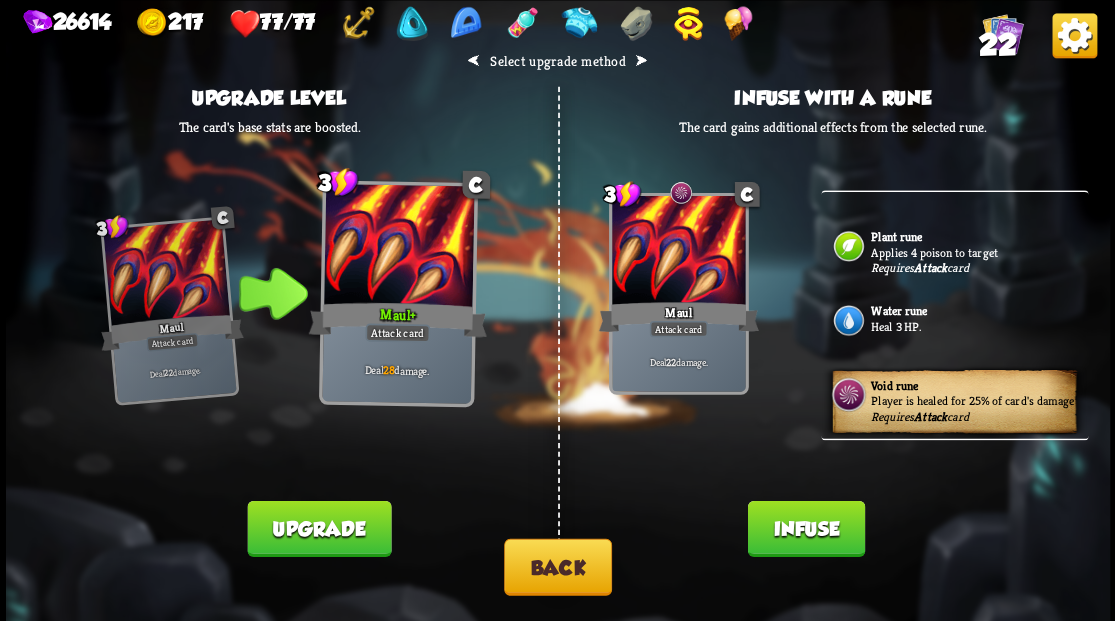 click on "Infuse" at bounding box center [805, 528] 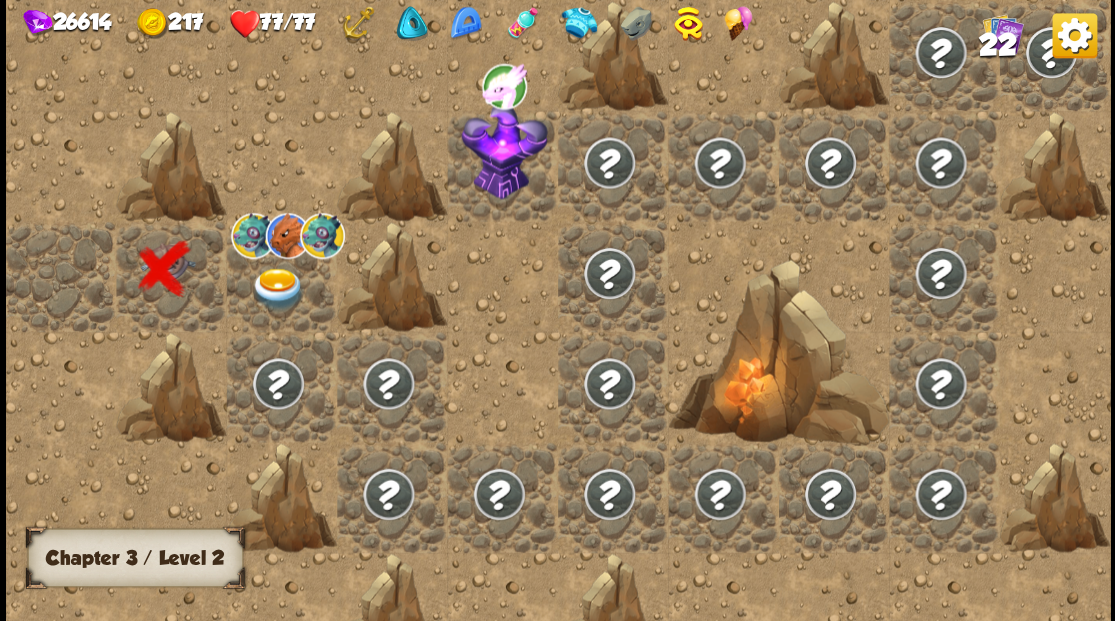 click at bounding box center (277, 288) 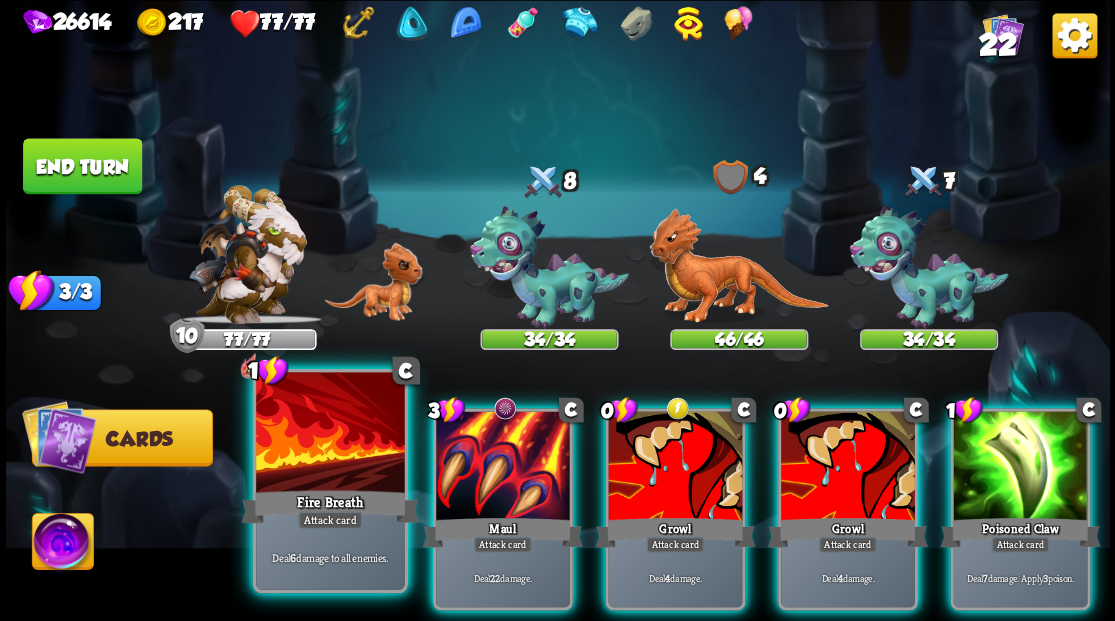 click at bounding box center (330, 434) 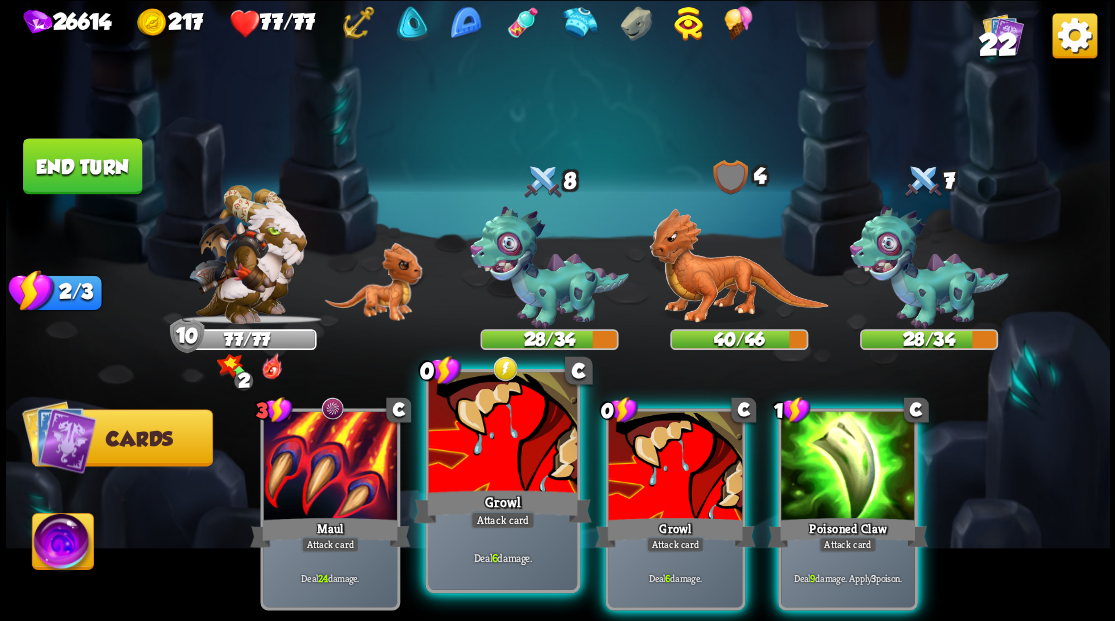 click at bounding box center [502, 434] 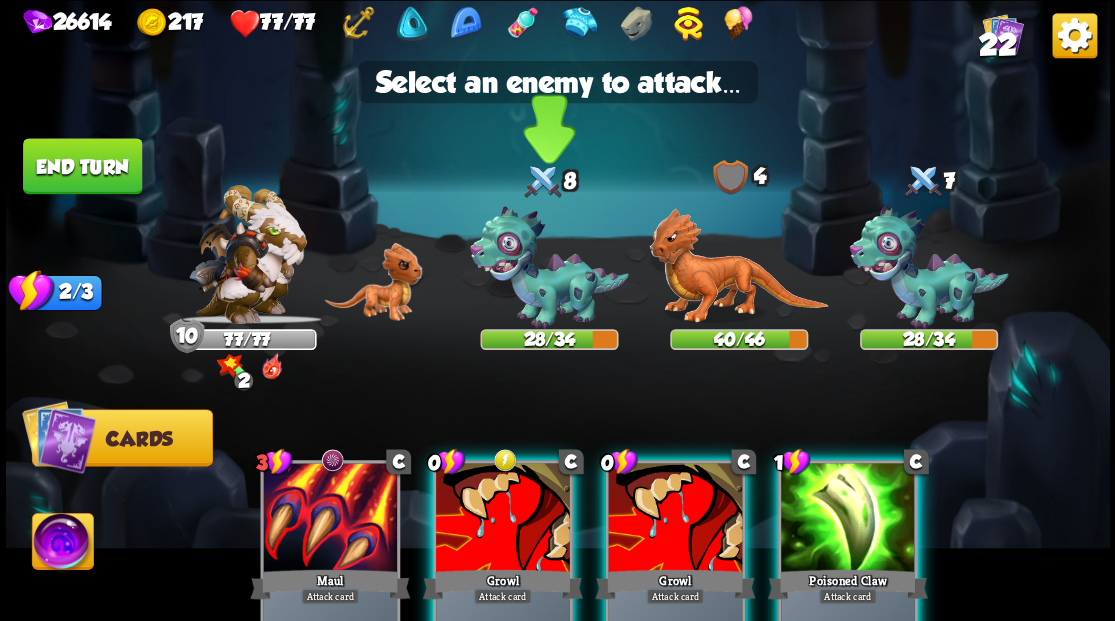 click at bounding box center (549, 267) 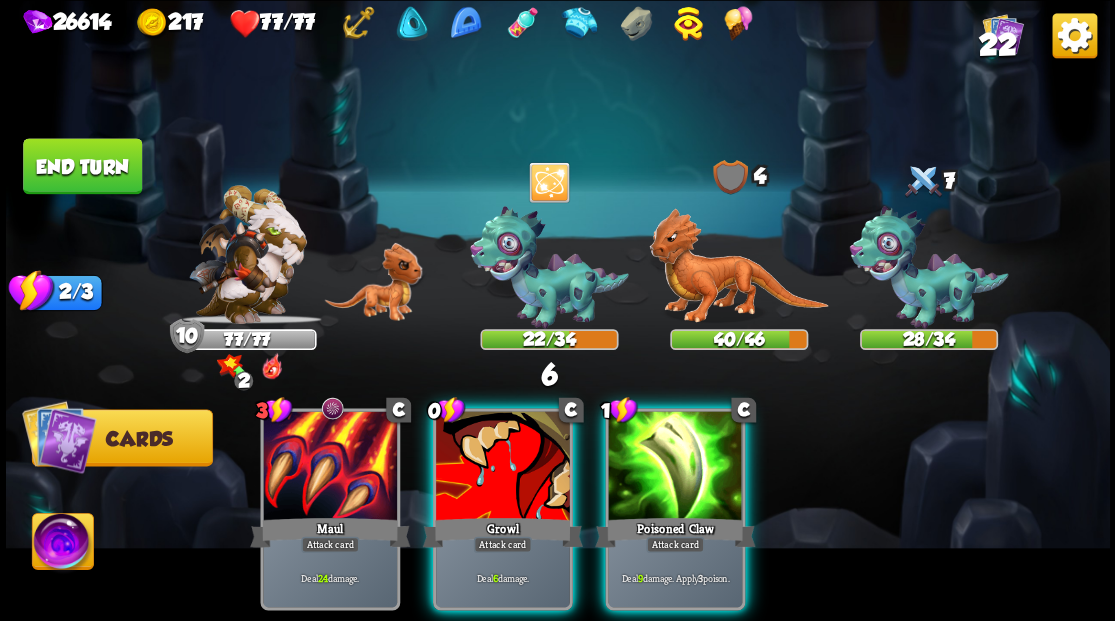drag, startPoint x: 487, startPoint y: 482, endPoint x: 500, endPoint y: 411, distance: 72.18033 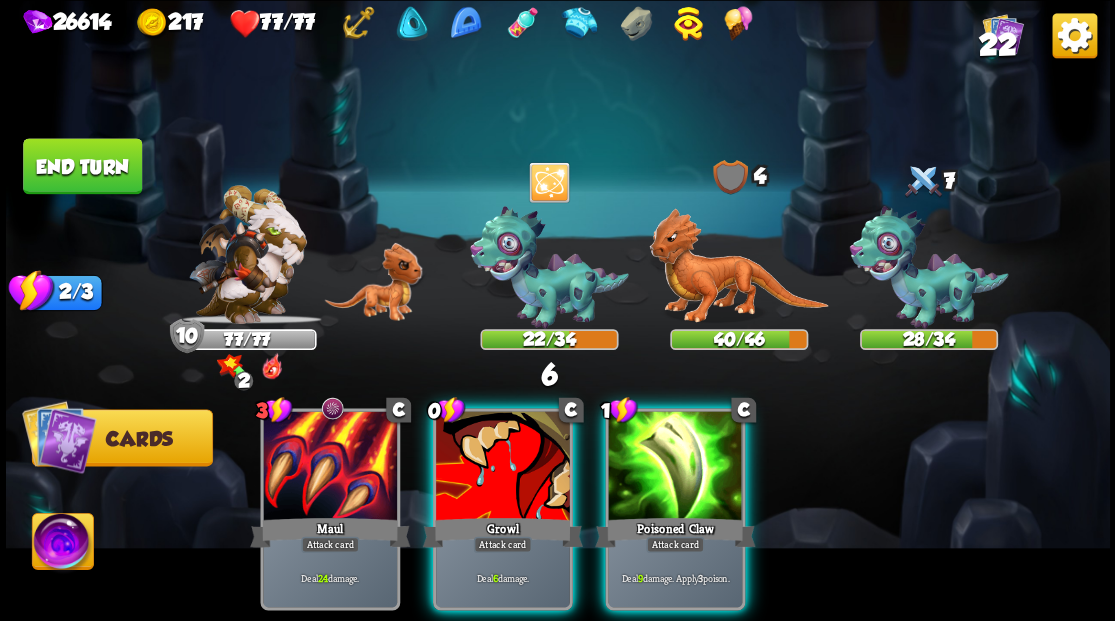 click at bounding box center [503, 467] 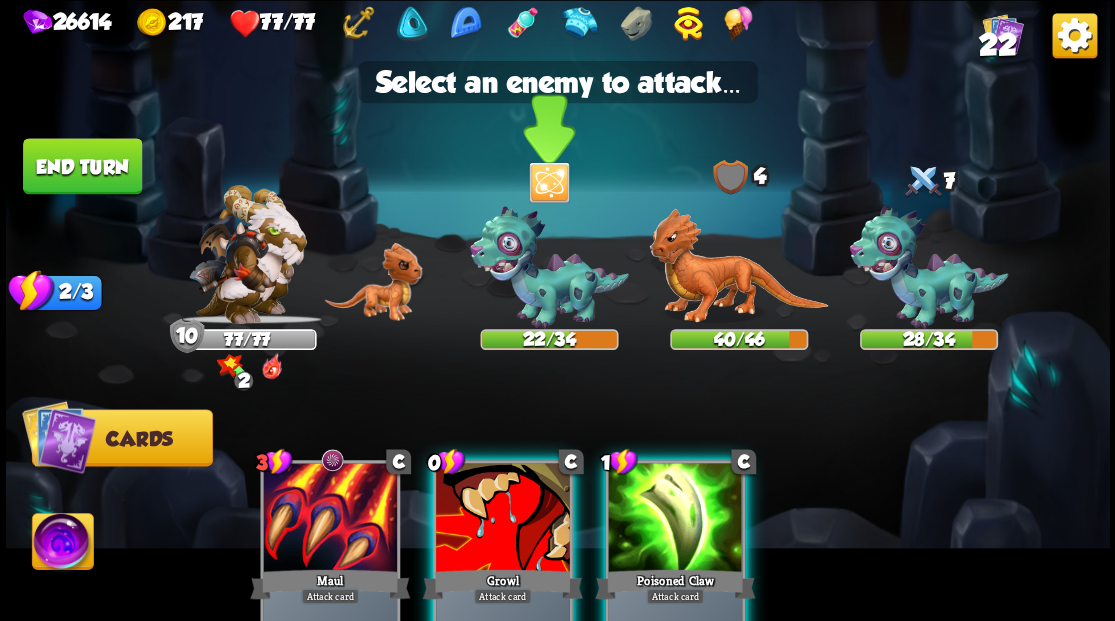 click at bounding box center (549, 267) 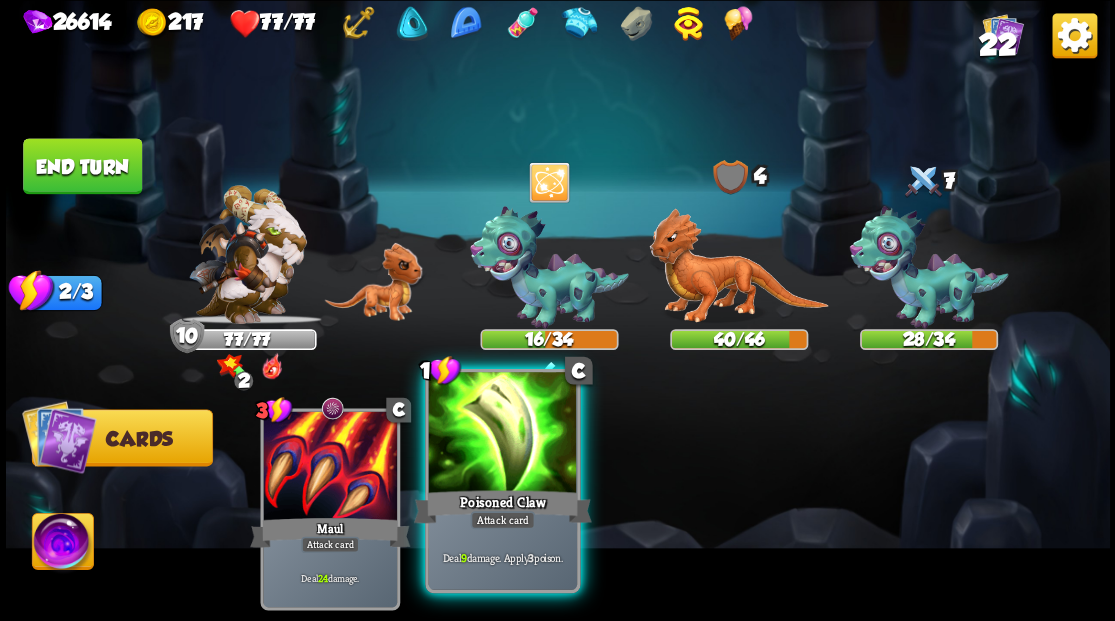 drag, startPoint x: 495, startPoint y: 461, endPoint x: 514, endPoint y: 385, distance: 78.339005 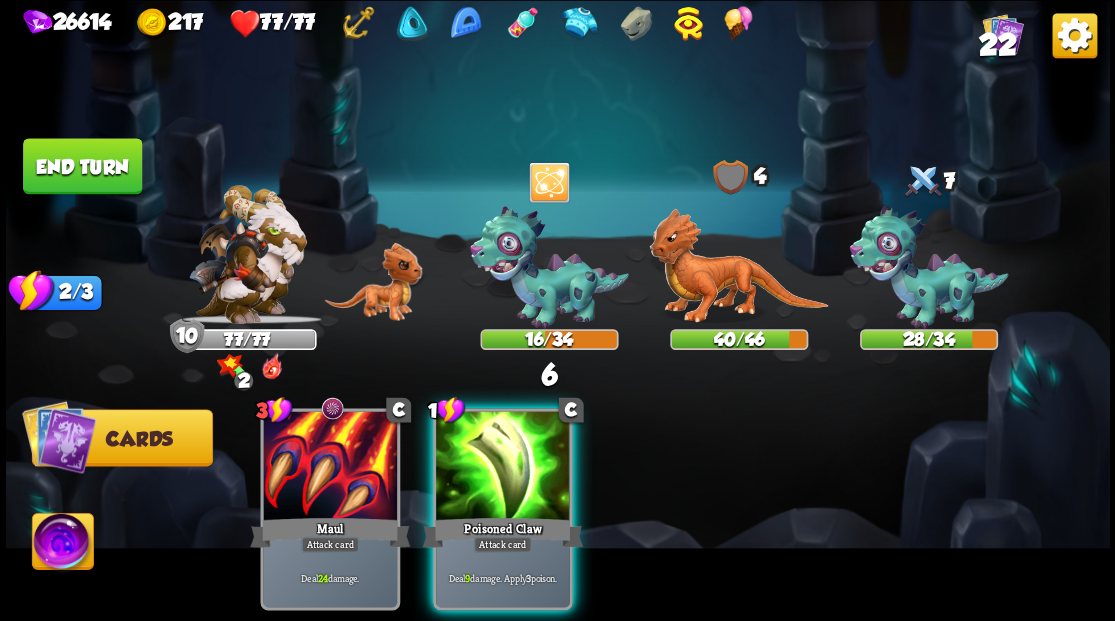 click at bounding box center [503, 467] 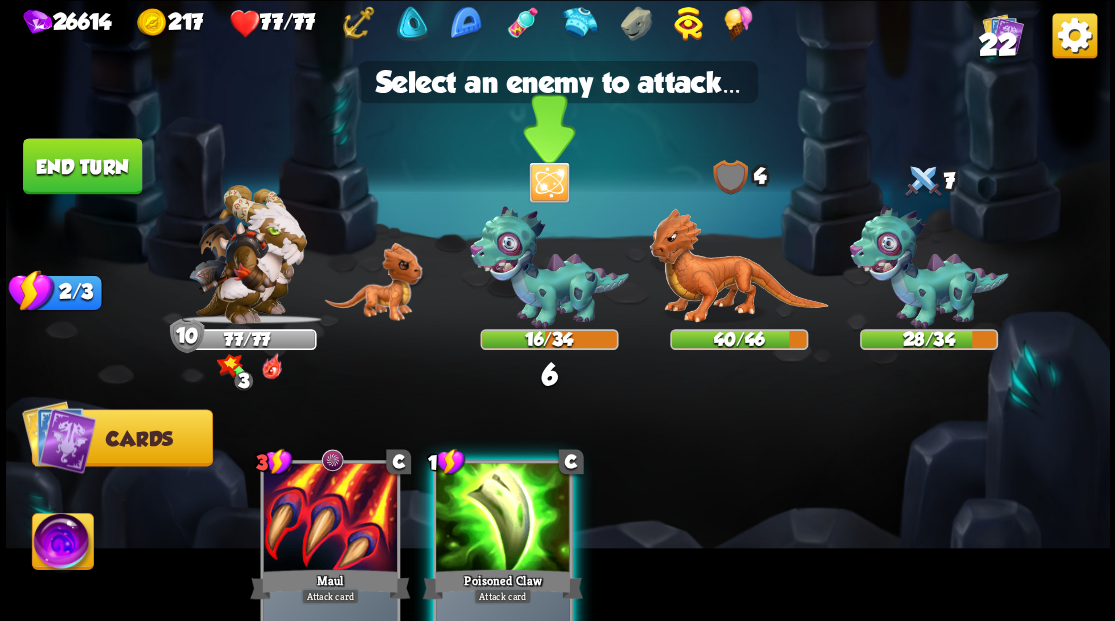 click at bounding box center (549, 267) 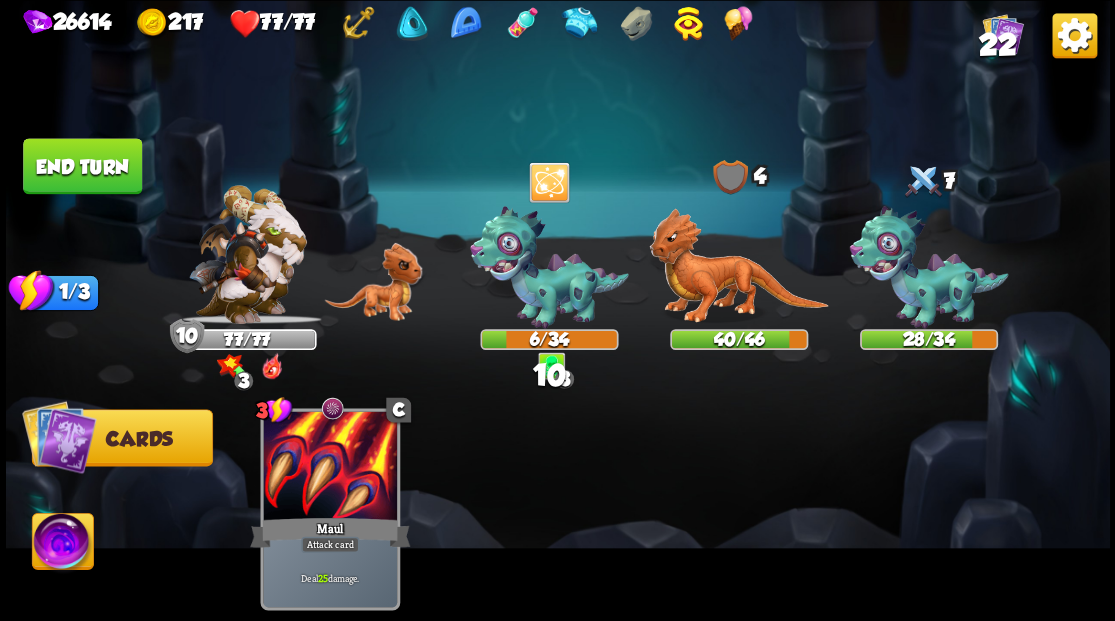 drag, startPoint x: 62, startPoint y: 132, endPoint x: 136, endPoint y: 2, distance: 149.58609 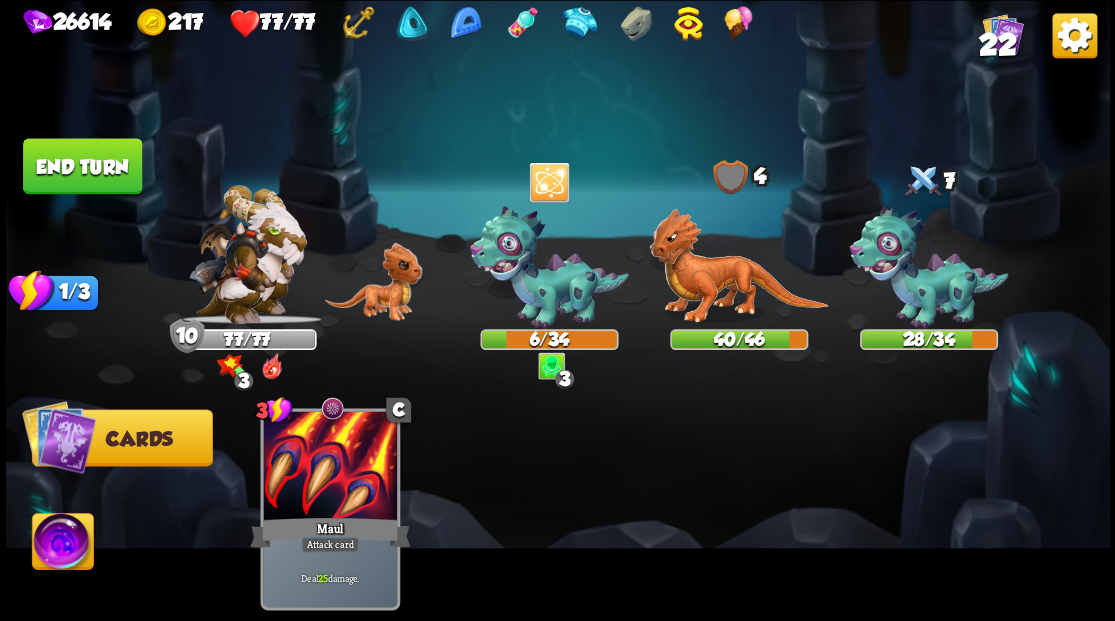 click on "End turn" at bounding box center [82, 166] 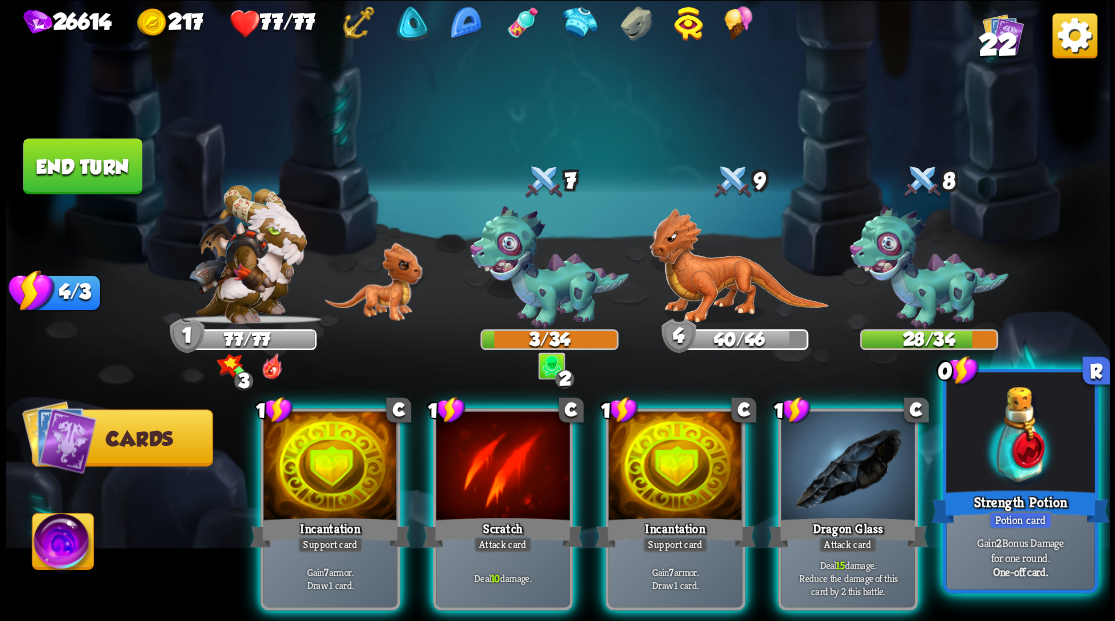 click at bounding box center (1020, 434) 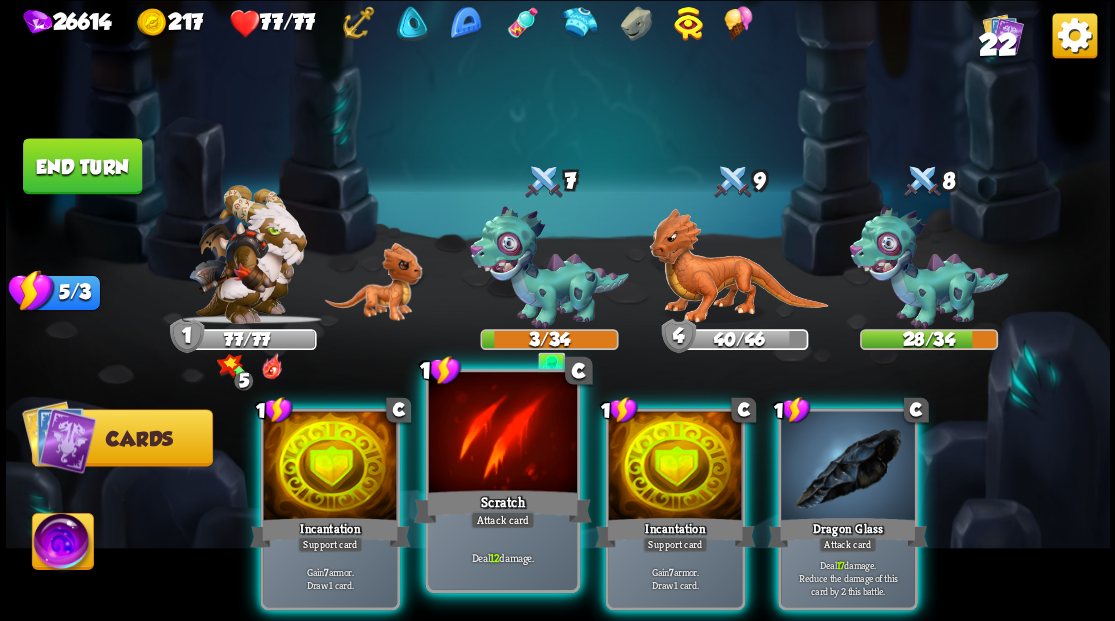 click at bounding box center [502, 434] 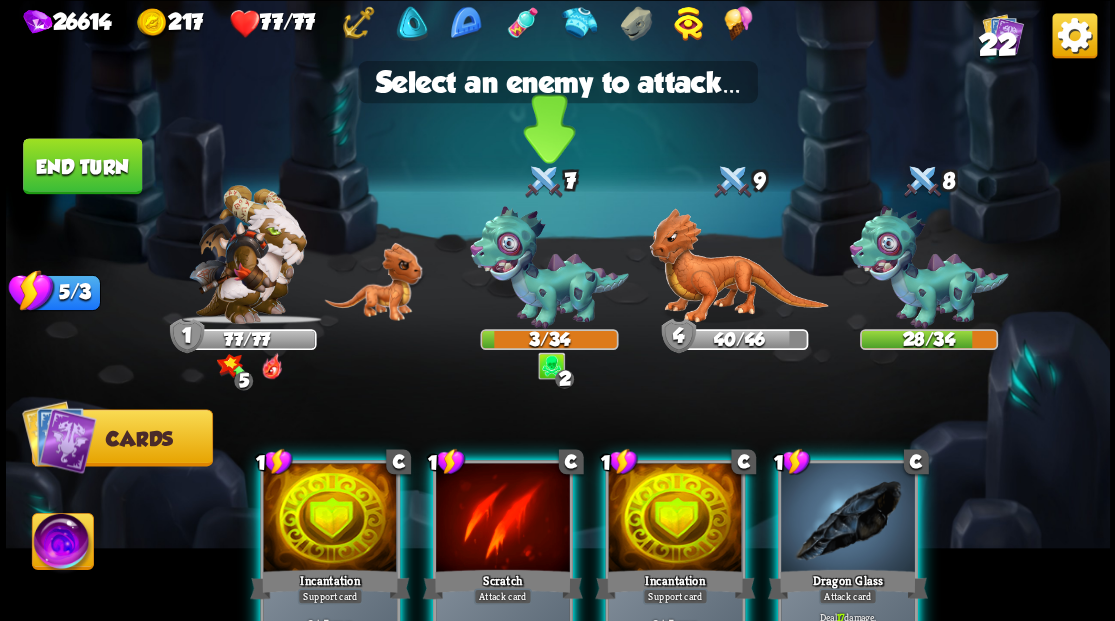 click at bounding box center [549, 267] 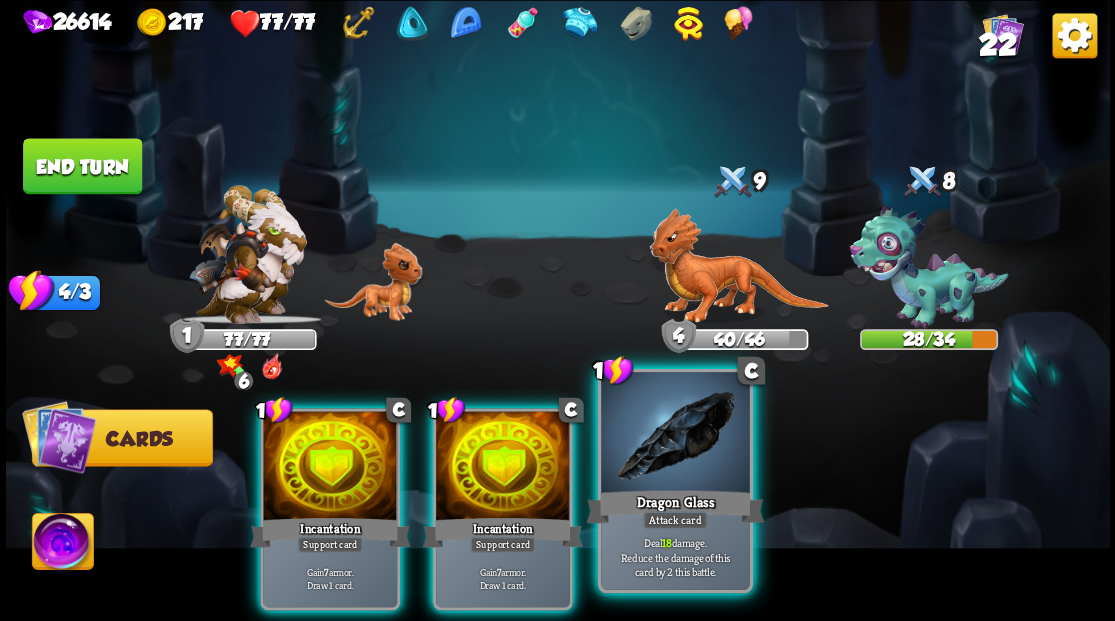 click at bounding box center [675, 434] 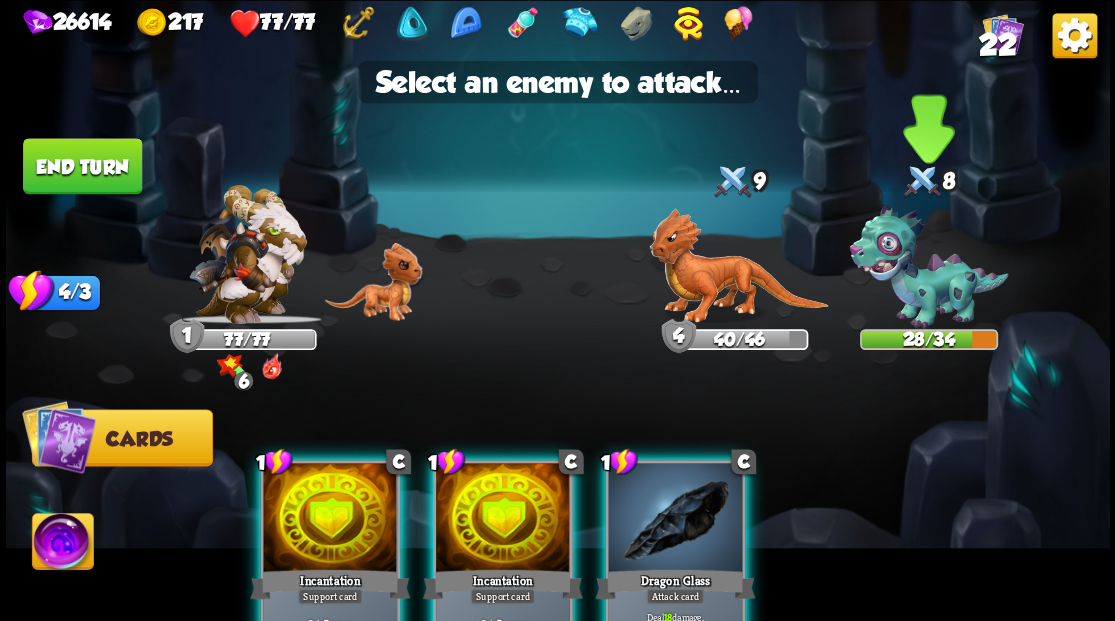 click at bounding box center [928, 267] 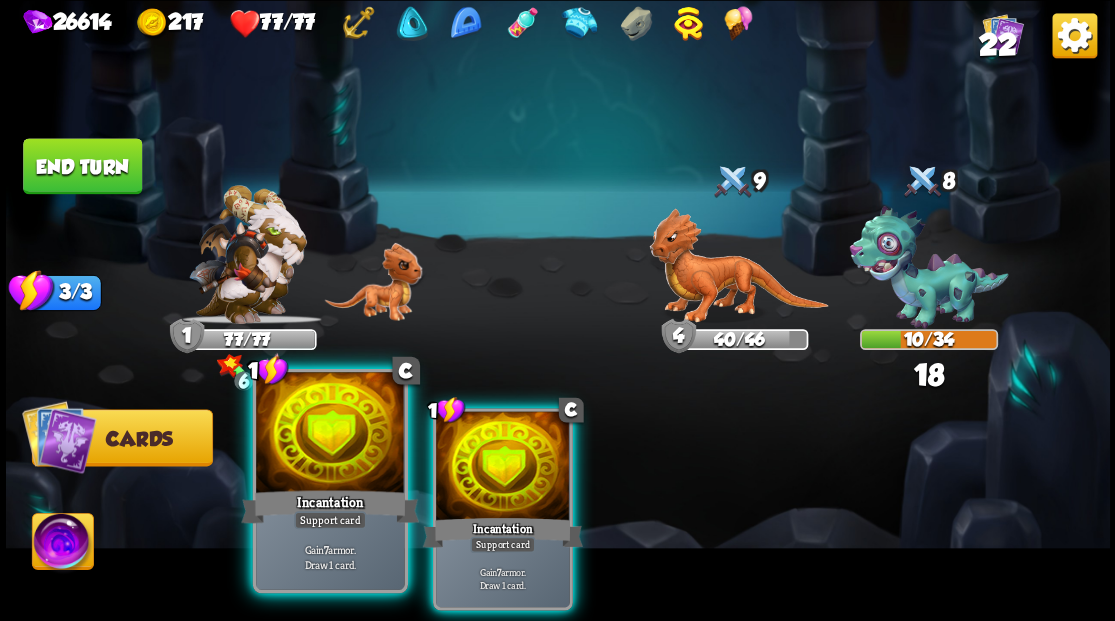 click at bounding box center [330, 434] 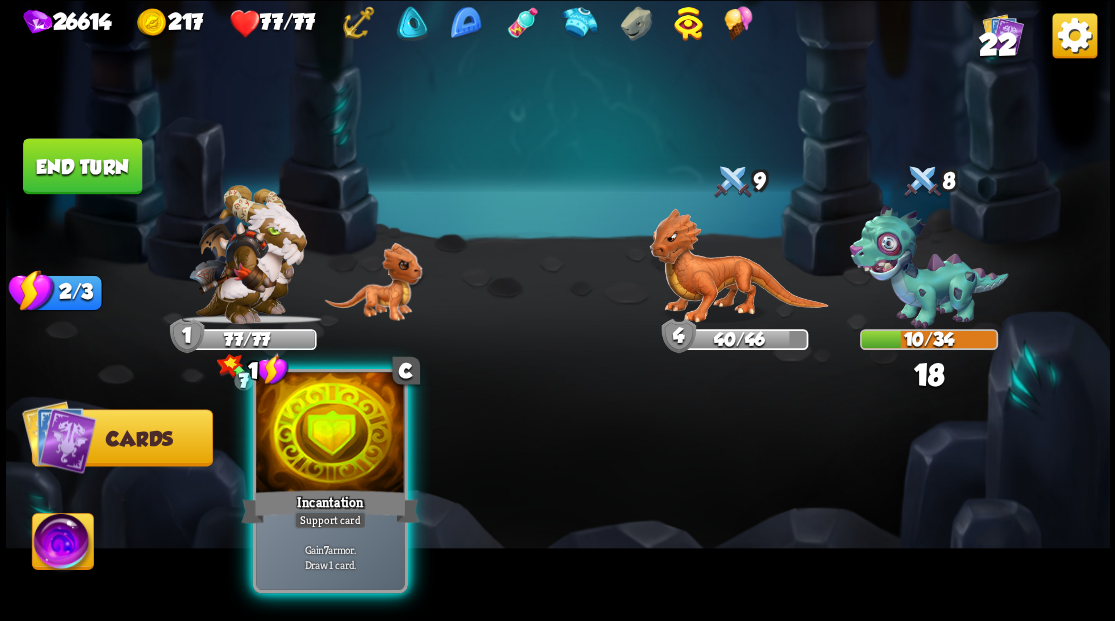 click at bounding box center (330, 434) 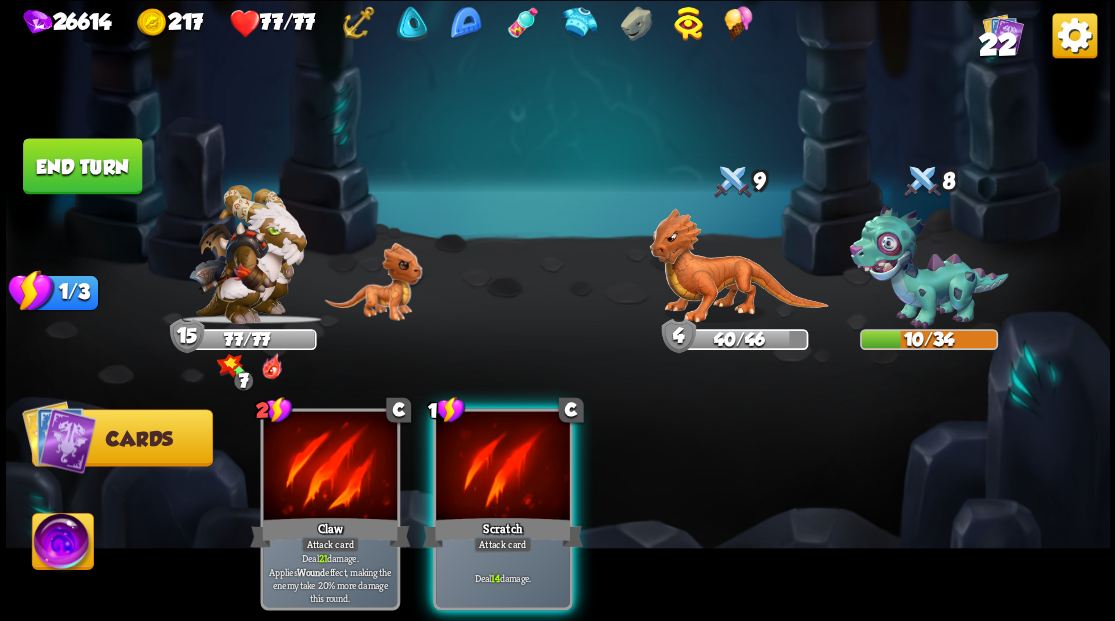 drag, startPoint x: 501, startPoint y: 484, endPoint x: 622, endPoint y: 468, distance: 122.05327 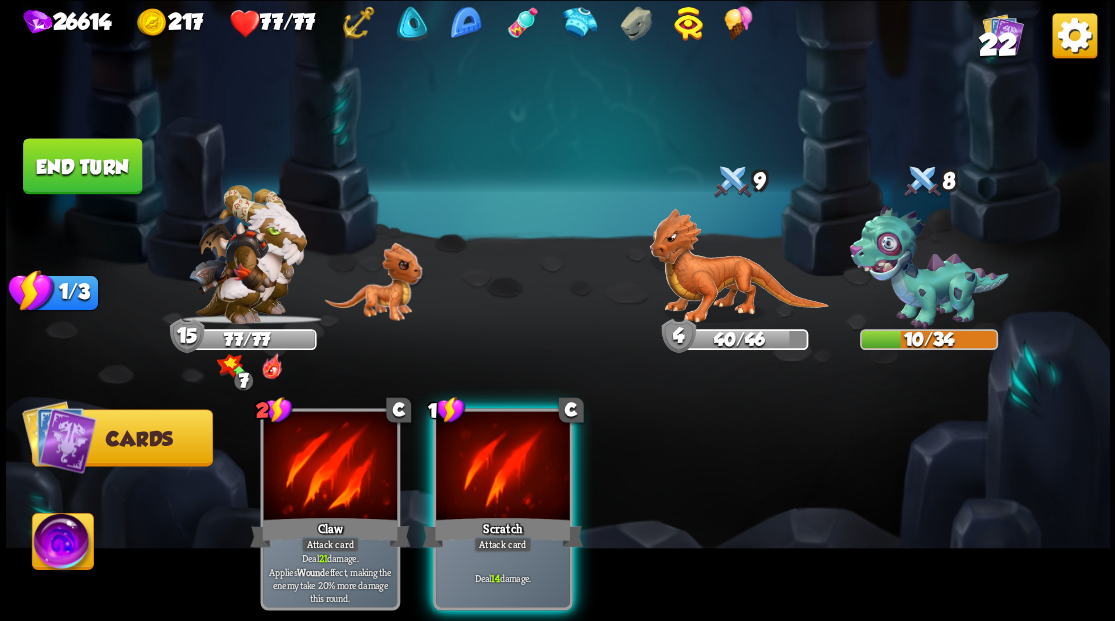 click on "1
C   Scratch     Attack card   Deal  14  damage." at bounding box center [502, 509] 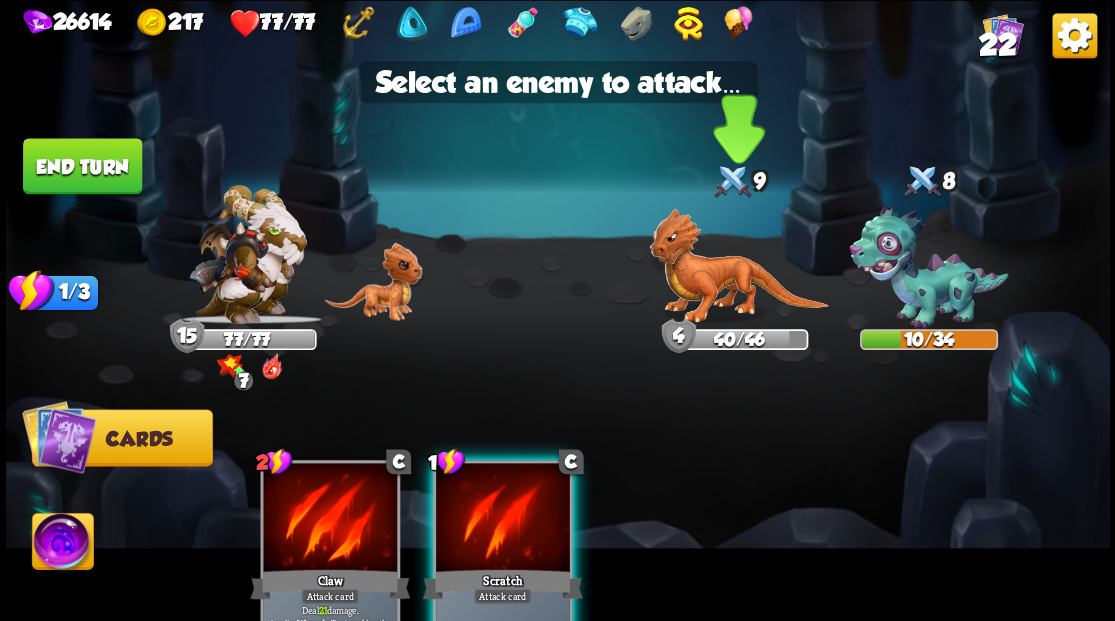drag, startPoint x: 940, startPoint y: 276, endPoint x: 686, endPoint y: 310, distance: 256.26547 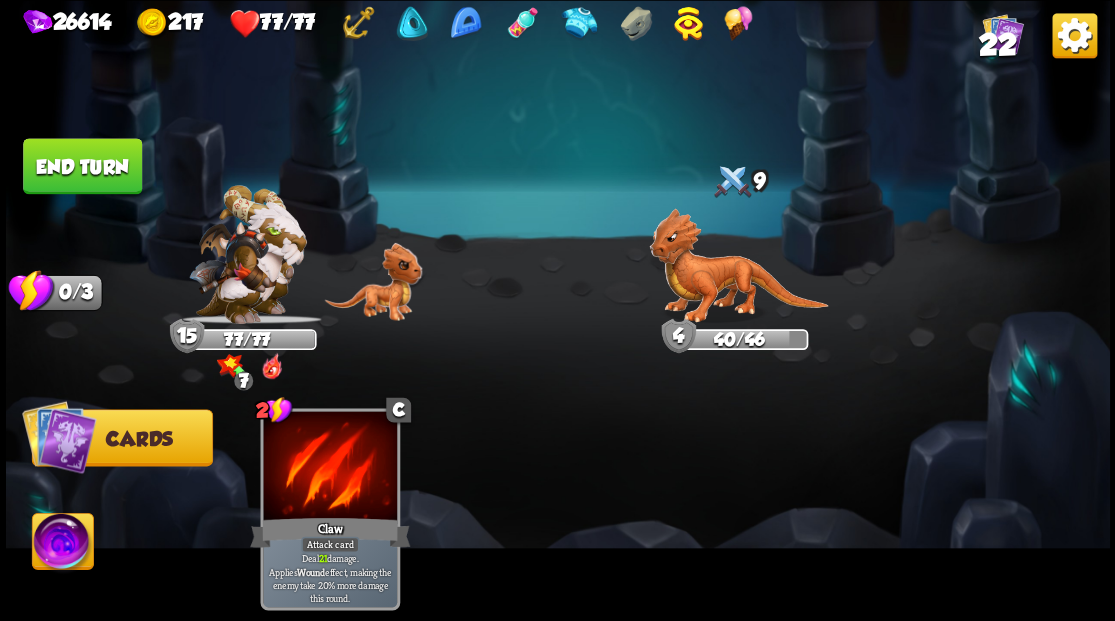drag, startPoint x: 51, startPoint y: 156, endPoint x: 678, endPoint y: 178, distance: 627.38586 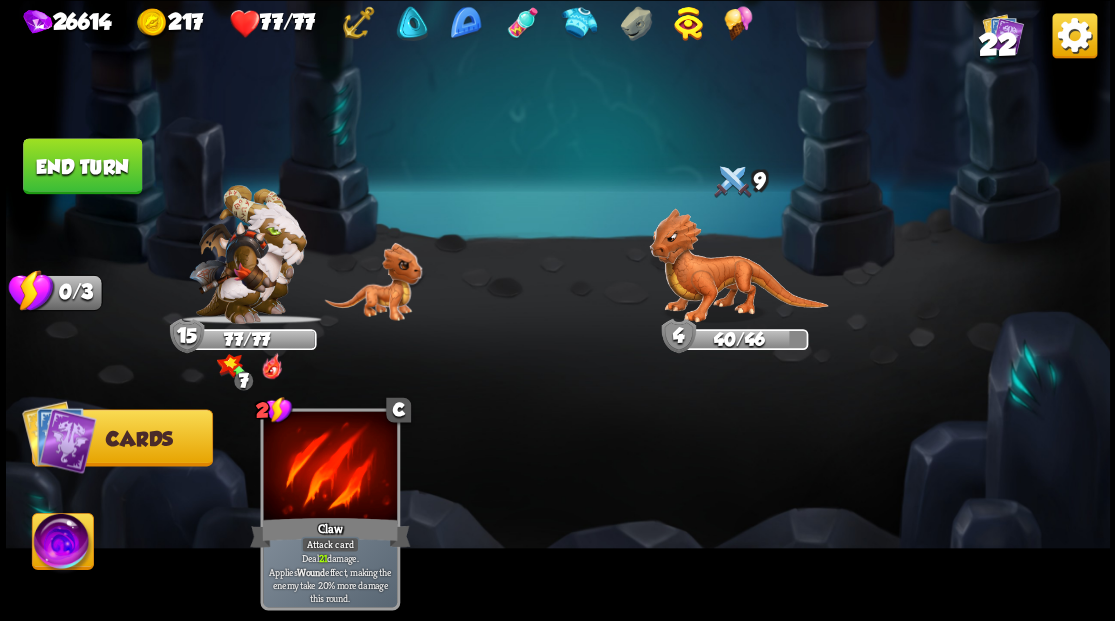 click on "End turn" at bounding box center [82, 166] 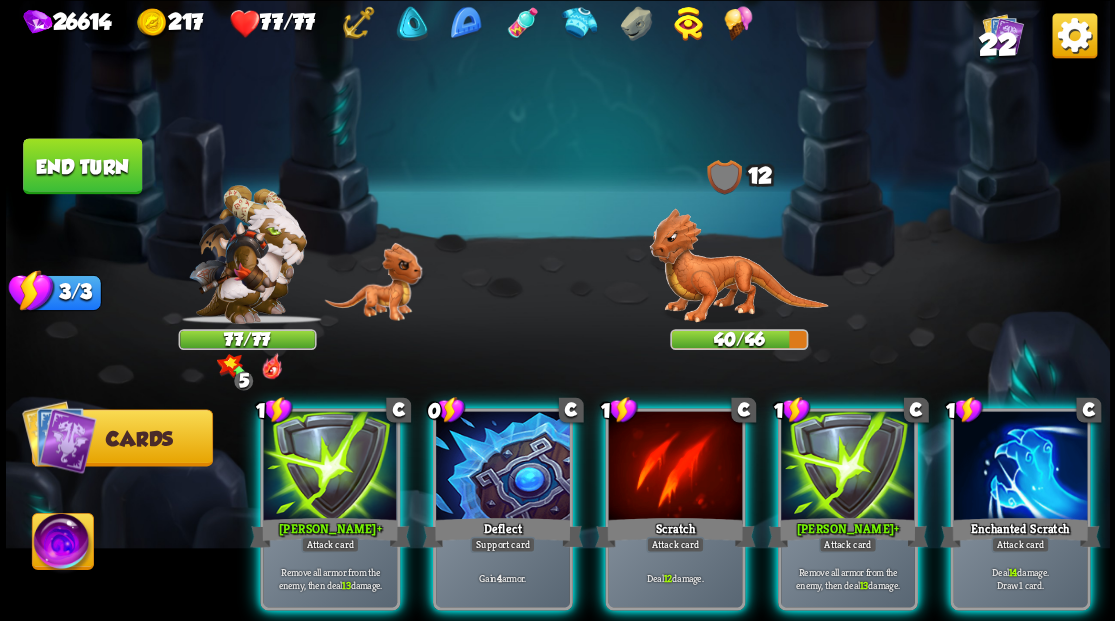 click at bounding box center (62, 544) 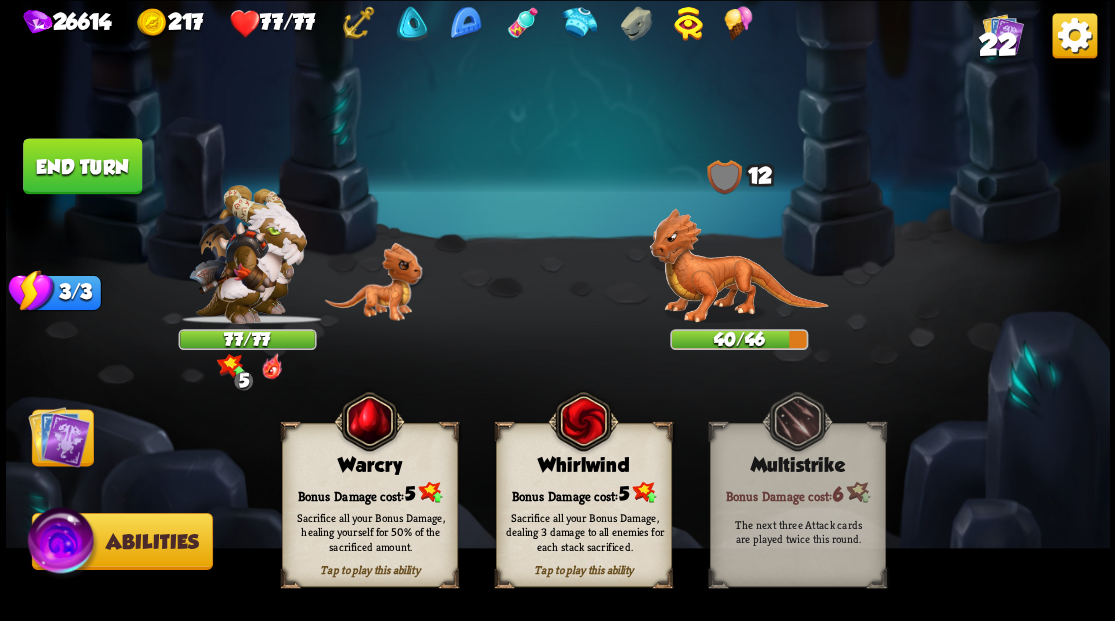 click on "Bonus Damage cost:  5" at bounding box center (583, 492) 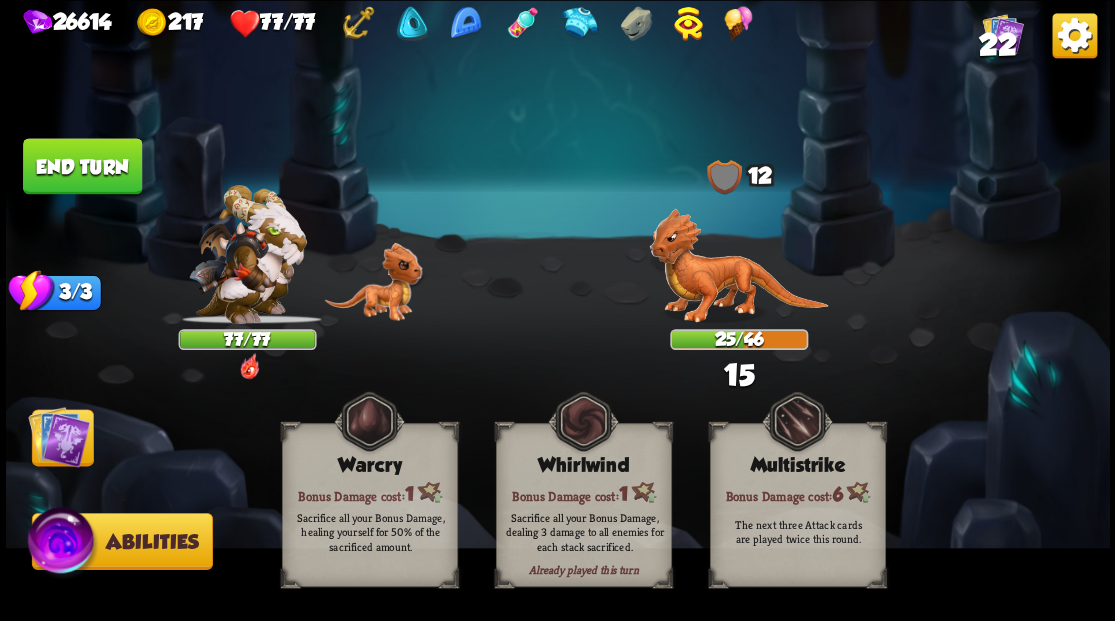 click at bounding box center (59, 436) 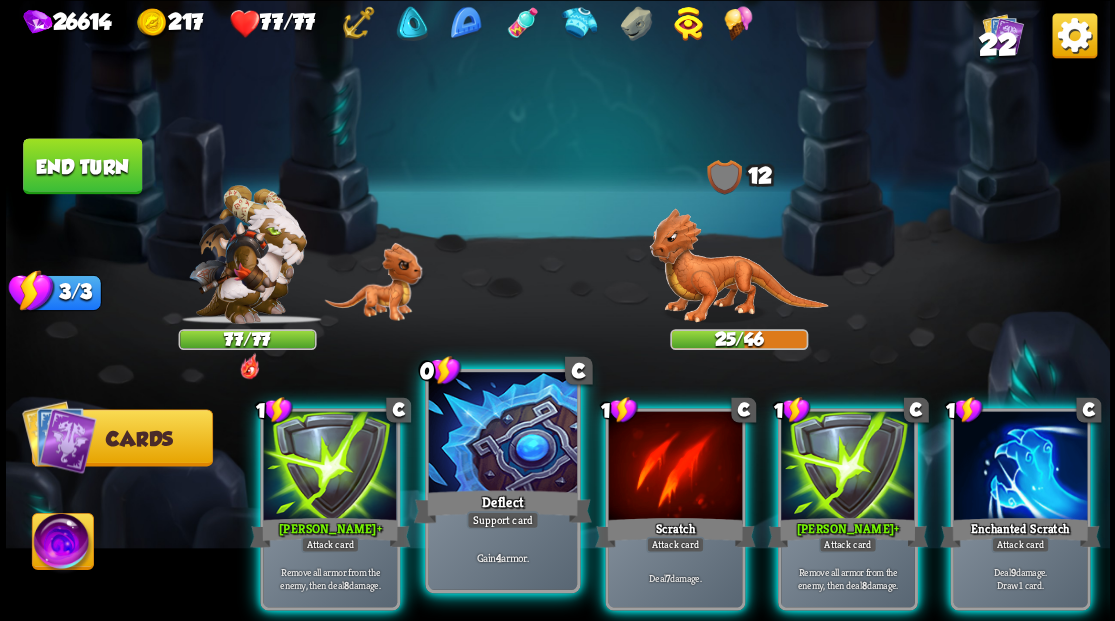 click at bounding box center [502, 434] 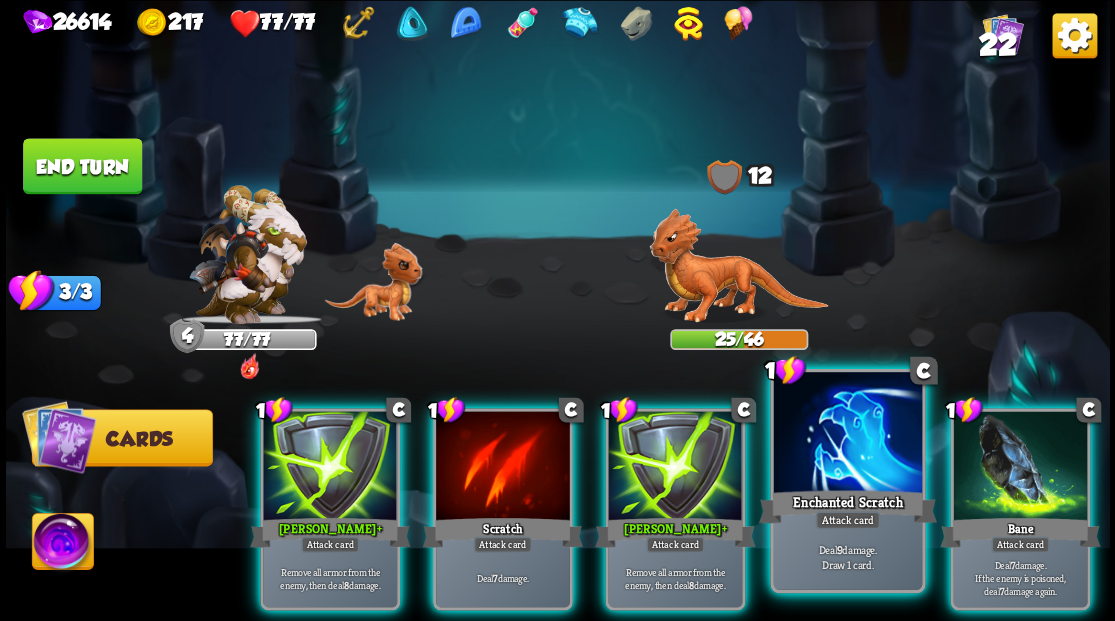 click at bounding box center [847, 434] 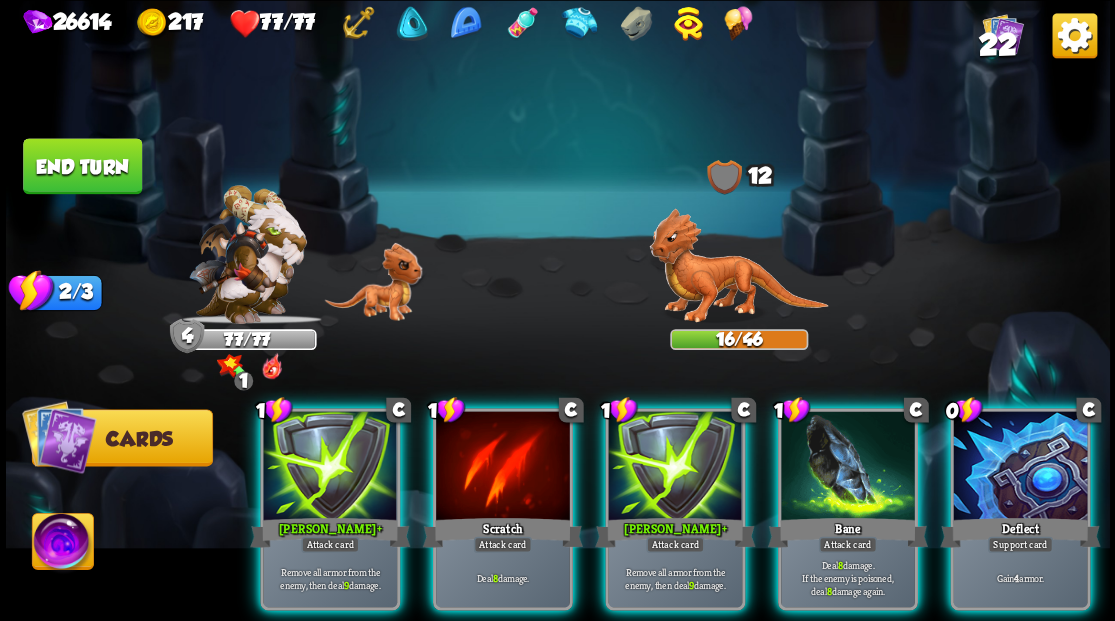 drag, startPoint x: 1040, startPoint y: 459, endPoint x: 1031, endPoint y: 309, distance: 150.26976 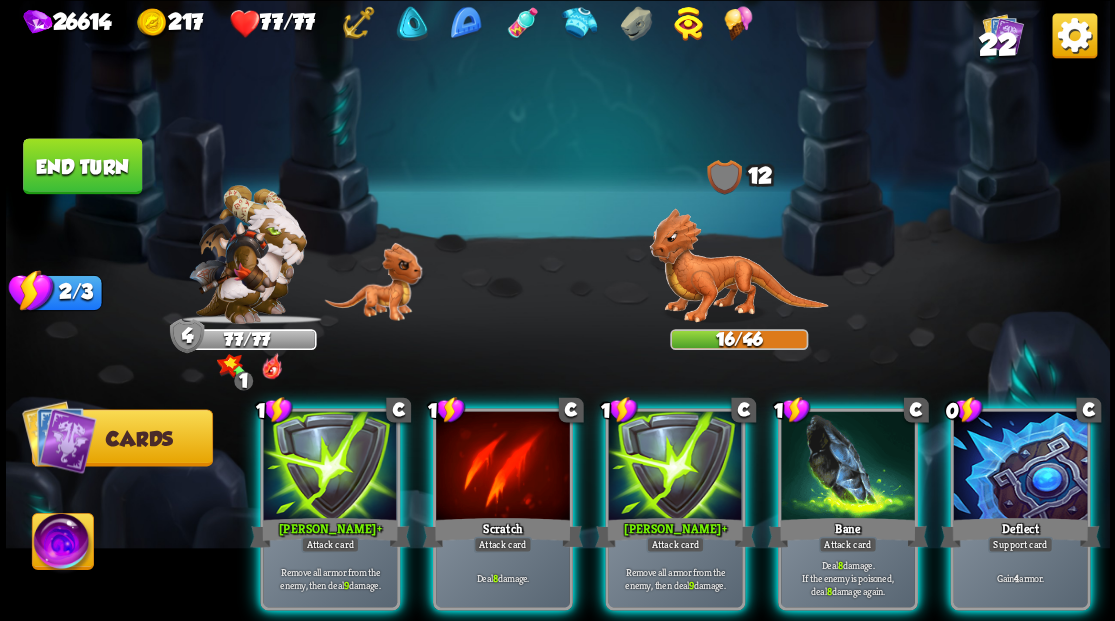 click at bounding box center [1020, 467] 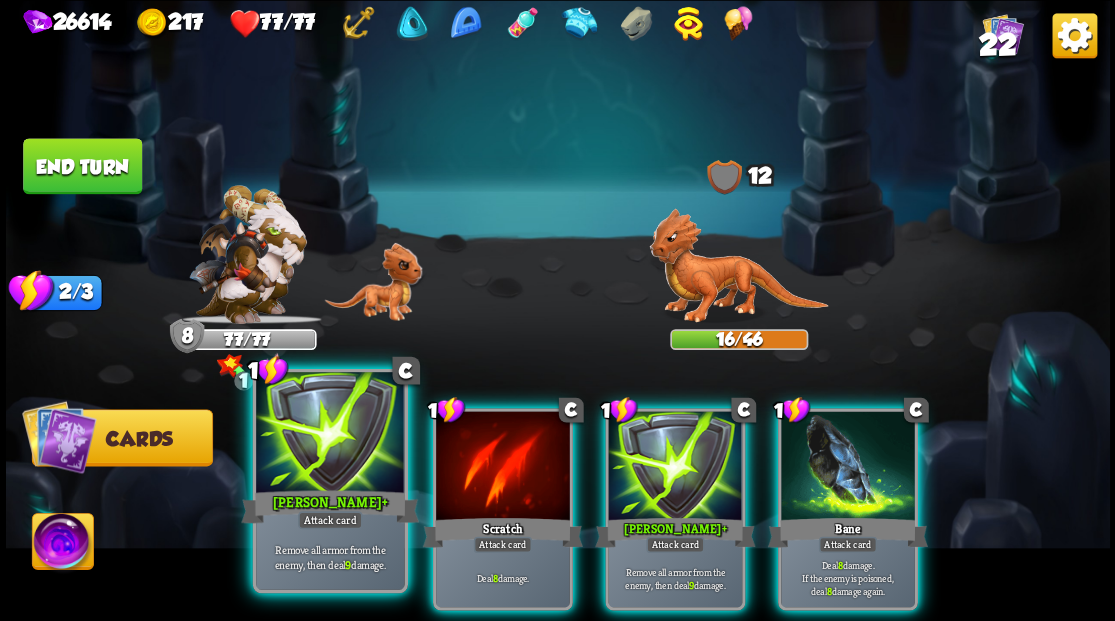 click at bounding box center (330, 434) 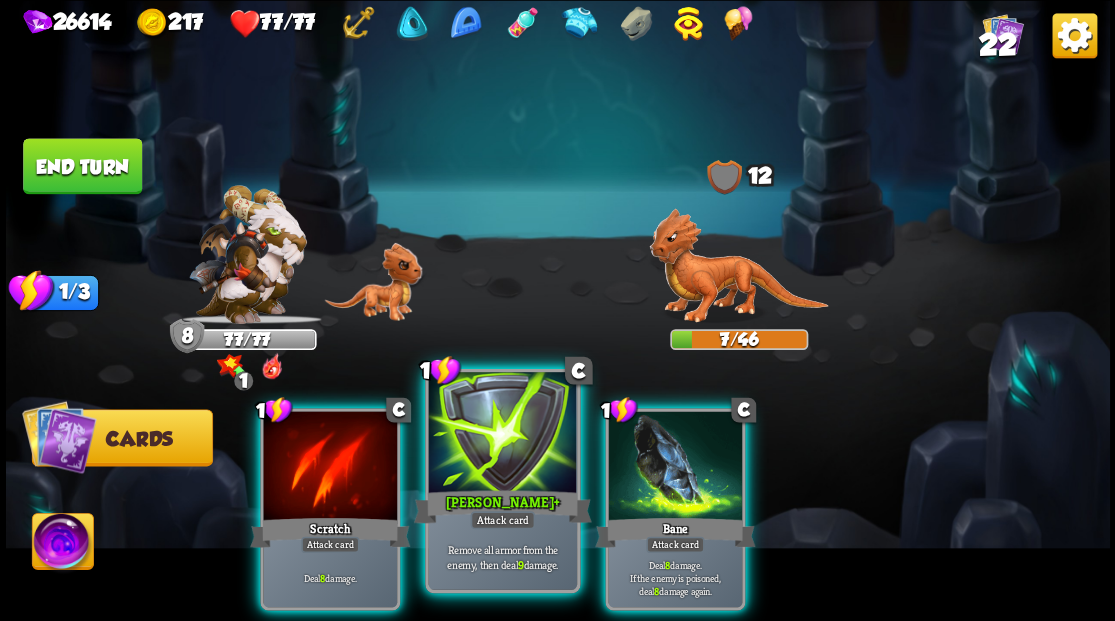click at bounding box center [502, 434] 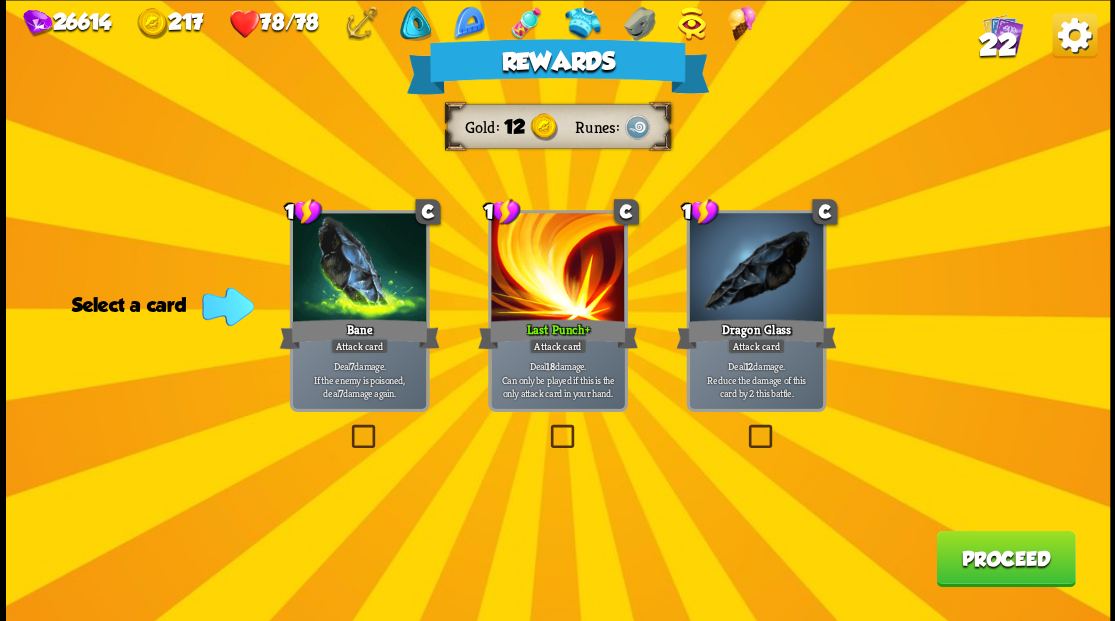 click on "Proceed" at bounding box center (1005, 558) 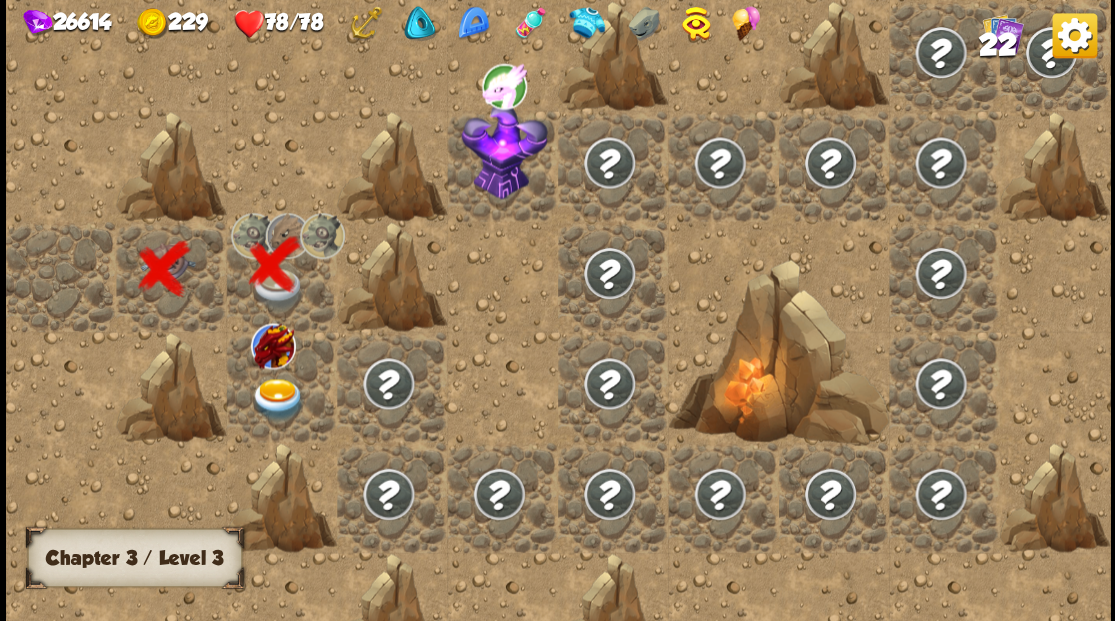 click at bounding box center (277, 399) 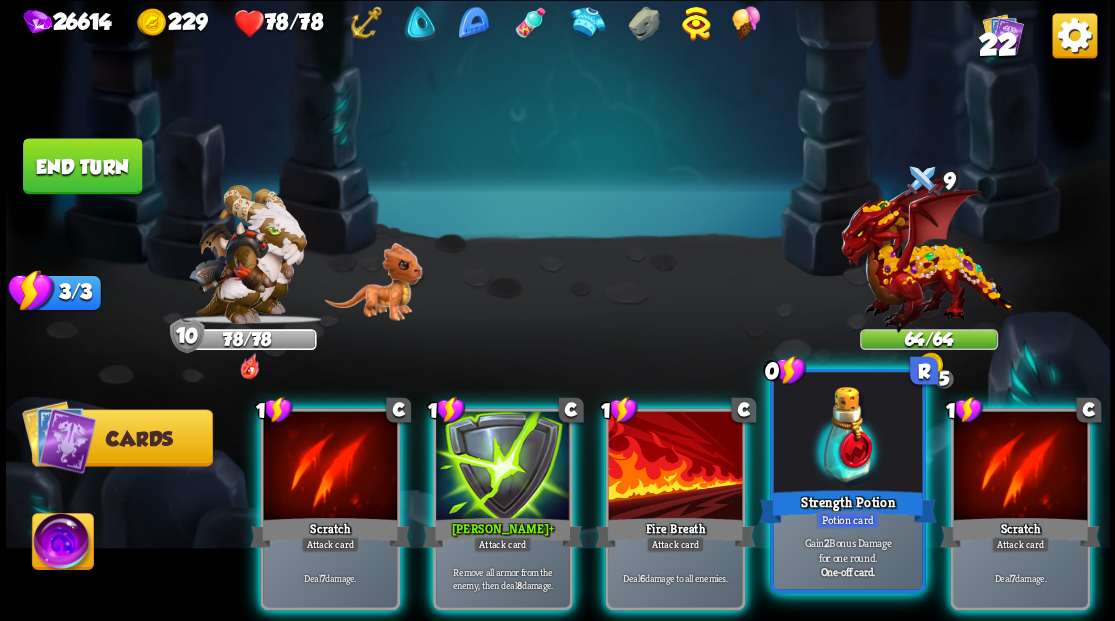 click at bounding box center (847, 434) 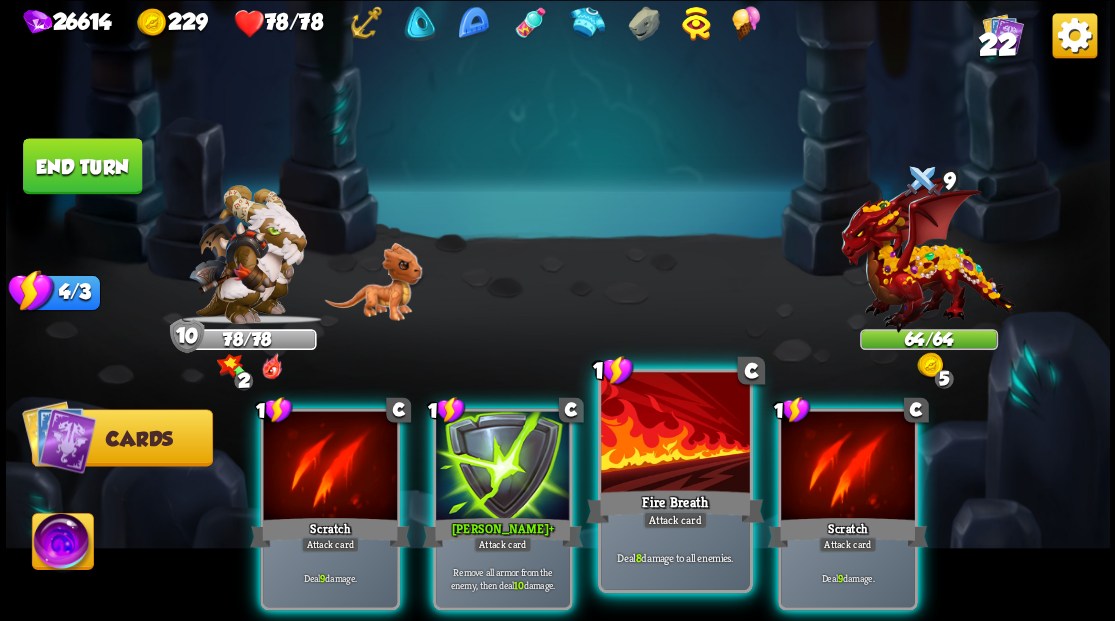 click at bounding box center [675, 434] 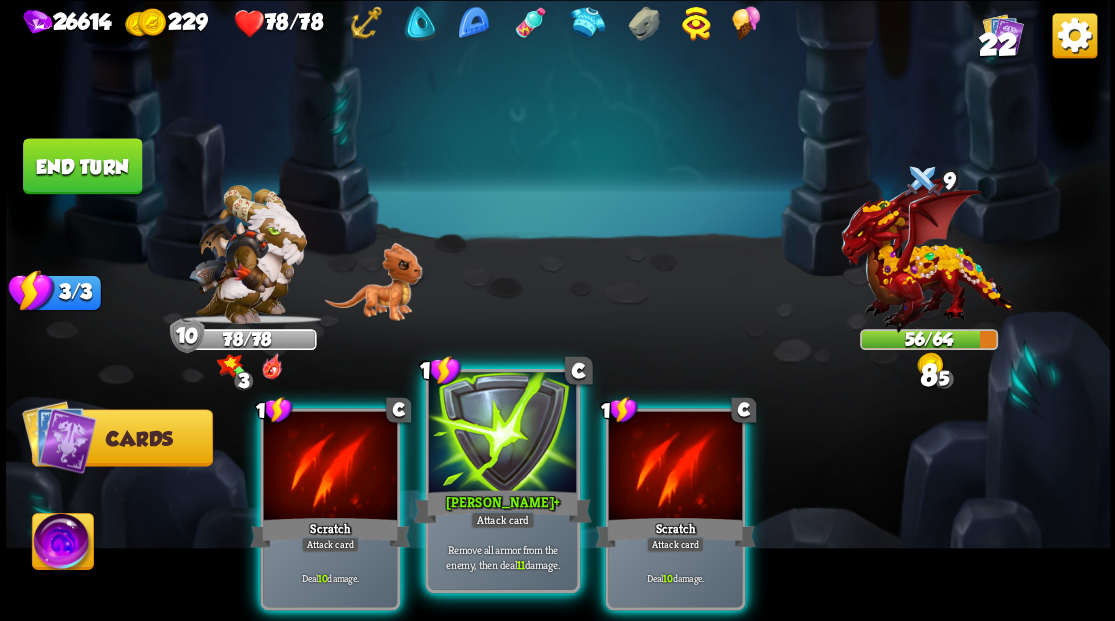 click at bounding box center (502, 434) 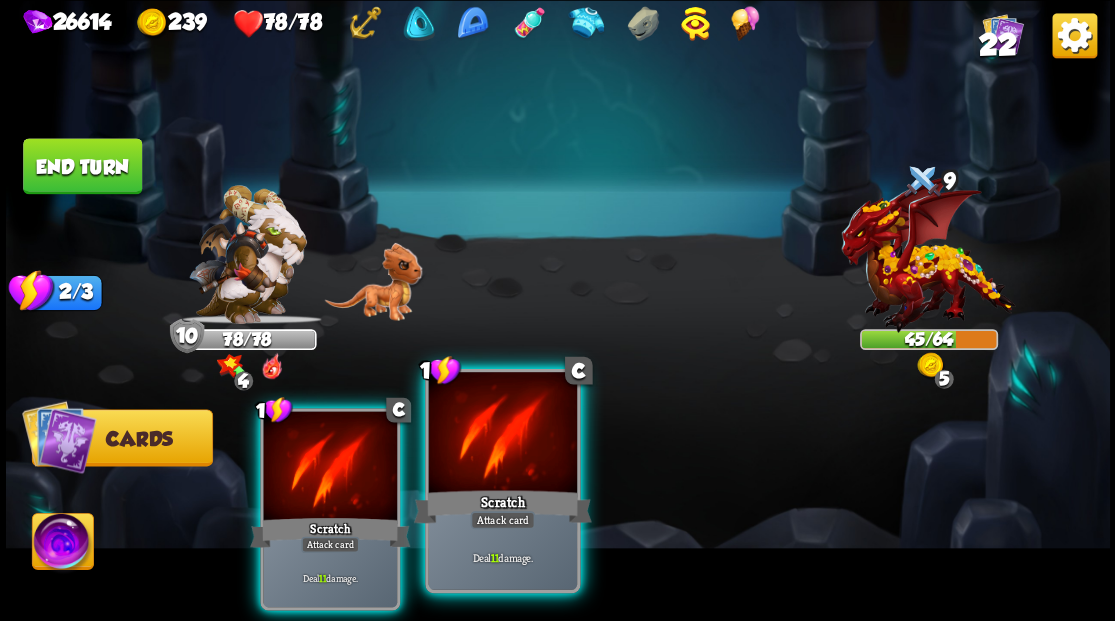 click at bounding box center (502, 434) 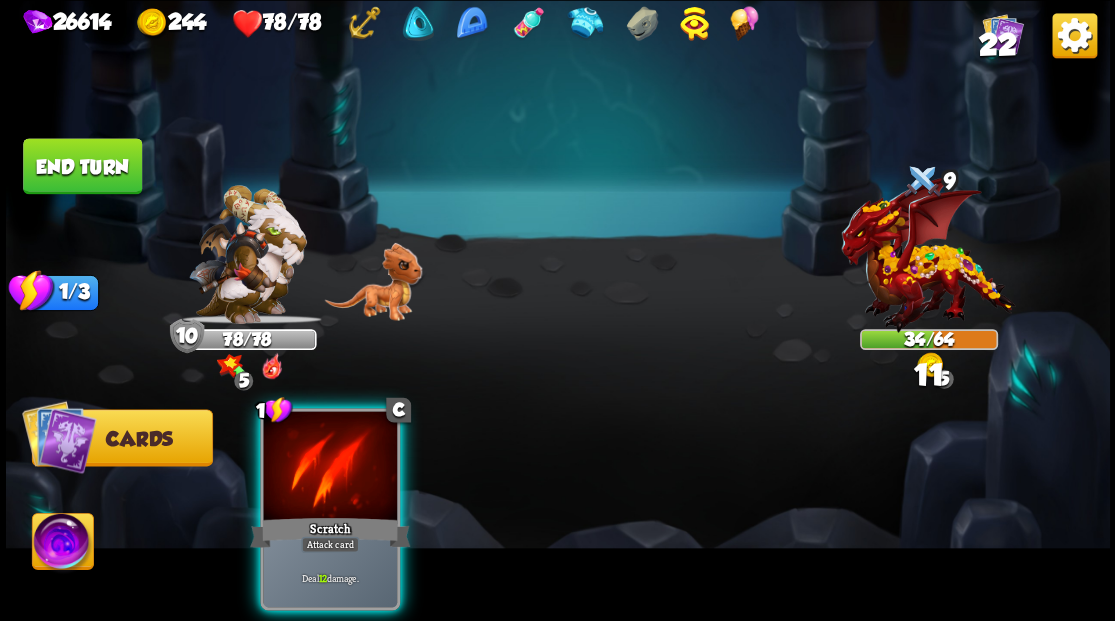 click at bounding box center [62, 544] 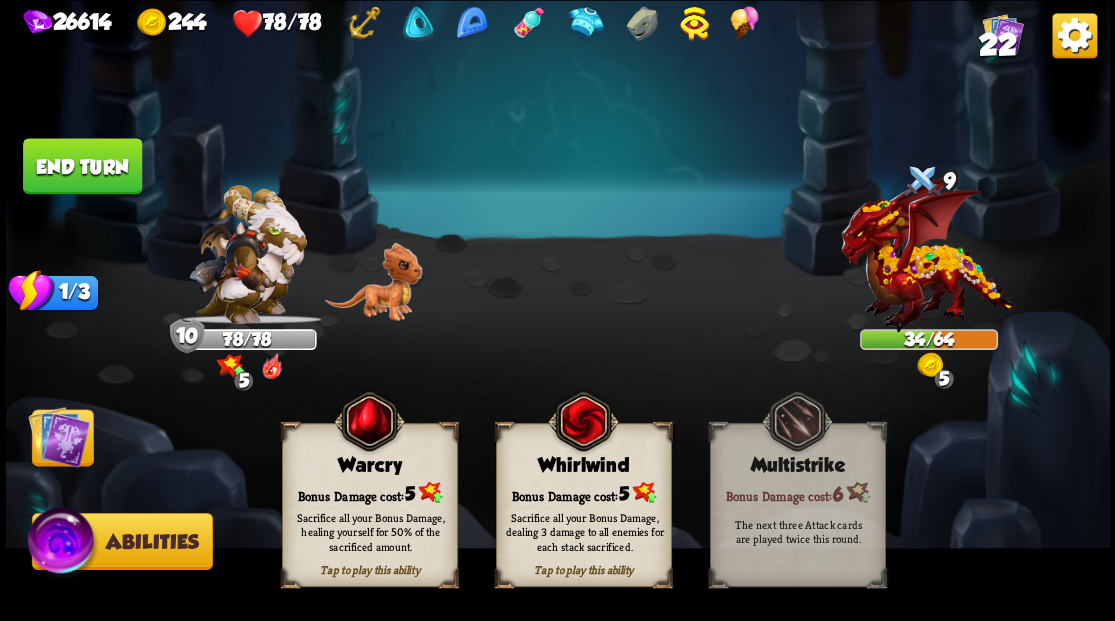 click on "Tap to play this ability   Whirlwind
Bonus Damage cost:  5     Sacrifice all your Bonus Damage, dealing 3 damage to all enemies for each stack sacrificed." at bounding box center [583, 505] 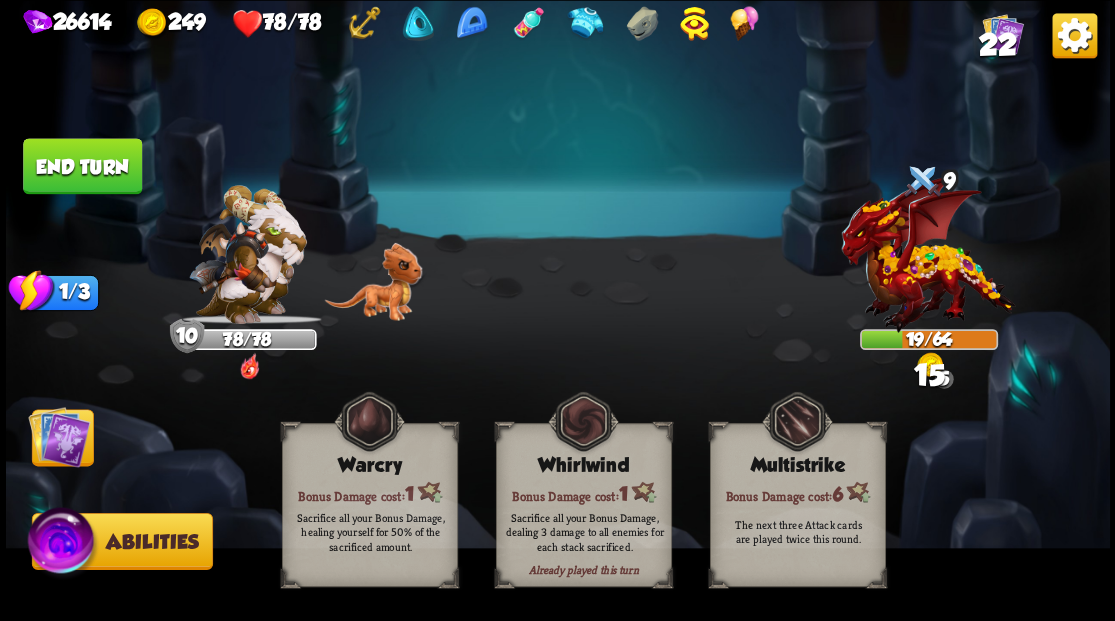click at bounding box center [59, 436] 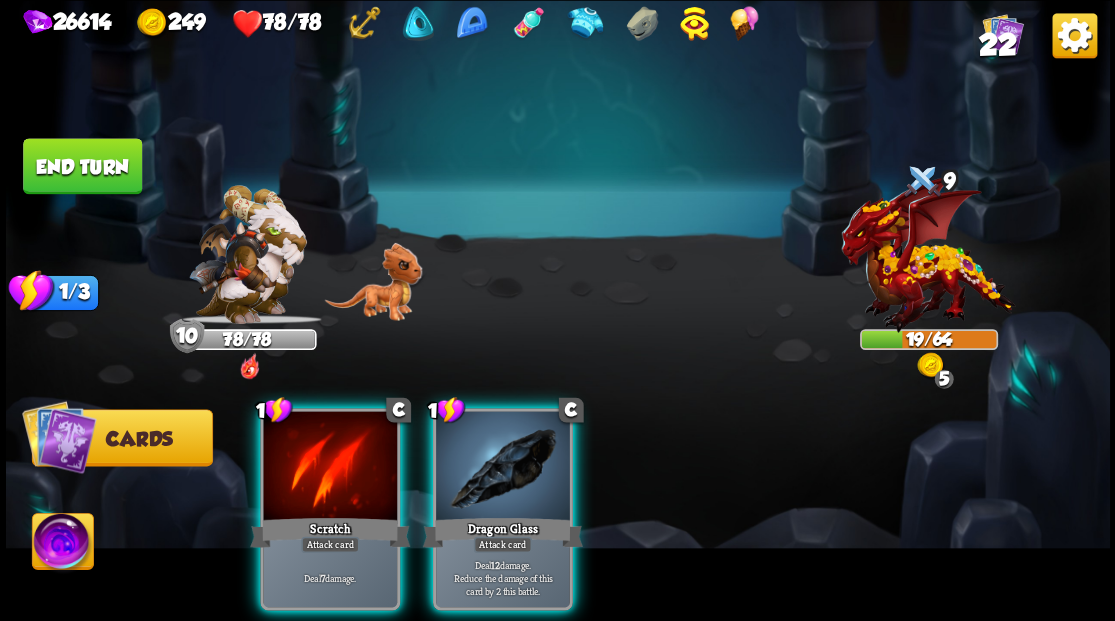 drag, startPoint x: 64, startPoint y: 169, endPoint x: 440, endPoint y: 186, distance: 376.38412 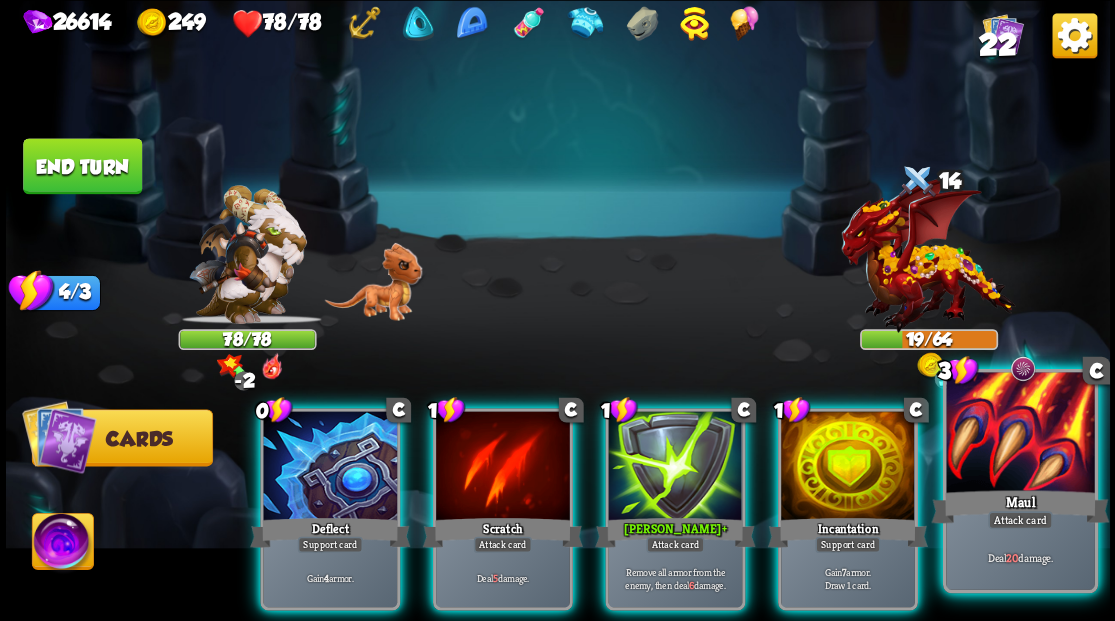 click at bounding box center [1020, 434] 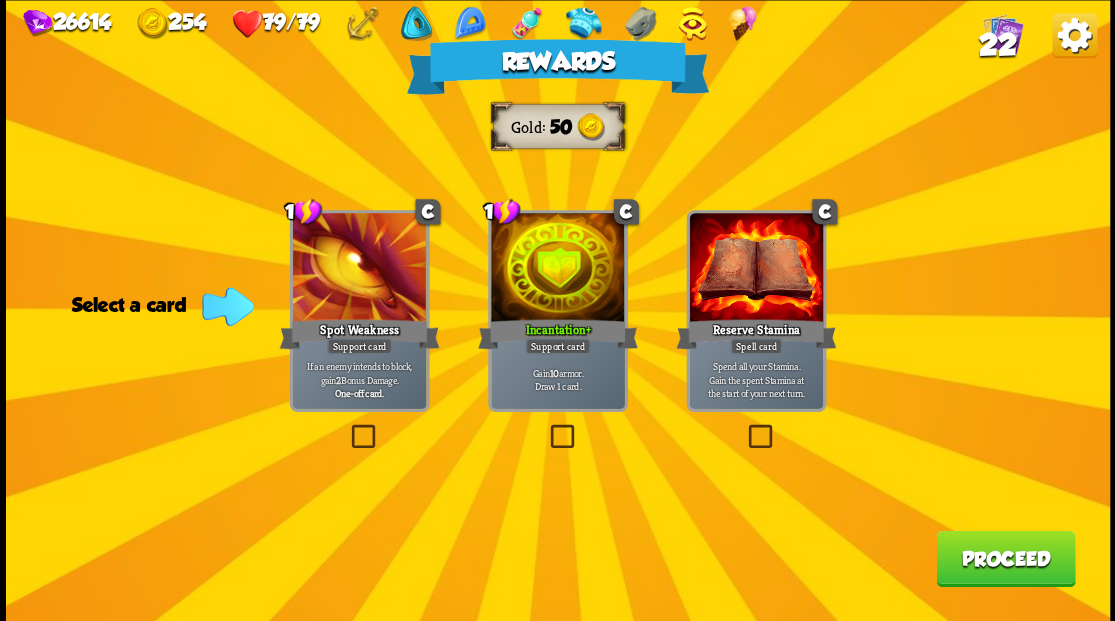 click on "22" at bounding box center [997, 45] 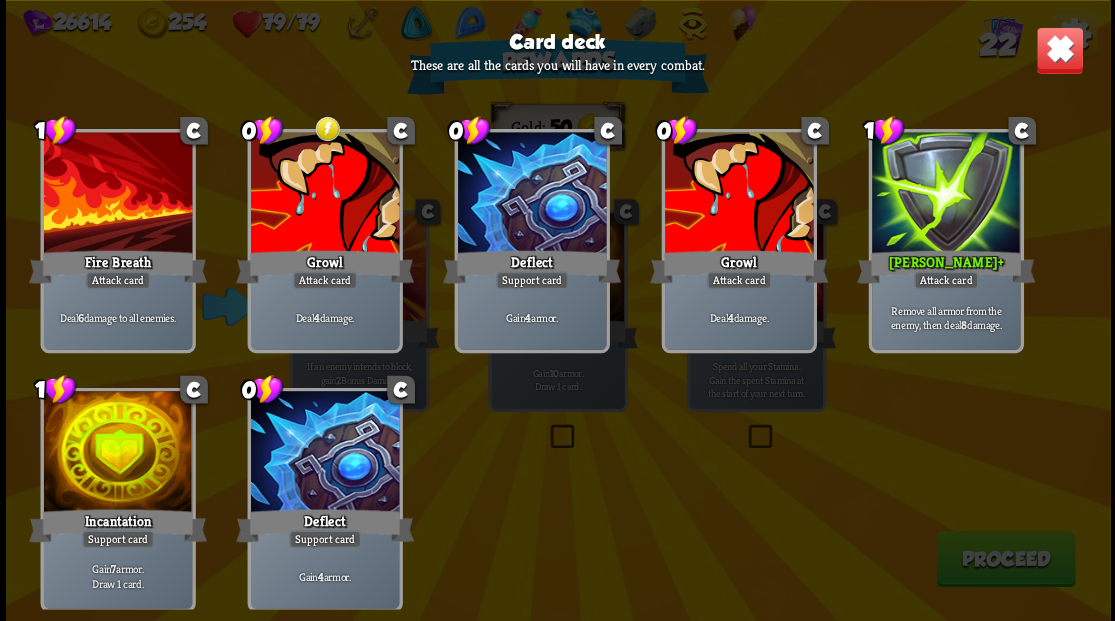 scroll, scrollTop: 929, scrollLeft: 0, axis: vertical 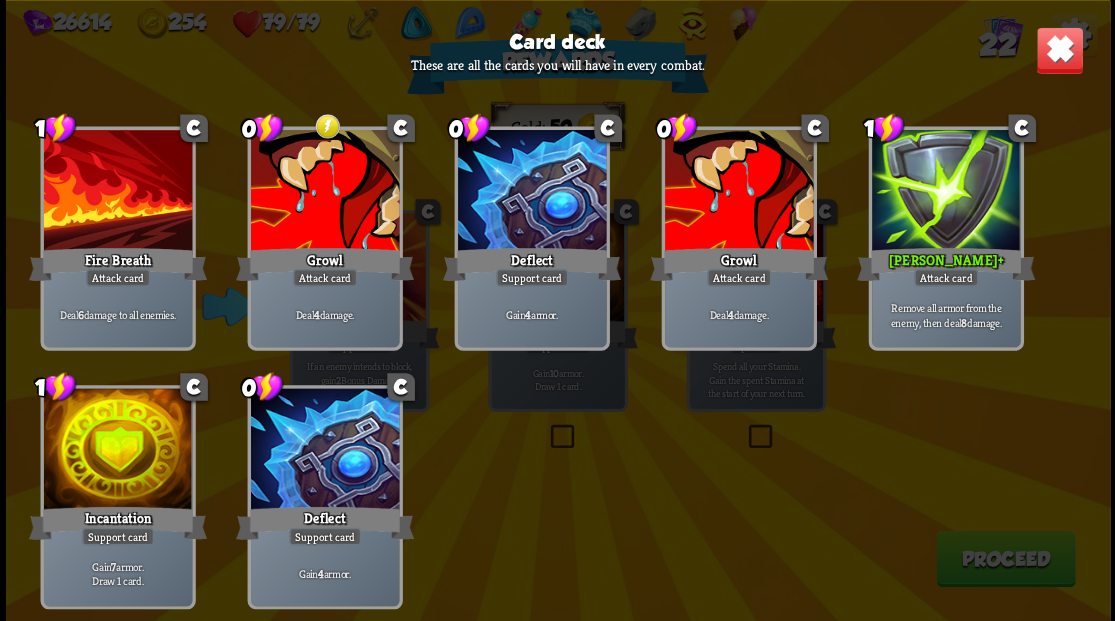 click at bounding box center (1059, 50) 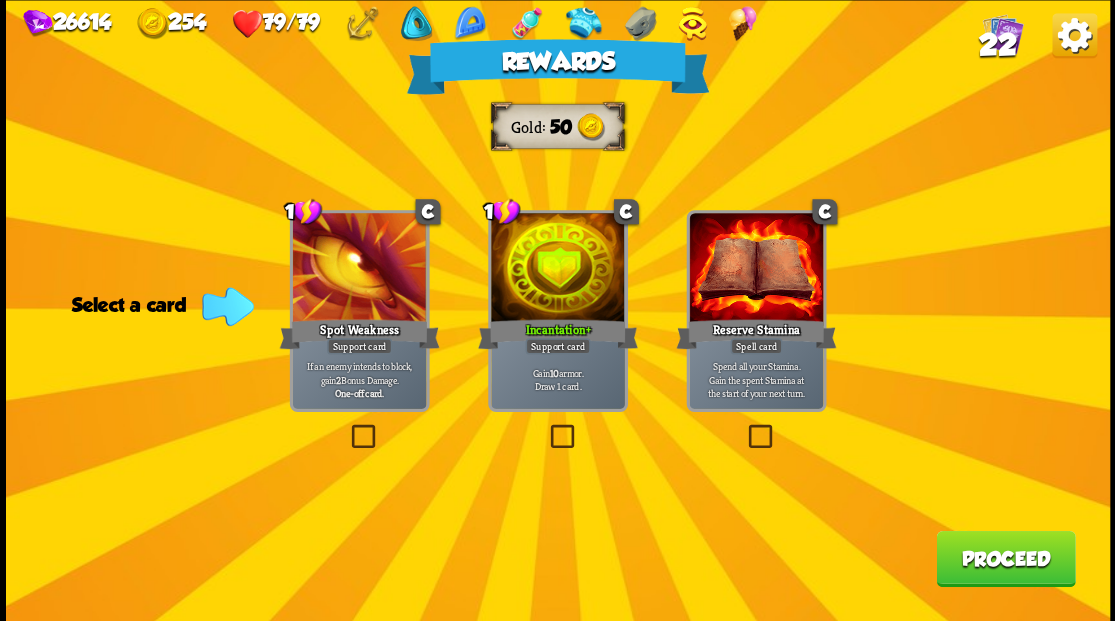 click on "Proceed" at bounding box center (1005, 558) 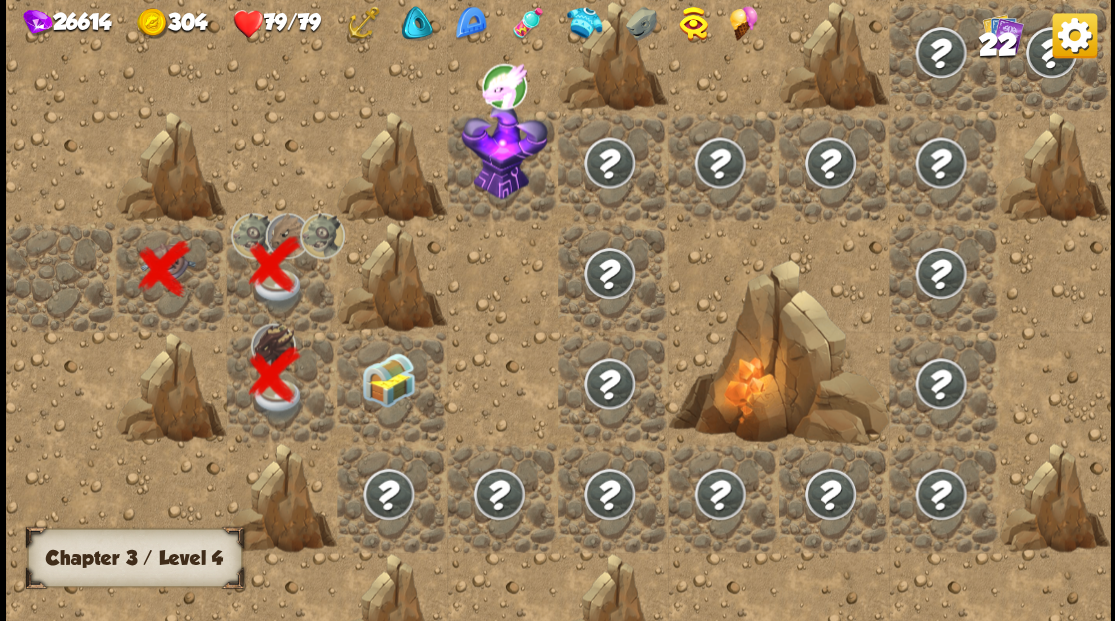 click at bounding box center (388, 379) 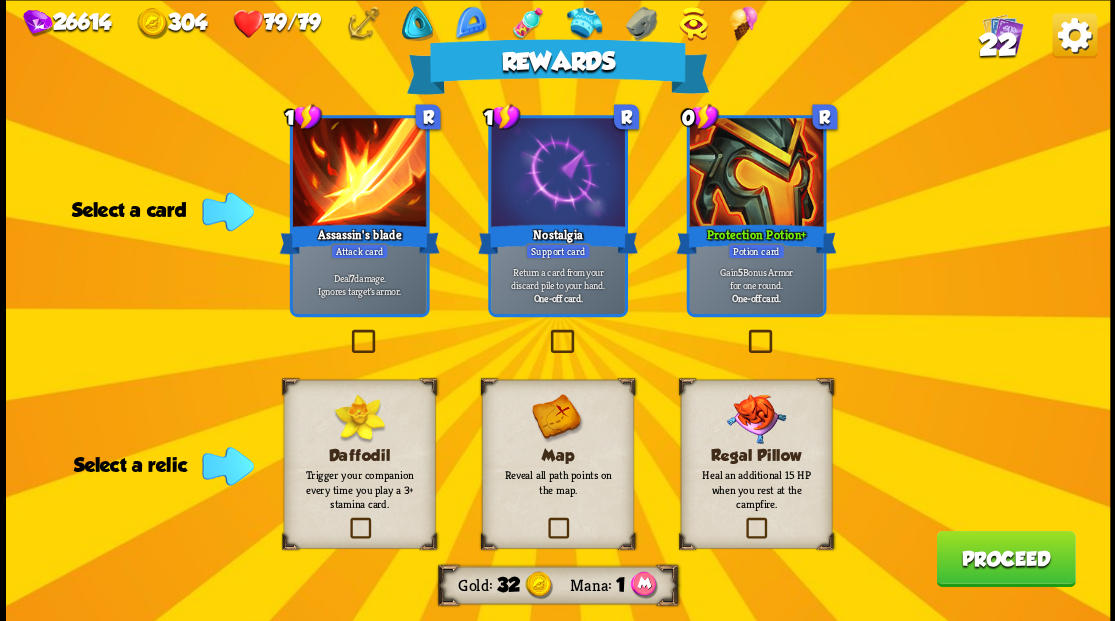 click at bounding box center [347, 332] 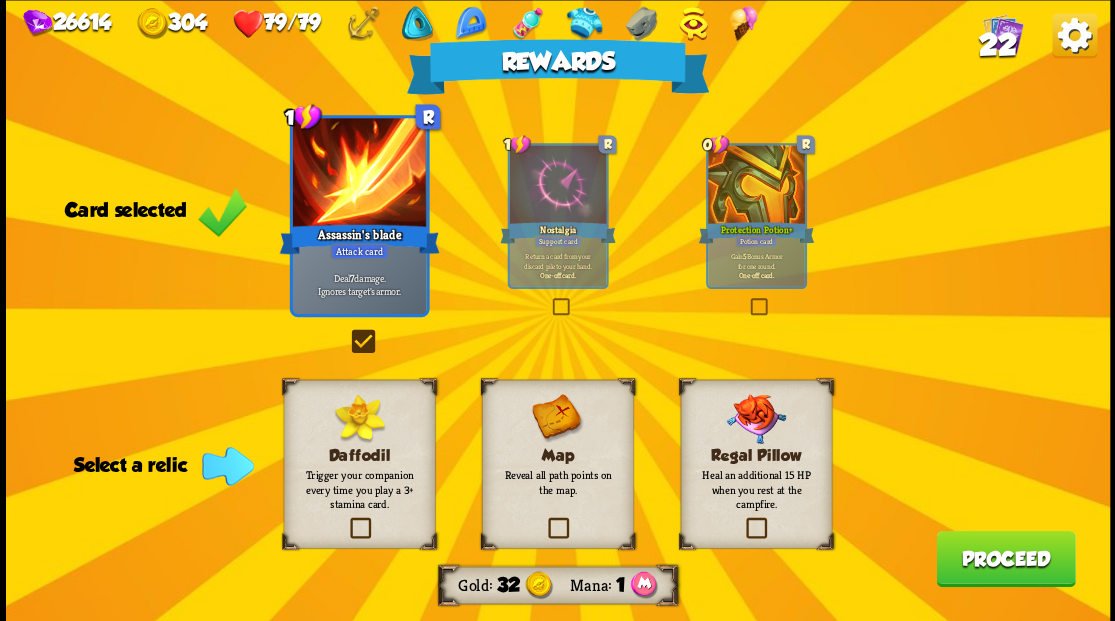 click at bounding box center [346, 520] 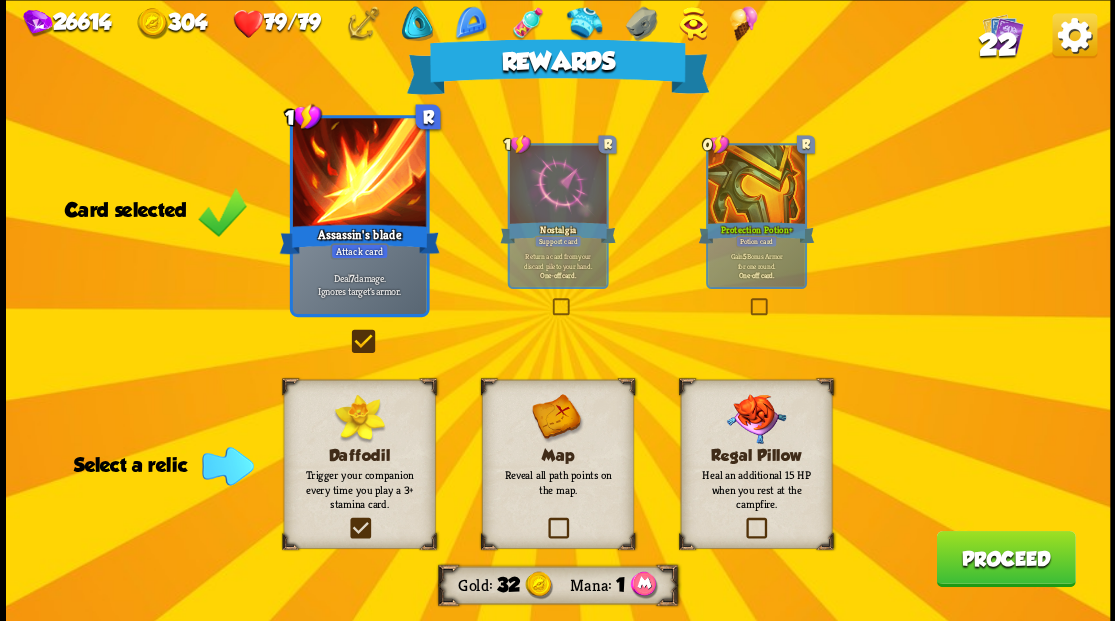 click at bounding box center (0, 0) 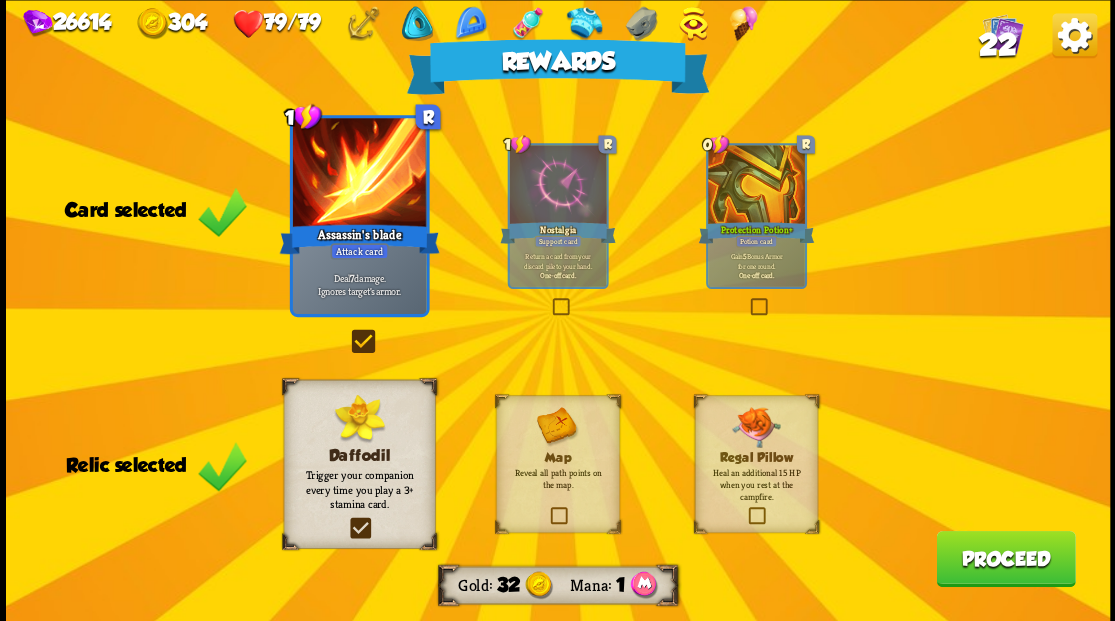 click on "Proceed" at bounding box center [1005, 558] 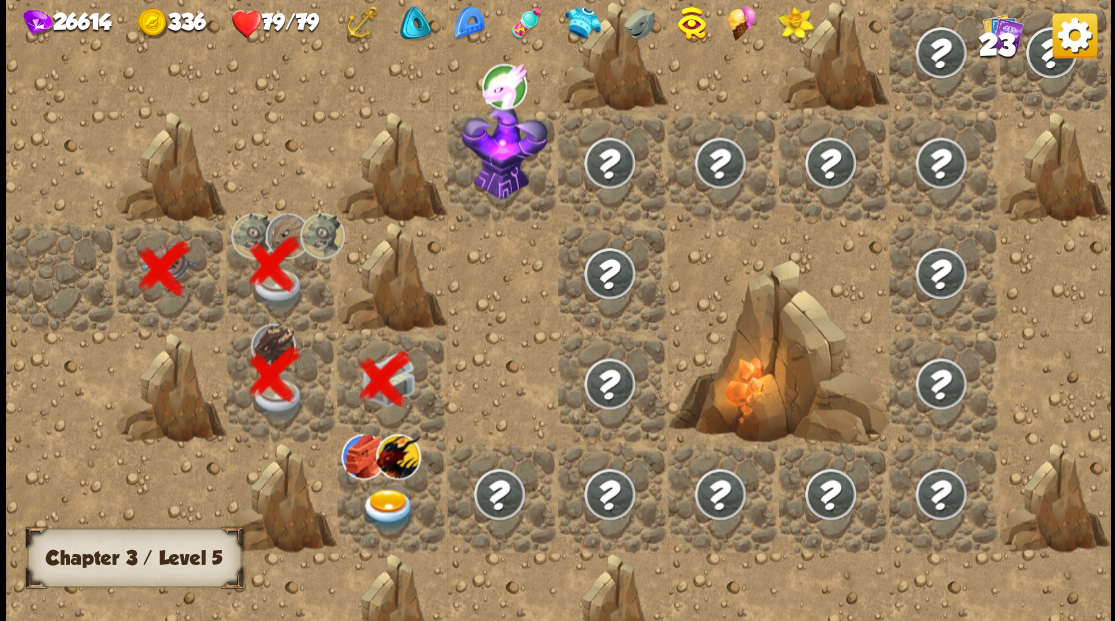 click at bounding box center (388, 509) 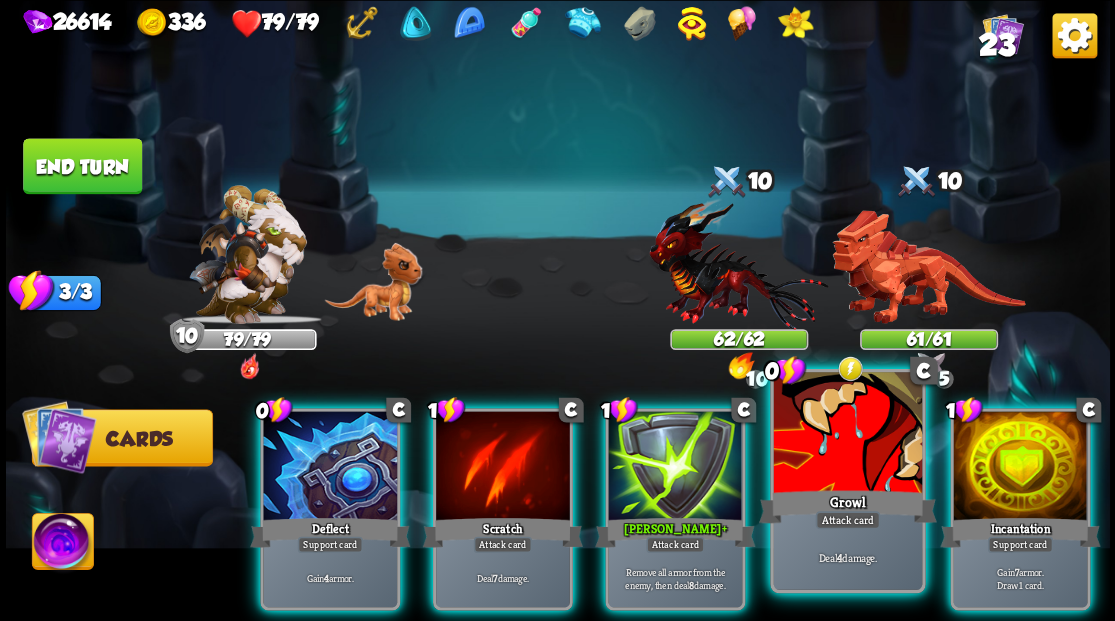 click at bounding box center [847, 434] 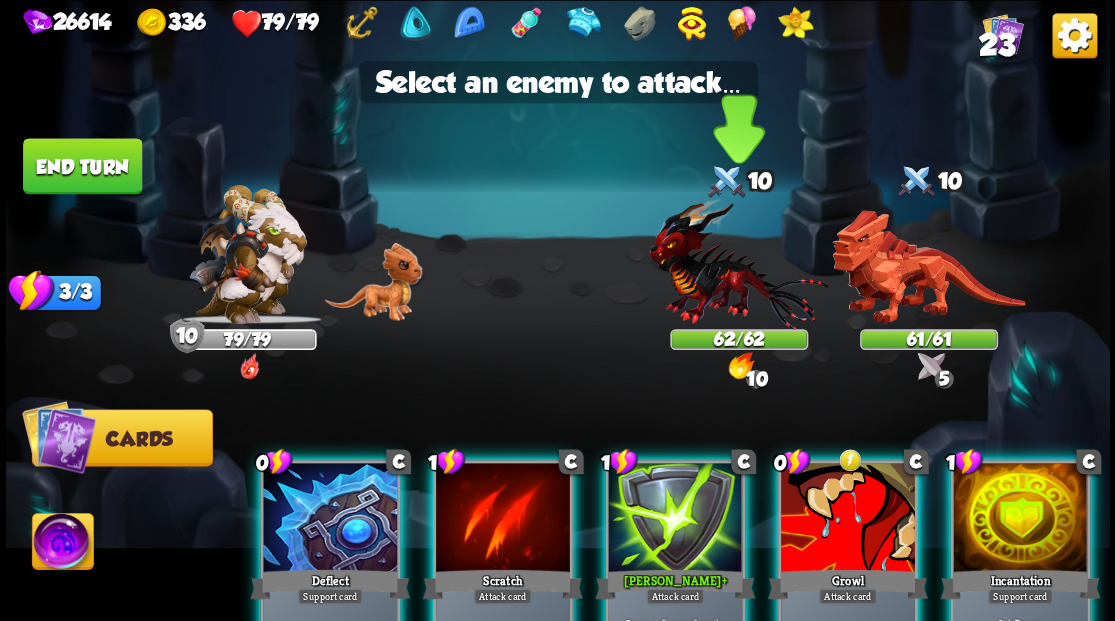 click at bounding box center (738, 263) 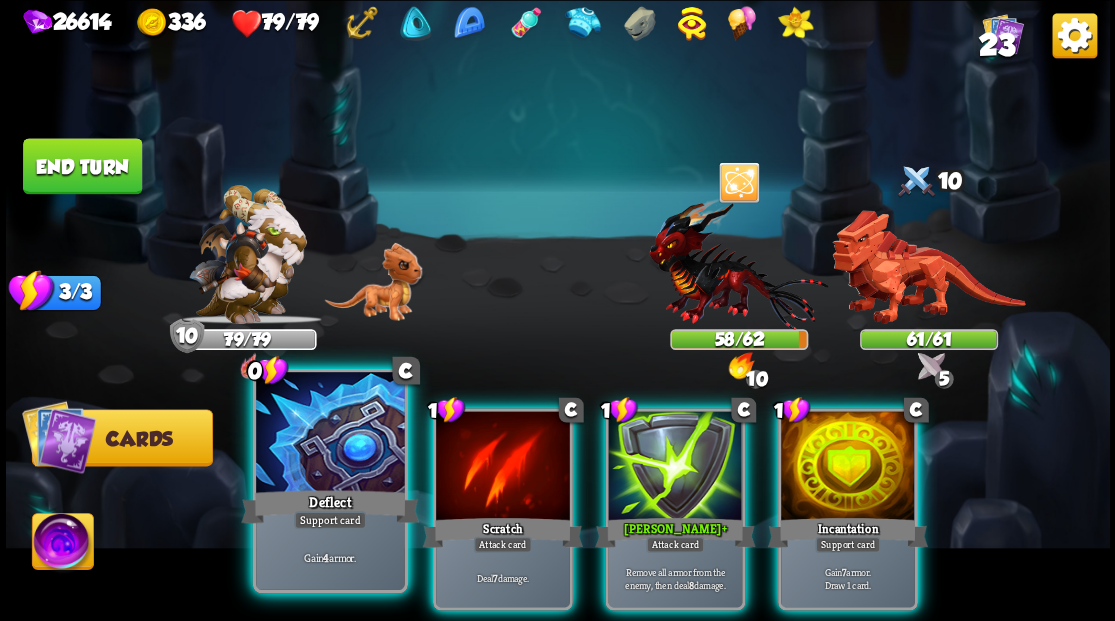 click at bounding box center [330, 434] 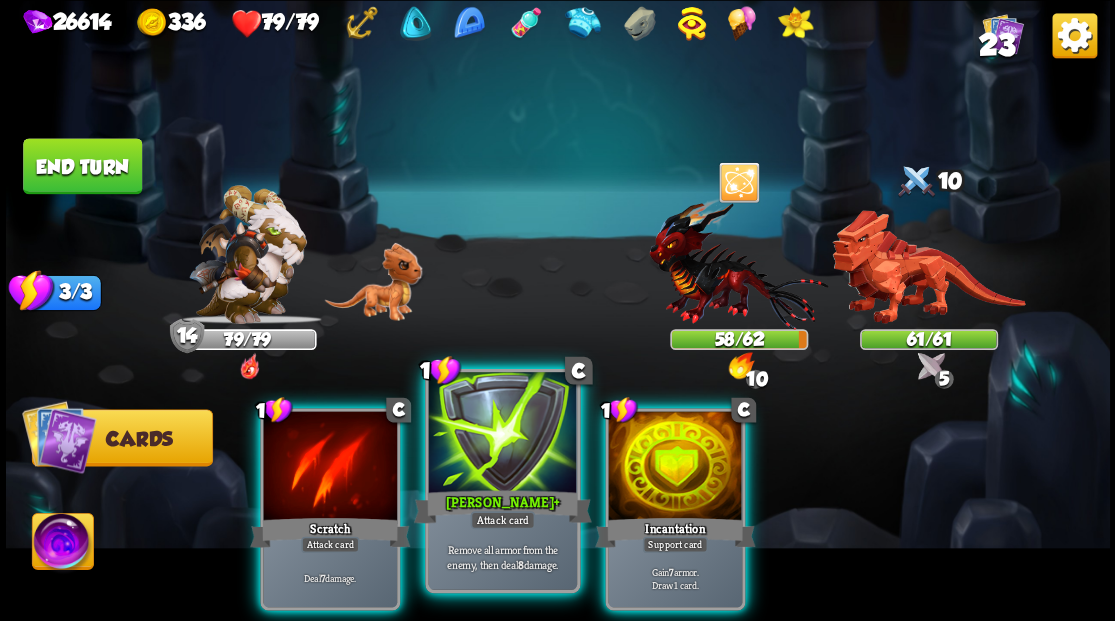 click at bounding box center [502, 434] 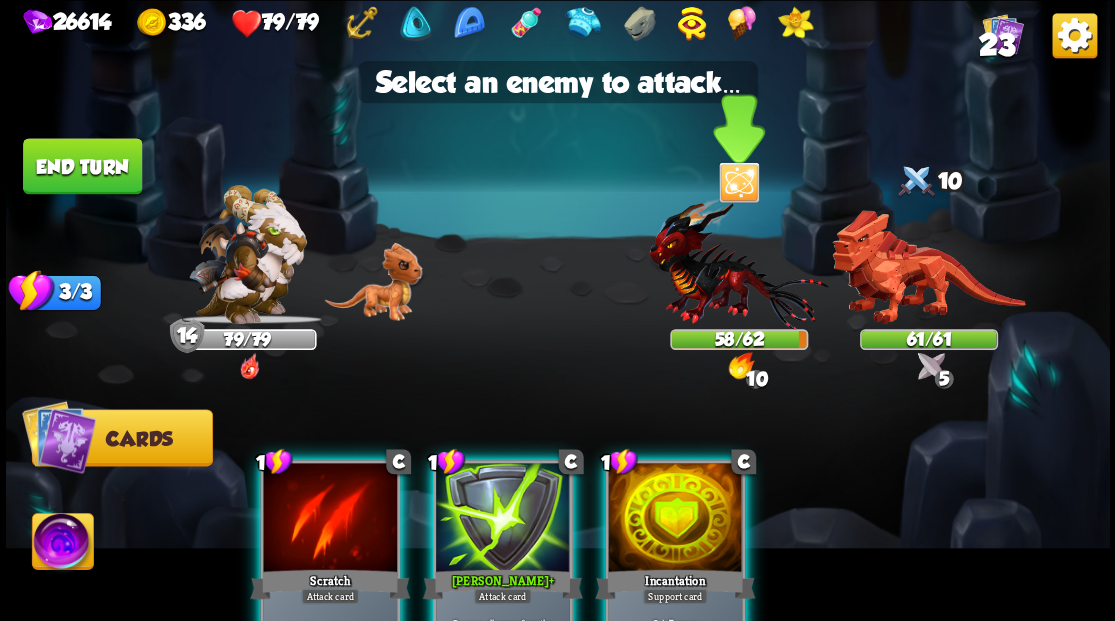 click at bounding box center [738, 263] 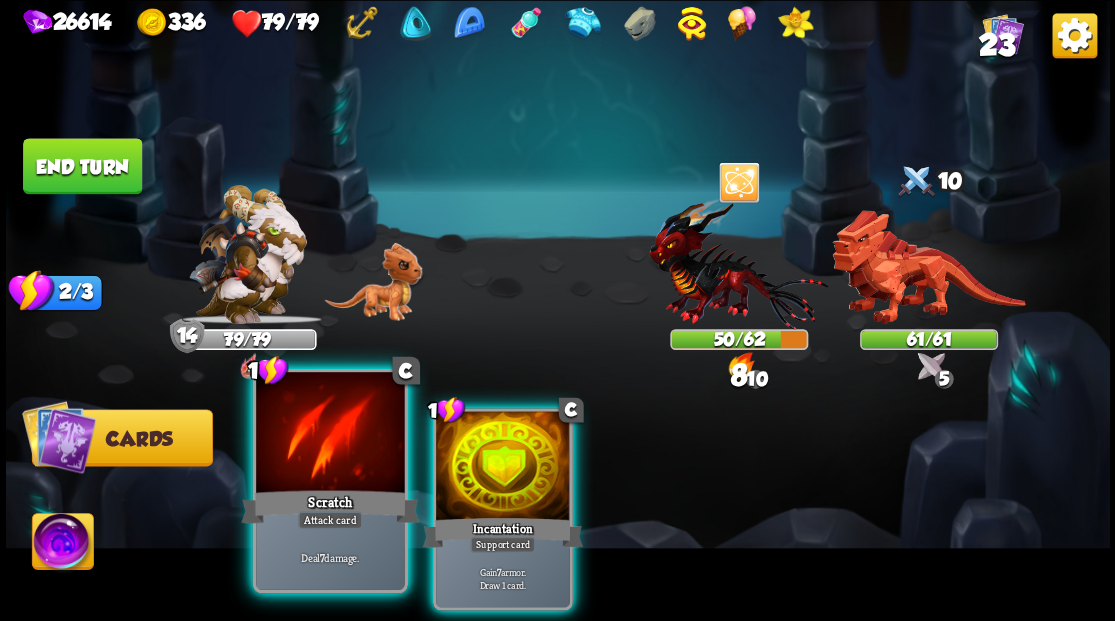 click at bounding box center [330, 434] 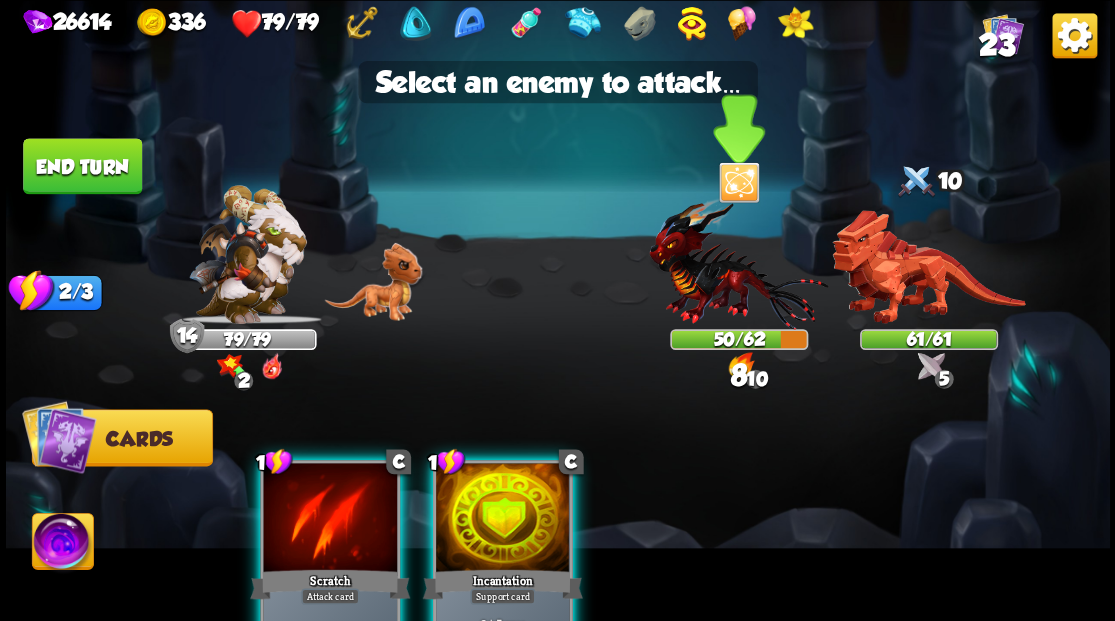 click at bounding box center [738, 263] 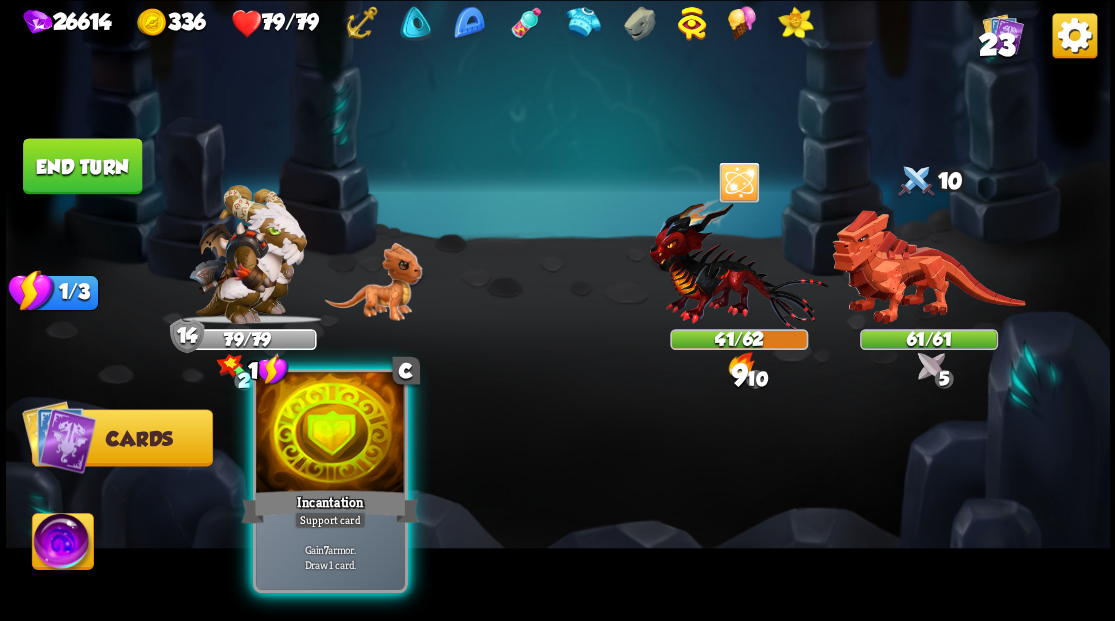 click on "Incantation" at bounding box center (330, 506) 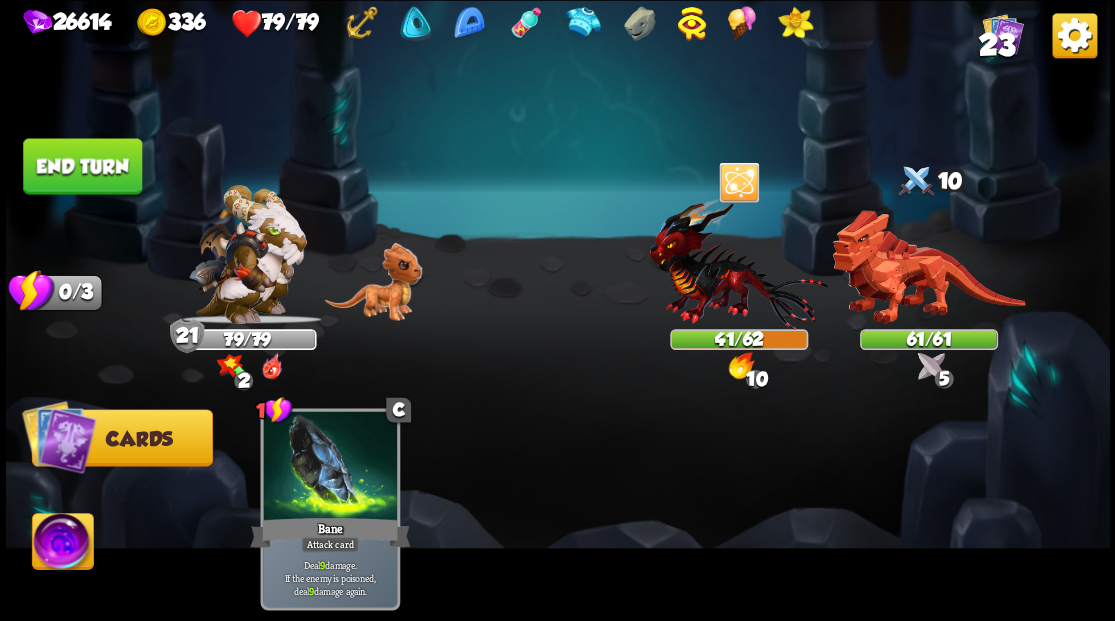 click at bounding box center (62, 544) 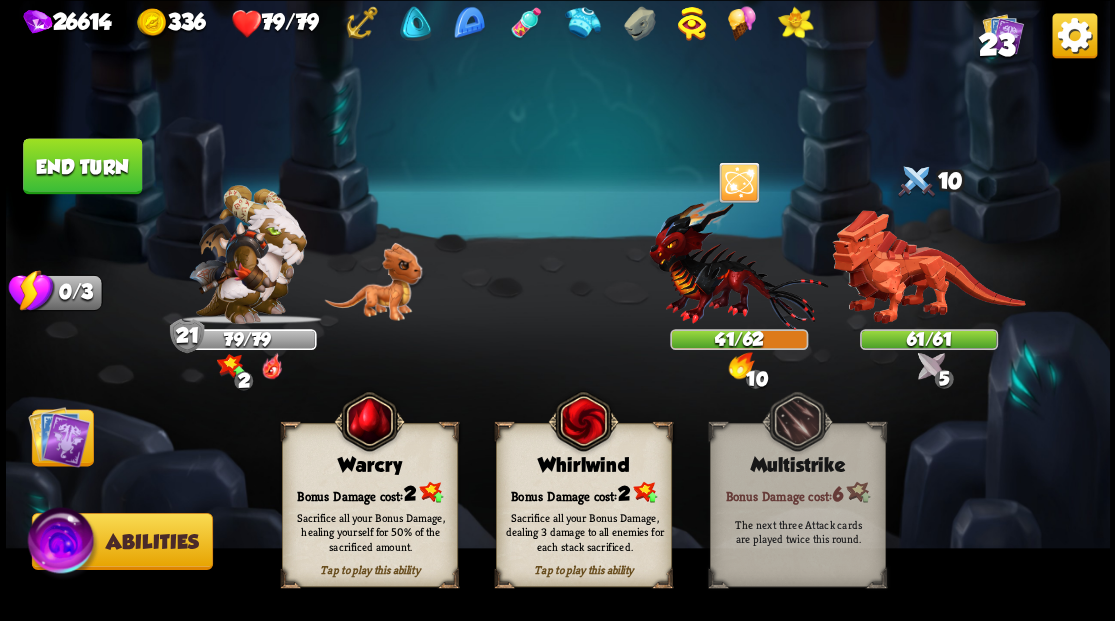 click at bounding box center [582, 421] 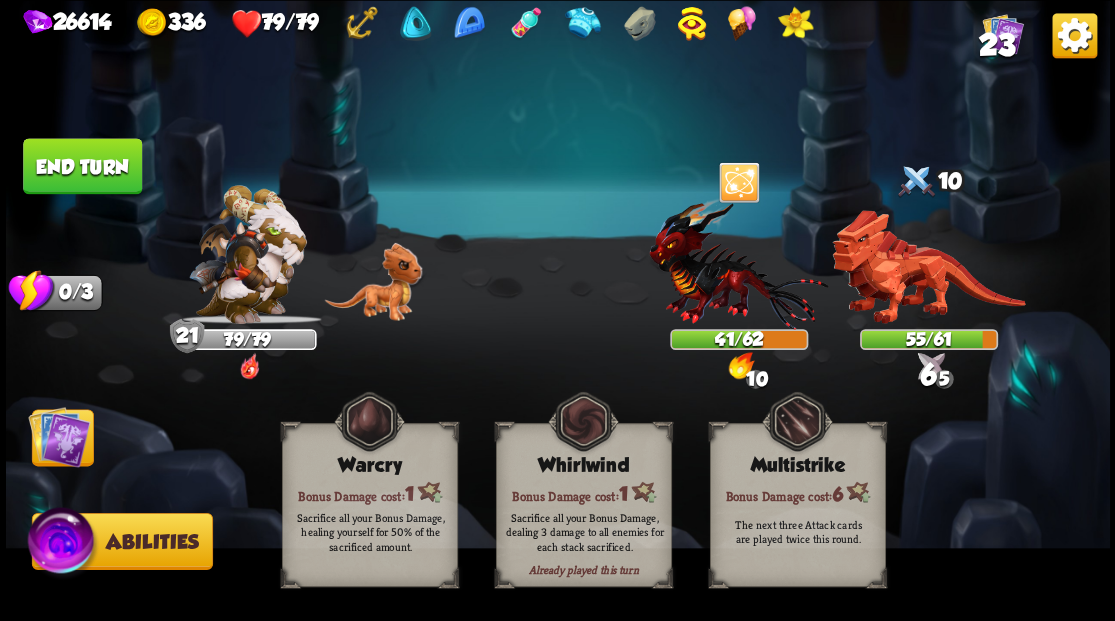 click at bounding box center (59, 436) 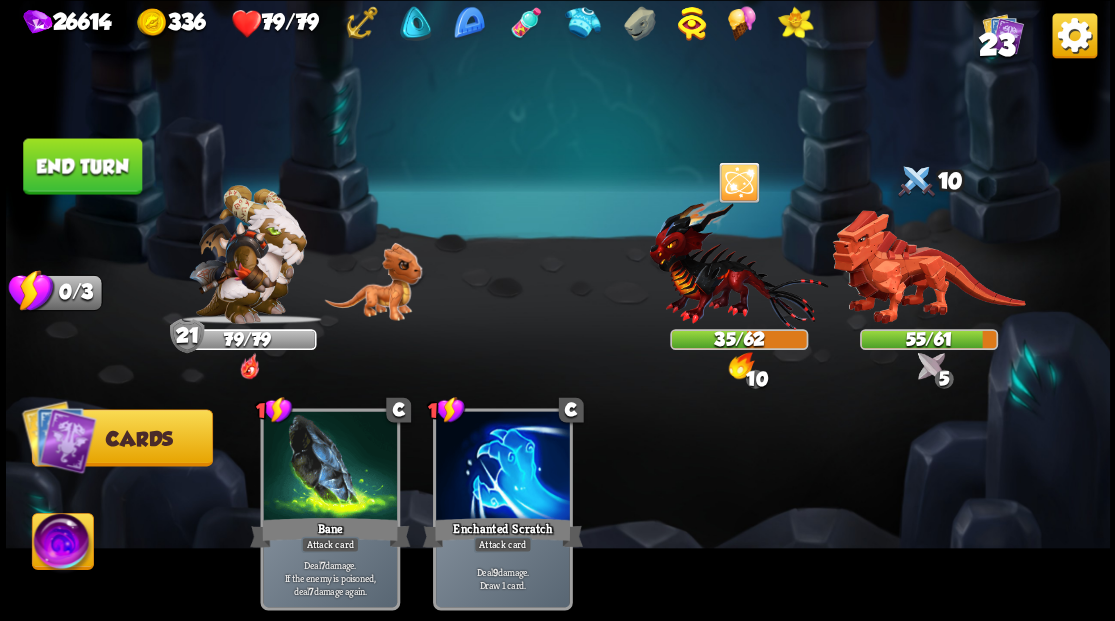 click on "End turn" at bounding box center (82, 166) 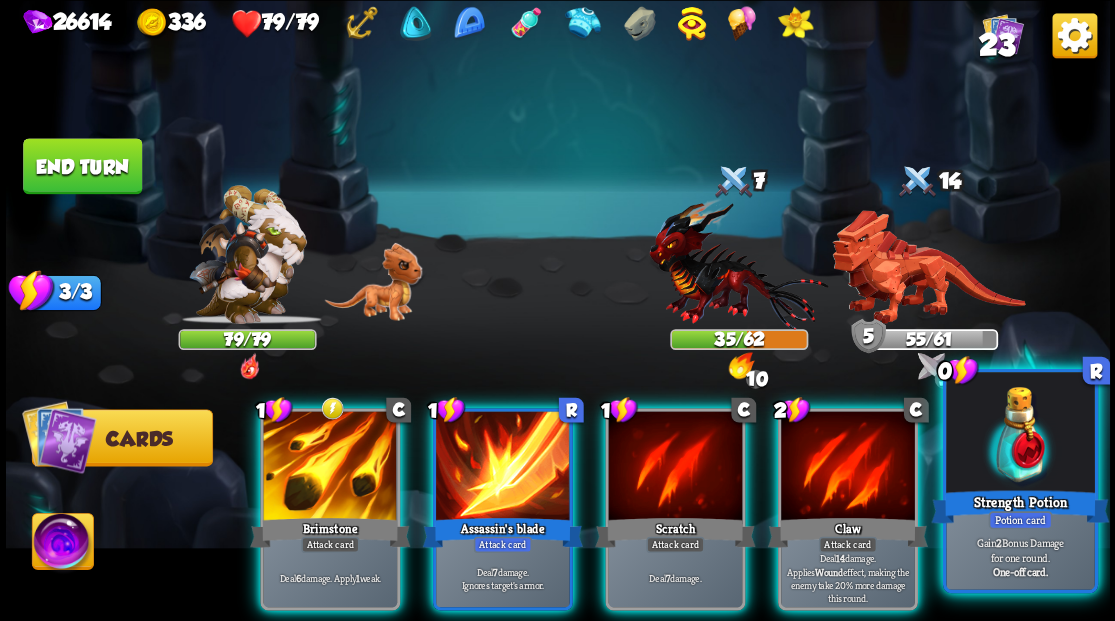 click at bounding box center (1020, 434) 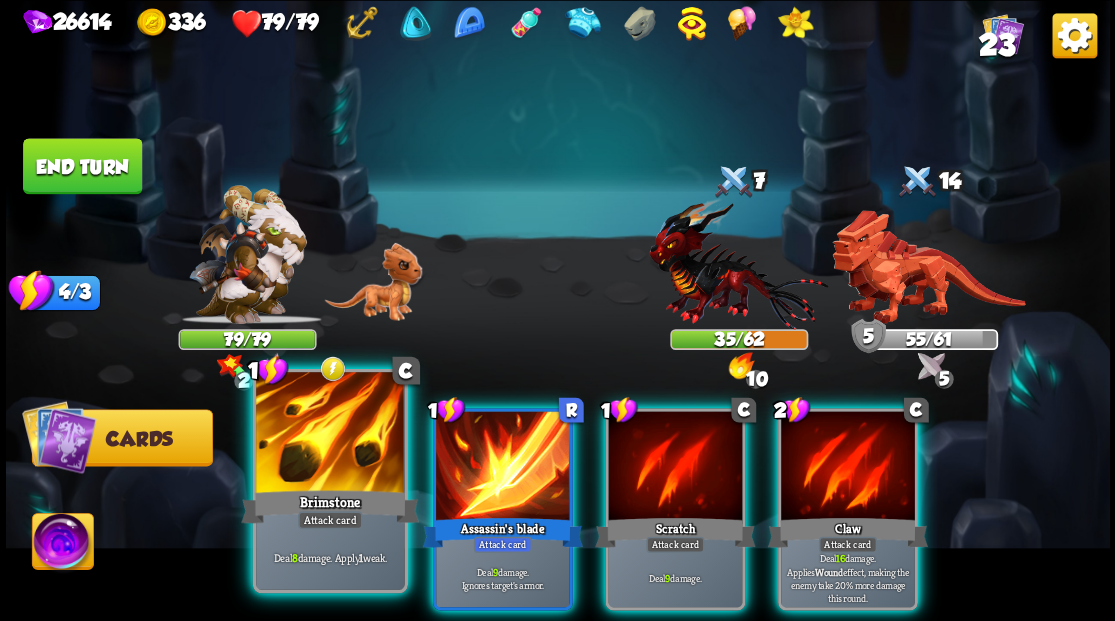click at bounding box center [330, 434] 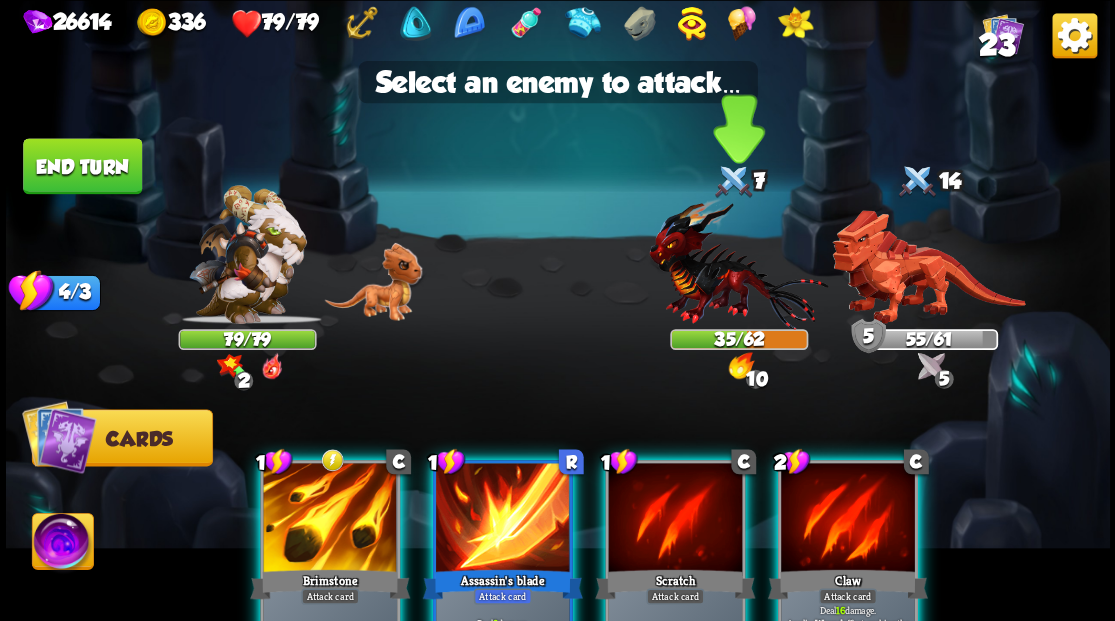 click at bounding box center (738, 263) 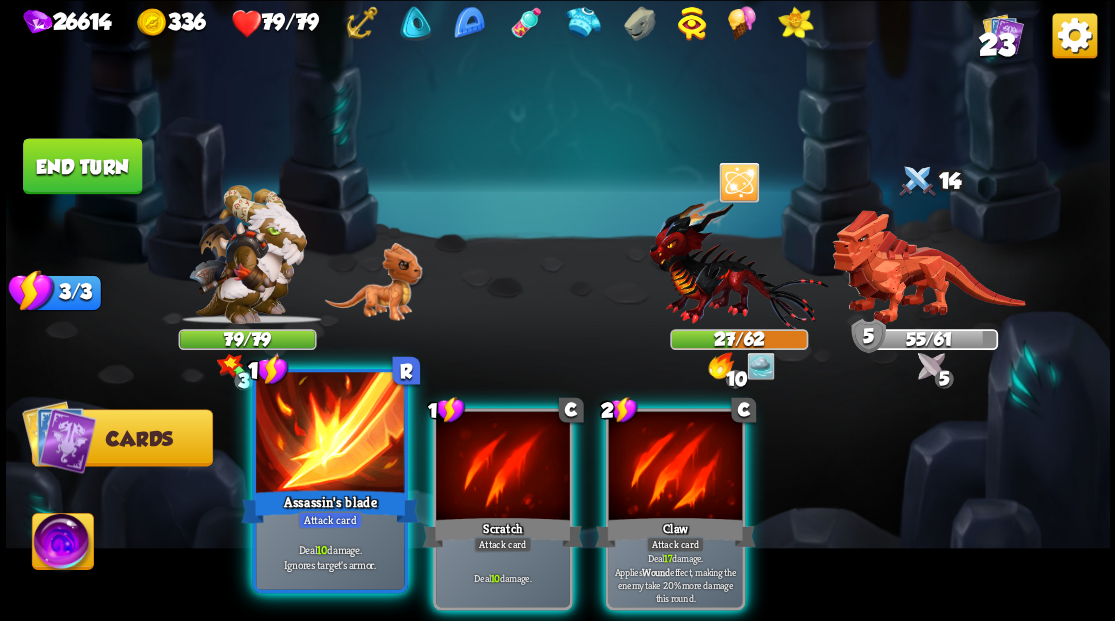 click at bounding box center [330, 434] 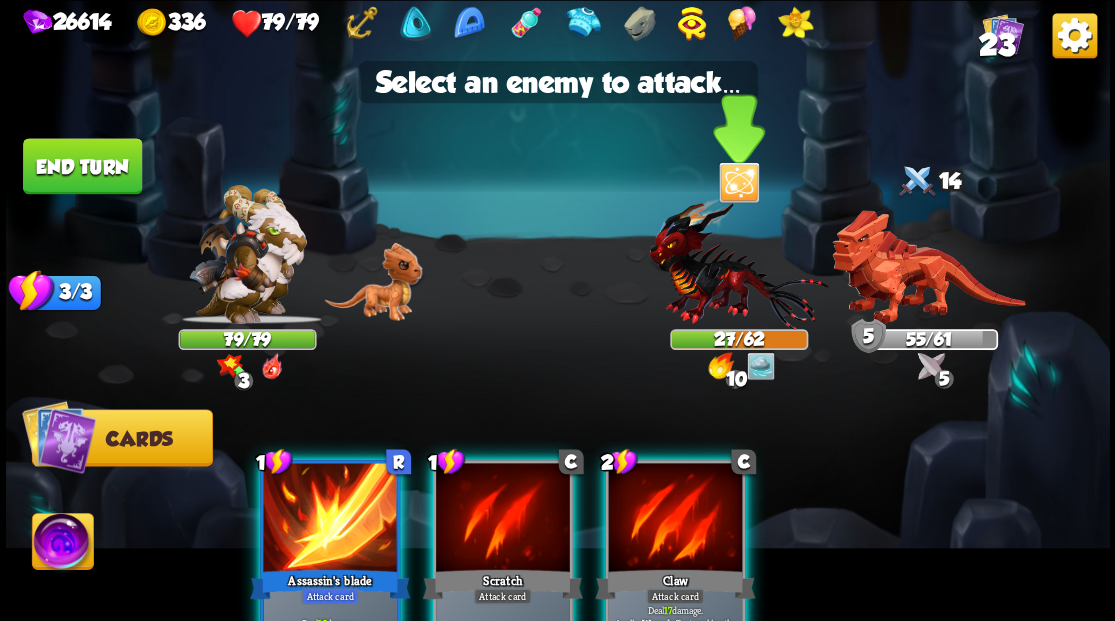 click at bounding box center (738, 263) 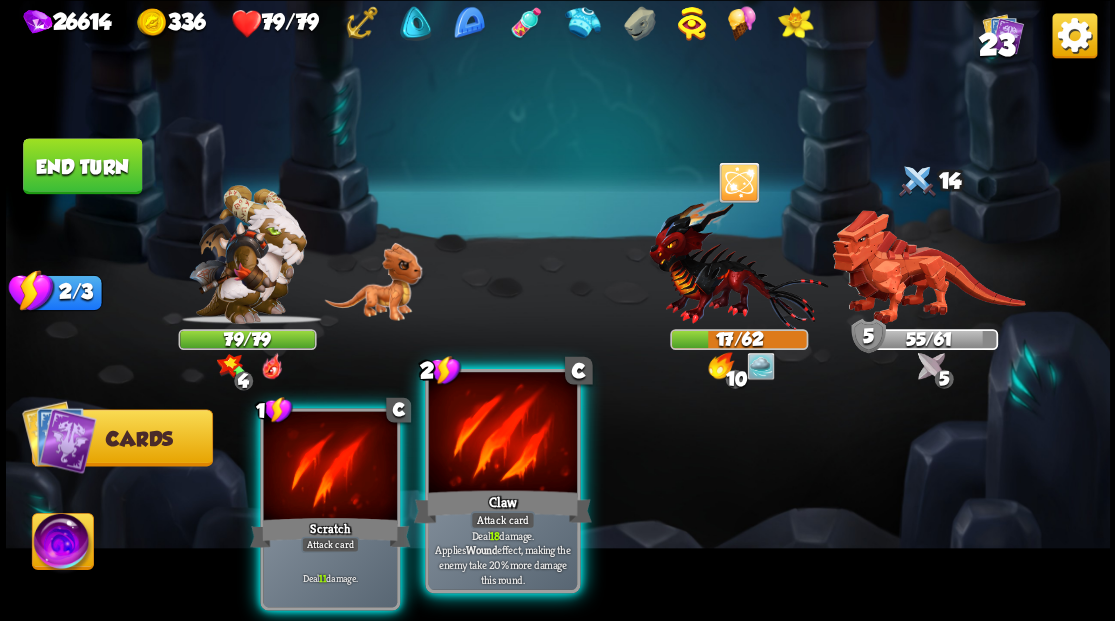 click at bounding box center (502, 434) 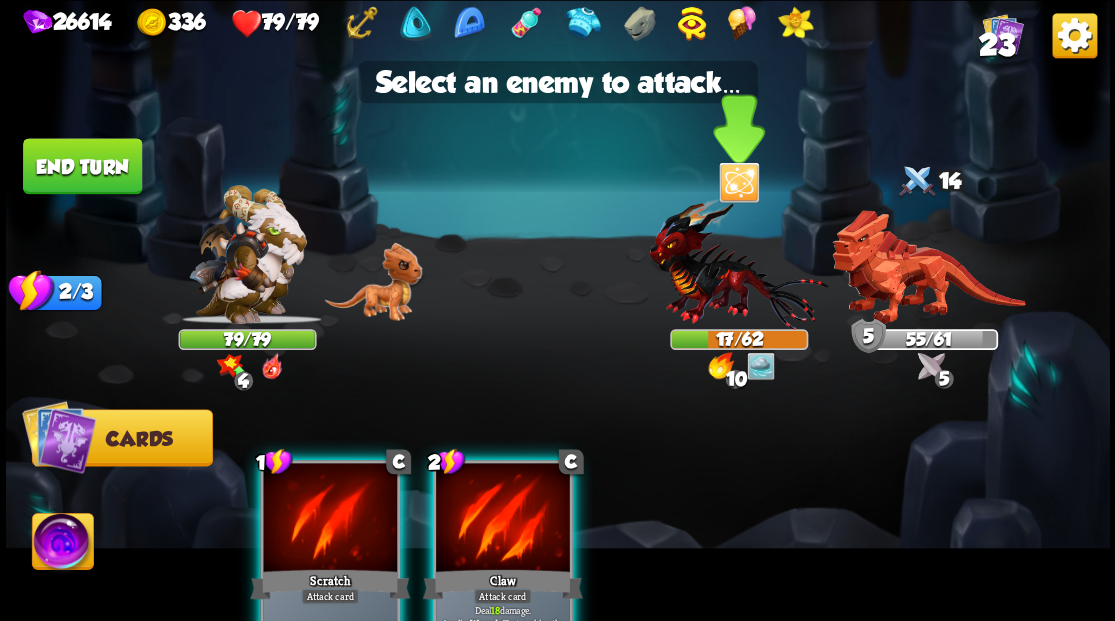 click at bounding box center (738, 263) 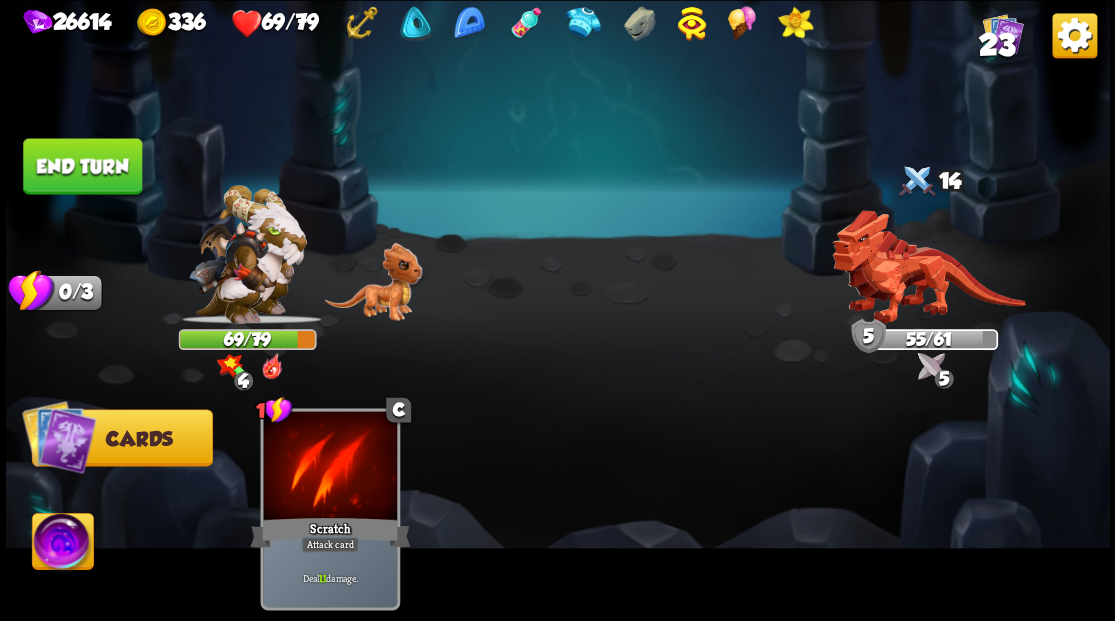 click on "End turn" at bounding box center [82, 166] 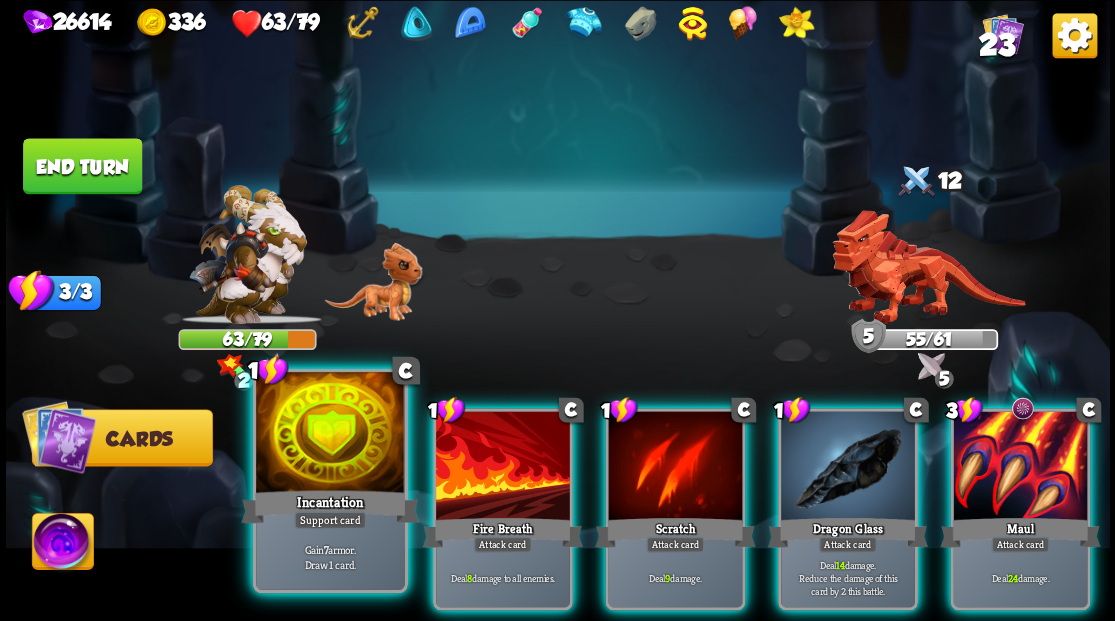 click at bounding box center (330, 434) 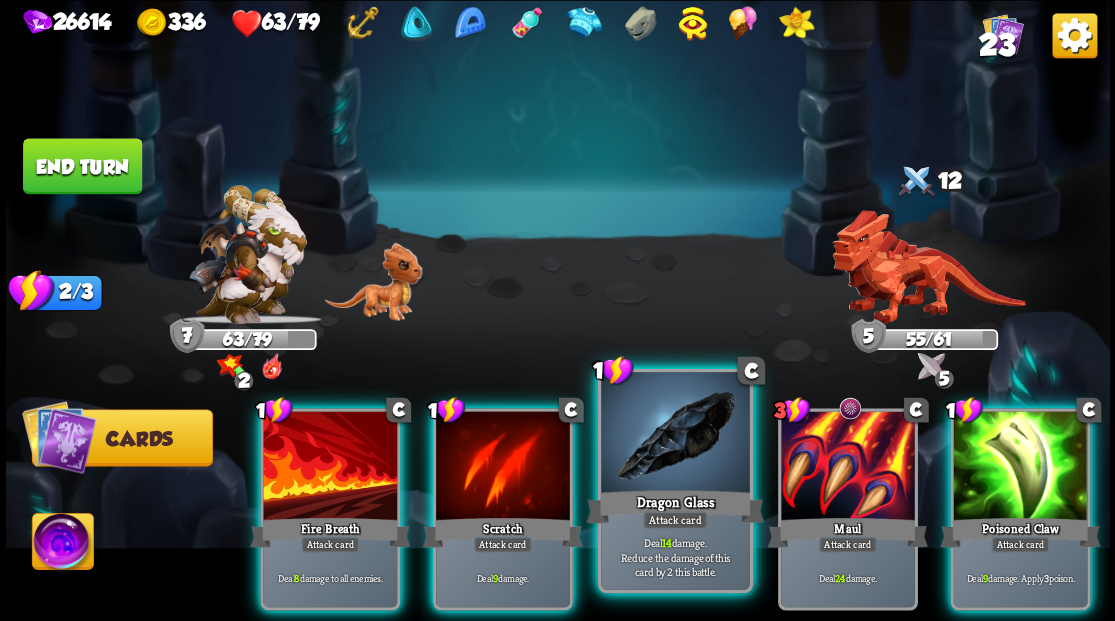 click at bounding box center (675, 434) 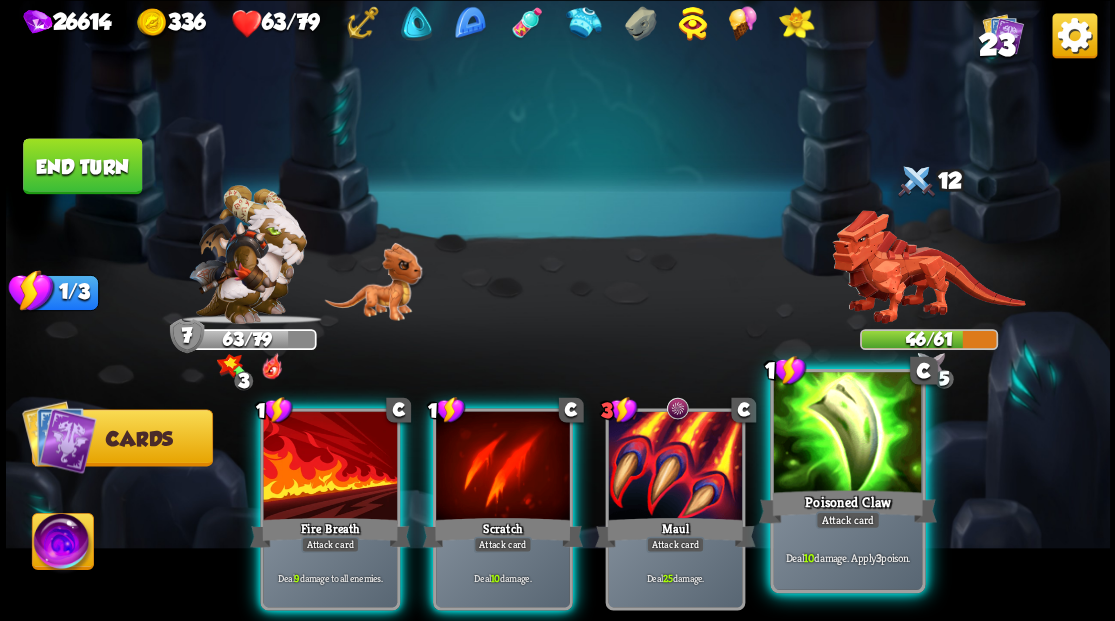 click at bounding box center (847, 434) 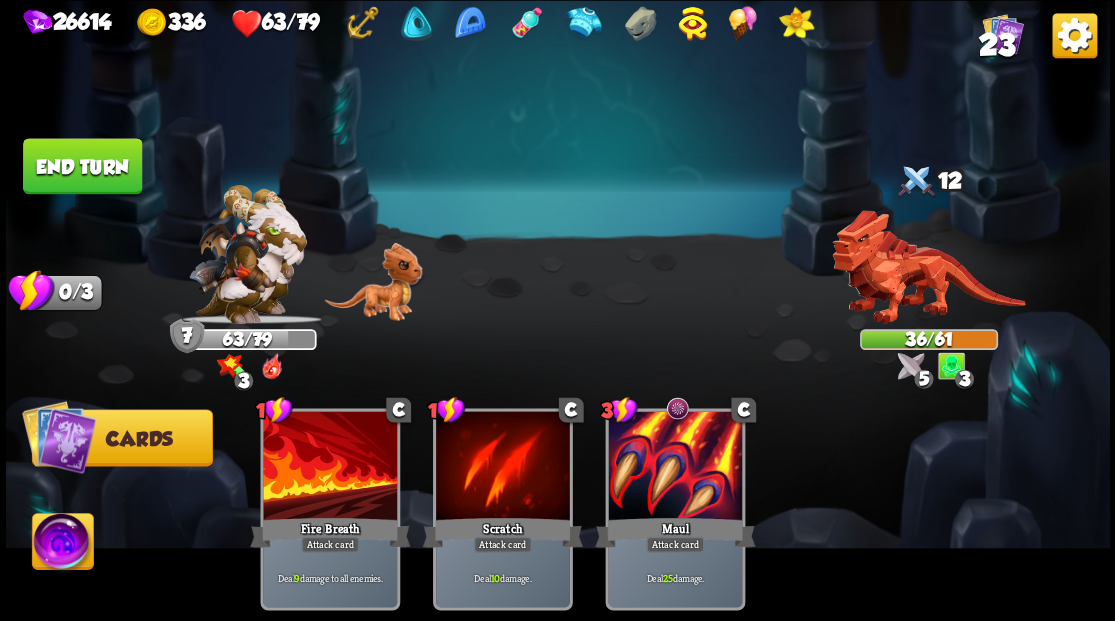 click on "End turn" at bounding box center (82, 166) 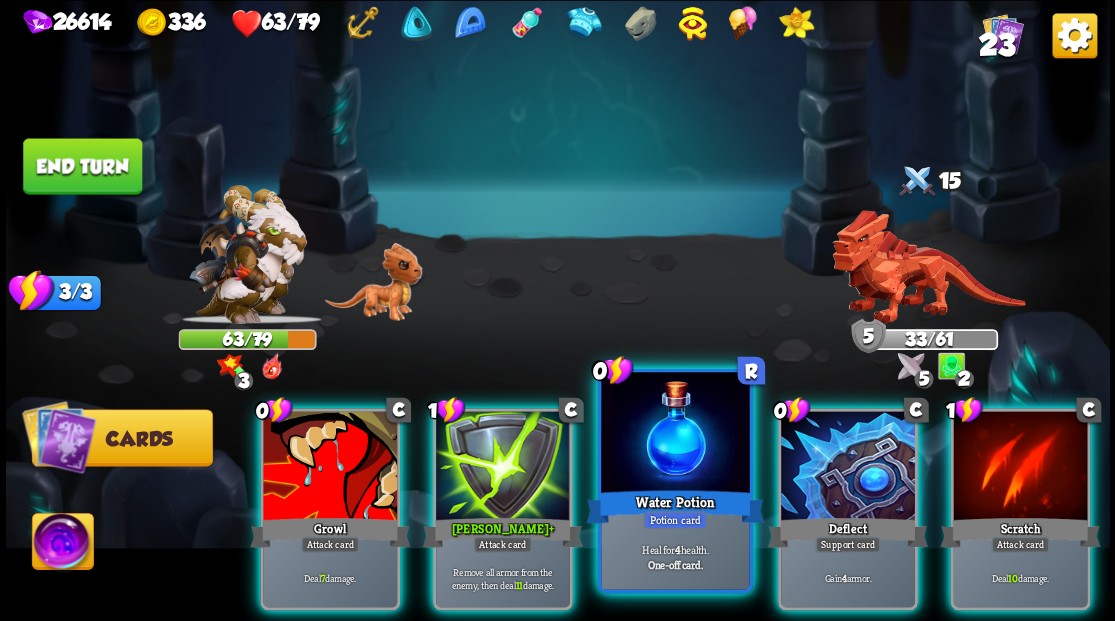 click at bounding box center (675, 434) 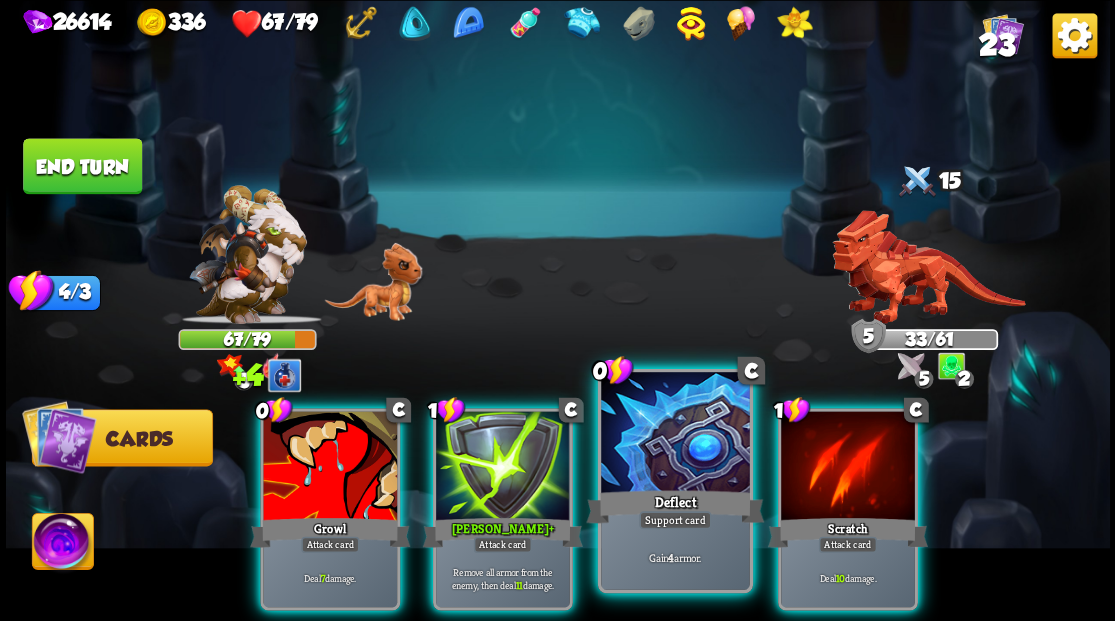 click at bounding box center (675, 434) 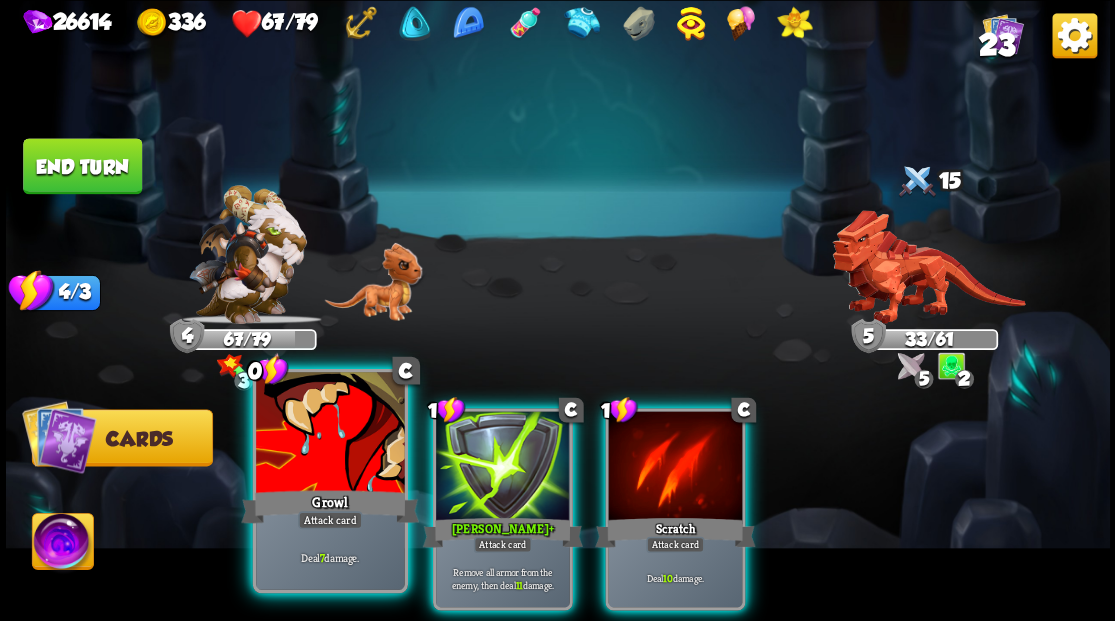 click at bounding box center (330, 434) 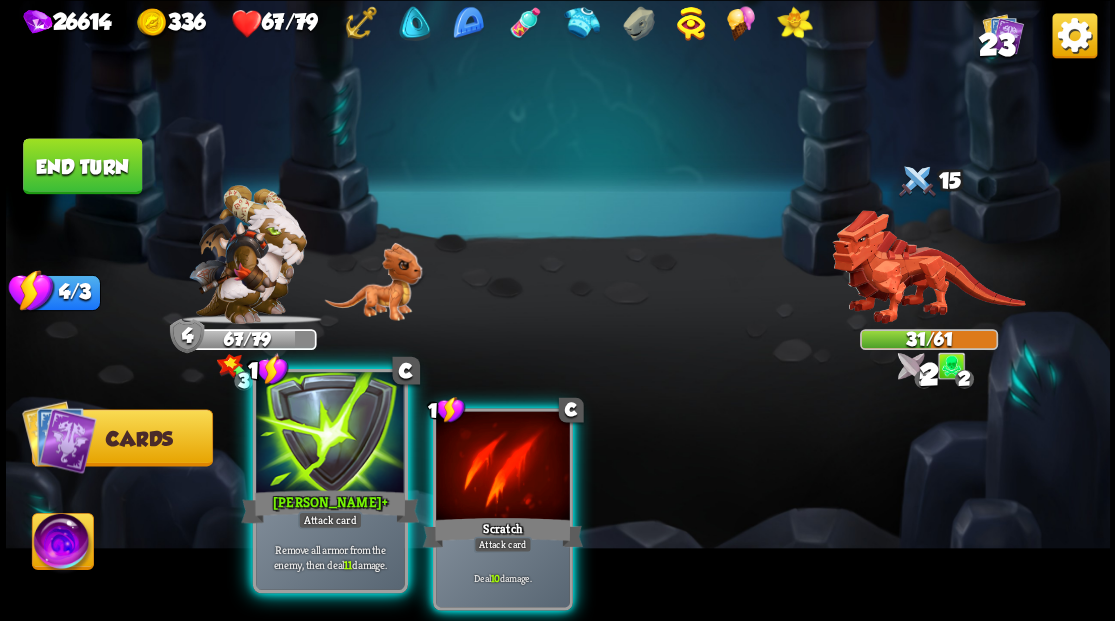 click at bounding box center (330, 434) 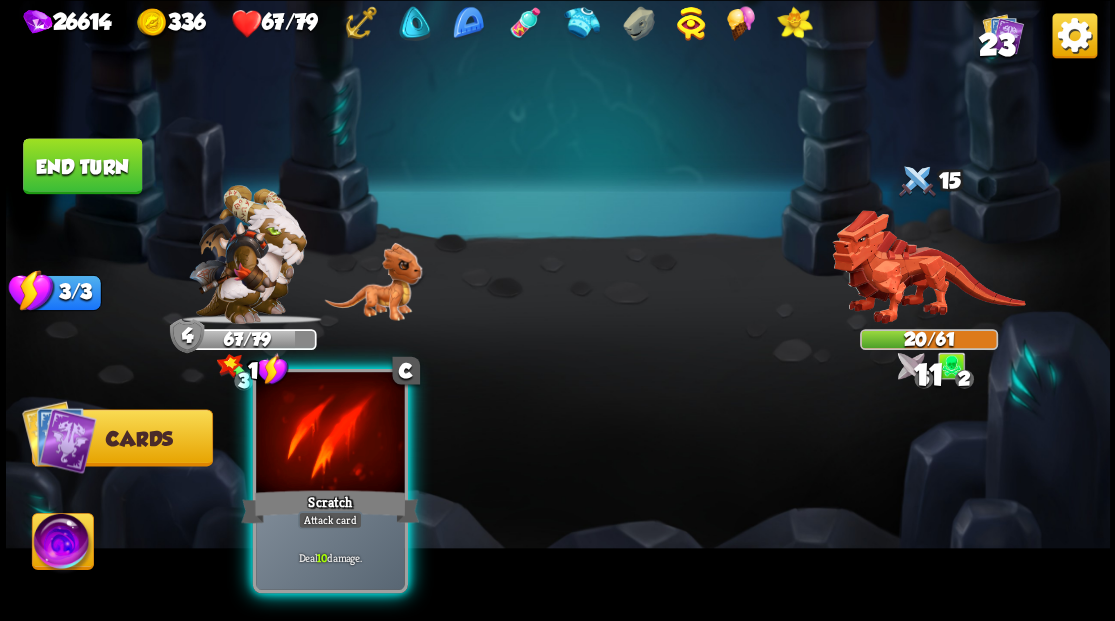 click at bounding box center [330, 434] 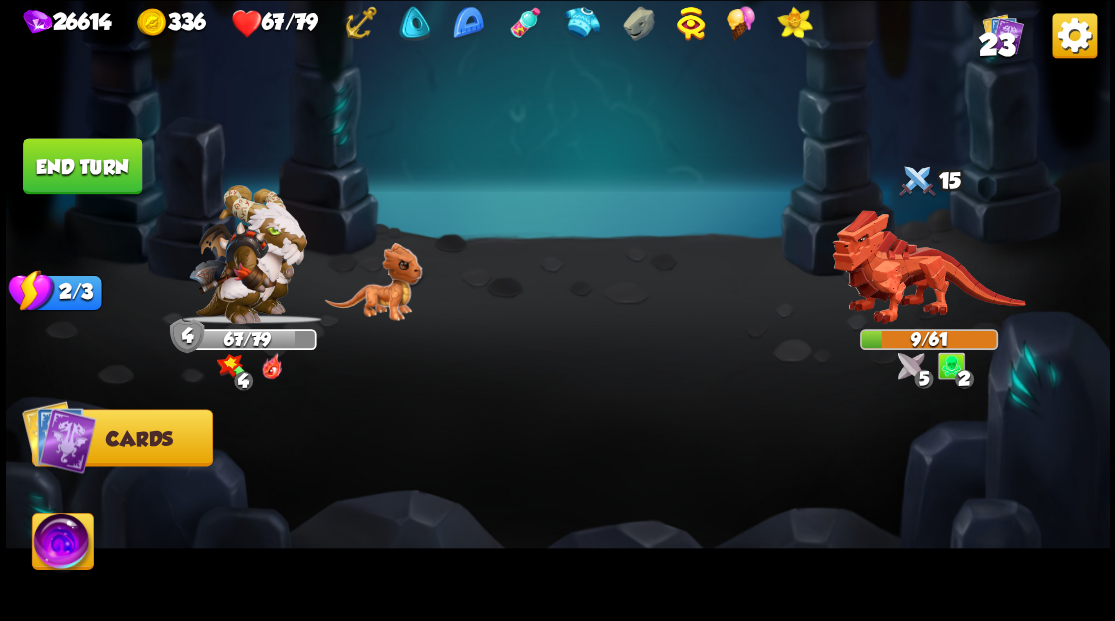 drag, startPoint x: 65, startPoint y: 530, endPoint x: 260, endPoint y: 514, distance: 195.6553 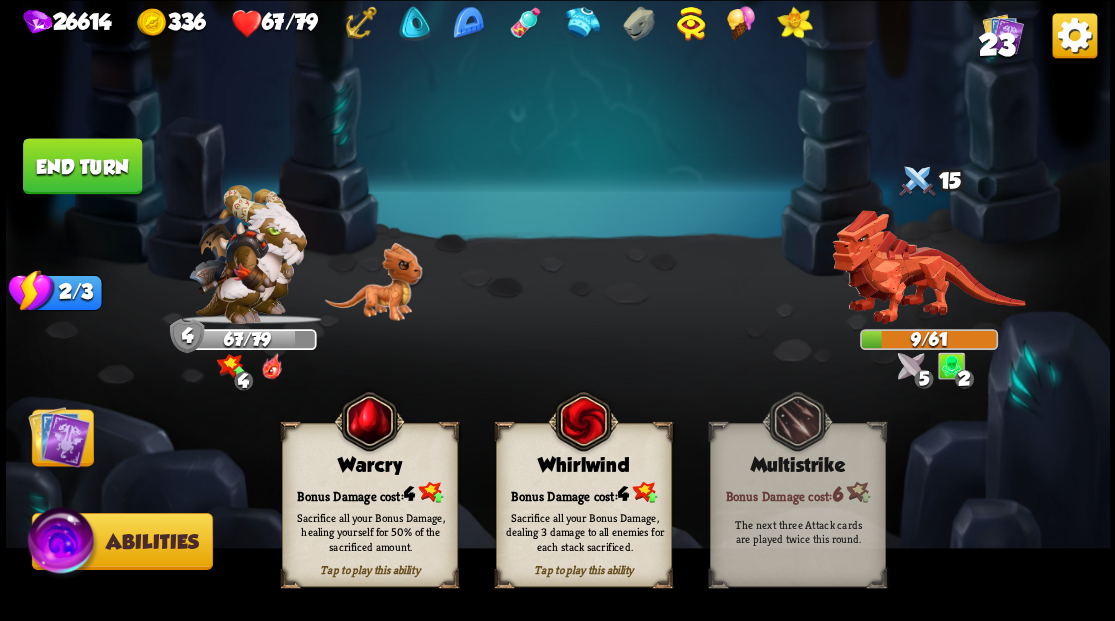 click on "Tap to play this ability   Warcry
Bonus Damage cost:  4     Sacrifice all your Bonus Damage, healing yourself for 50% of the sacrificed amount." at bounding box center [370, 505] 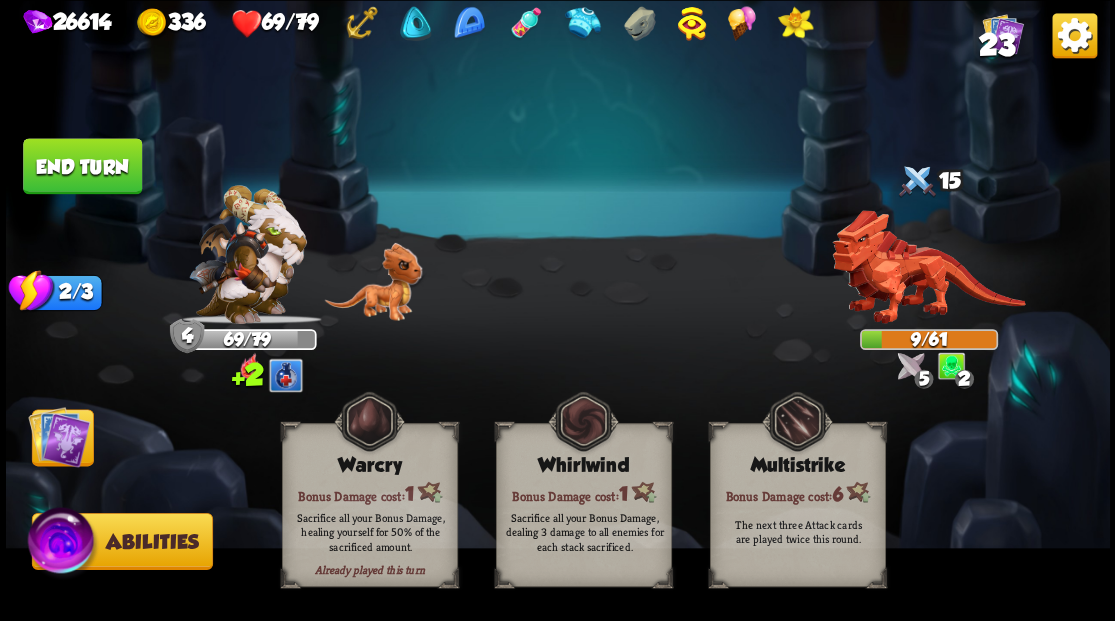 click at bounding box center (59, 436) 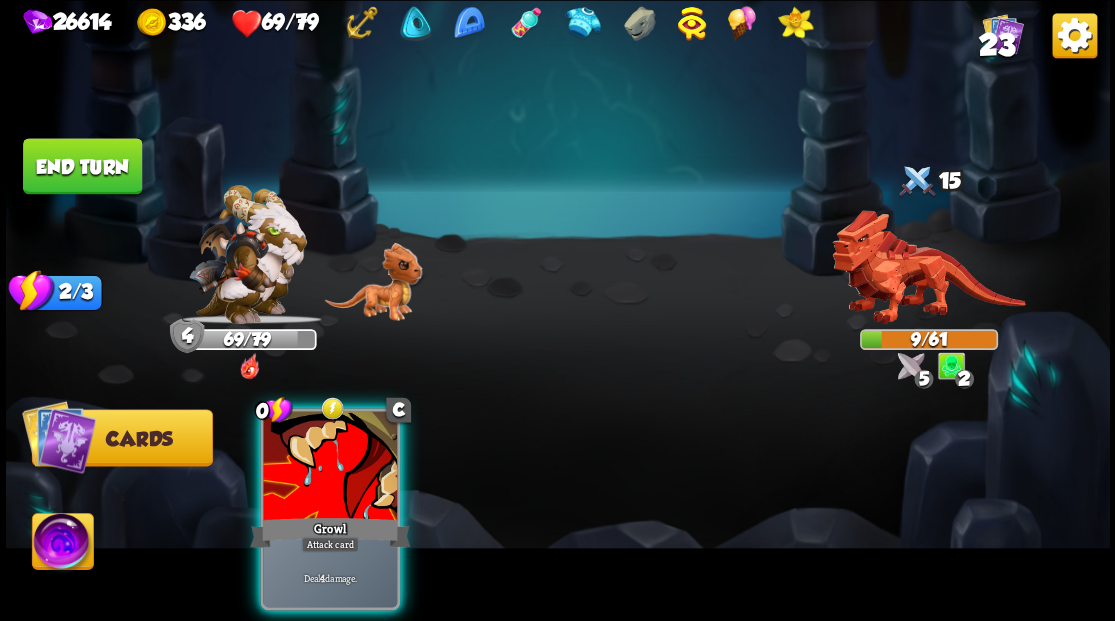 click at bounding box center [330, 467] 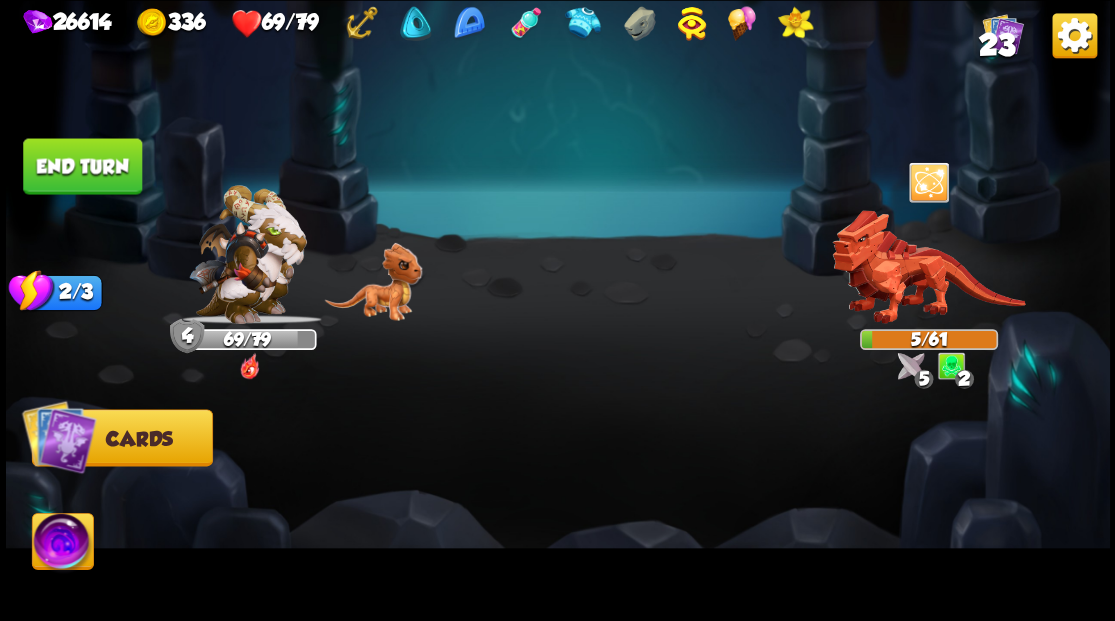 click on "End turn" at bounding box center (82, 166) 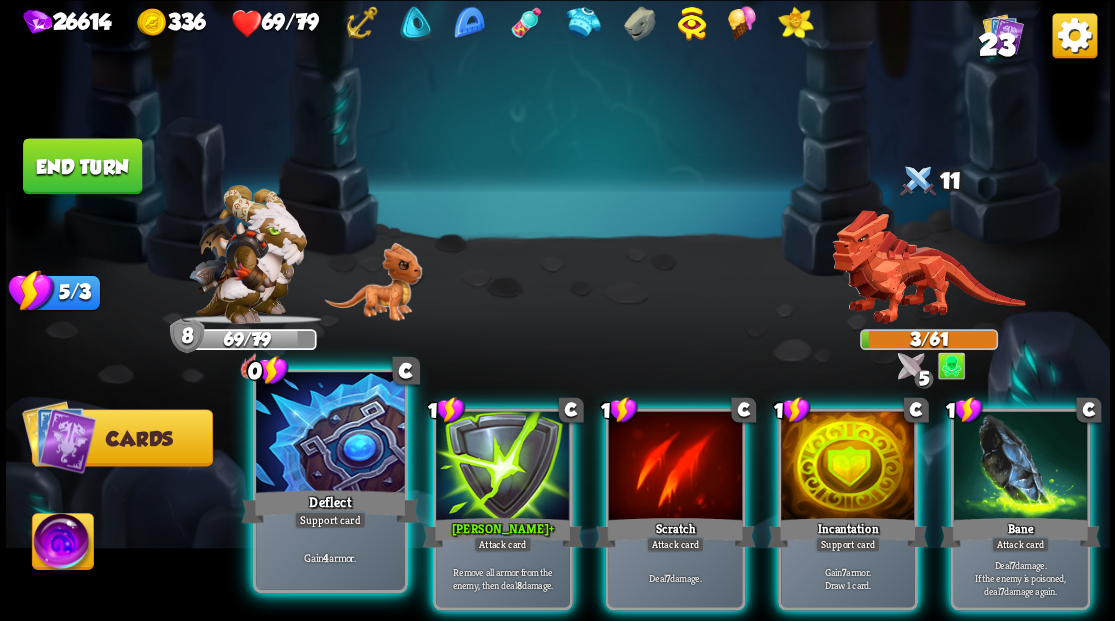 click at bounding box center [330, 434] 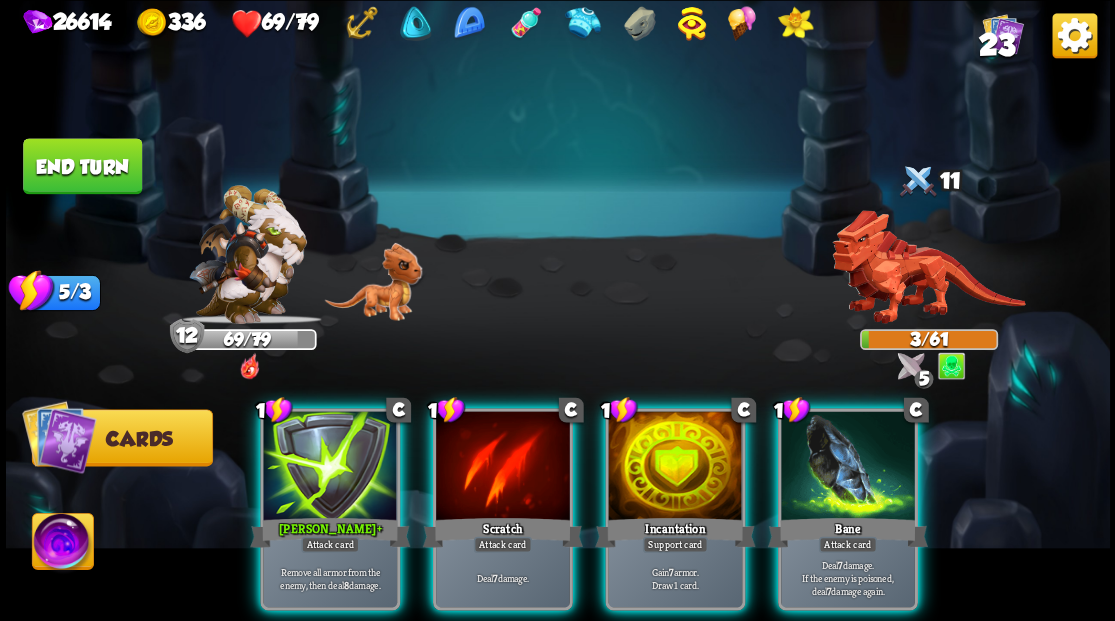 click at bounding box center (848, 467) 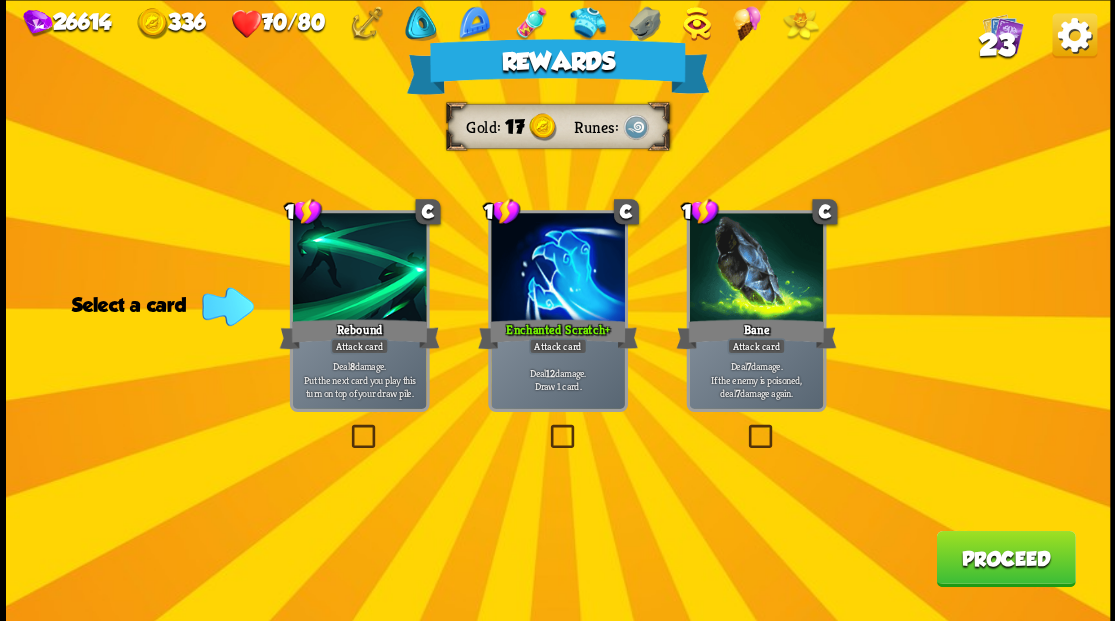 click on "Proceed" at bounding box center (1005, 558) 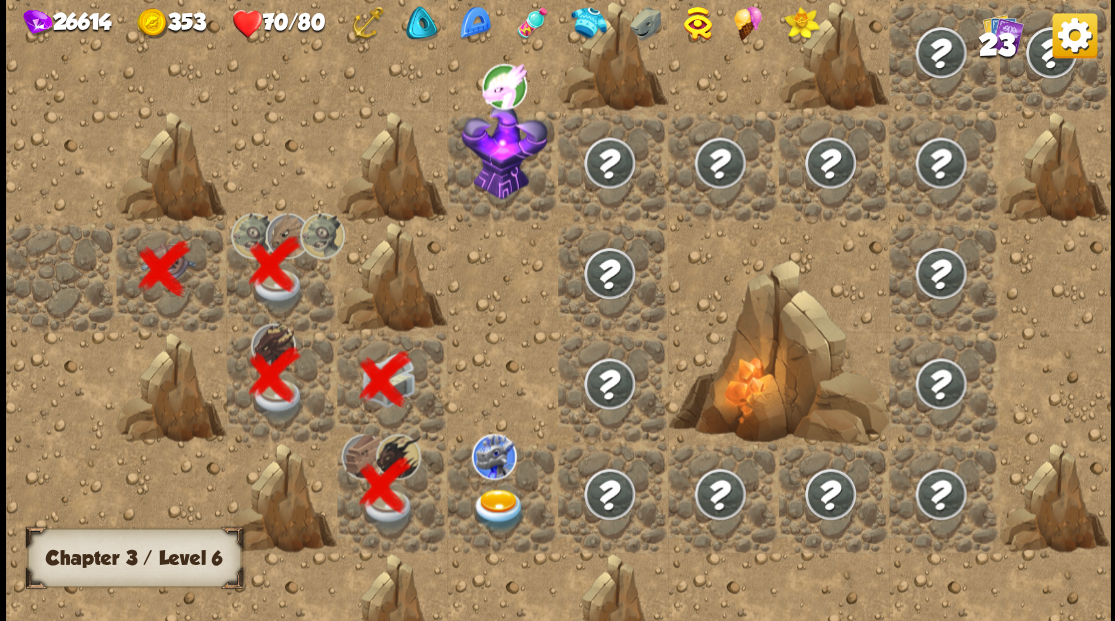 click at bounding box center (498, 509) 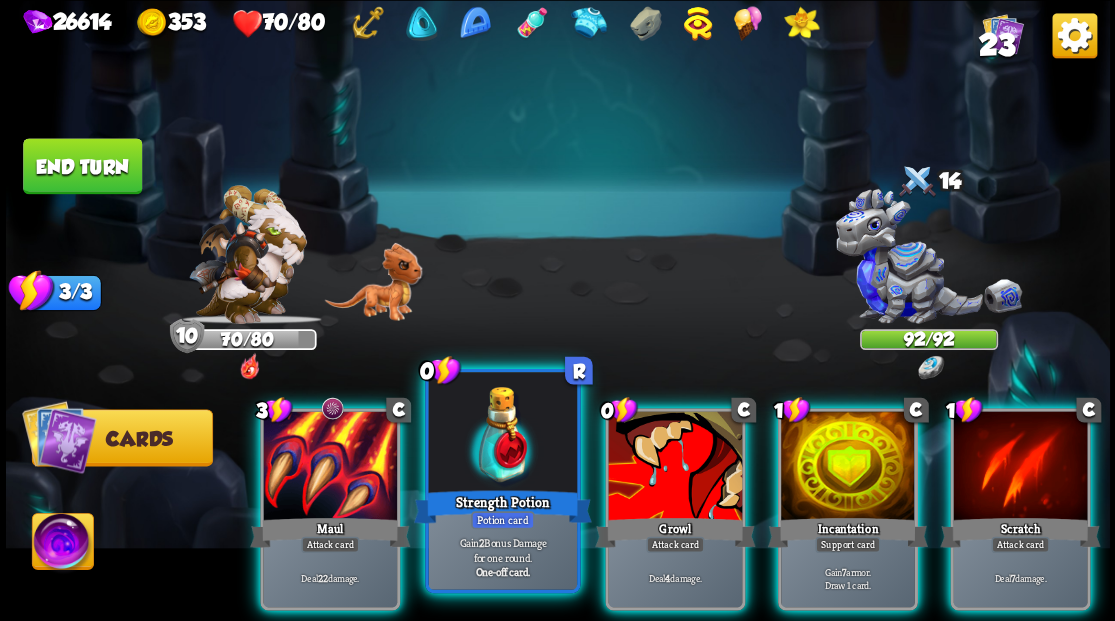 click at bounding box center (502, 434) 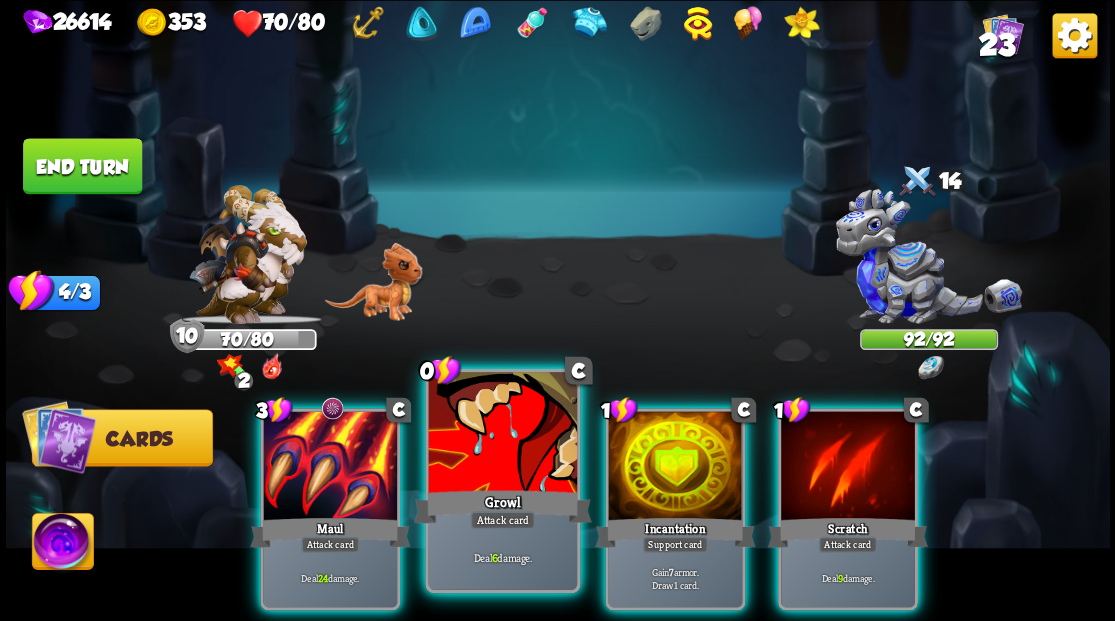 click at bounding box center (502, 434) 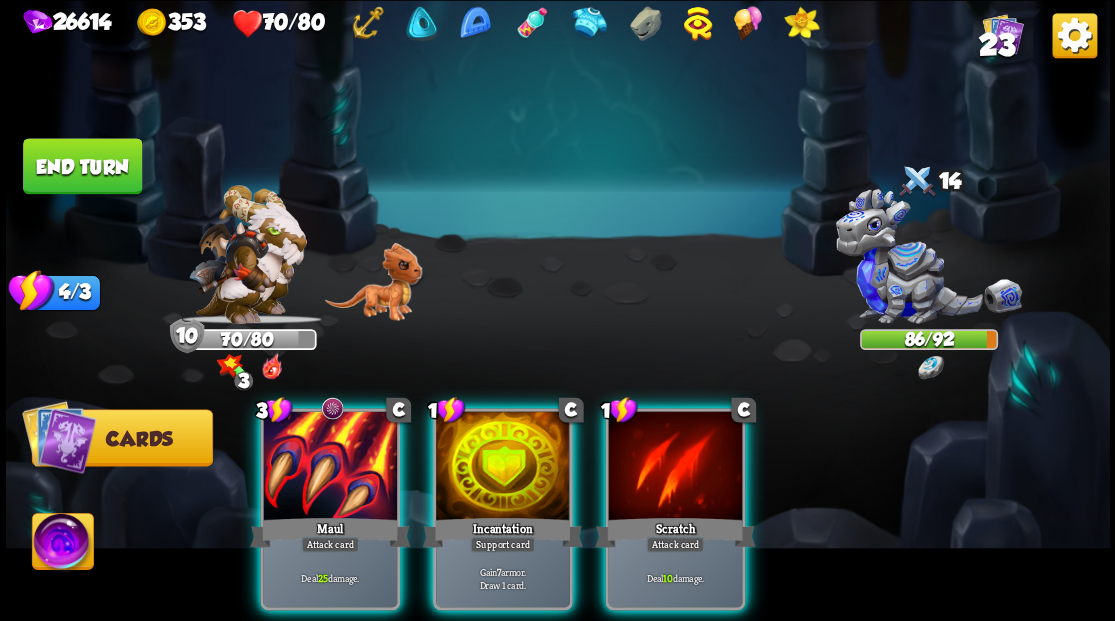 click at bounding box center [62, 544] 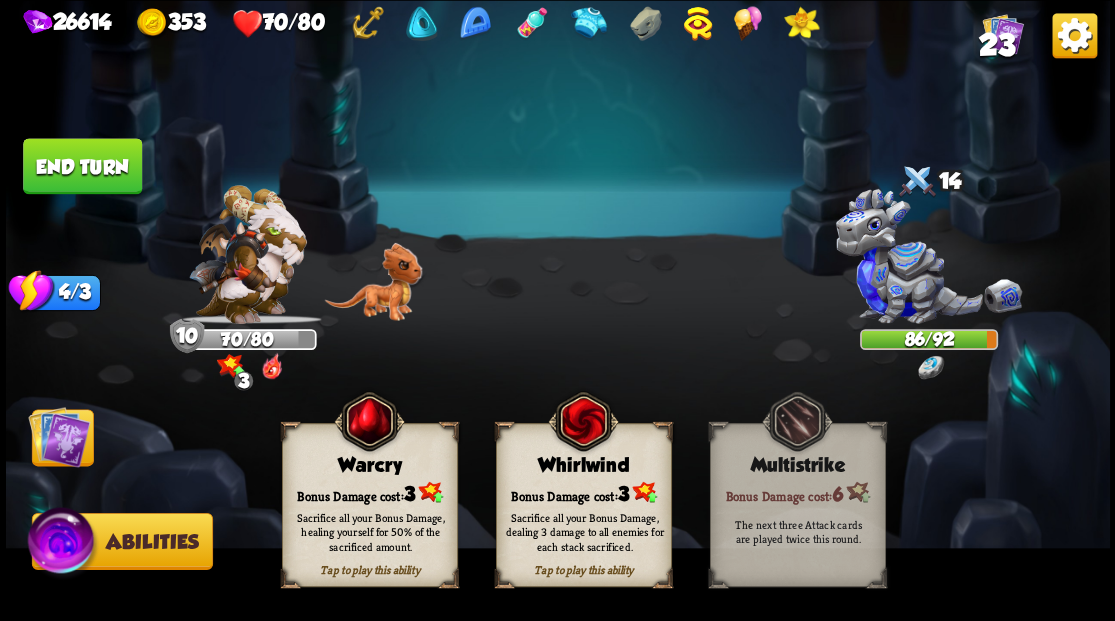 click on "Warcry" at bounding box center (369, 465) 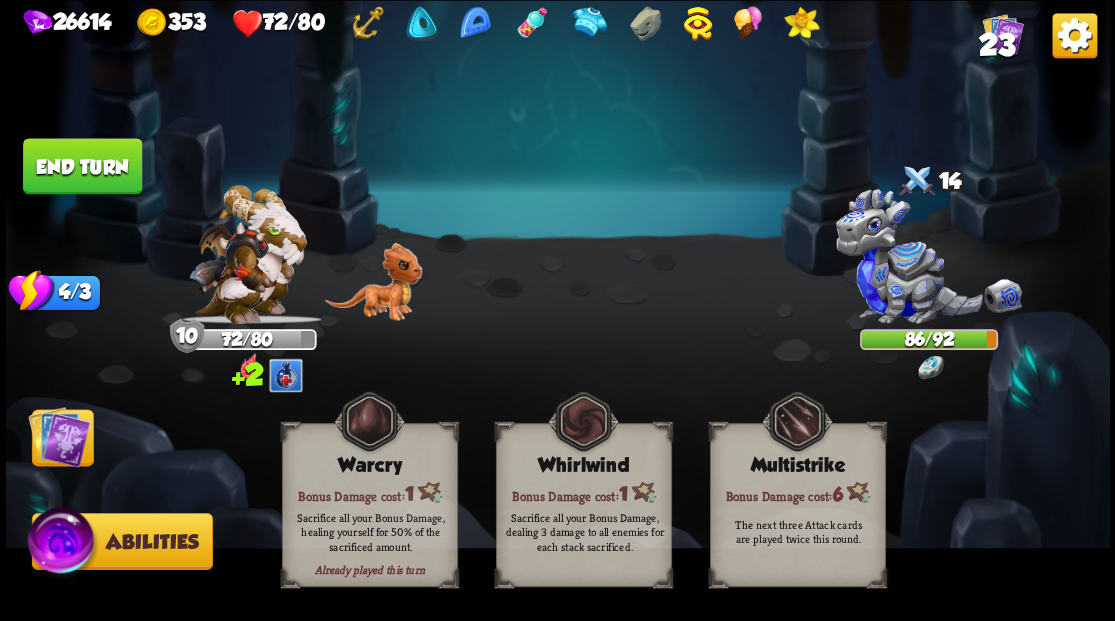 click at bounding box center [59, 436] 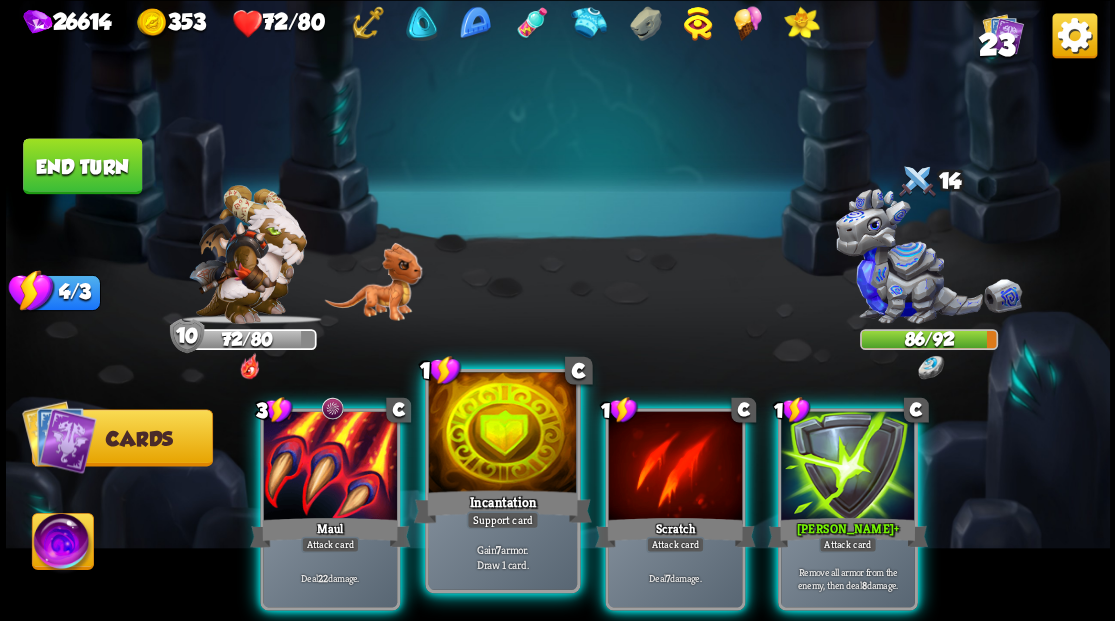 click at bounding box center [502, 434] 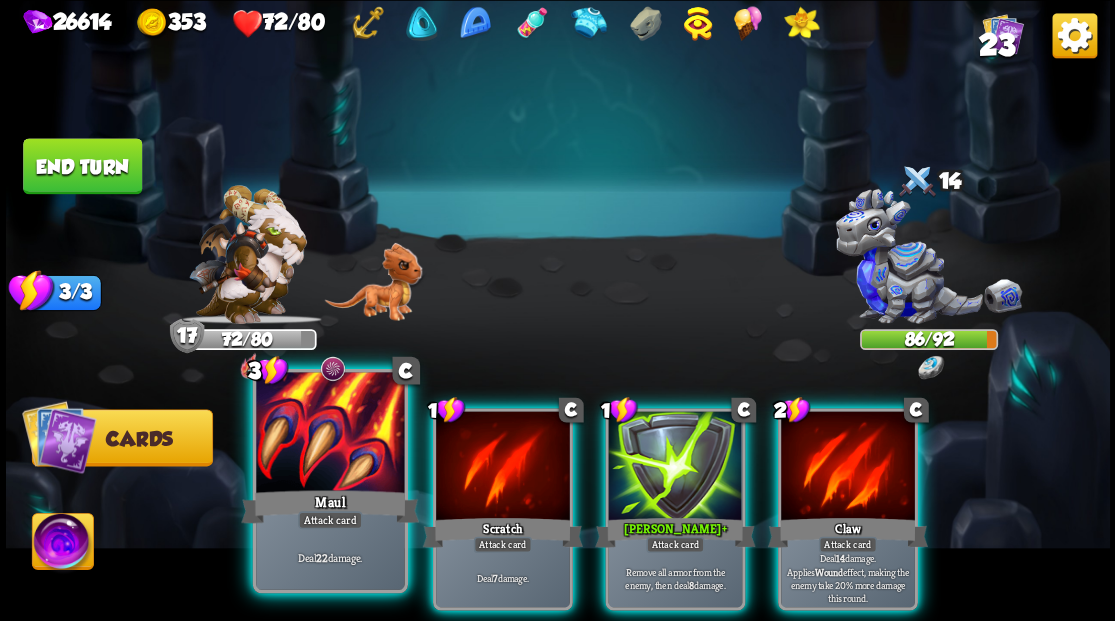 click at bounding box center (330, 434) 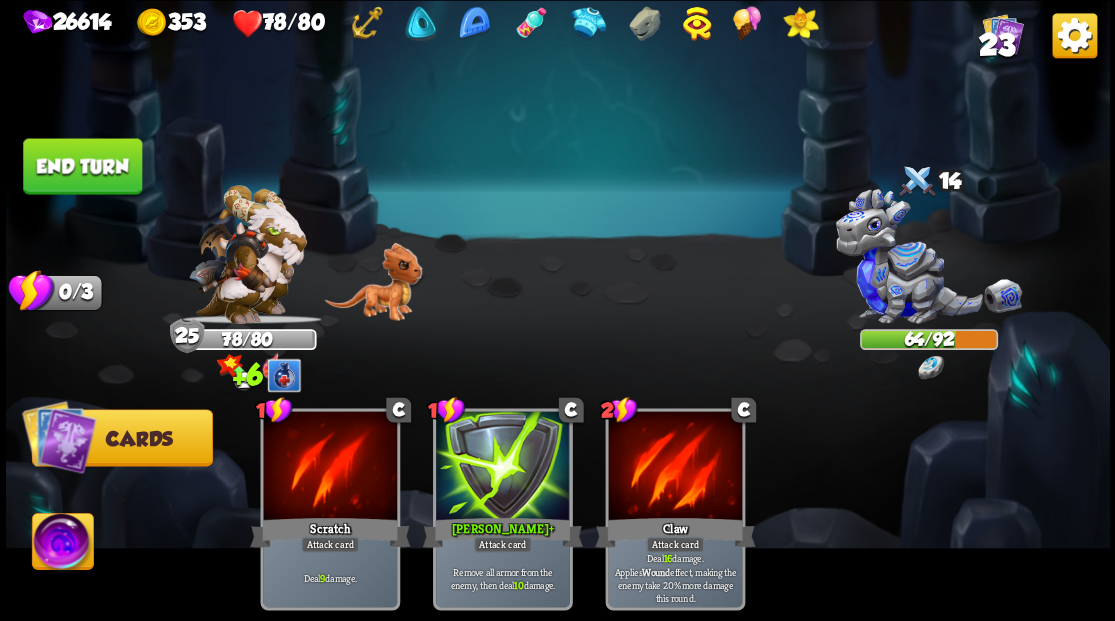 click on "End turn" at bounding box center [82, 166] 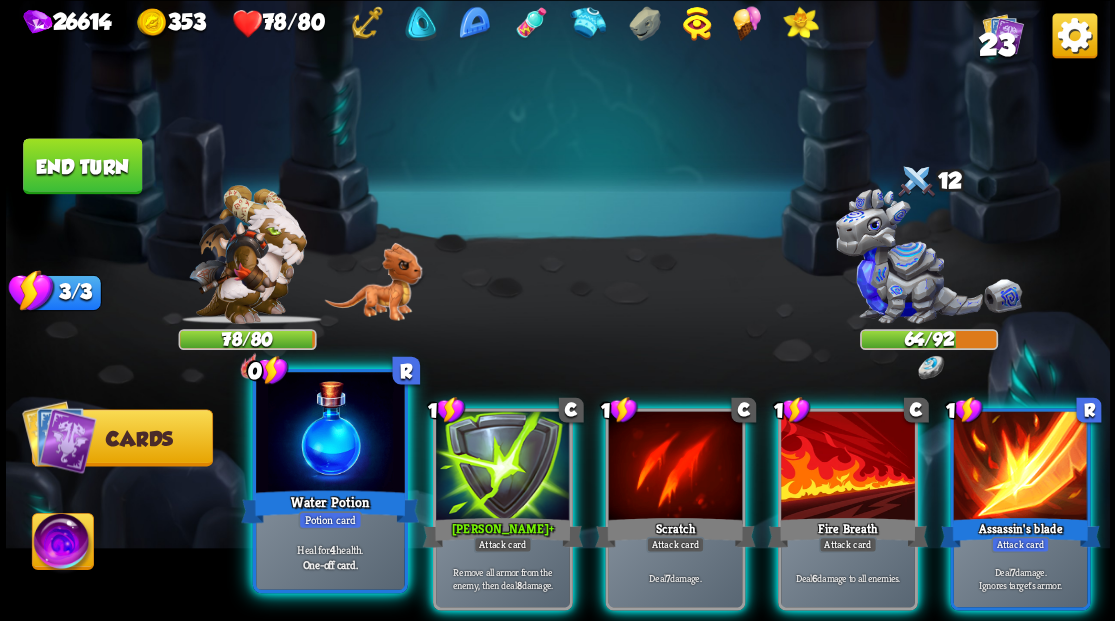 click at bounding box center (330, 434) 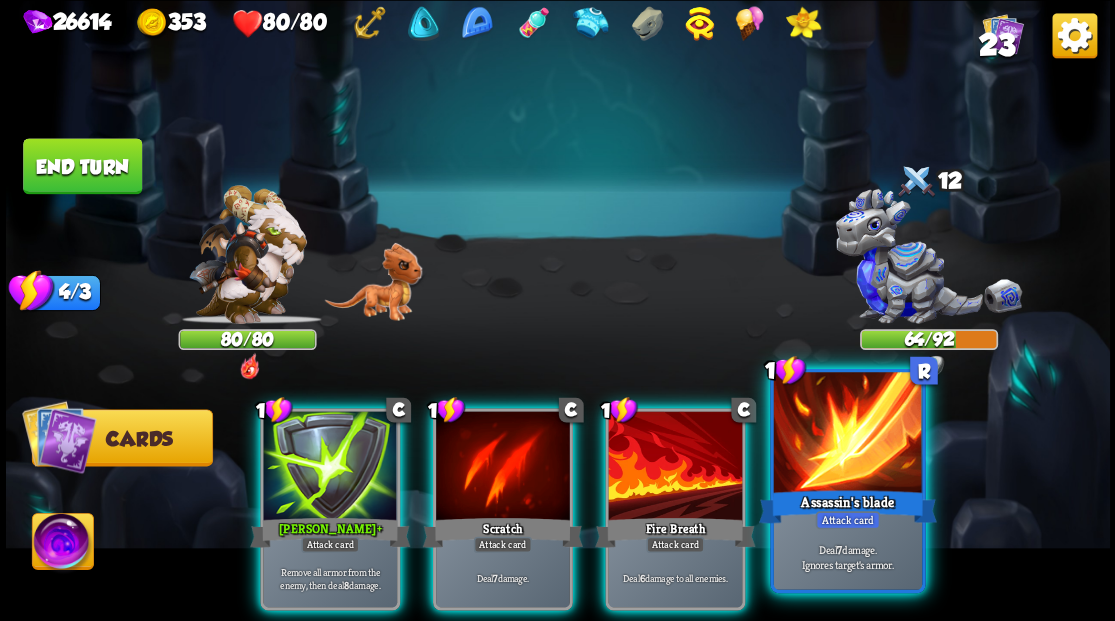 click at bounding box center (847, 434) 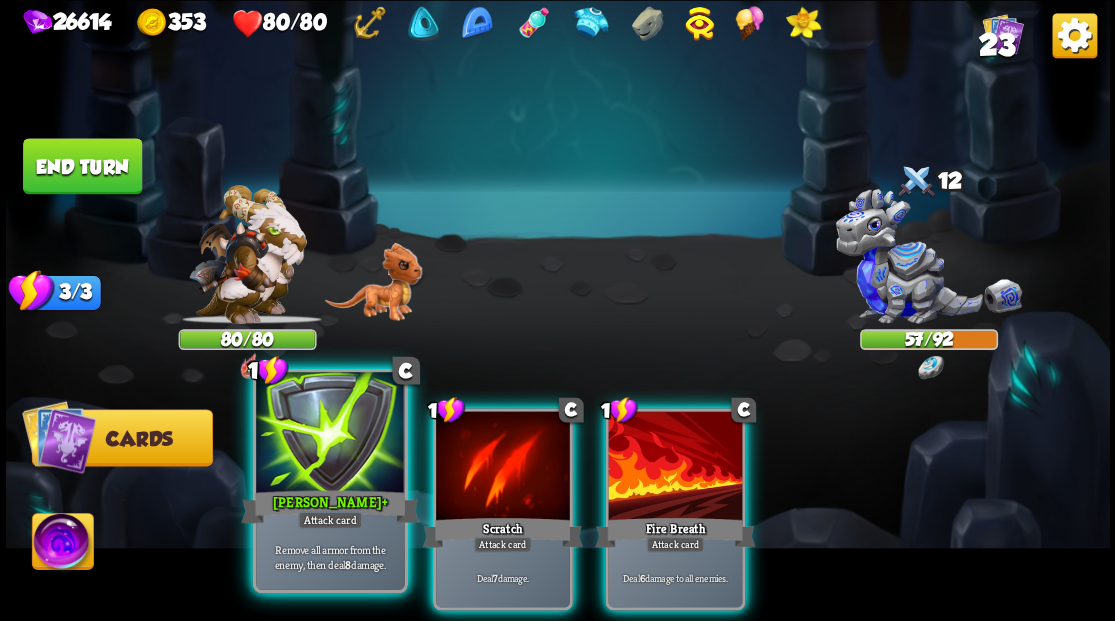 click at bounding box center (330, 434) 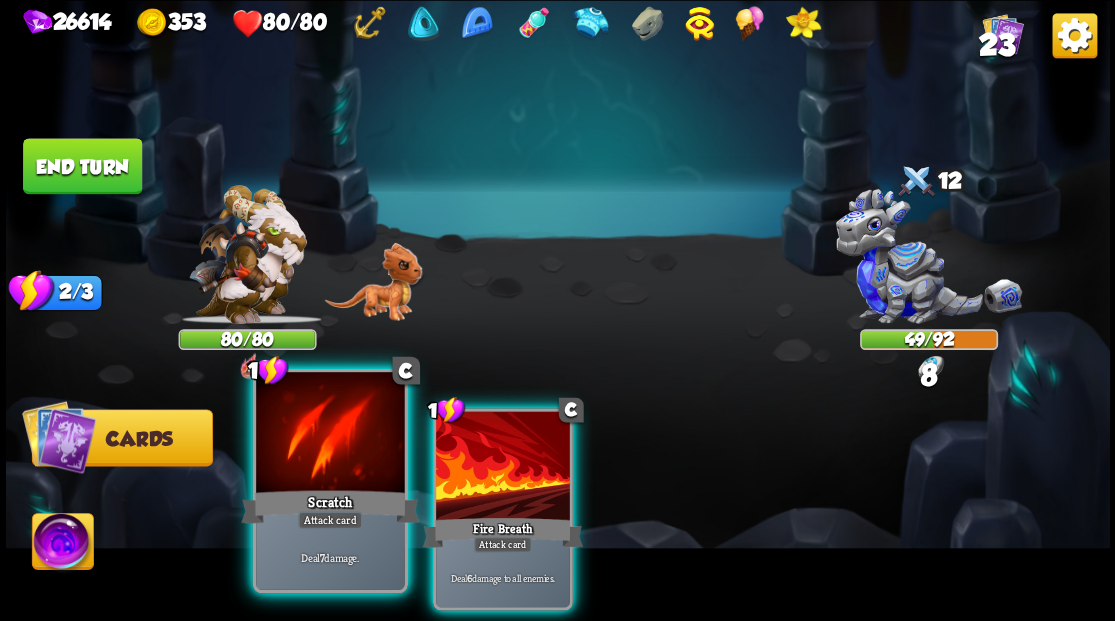 click at bounding box center [330, 434] 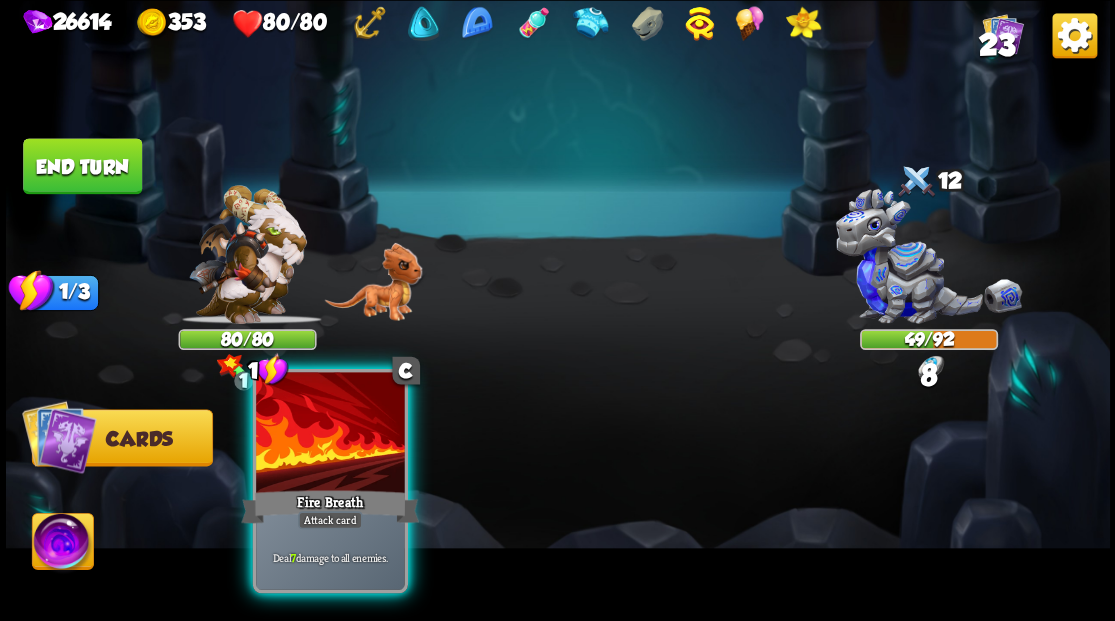 click at bounding box center [330, 434] 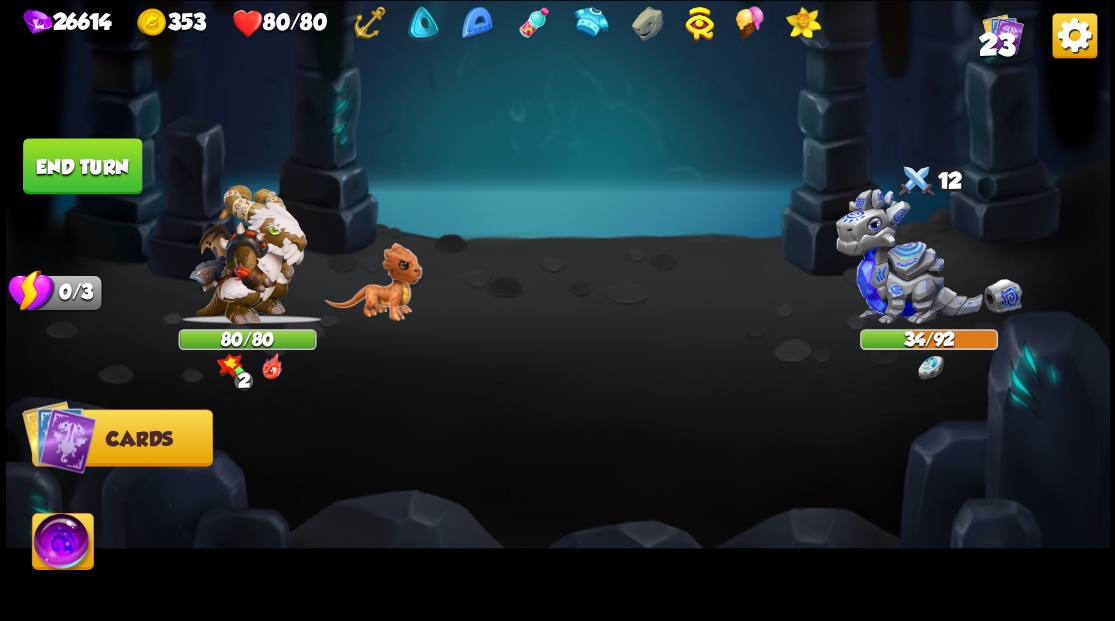 click on "End turn" at bounding box center (82, 166) 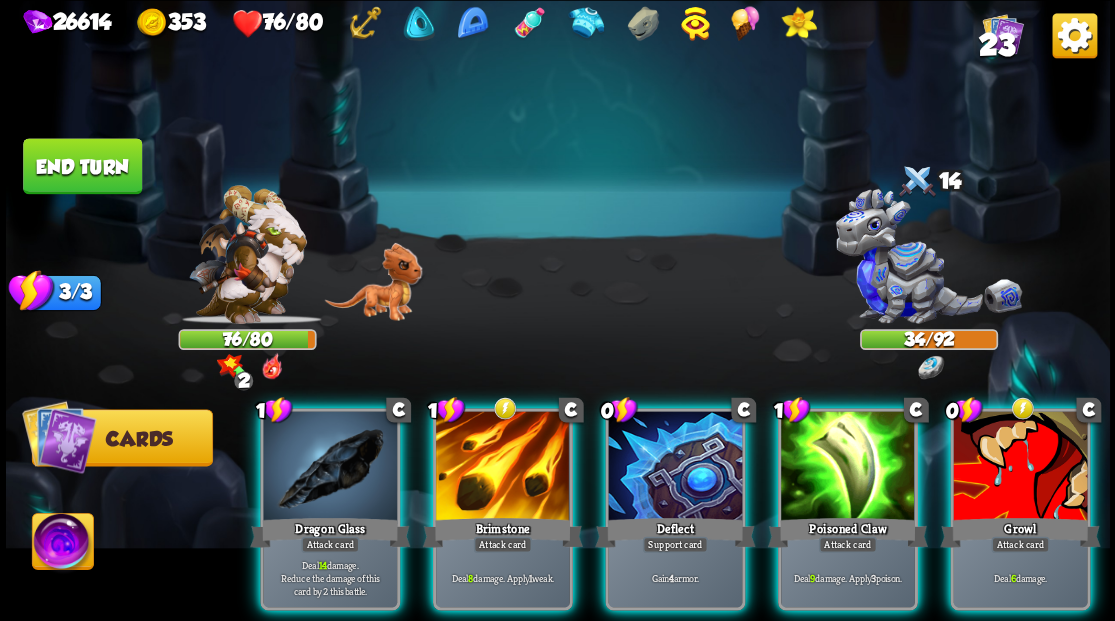 click at bounding box center (1020, 467) 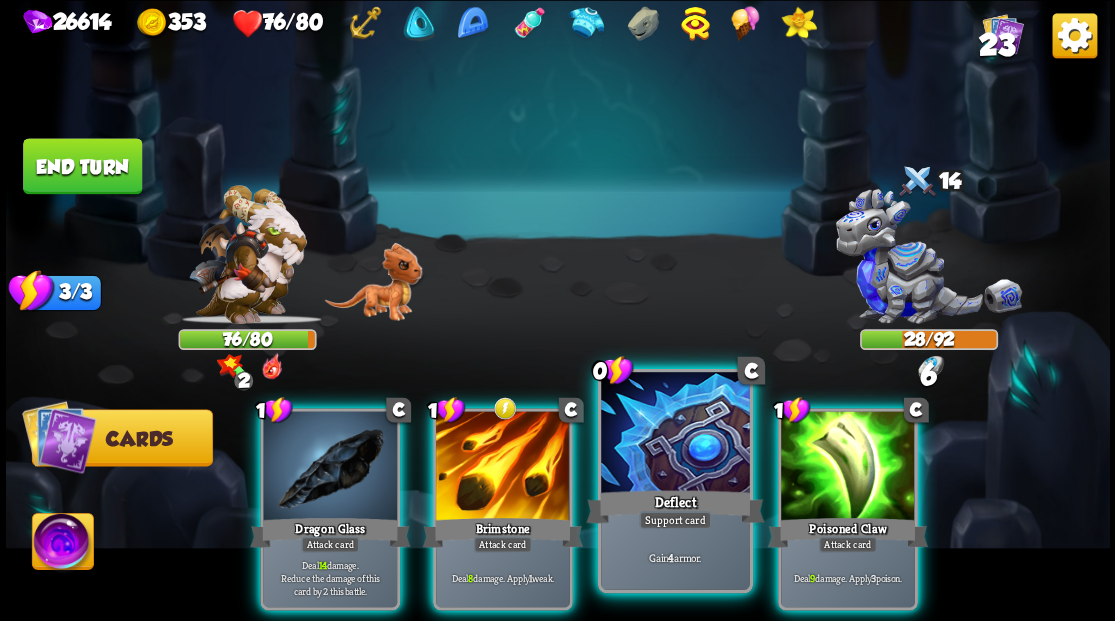 click at bounding box center [675, 434] 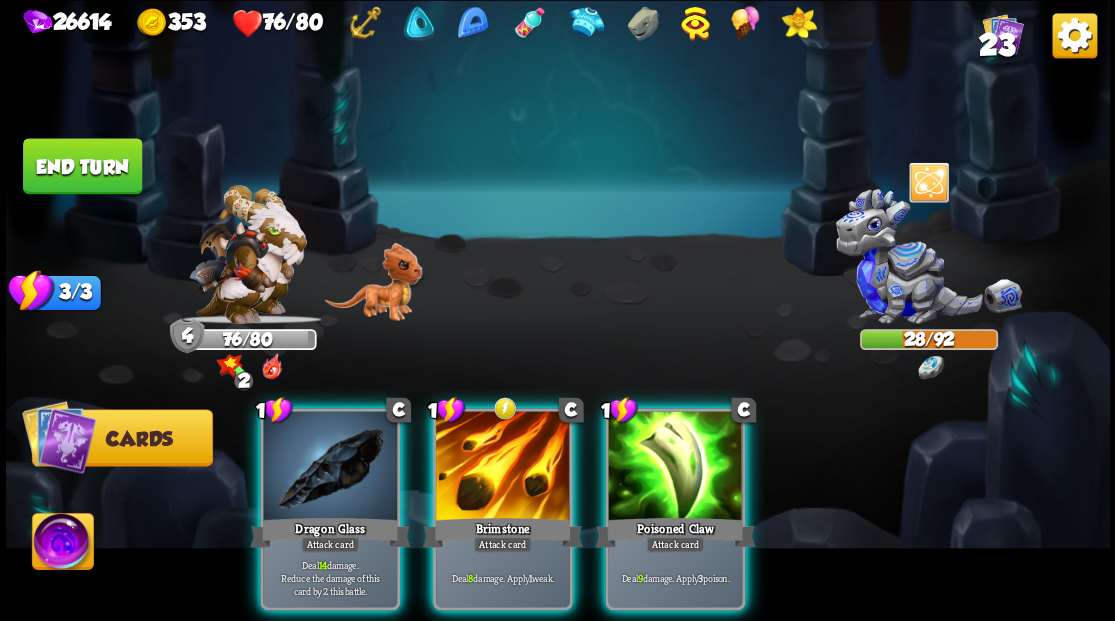 click at bounding box center [675, 467] 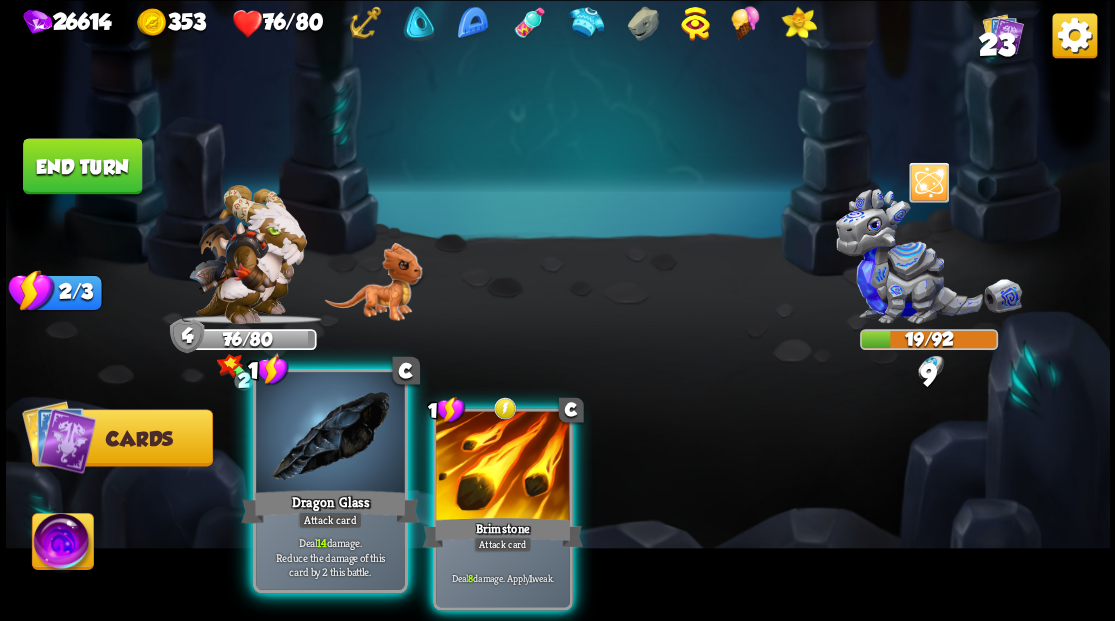 click at bounding box center [330, 434] 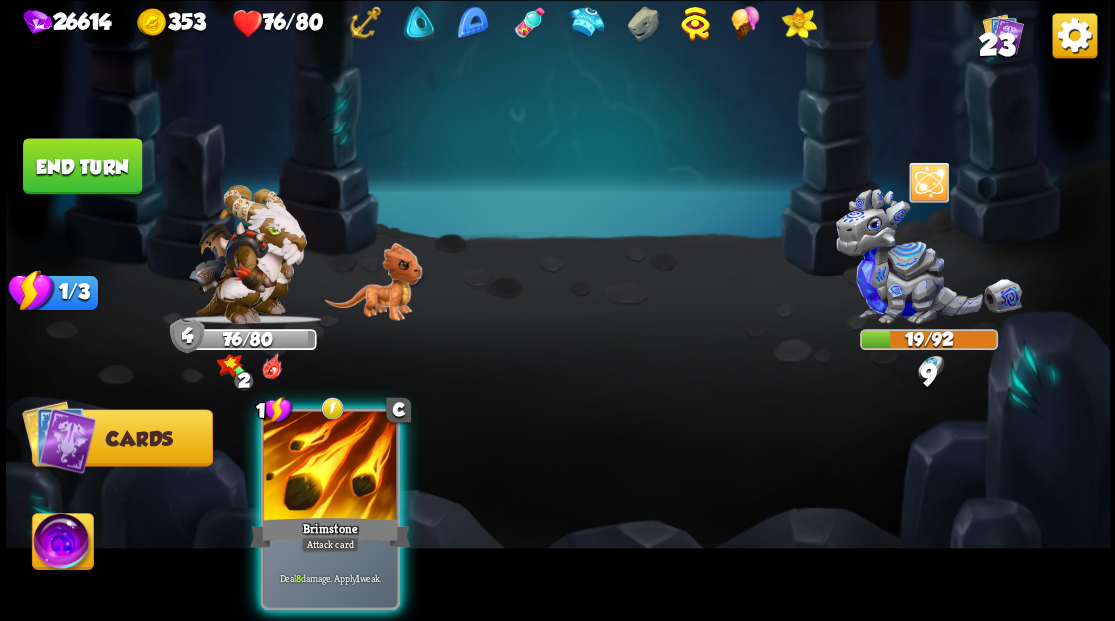 click at bounding box center [330, 467] 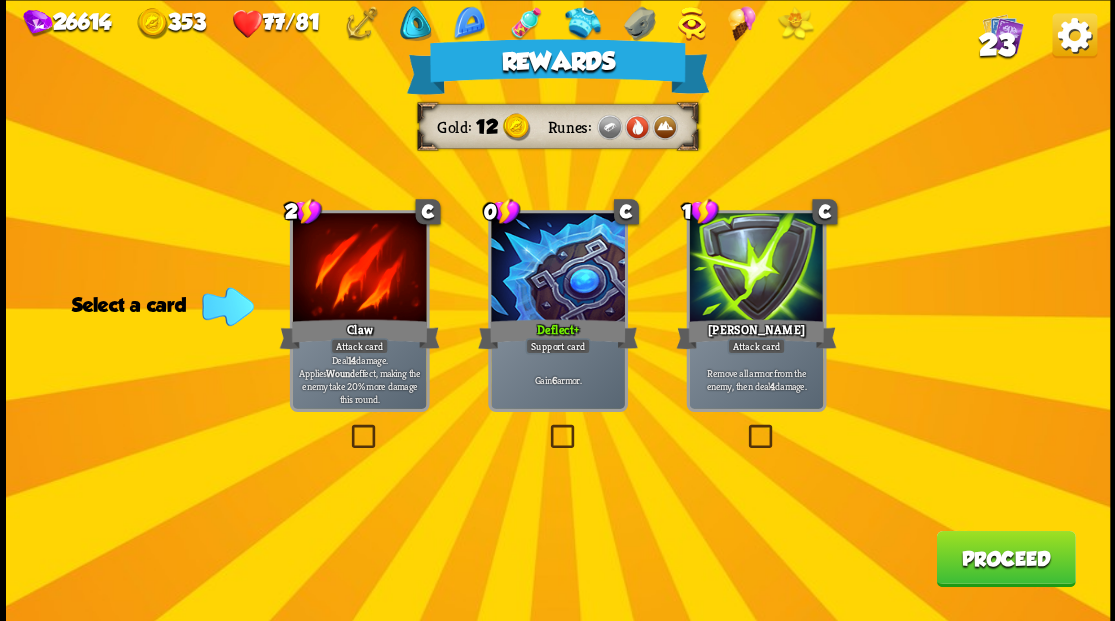 click on "23" at bounding box center (996, 45) 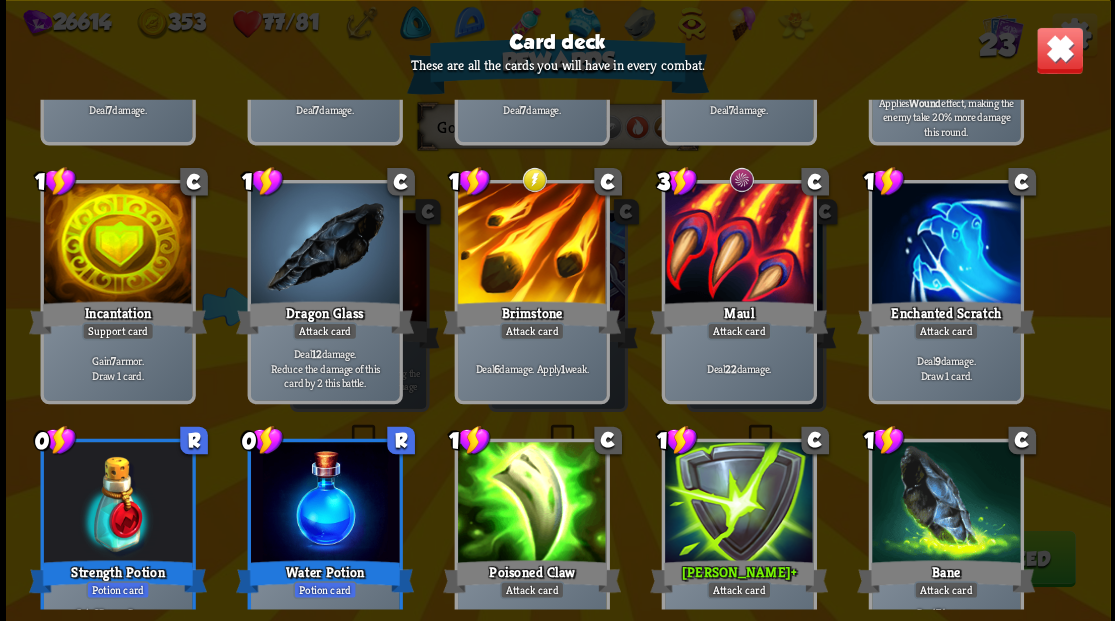 scroll, scrollTop: 66, scrollLeft: 0, axis: vertical 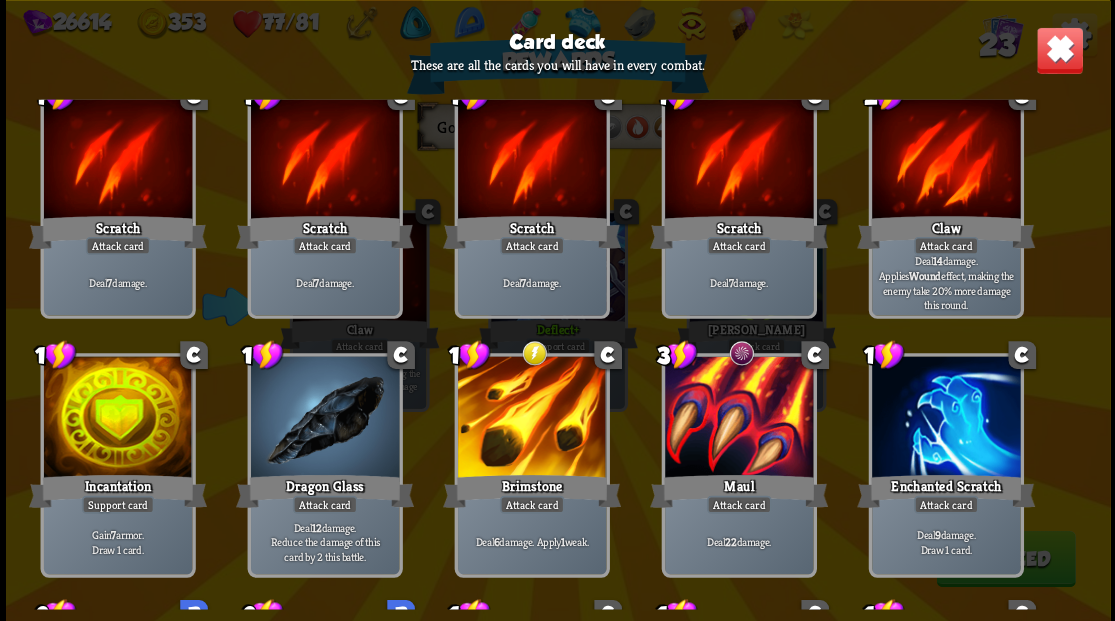 click at bounding box center [1059, 50] 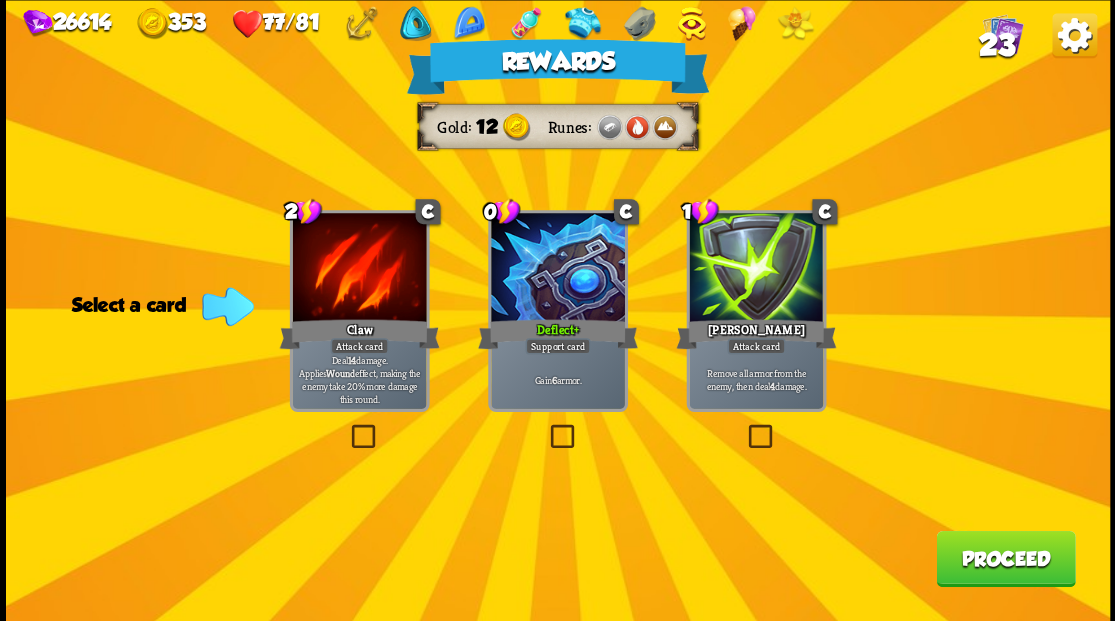 click on "Proceed" at bounding box center [1005, 558] 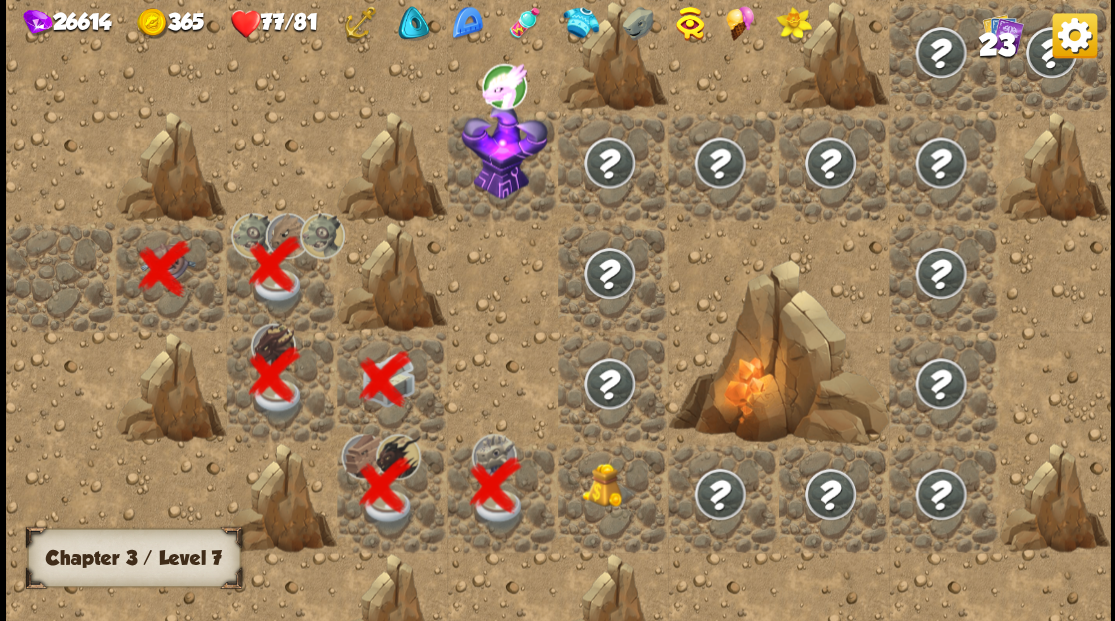 click at bounding box center (609, 484) 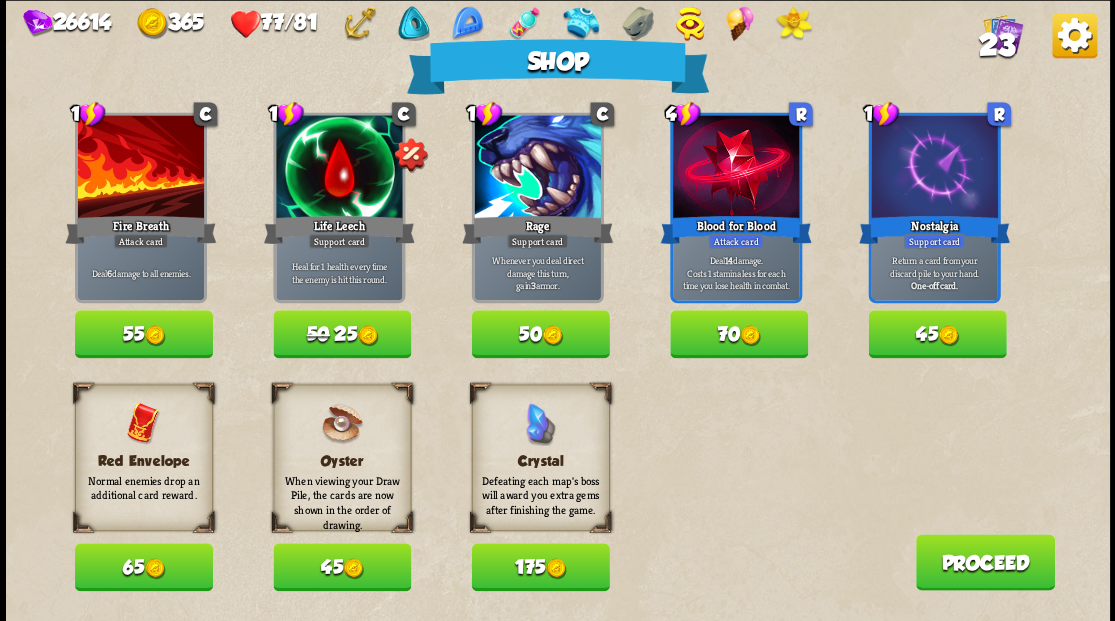 click on "65" at bounding box center (144, 567) 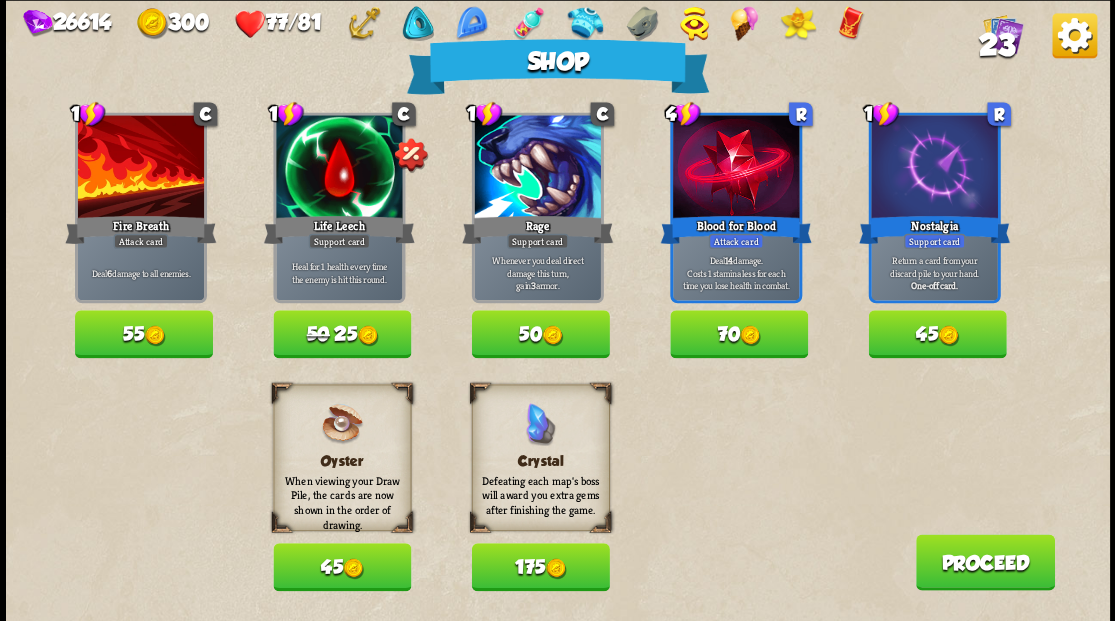 click on "Proceed" at bounding box center [984, 562] 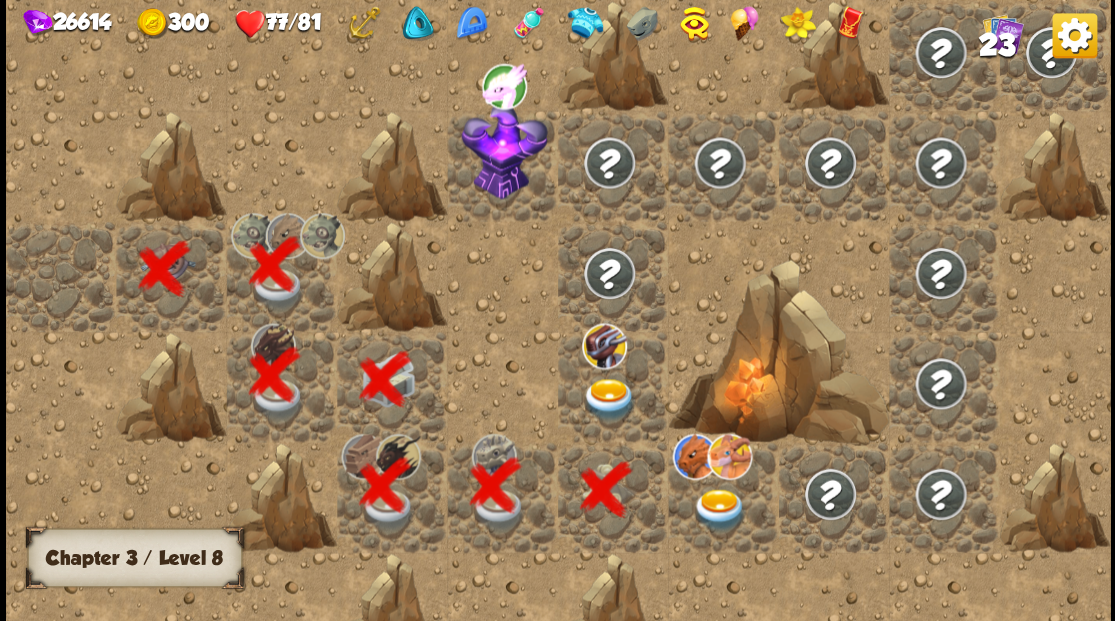 click at bounding box center (719, 509) 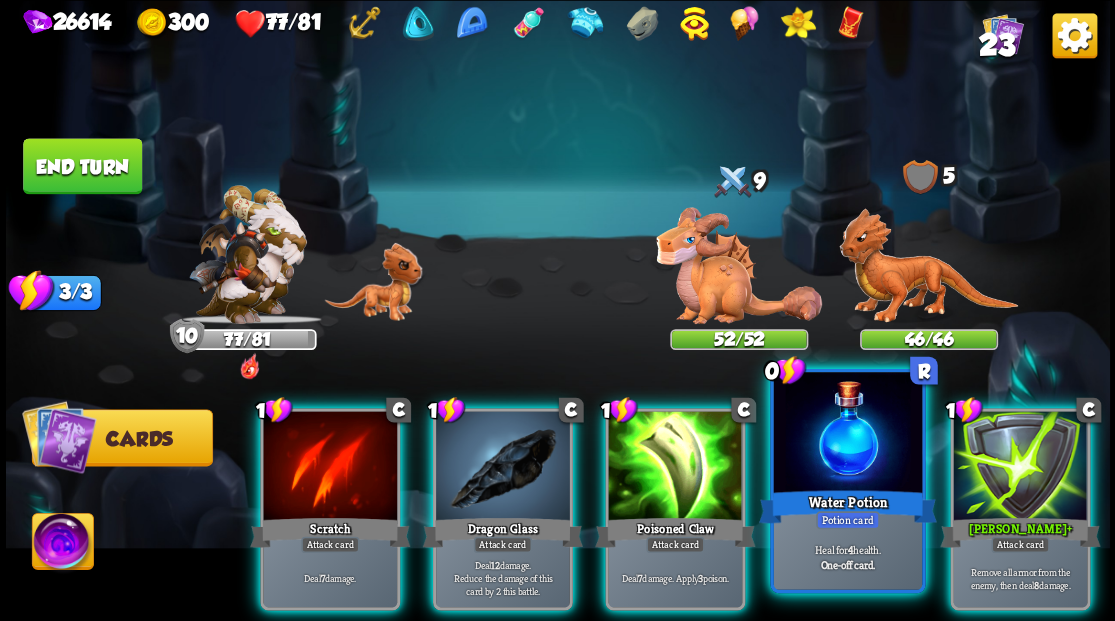 click at bounding box center [847, 434] 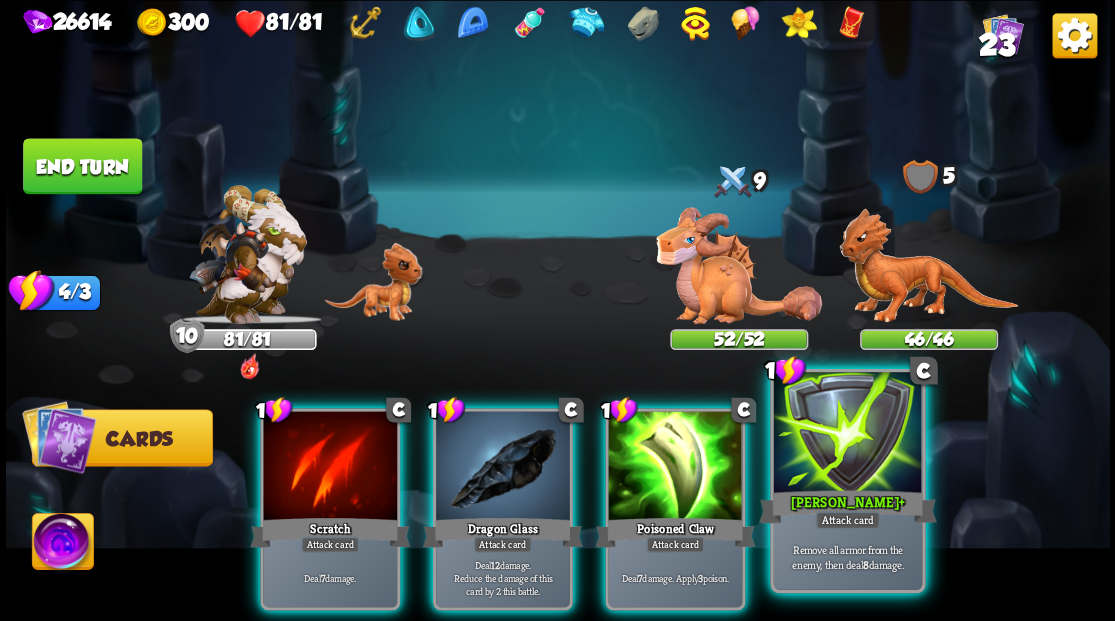 click at bounding box center [847, 434] 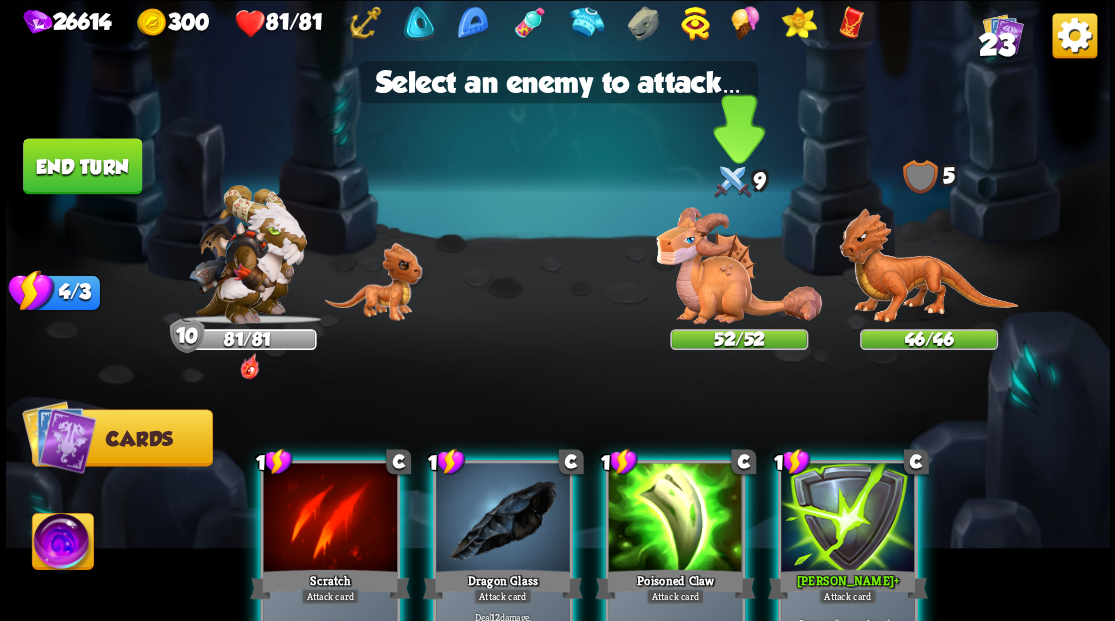 click at bounding box center [739, 265] 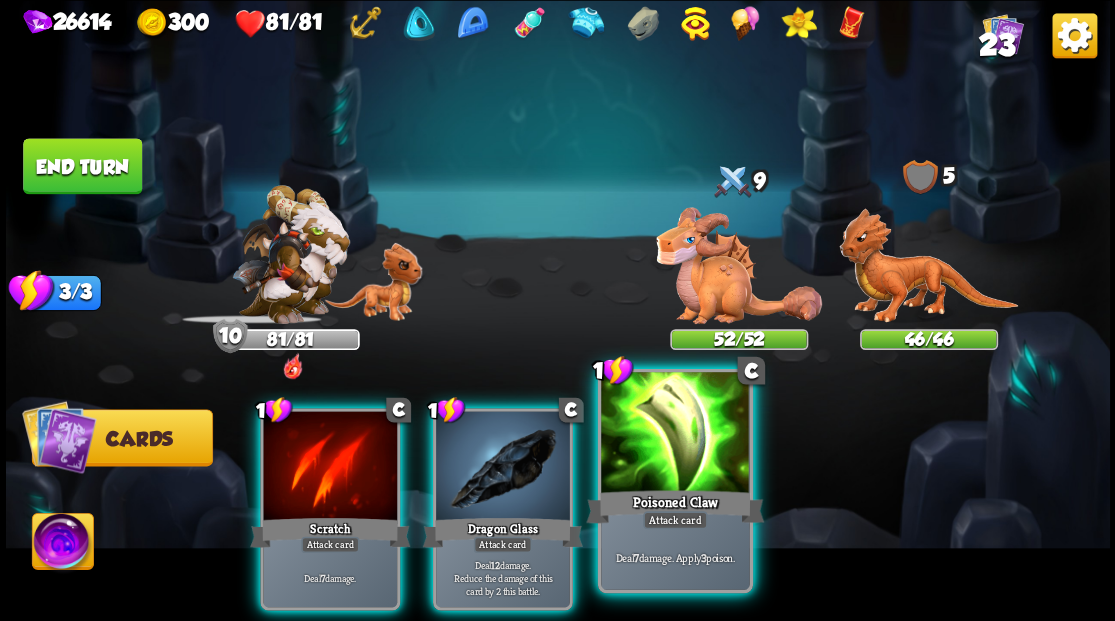 click on "Poisoned Claw" at bounding box center [675, 506] 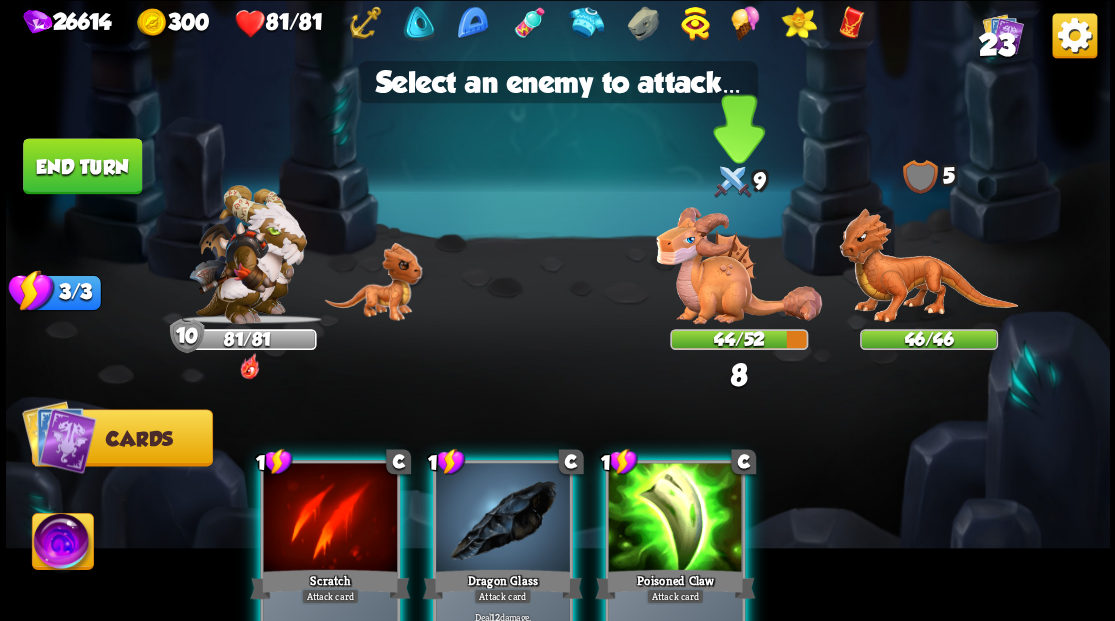 click at bounding box center [739, 265] 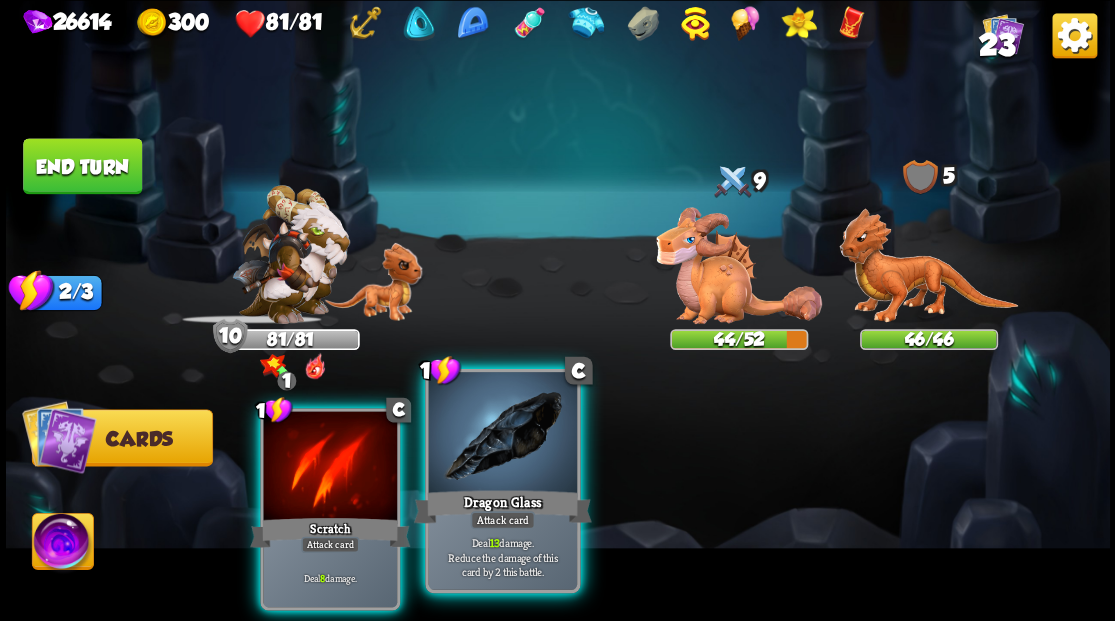 click on "Dragon Glass" at bounding box center (502, 506) 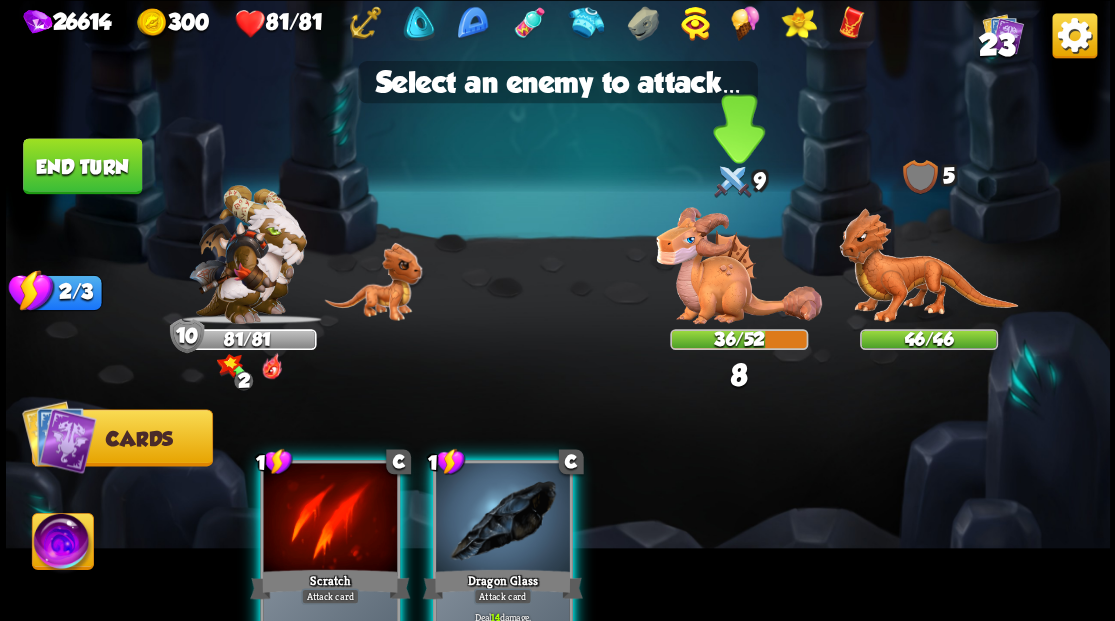 click at bounding box center [739, 265] 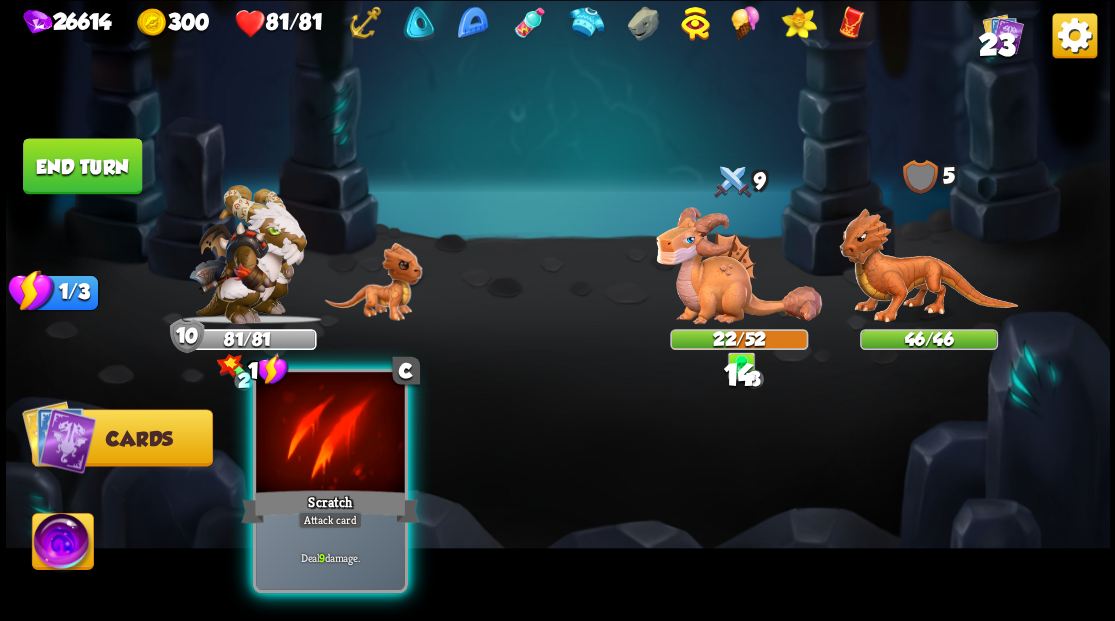 click at bounding box center [330, 434] 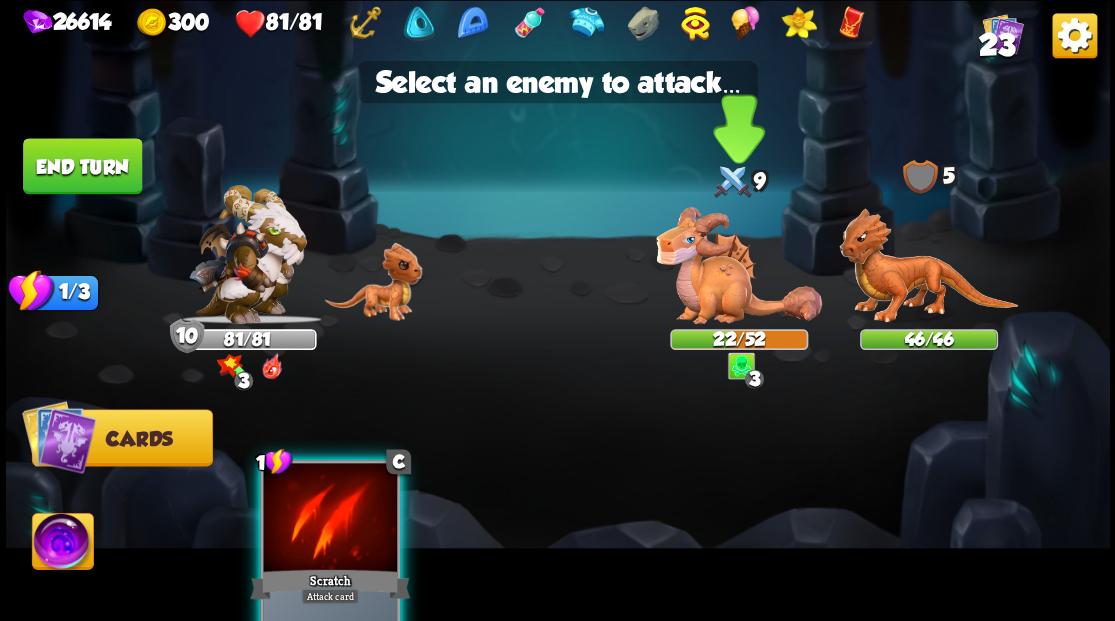 click at bounding box center [739, 265] 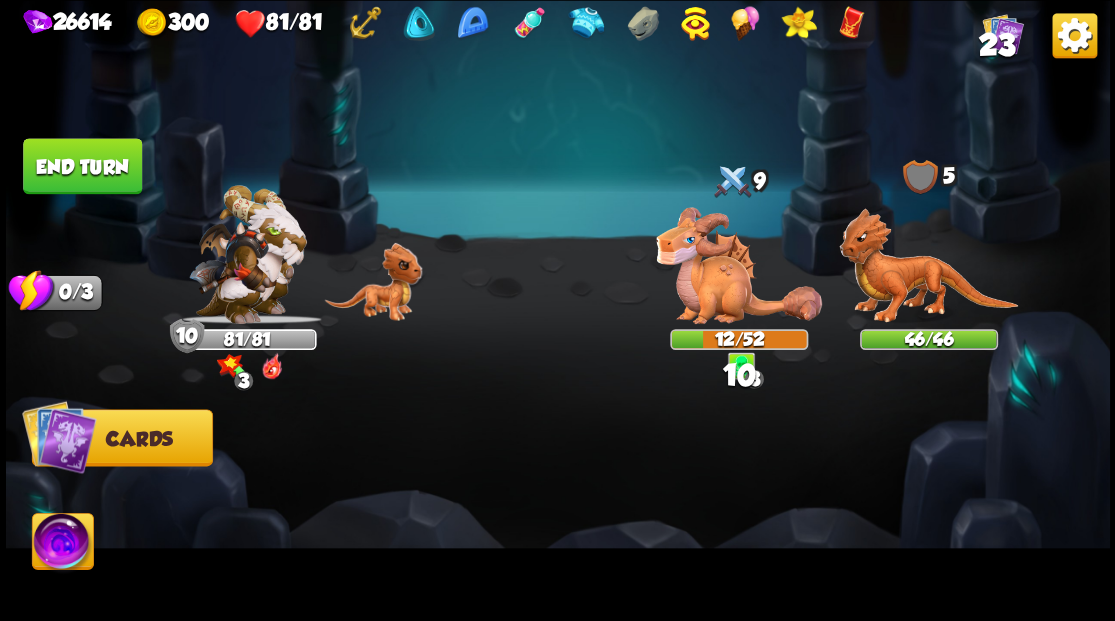 click on "End turn" at bounding box center (82, 166) 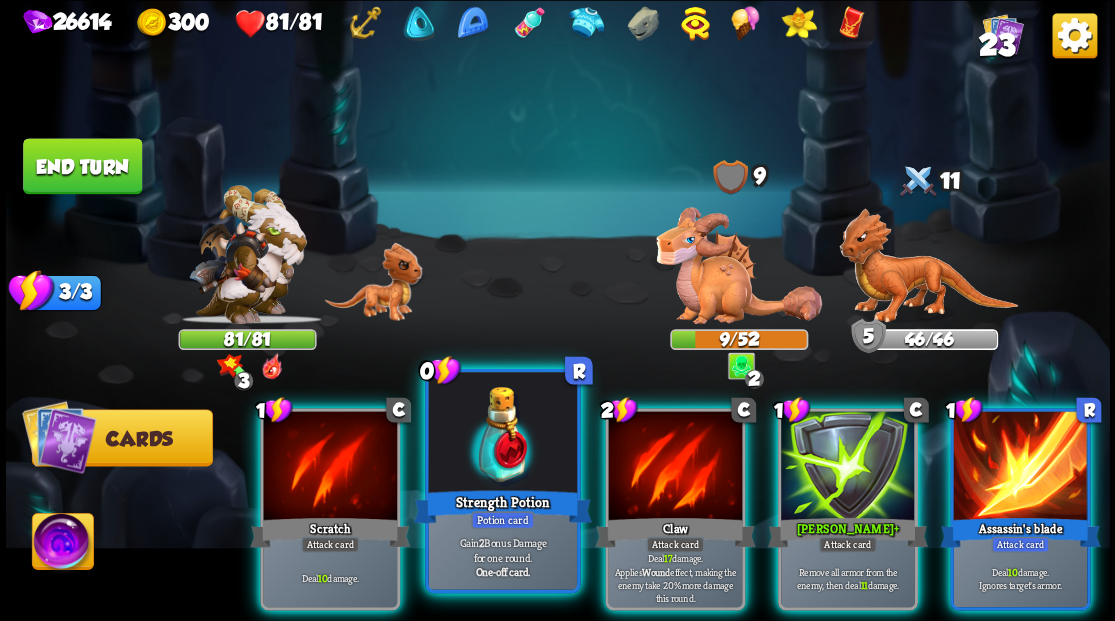 click on "Strength Potion" at bounding box center (502, 506) 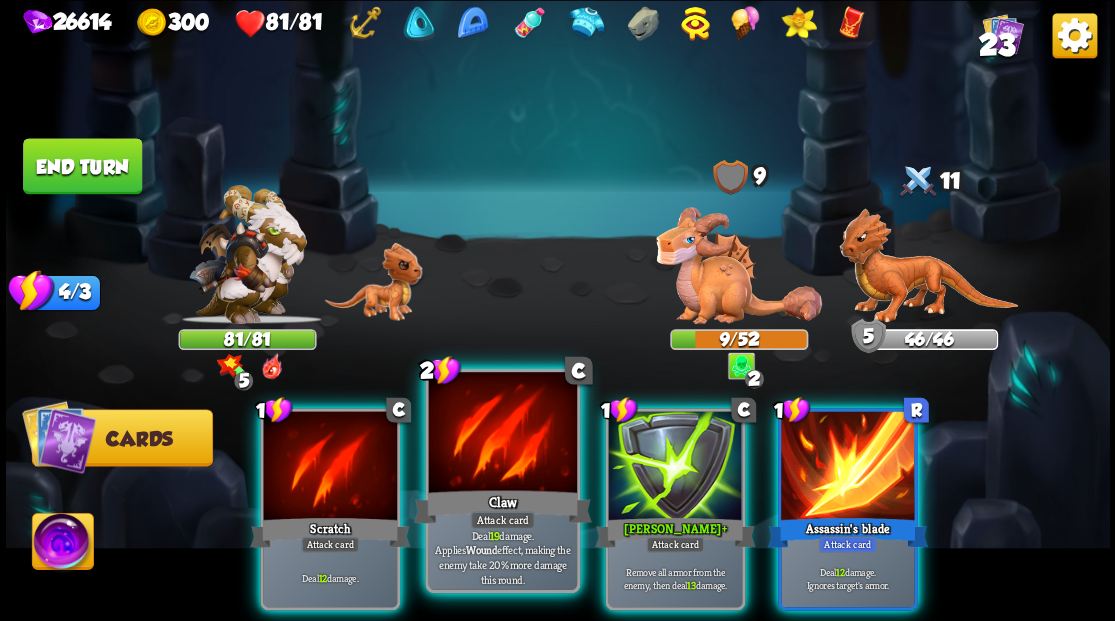 click at bounding box center [502, 434] 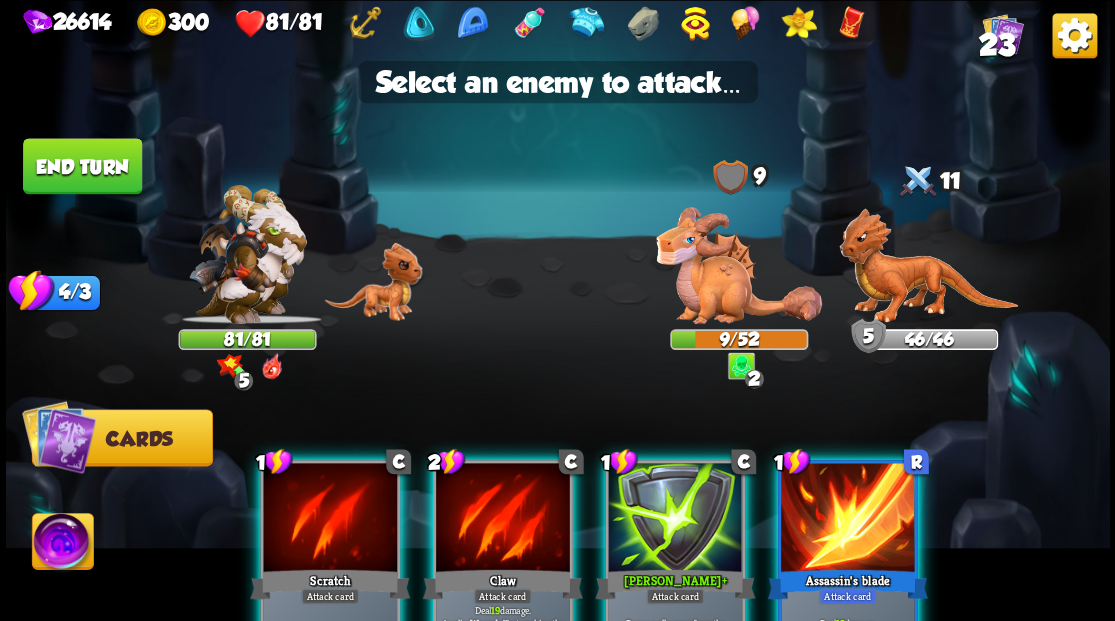 click at bounding box center [503, 519] 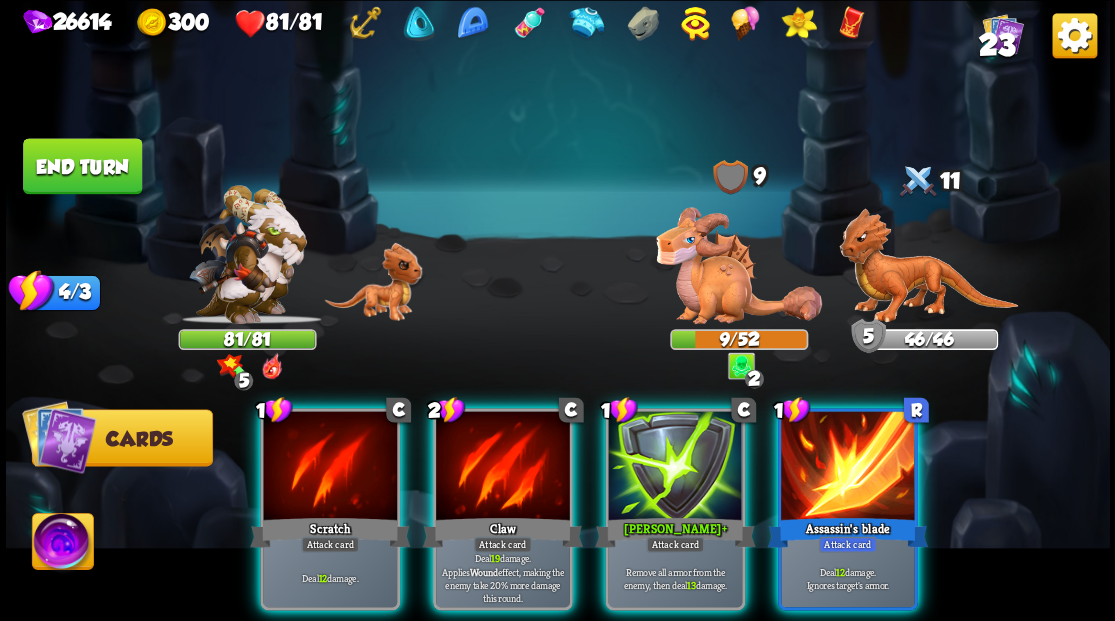 click at bounding box center (739, 265) 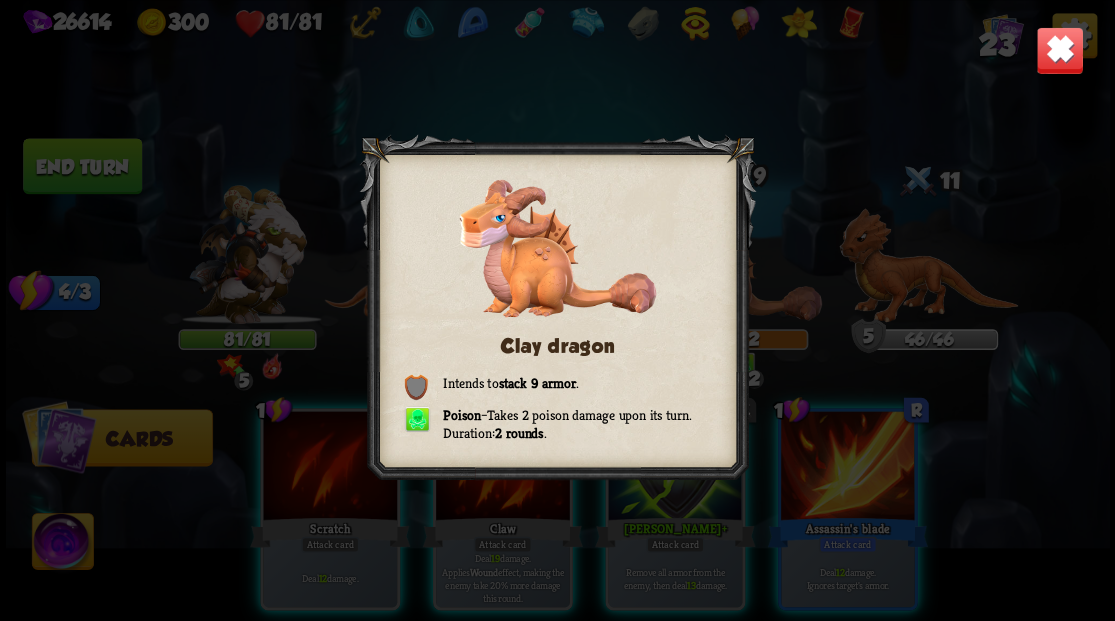 click at bounding box center [1059, 50] 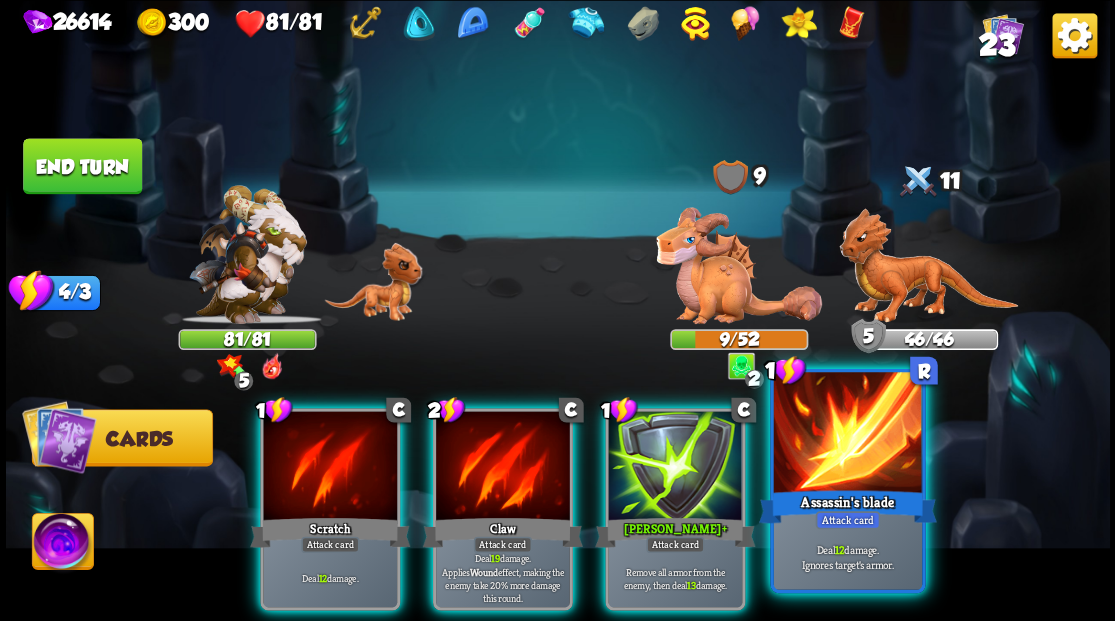 click at bounding box center [847, 434] 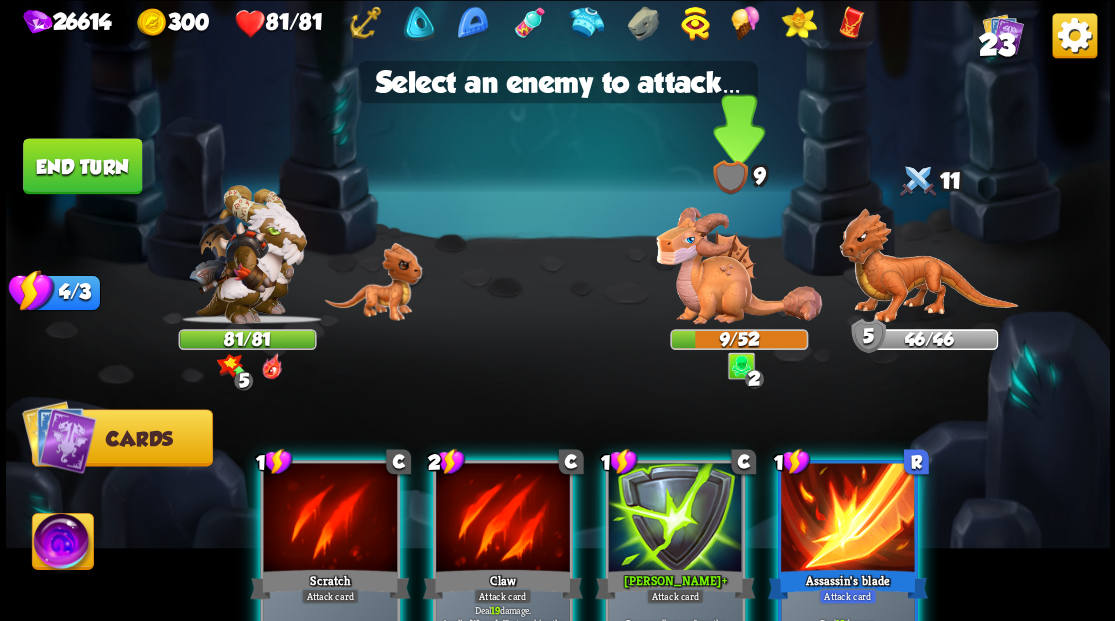 click at bounding box center (739, 265) 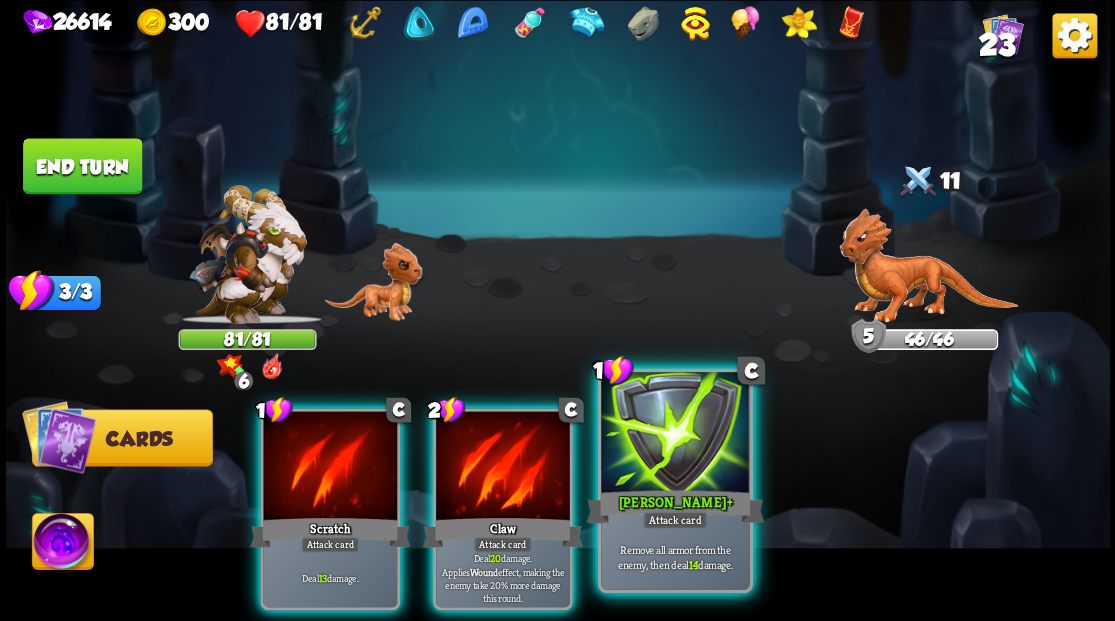 click at bounding box center [675, 434] 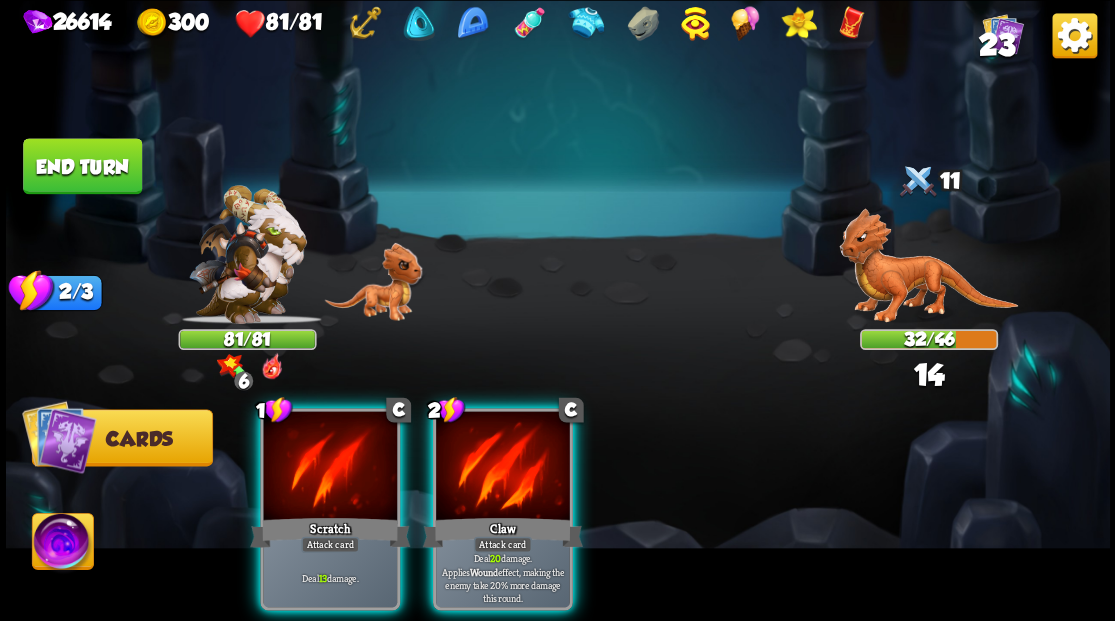 click at bounding box center [503, 467] 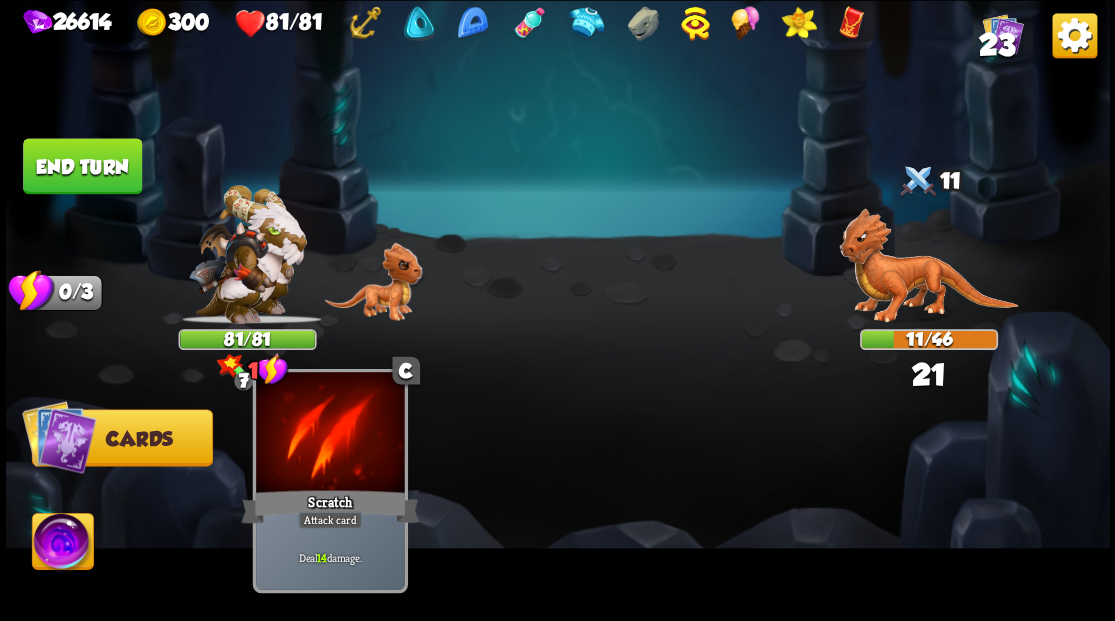 click at bounding box center [330, 434] 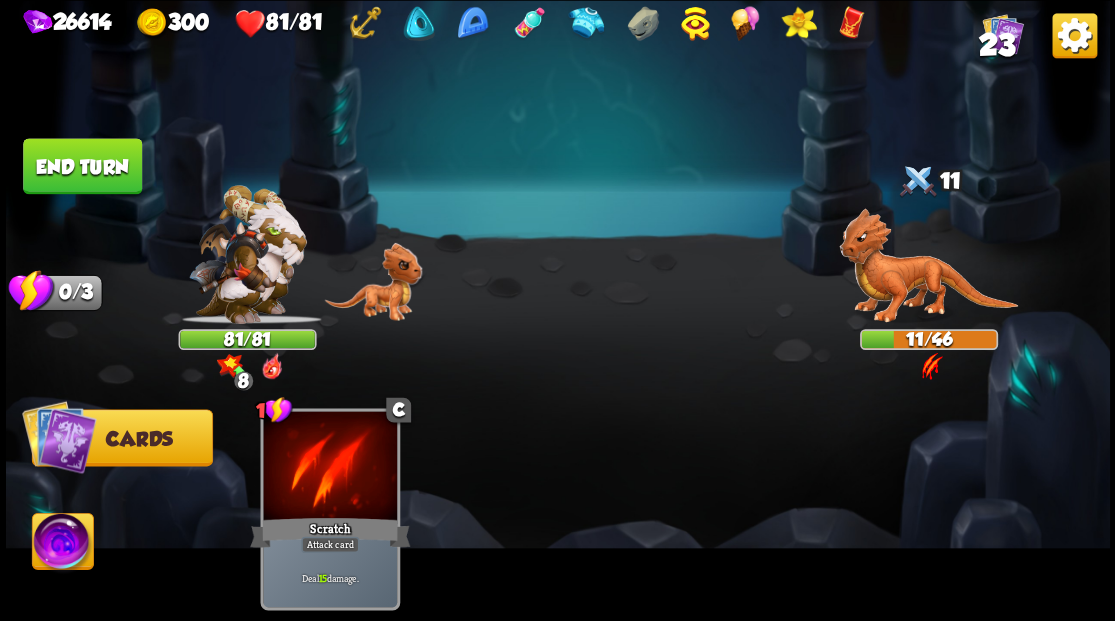 click at bounding box center (62, 544) 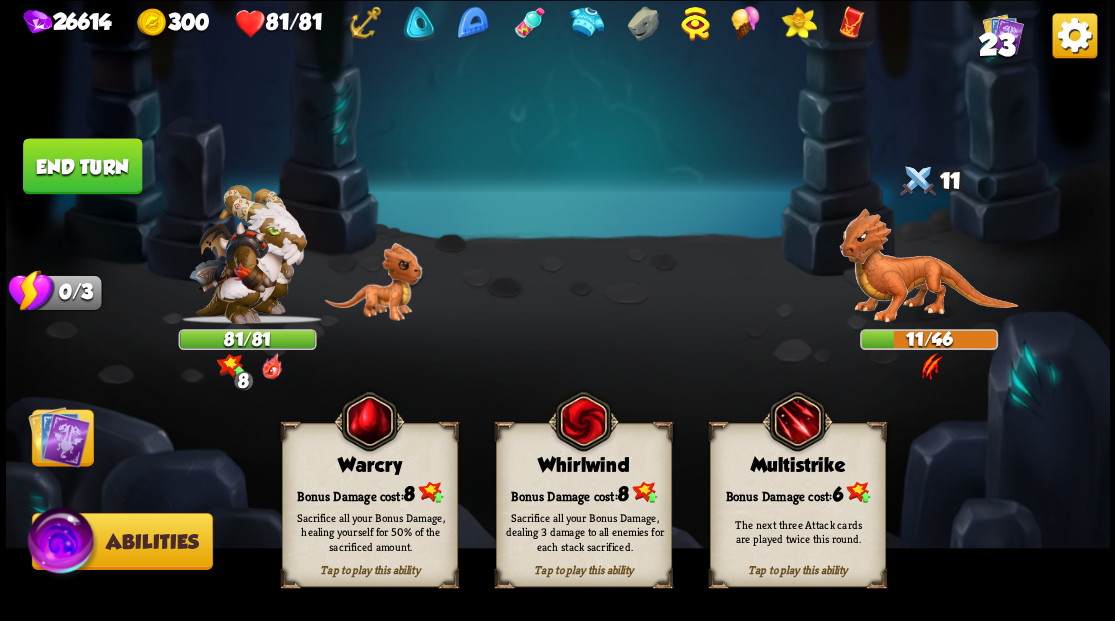 click on "Tap to play this ability   Whirlwind
Bonus Damage cost:  8     Sacrifice all your Bonus Damage, dealing 3 damage to all enemies for each stack sacrificed." at bounding box center (583, 505) 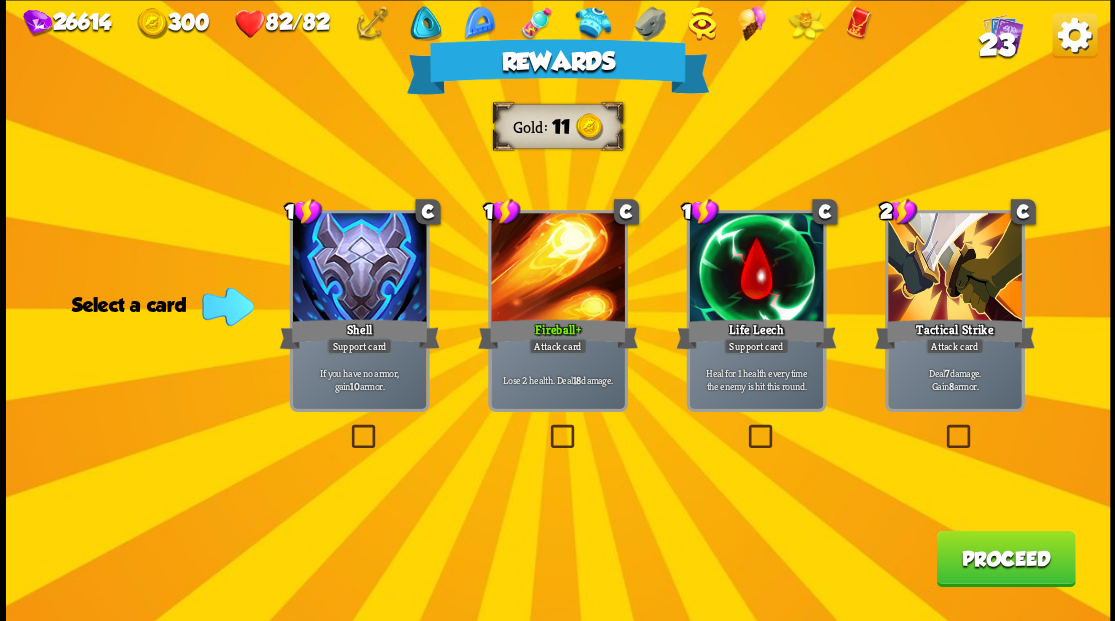 drag, startPoint x: 1010, startPoint y: 562, endPoint x: 996, endPoint y: 561, distance: 14.035668 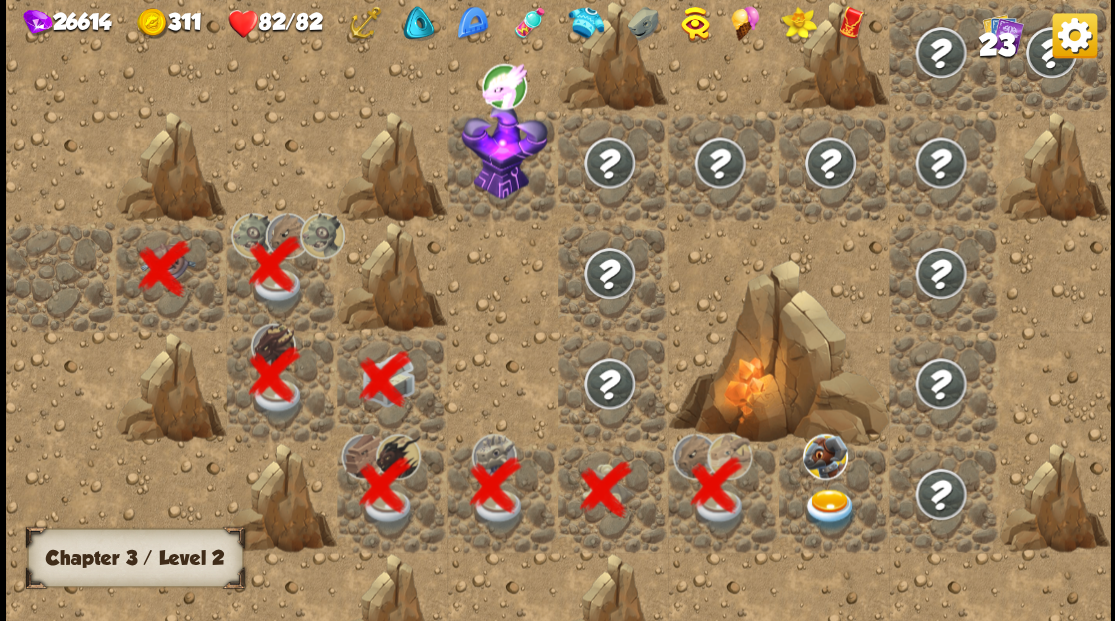 click at bounding box center (829, 509) 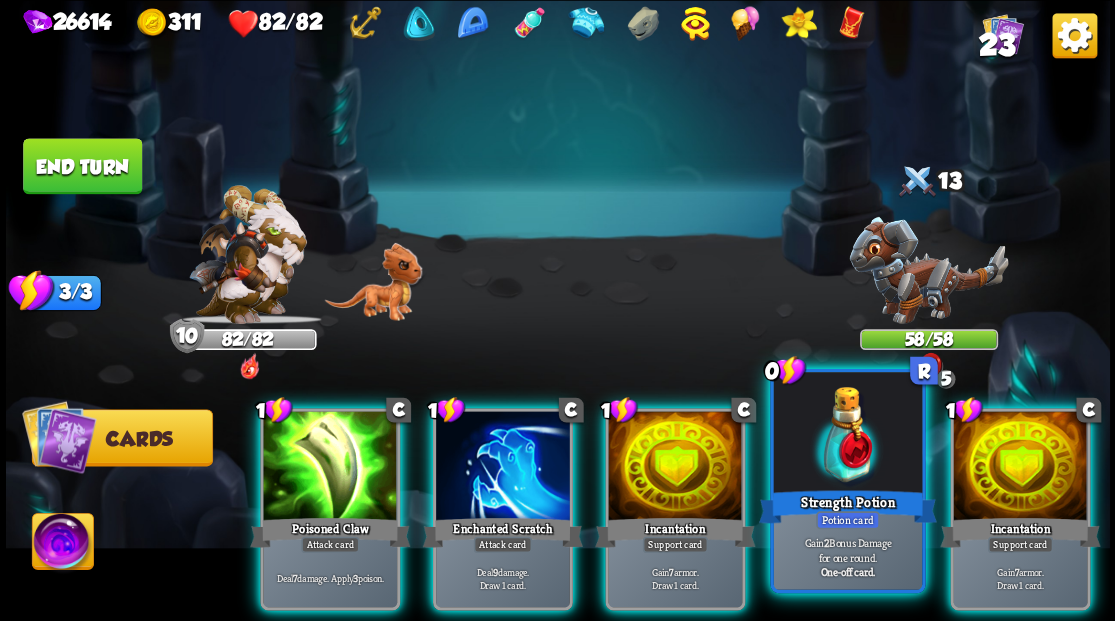 click at bounding box center (847, 434) 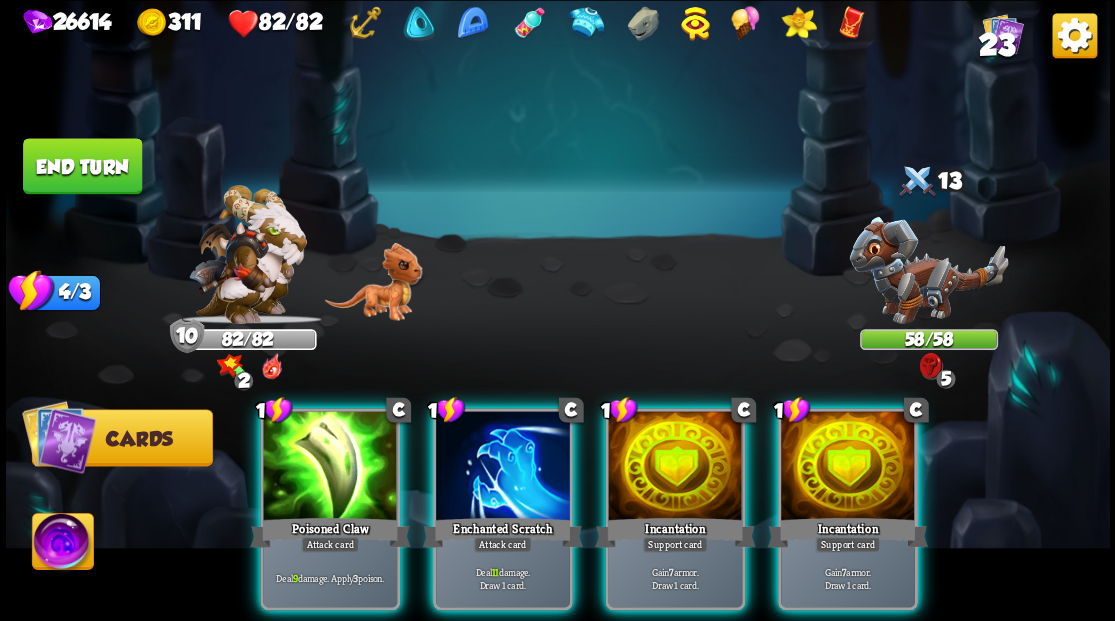 click at bounding box center (848, 467) 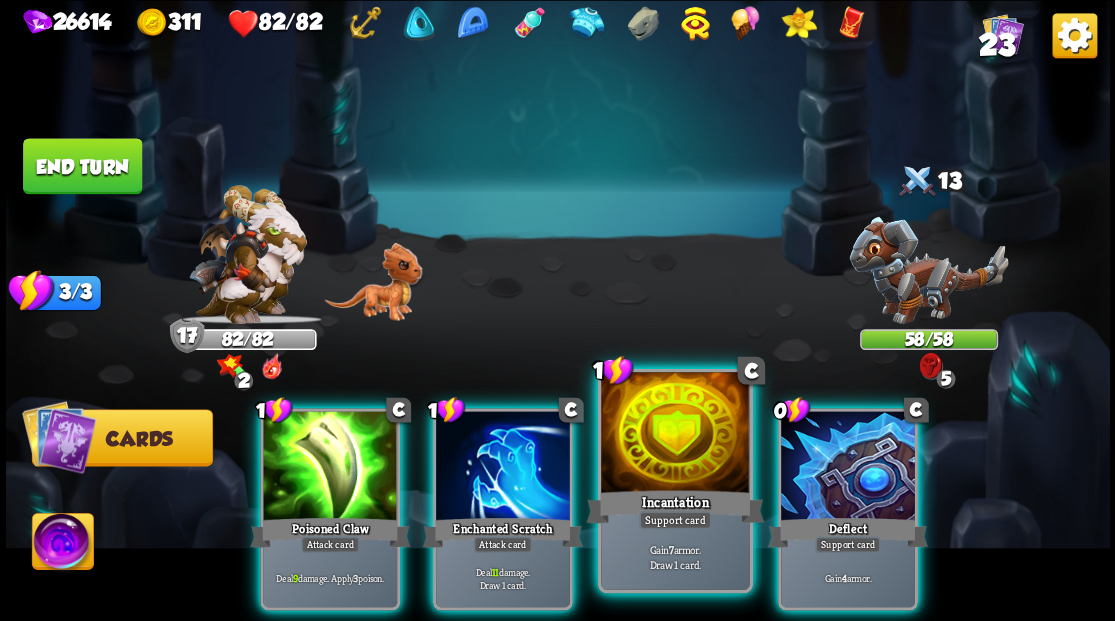 click at bounding box center [675, 434] 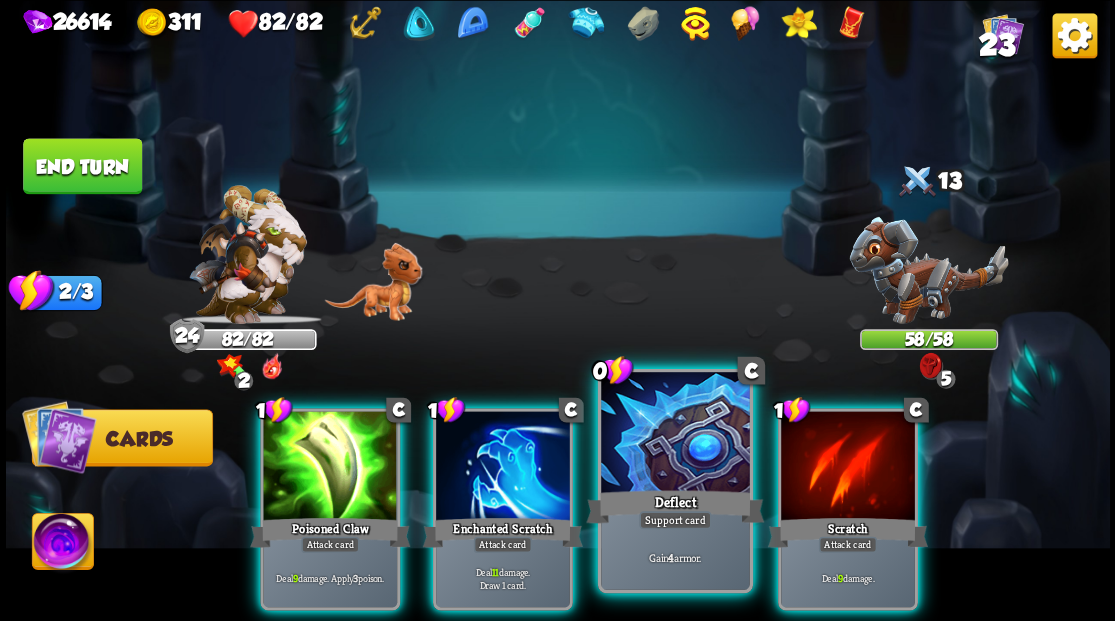 click at bounding box center (675, 434) 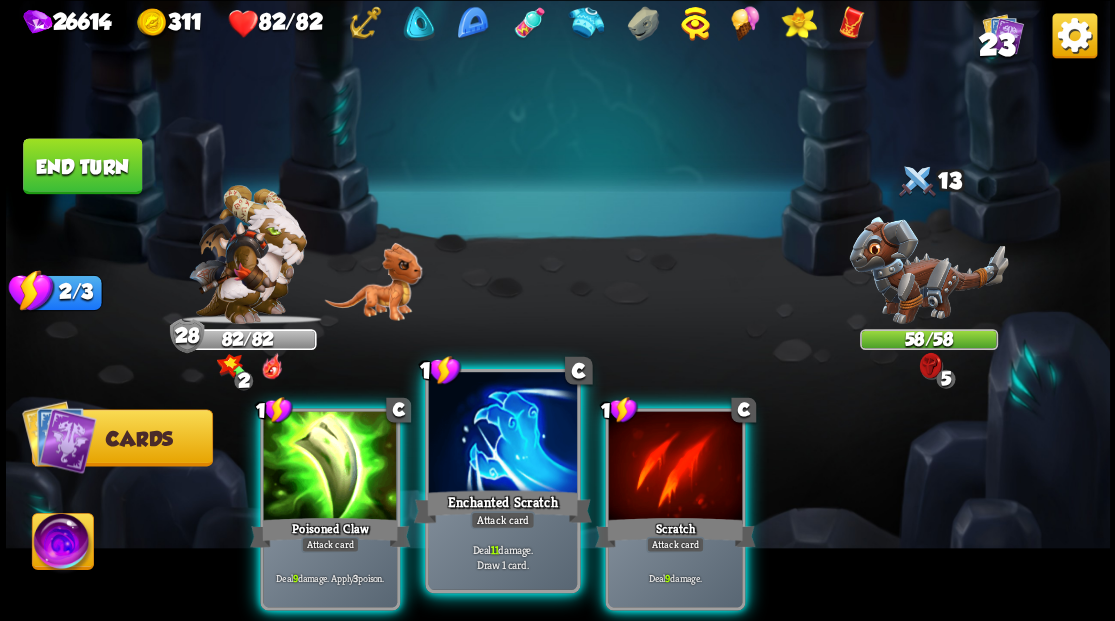 click at bounding box center [502, 434] 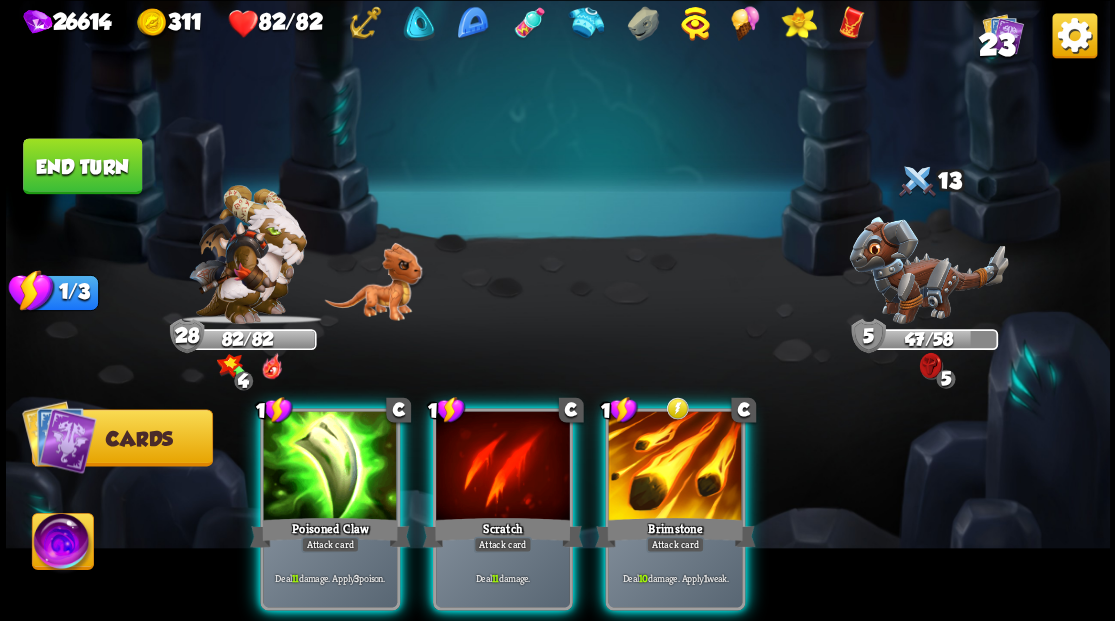 click at bounding box center [675, 467] 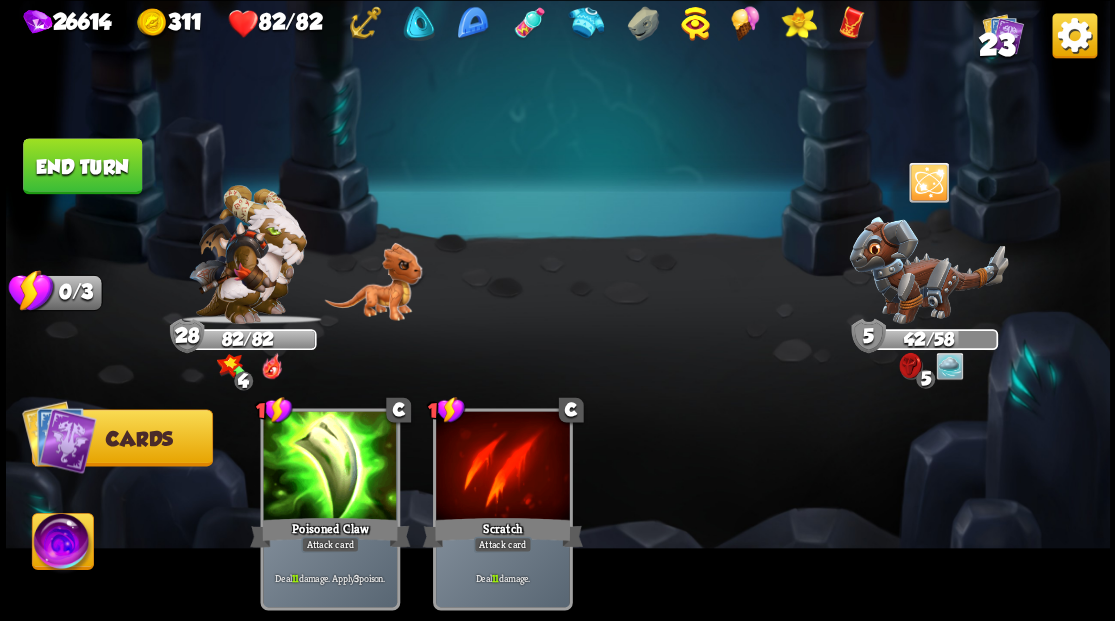 click on "End turn" at bounding box center [82, 166] 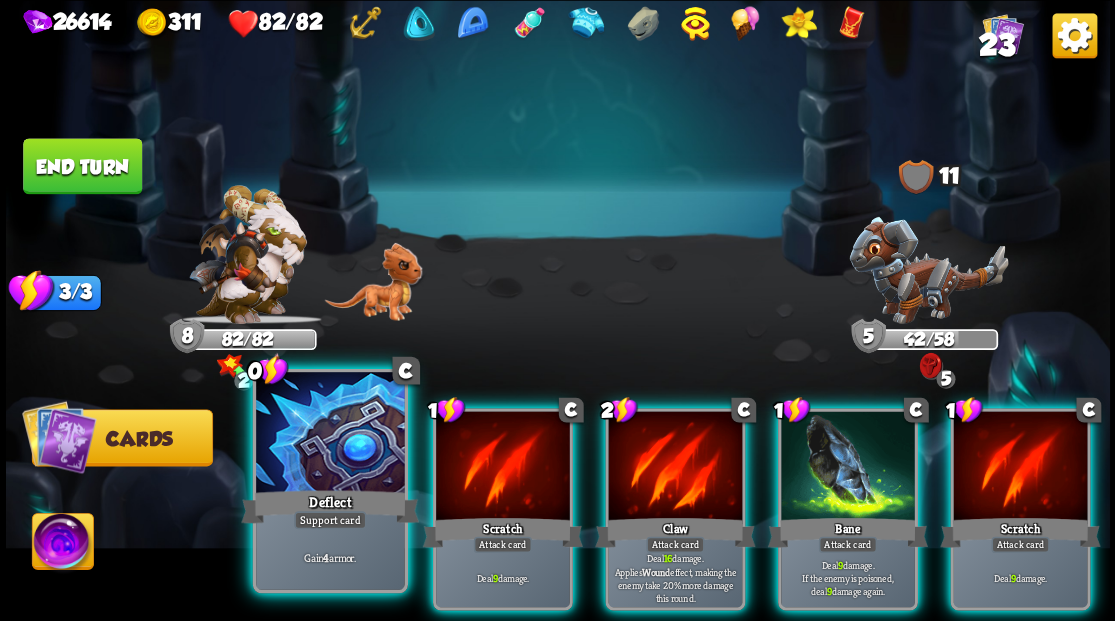 click at bounding box center [330, 434] 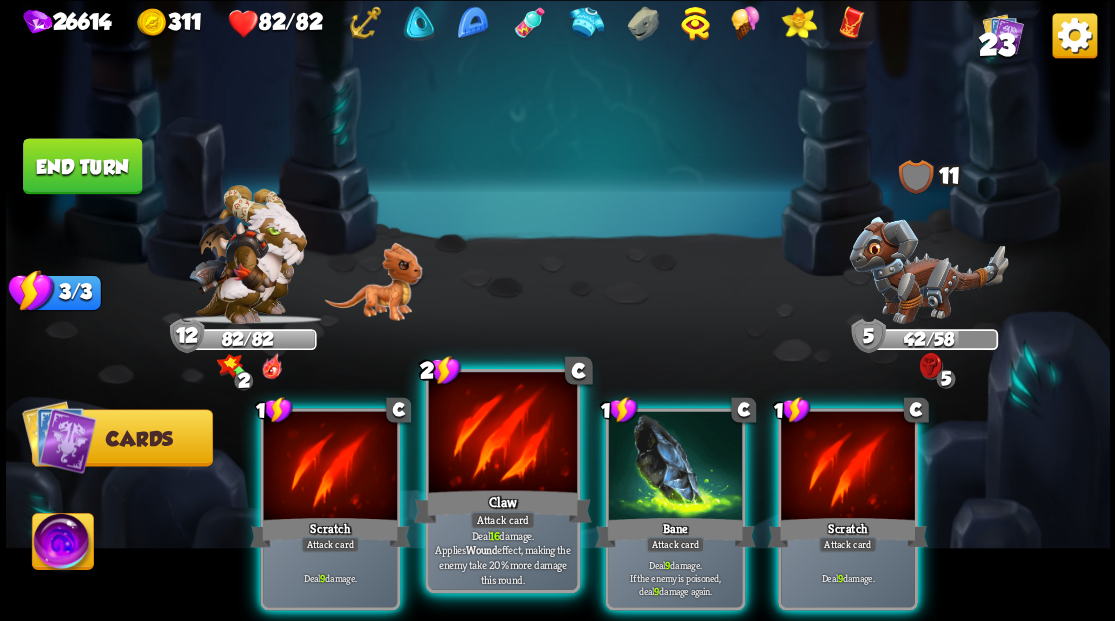 click at bounding box center [502, 434] 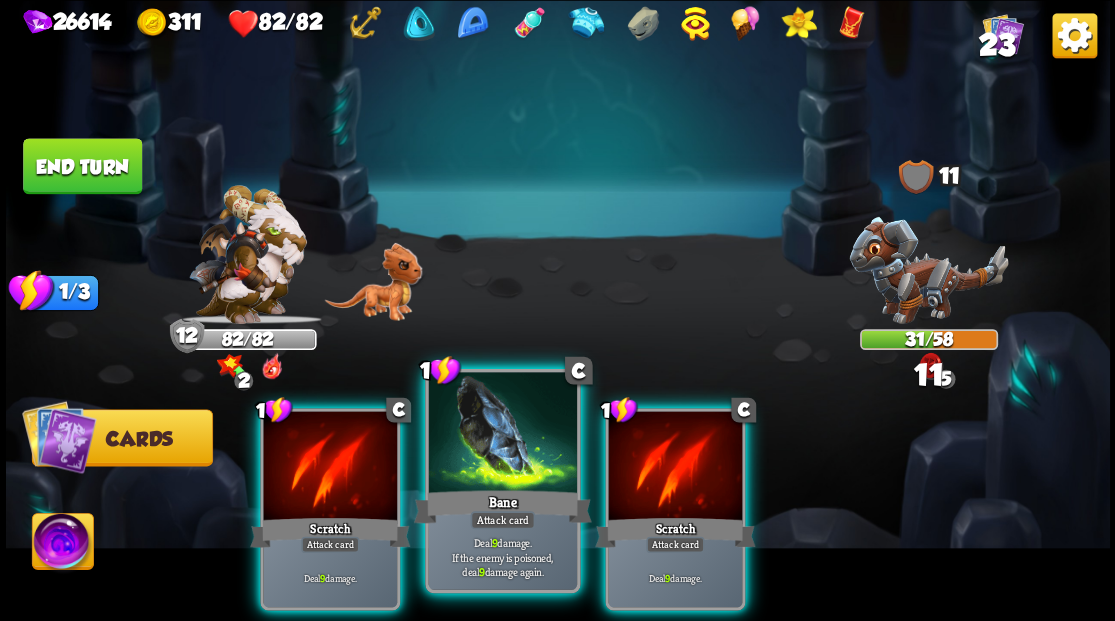 click at bounding box center (502, 434) 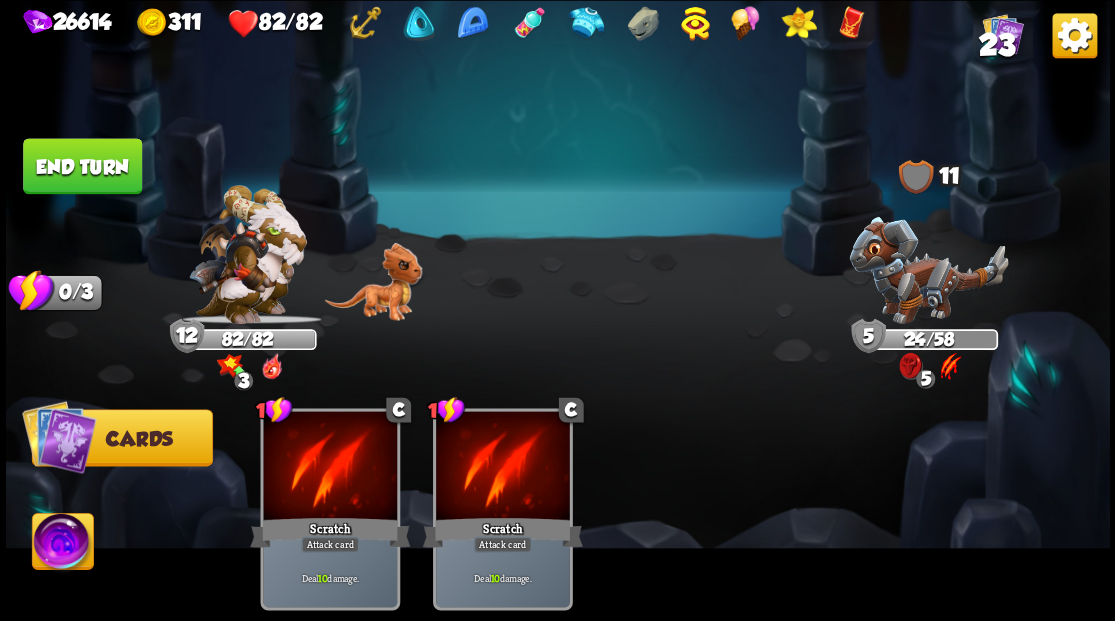 drag, startPoint x: 67, startPoint y: 540, endPoint x: 196, endPoint y: 512, distance: 132.00378 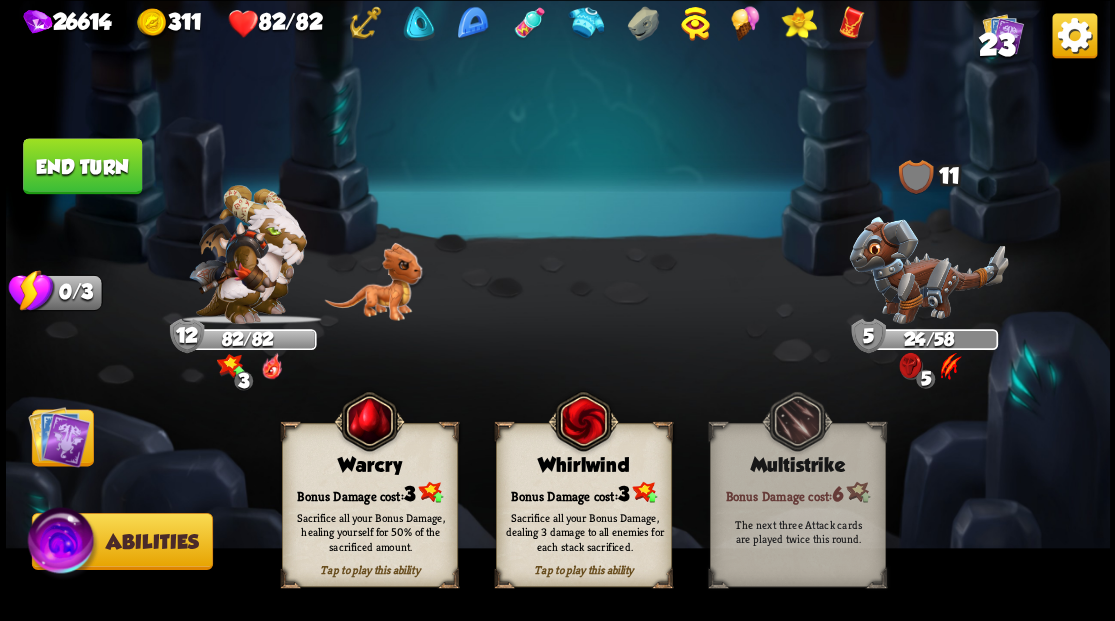 click on "Tap to play this ability   Whirlwind
Bonus Damage cost:  3     Sacrifice all your Bonus Damage, dealing 3 damage to all enemies for each stack sacrificed." at bounding box center [583, 505] 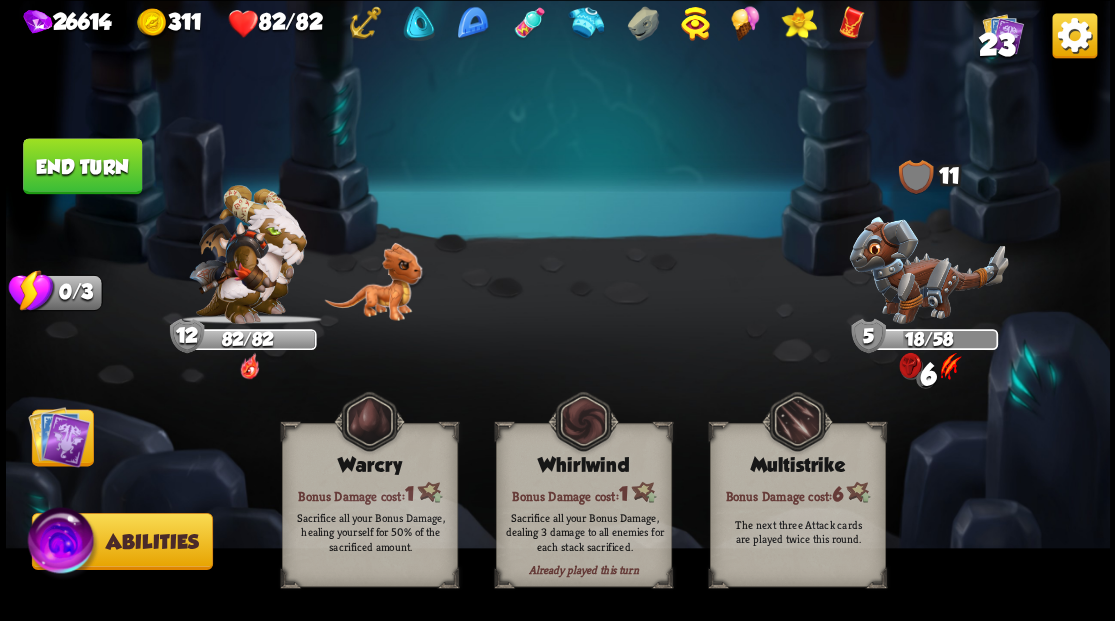 click at bounding box center (59, 436) 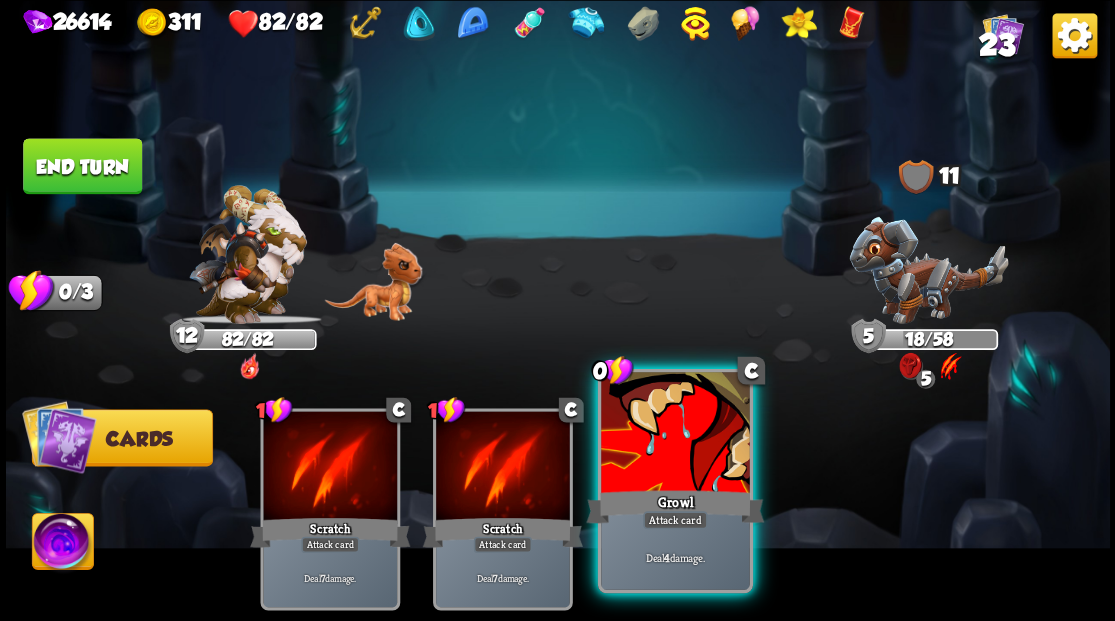 click at bounding box center (675, 434) 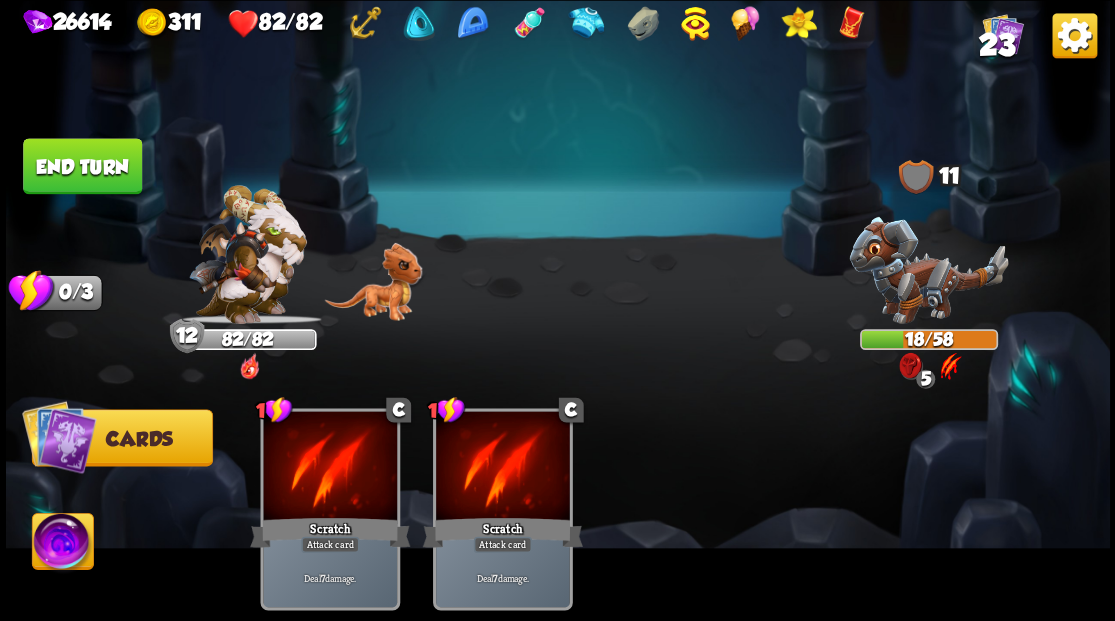click on "End turn" at bounding box center (82, 166) 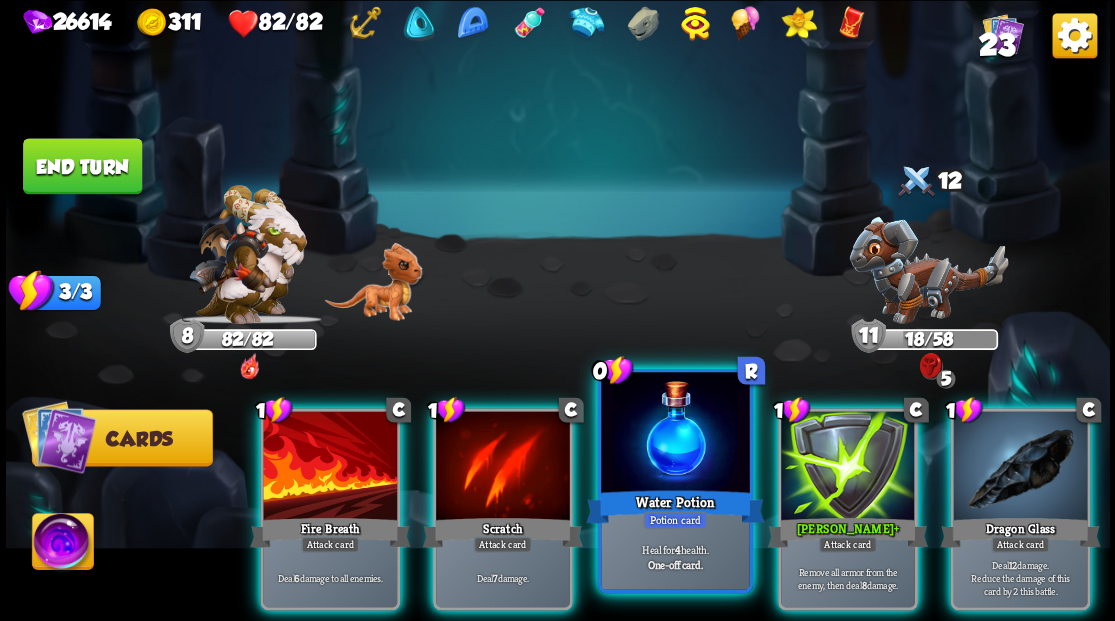 click at bounding box center (675, 434) 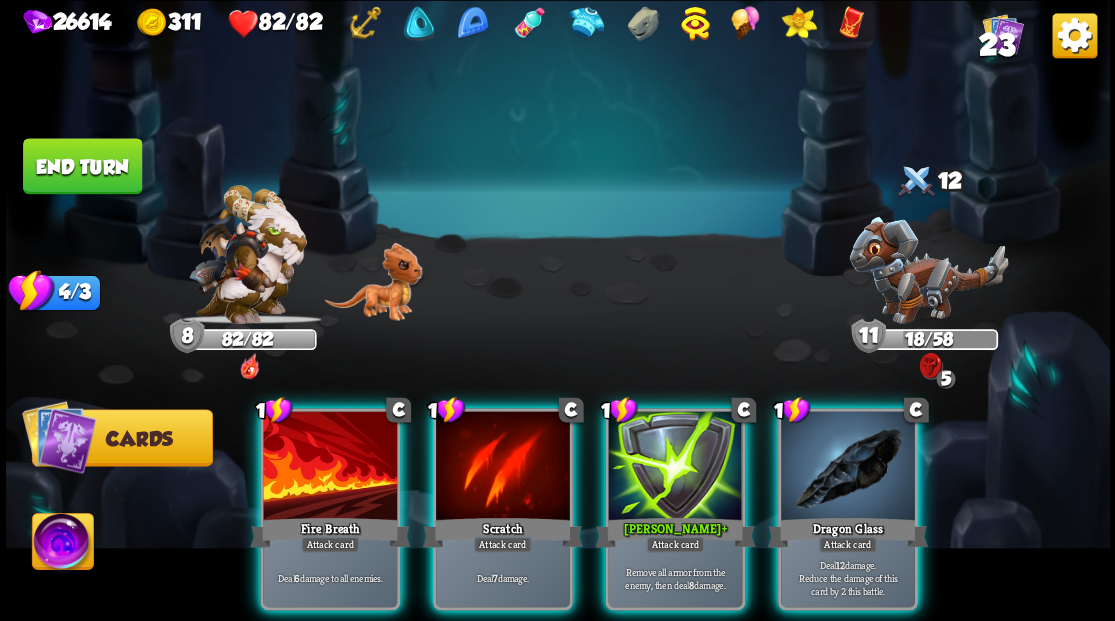 click at bounding box center (675, 467) 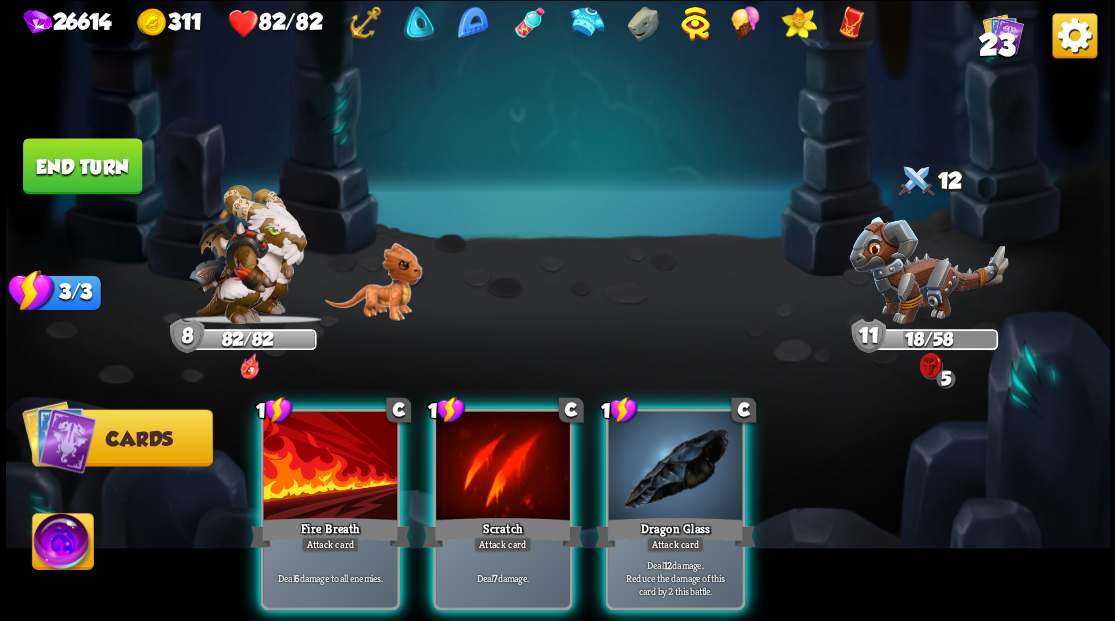 click at bounding box center [675, 467] 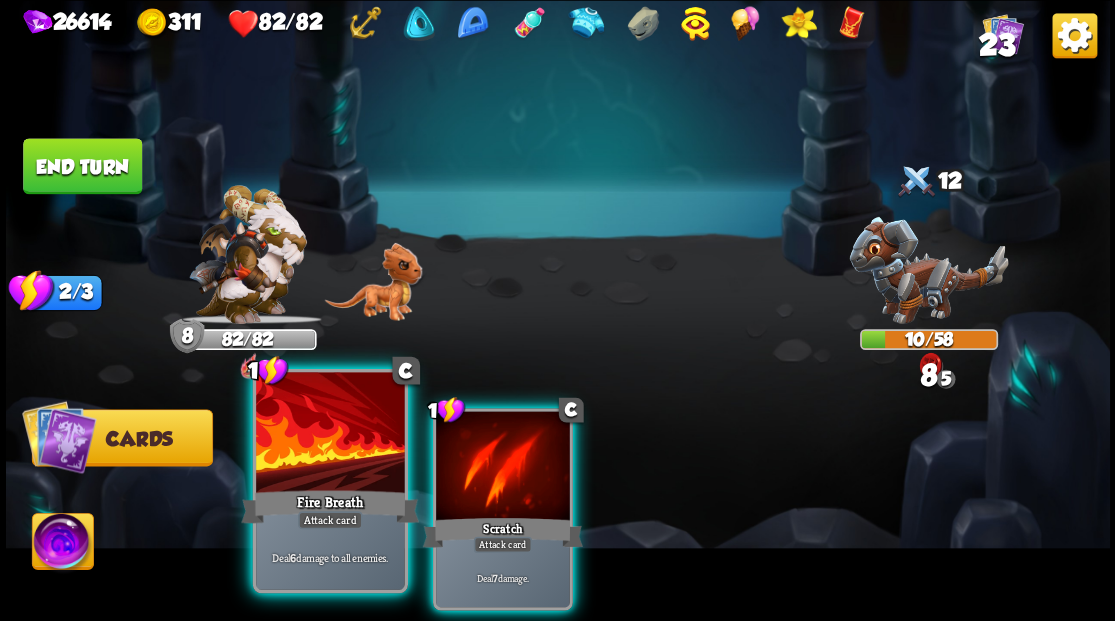 click at bounding box center [330, 434] 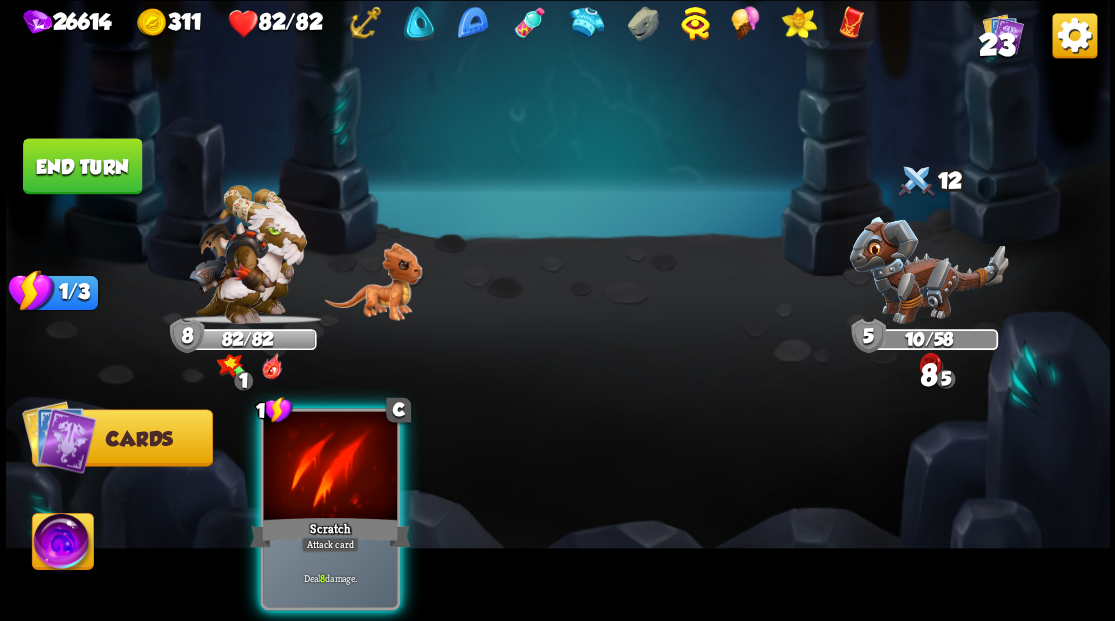 click at bounding box center (330, 467) 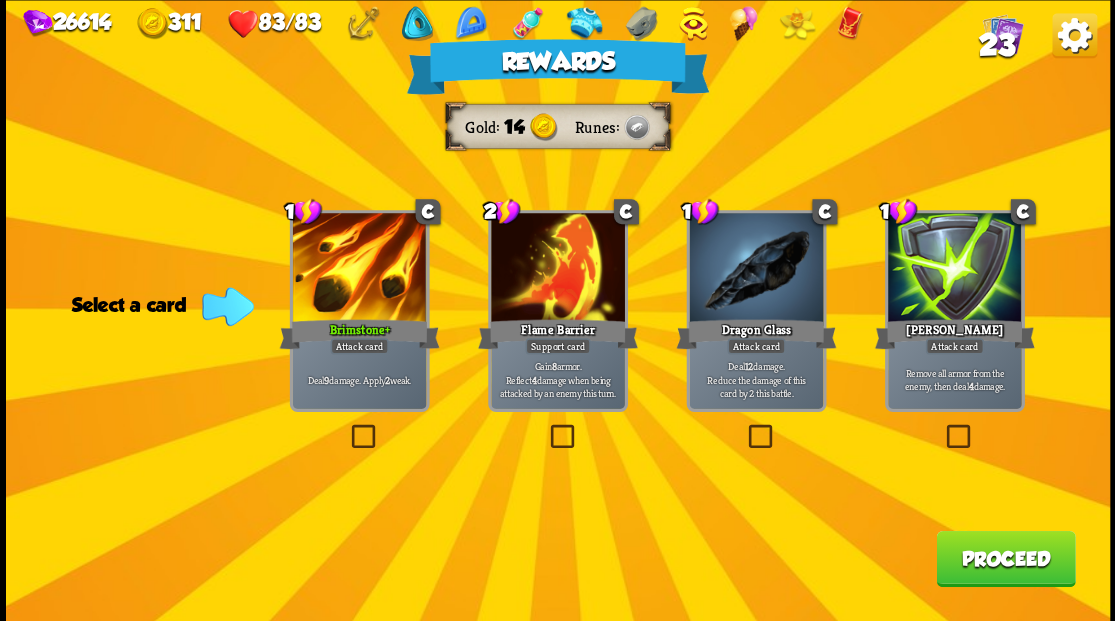click on "Proceed" at bounding box center [1005, 558] 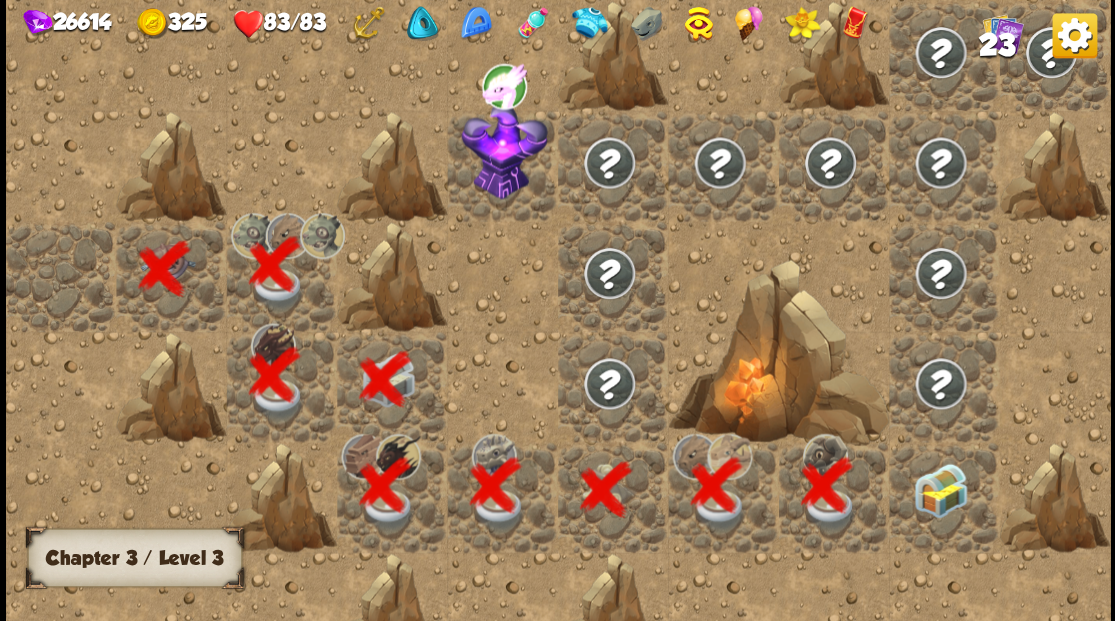 click at bounding box center [940, 489] 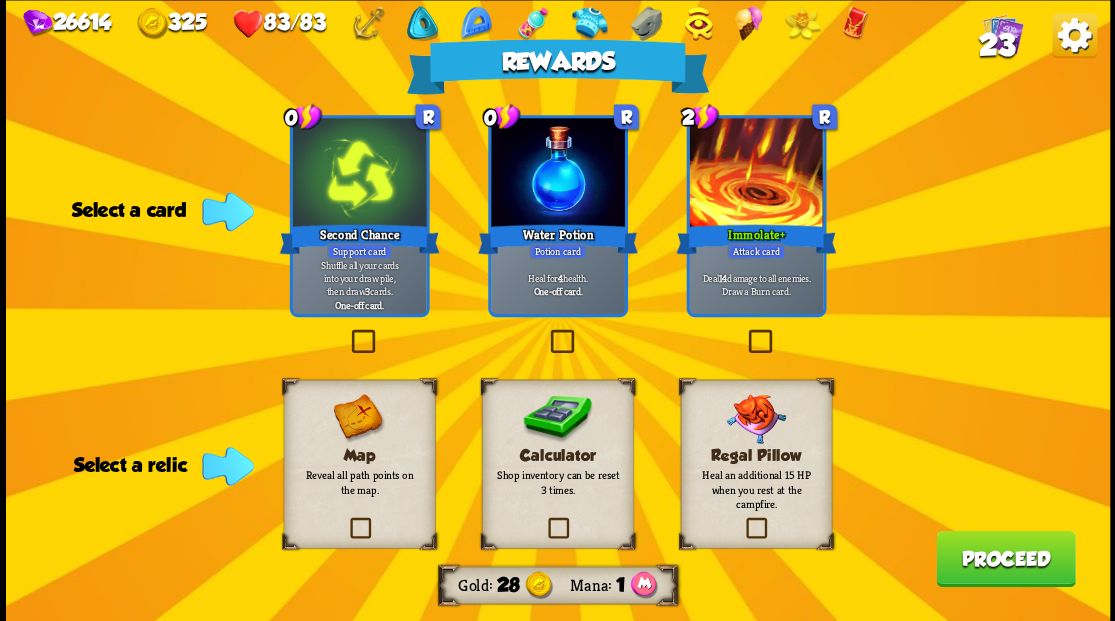 click at bounding box center [544, 520] 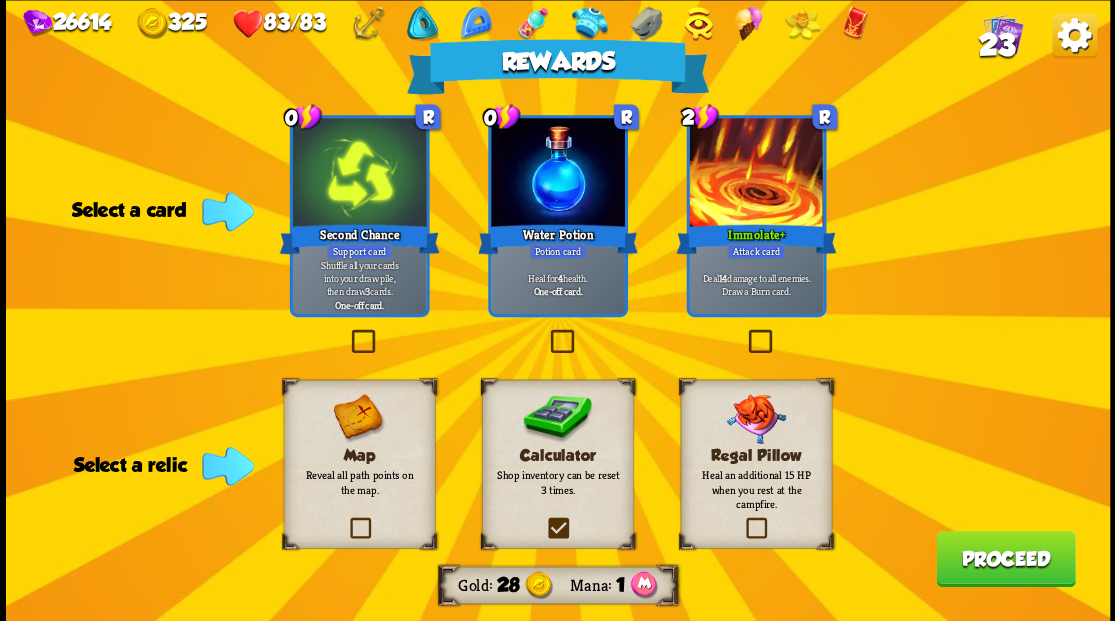 click at bounding box center [0, 0] 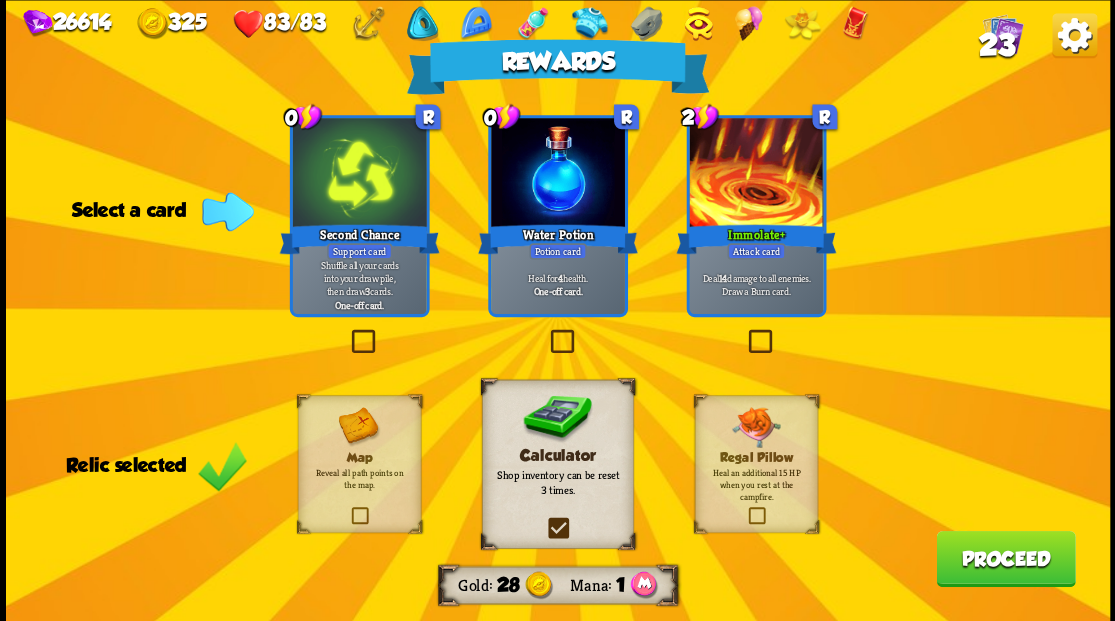 click at bounding box center [347, 332] 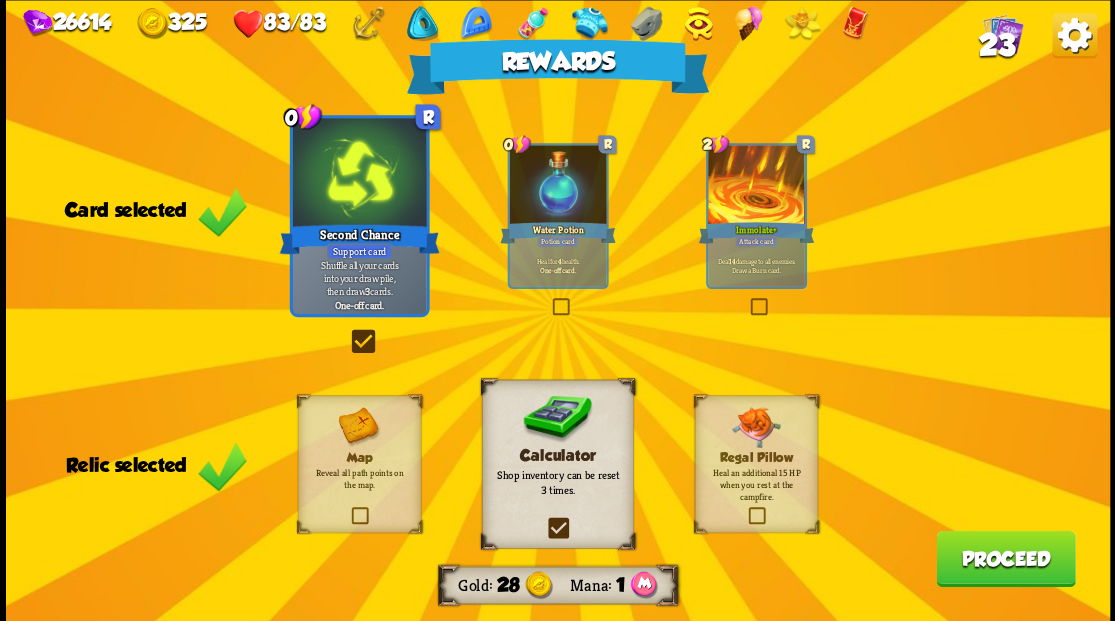 click on "Proceed" at bounding box center [1005, 558] 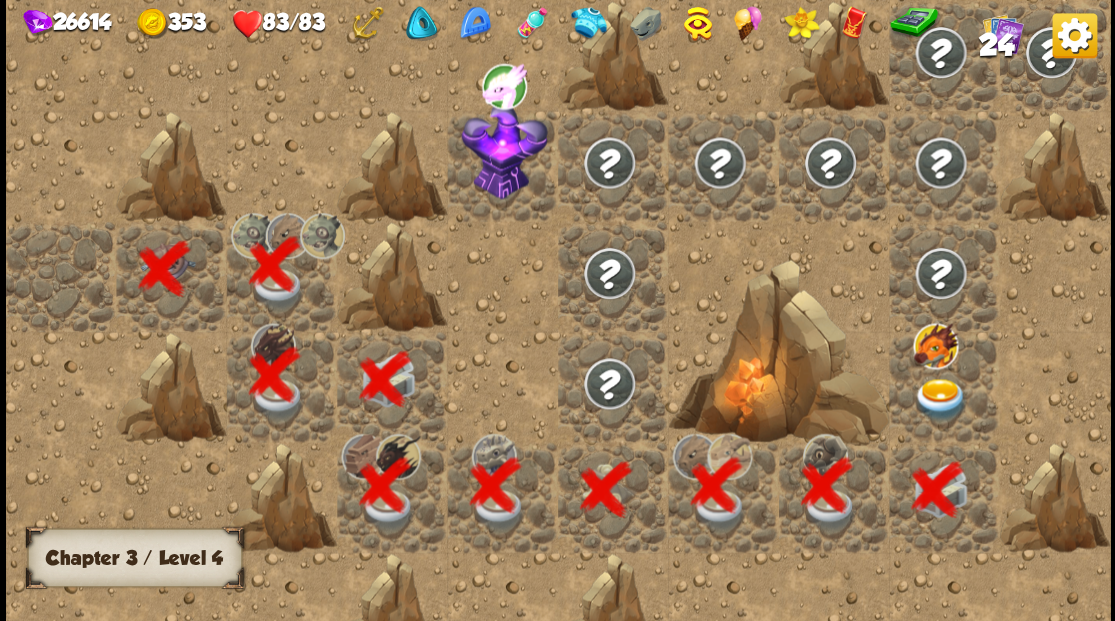 click at bounding box center (940, 399) 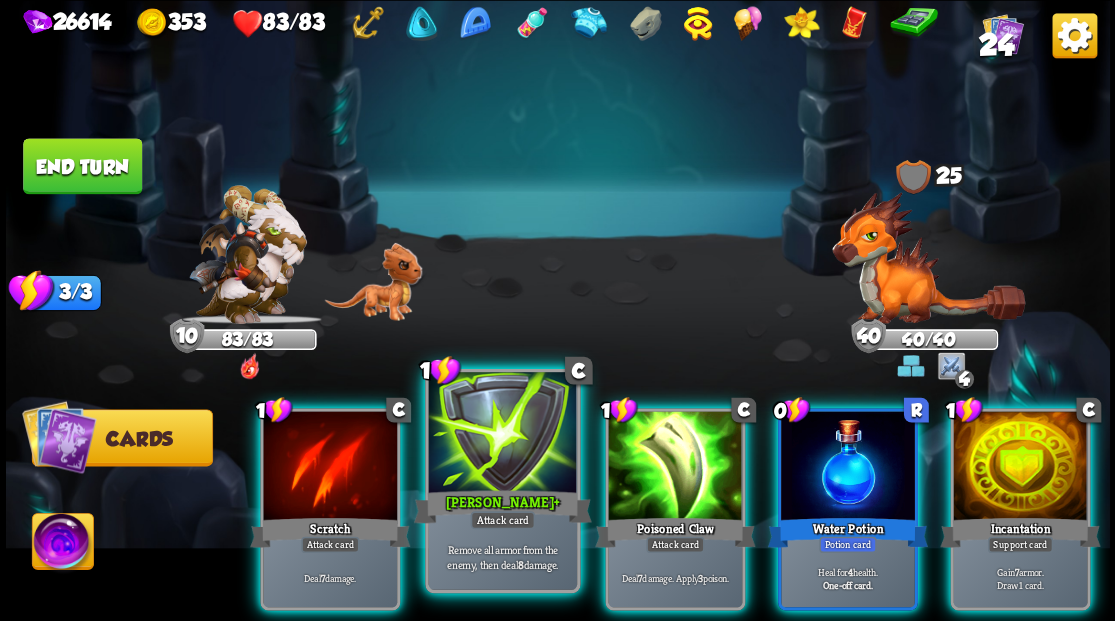 click at bounding box center [502, 434] 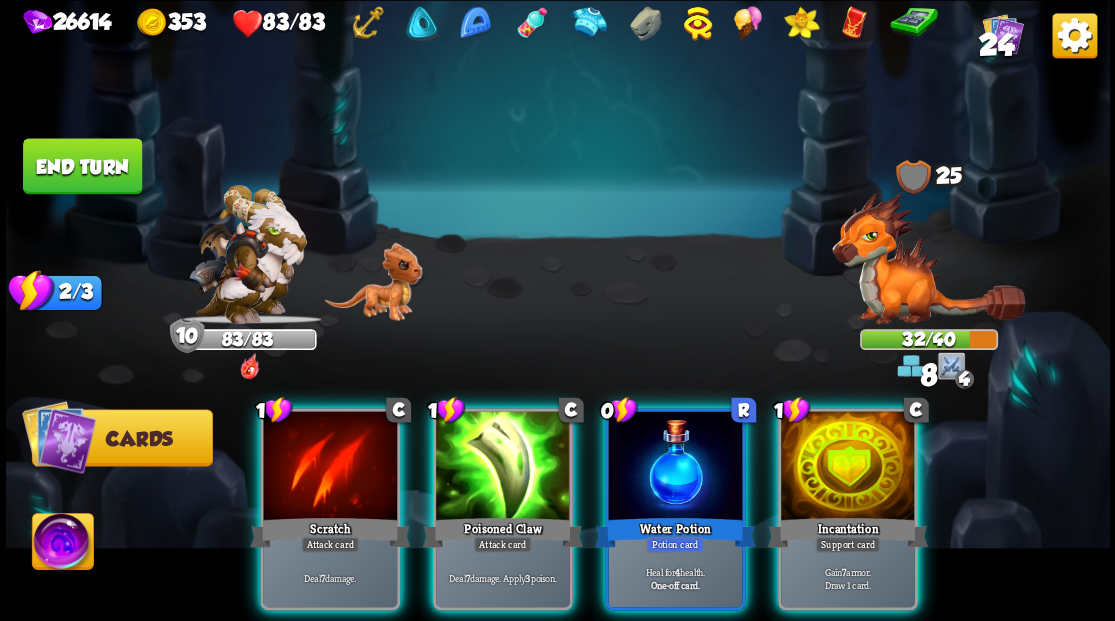 click at bounding box center [503, 467] 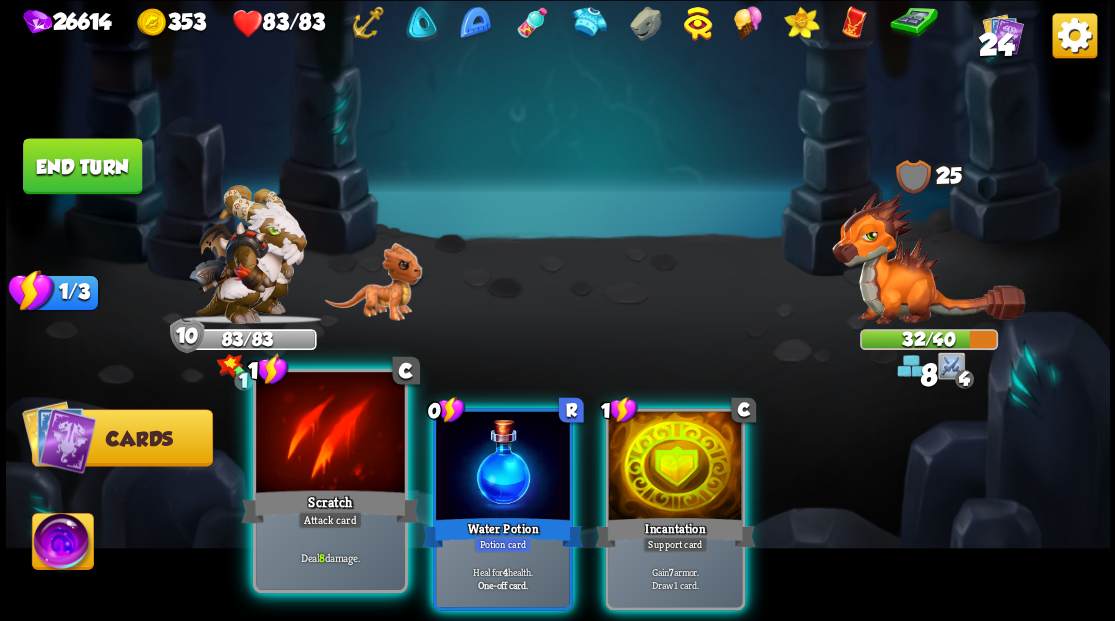 click at bounding box center (330, 434) 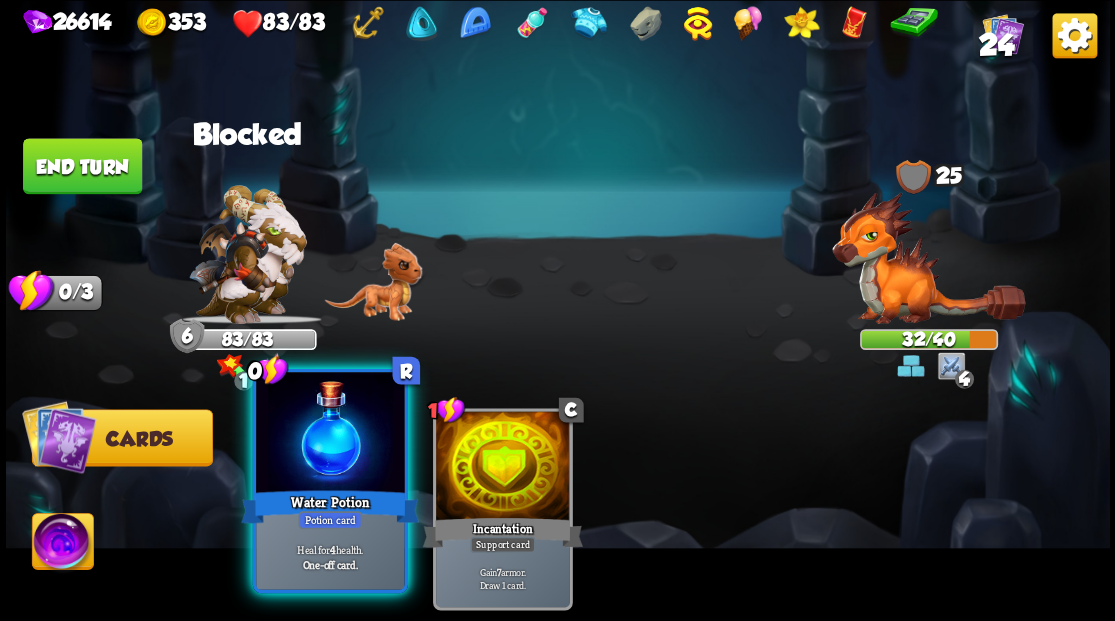 click at bounding box center [330, 434] 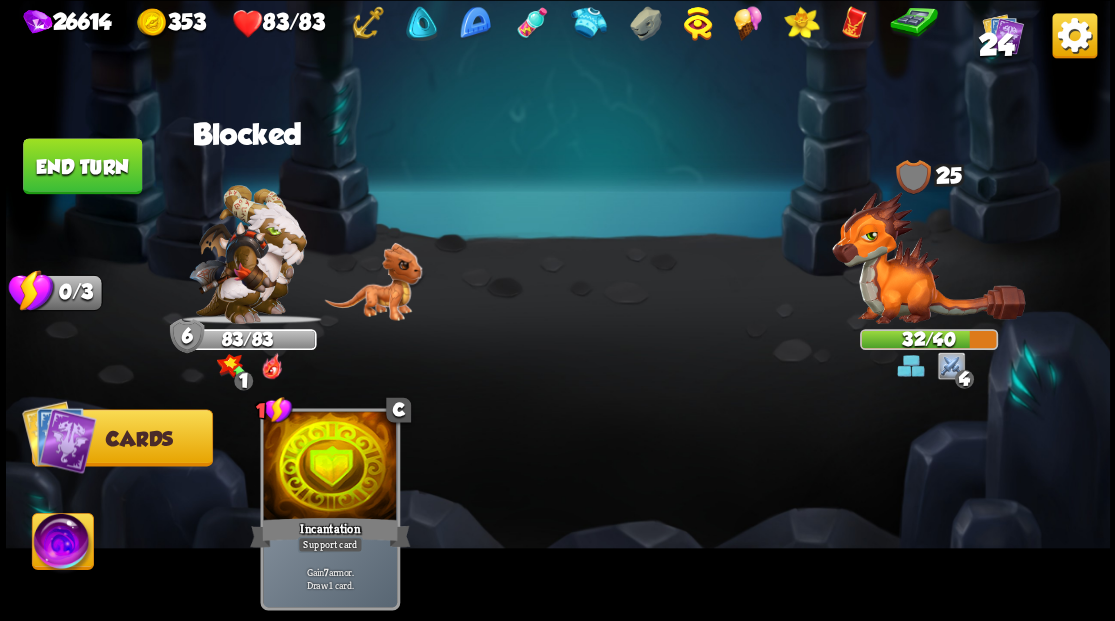 click at bounding box center [330, 467] 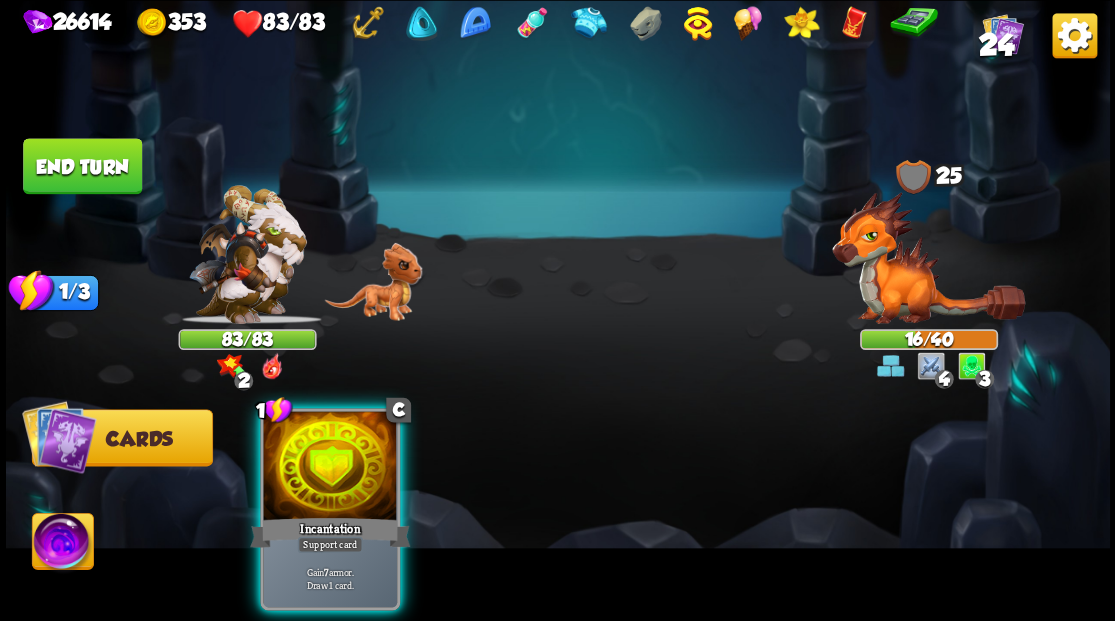 click on "End turn" at bounding box center [82, 166] 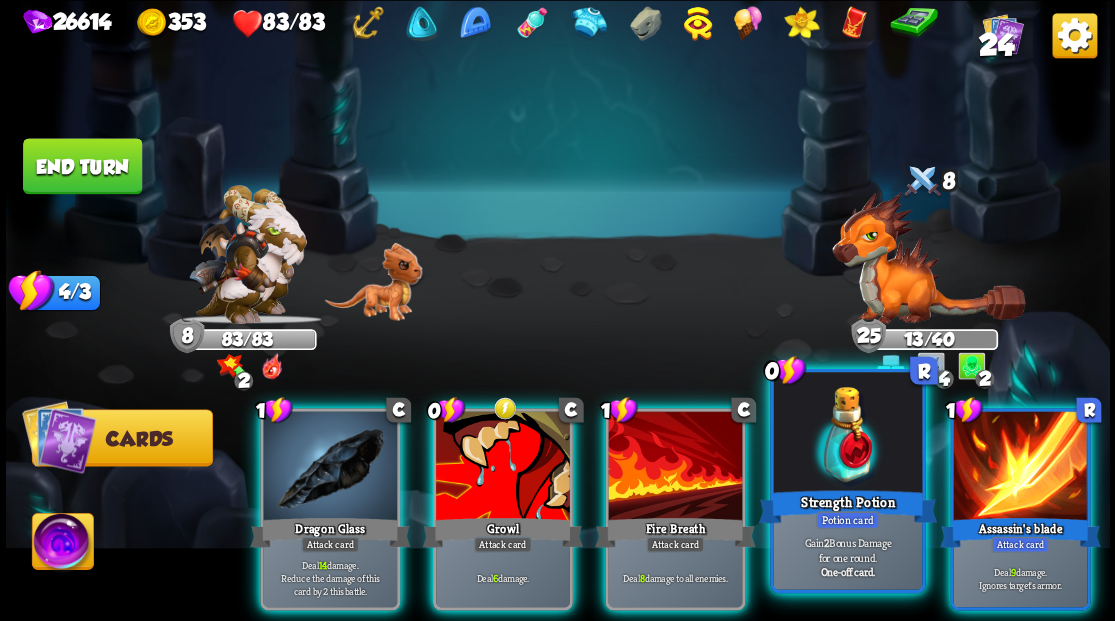 click at bounding box center (847, 434) 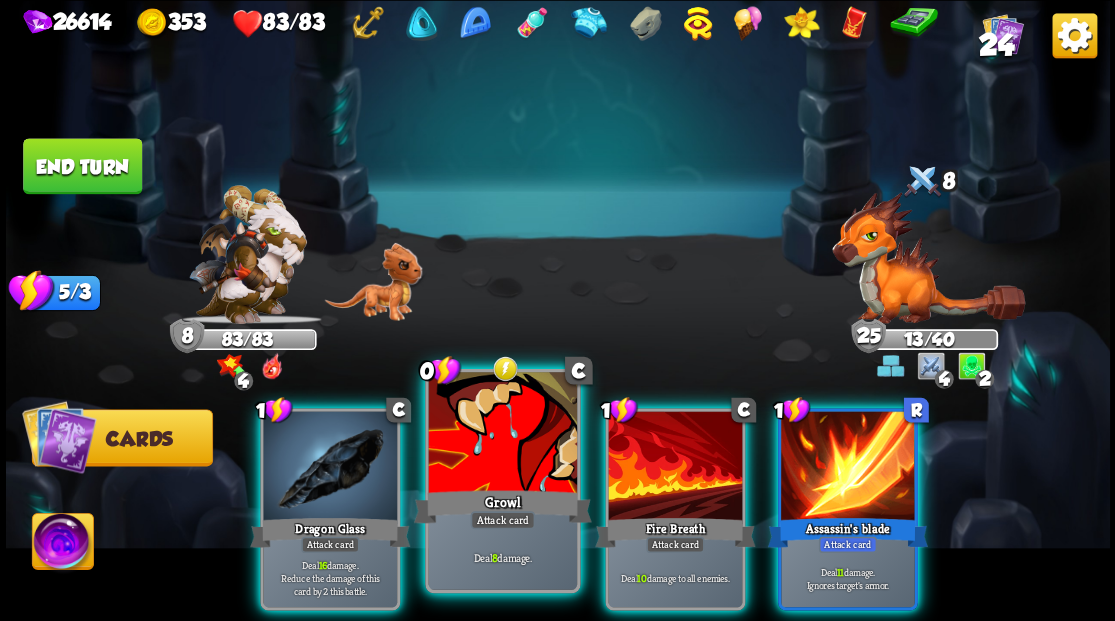 click at bounding box center (502, 434) 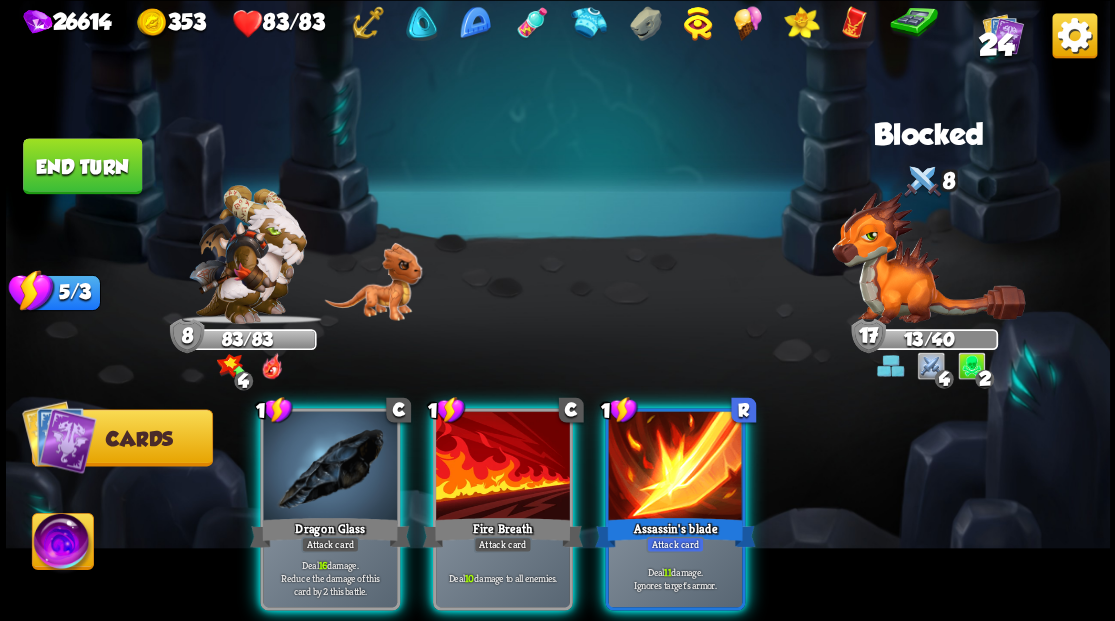click at bounding box center [675, 467] 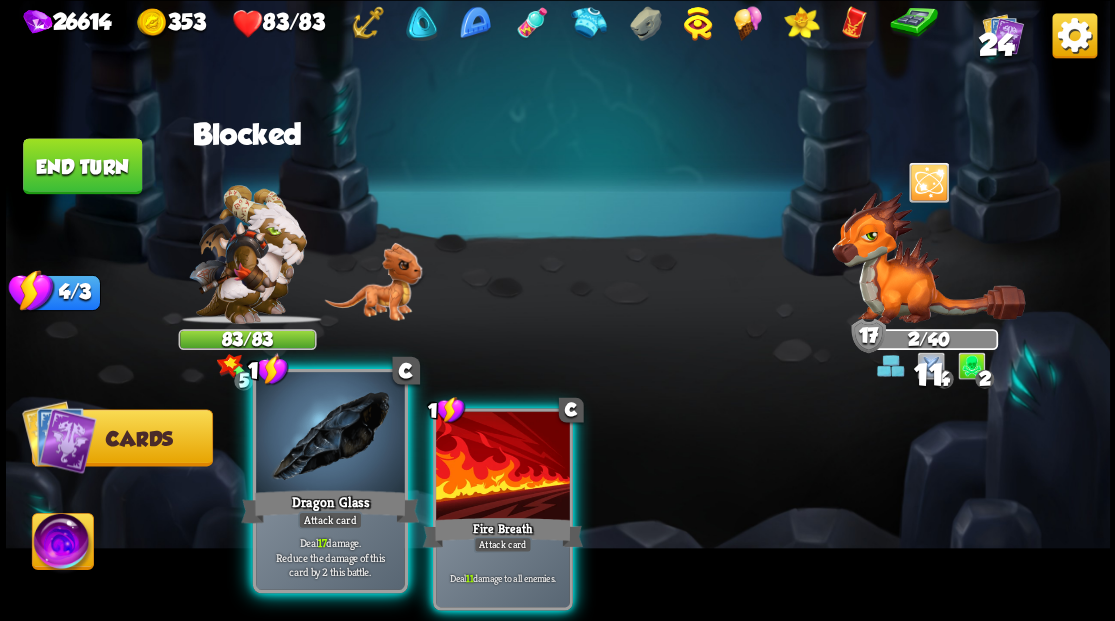 click at bounding box center [330, 434] 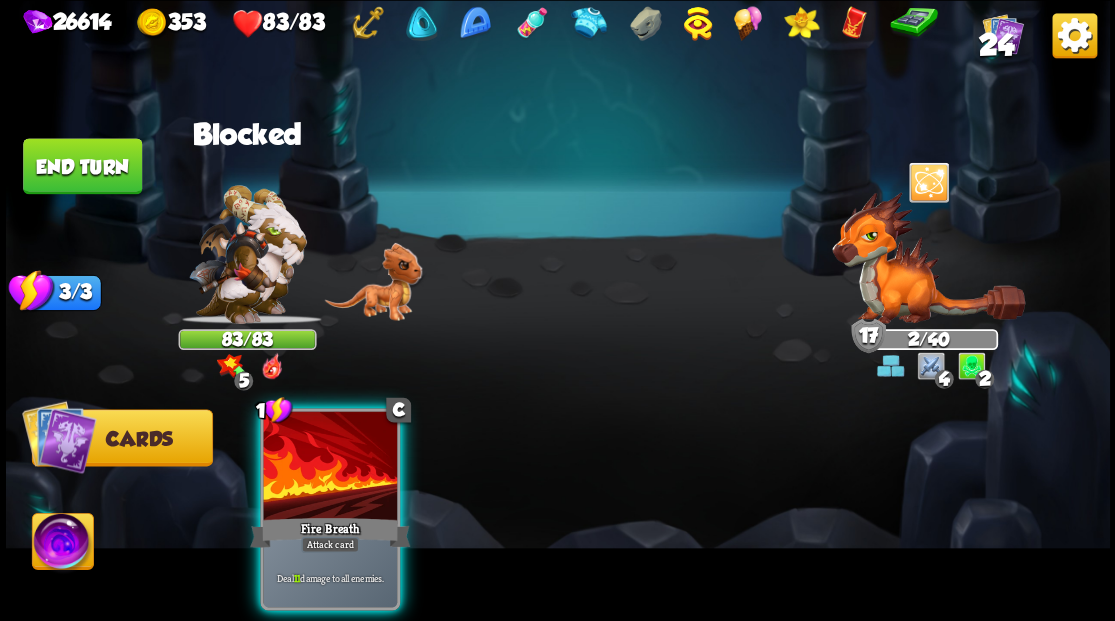 click at bounding box center [330, 467] 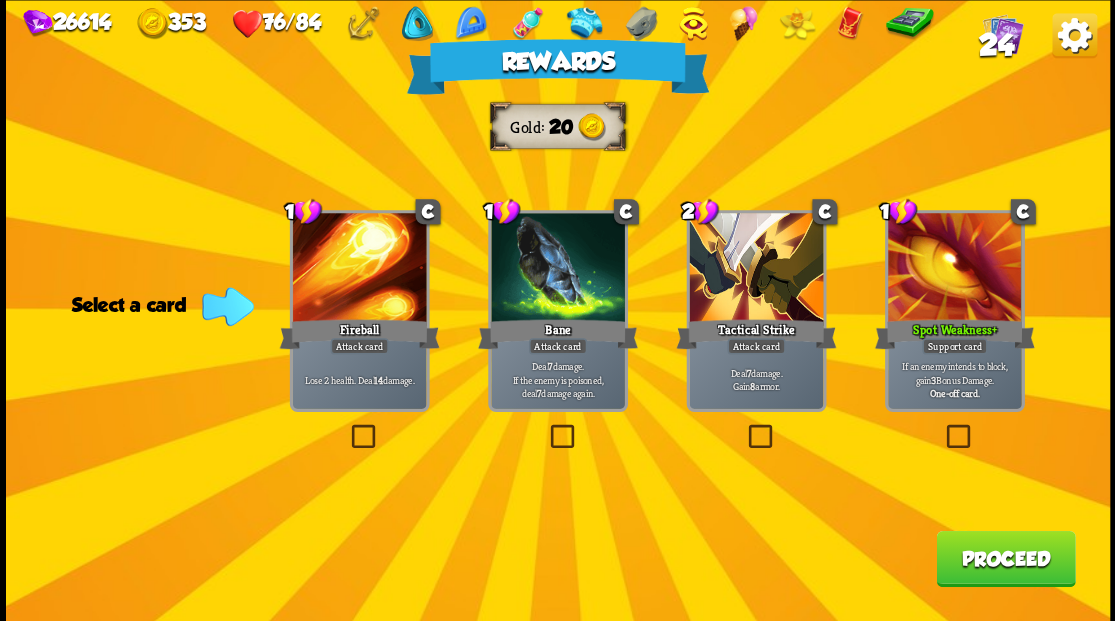 click on "Proceed" at bounding box center (1005, 558) 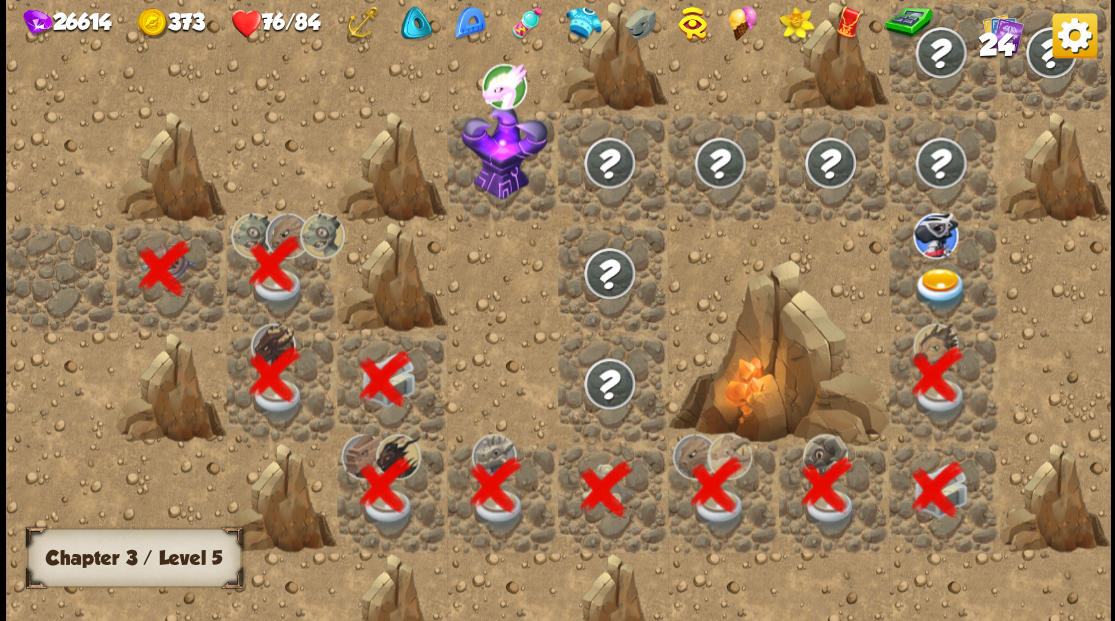 click at bounding box center [940, 288] 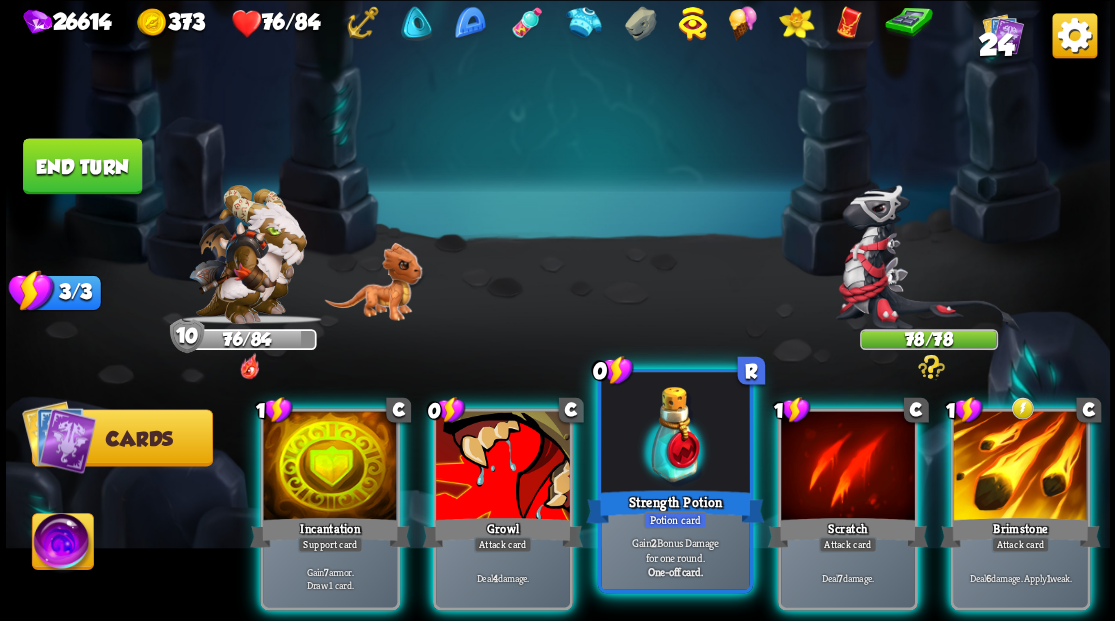 click at bounding box center (675, 434) 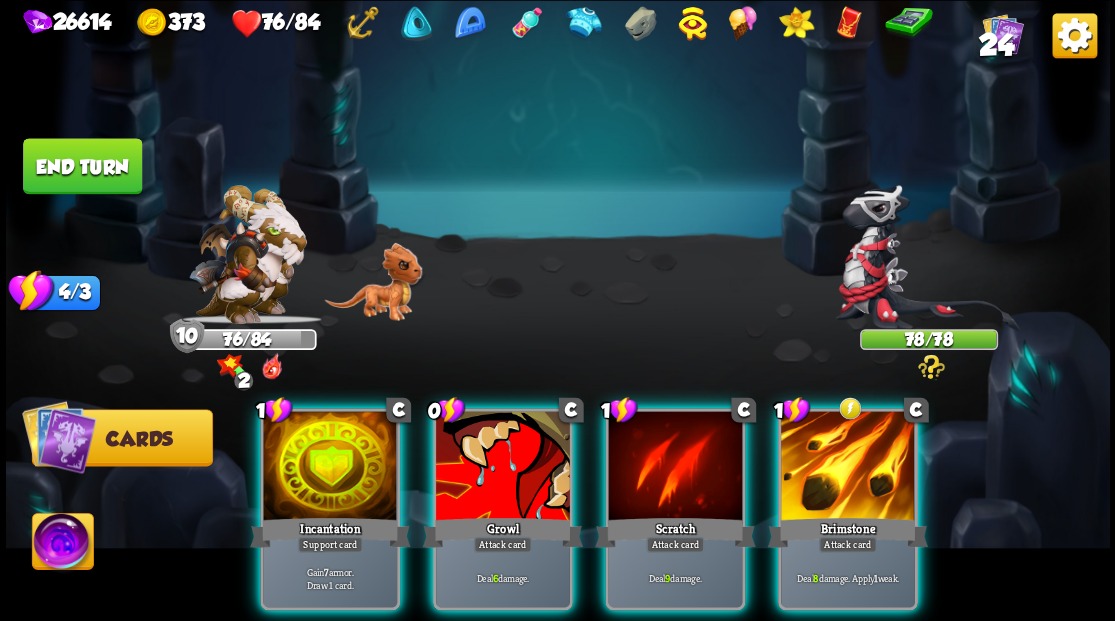 click at bounding box center [848, 467] 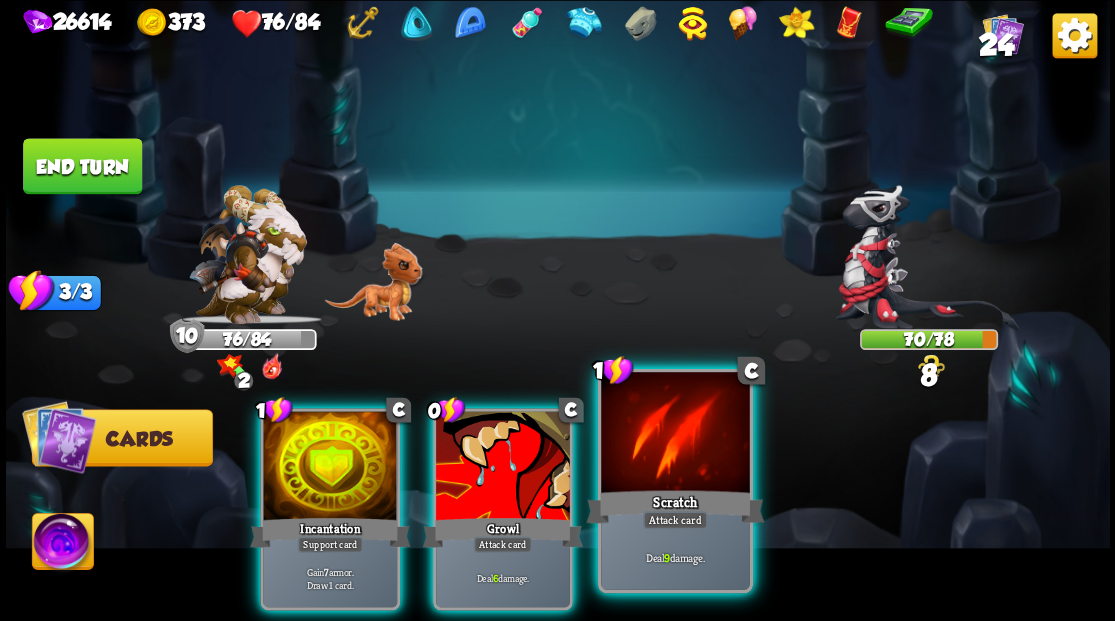 click at bounding box center [675, 434] 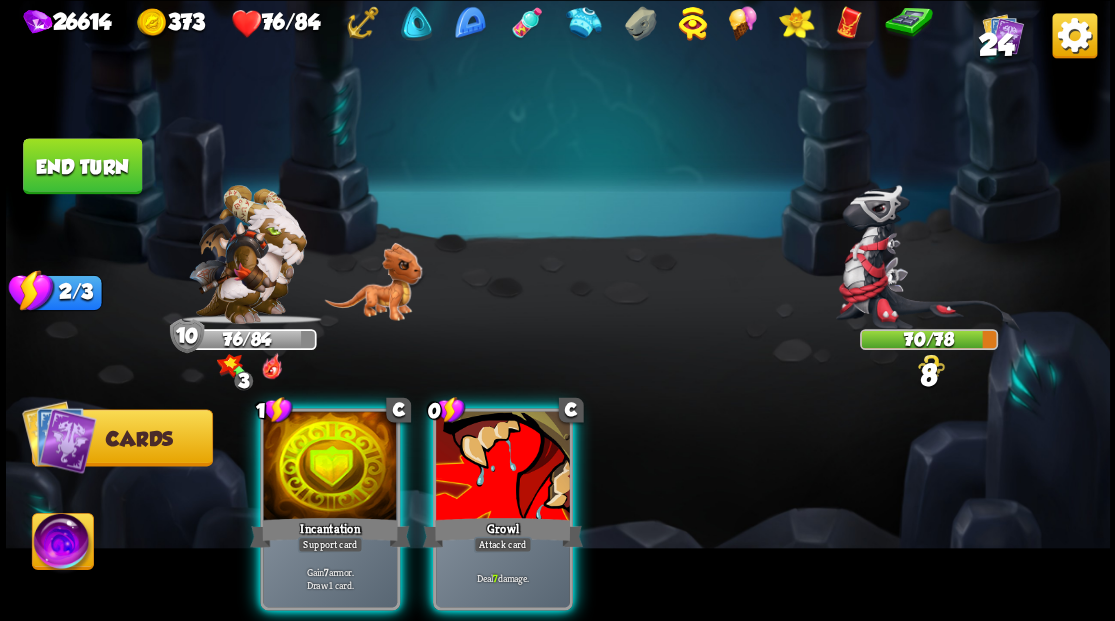 click at bounding box center [503, 467] 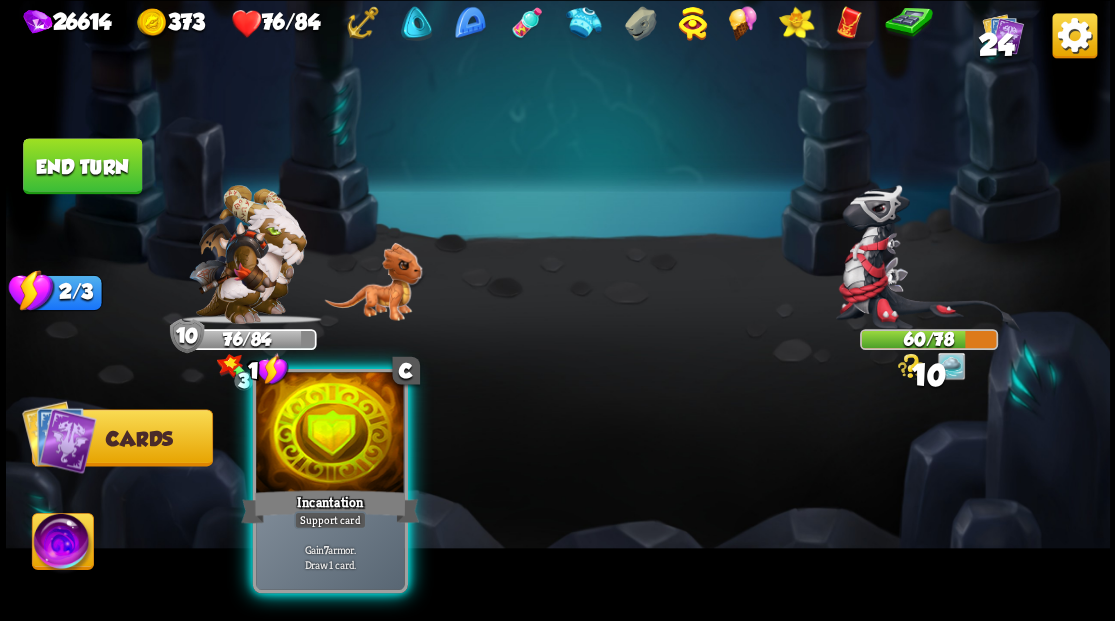 click at bounding box center [330, 434] 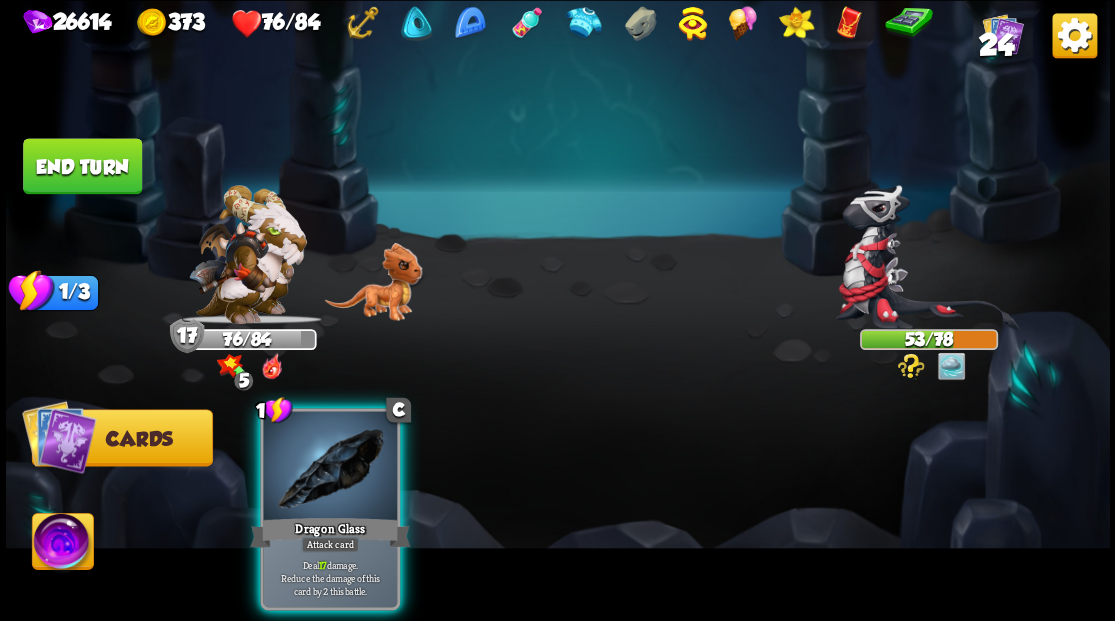 click at bounding box center (62, 544) 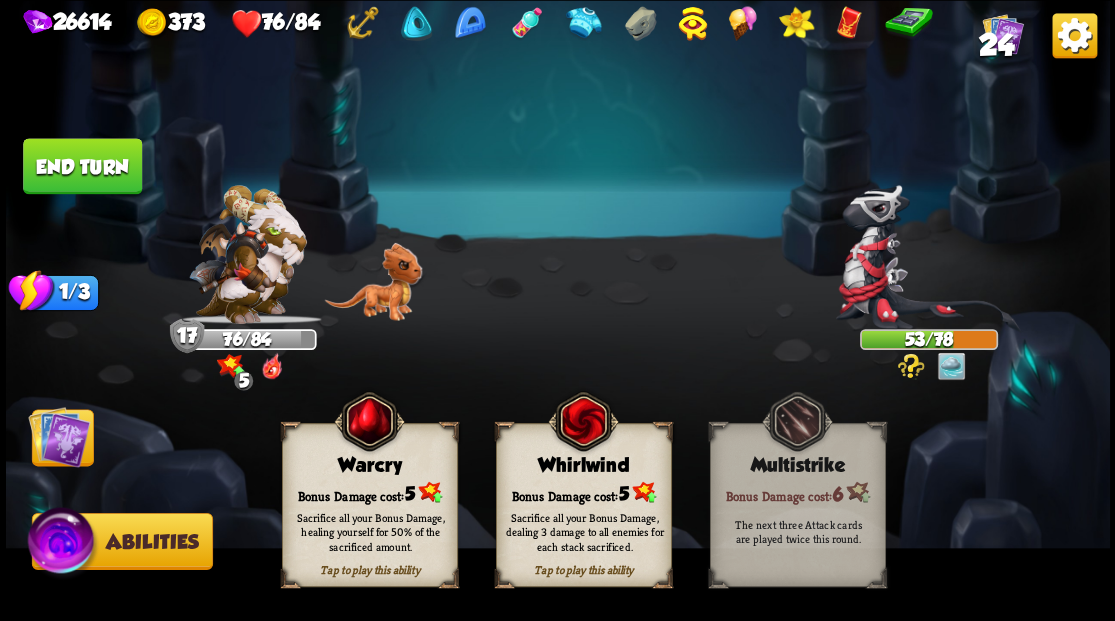 drag, startPoint x: 382, startPoint y: 469, endPoint x: 282, endPoint y: 482, distance: 100.84146 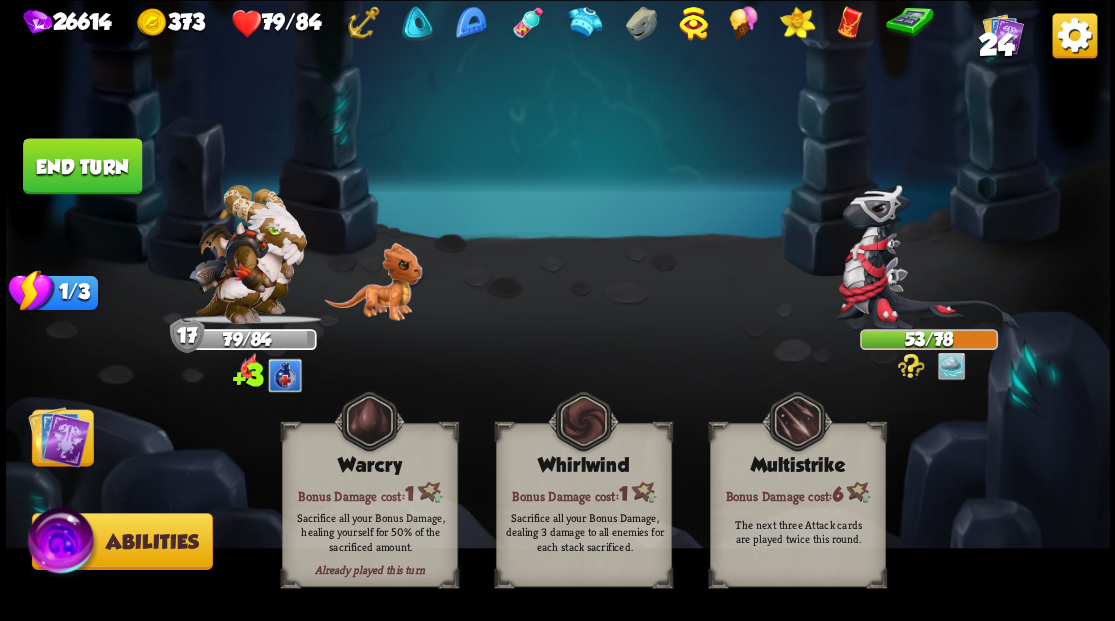 click at bounding box center (59, 436) 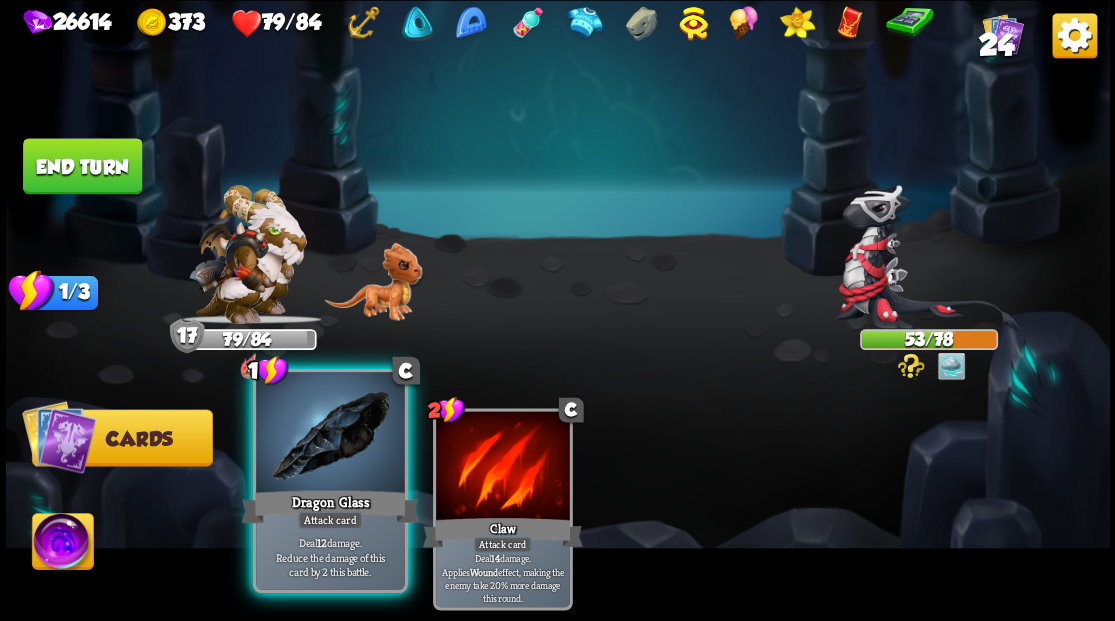 click at bounding box center (330, 434) 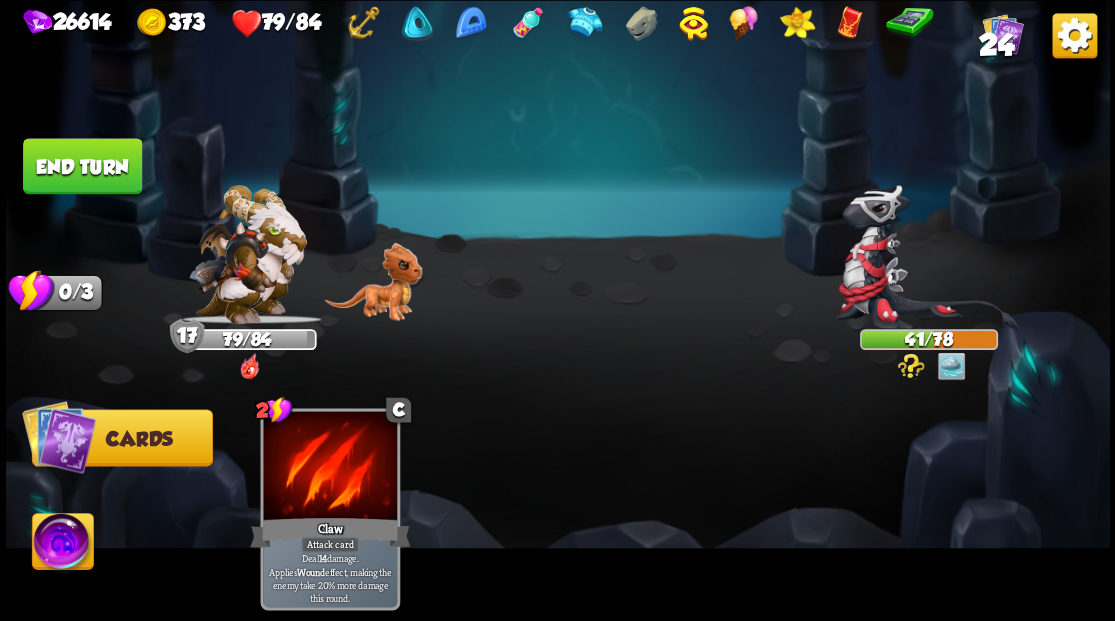click on "End turn" at bounding box center [82, 166] 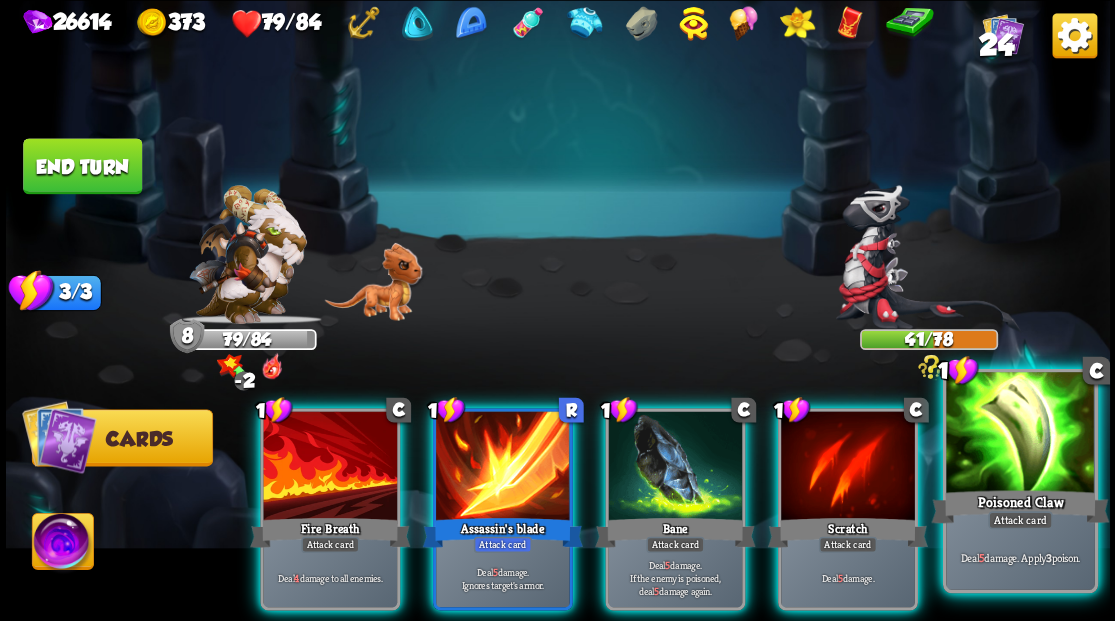 click at bounding box center [1020, 434] 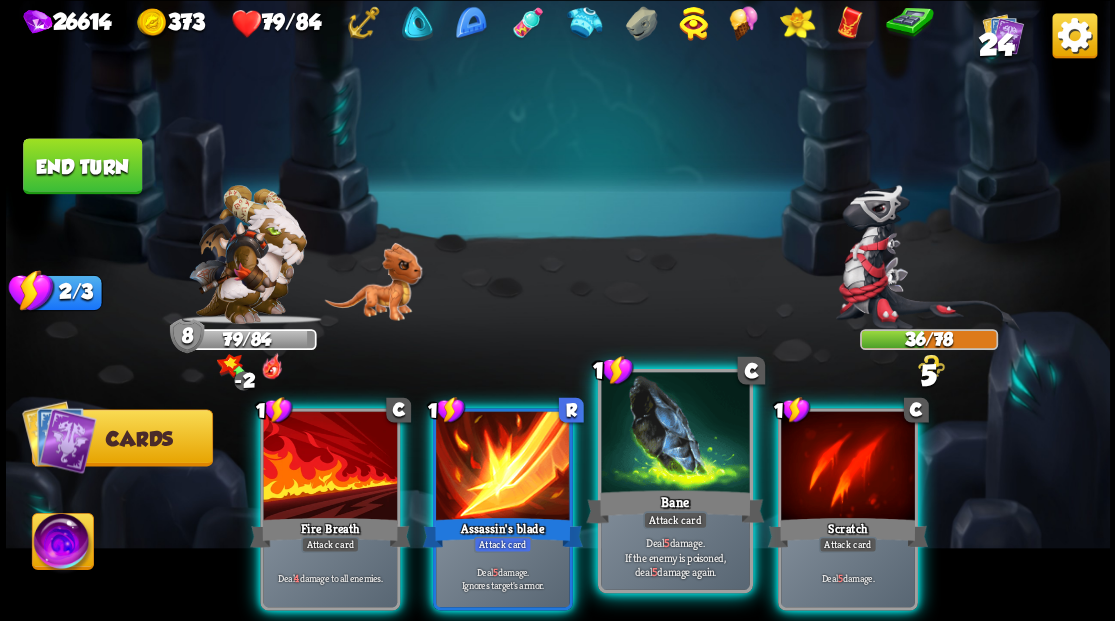 click at bounding box center [675, 434] 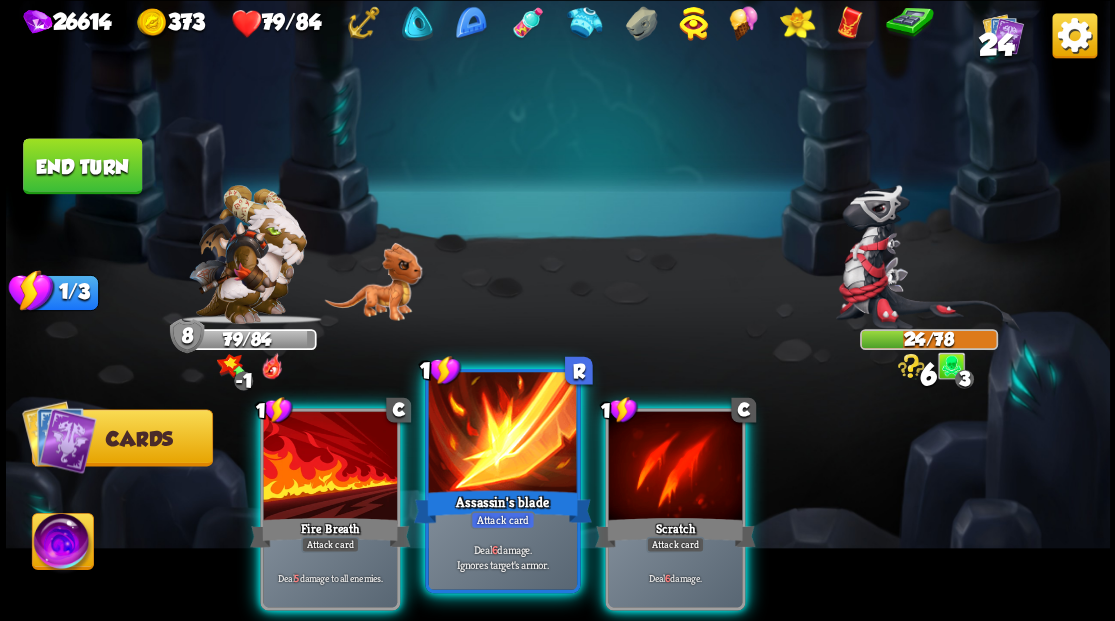 click on "Assassin's blade" at bounding box center [502, 506] 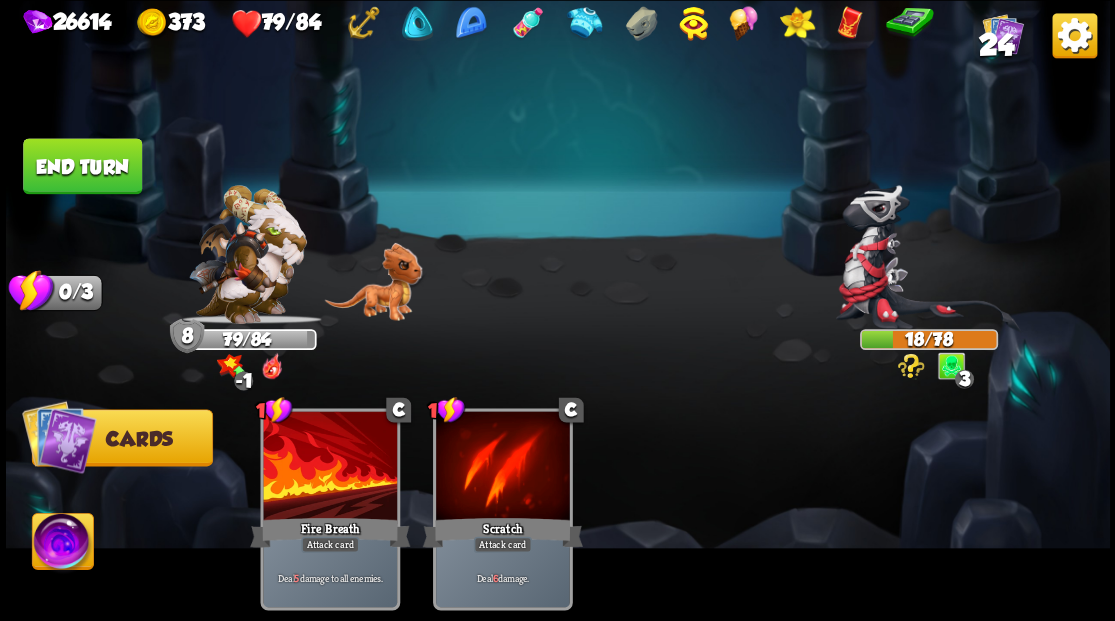 click on "End turn" at bounding box center (82, 166) 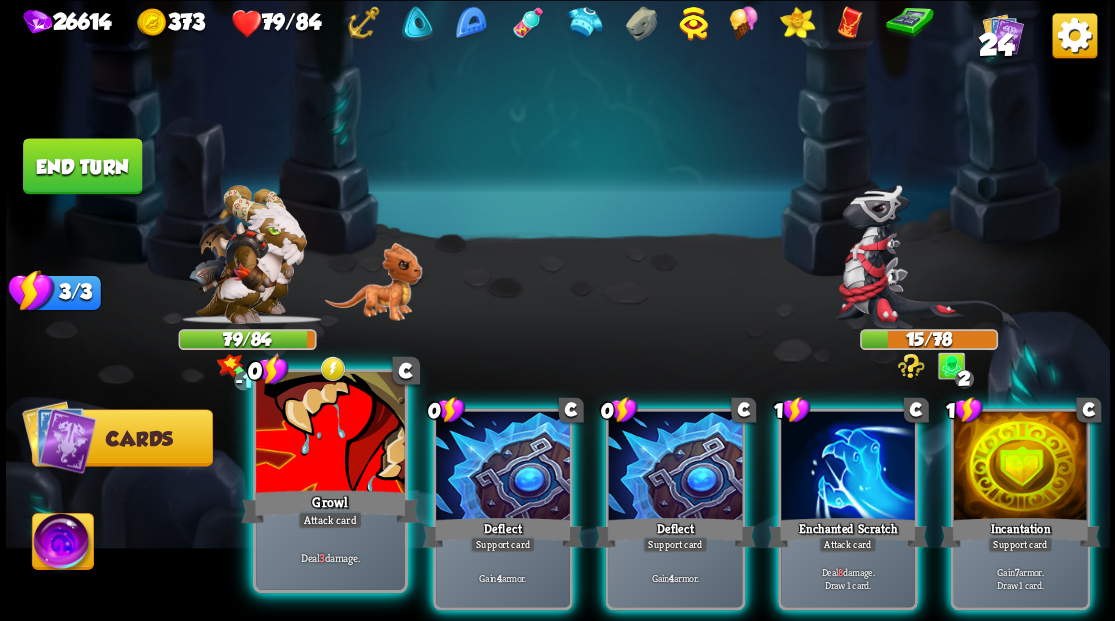 click at bounding box center (330, 434) 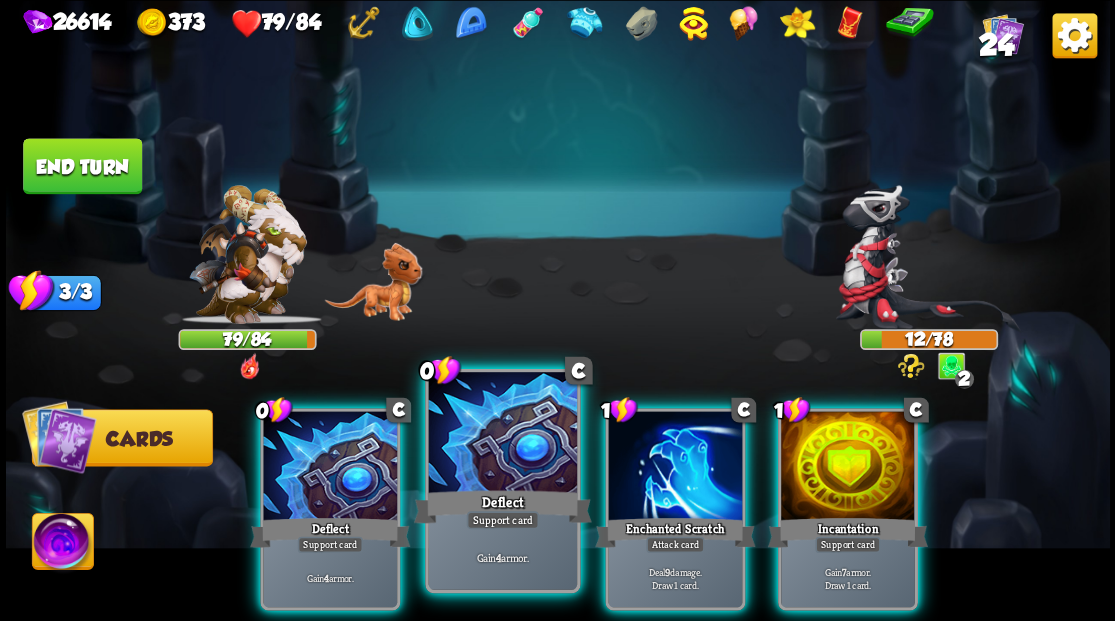 click at bounding box center (502, 434) 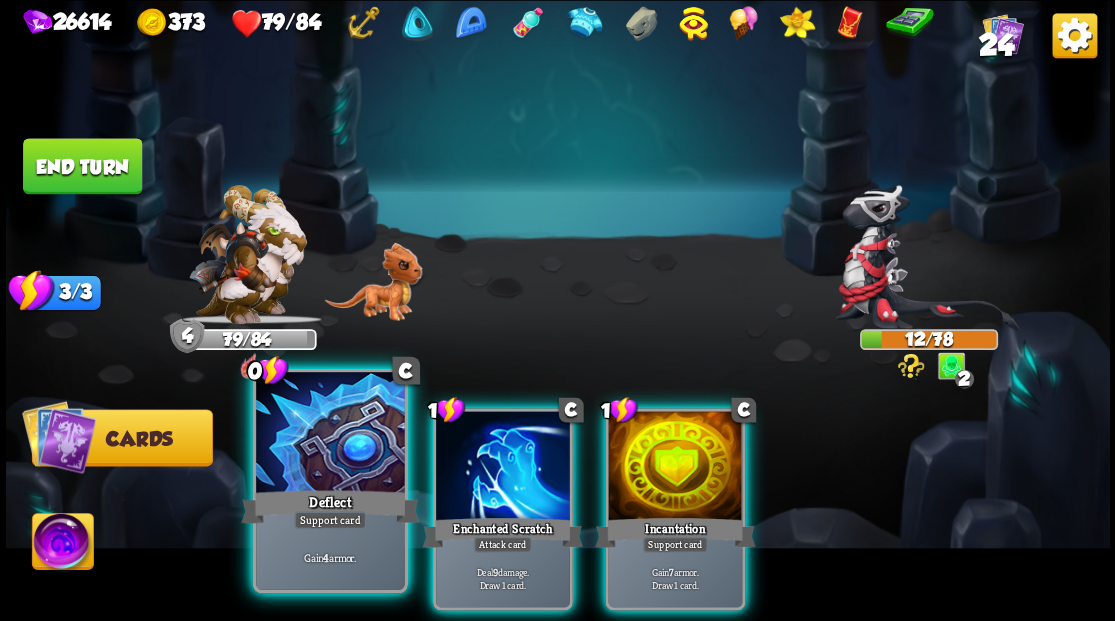 click at bounding box center (330, 434) 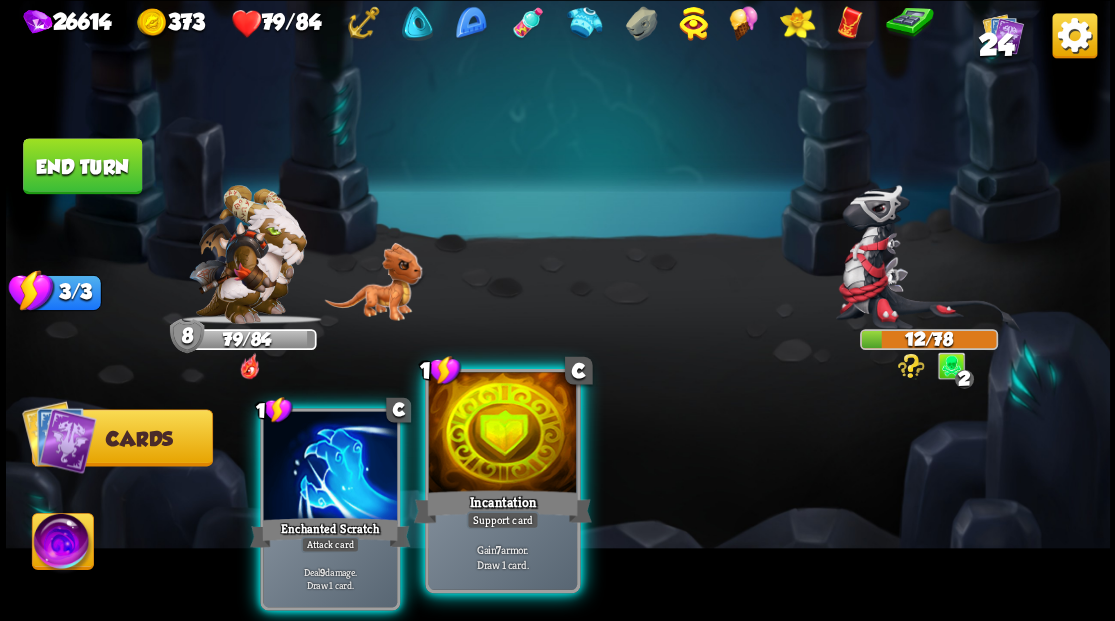 click at bounding box center [502, 434] 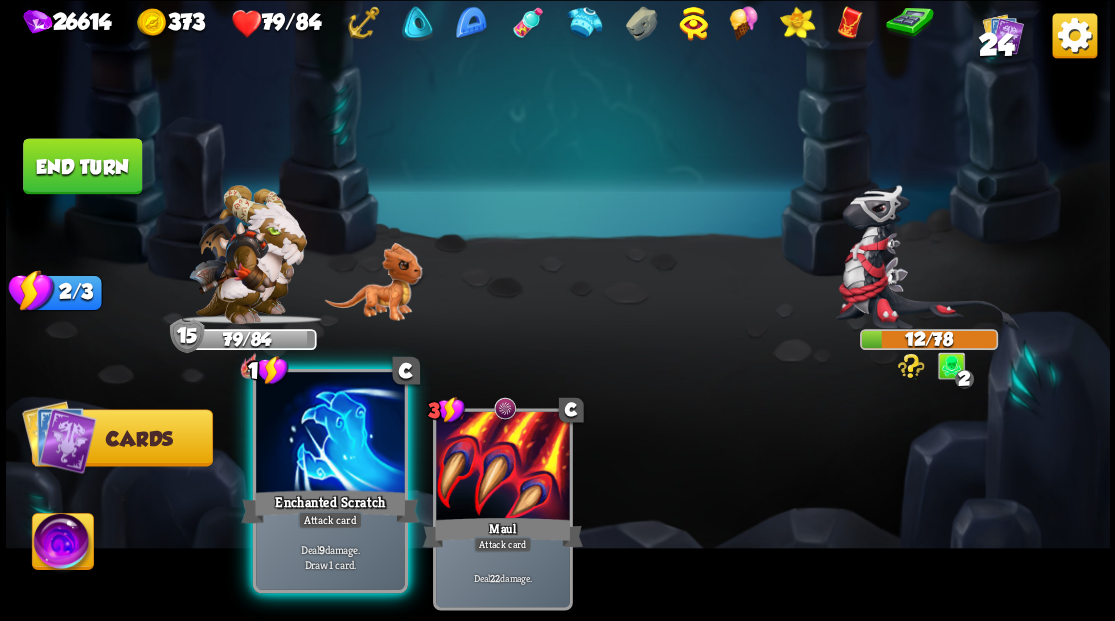 click at bounding box center (330, 434) 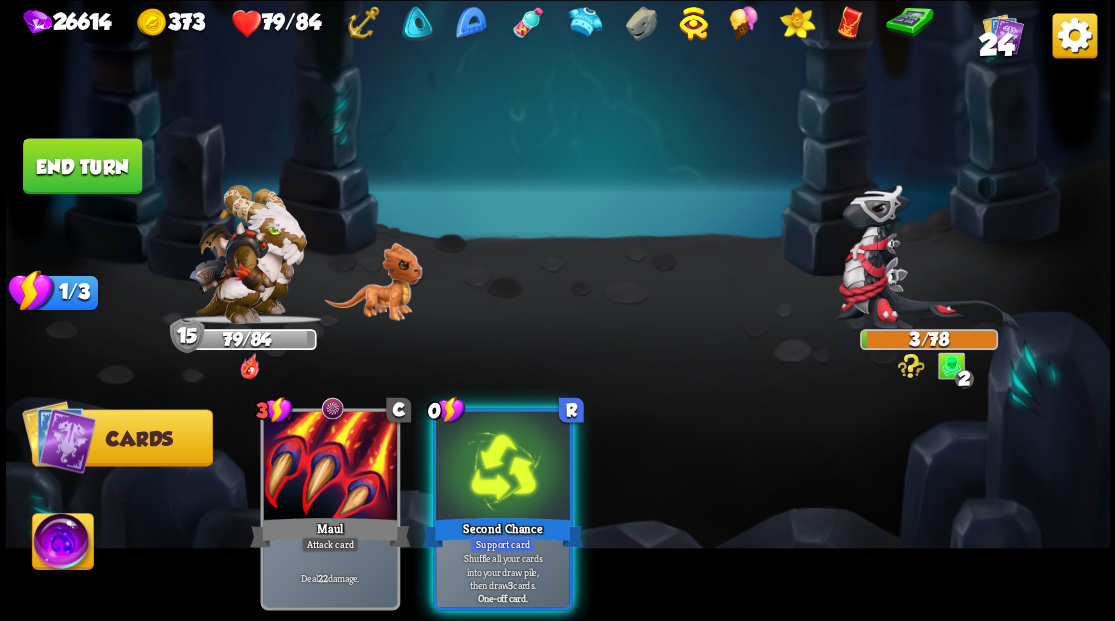 click at bounding box center (503, 467) 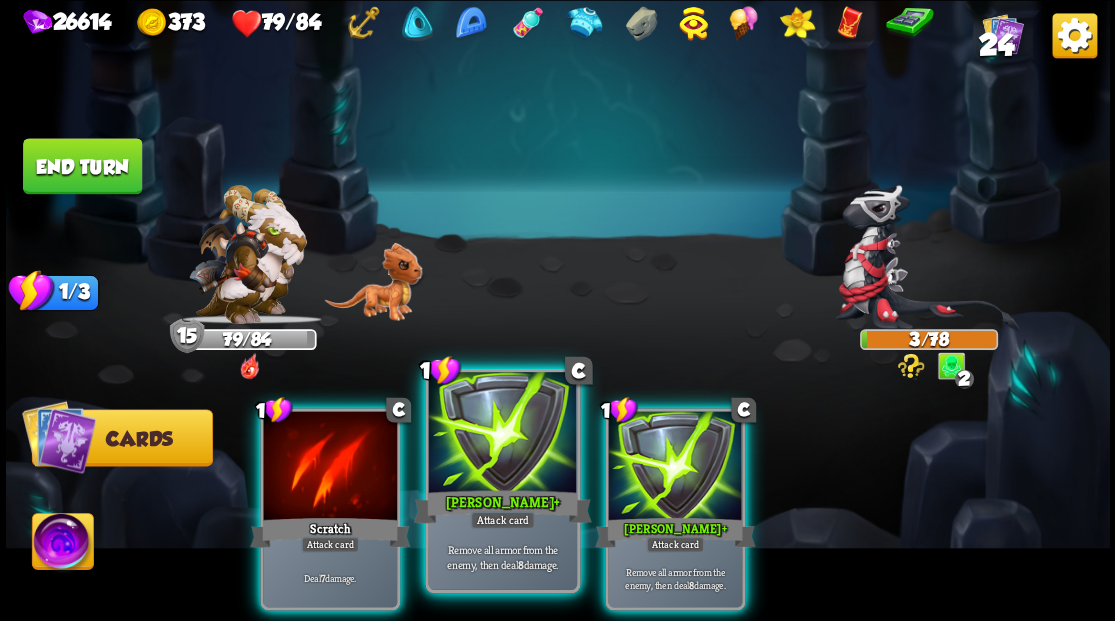 click at bounding box center (502, 434) 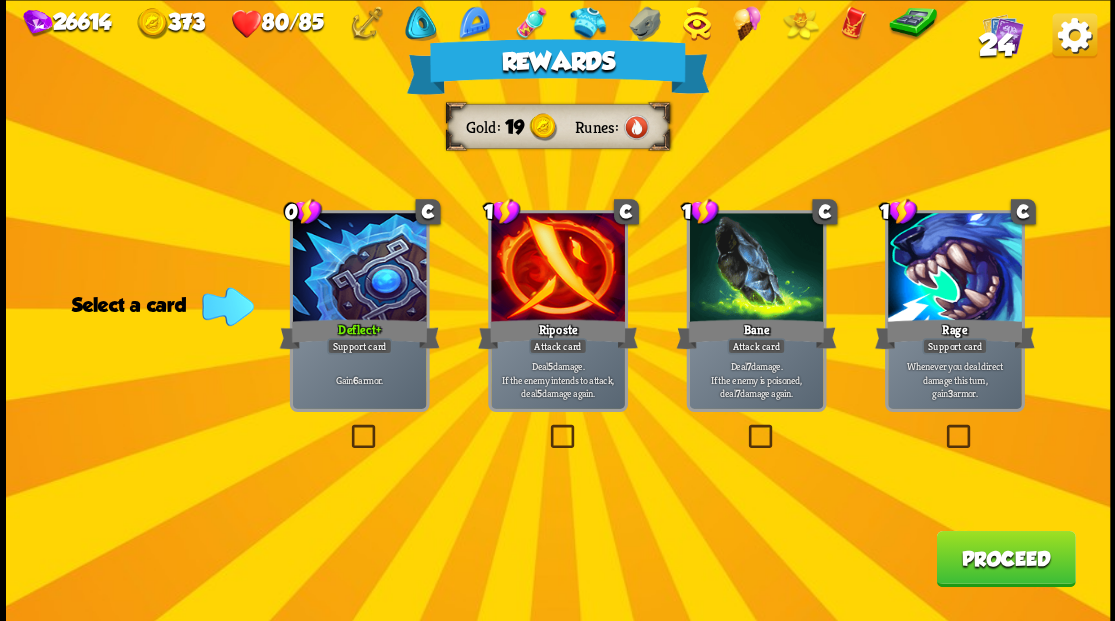 click on "Proceed" at bounding box center [1005, 558] 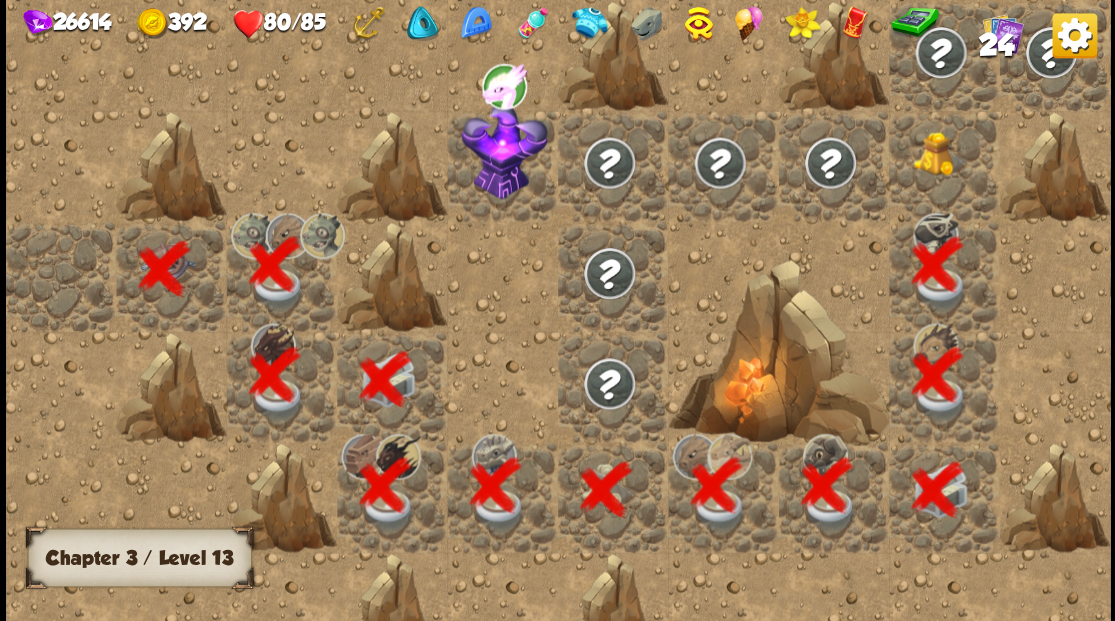 scroll, scrollTop: 0, scrollLeft: 384, axis: horizontal 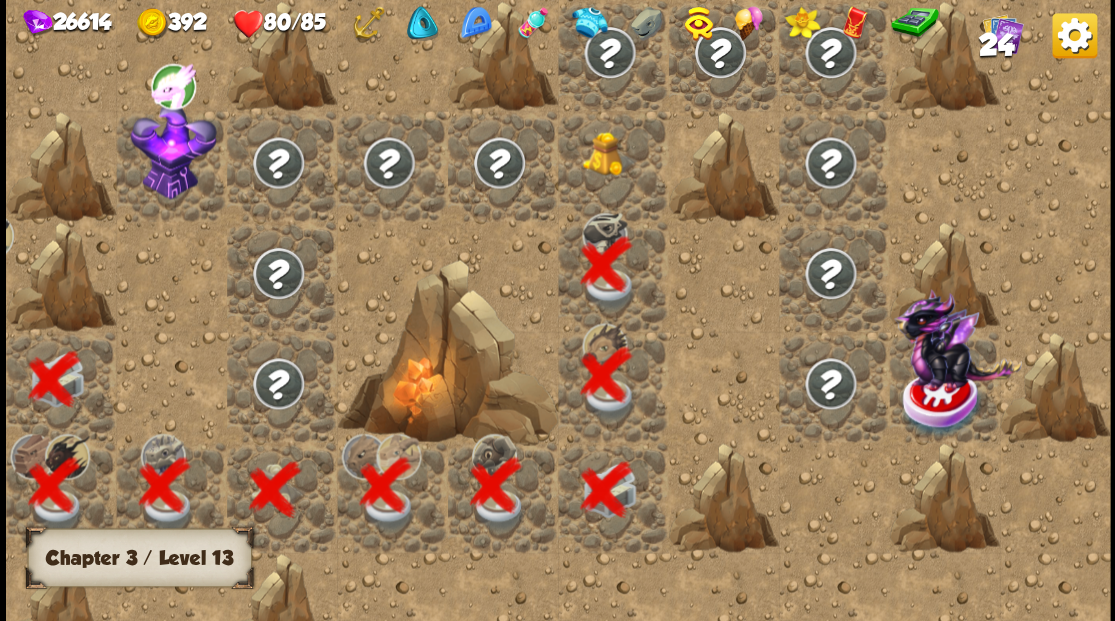 click at bounding box center [609, 153] 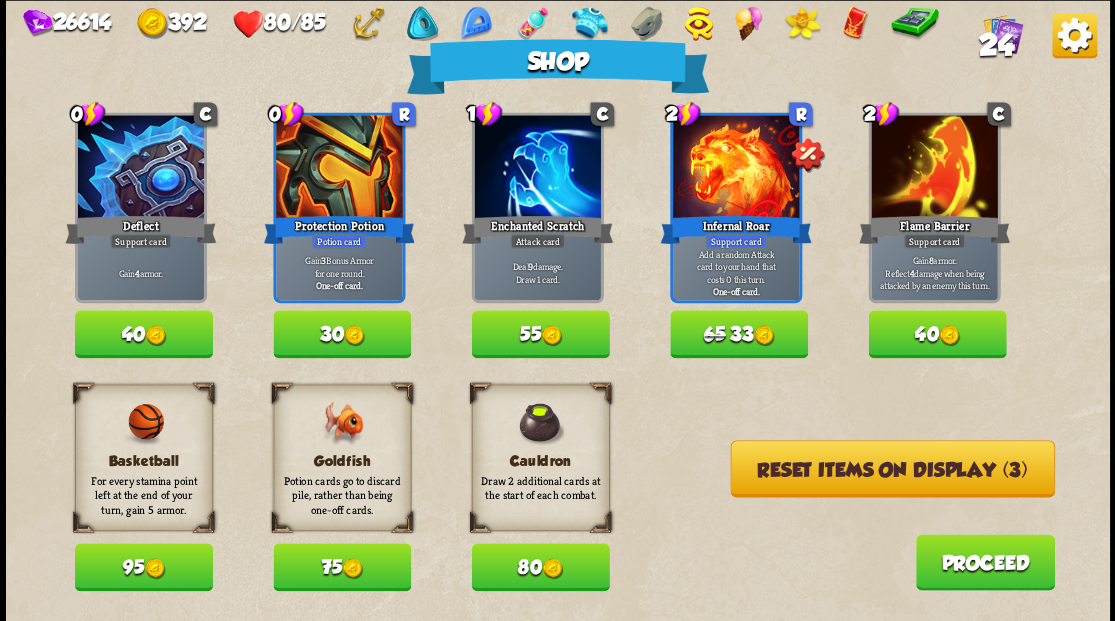 click on "75" at bounding box center (342, 567) 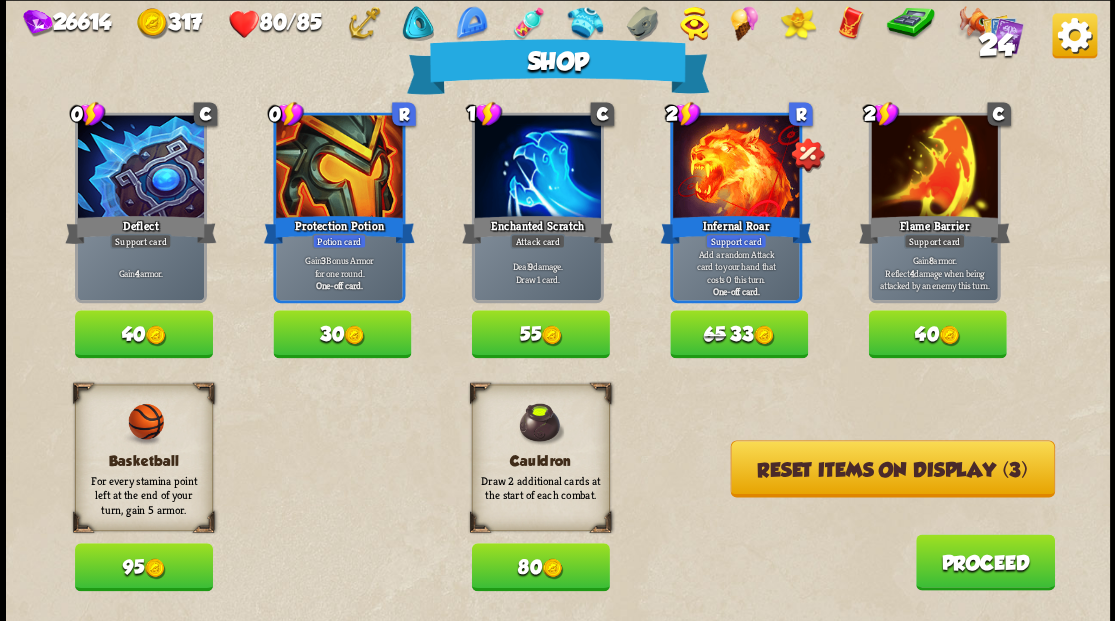 click on "Reset items on display (3)" at bounding box center (892, 468) 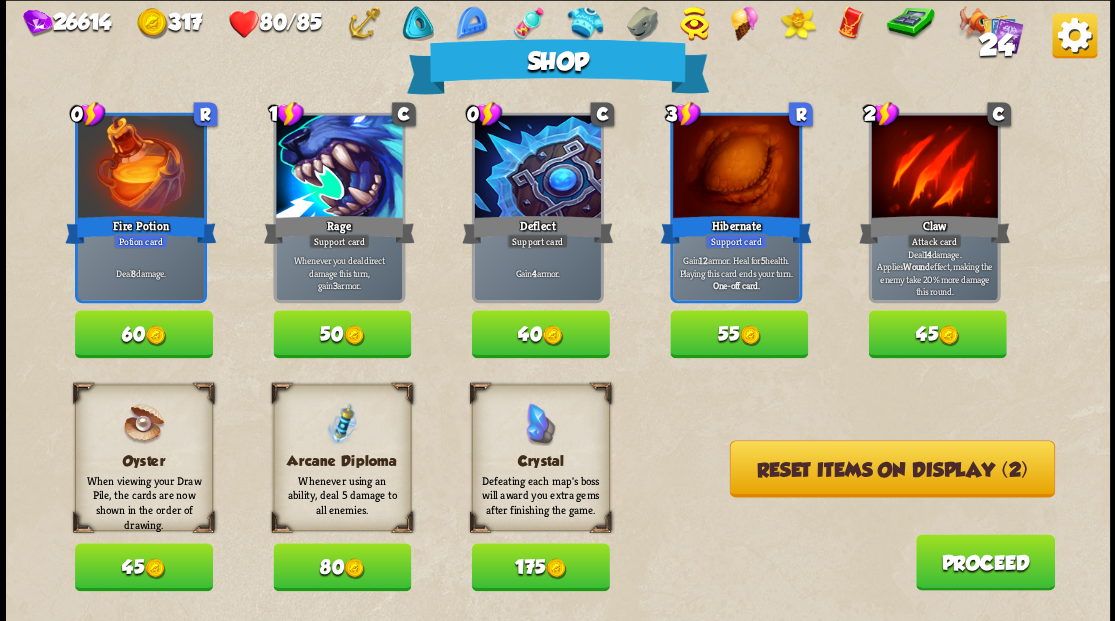 click on "80" at bounding box center (342, 567) 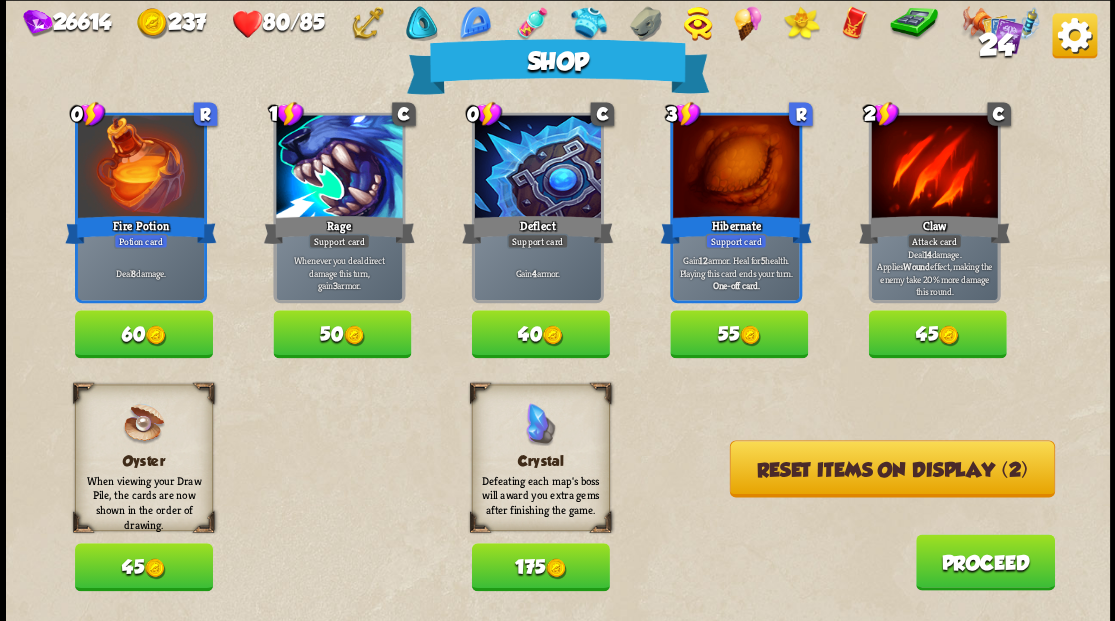click at bounding box center [155, 335] 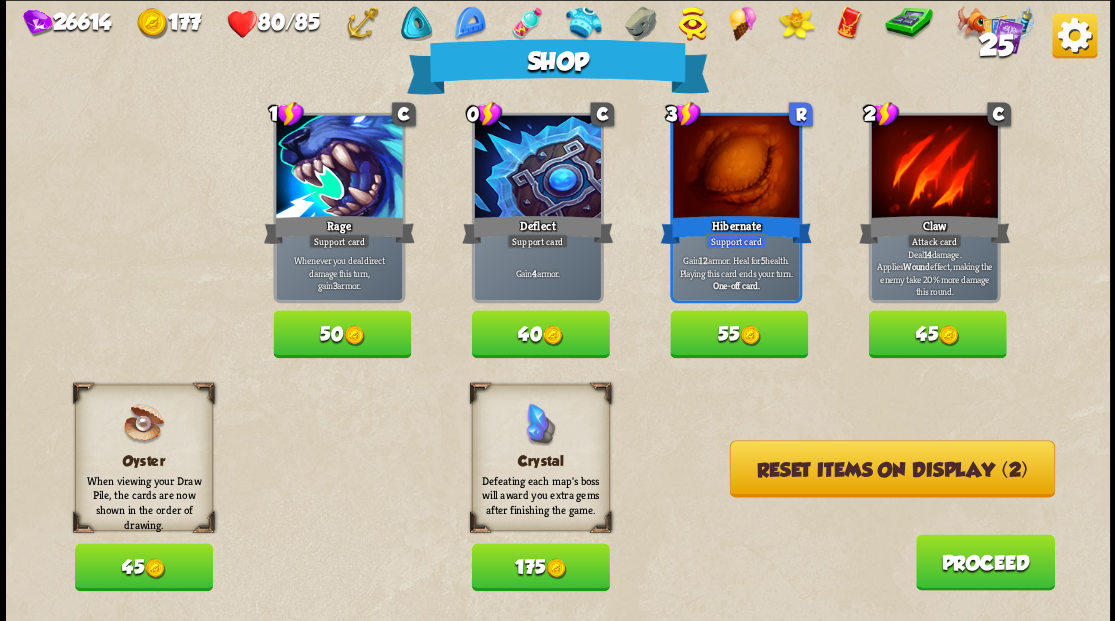 click on "Reset items on display (2)" at bounding box center (891, 468) 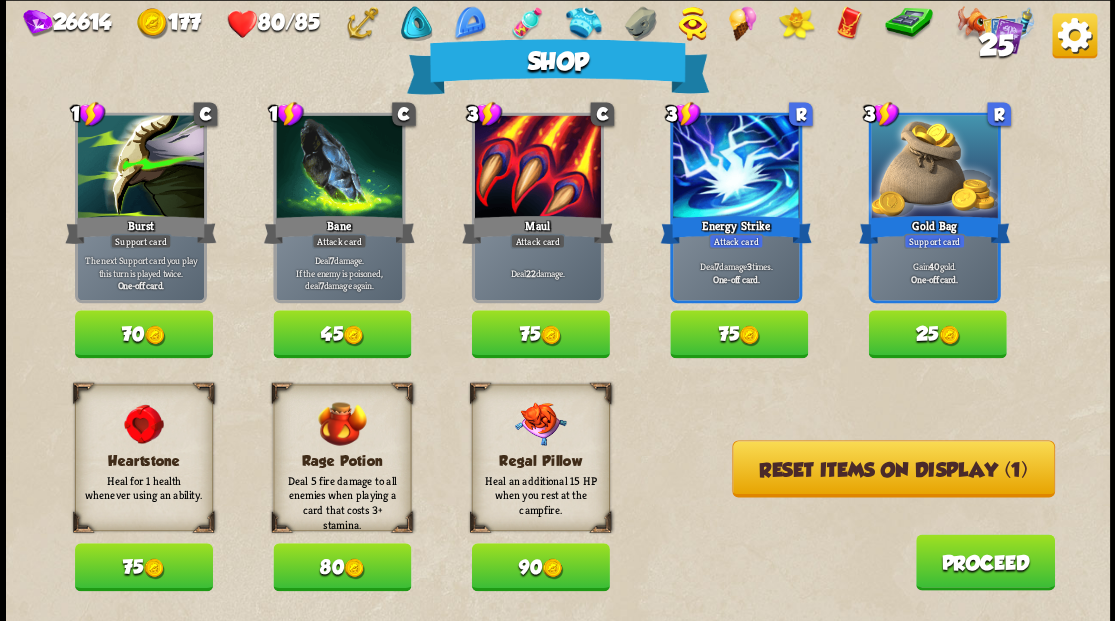 click on "75" at bounding box center [144, 567] 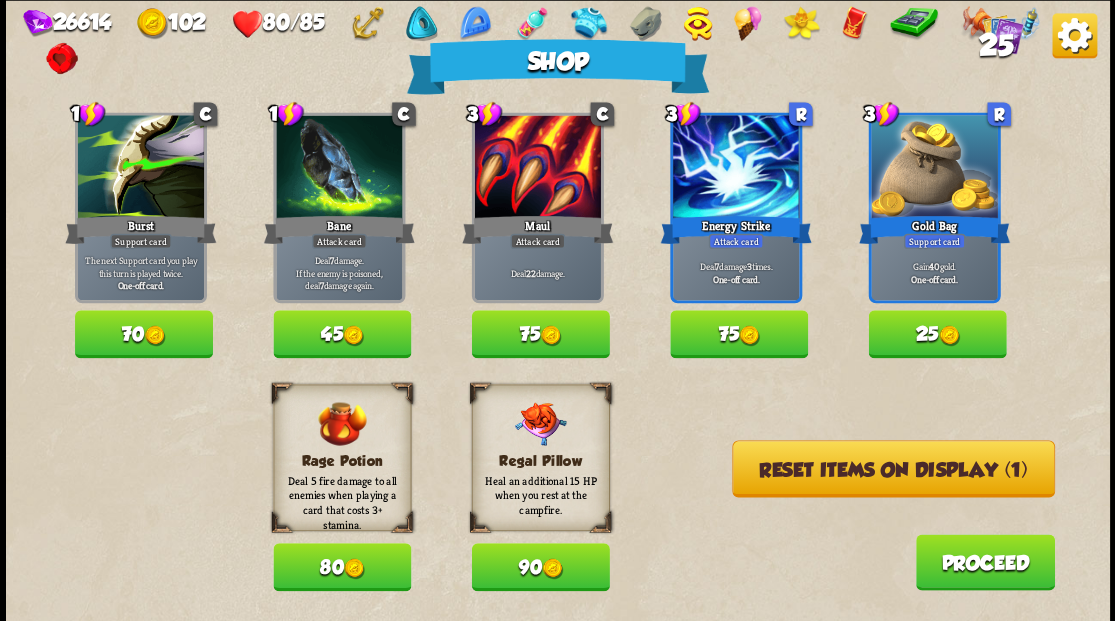 click on "Reset items on display (1)" at bounding box center (893, 468) 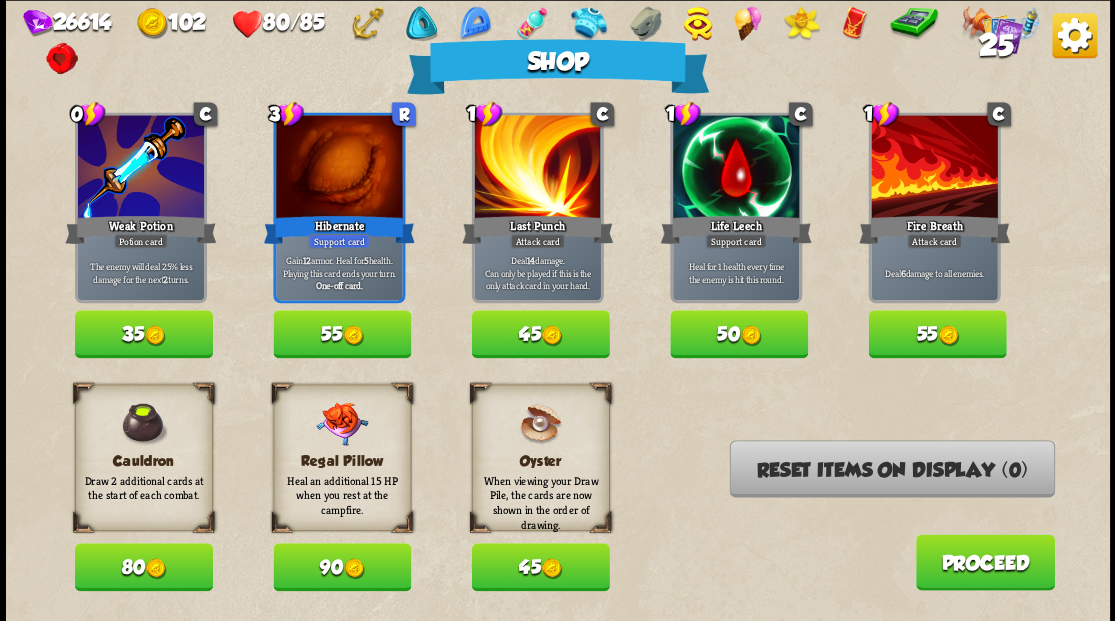click on "25" at bounding box center (995, 45) 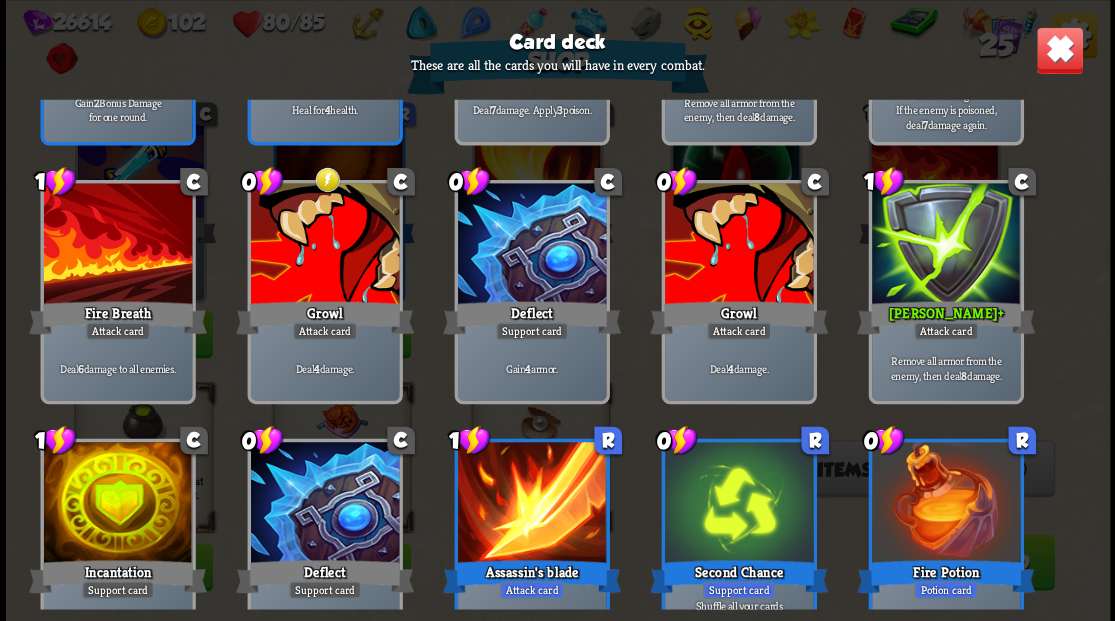 scroll, scrollTop: 929, scrollLeft: 0, axis: vertical 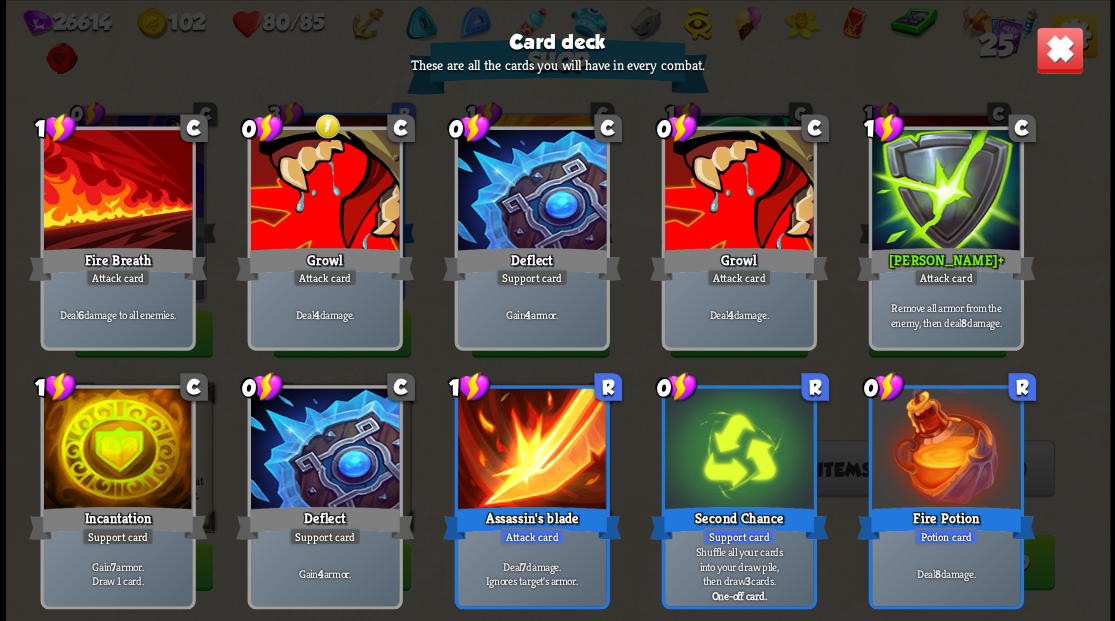 click at bounding box center [1059, 50] 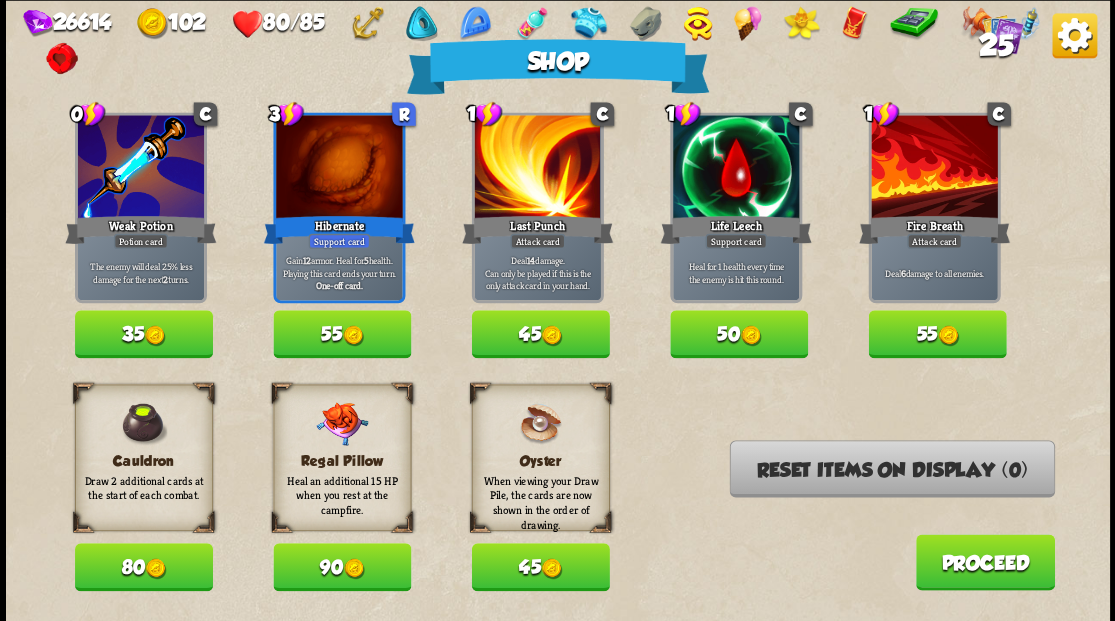 click at bounding box center (947, 335) 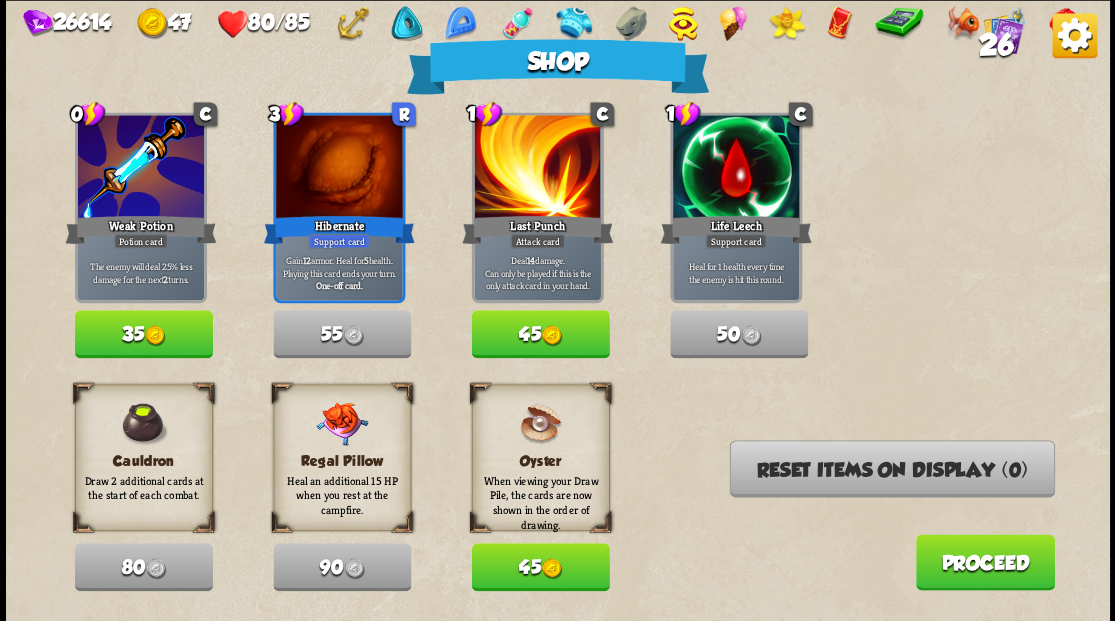 click on "Proceed" at bounding box center (984, 562) 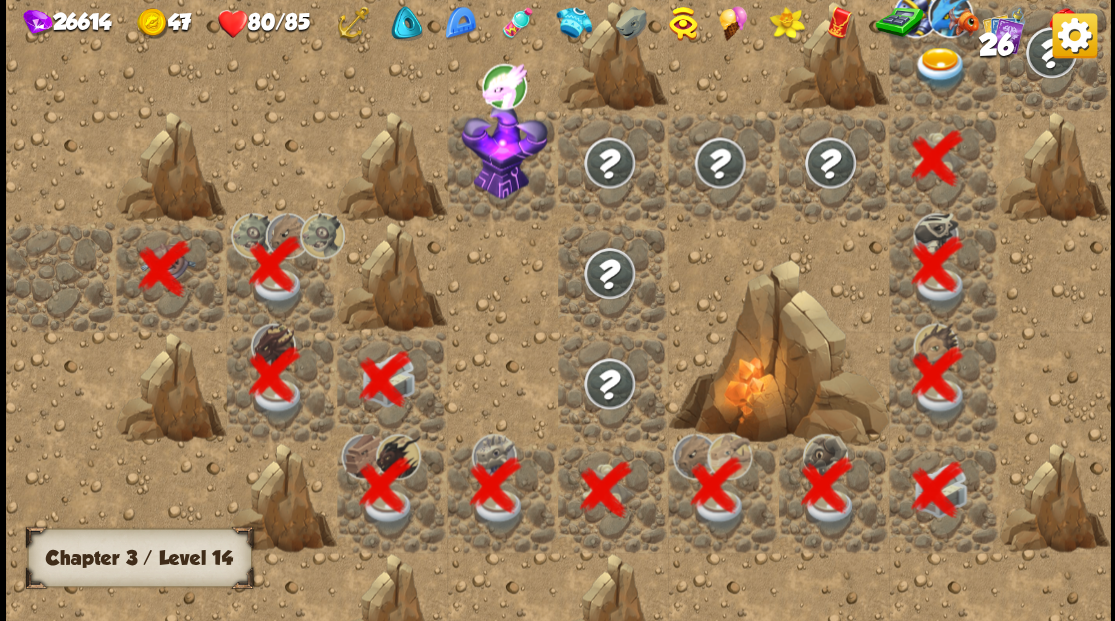 scroll, scrollTop: 0, scrollLeft: 384, axis: horizontal 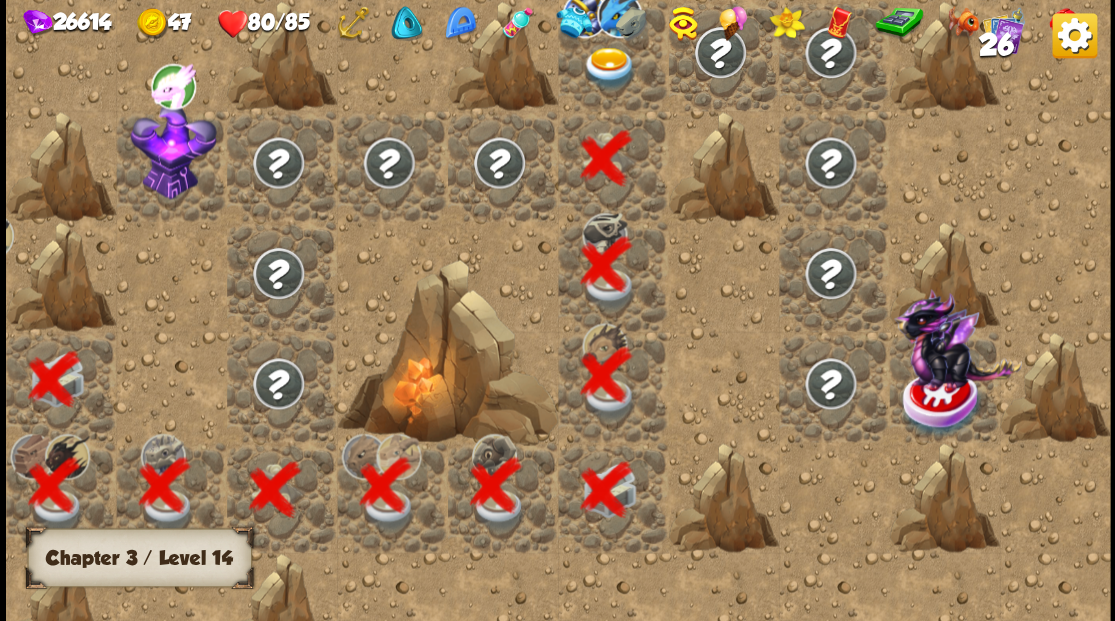 drag, startPoint x: 503, startPoint y: 159, endPoint x: 527, endPoint y: 151, distance: 25.298222 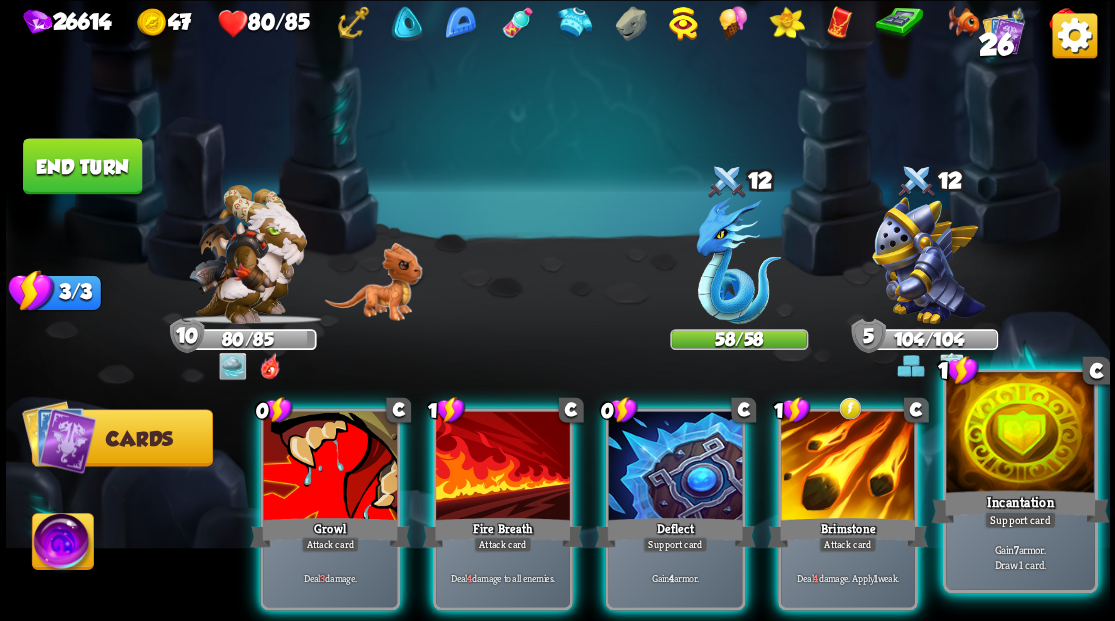 click at bounding box center (1020, 434) 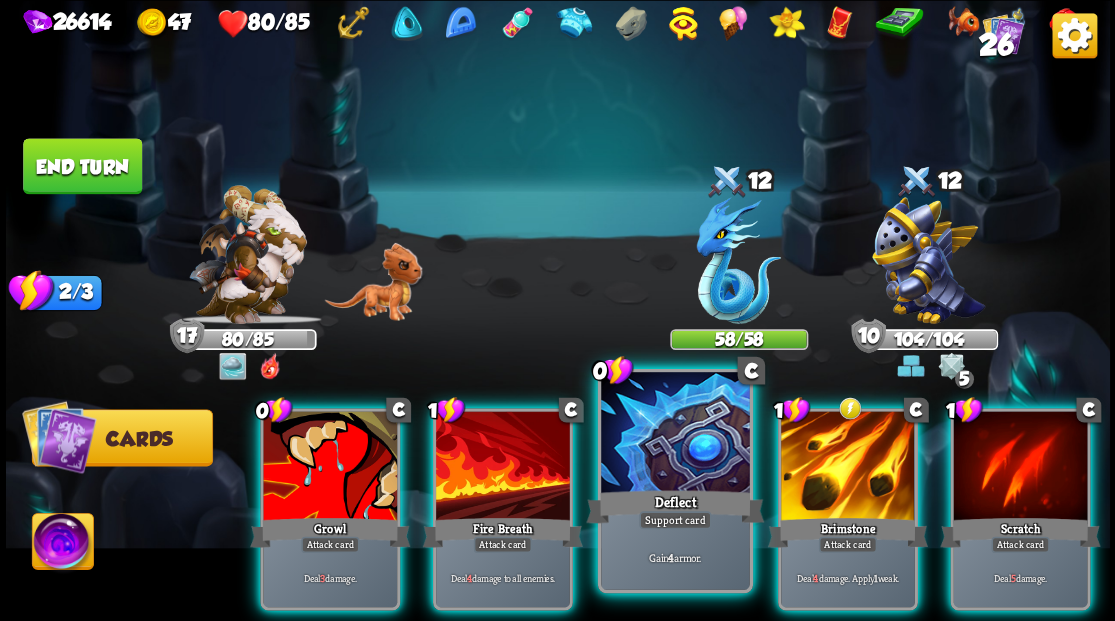 click at bounding box center [675, 434] 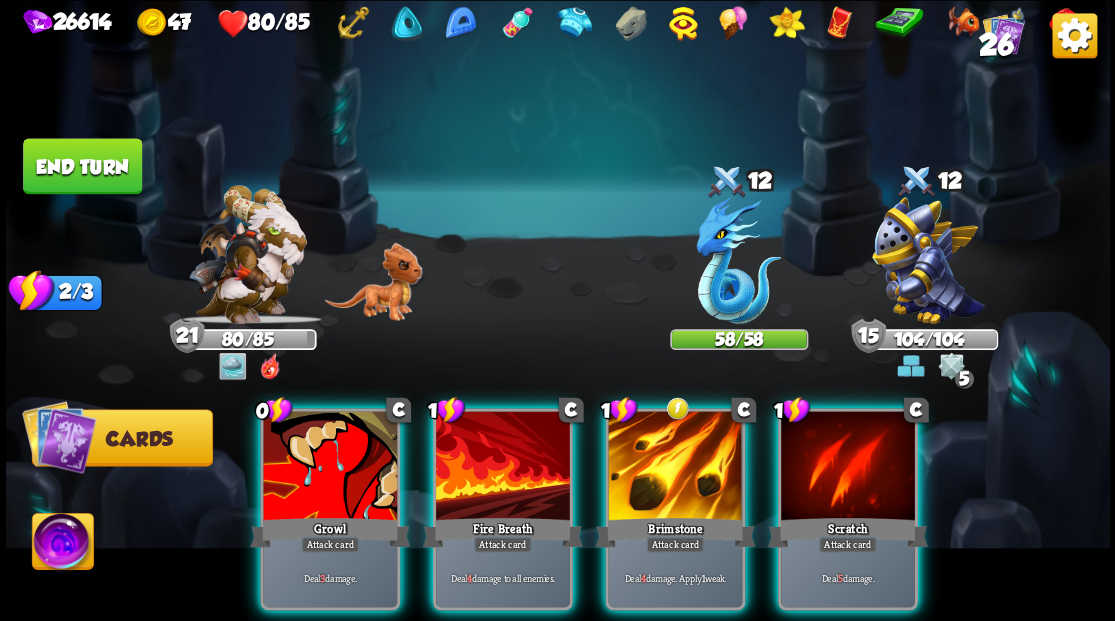 click at bounding box center (675, 467) 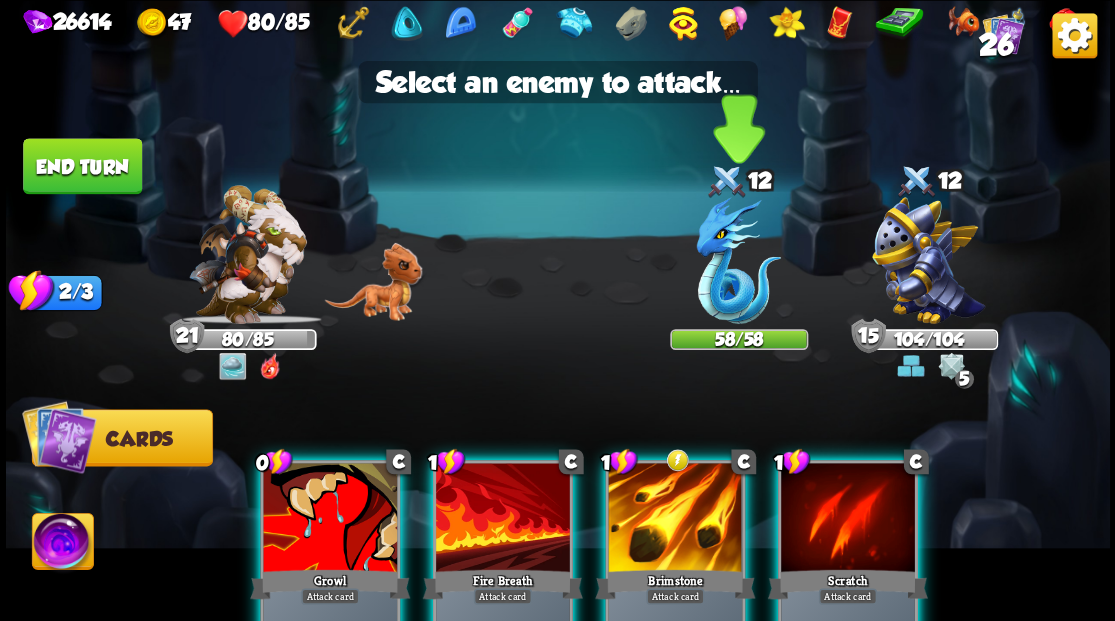 click at bounding box center [738, 260] 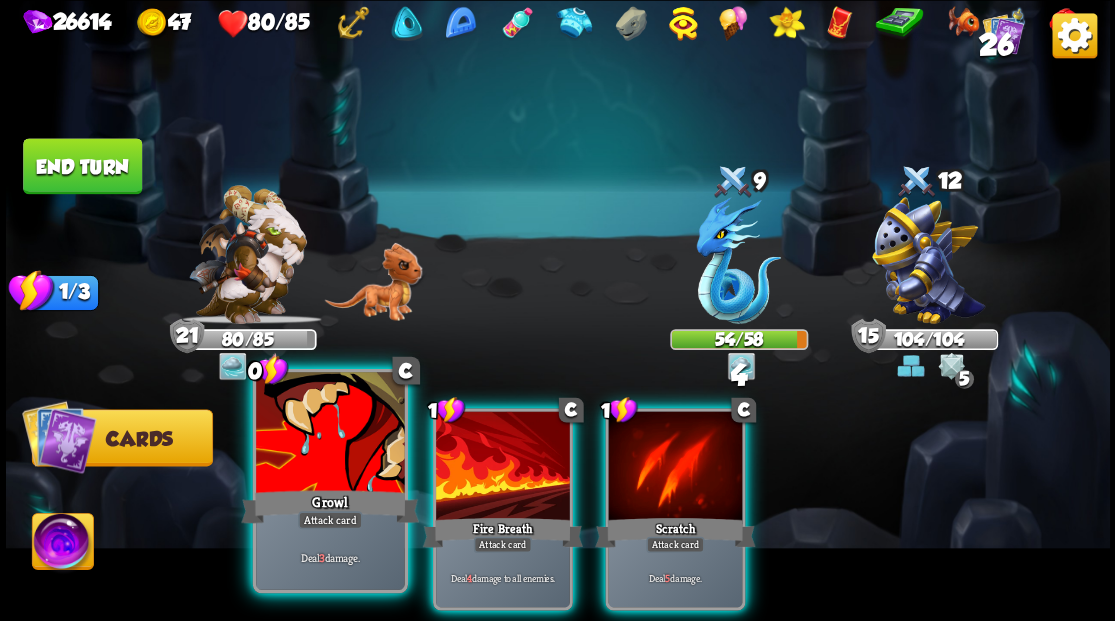 click at bounding box center (330, 434) 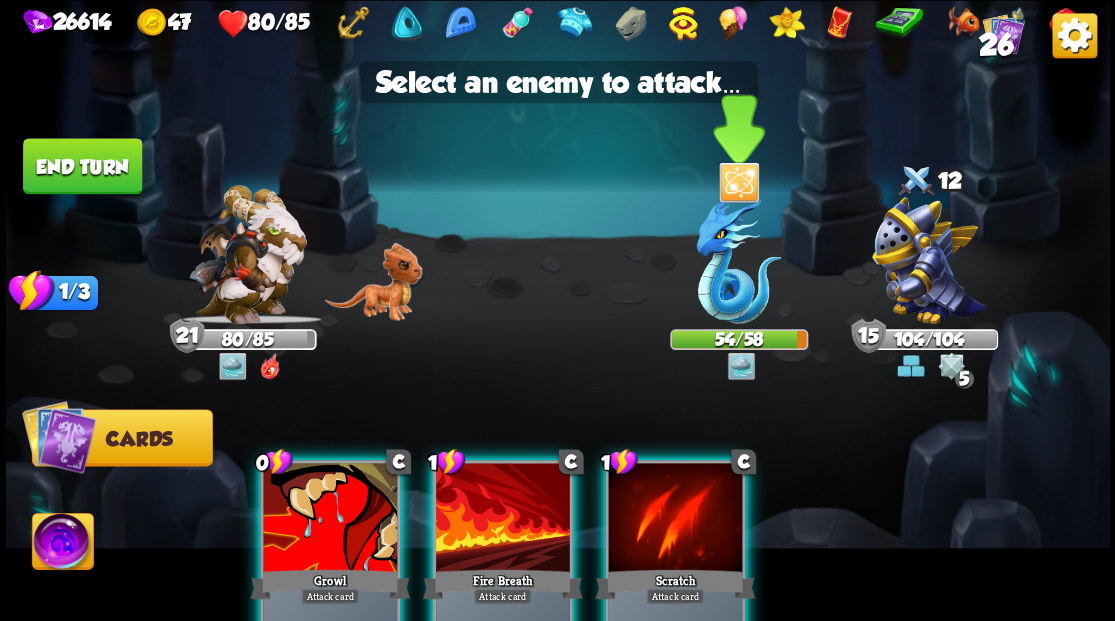 click at bounding box center (738, 260) 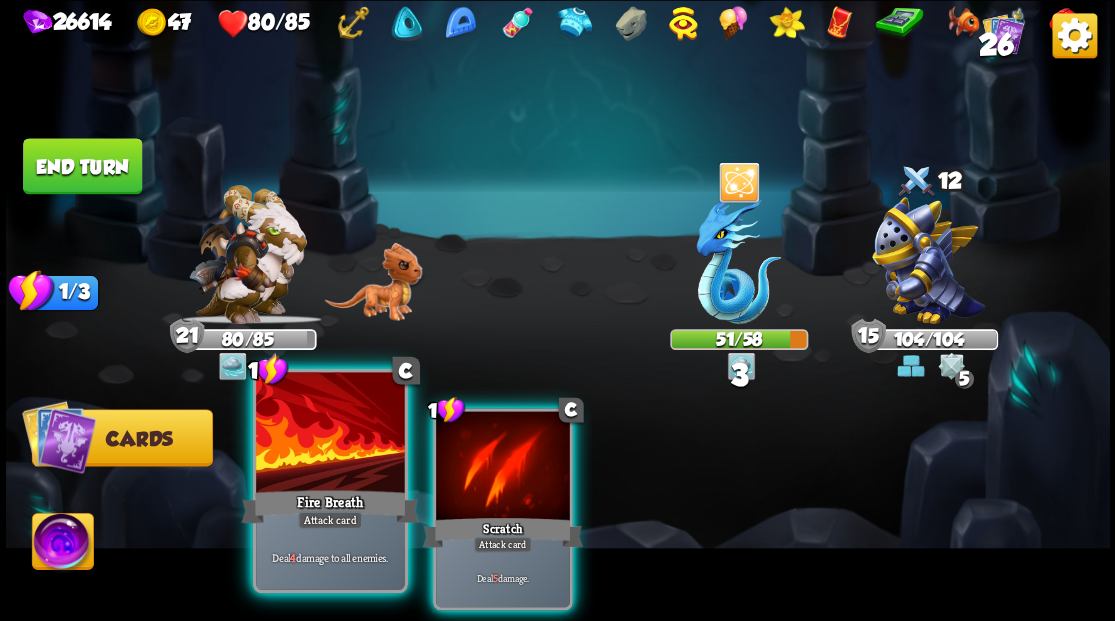 click at bounding box center (330, 434) 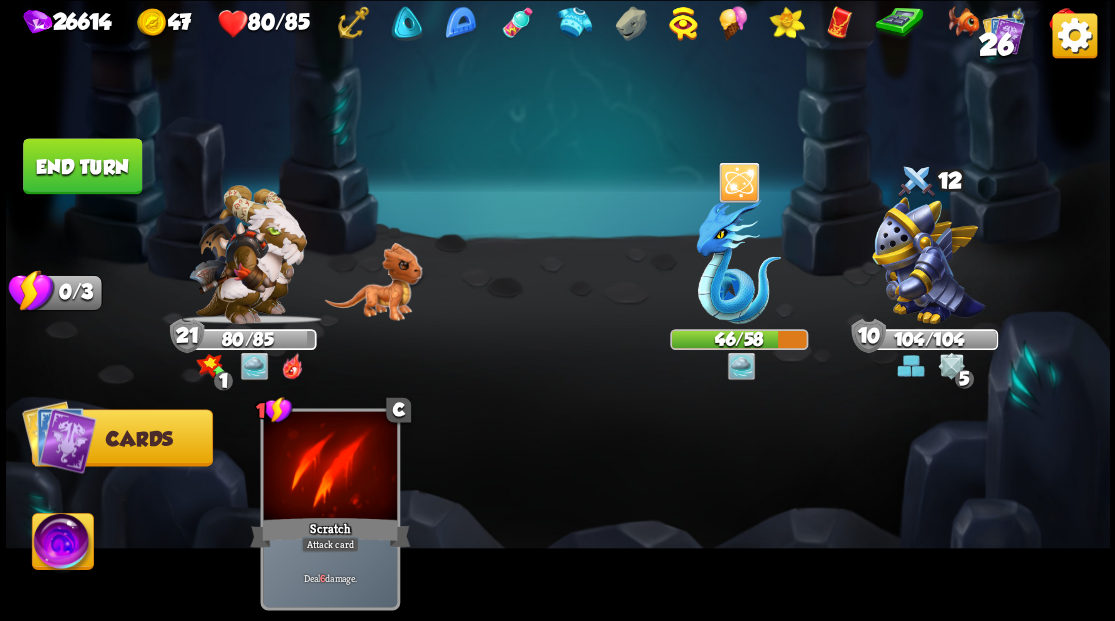 drag, startPoint x: 46, startPoint y: 540, endPoint x: 66, endPoint y: 543, distance: 20.22375 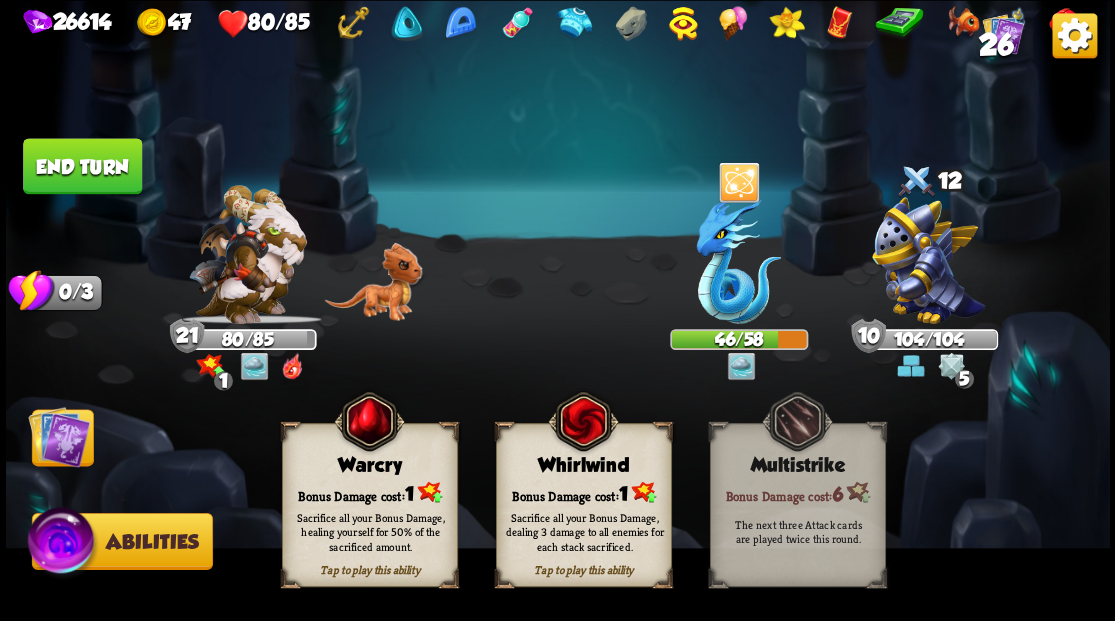 drag, startPoint x: 367, startPoint y: 482, endPoint x: 354, endPoint y: 472, distance: 16.40122 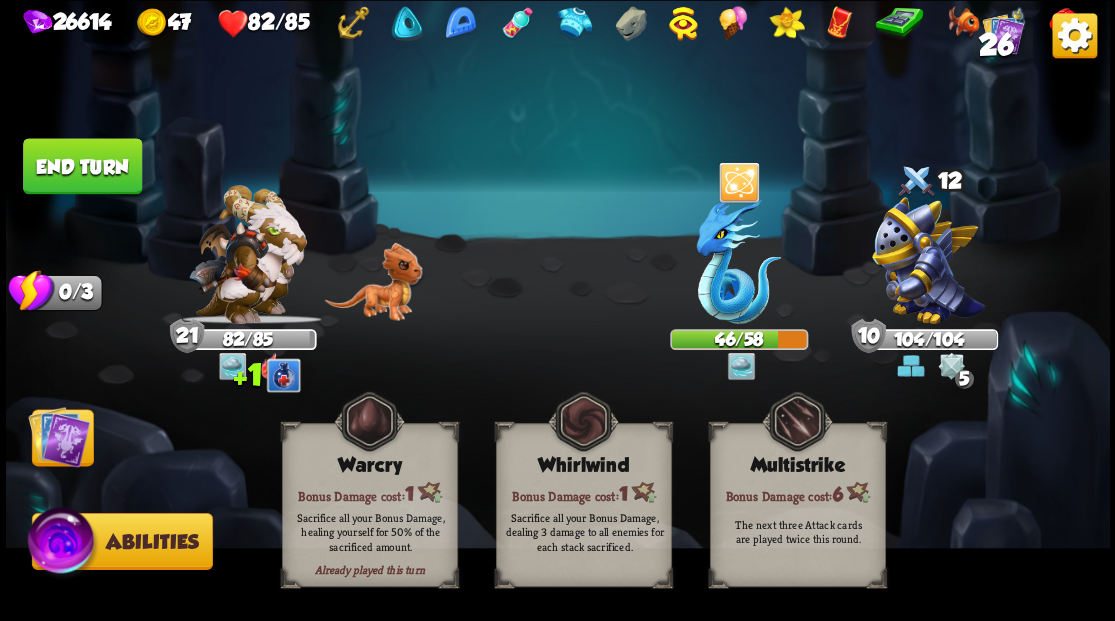 click on "End turn" at bounding box center (82, 166) 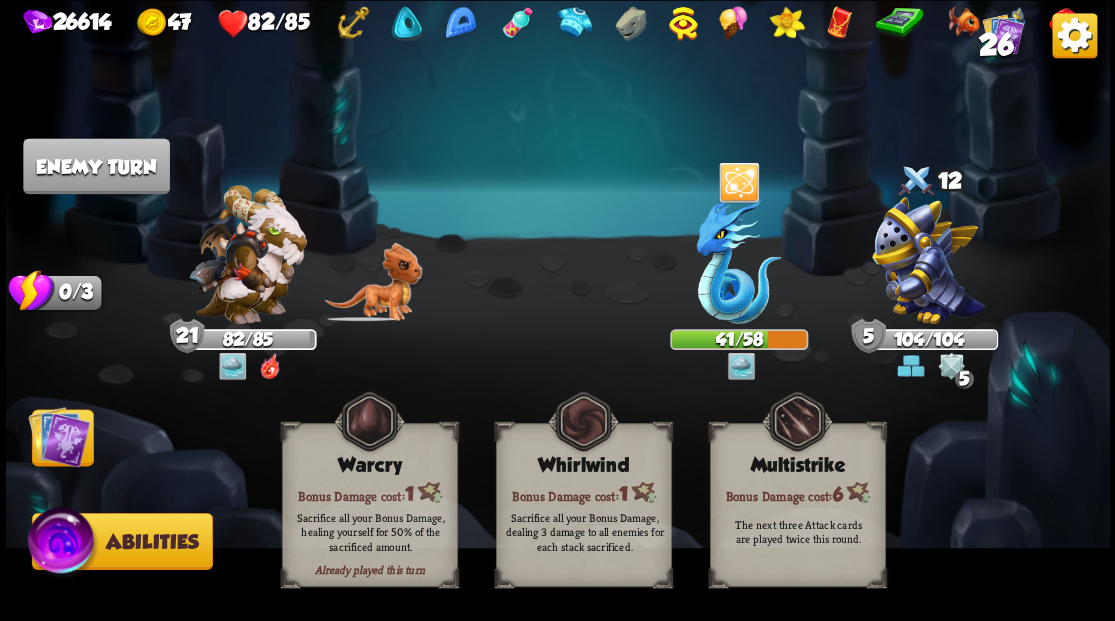 click at bounding box center (59, 436) 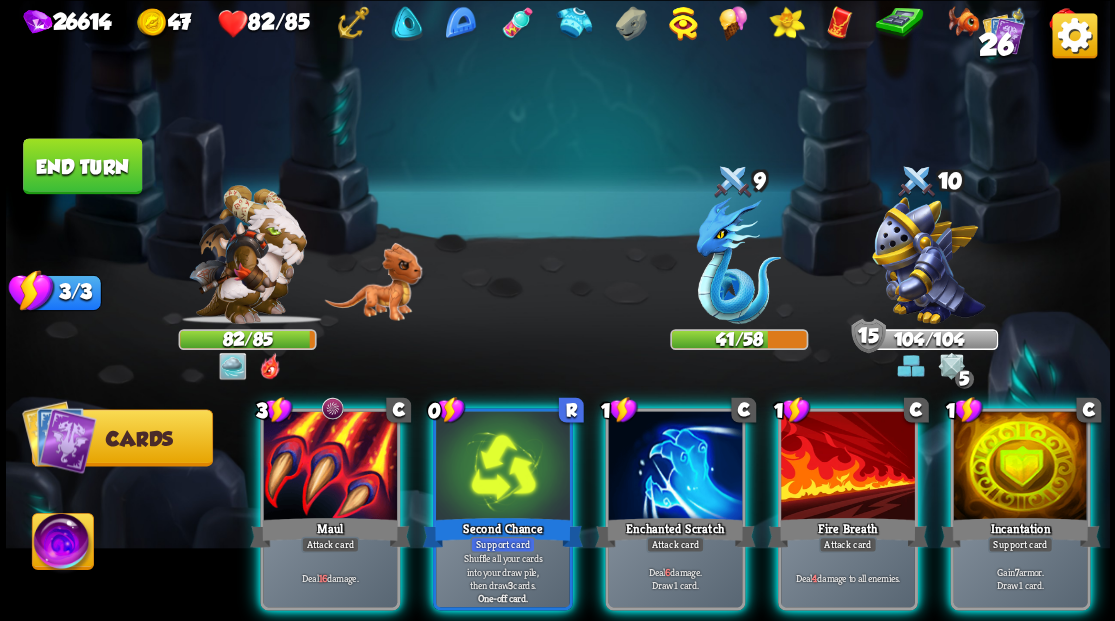 click at bounding box center (1020, 467) 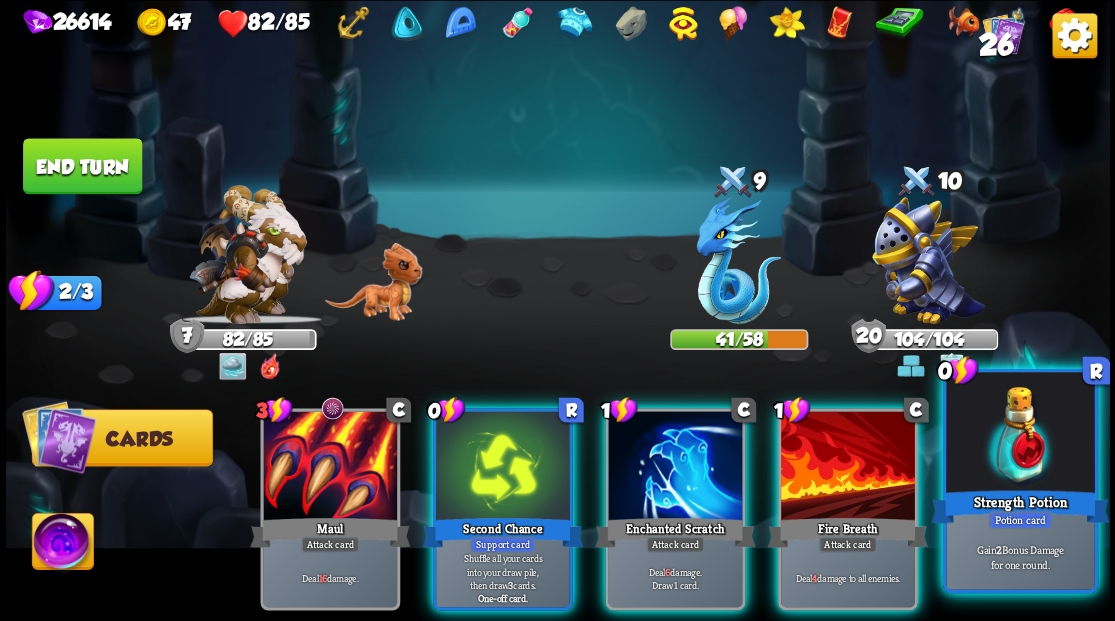 click at bounding box center [1020, 434] 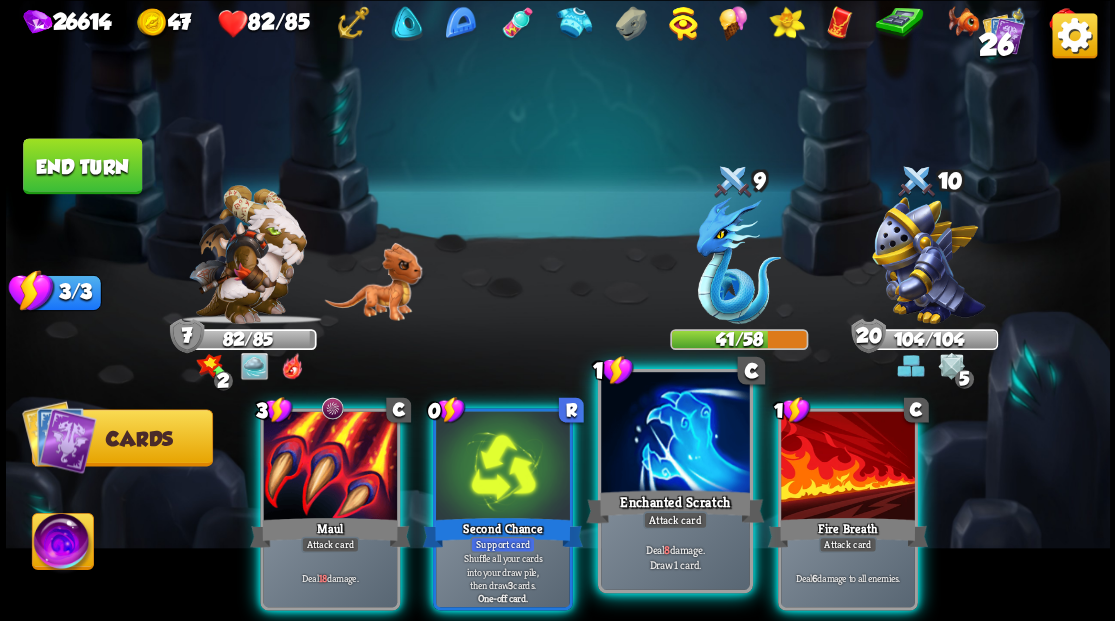 click at bounding box center [675, 434] 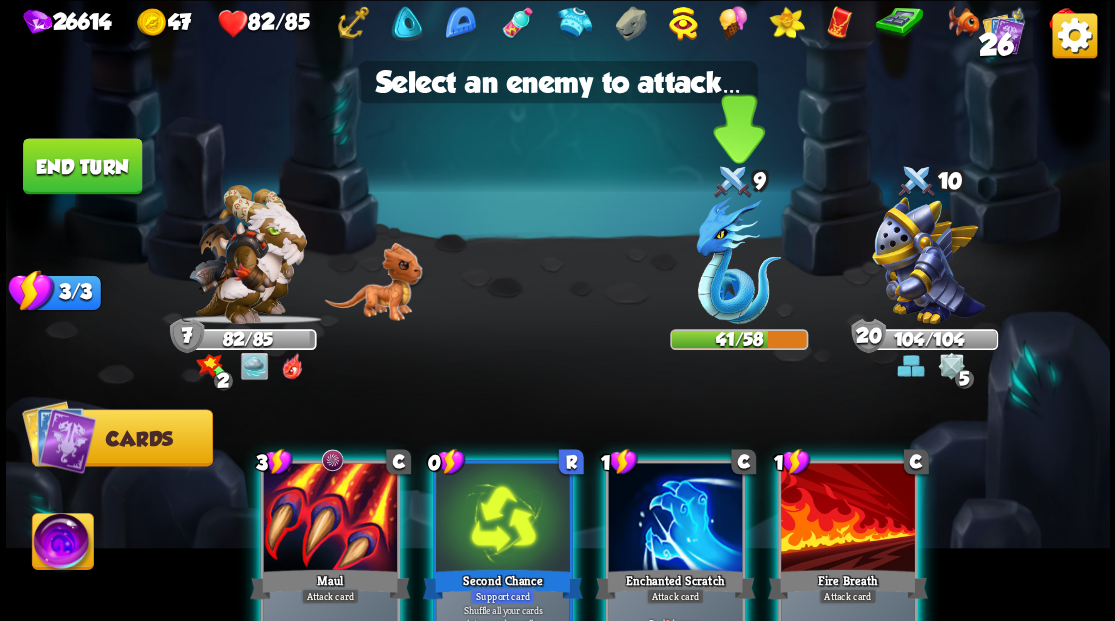 click at bounding box center (738, 260) 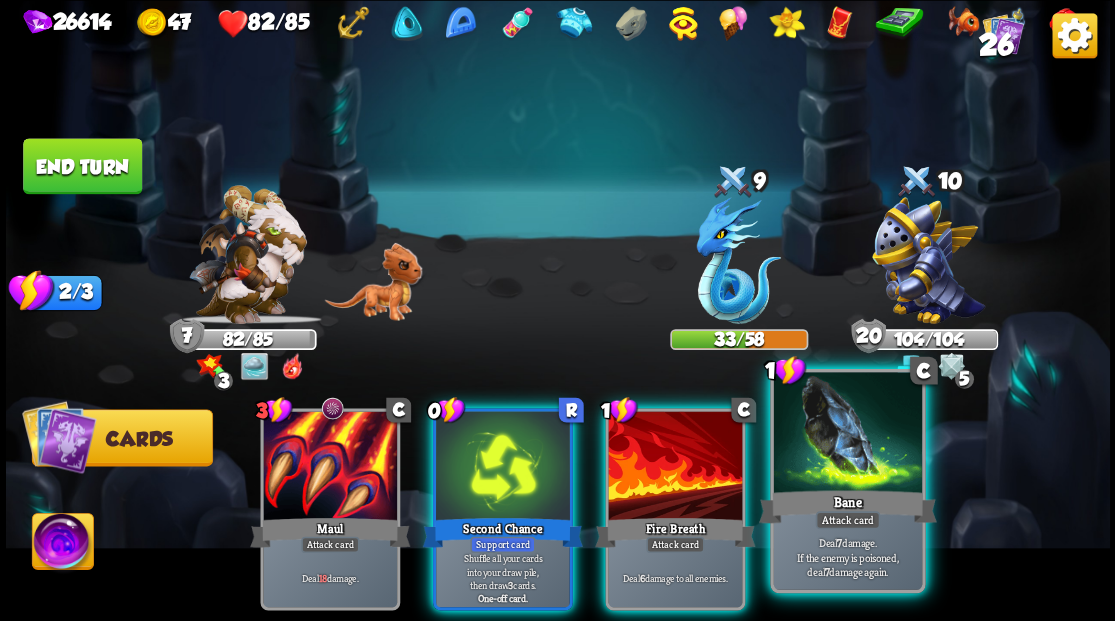 click on "Bane" at bounding box center (847, 506) 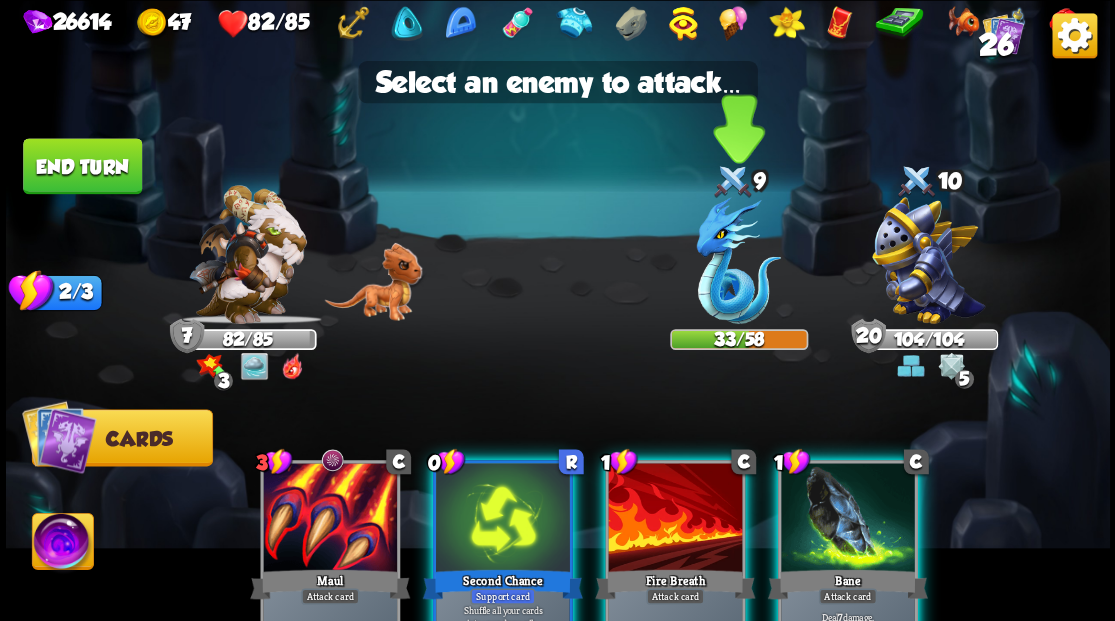 click at bounding box center [738, 260] 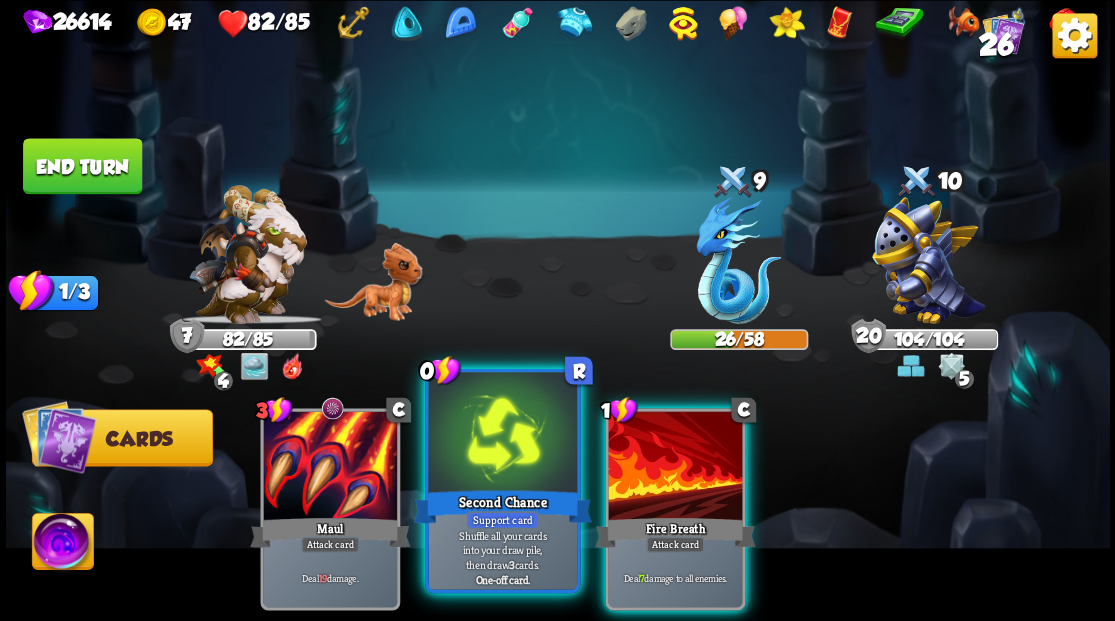 click at bounding box center (502, 434) 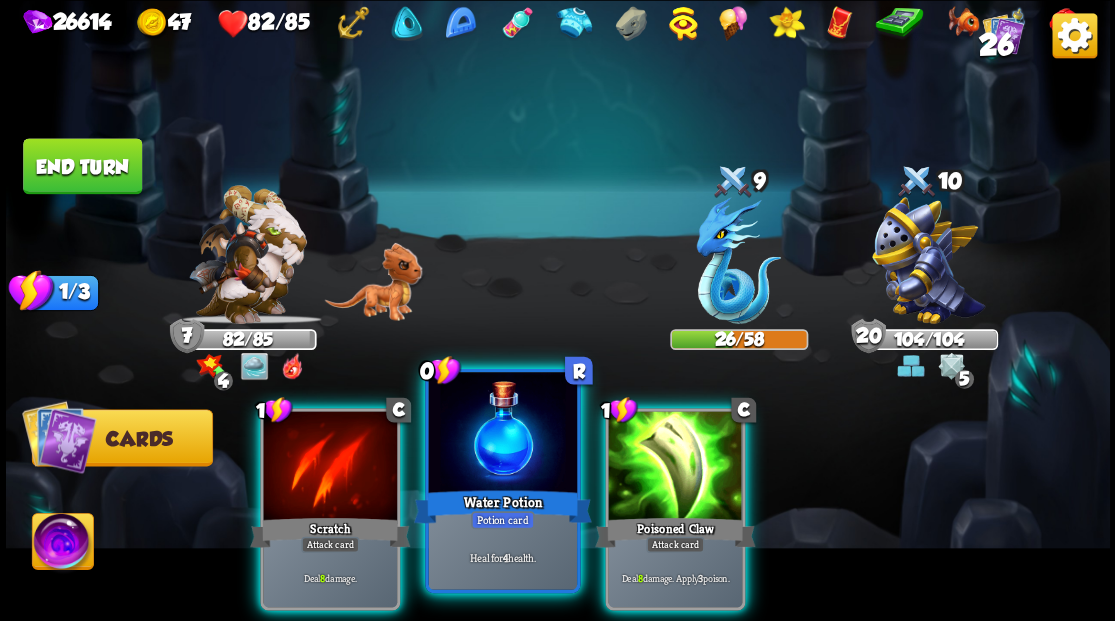 click at bounding box center [502, 434] 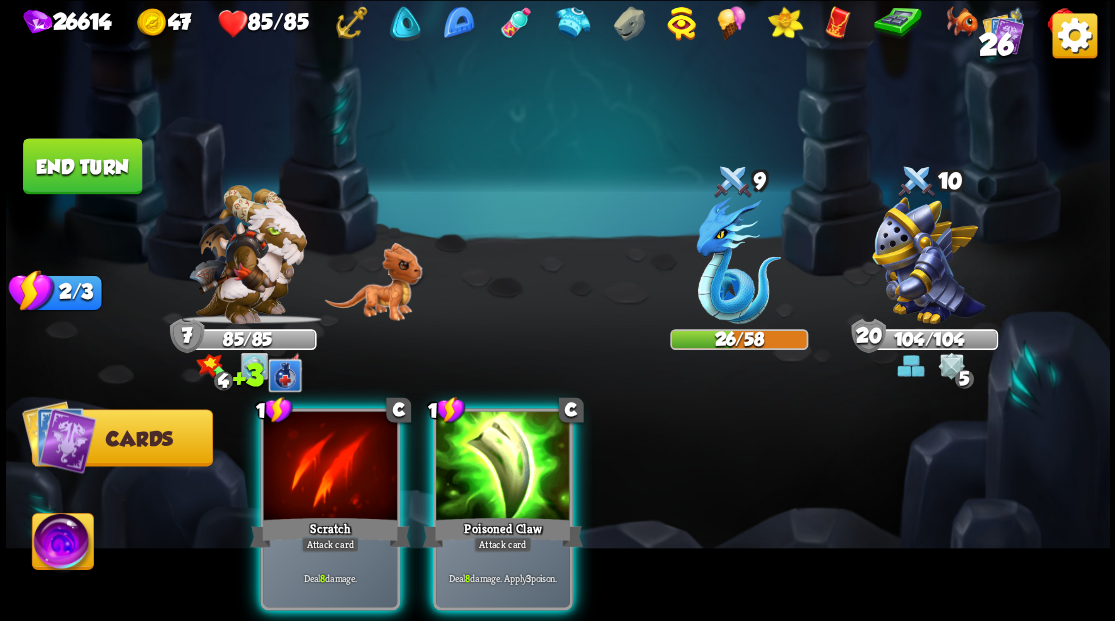 click at bounding box center [503, 467] 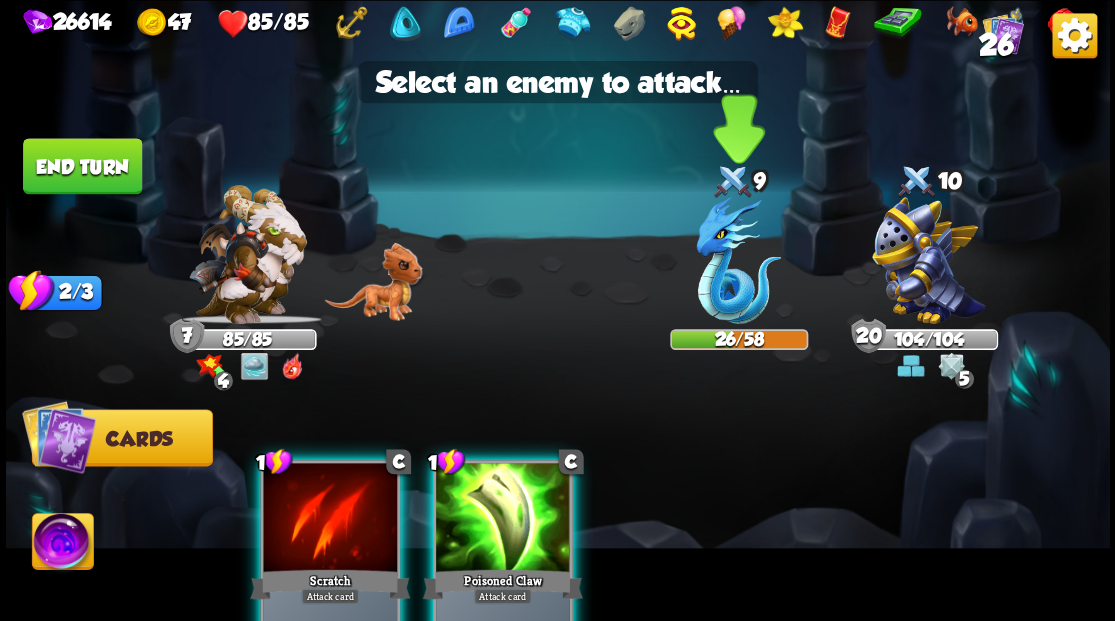 drag, startPoint x: 732, startPoint y: 282, endPoint x: 722, endPoint y: 280, distance: 10.198039 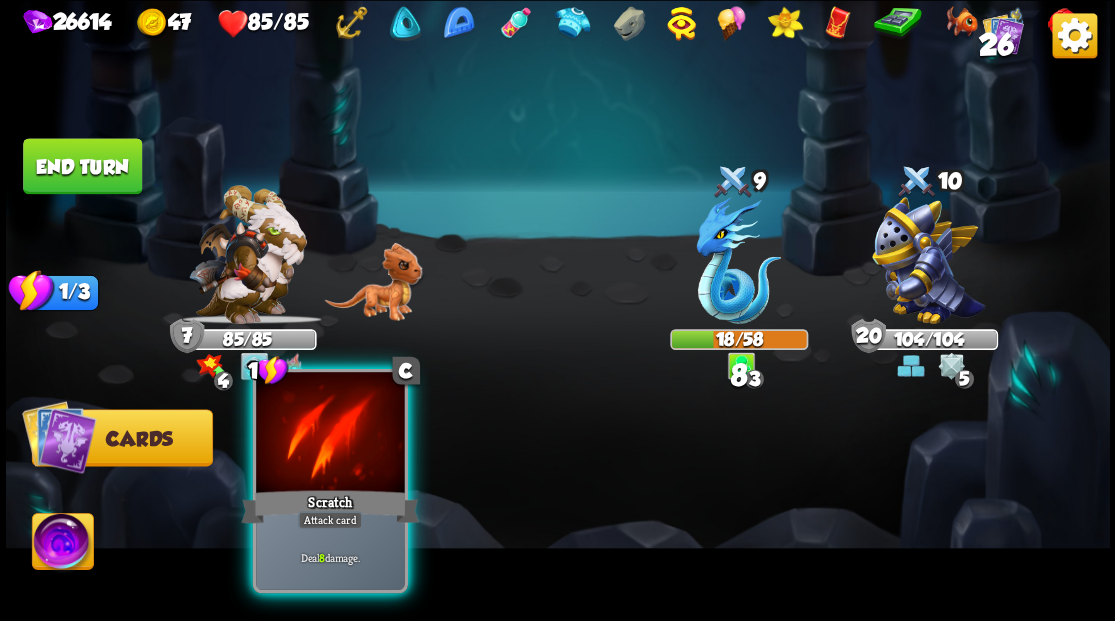 drag, startPoint x: 294, startPoint y: 449, endPoint x: 330, endPoint y: 434, distance: 39 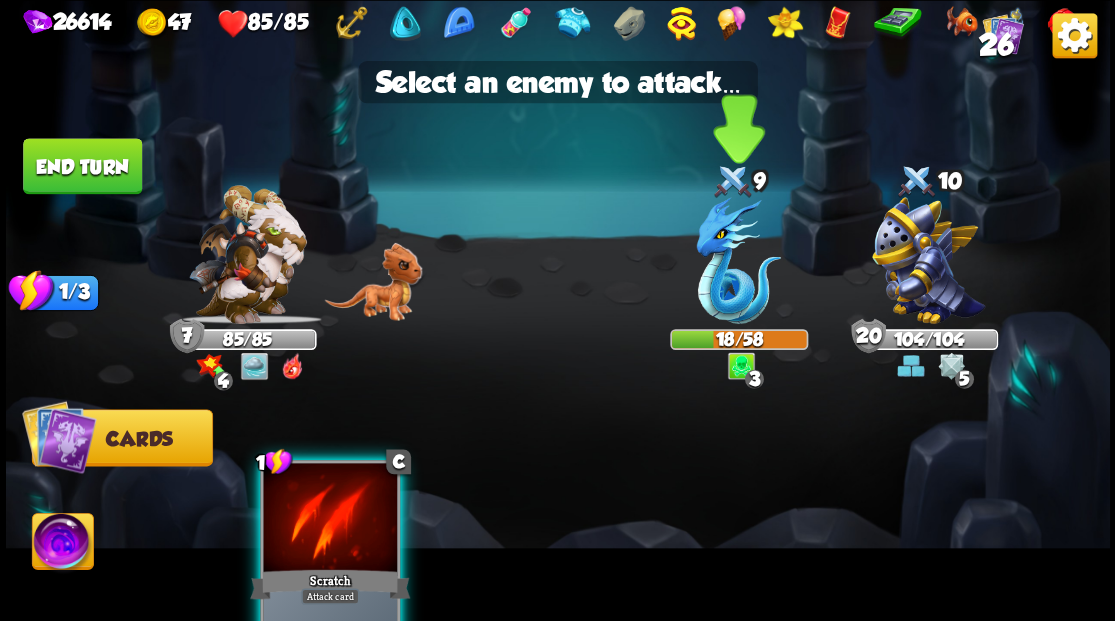 click at bounding box center [738, 260] 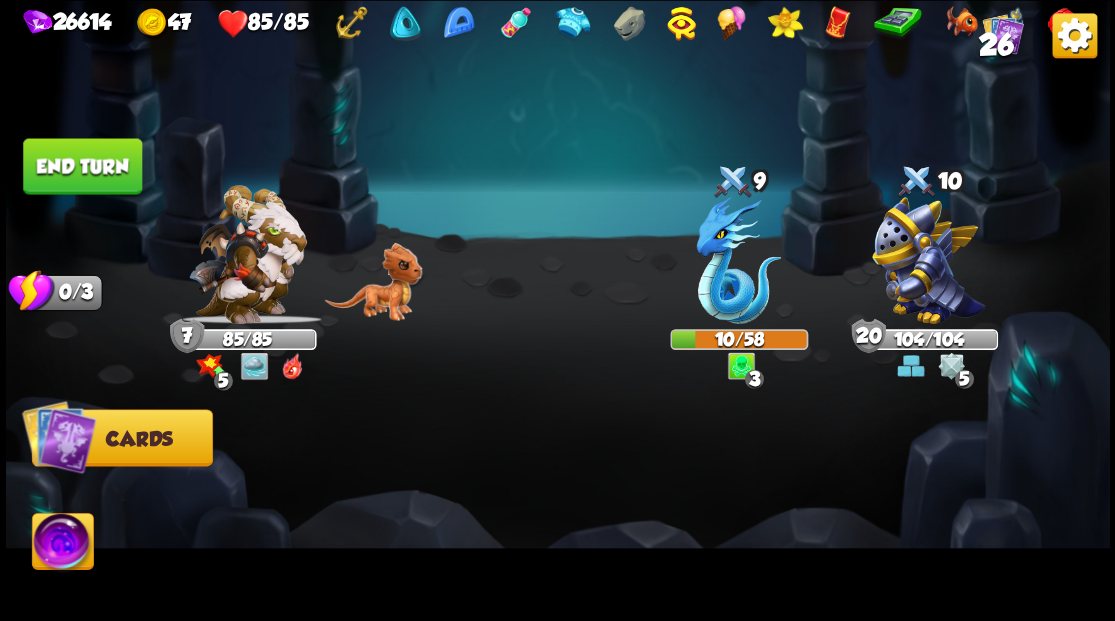 click on "End turn" at bounding box center (82, 166) 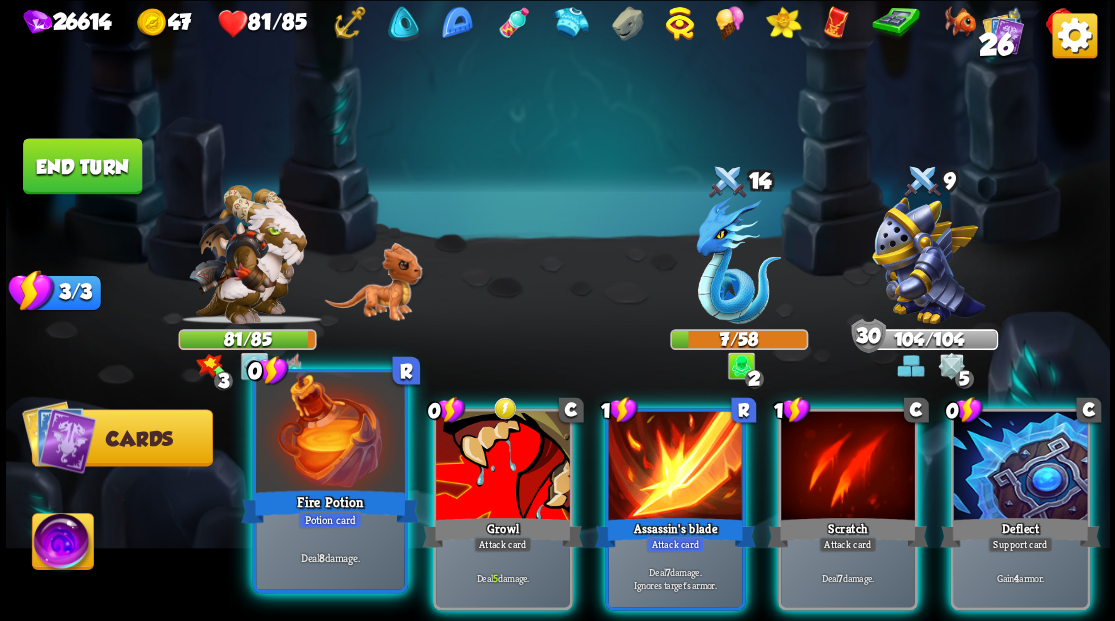click at bounding box center (330, 434) 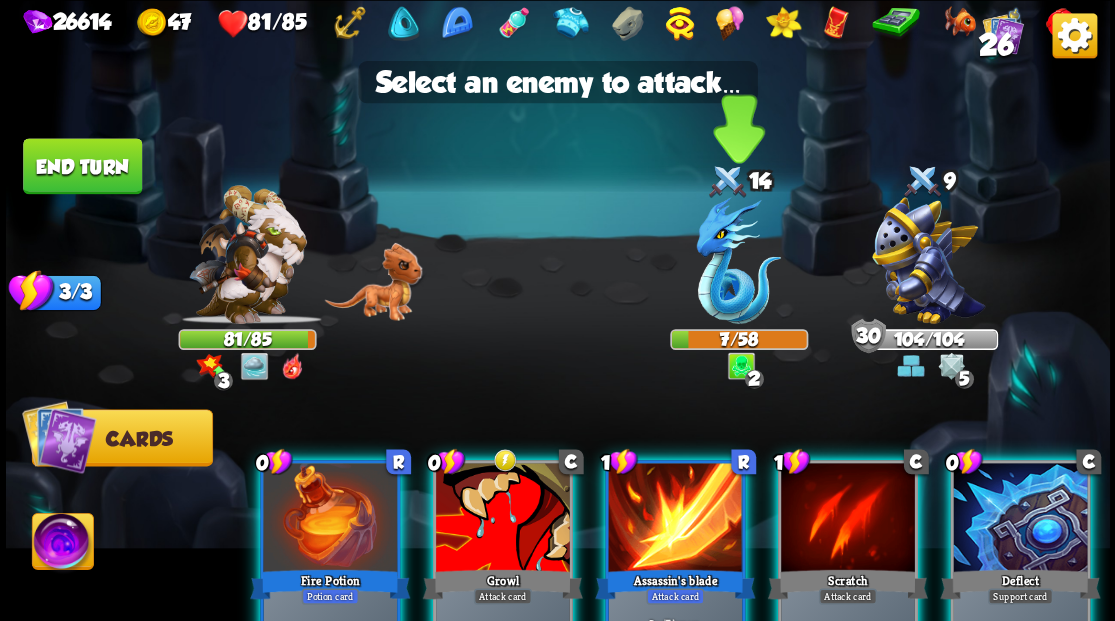 click at bounding box center (738, 260) 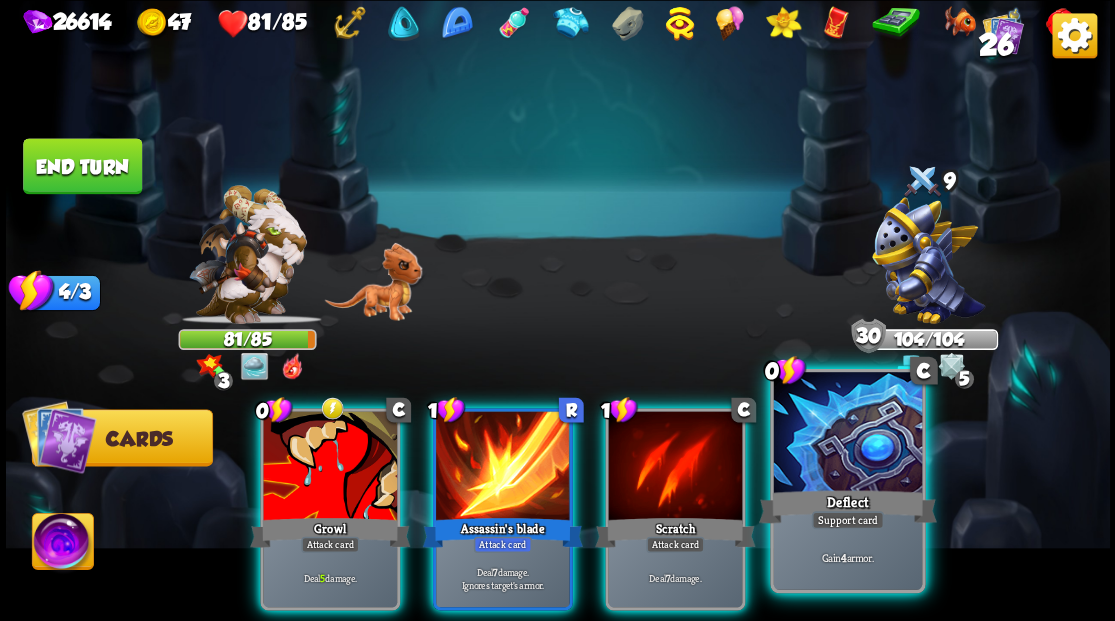 click at bounding box center [847, 434] 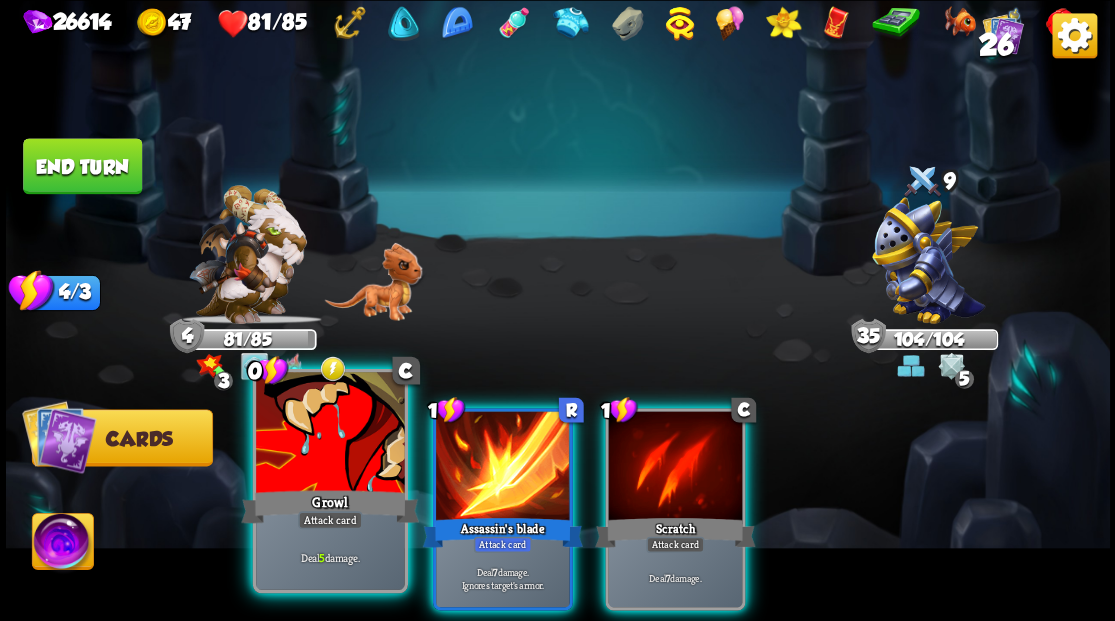 click at bounding box center (330, 434) 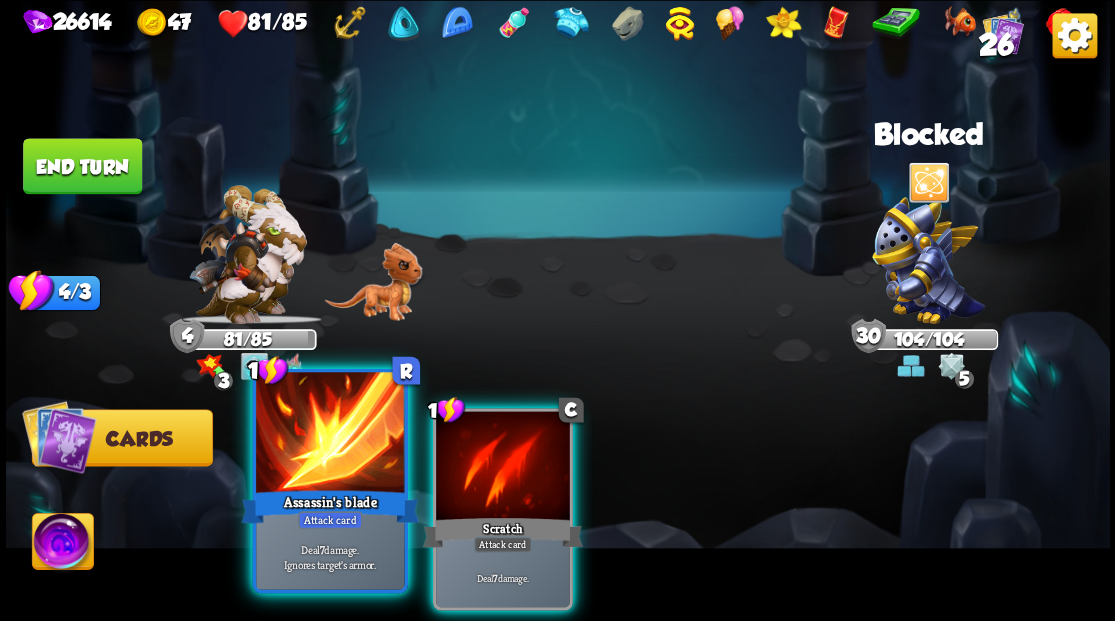 click at bounding box center (330, 434) 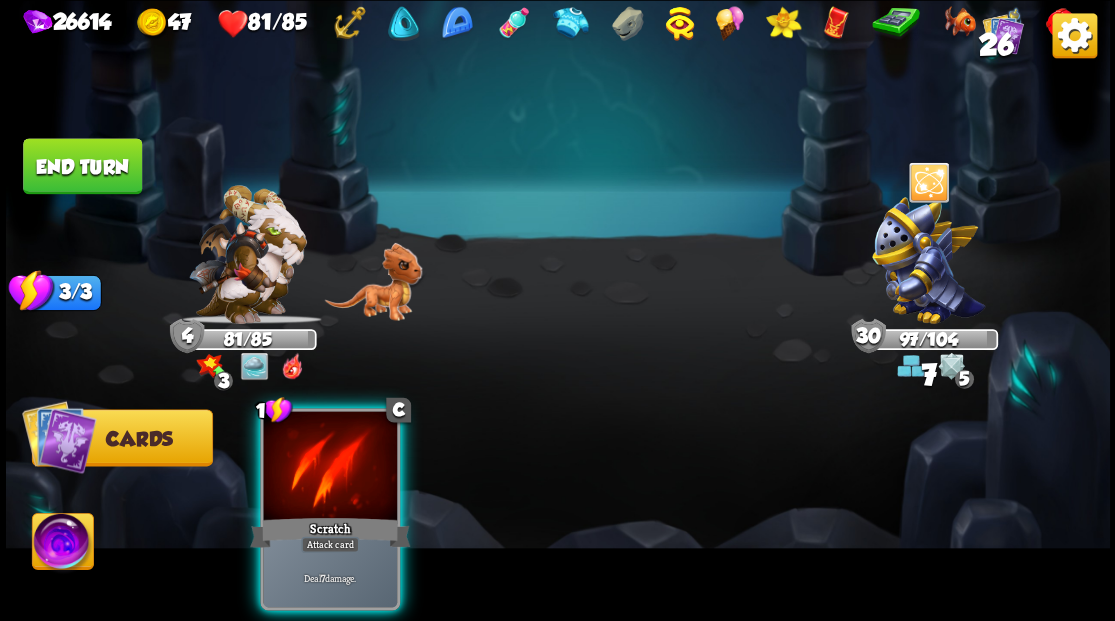 click at bounding box center (330, 467) 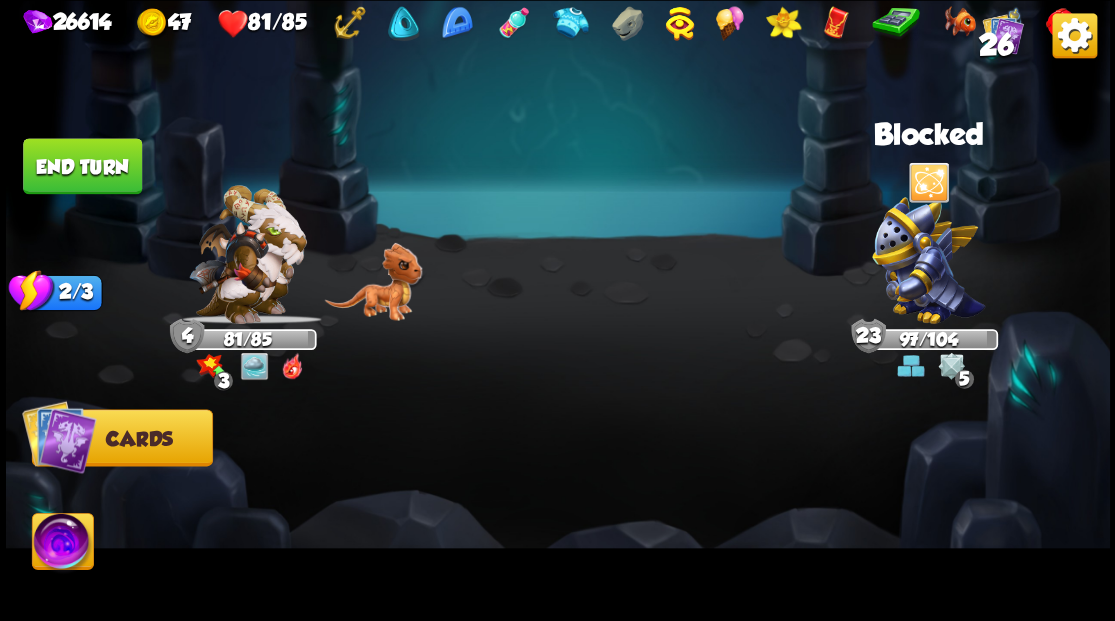 click at bounding box center (62, 544) 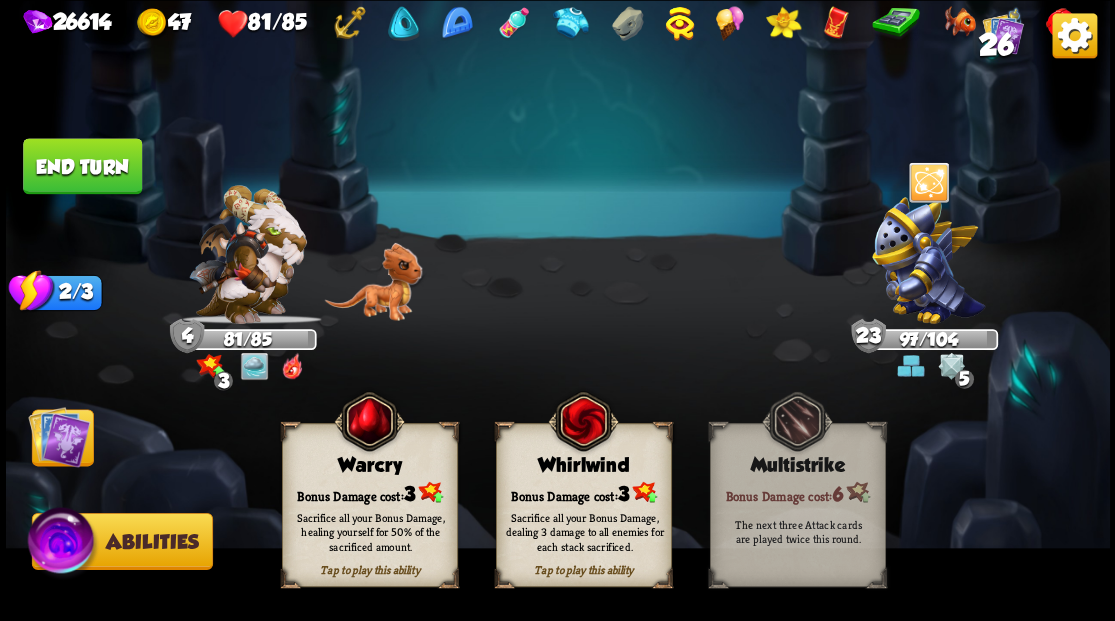 click on "Warcry" at bounding box center (369, 465) 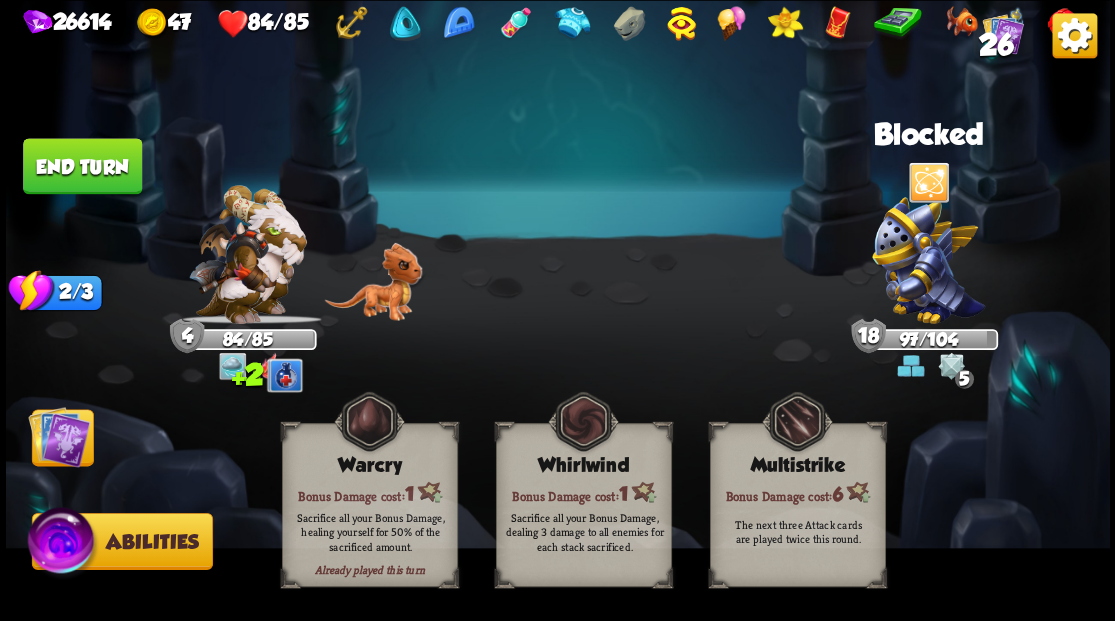 drag, startPoint x: 75, startPoint y: 440, endPoint x: 98, endPoint y: 388, distance: 56.859474 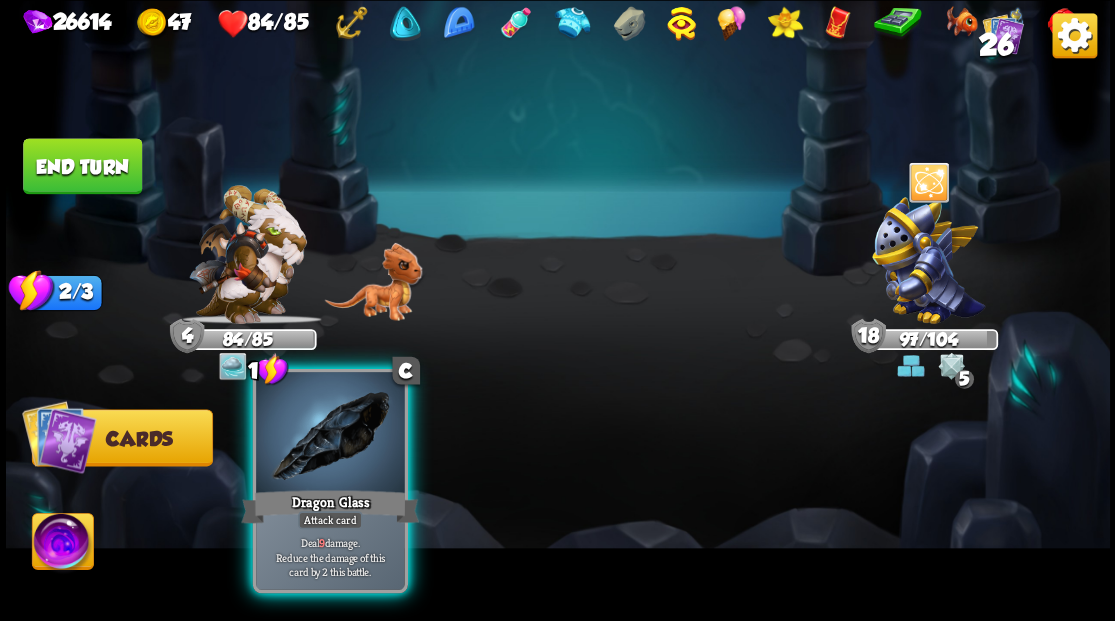 drag, startPoint x: 340, startPoint y: 488, endPoint x: 353, endPoint y: 464, distance: 27.294687 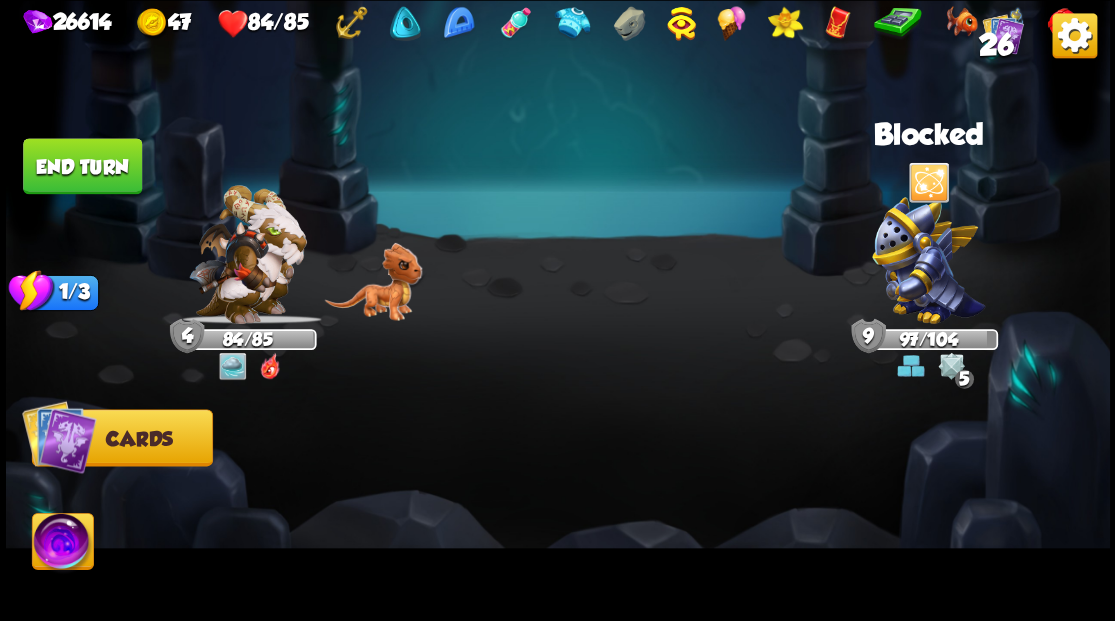 click on "End turn" at bounding box center (82, 166) 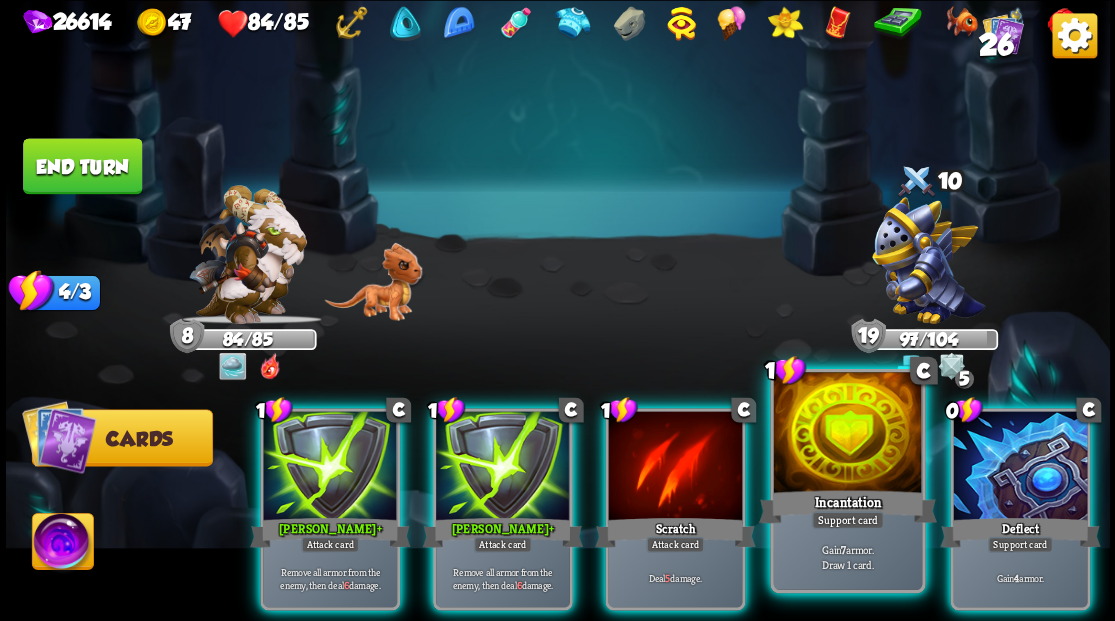 click at bounding box center [847, 434] 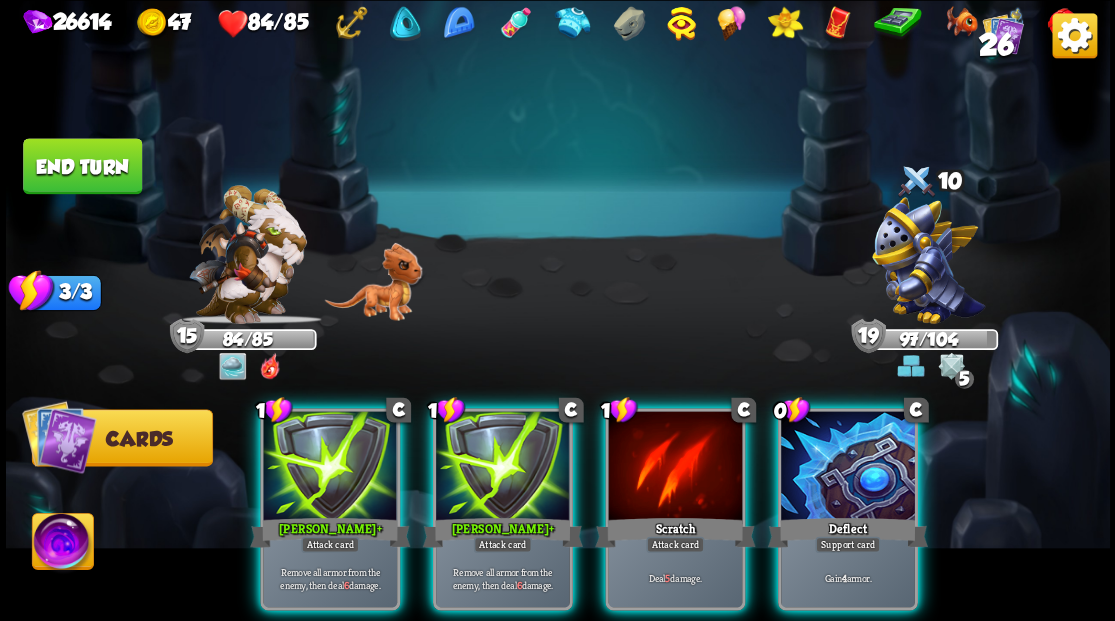 click at bounding box center (848, 467) 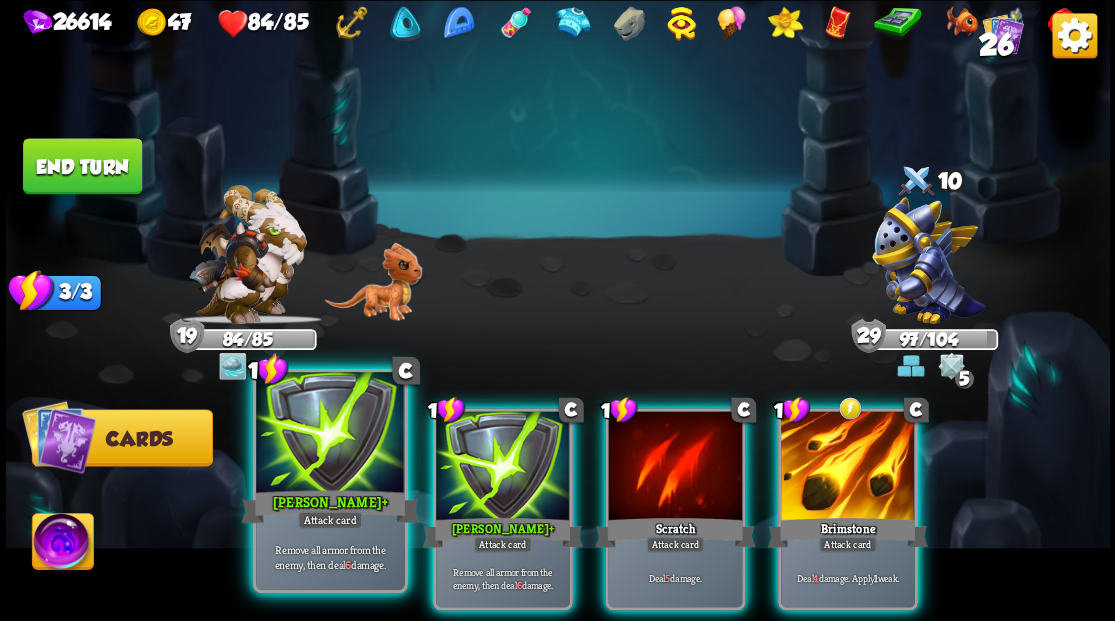 click at bounding box center (330, 434) 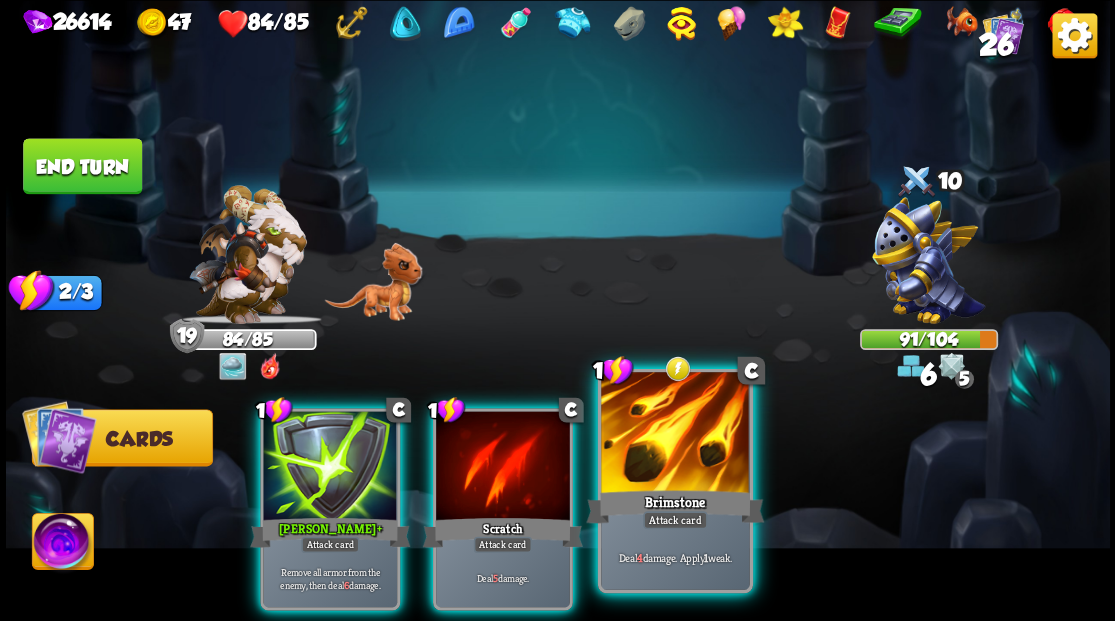 click at bounding box center (675, 434) 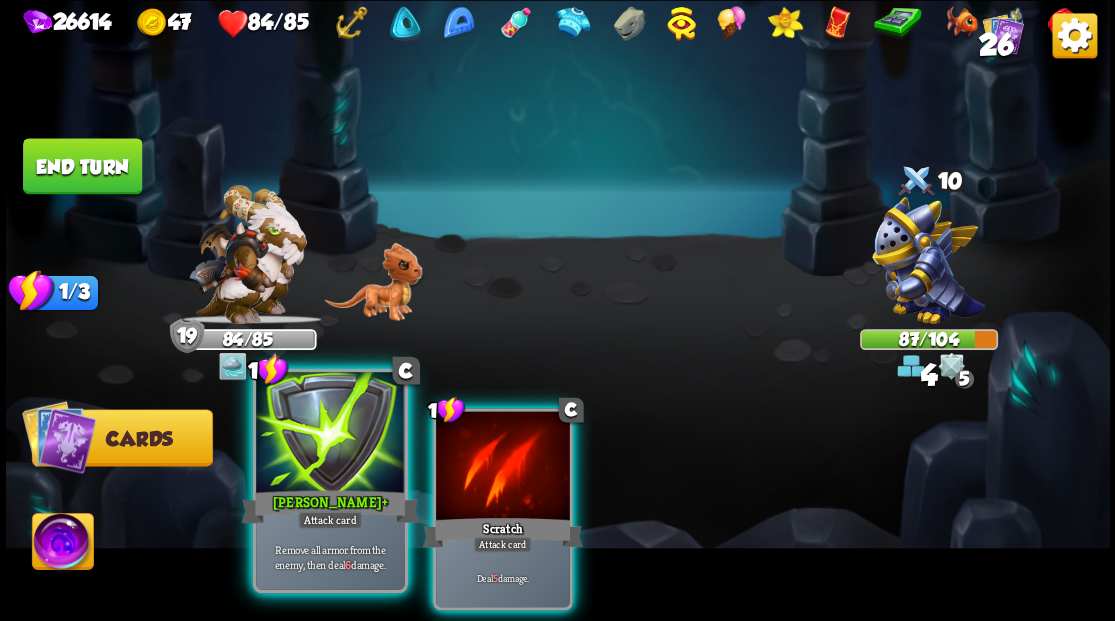 click at bounding box center [330, 434] 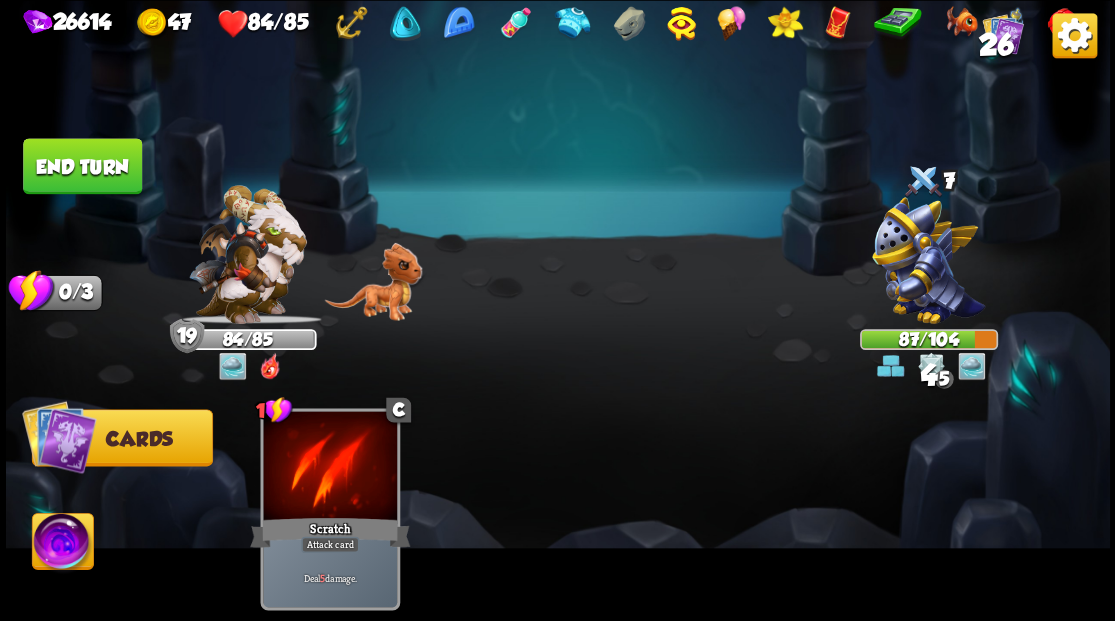 click at bounding box center [330, 467] 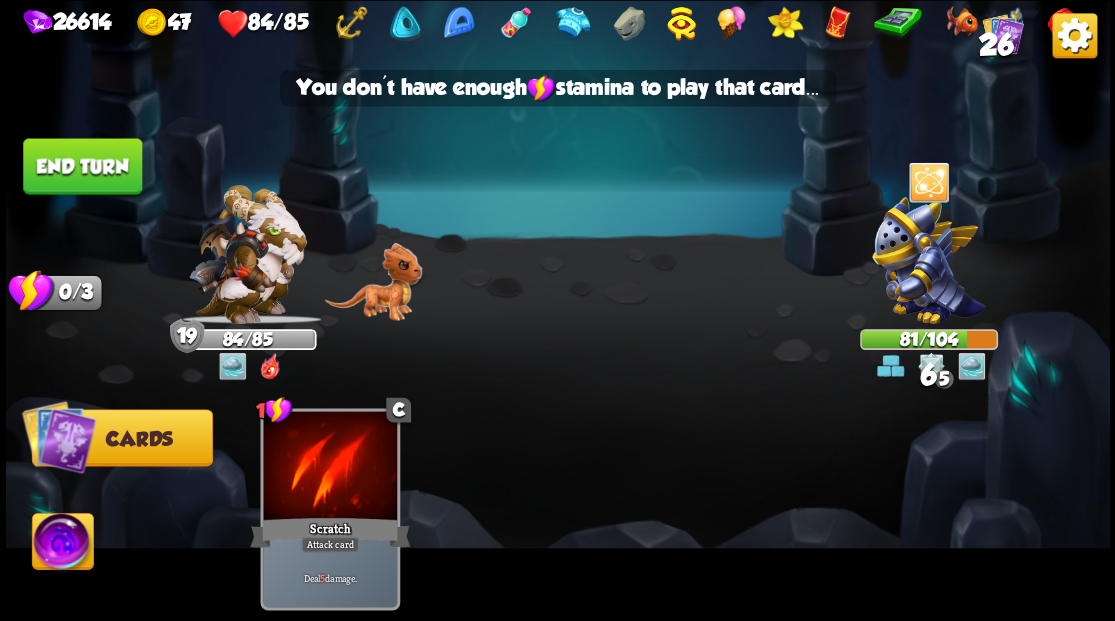 click on "End turn" at bounding box center (82, 166) 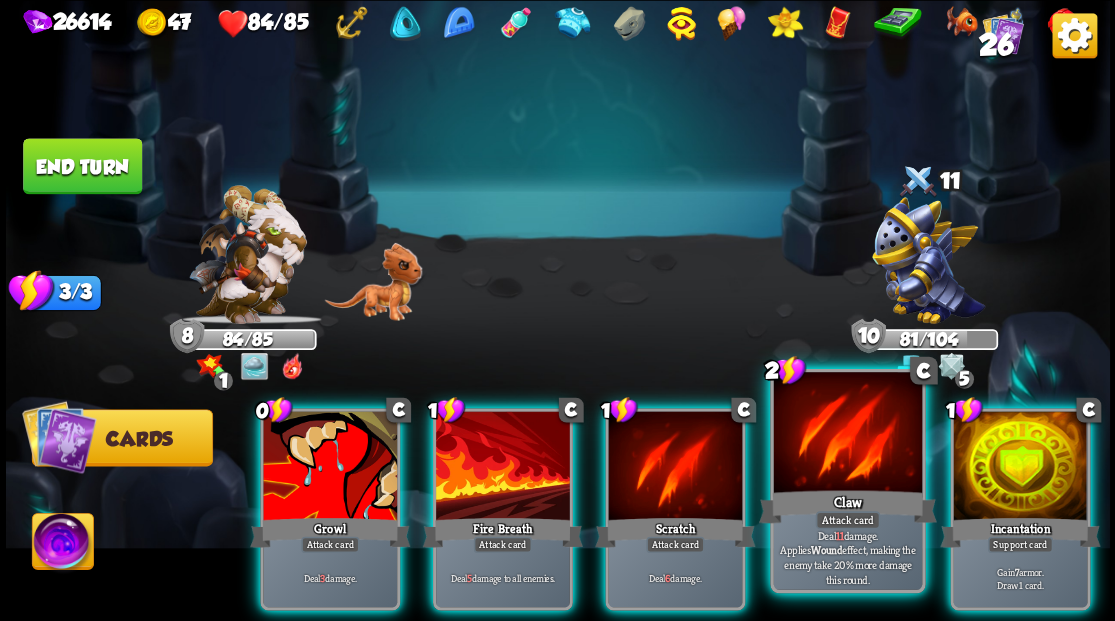 click at bounding box center [847, 434] 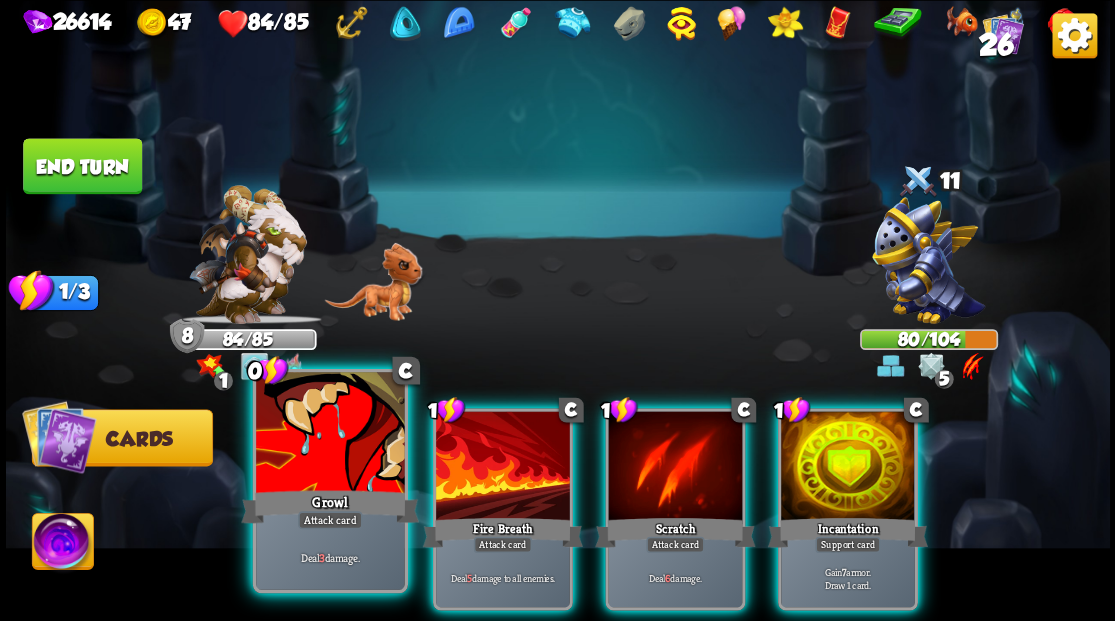 click at bounding box center (330, 434) 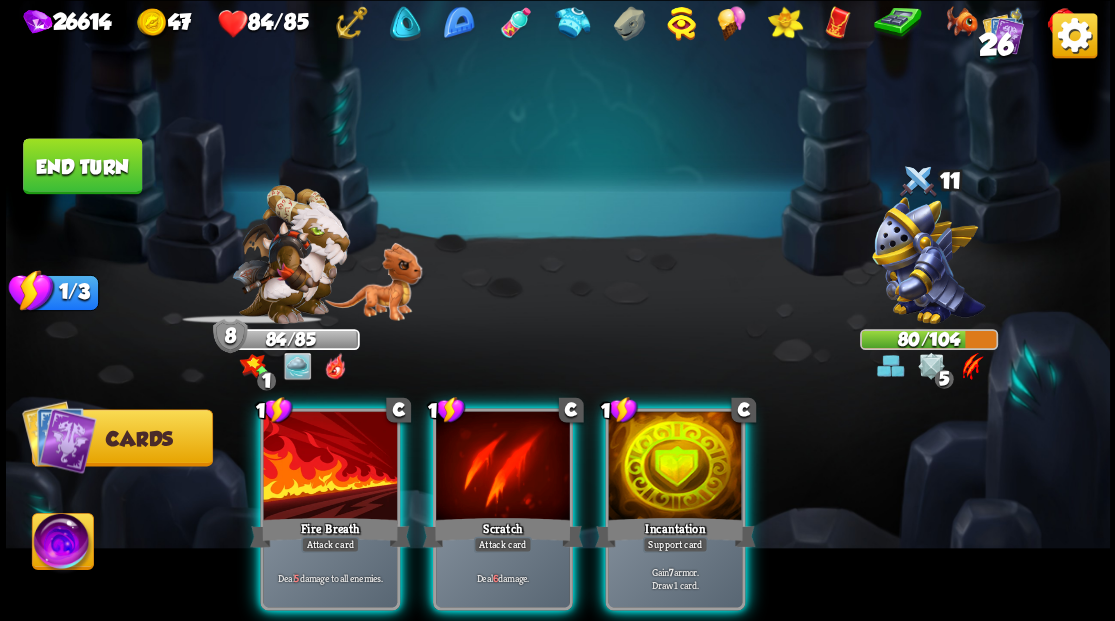 click at bounding box center (330, 467) 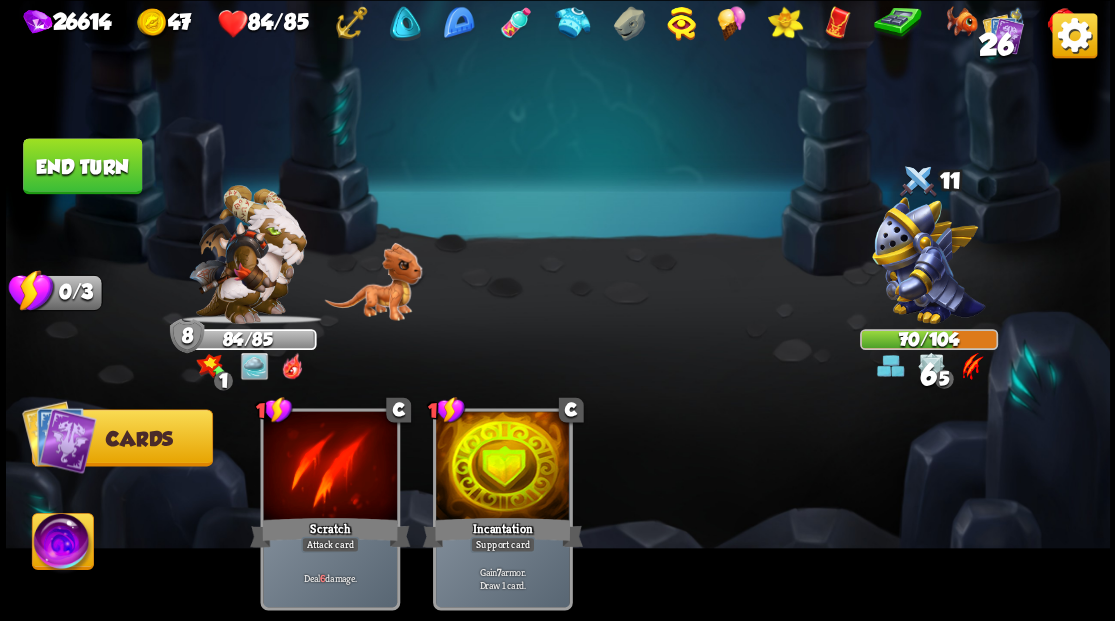 click on "End turn" at bounding box center (82, 166) 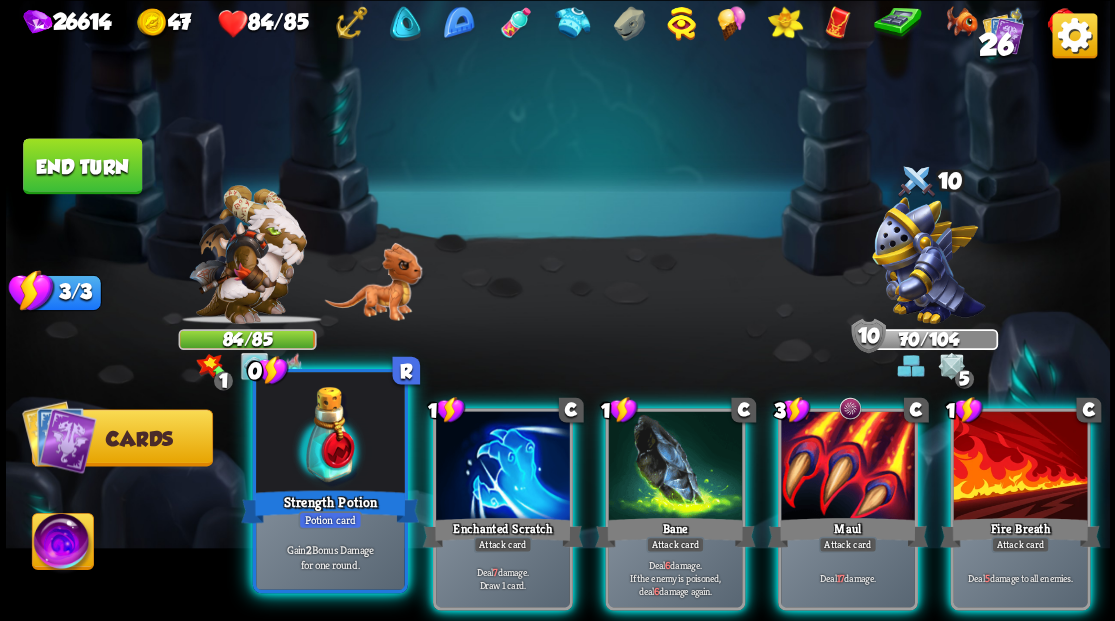 click at bounding box center [330, 434] 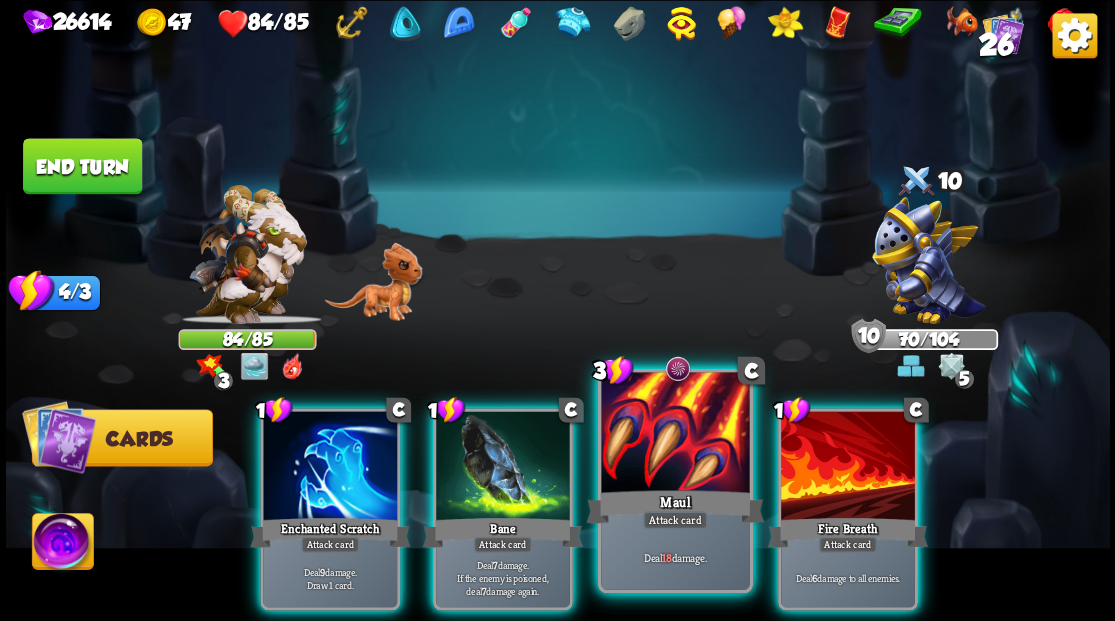 click at bounding box center (675, 434) 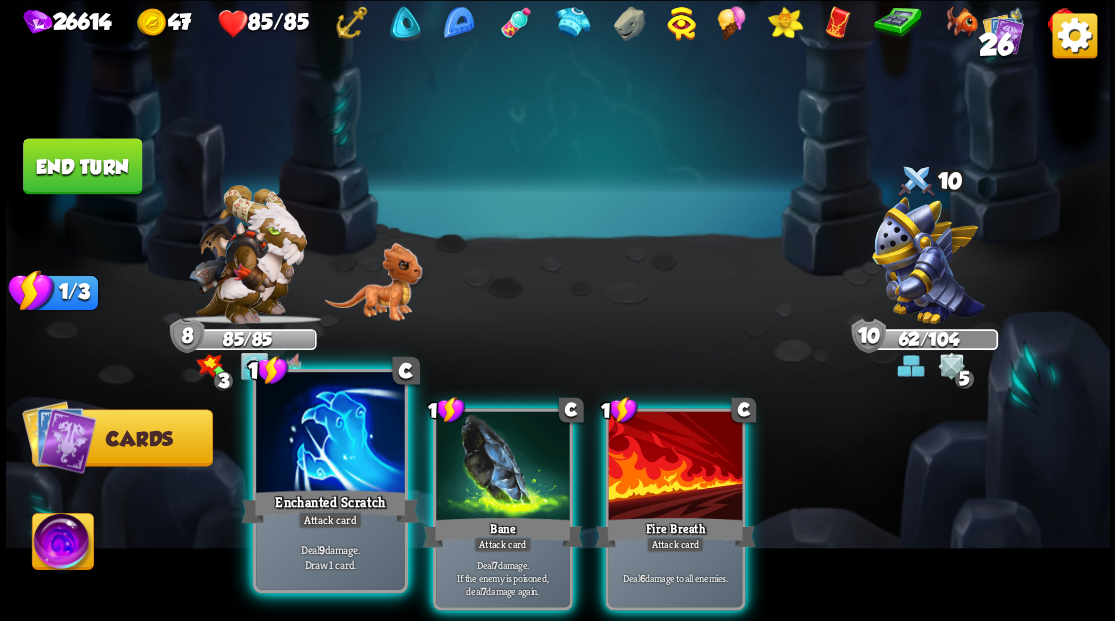 click at bounding box center [330, 434] 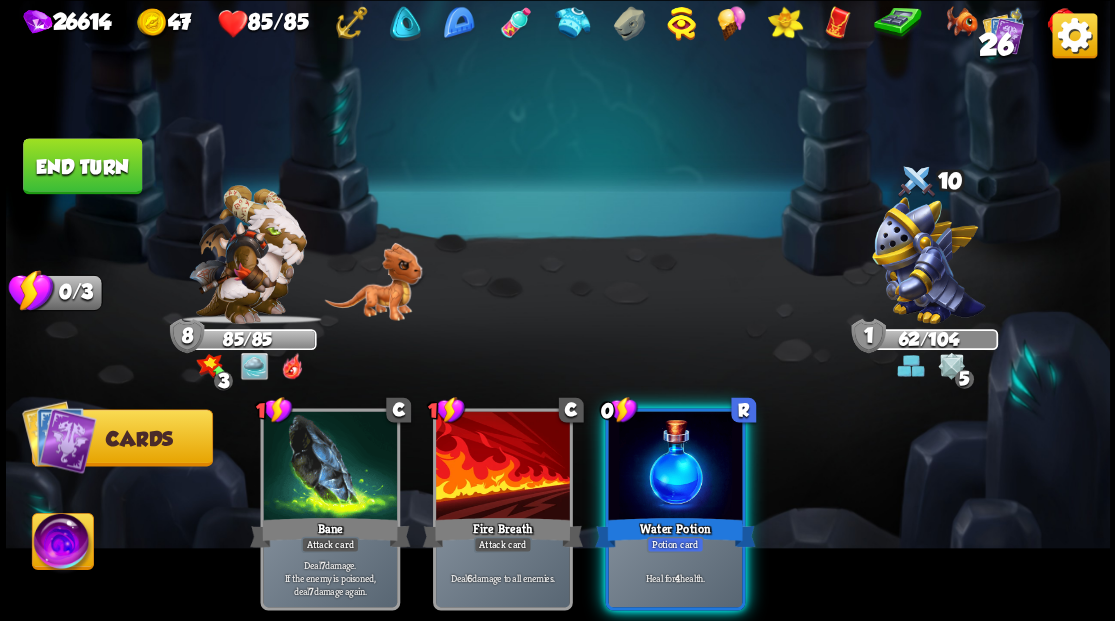 drag, startPoint x: 685, startPoint y: 457, endPoint x: 631, endPoint y: 390, distance: 86.05231 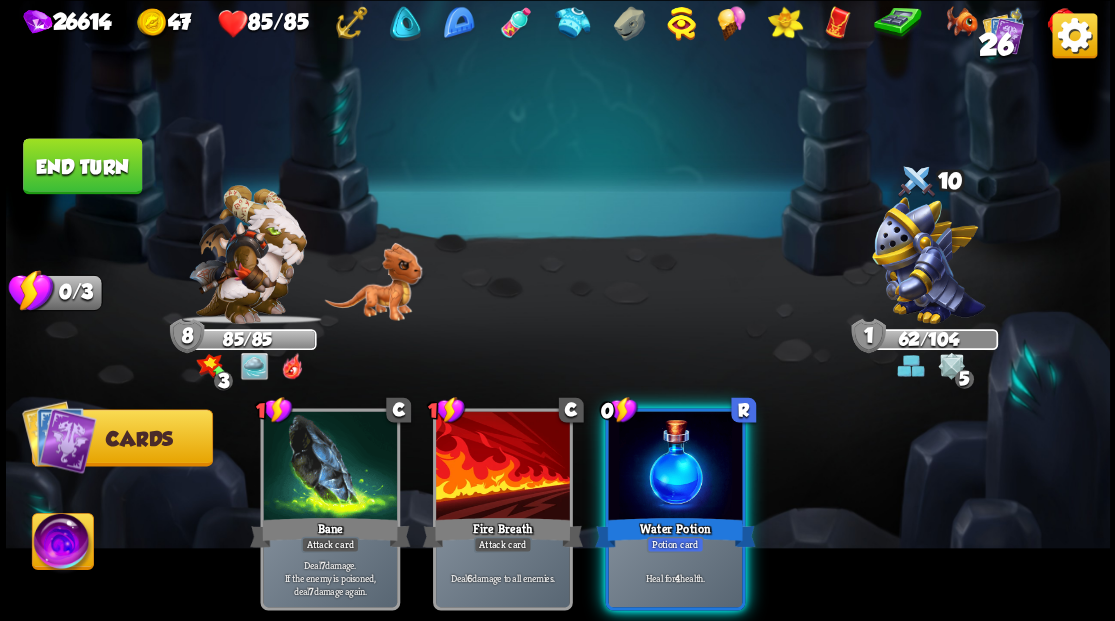click at bounding box center (675, 467) 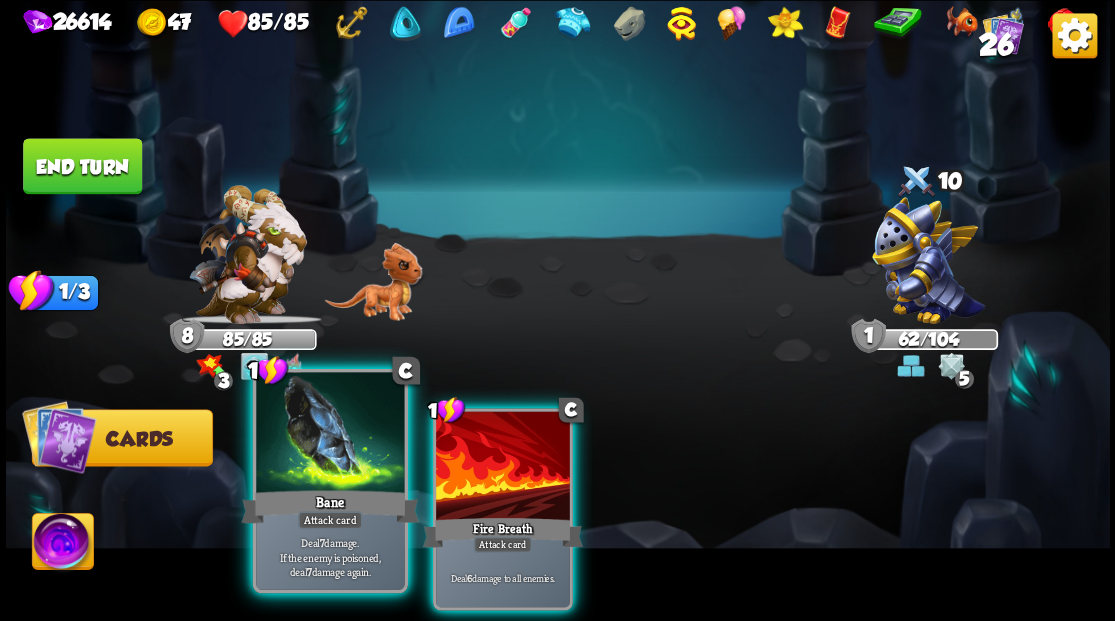 click at bounding box center [330, 434] 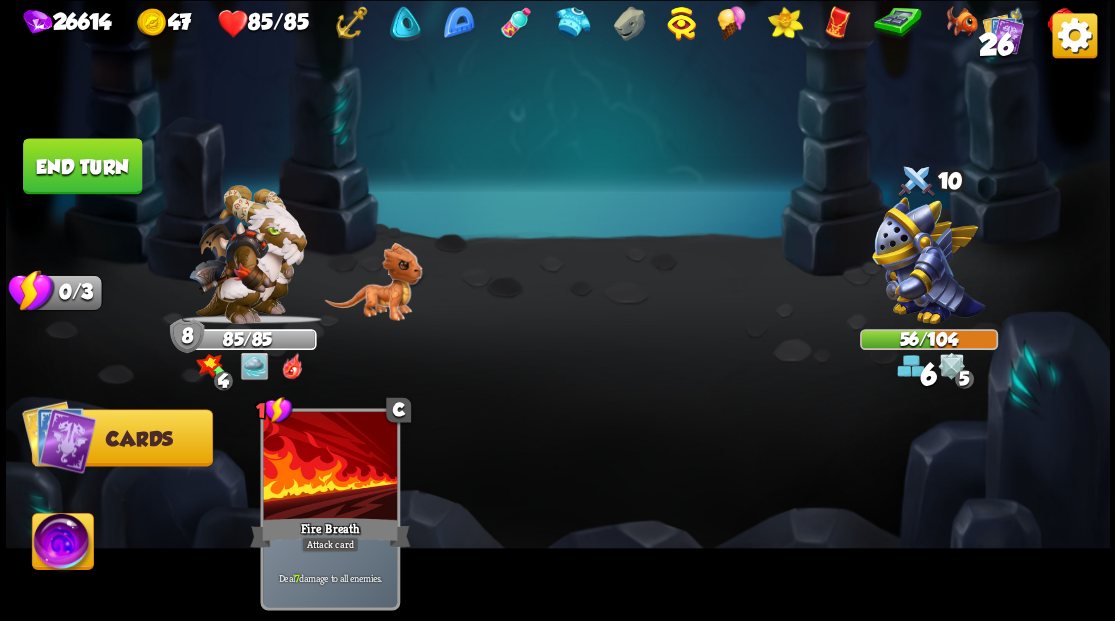 drag, startPoint x: 94, startPoint y: 177, endPoint x: 85, endPoint y: 76, distance: 101.4002 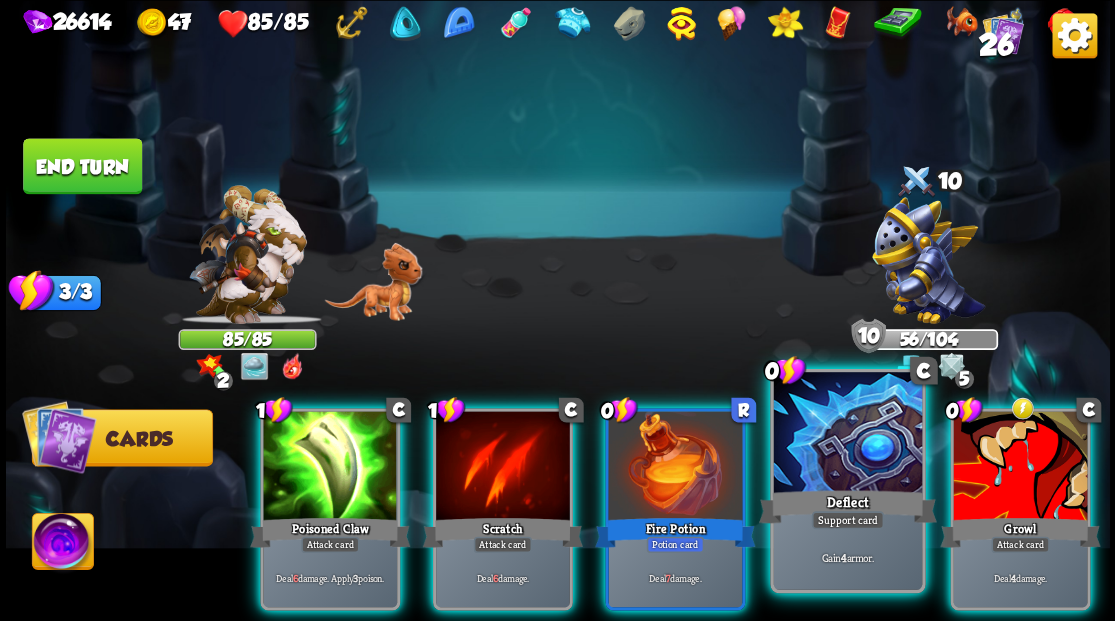 click at bounding box center (847, 434) 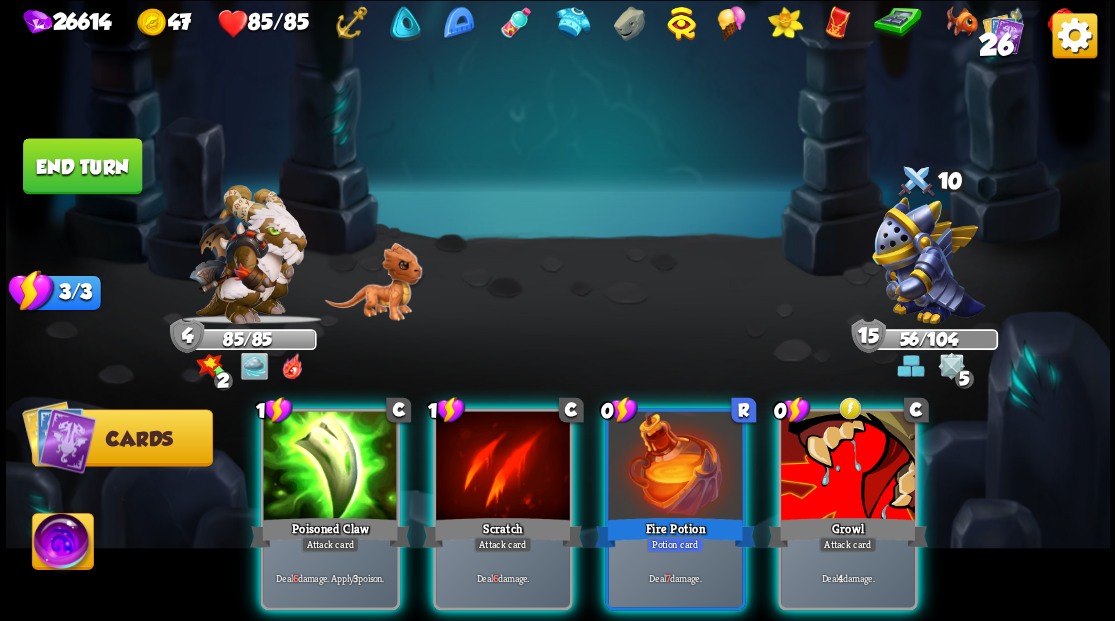 click at bounding box center (848, 467) 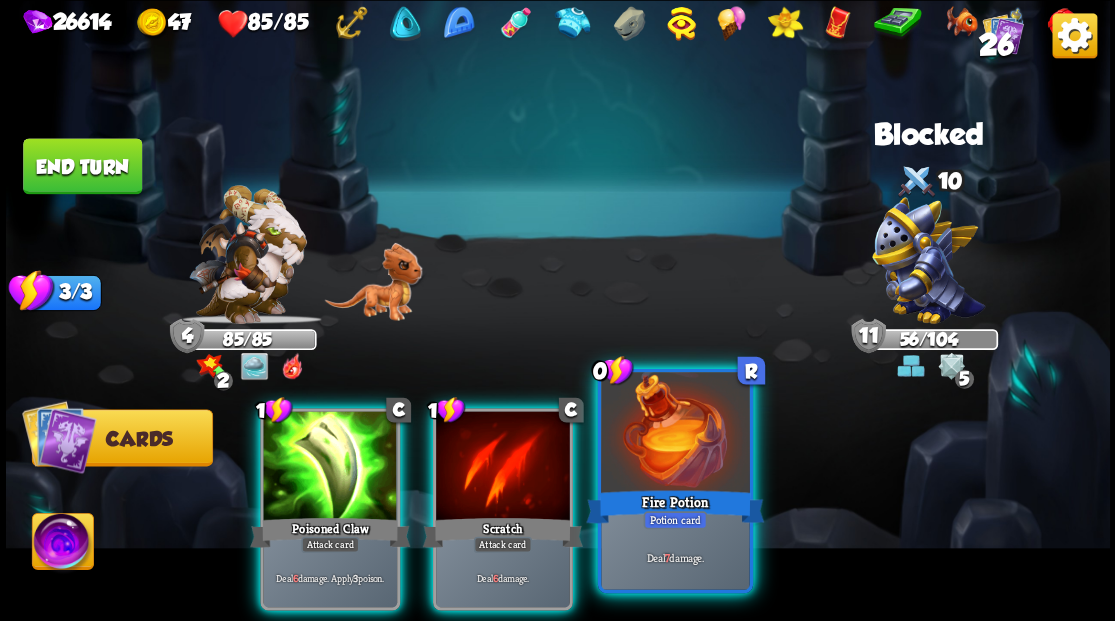 click at bounding box center (675, 434) 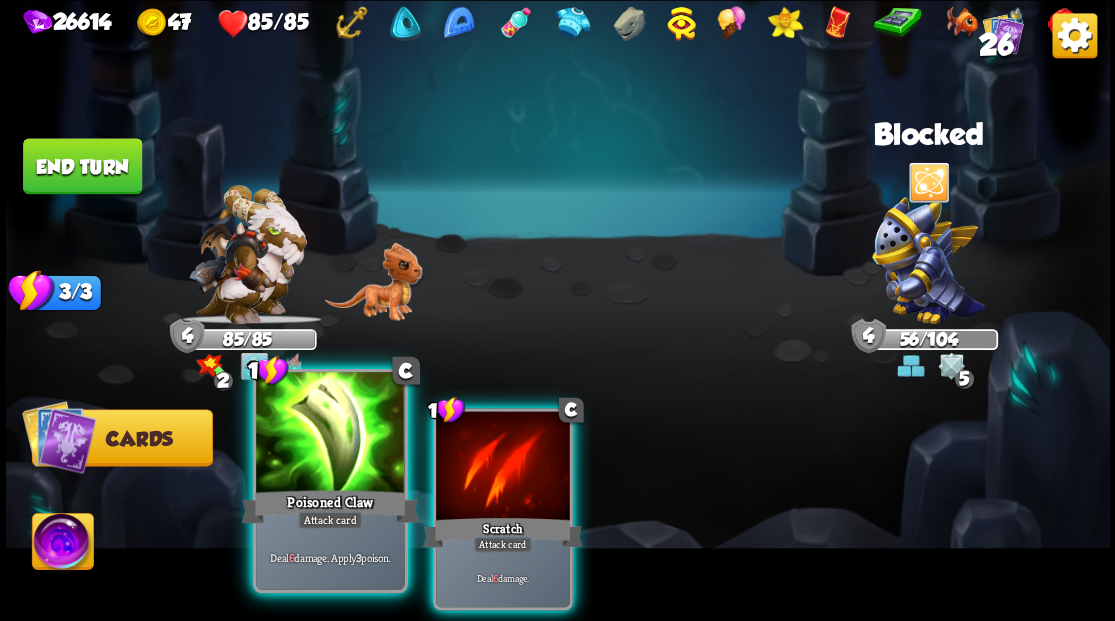 click at bounding box center (330, 434) 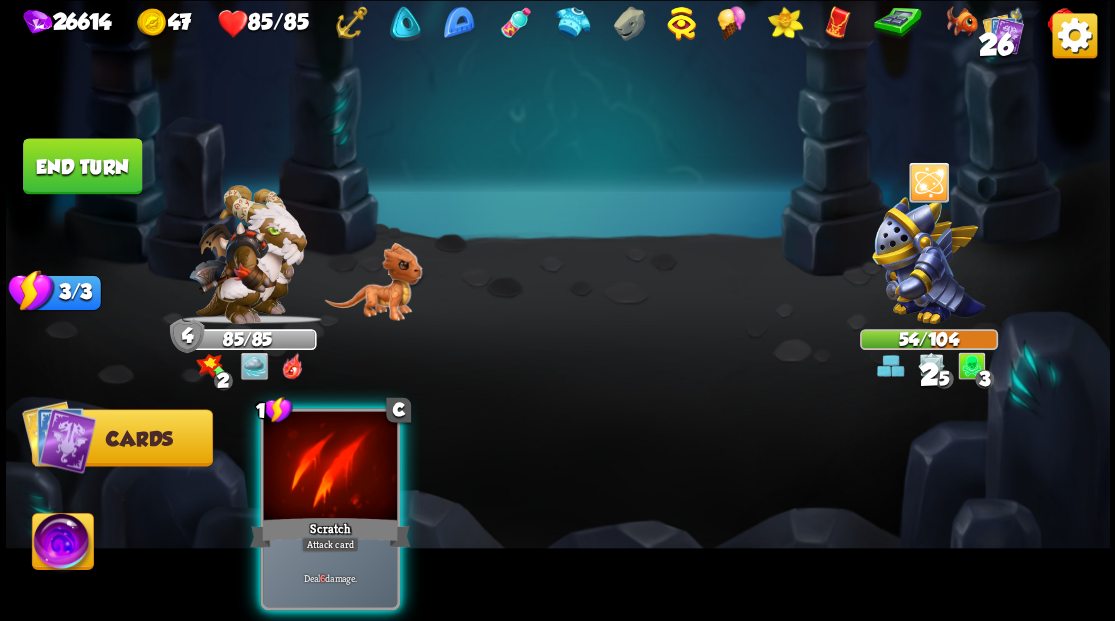 click at bounding box center [330, 467] 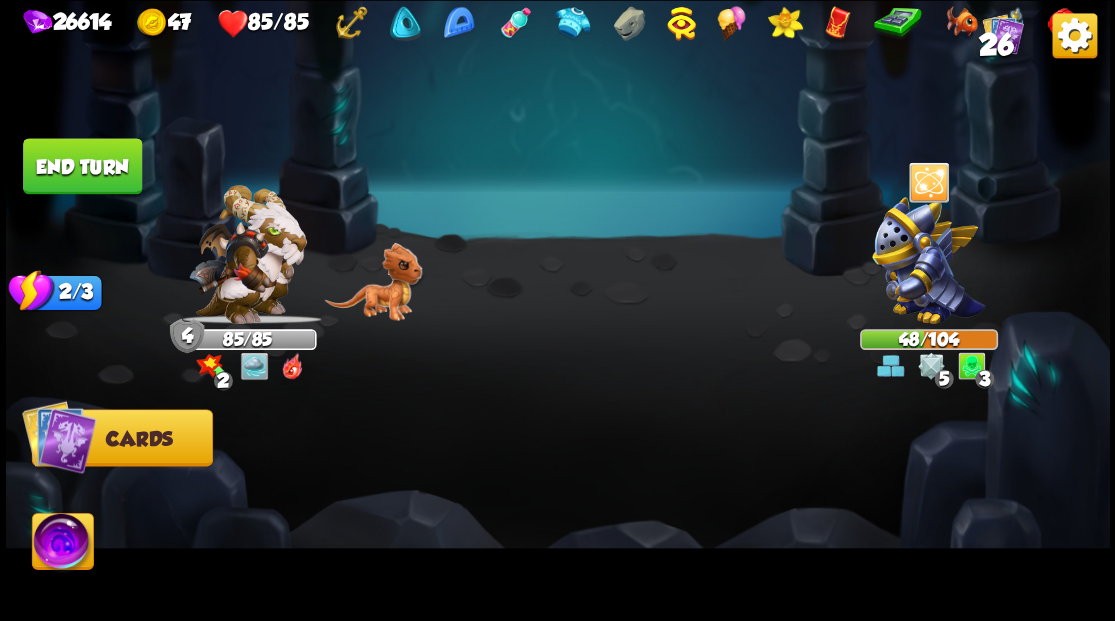 click at bounding box center [62, 544] 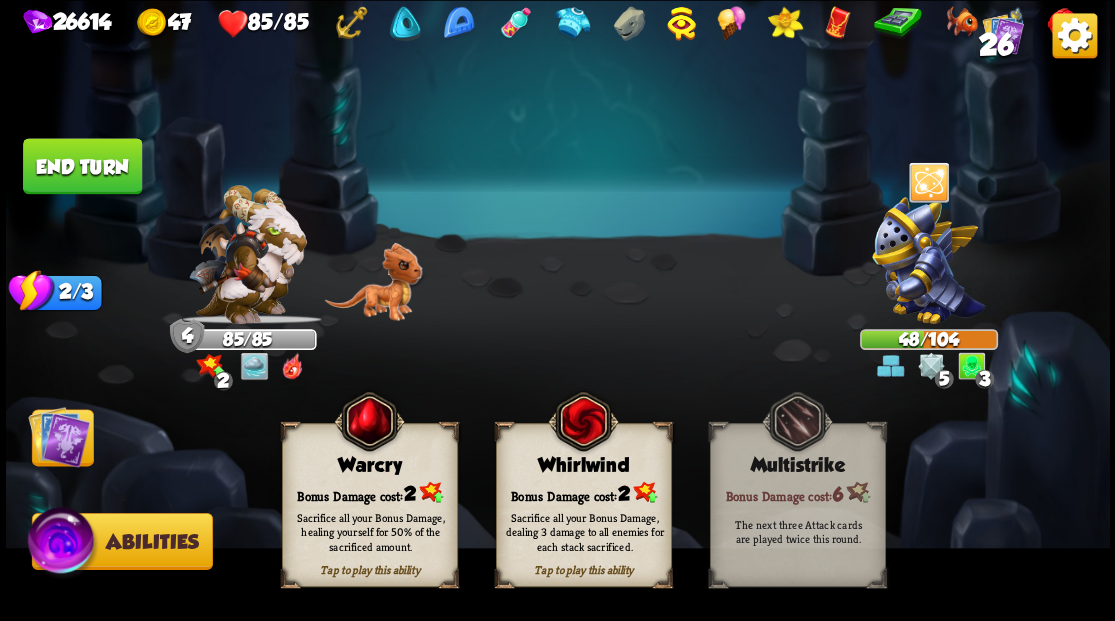 drag, startPoint x: 570, startPoint y: 493, endPoint x: 558, endPoint y: 492, distance: 12.0415945 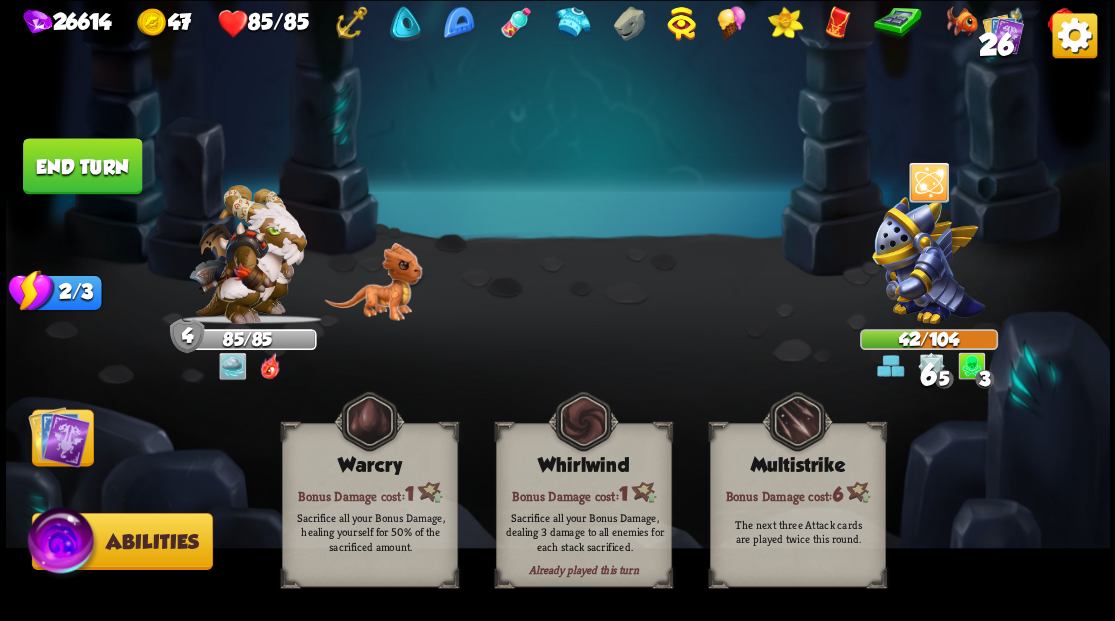 click at bounding box center (59, 436) 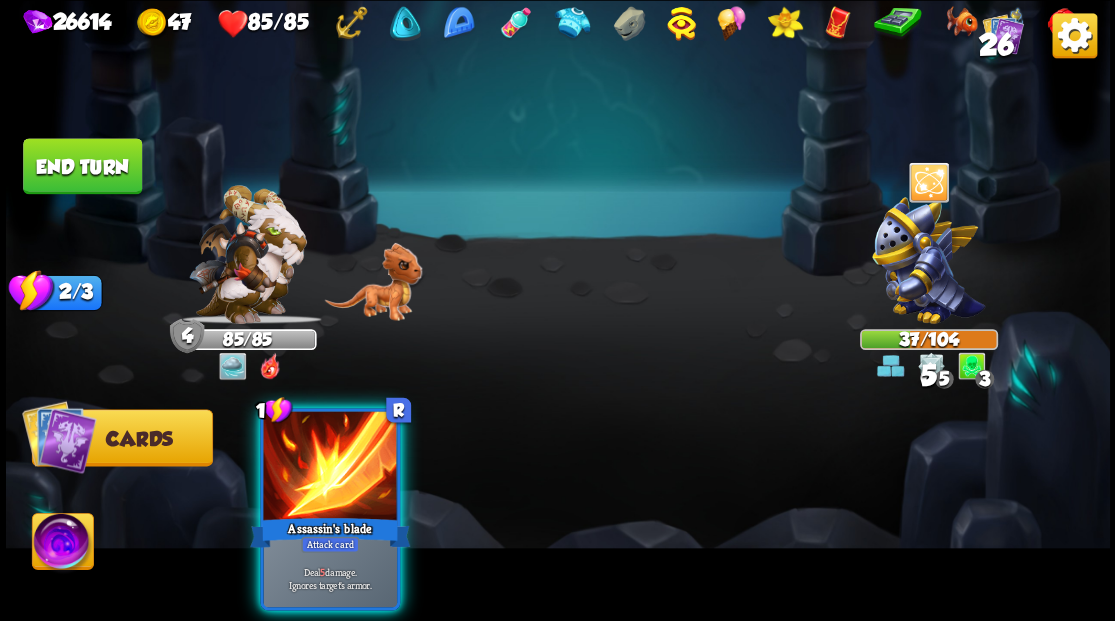 drag, startPoint x: 95, startPoint y: 171, endPoint x: 501, endPoint y: 165, distance: 406.04434 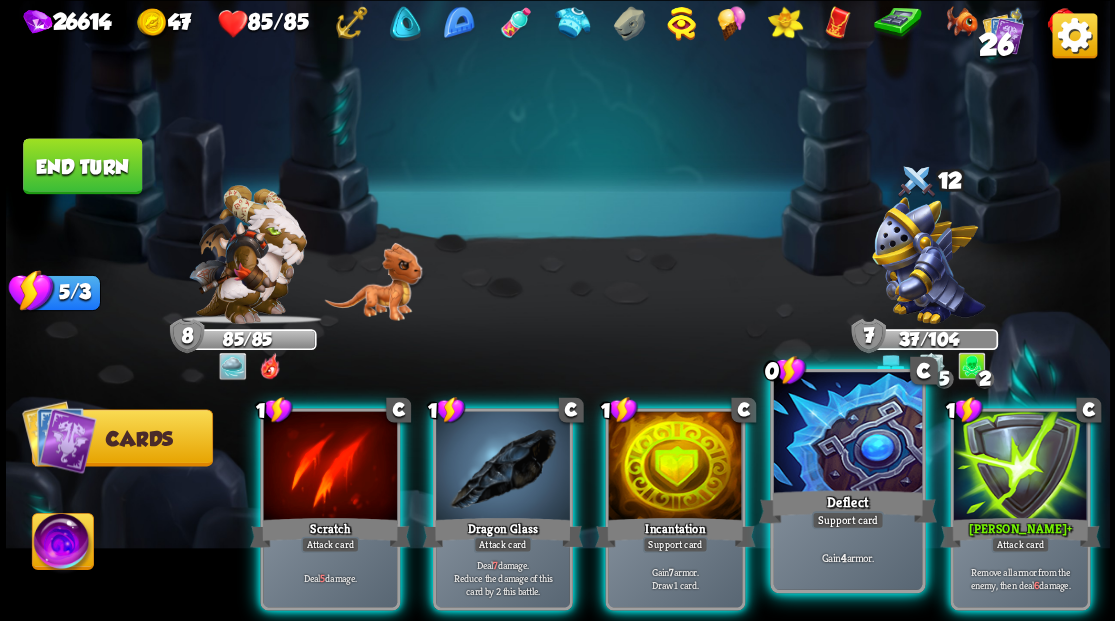 click at bounding box center (847, 434) 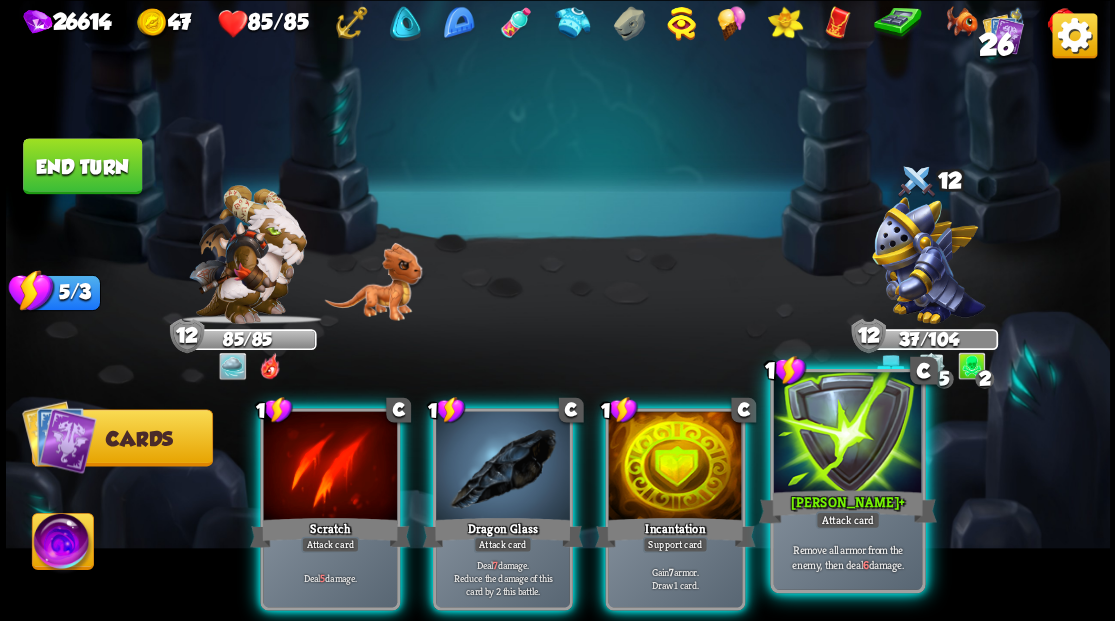 click at bounding box center (847, 434) 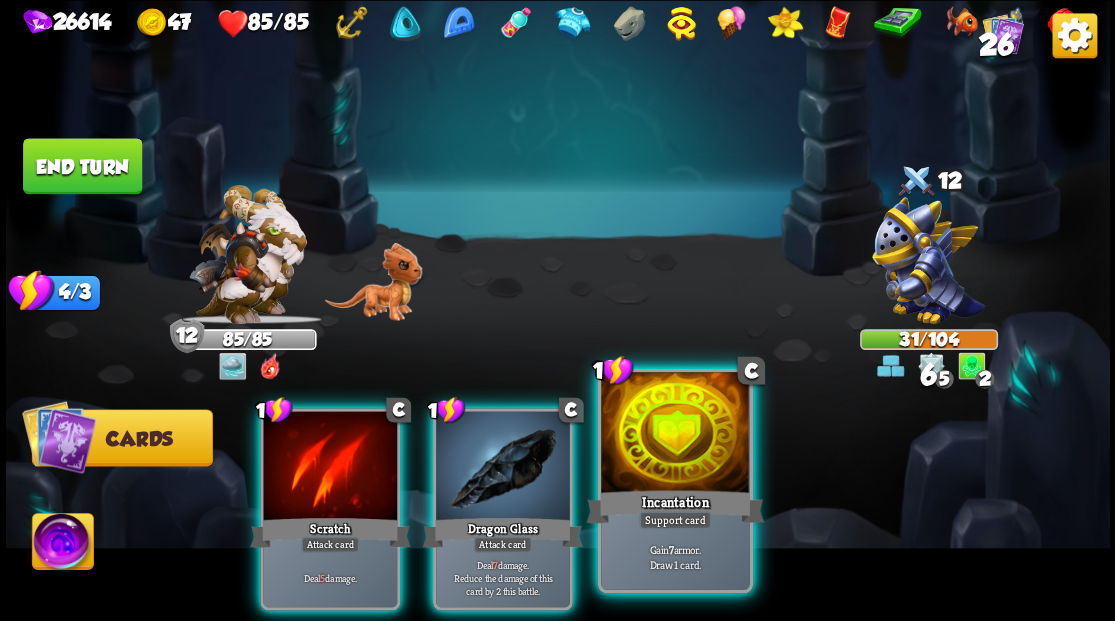 click on "Incantation" at bounding box center [675, 506] 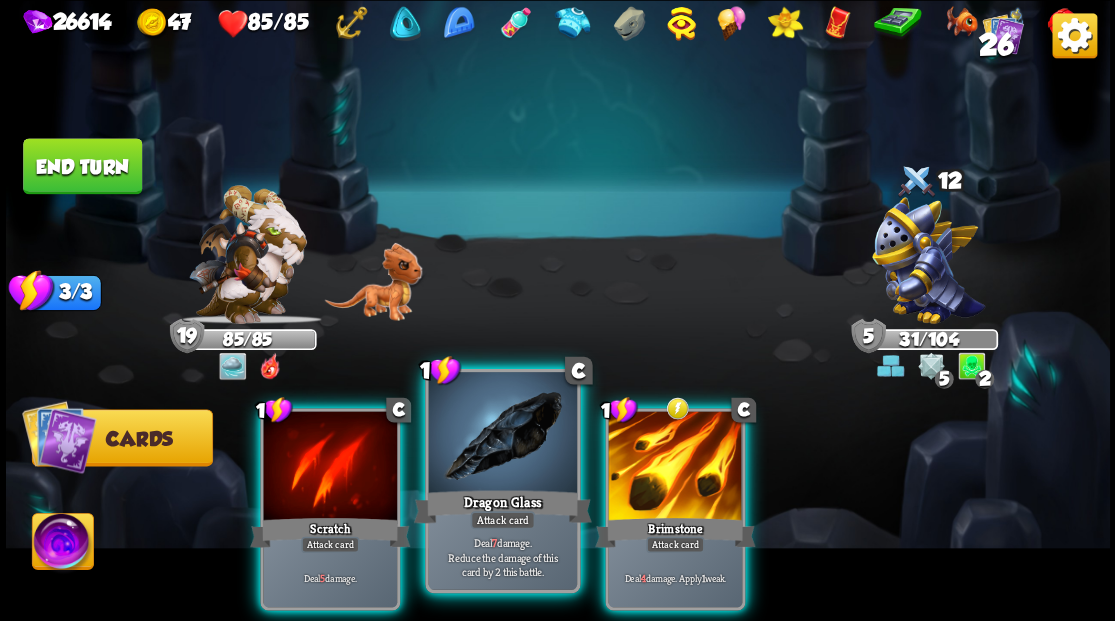 click at bounding box center [502, 434] 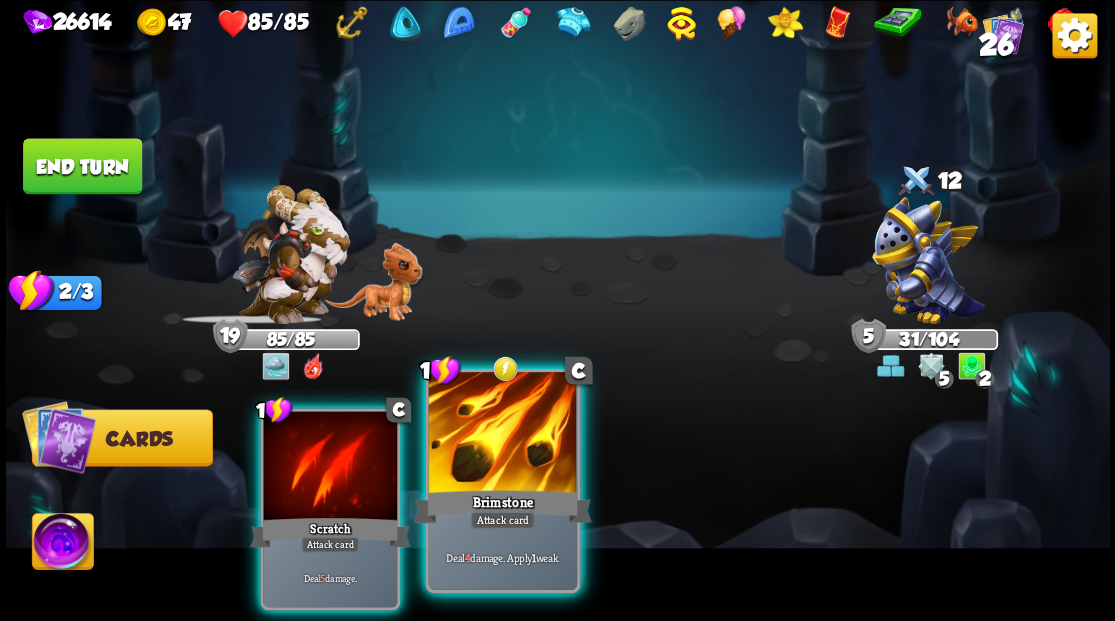 click at bounding box center (502, 434) 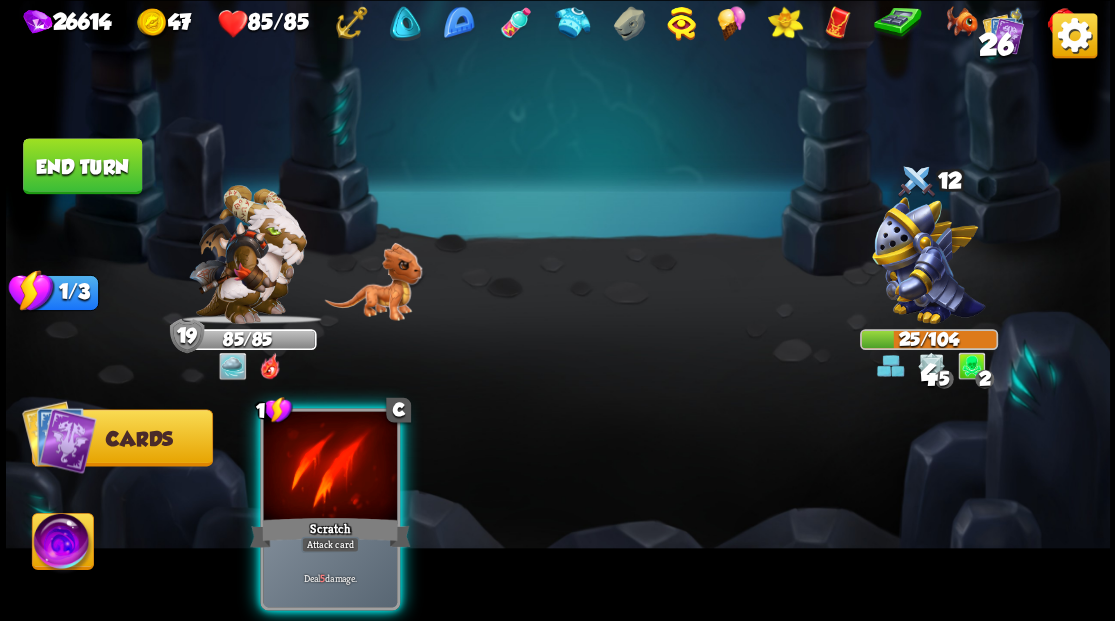 drag, startPoint x: 292, startPoint y: 447, endPoint x: 468, endPoint y: 290, distance: 235.84953 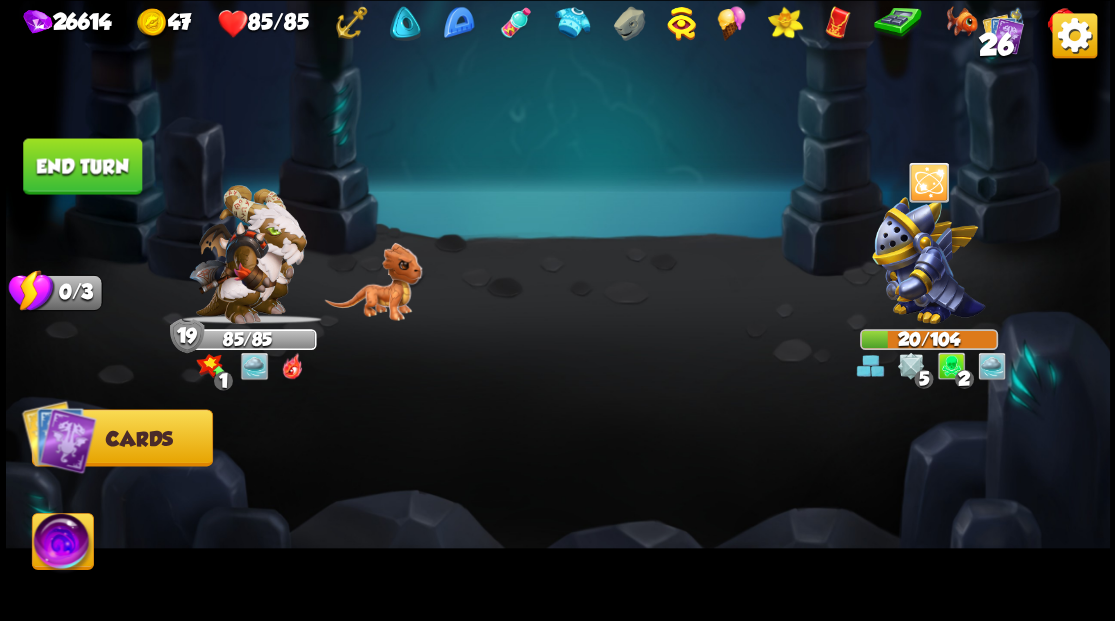 click on "End turn" at bounding box center (82, 166) 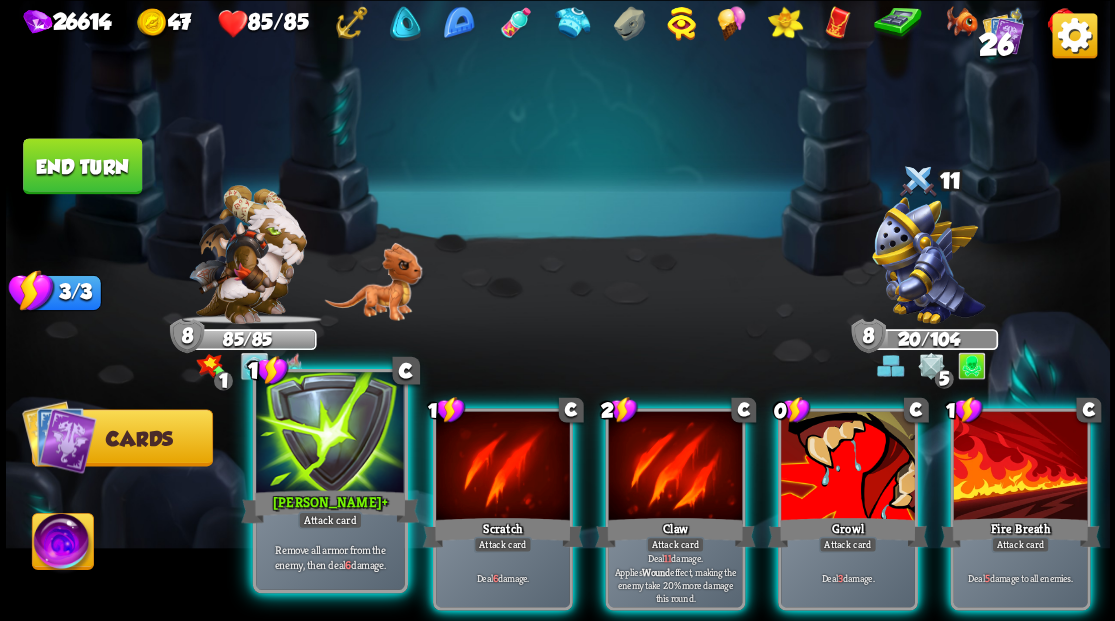 click at bounding box center [330, 434] 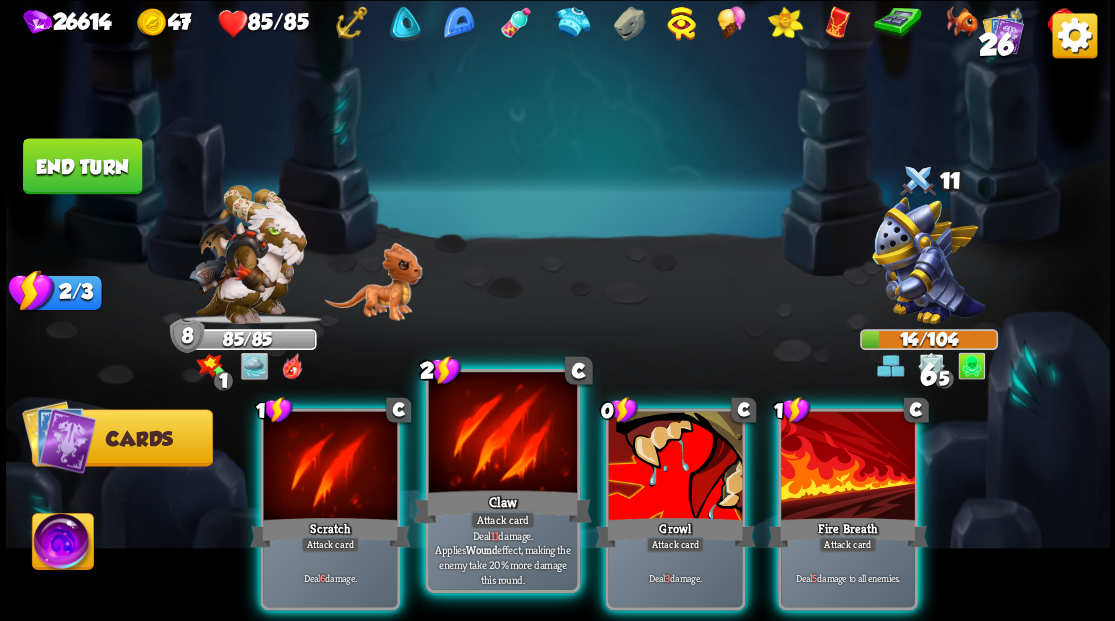 click at bounding box center (502, 434) 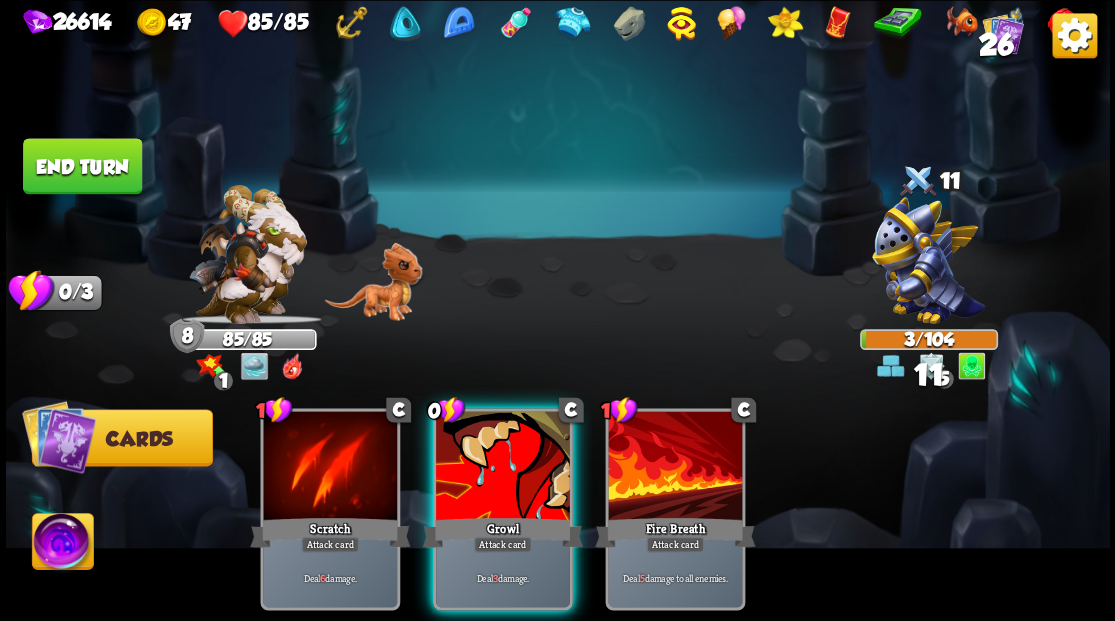 click at bounding box center [503, 467] 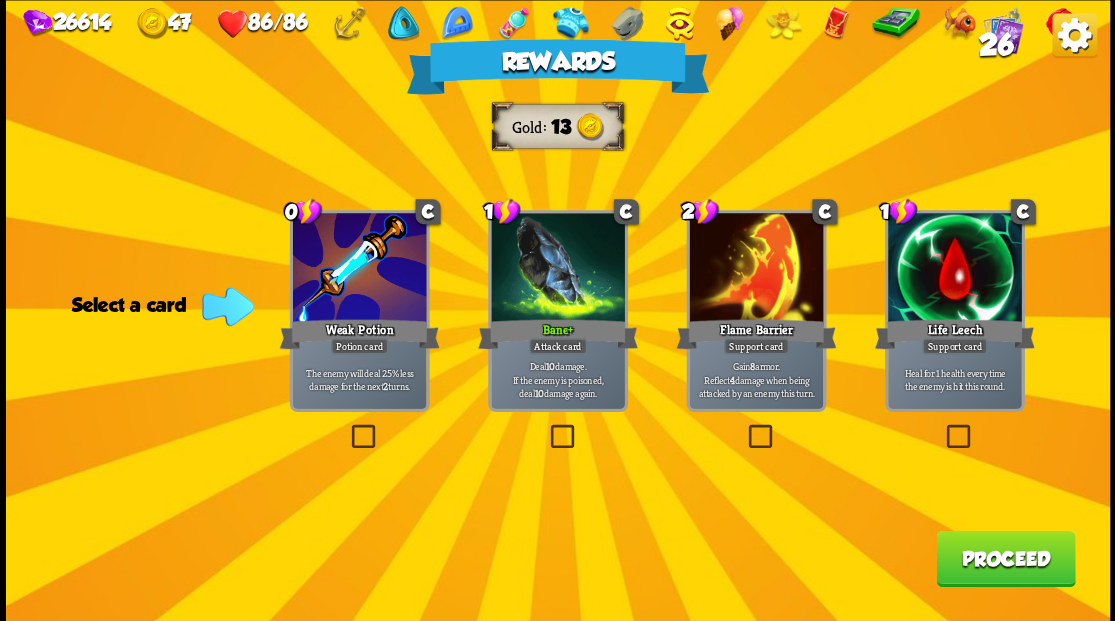 click at bounding box center [347, 427] 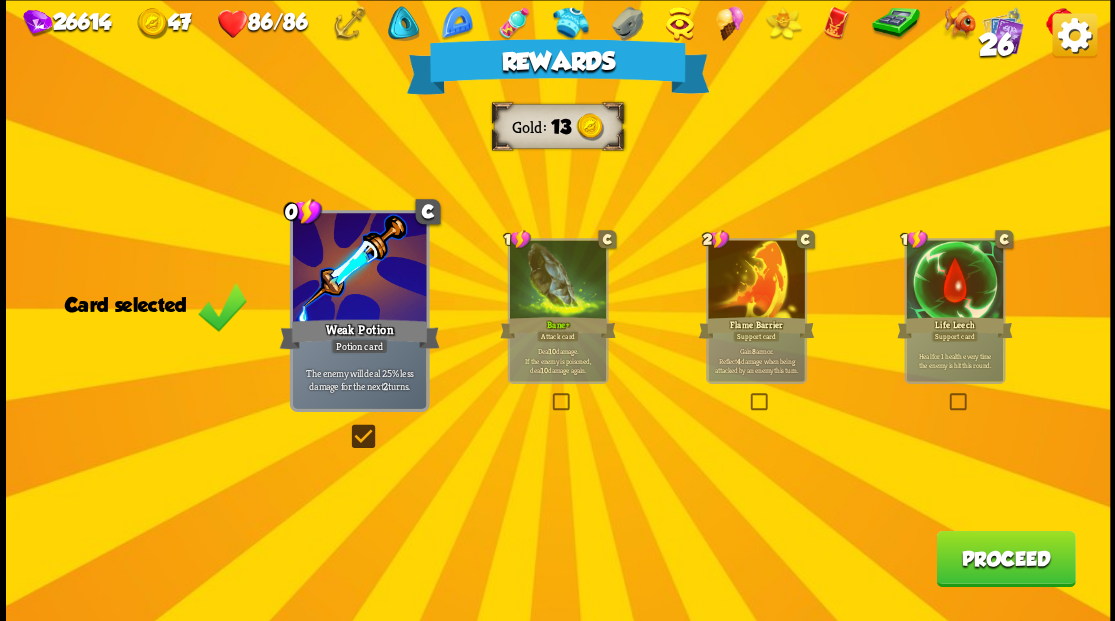 click on "Proceed" at bounding box center [1005, 558] 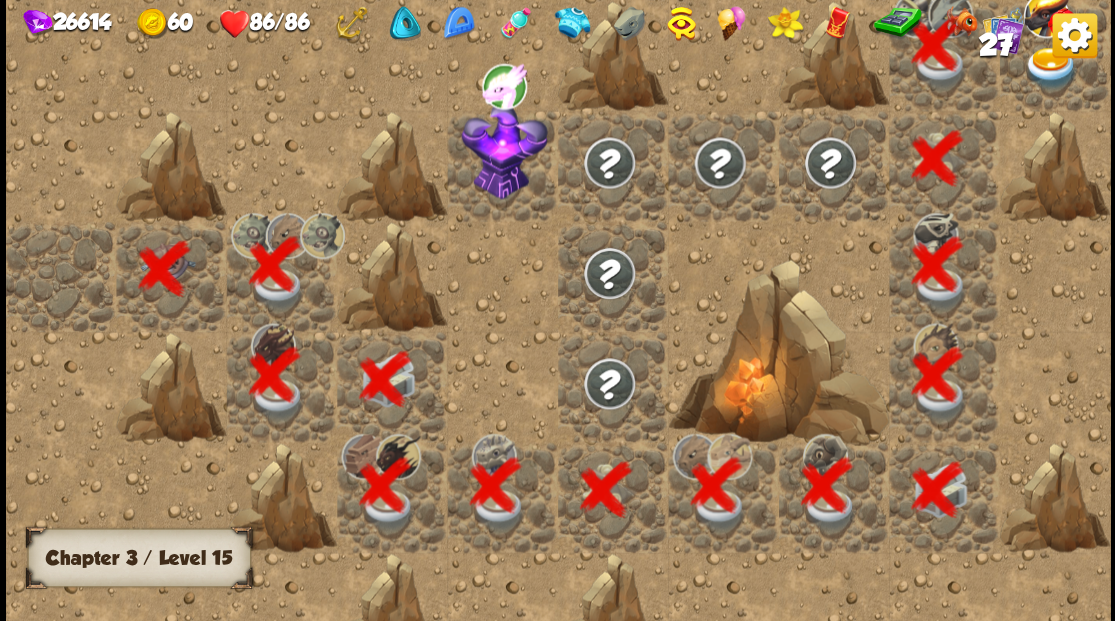scroll, scrollTop: 0, scrollLeft: 384, axis: horizontal 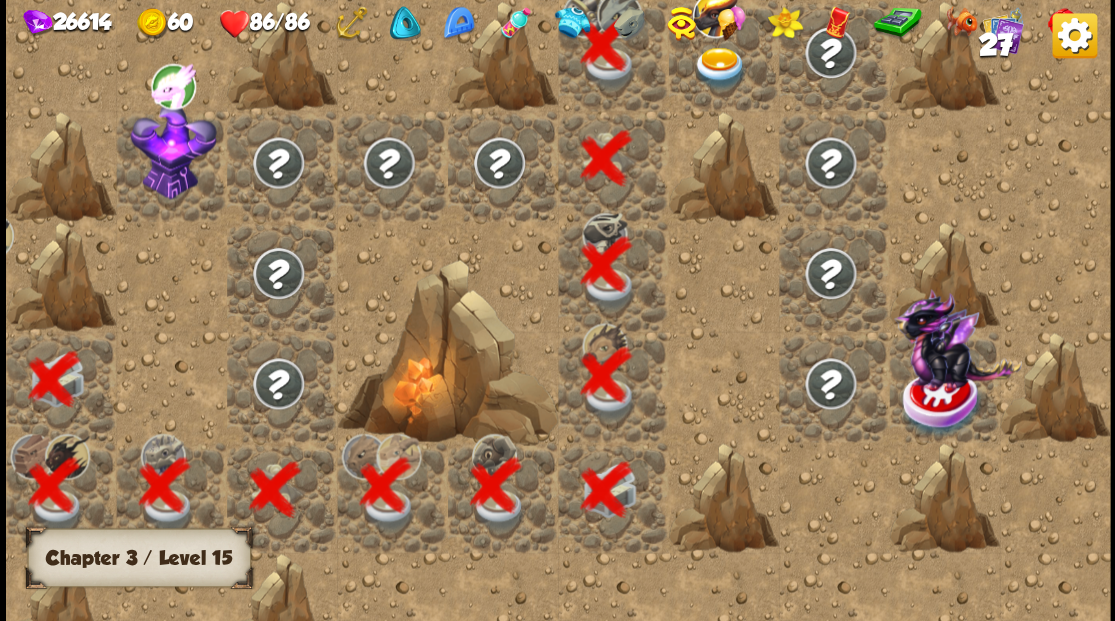 click at bounding box center (723, 55) 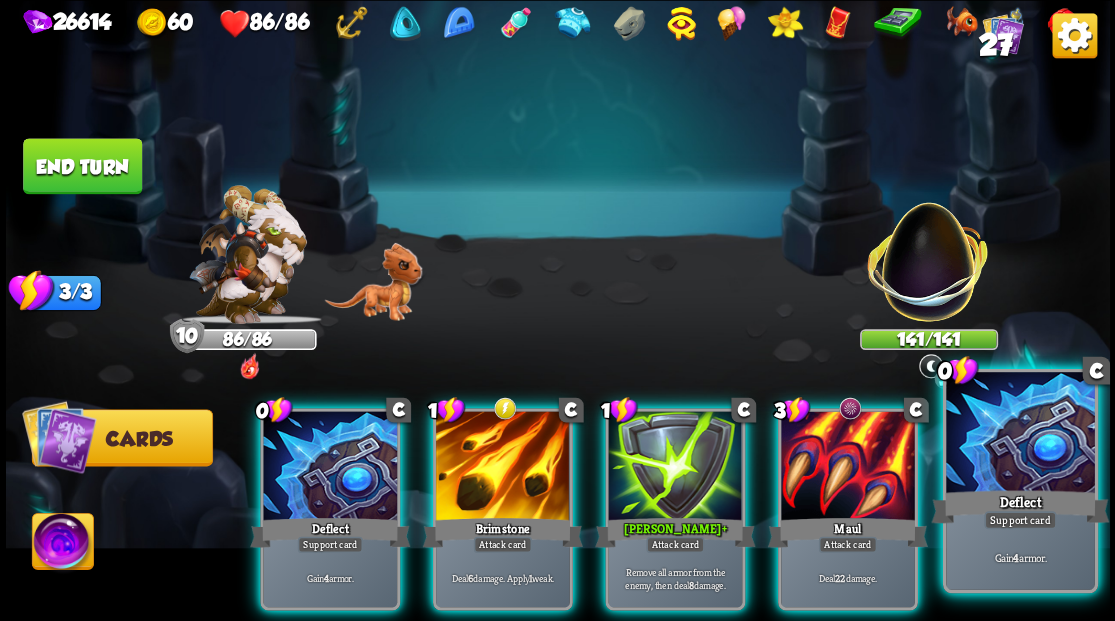 click at bounding box center (1020, 434) 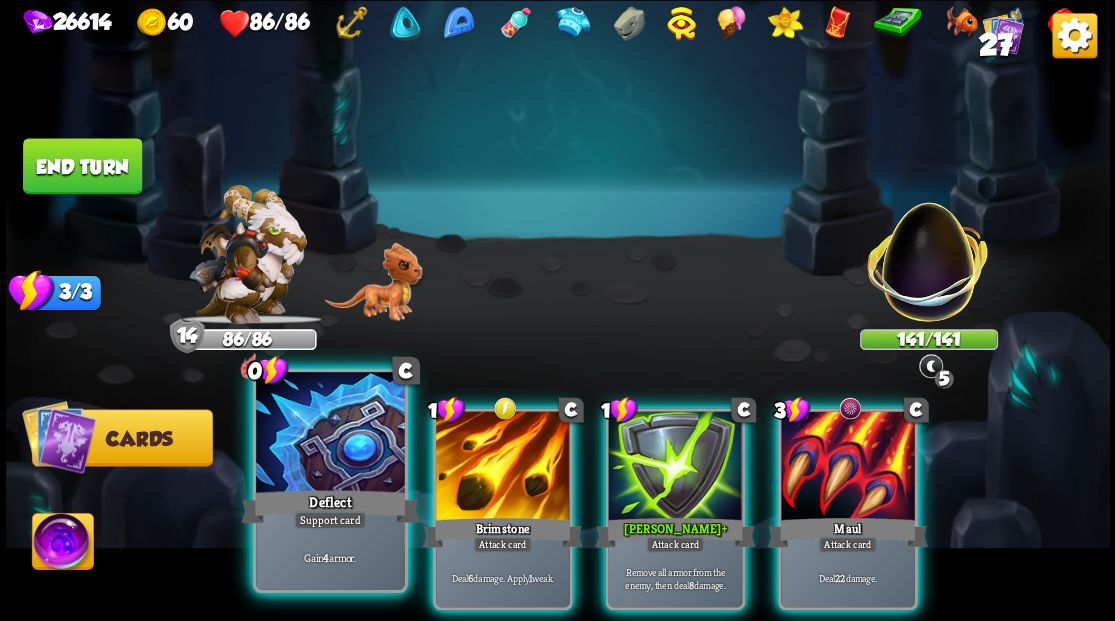 click at bounding box center (330, 434) 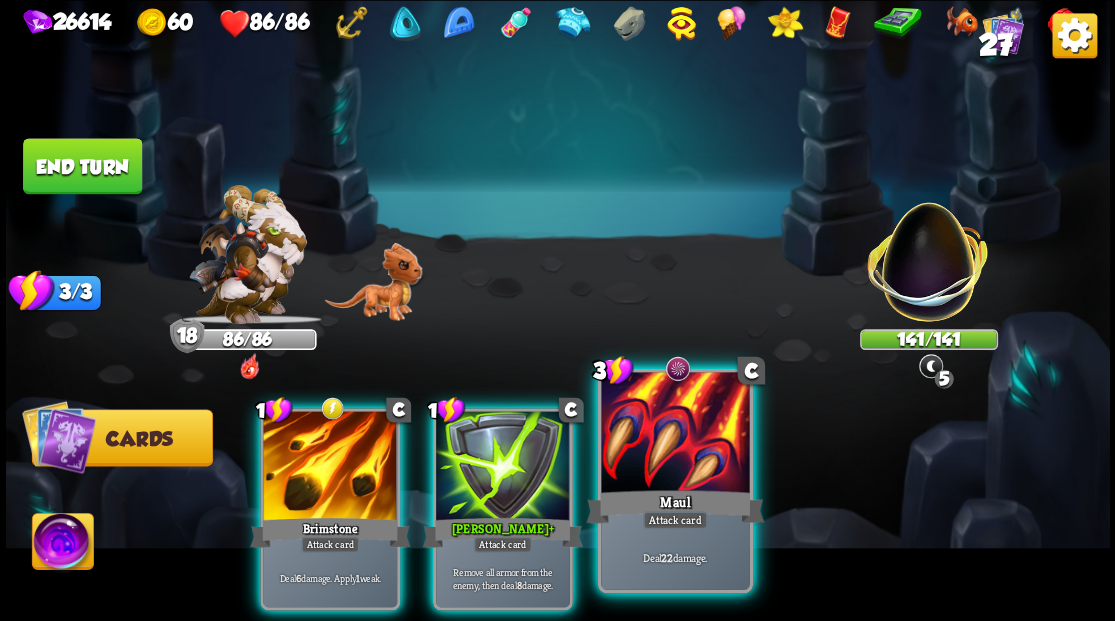 click at bounding box center [675, 434] 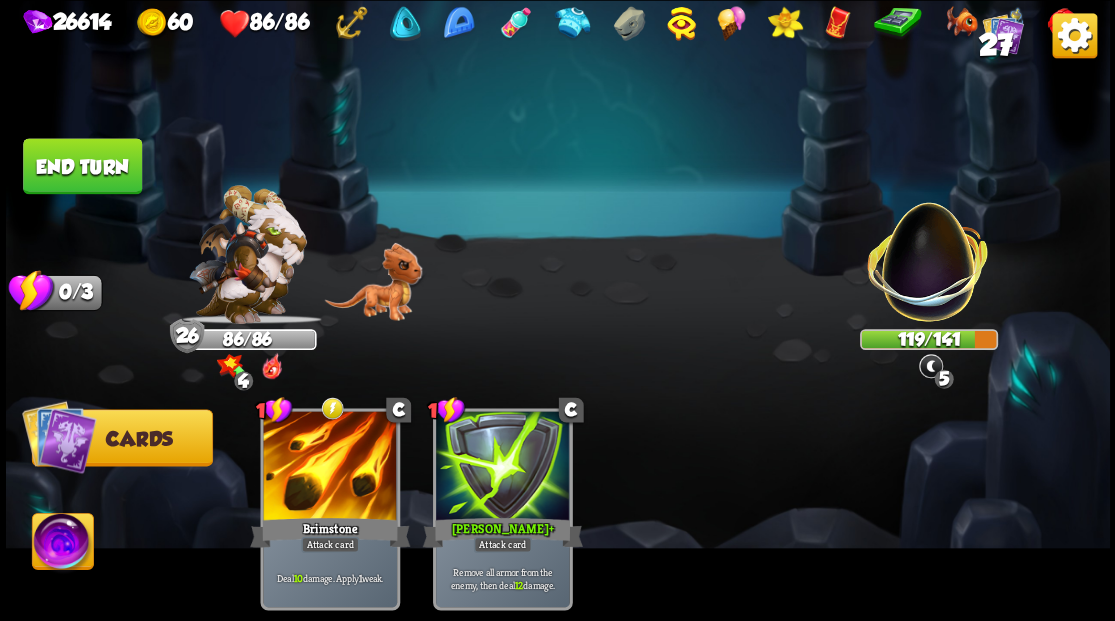 click at bounding box center (62, 544) 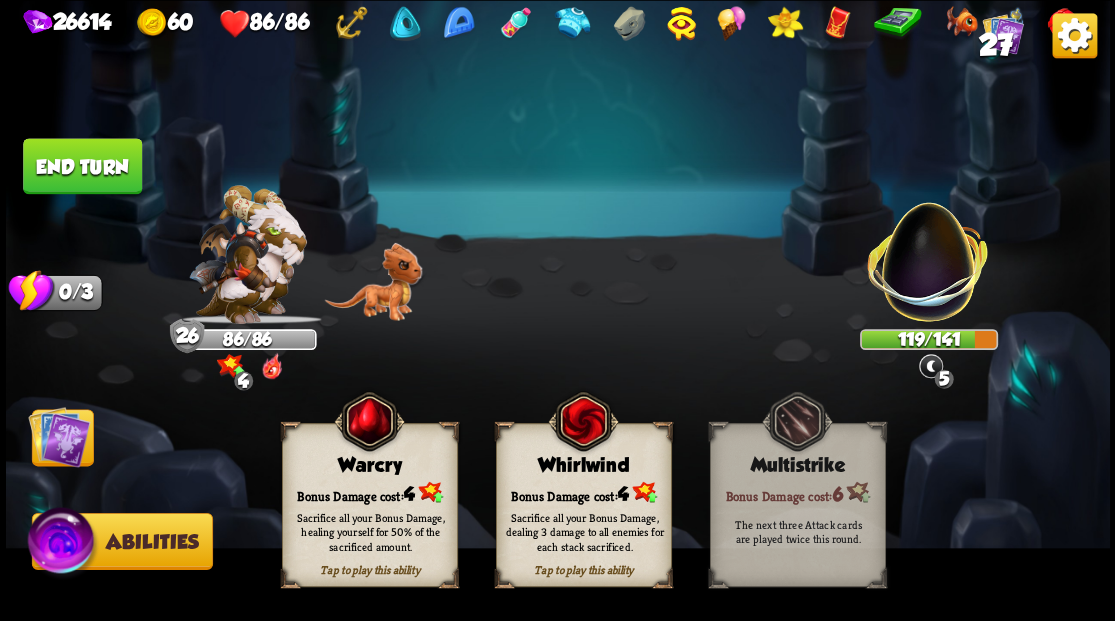 click on "Bonus Damage cost:  4" at bounding box center (583, 492) 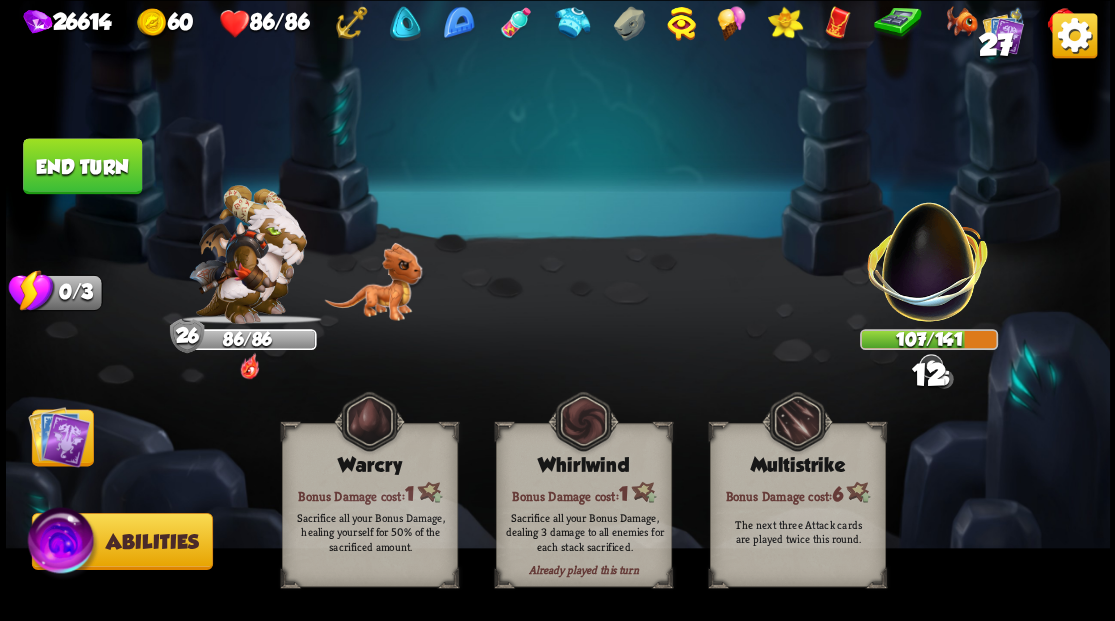 drag, startPoint x: 63, startPoint y: 426, endPoint x: 120, endPoint y: 247, distance: 187.85632 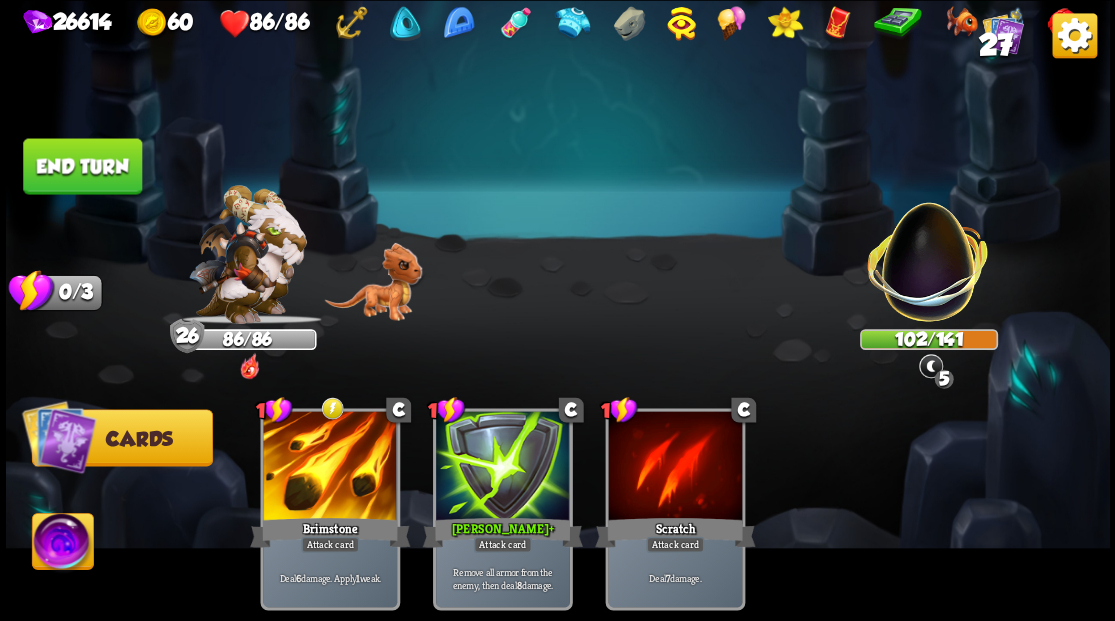 click on "End turn" at bounding box center [82, 166] 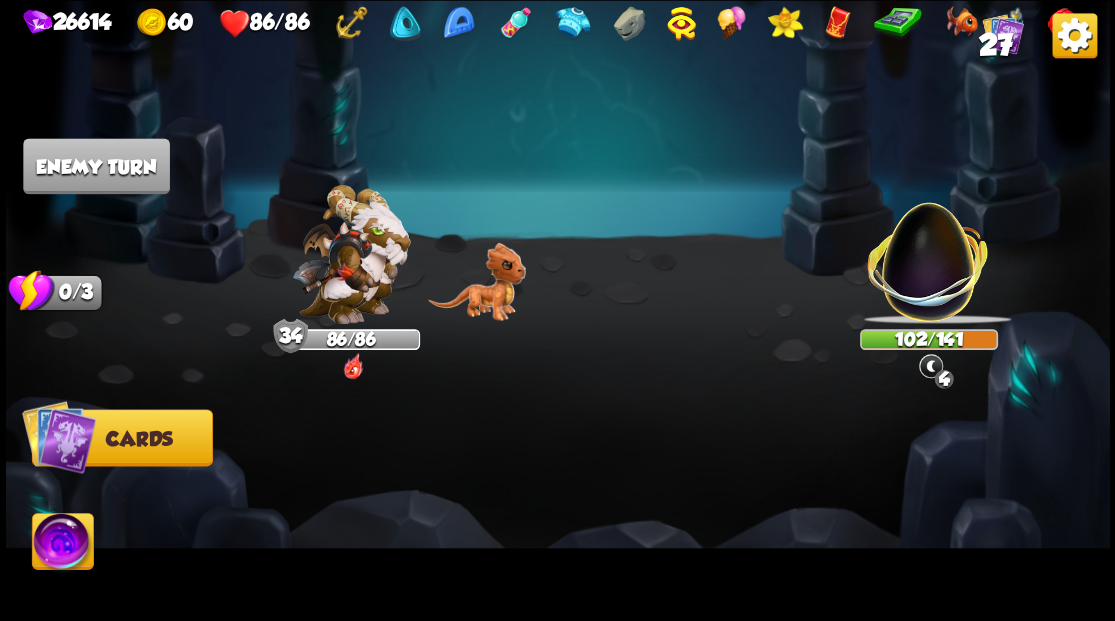 click on "27" at bounding box center [995, 45] 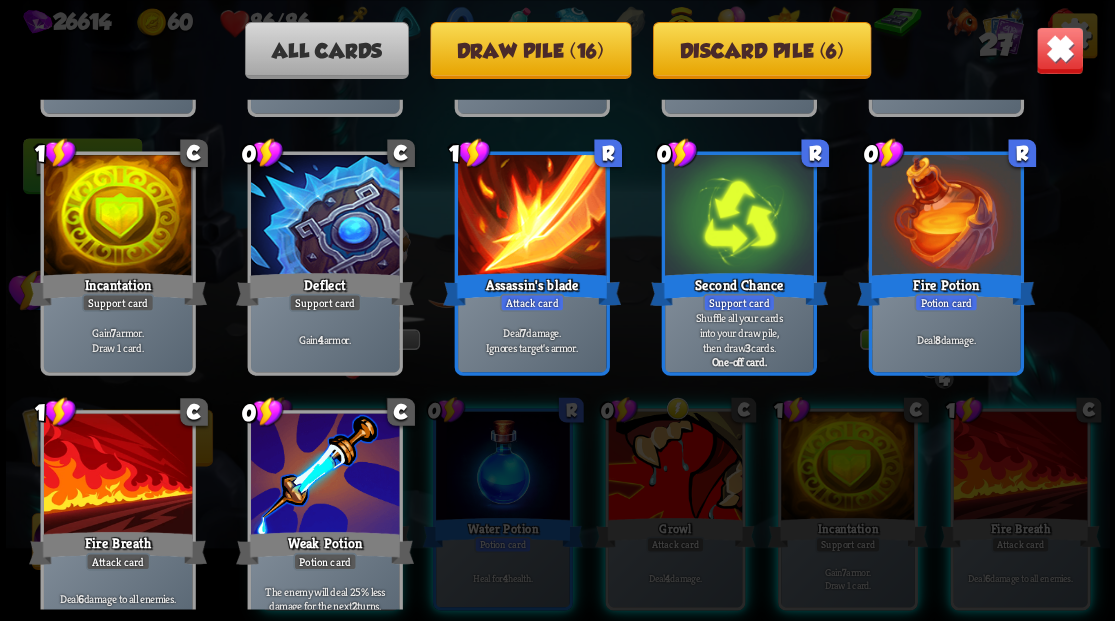 scroll, scrollTop: 1229, scrollLeft: 0, axis: vertical 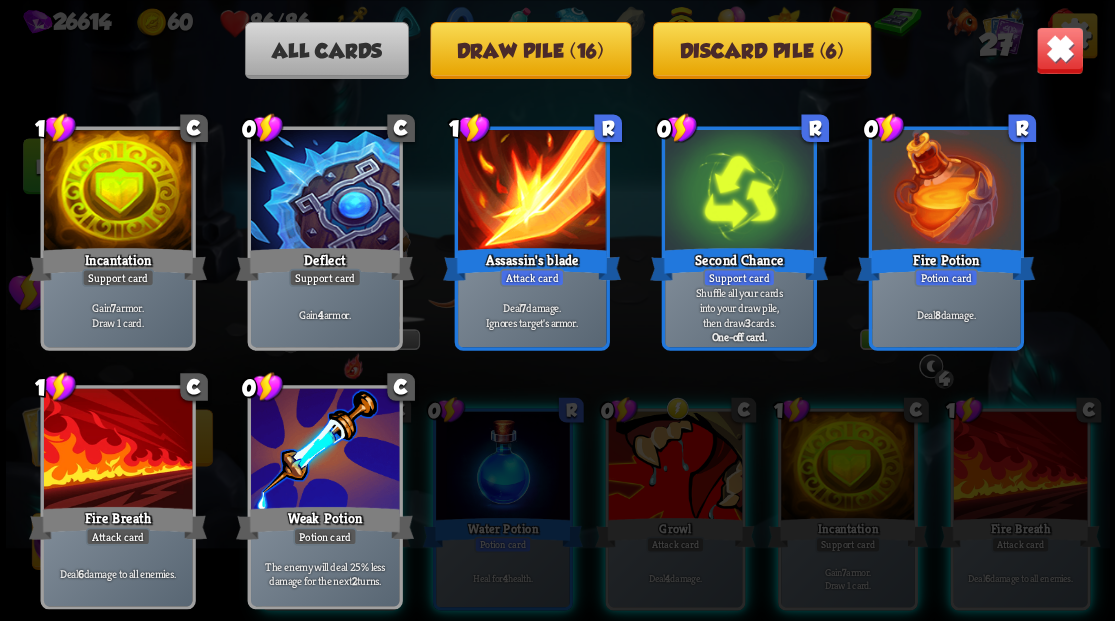 click at bounding box center (1059, 50) 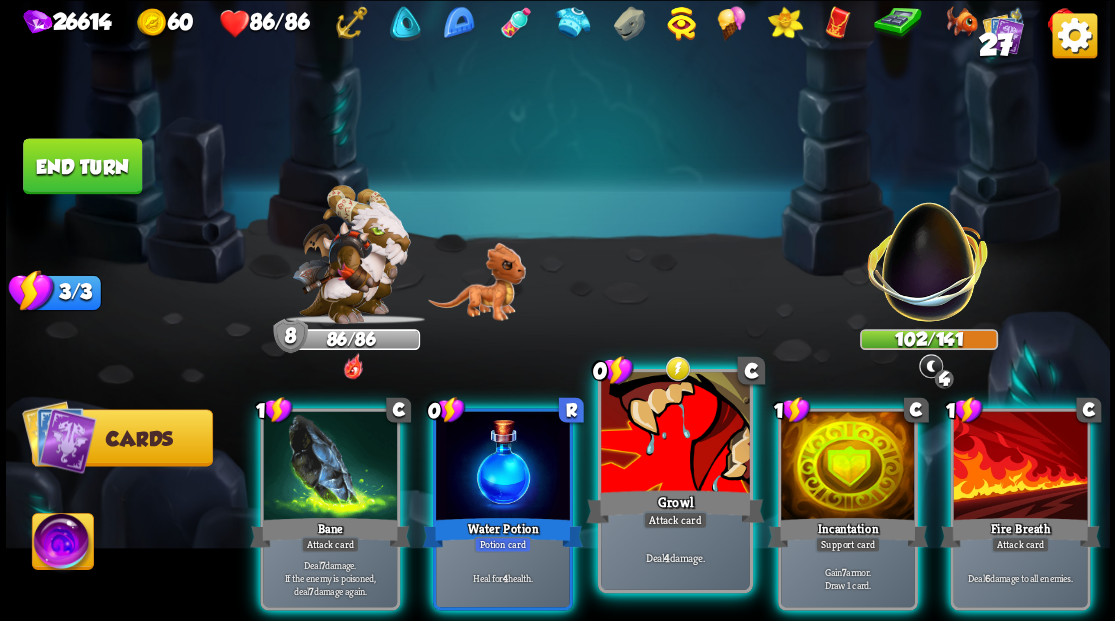 click at bounding box center (675, 434) 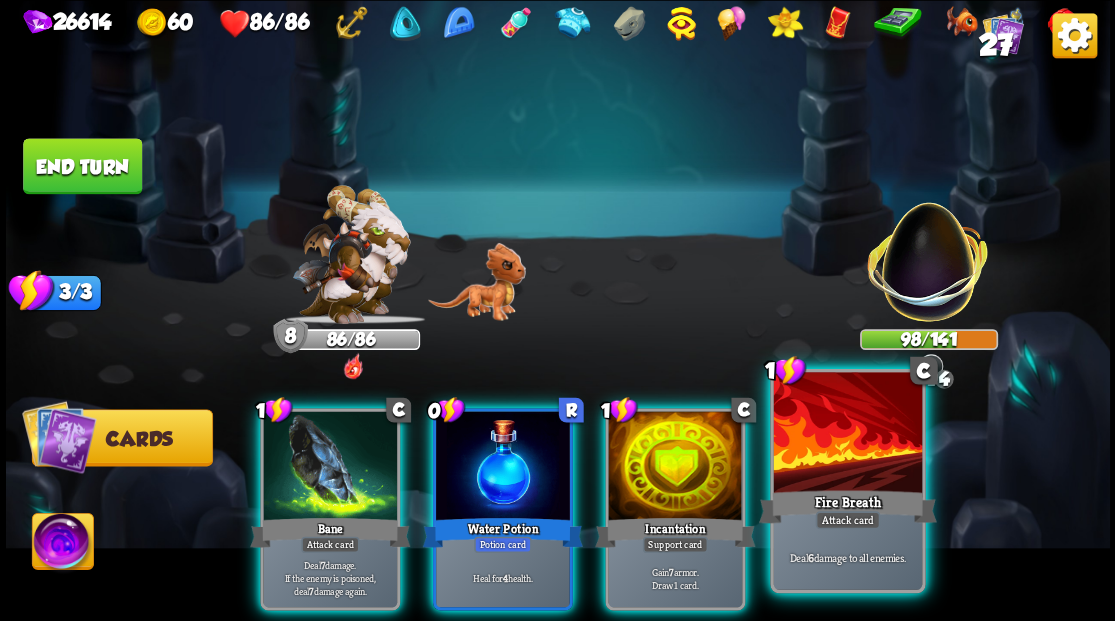 click at bounding box center [847, 434] 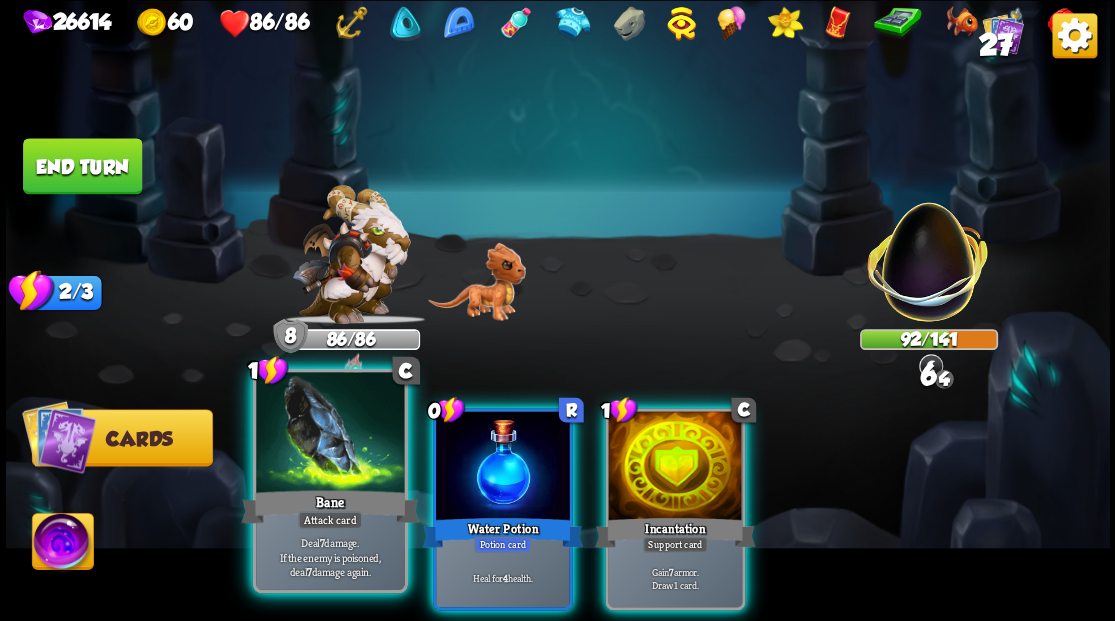 click at bounding box center [330, 434] 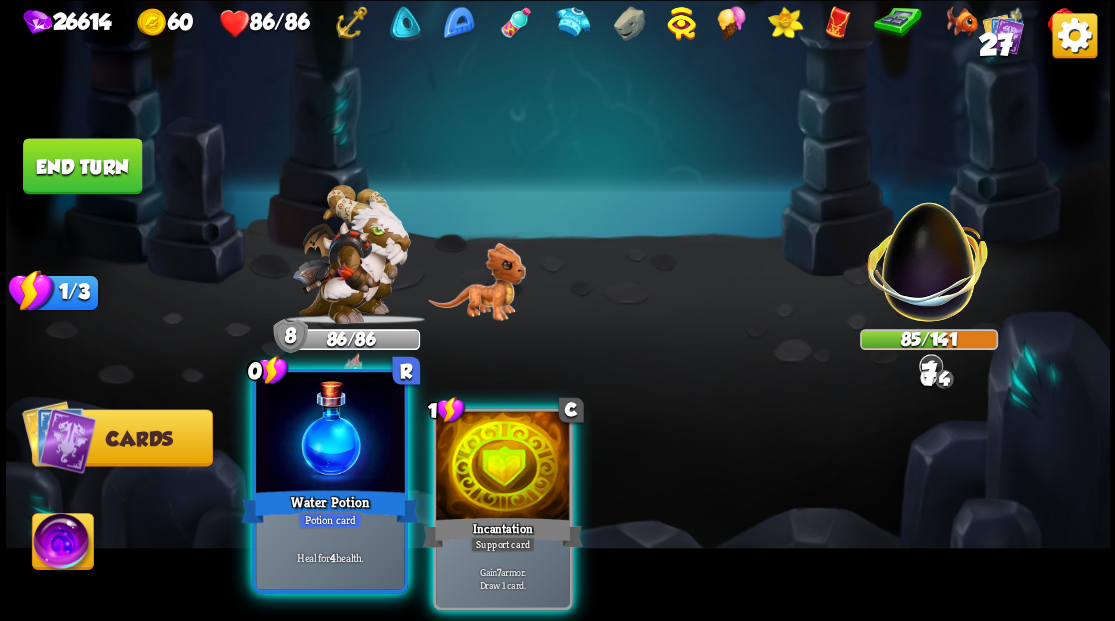 click at bounding box center (330, 434) 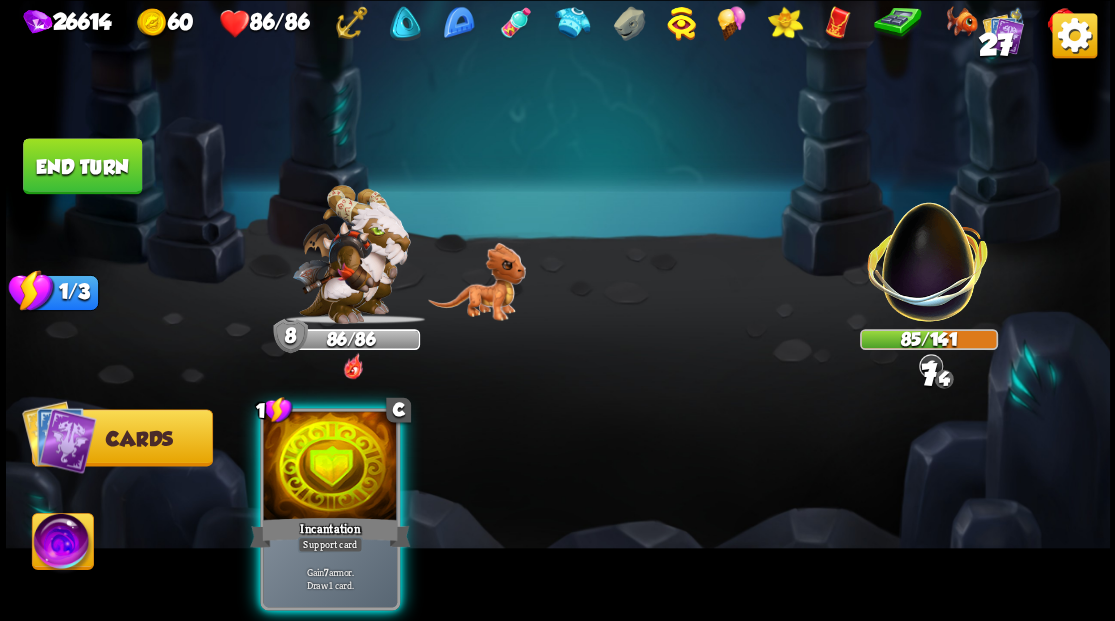 click at bounding box center (330, 467) 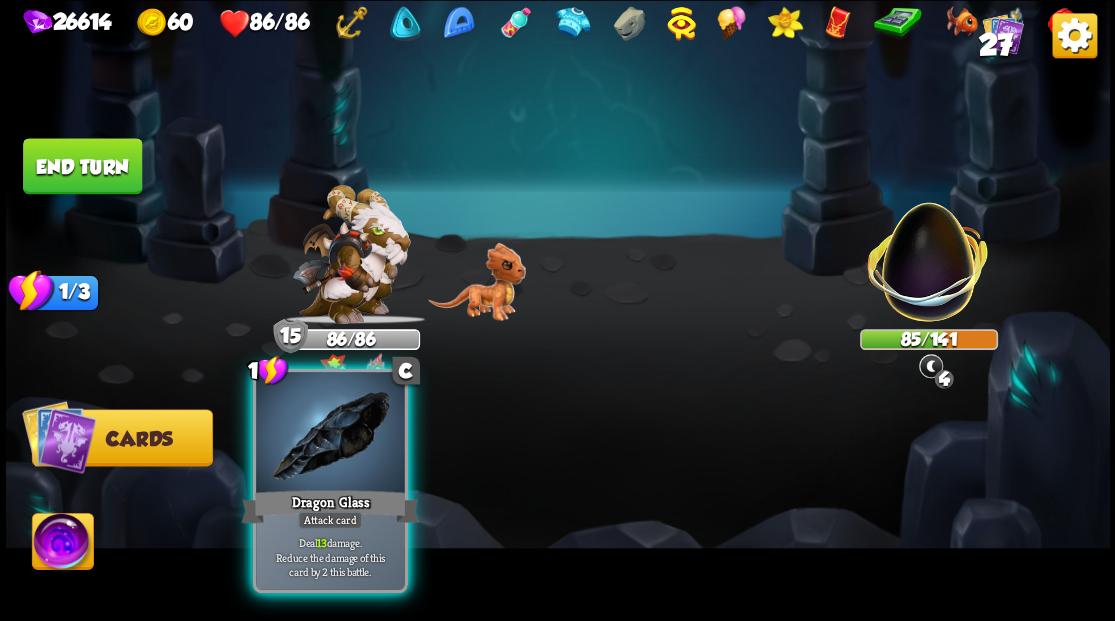 click at bounding box center [330, 434] 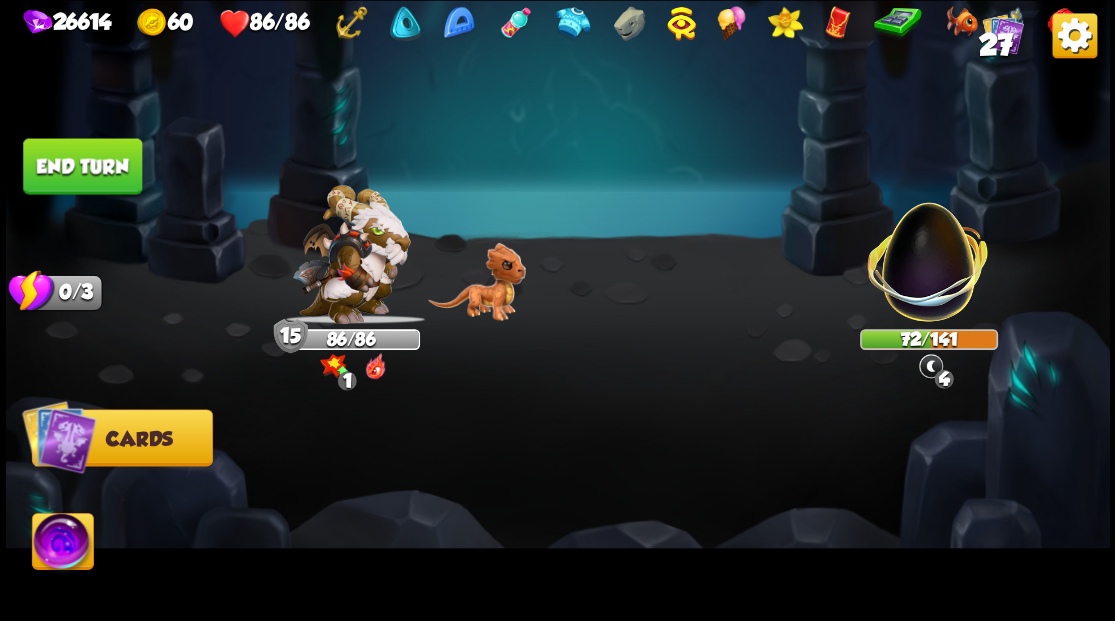 click at bounding box center [62, 544] 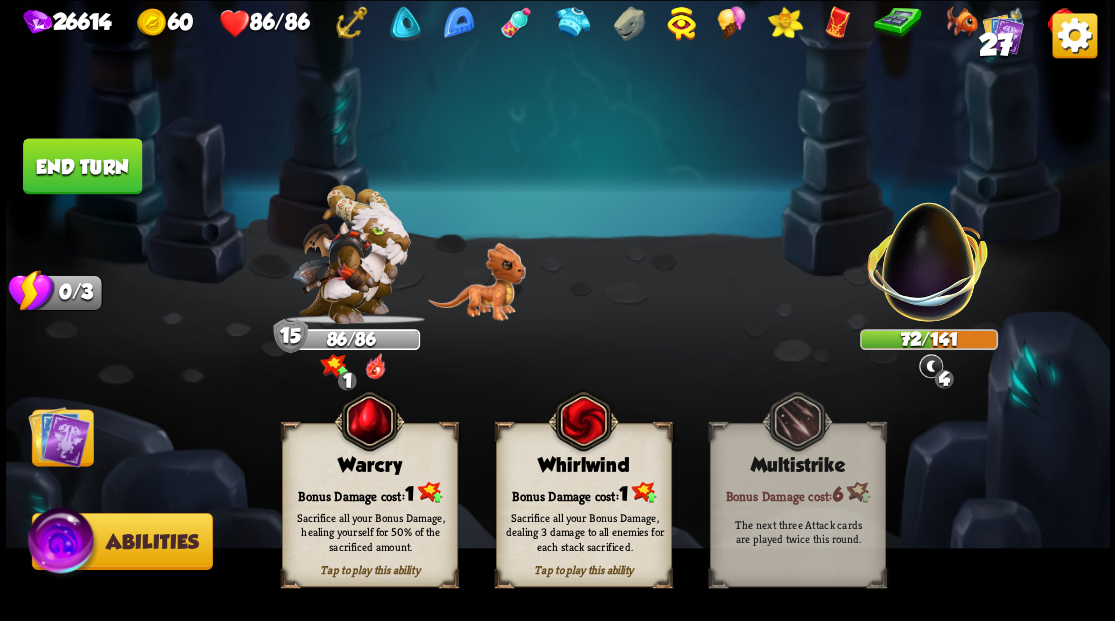 click on "Whirlwind" at bounding box center (583, 465) 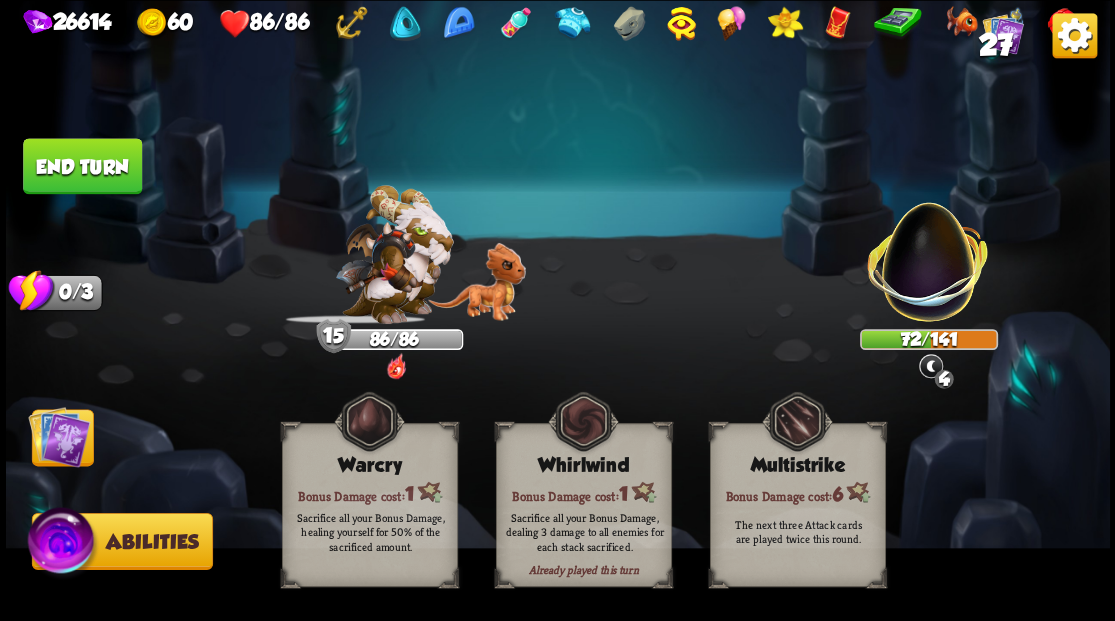 click at bounding box center [59, 436] 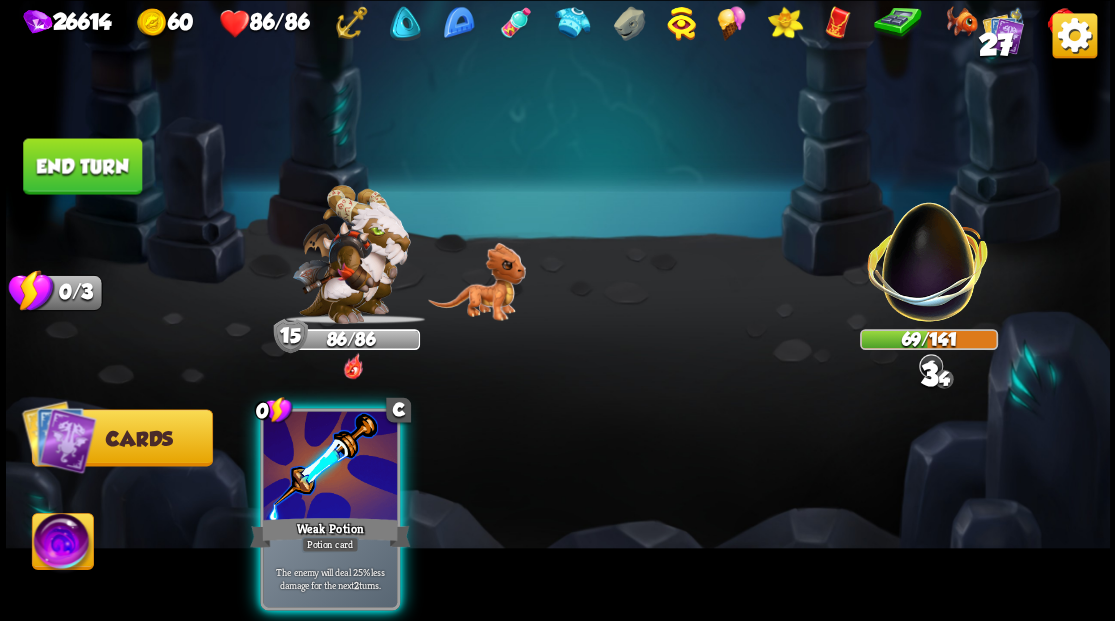 click on "End turn" at bounding box center [82, 166] 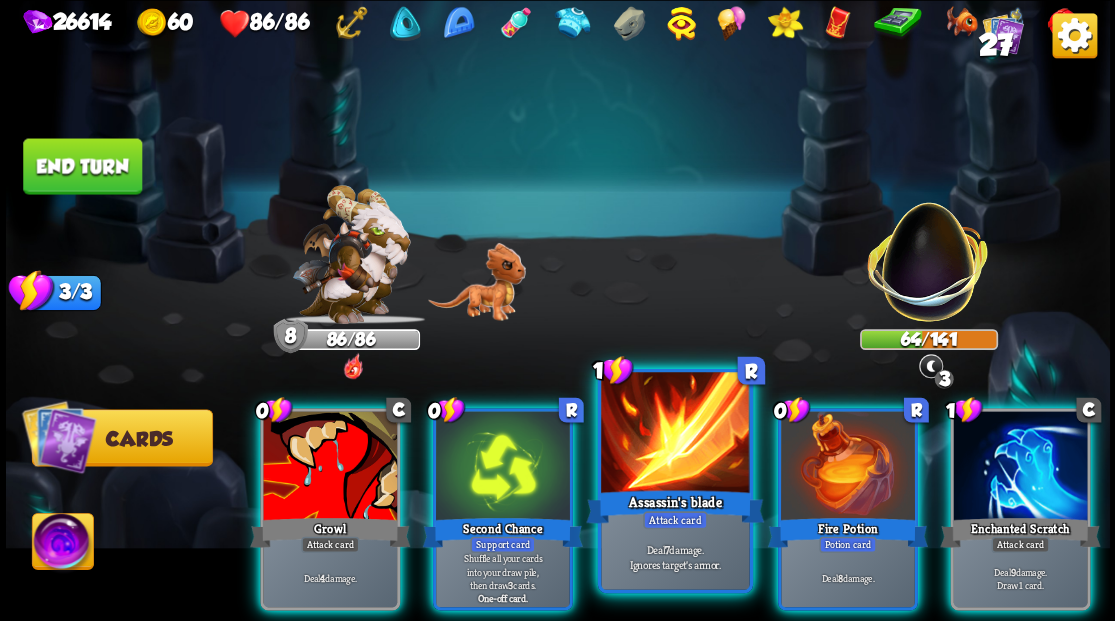 click at bounding box center [675, 434] 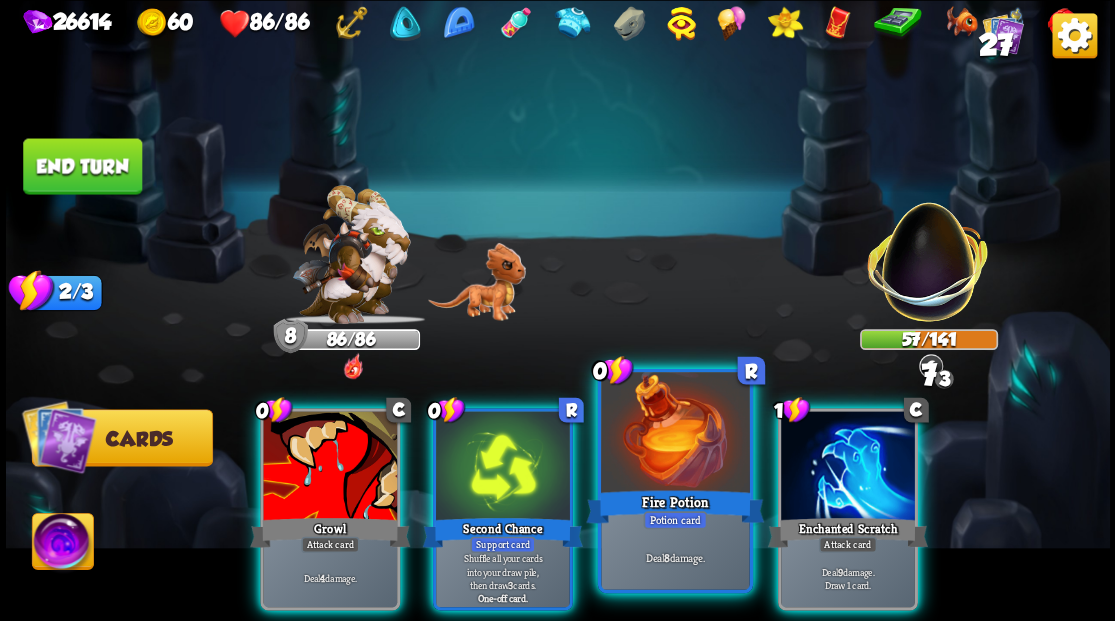 click at bounding box center (675, 434) 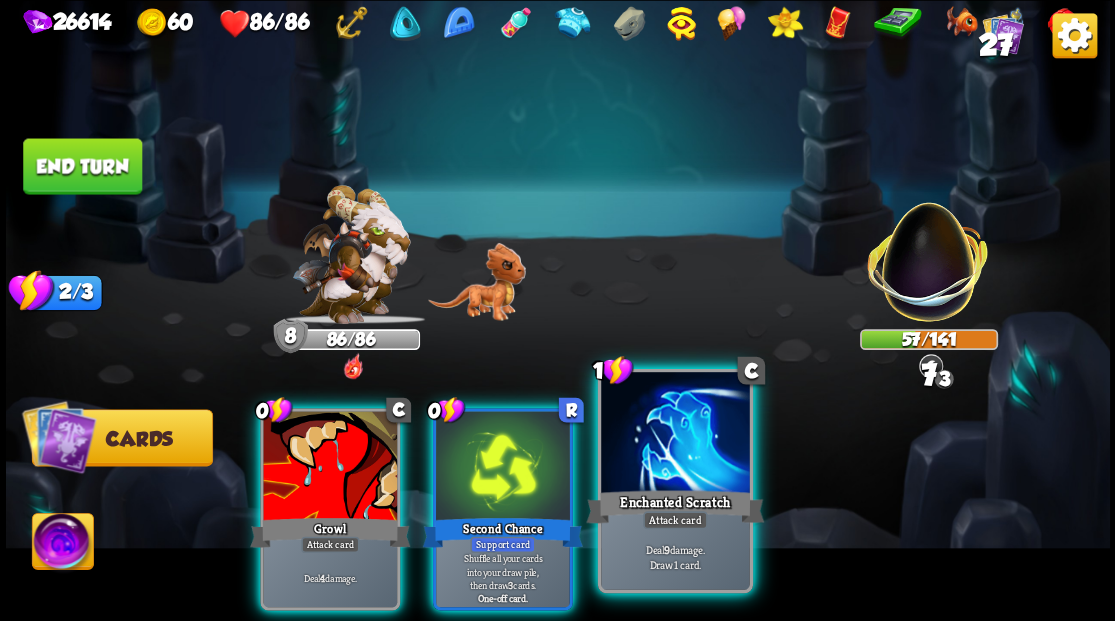 click at bounding box center (675, 434) 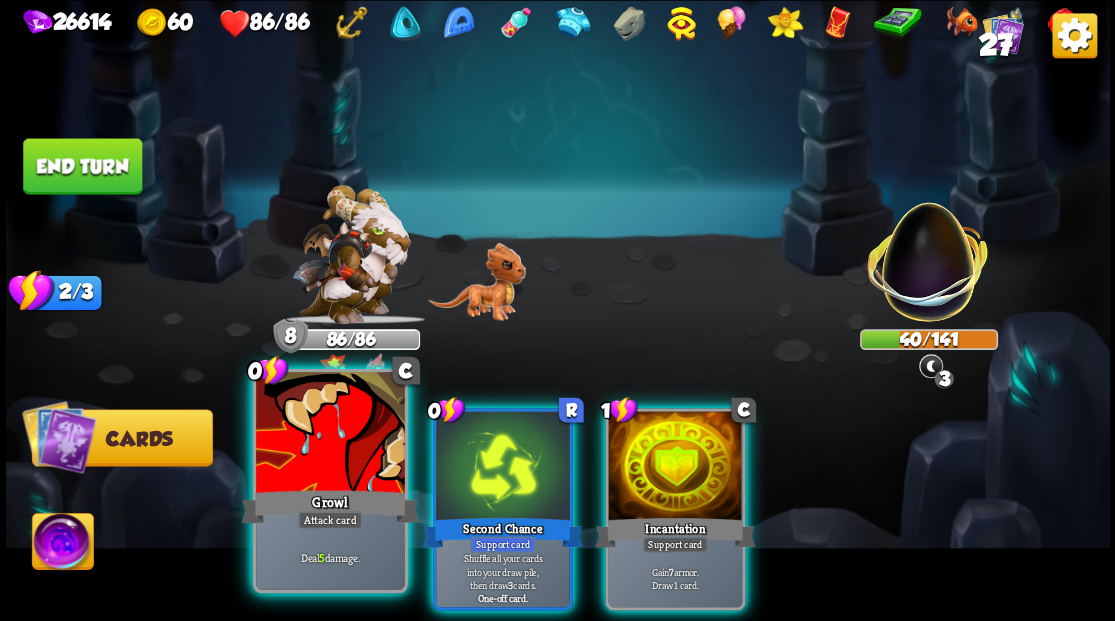 click at bounding box center (330, 434) 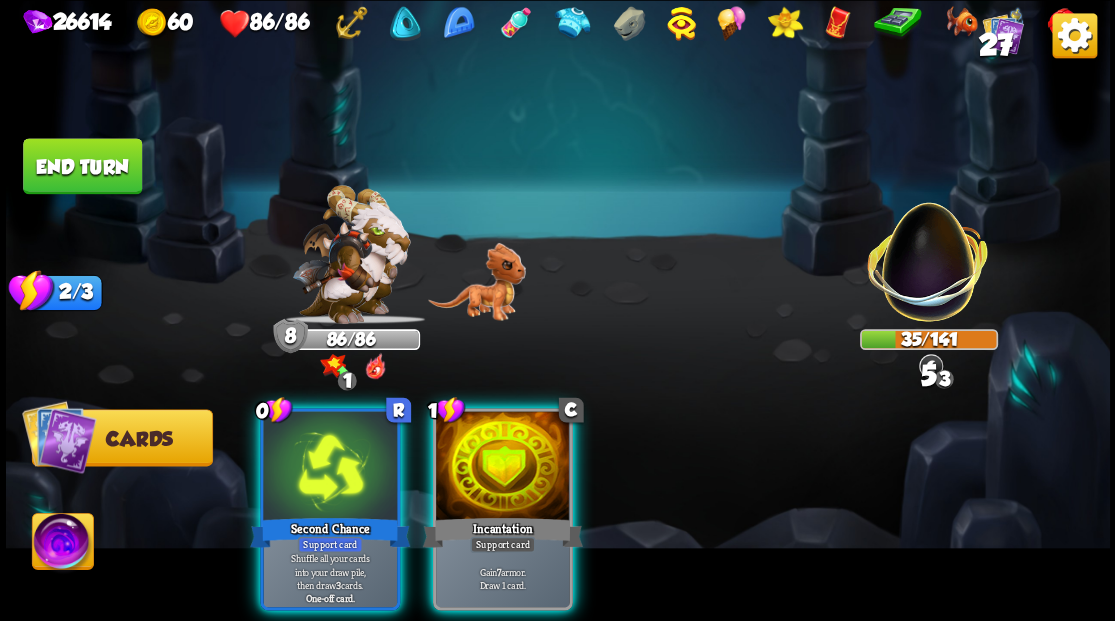 click at bounding box center [330, 467] 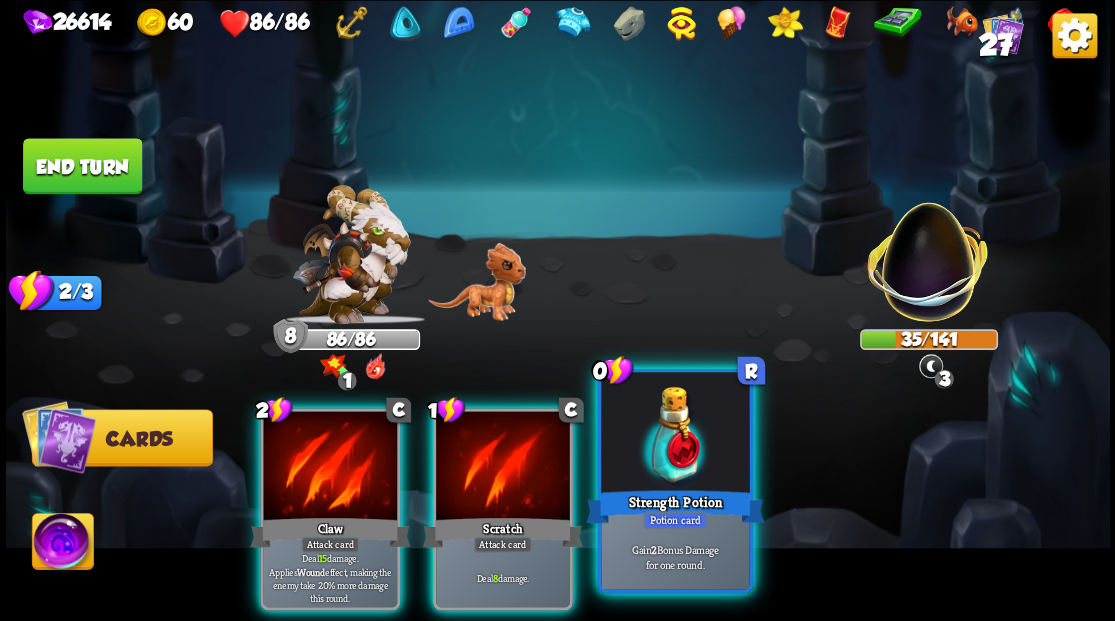 click at bounding box center [675, 434] 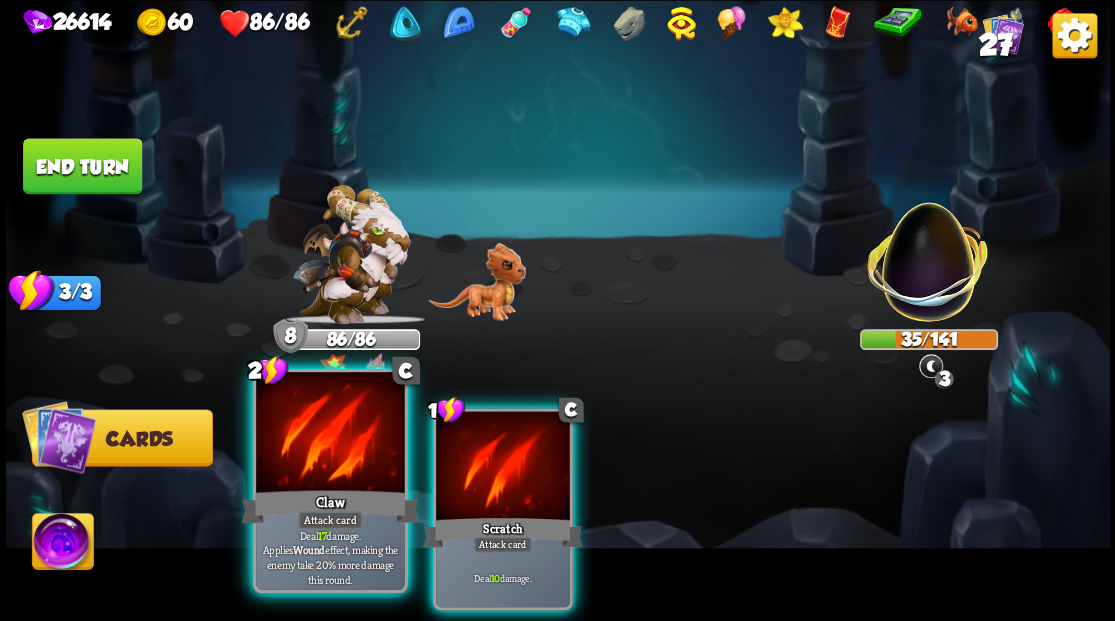 click at bounding box center [330, 434] 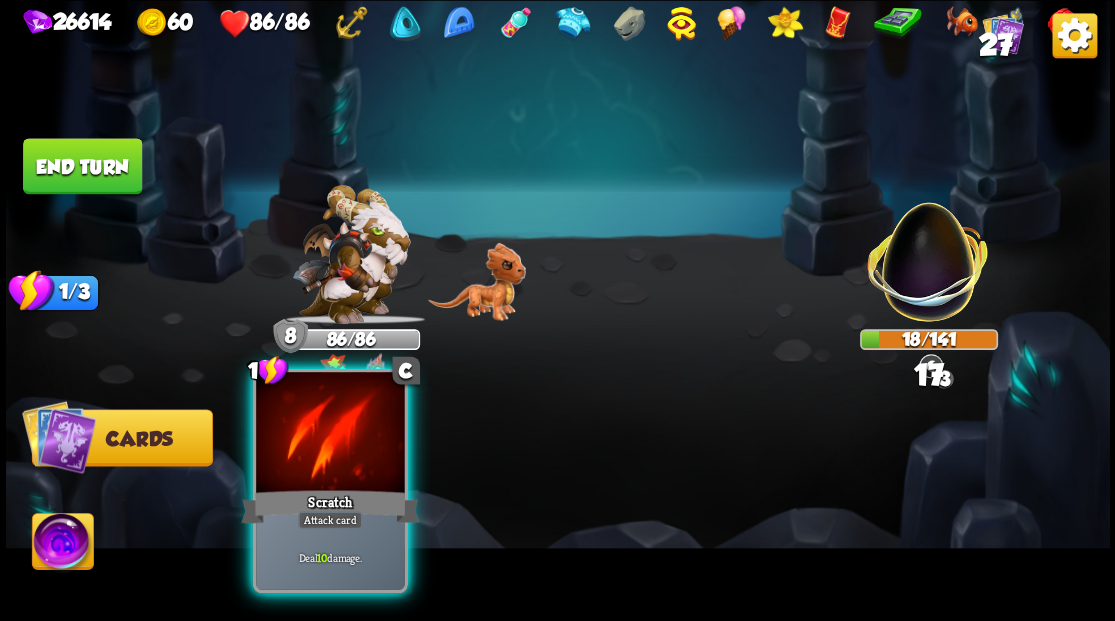 click at bounding box center [330, 434] 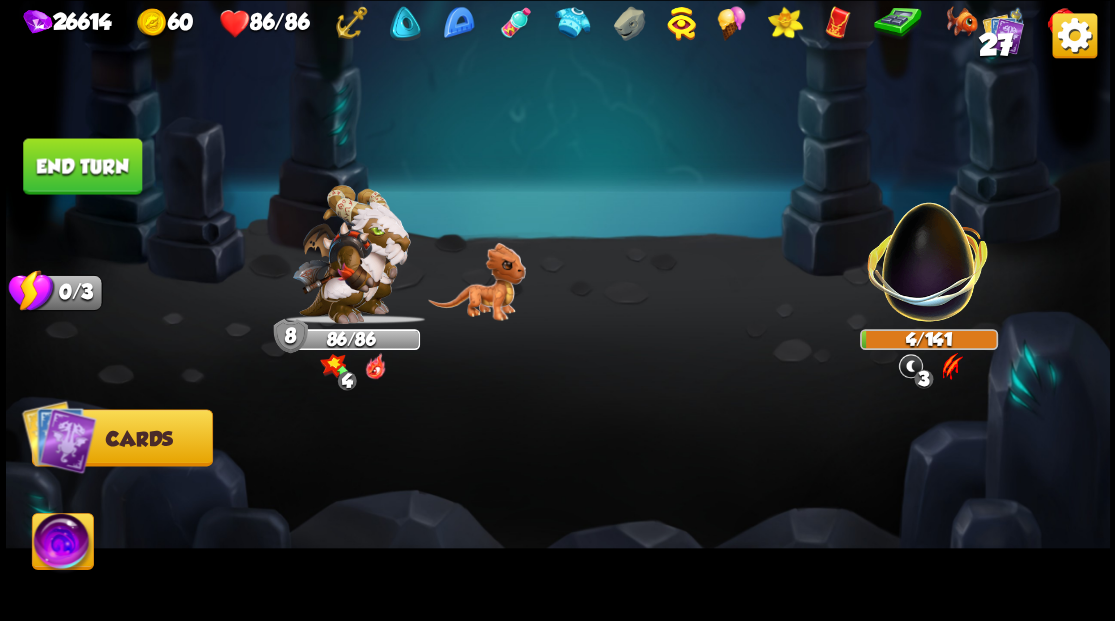 click at bounding box center (62, 544) 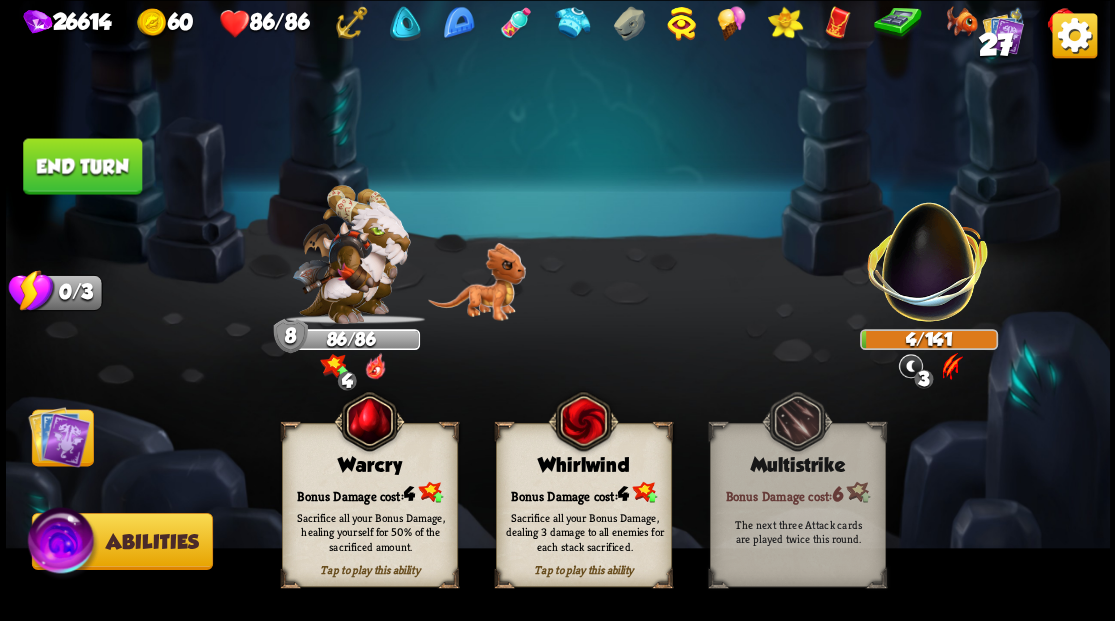 drag, startPoint x: 539, startPoint y: 481, endPoint x: 228, endPoint y: 470, distance: 311.19446 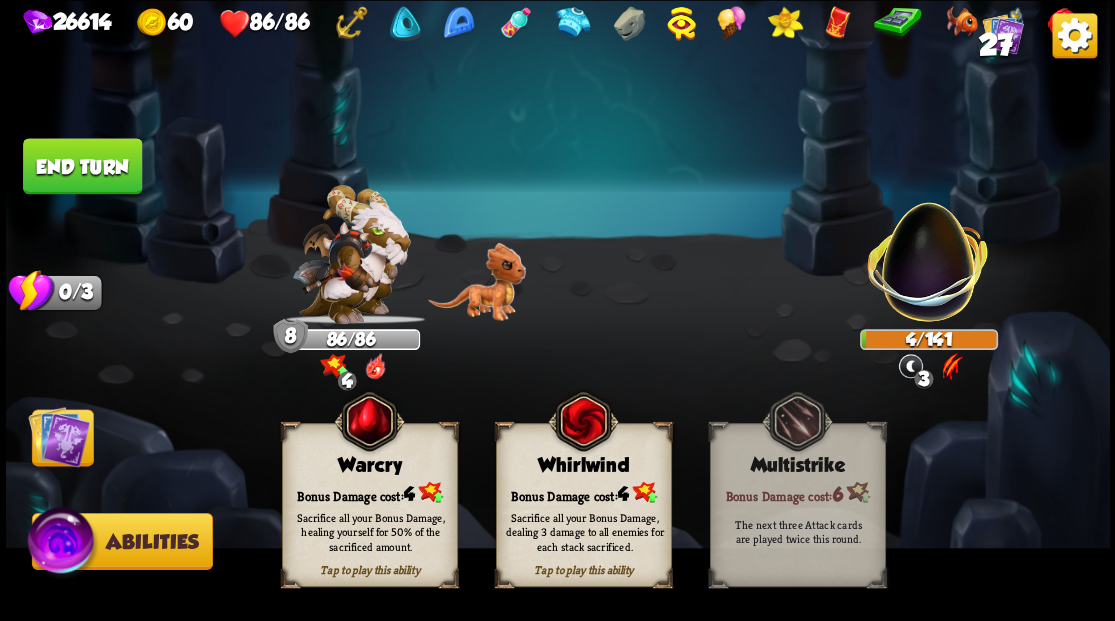 click on "Tap to play this ability   Whirlwind
Bonus Damage cost:  4     Sacrifice all your Bonus Damage, dealing 3 damage to all enemies for each stack sacrificed." at bounding box center [583, 505] 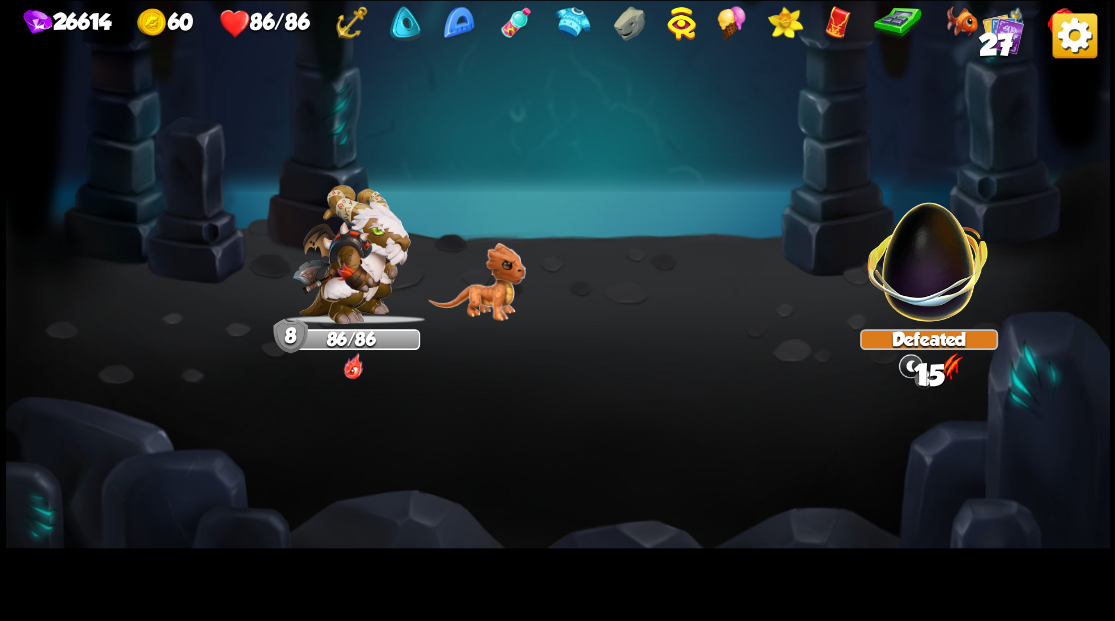click at bounding box center (558, 310) 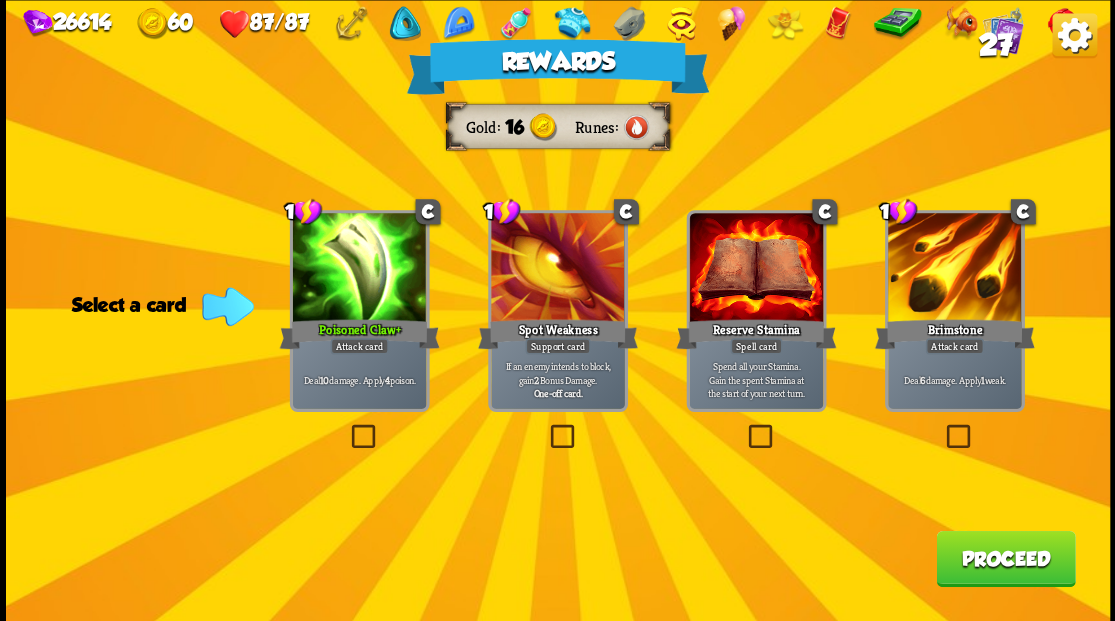 click on "27" at bounding box center (995, 45) 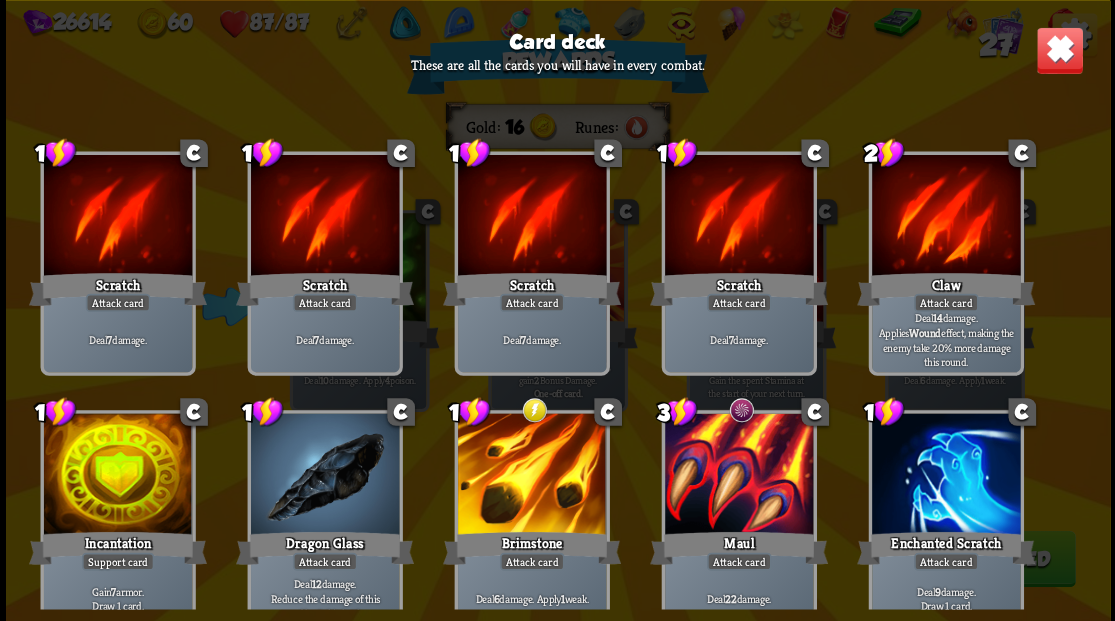 click at bounding box center [1059, 50] 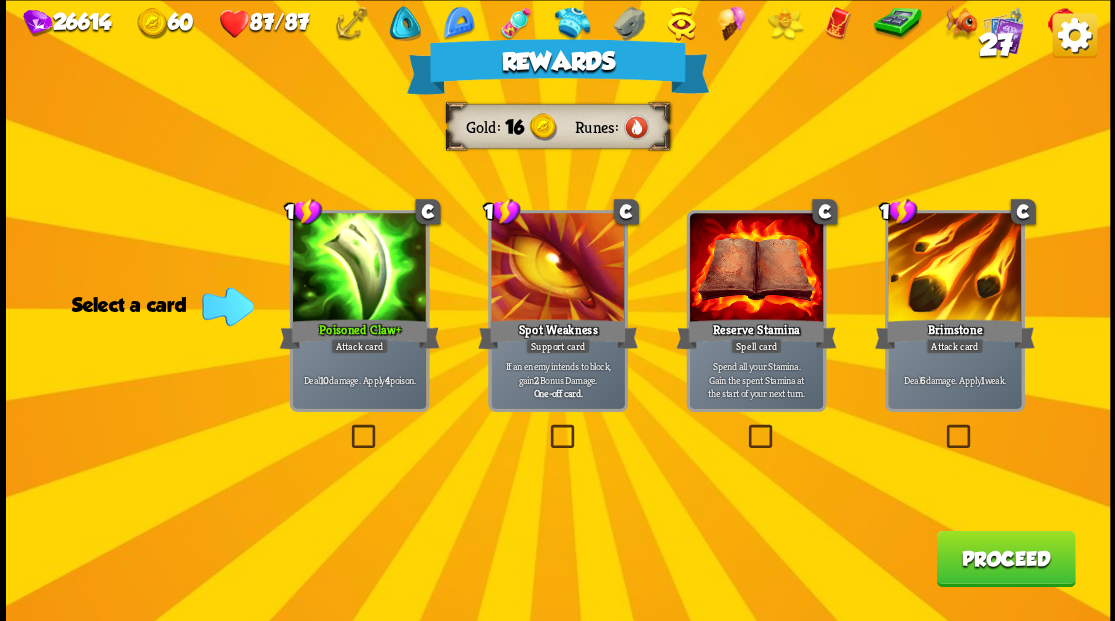 click on "Proceed" at bounding box center [1005, 558] 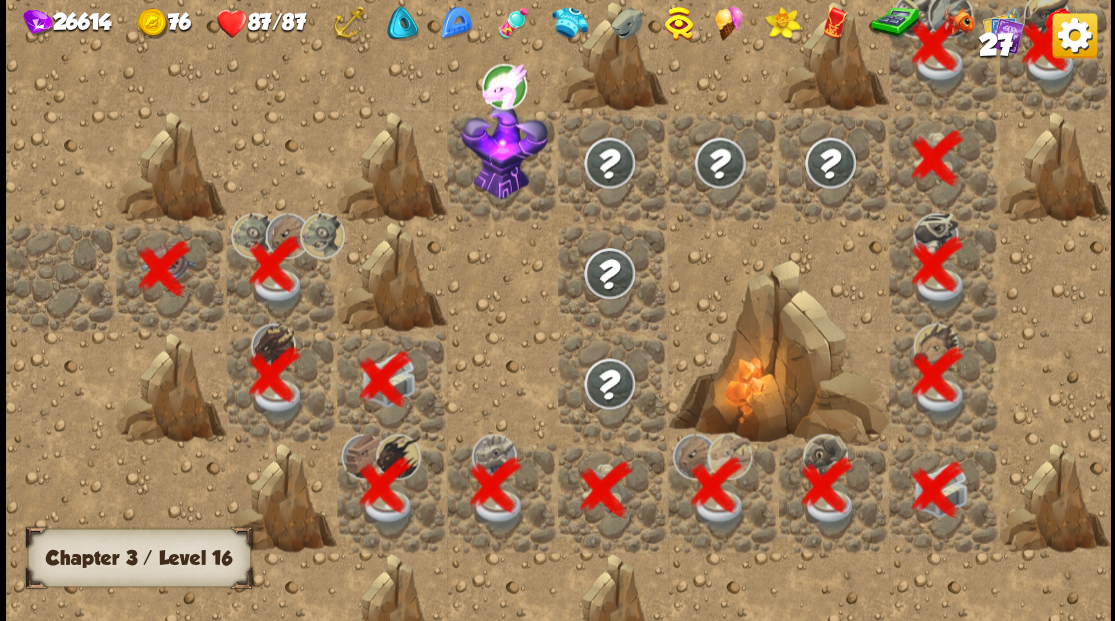 scroll, scrollTop: 0, scrollLeft: 384, axis: horizontal 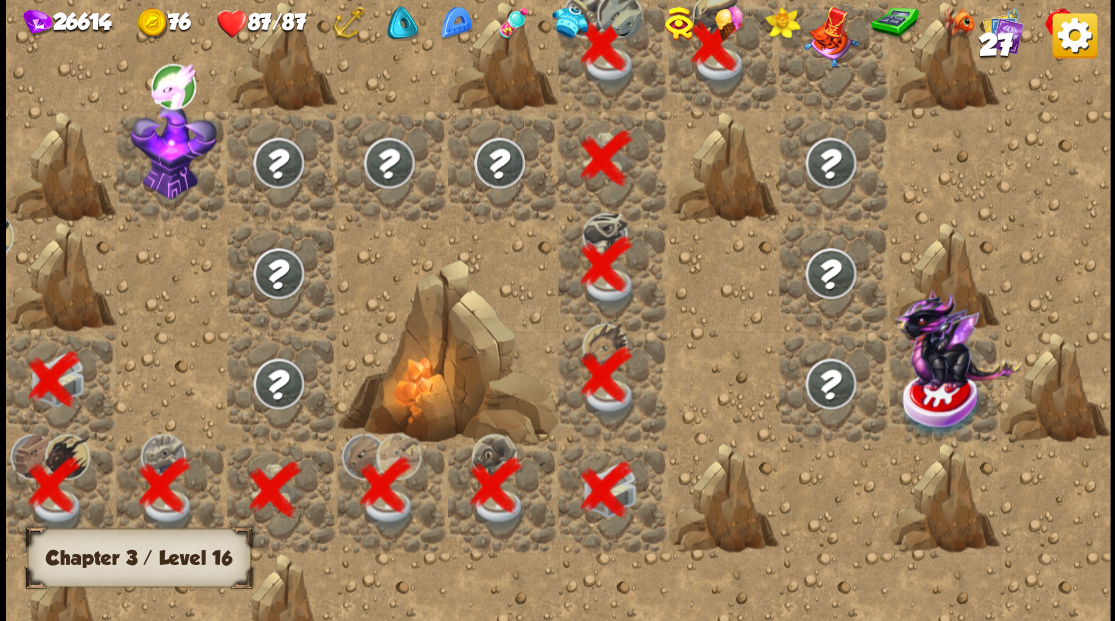click on "26614
76
87/87
27" at bounding box center [558, 20] 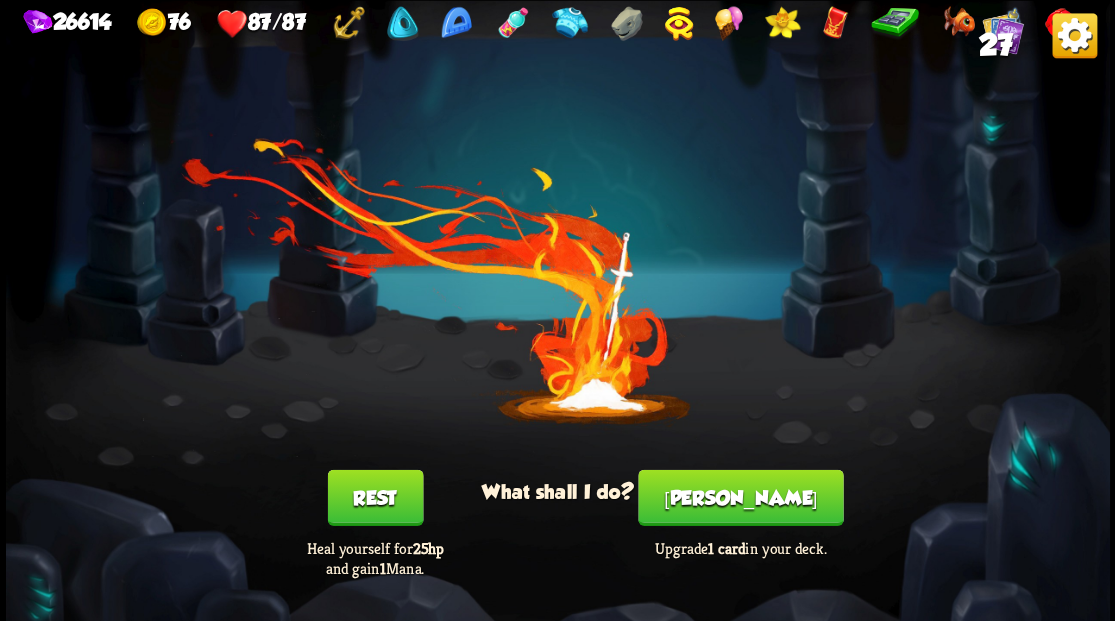 click on "[PERSON_NAME]" at bounding box center (740, 497) 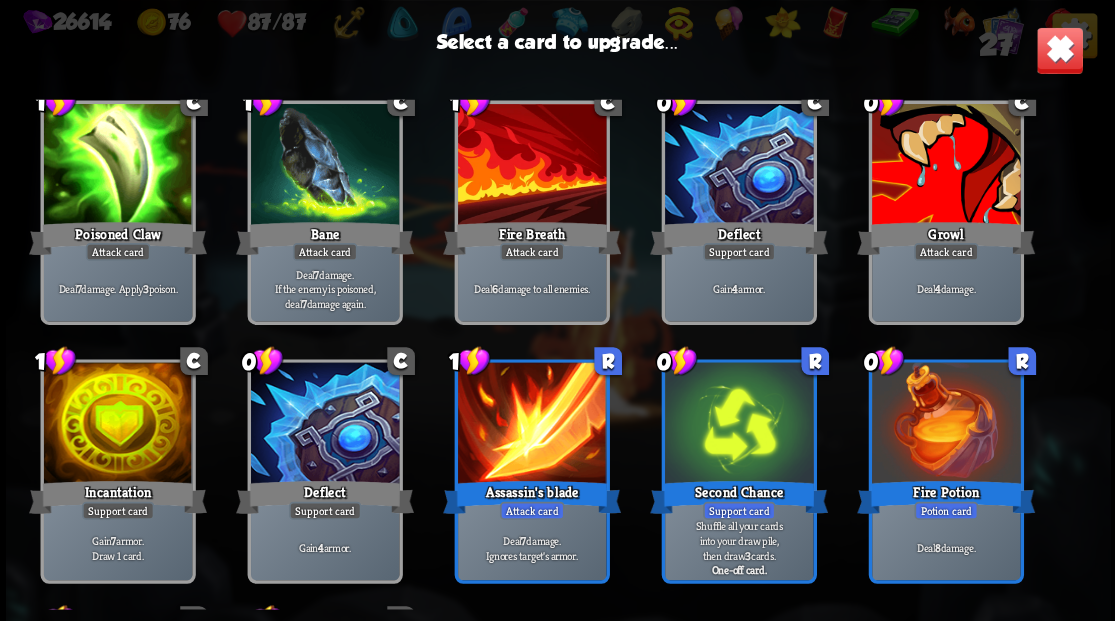 scroll, scrollTop: 596, scrollLeft: 0, axis: vertical 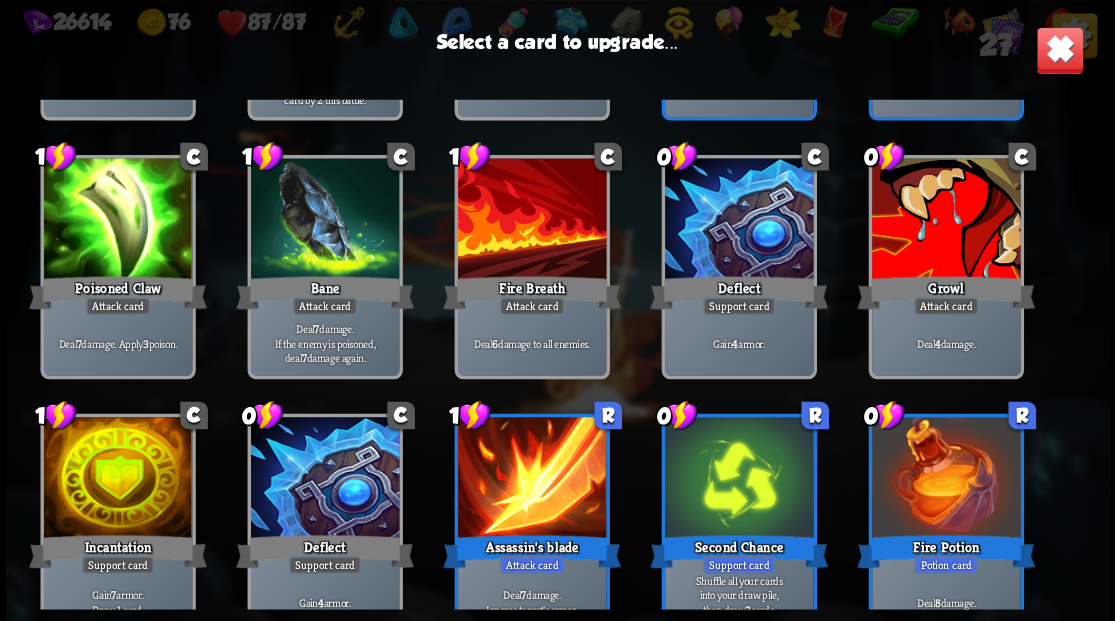 click at bounding box center (945, 220) 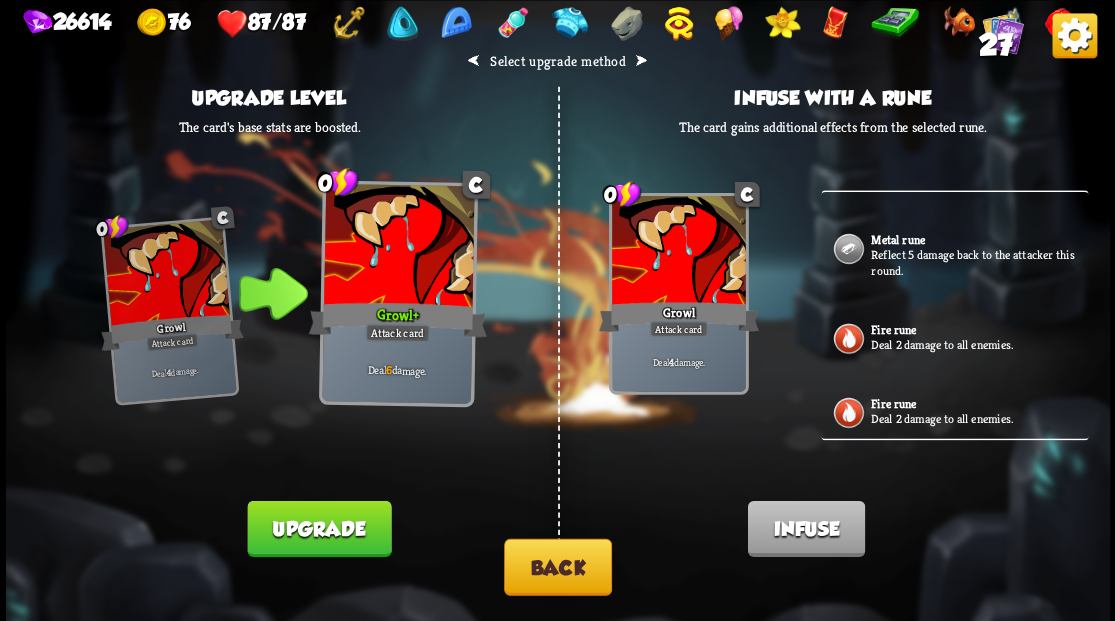 scroll, scrollTop: 986, scrollLeft: 0, axis: vertical 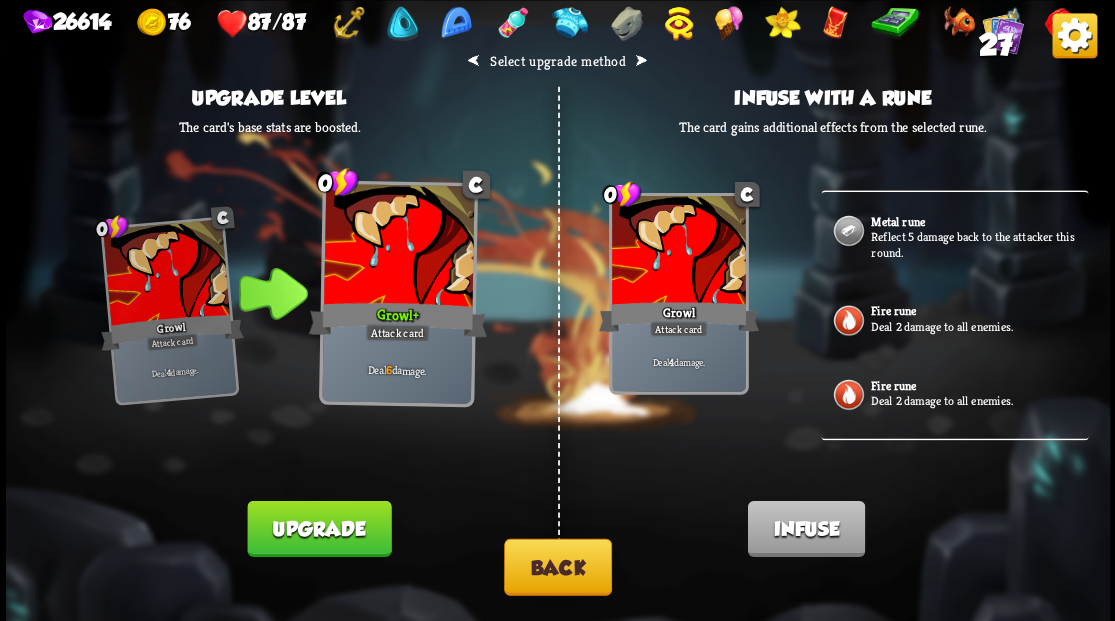 click on "Reflect 5 damage back to the attacker this round." at bounding box center (977, 244) 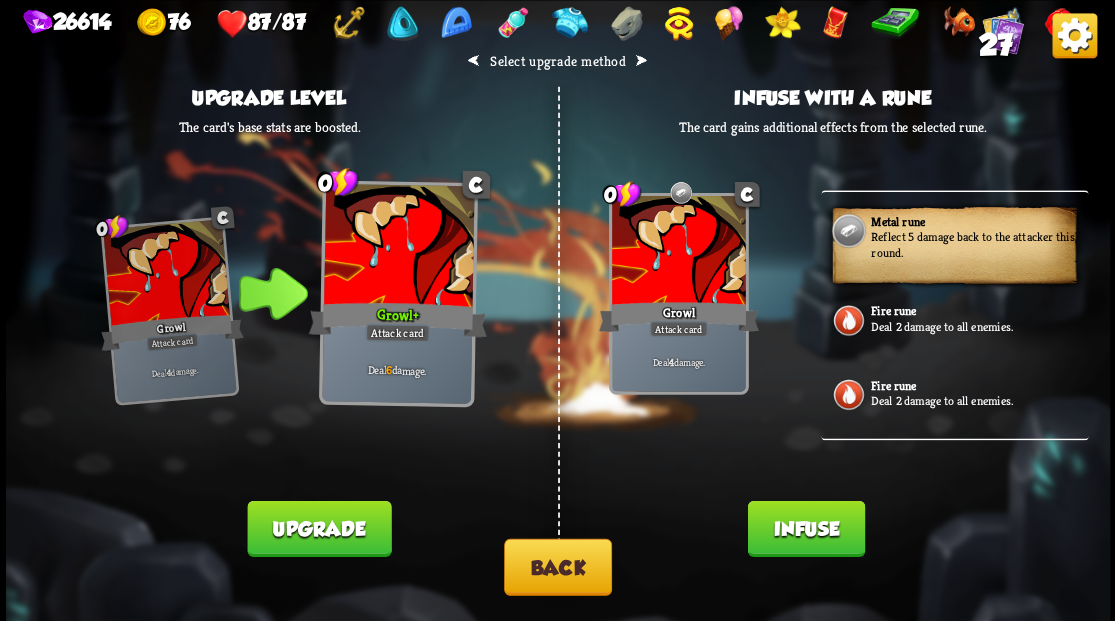 click on "Infuse" at bounding box center (805, 528) 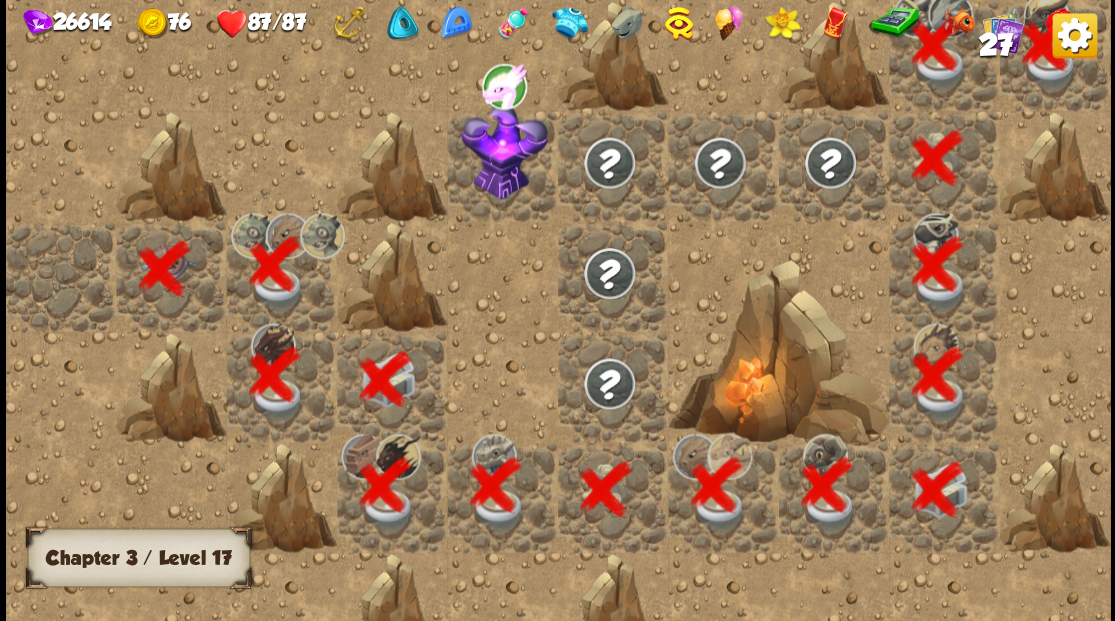scroll, scrollTop: 0, scrollLeft: 384, axis: horizontal 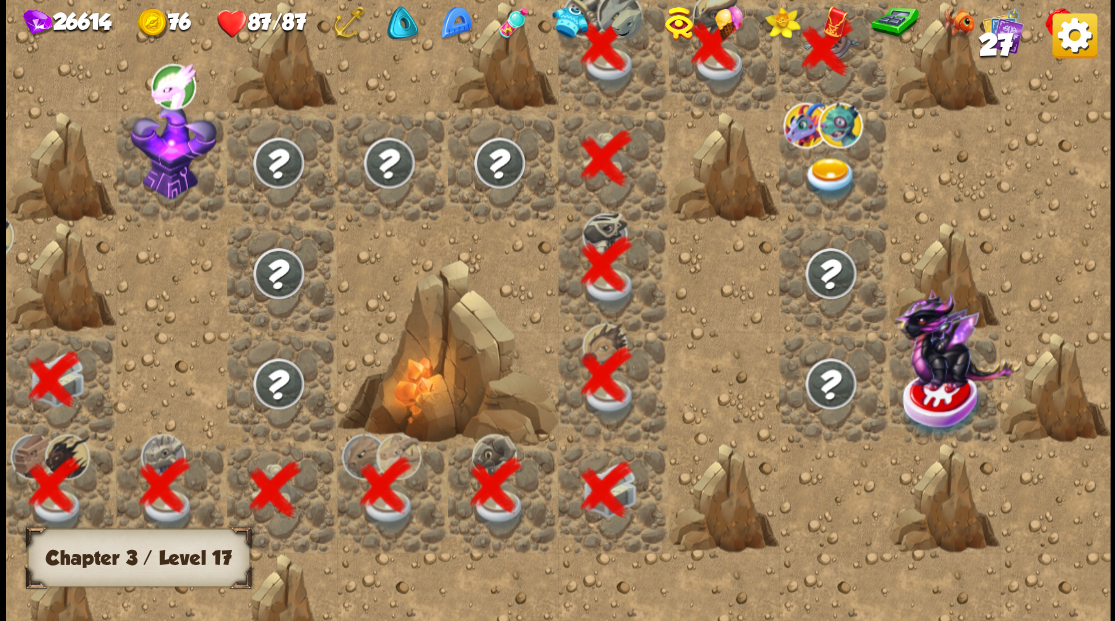 click at bounding box center (829, 178) 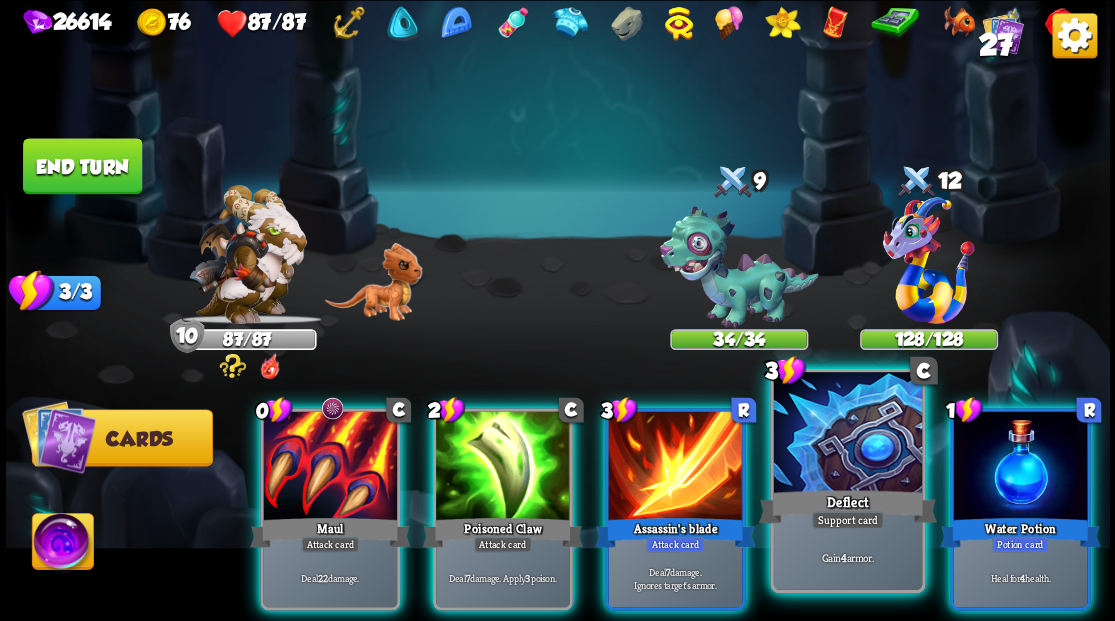 click at bounding box center (847, 434) 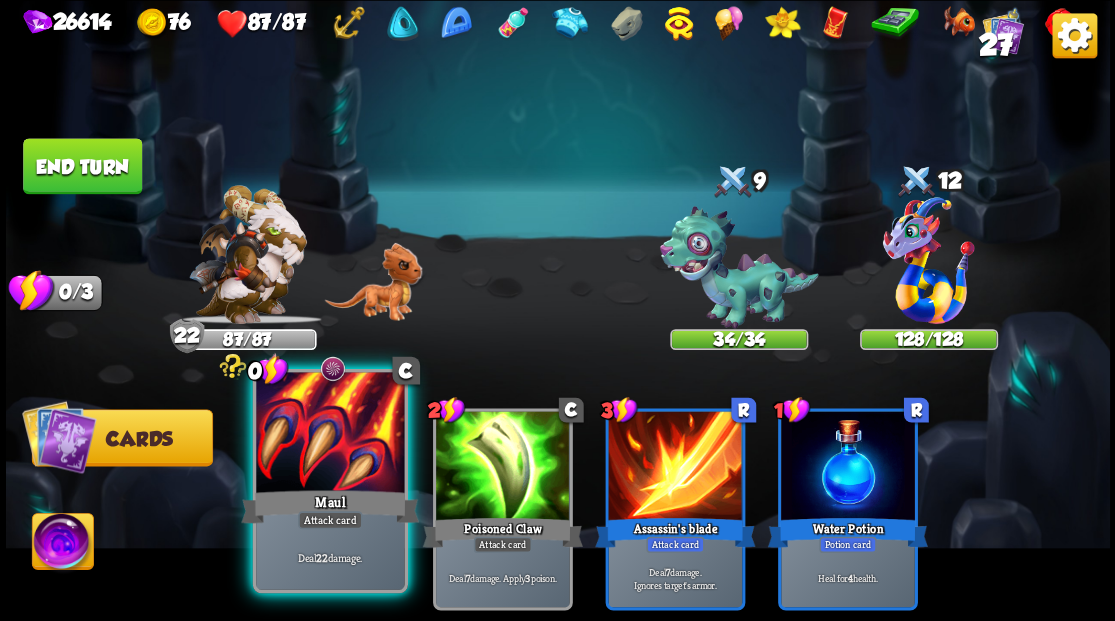click at bounding box center (330, 434) 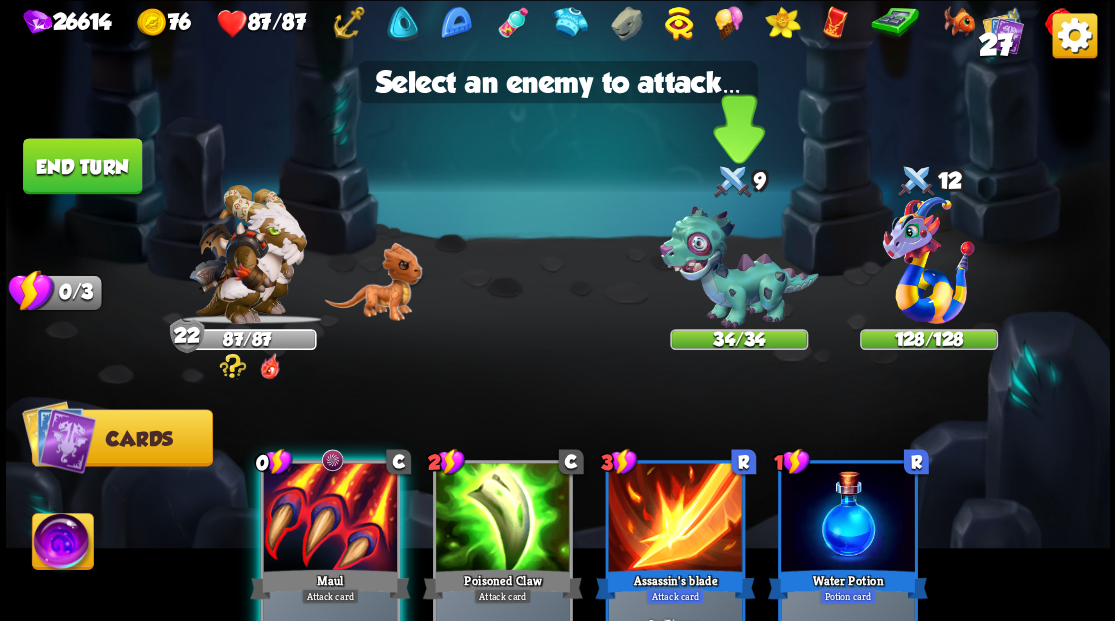 click at bounding box center [738, 267] 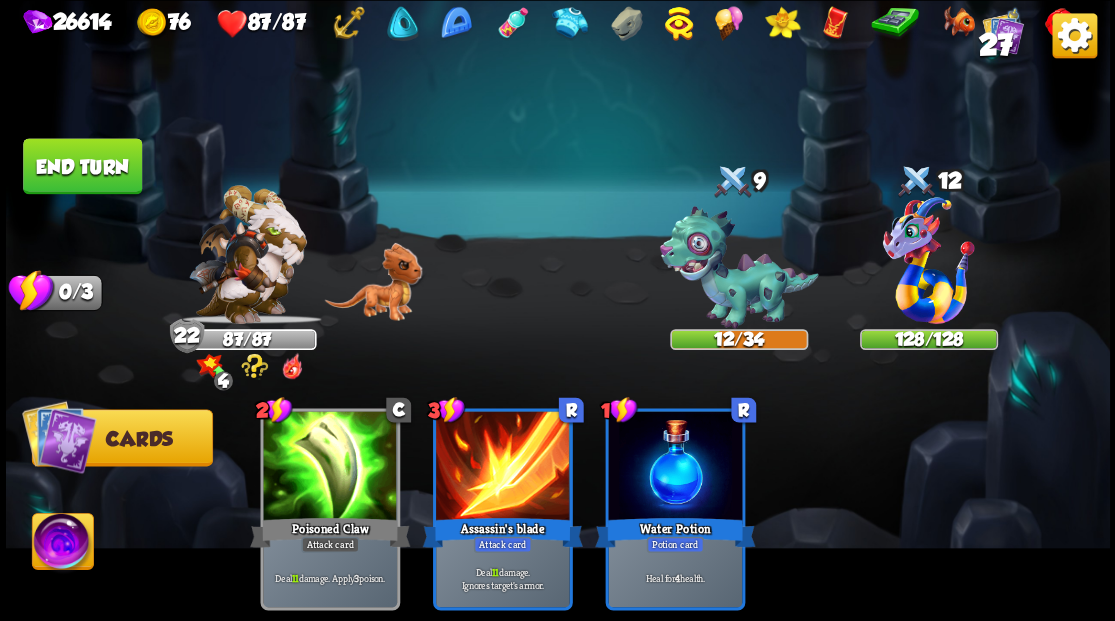 click at bounding box center [62, 544] 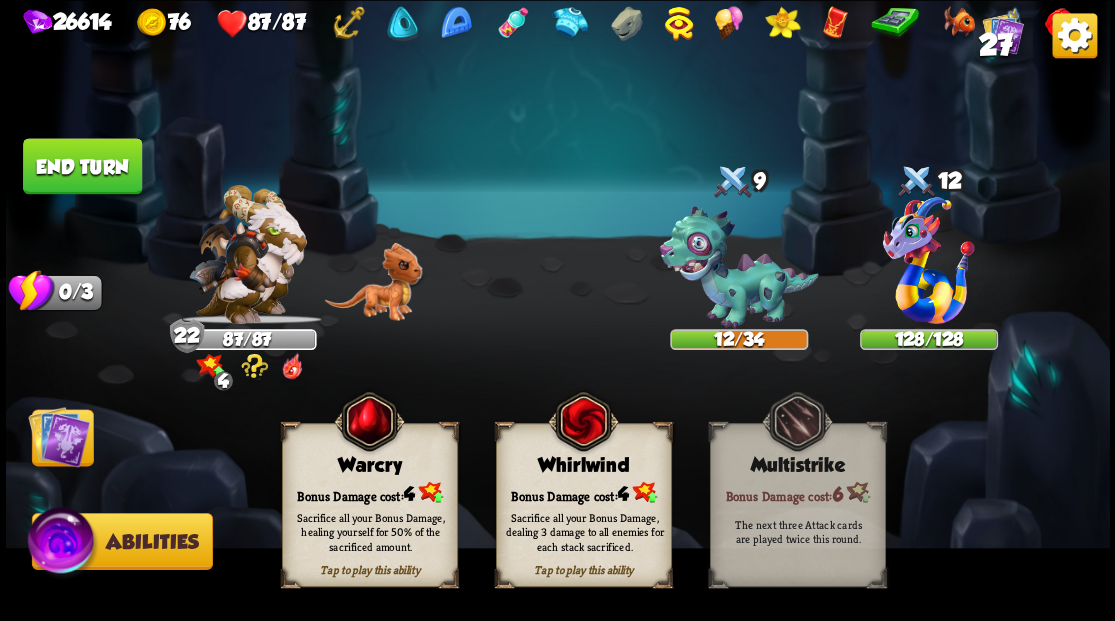 click on "Tap to play this ability   Whirlwind
Bonus Damage cost:  4     Sacrifice all your Bonus Damage, dealing 3 damage to all enemies for each stack sacrificed." at bounding box center [583, 505] 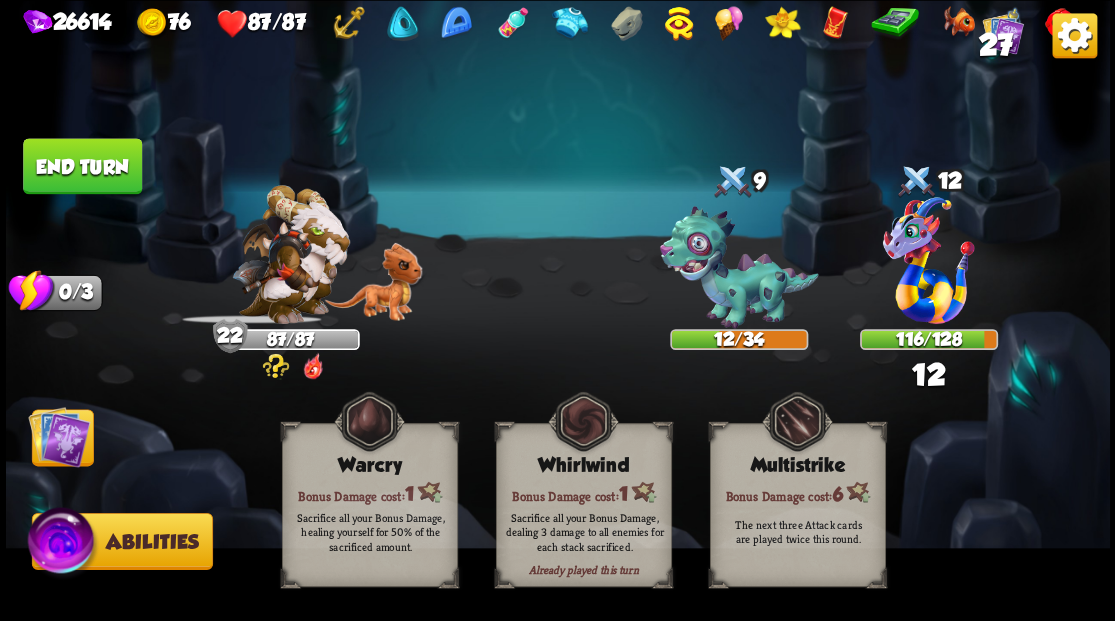 drag, startPoint x: 54, startPoint y: 449, endPoint x: 82, endPoint y: 369, distance: 84.758484 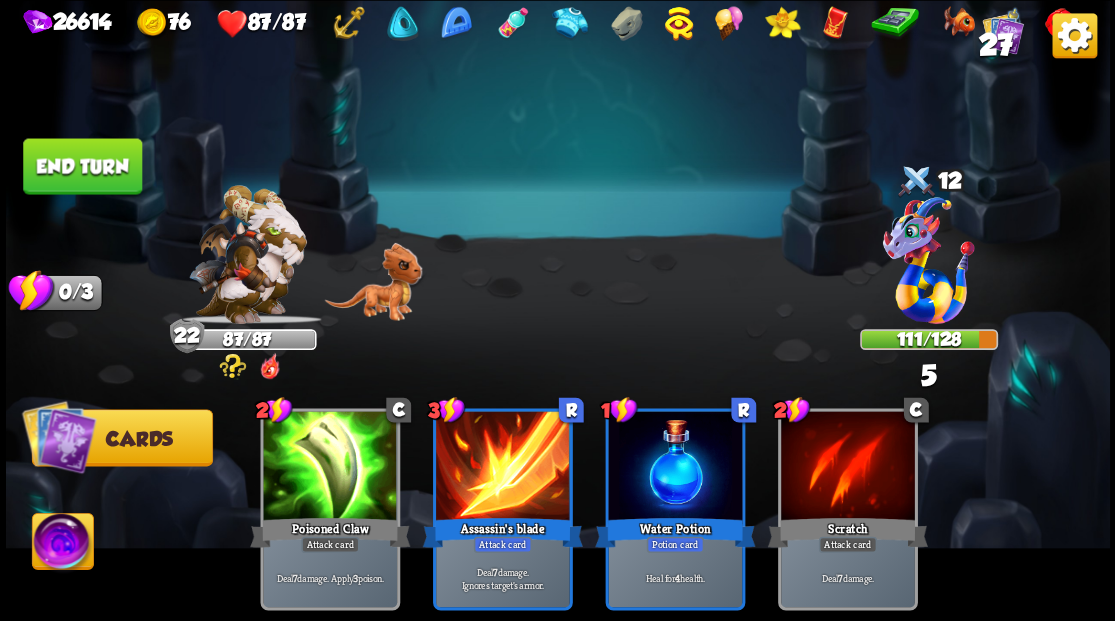 click on "End turn" at bounding box center [82, 166] 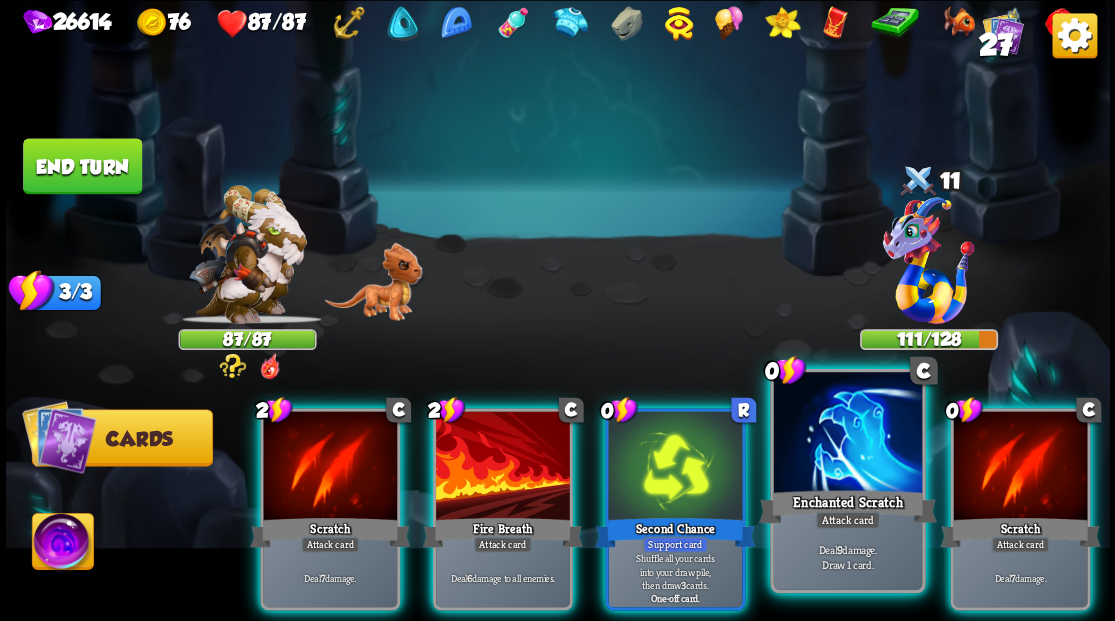 click at bounding box center [847, 434] 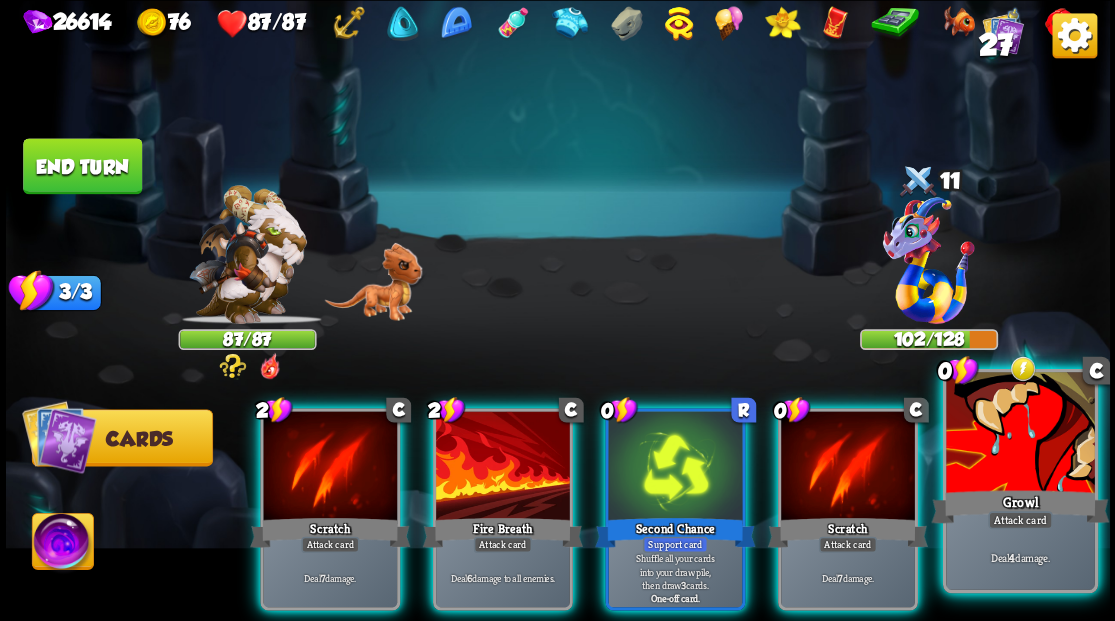 click at bounding box center (1020, 434) 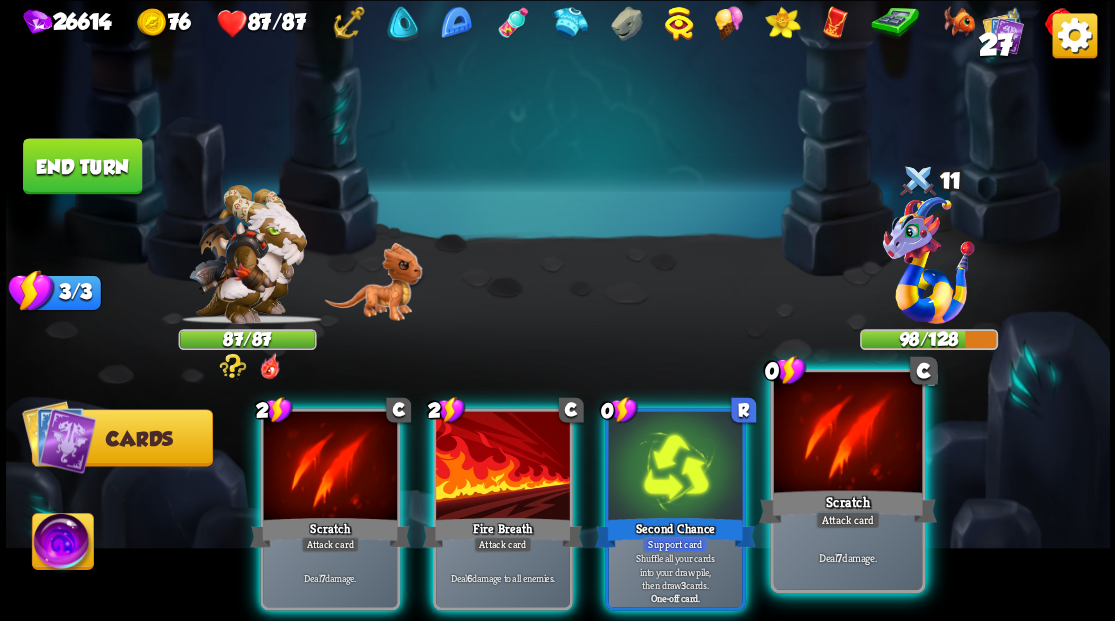 click at bounding box center [847, 434] 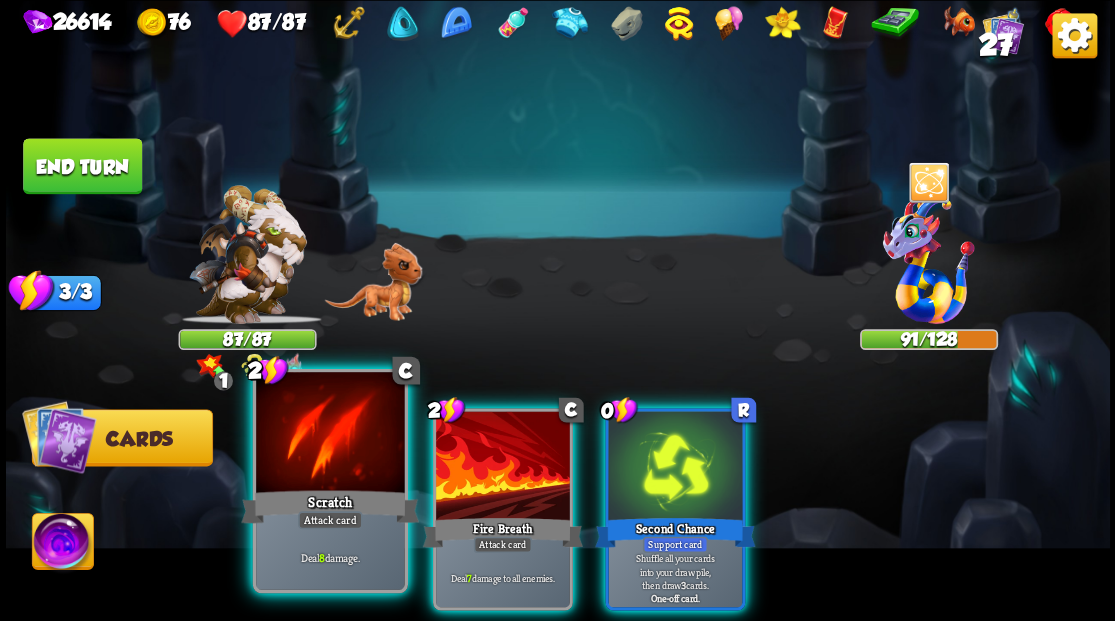 click at bounding box center (330, 434) 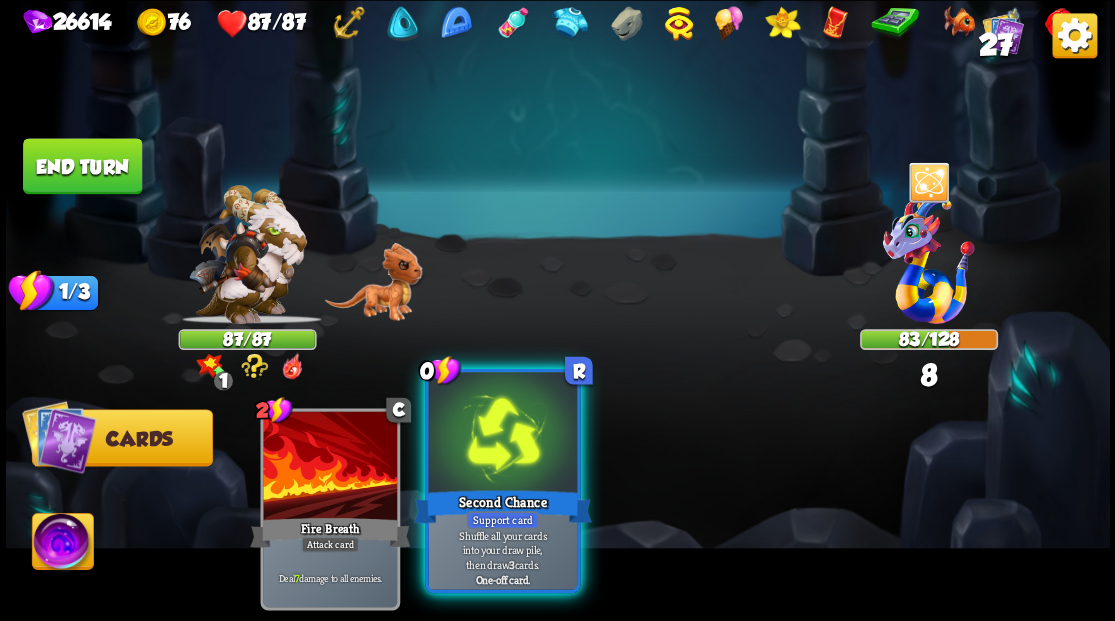 click at bounding box center [502, 434] 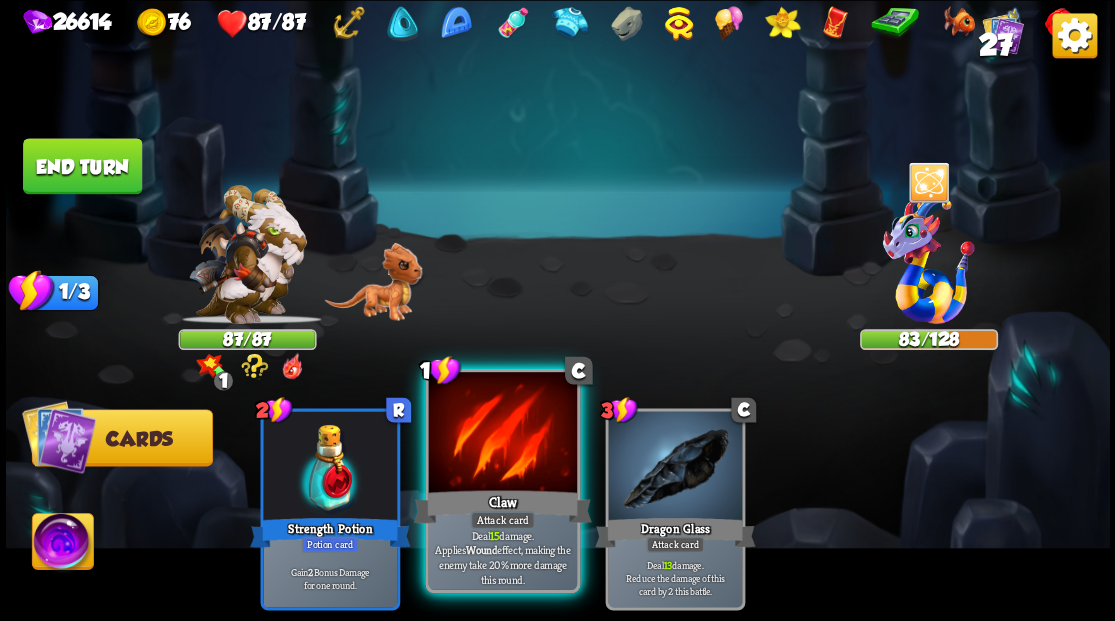 click at bounding box center [502, 434] 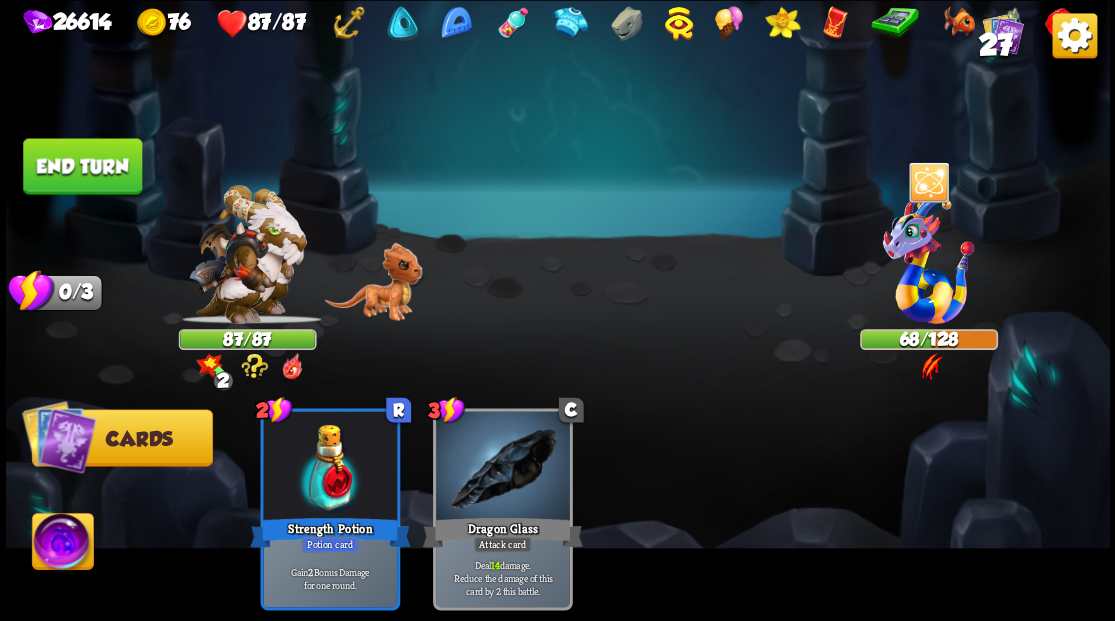 click on "End turn" at bounding box center (82, 166) 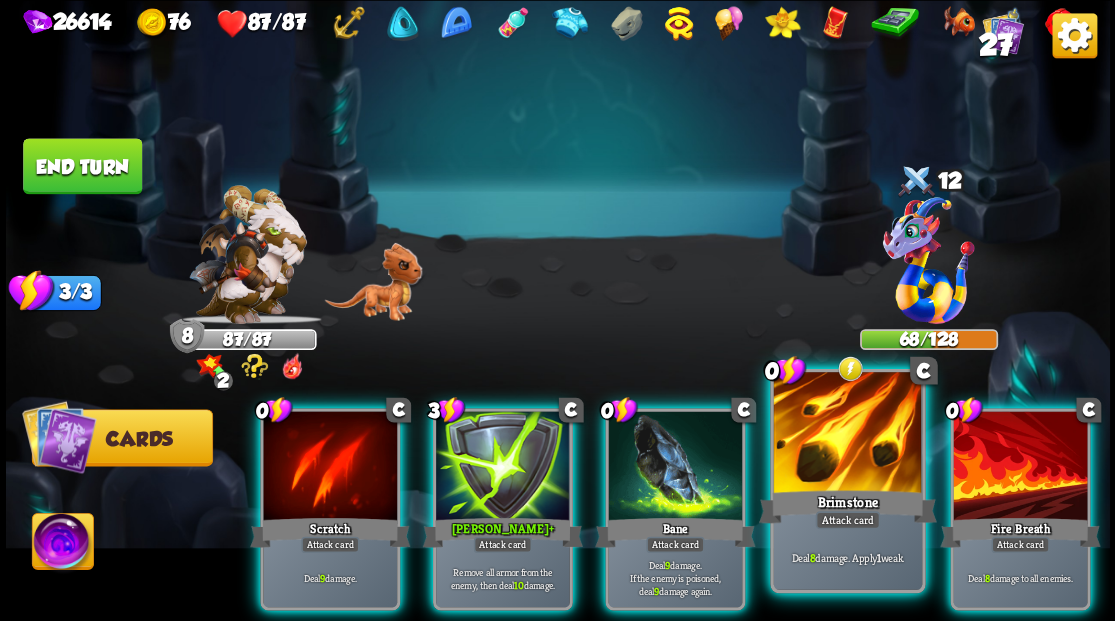 click at bounding box center (847, 434) 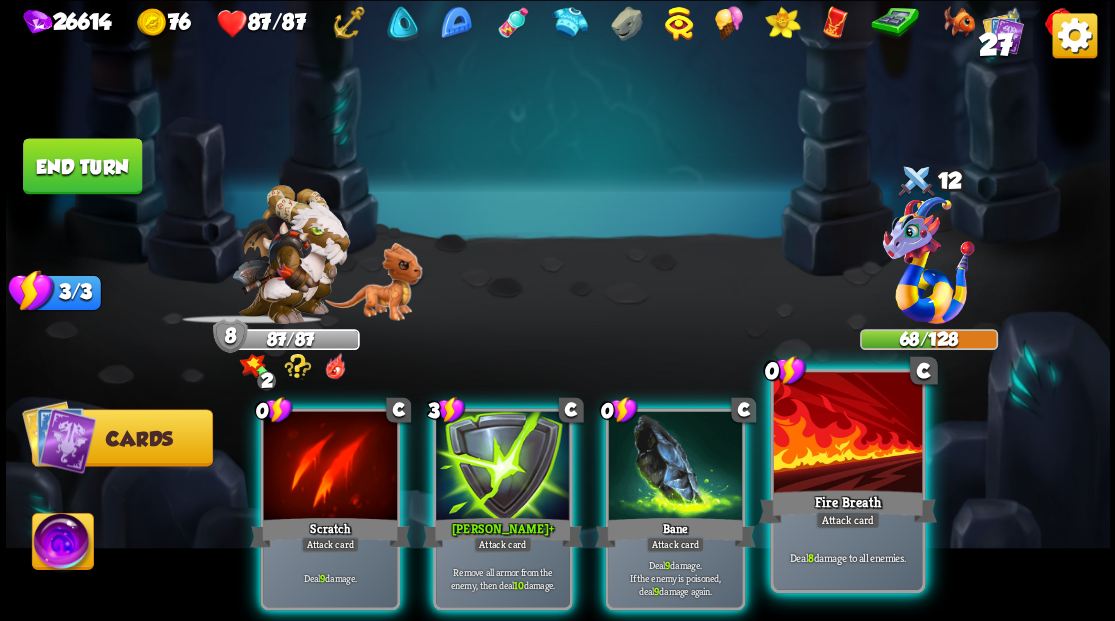 click at bounding box center [847, 434] 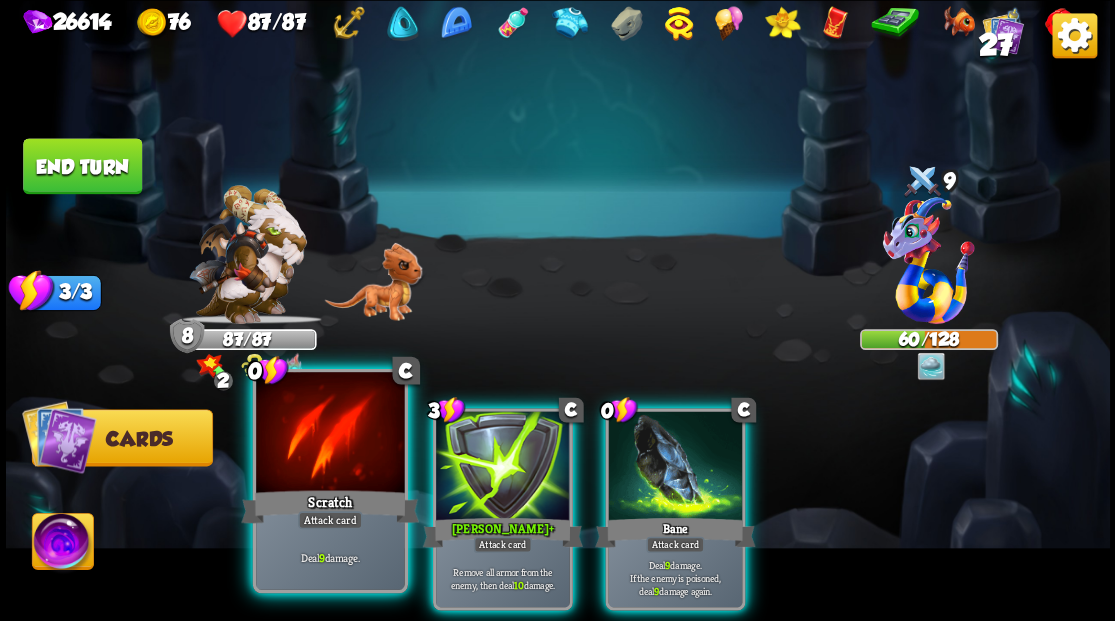click at bounding box center (330, 434) 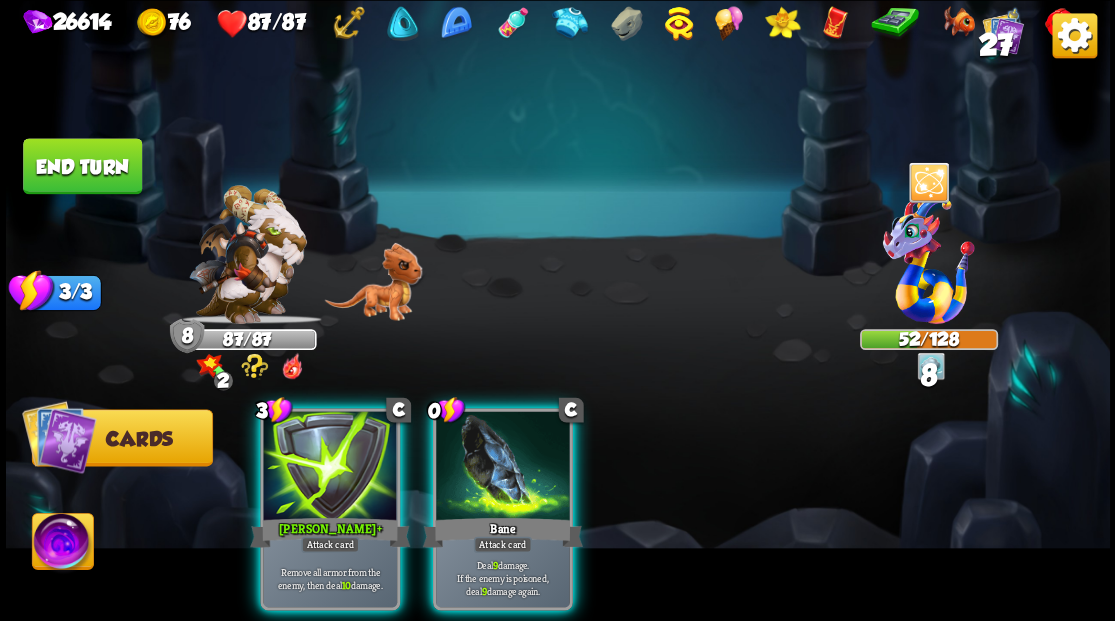 drag, startPoint x: 516, startPoint y: 494, endPoint x: 519, endPoint y: 482, distance: 12.369317 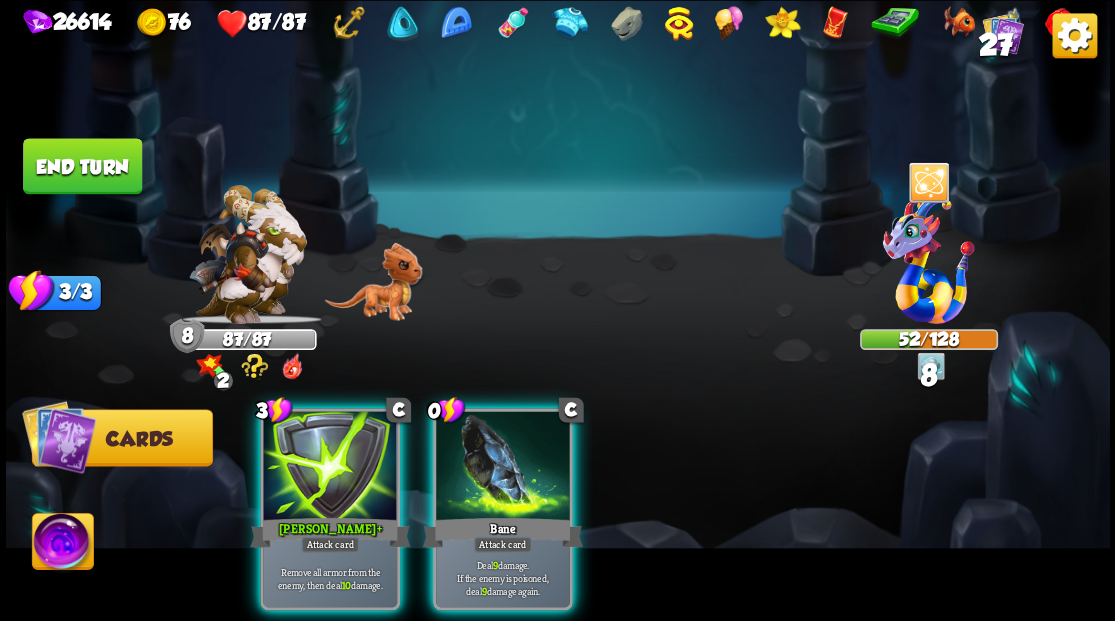 click on "Bane" at bounding box center [502, 532] 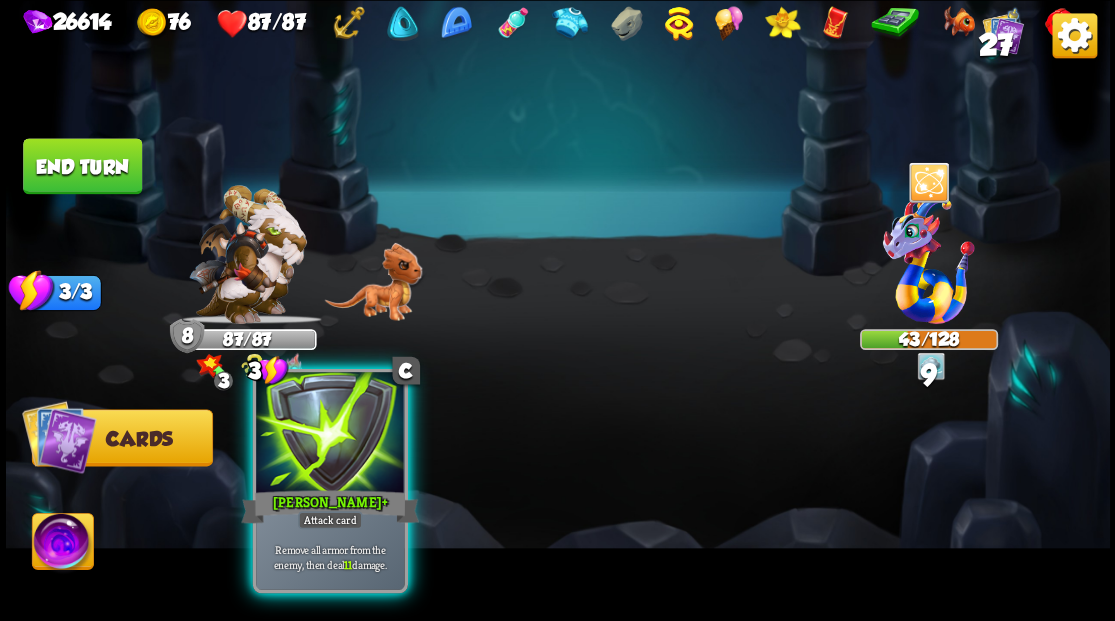 click at bounding box center (330, 434) 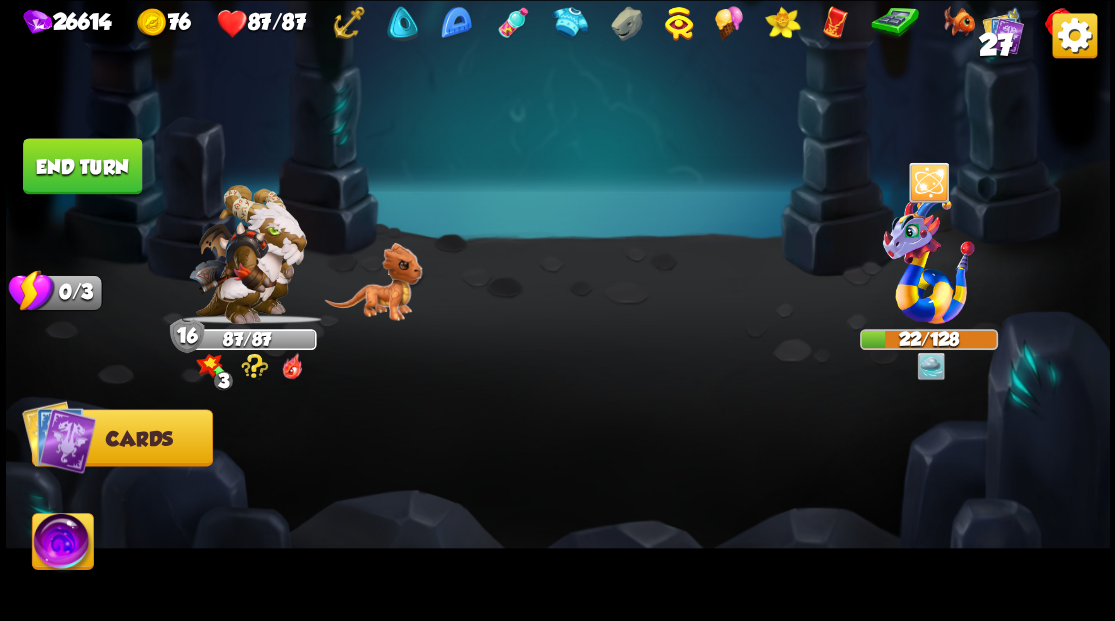 click at bounding box center (62, 544) 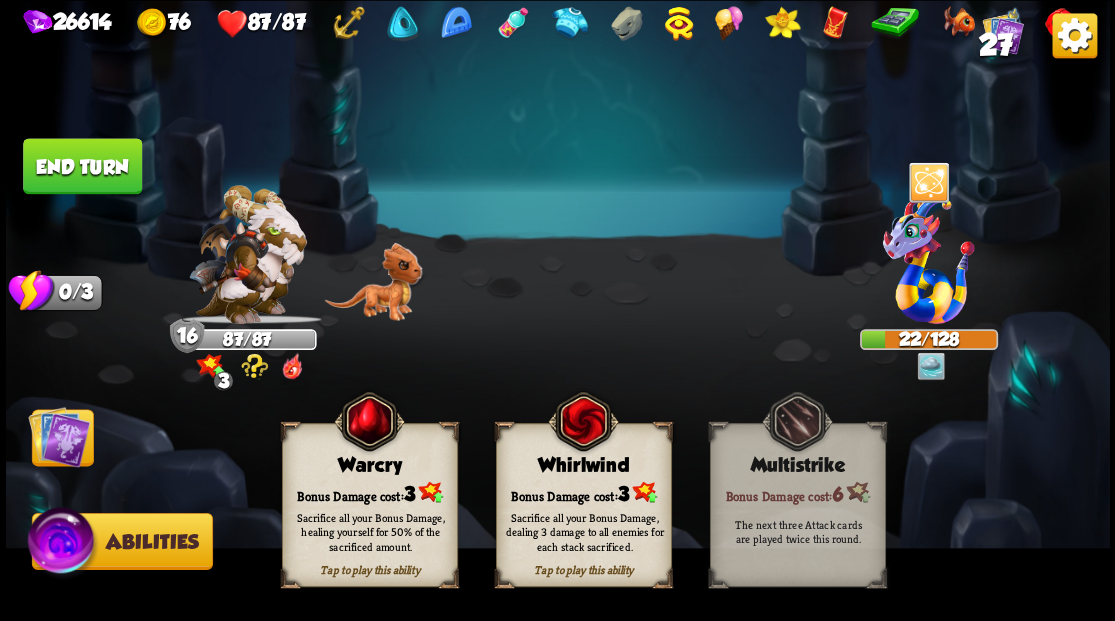 click on "Tap to play this ability   Whirlwind
Bonus Damage cost:  3     Sacrifice all your Bonus Damage, dealing 3 damage to all enemies for each stack sacrificed." at bounding box center [583, 505] 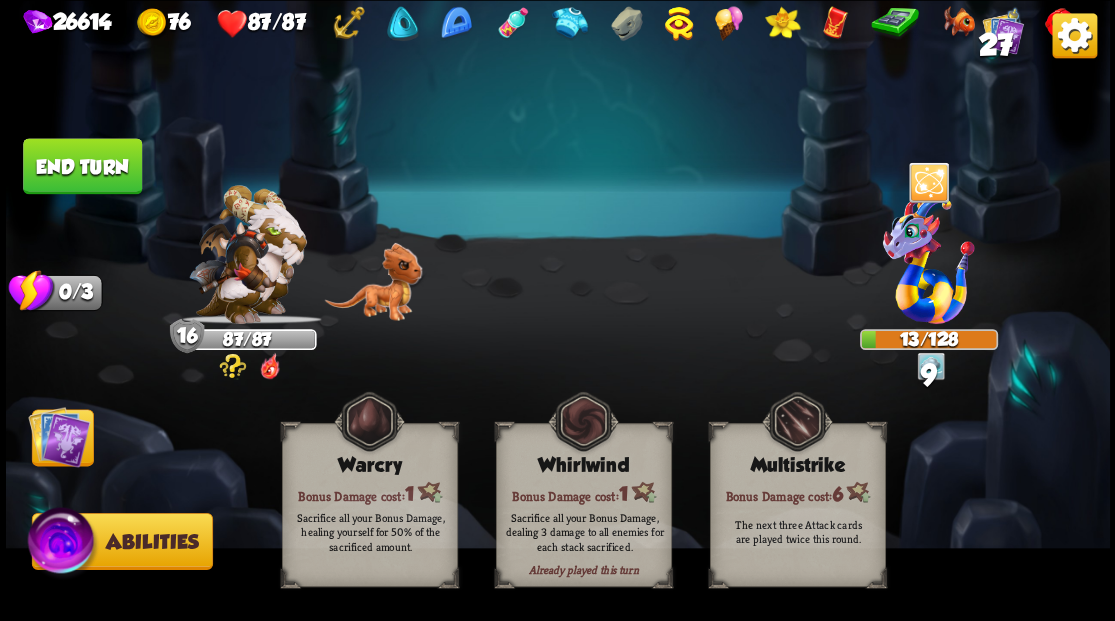 click at bounding box center [59, 436] 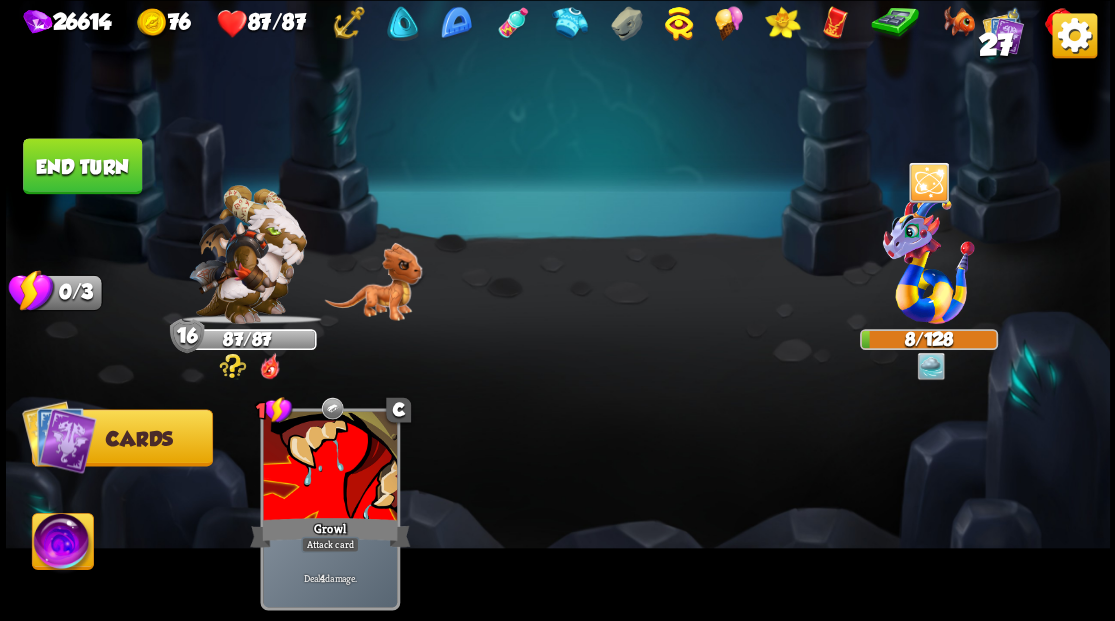 click on "End turn" at bounding box center (82, 166) 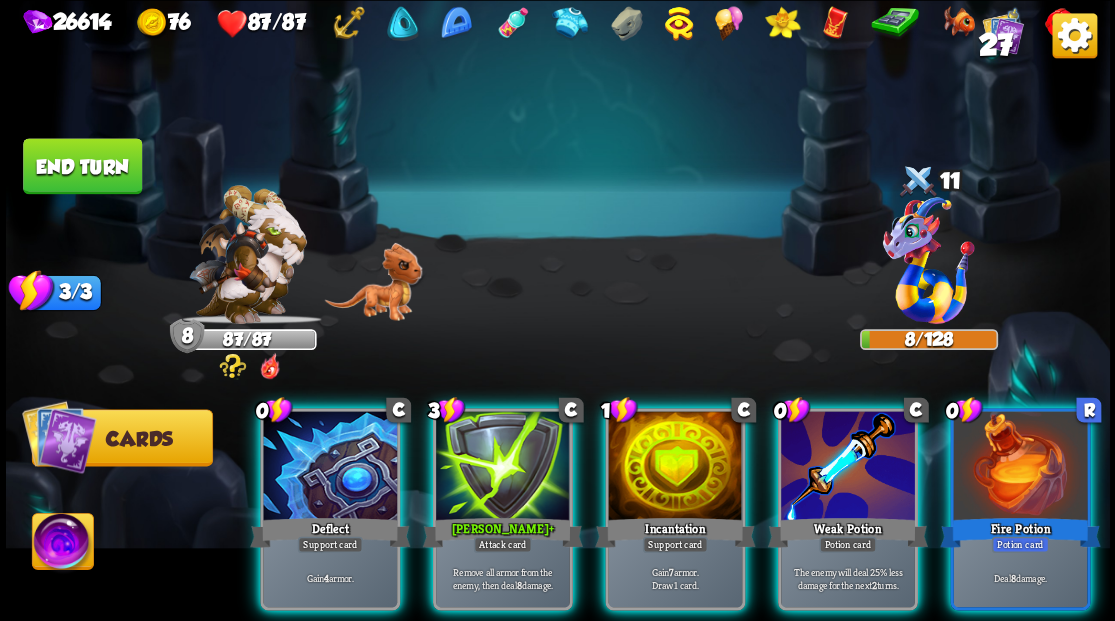 drag, startPoint x: 1022, startPoint y: 460, endPoint x: 1024, endPoint y: 443, distance: 17.117243 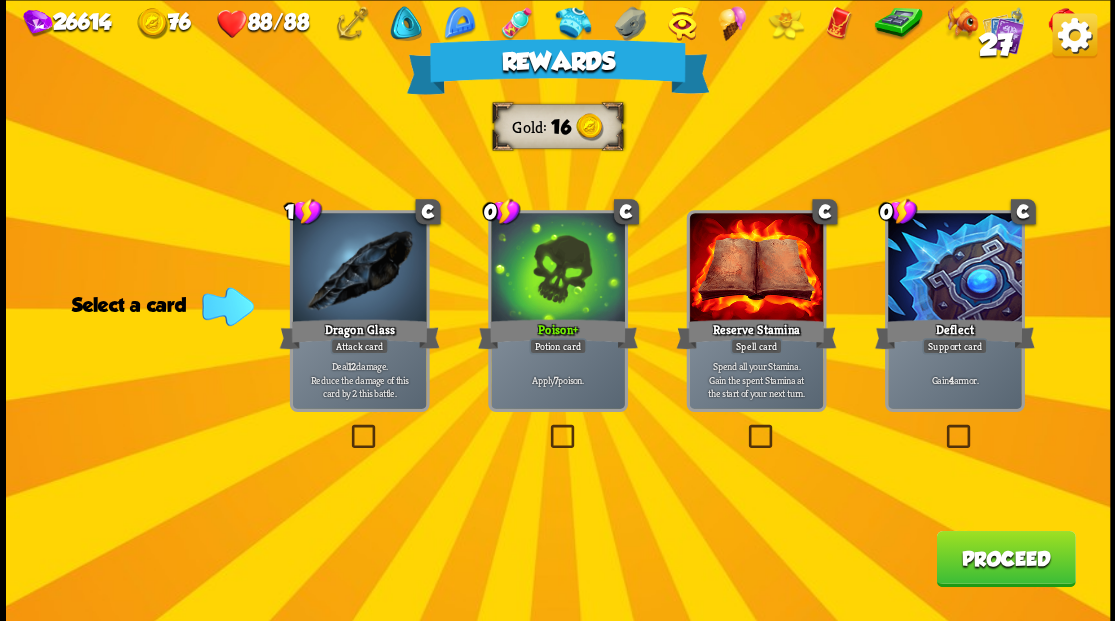 click on "Proceed" at bounding box center (1005, 558) 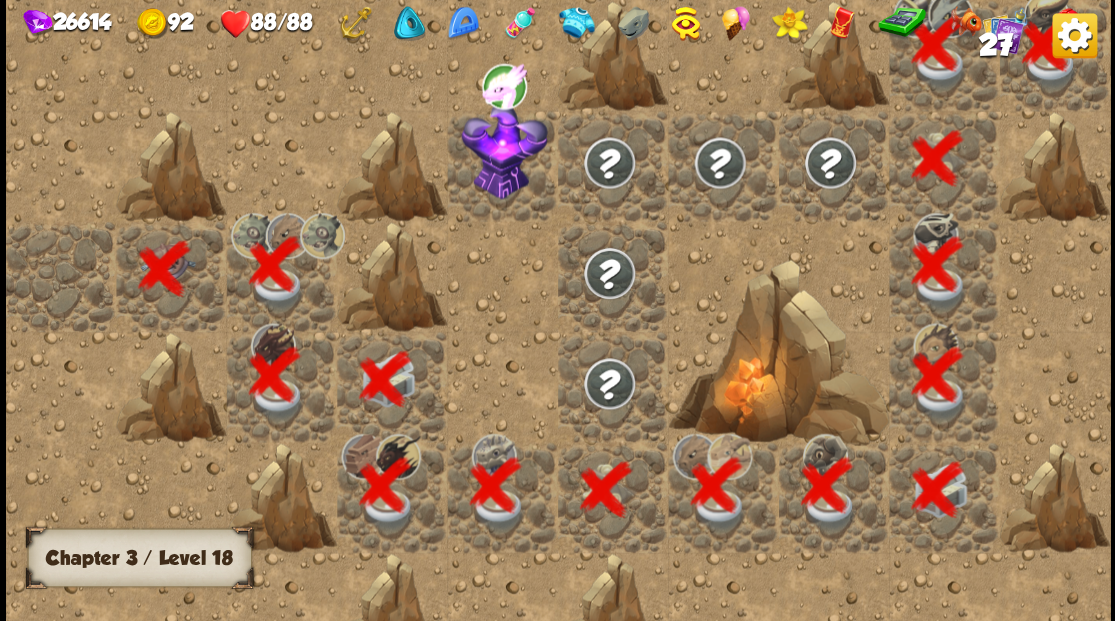 scroll, scrollTop: 0, scrollLeft: 384, axis: horizontal 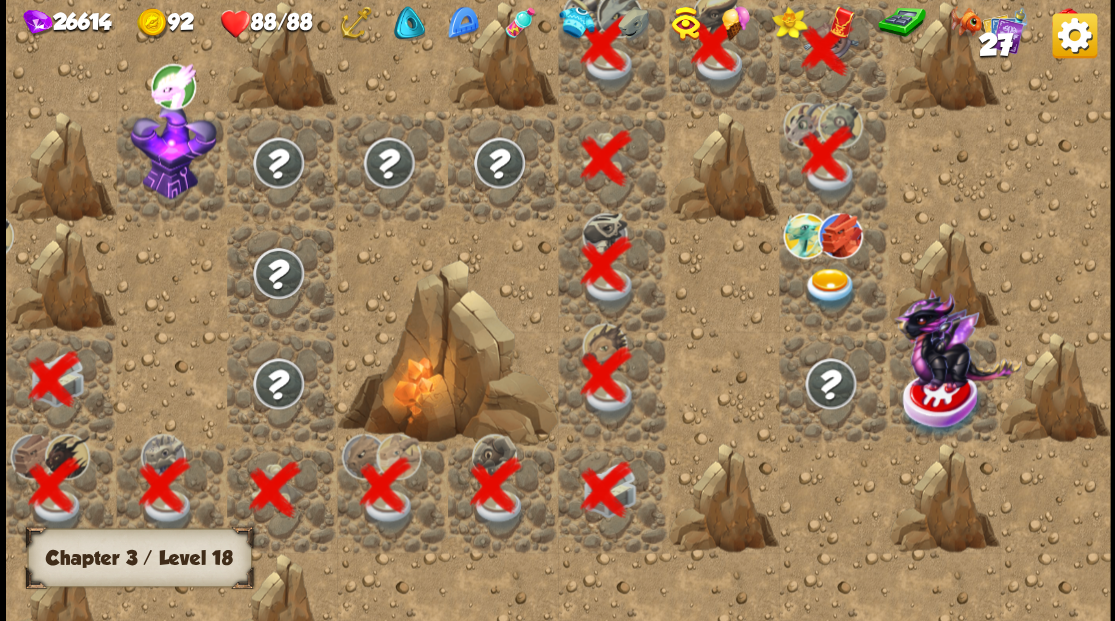 click at bounding box center [829, 288] 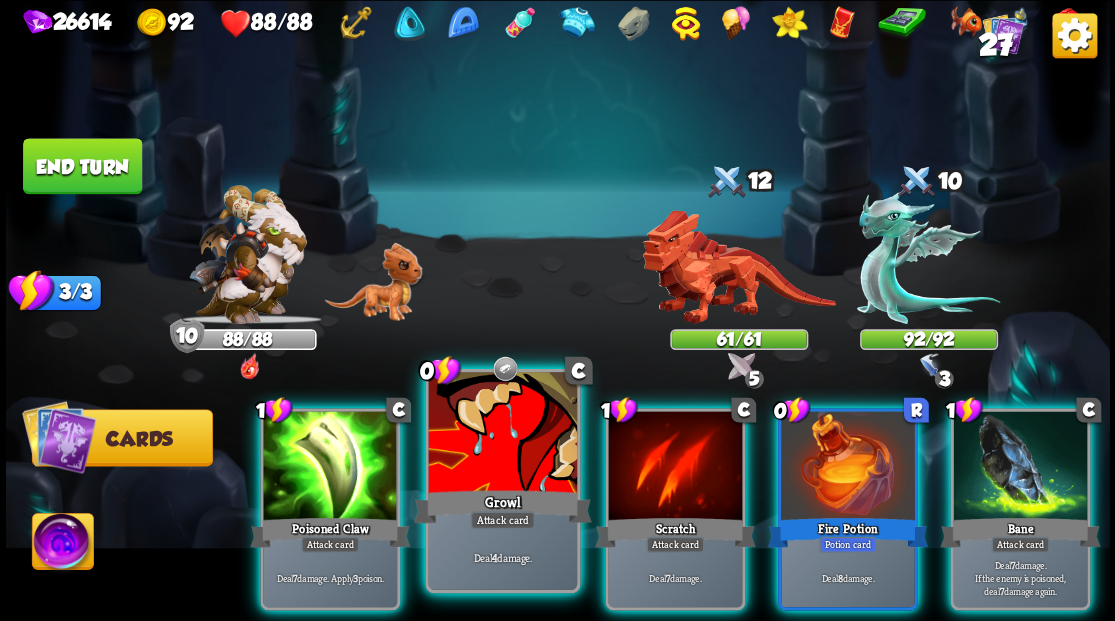click at bounding box center (502, 434) 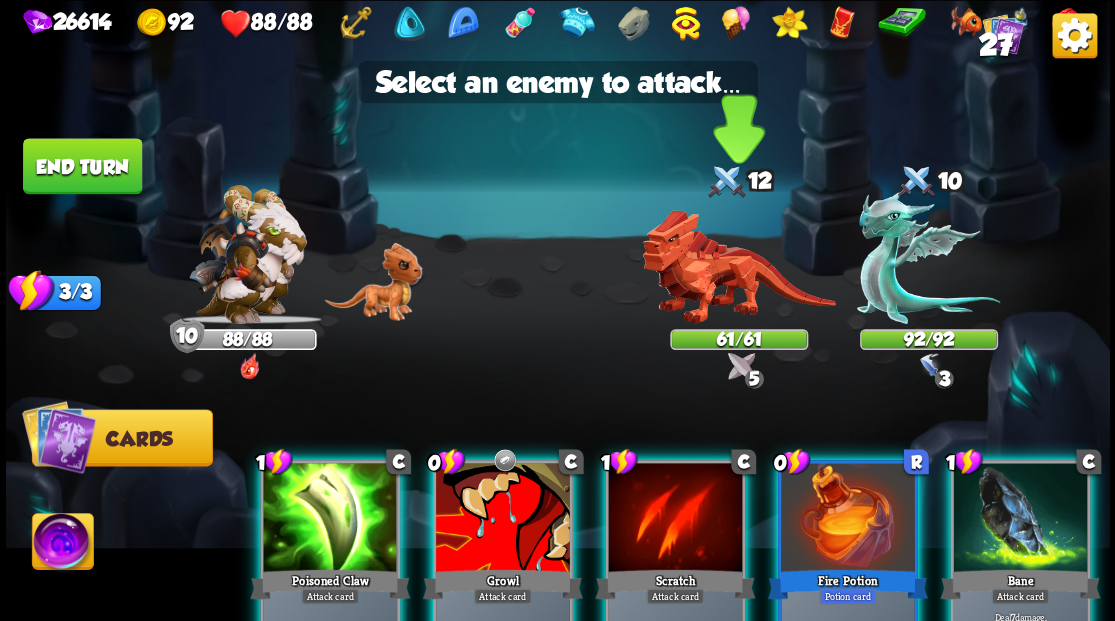 click at bounding box center [738, 267] 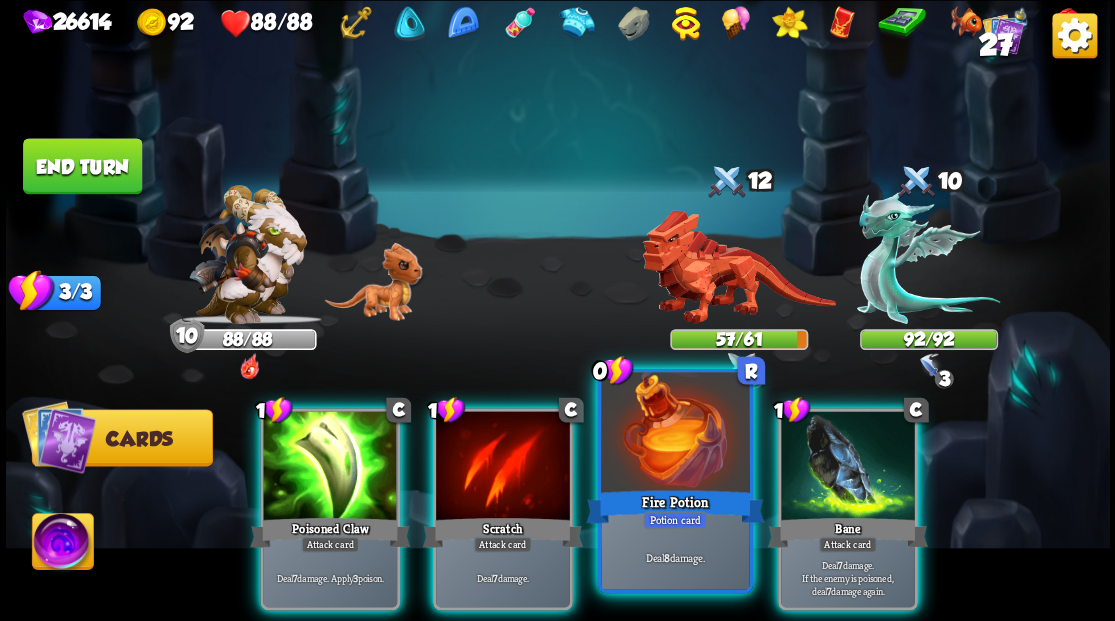 drag, startPoint x: 660, startPoint y: 482, endPoint x: 684, endPoint y: 405, distance: 80.65358 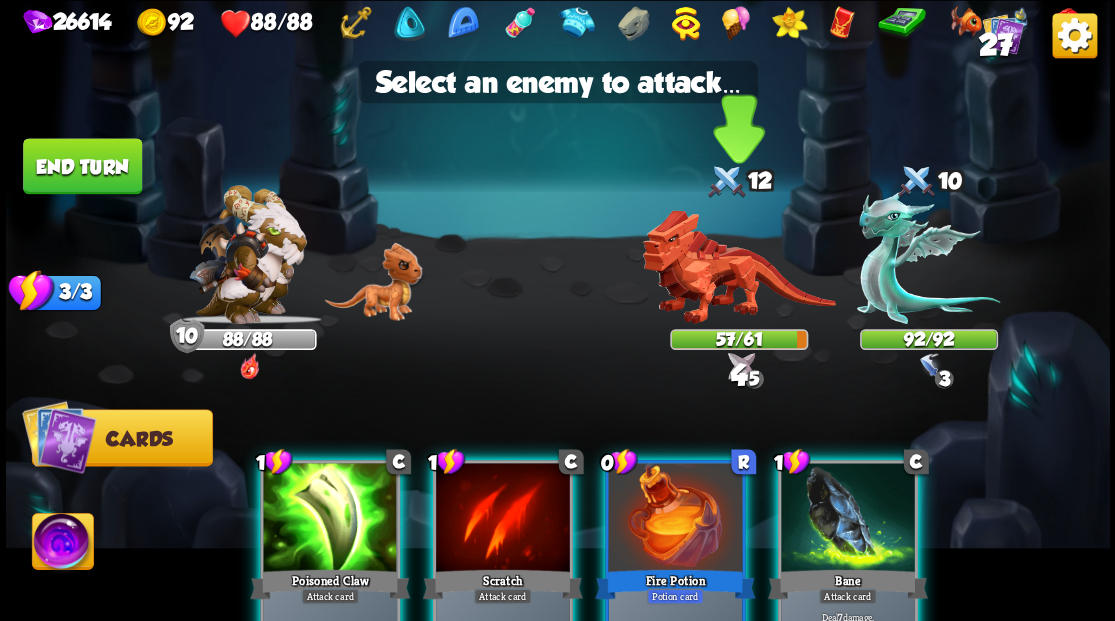 click at bounding box center (738, 267) 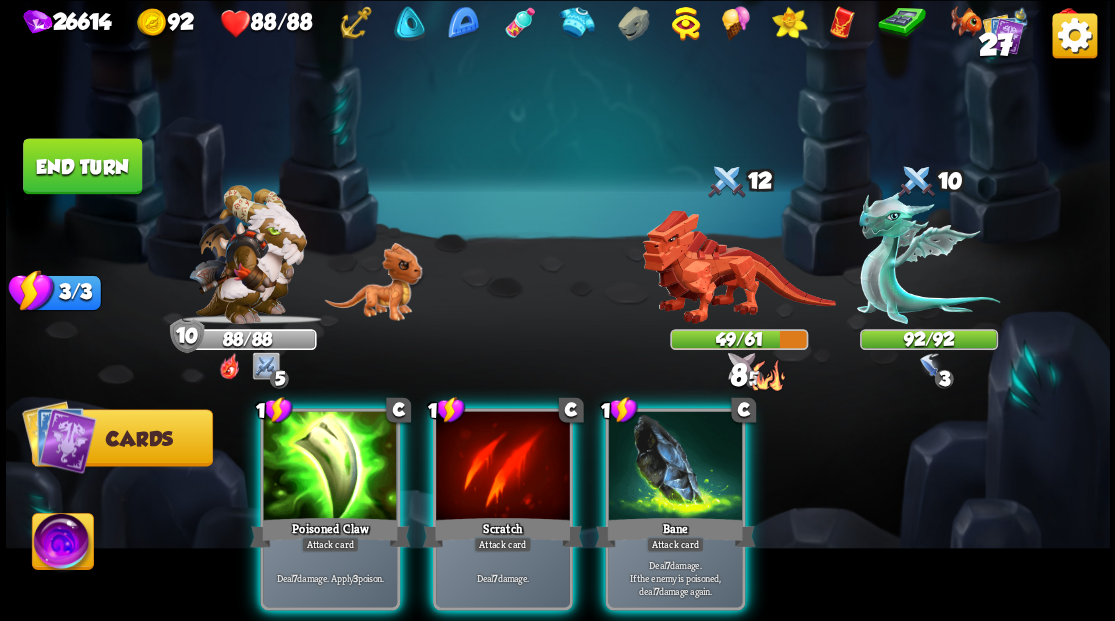 drag, startPoint x: 322, startPoint y: 470, endPoint x: 543, endPoint y: 336, distance: 258.45114 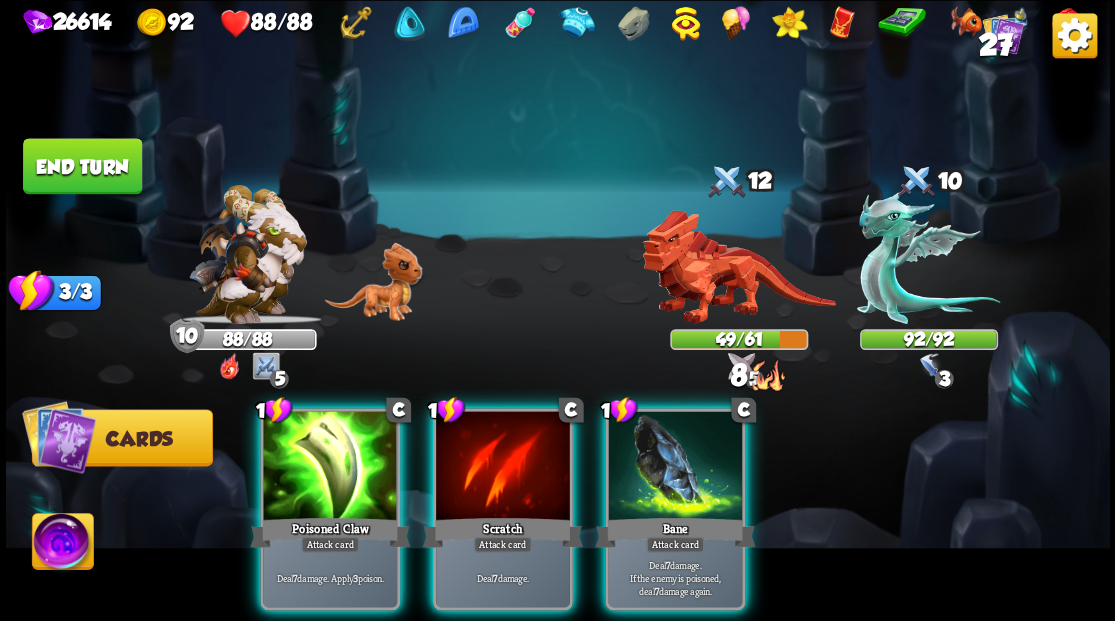 click at bounding box center (330, 467) 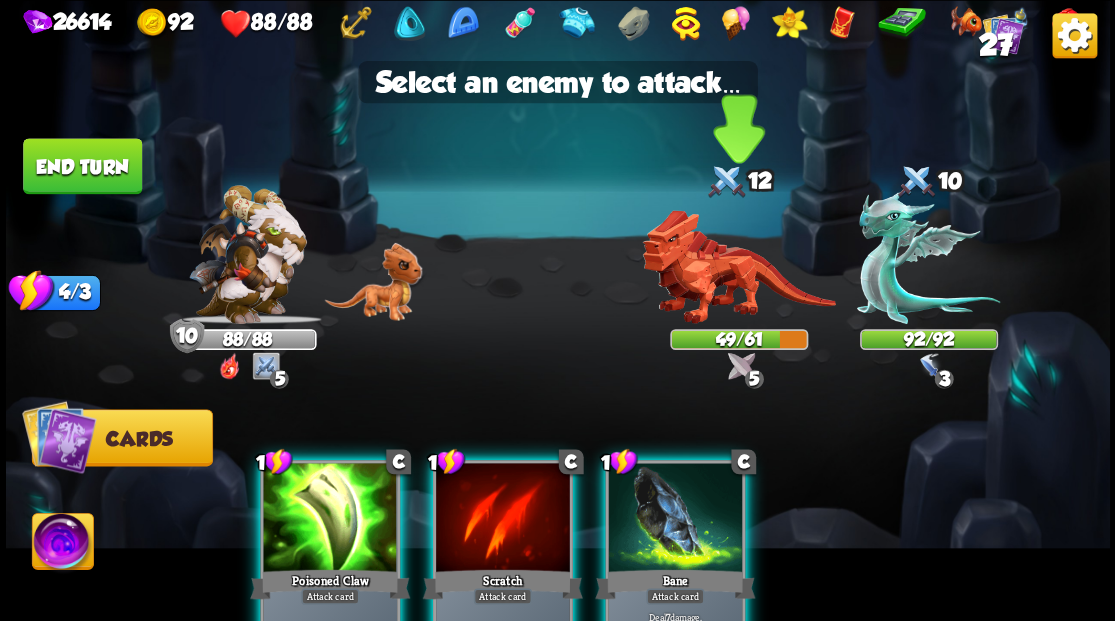 click at bounding box center (738, 267) 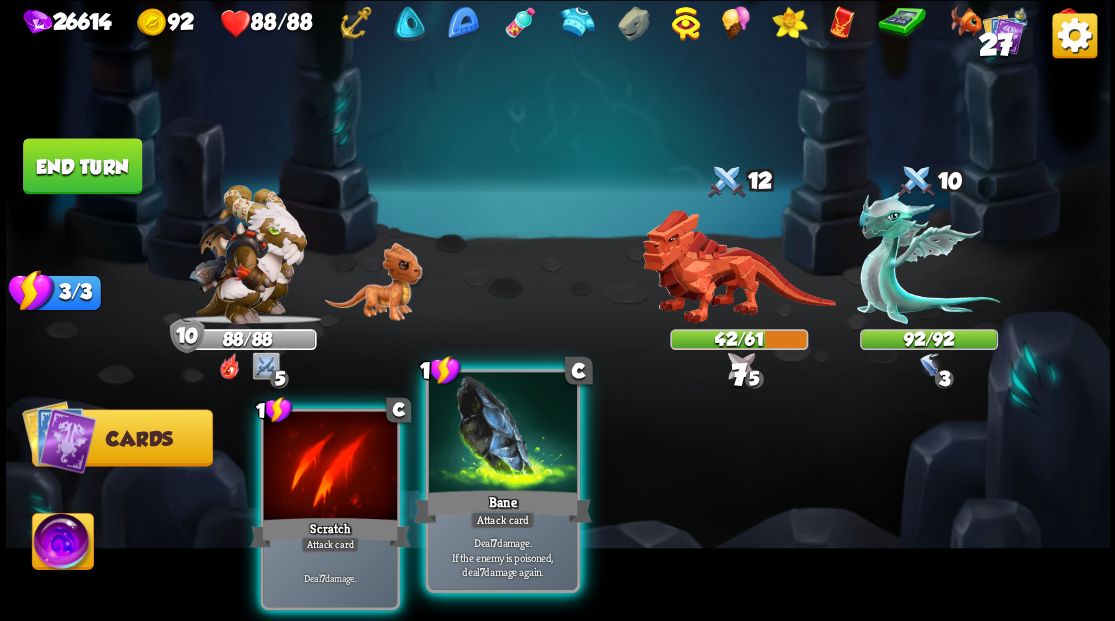 drag, startPoint x: 508, startPoint y: 447, endPoint x: 535, endPoint y: 427, distance: 33.600594 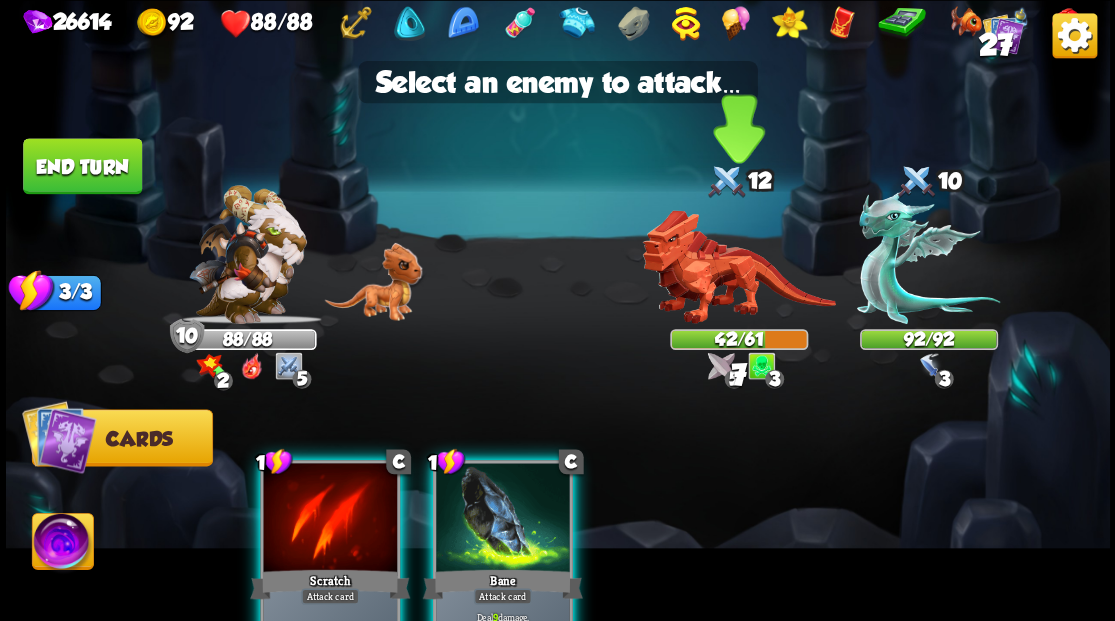 click at bounding box center [738, 267] 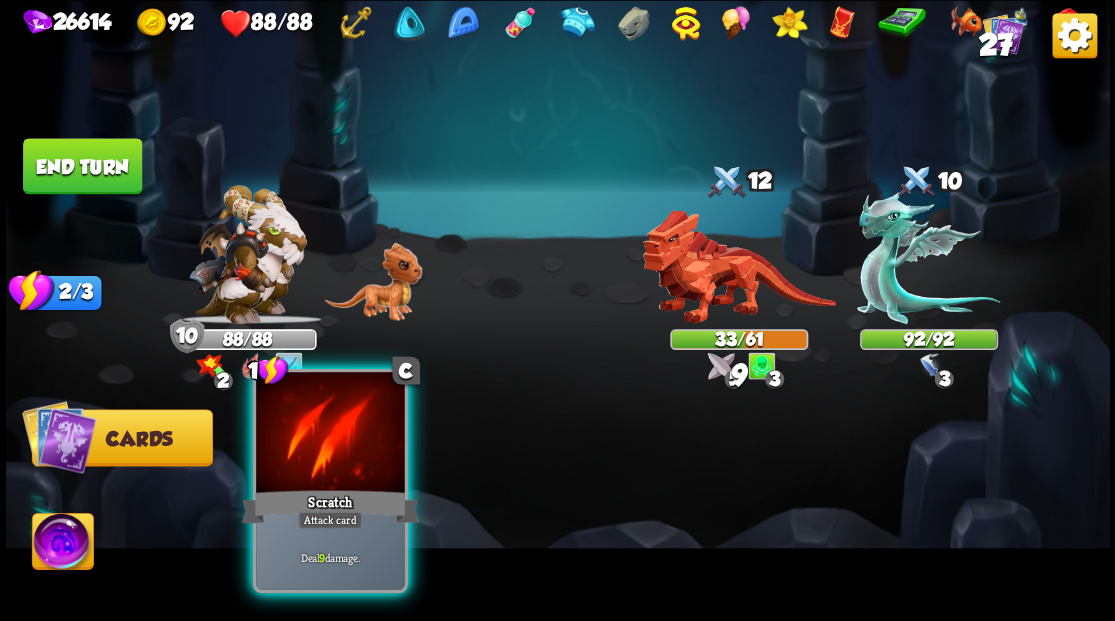 click at bounding box center (330, 434) 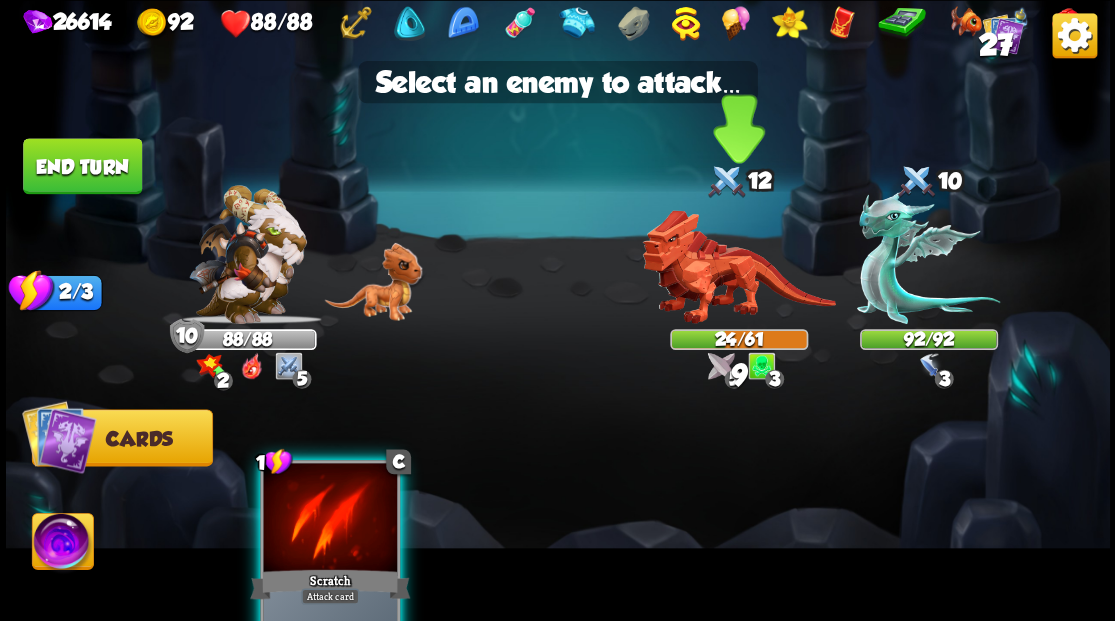 click at bounding box center (738, 267) 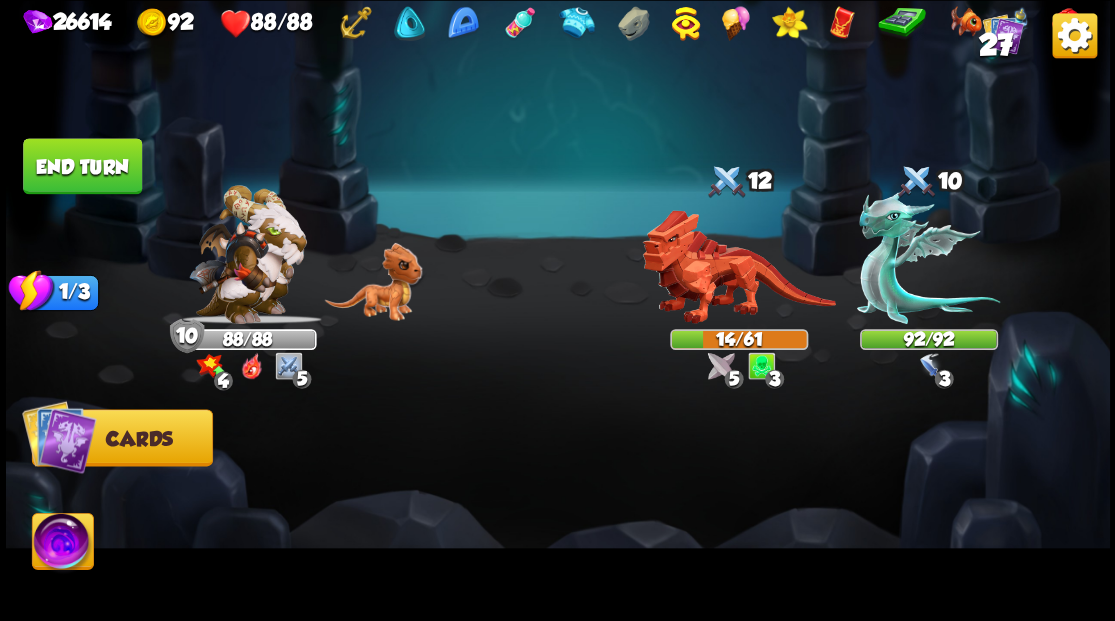 click at bounding box center [62, 544] 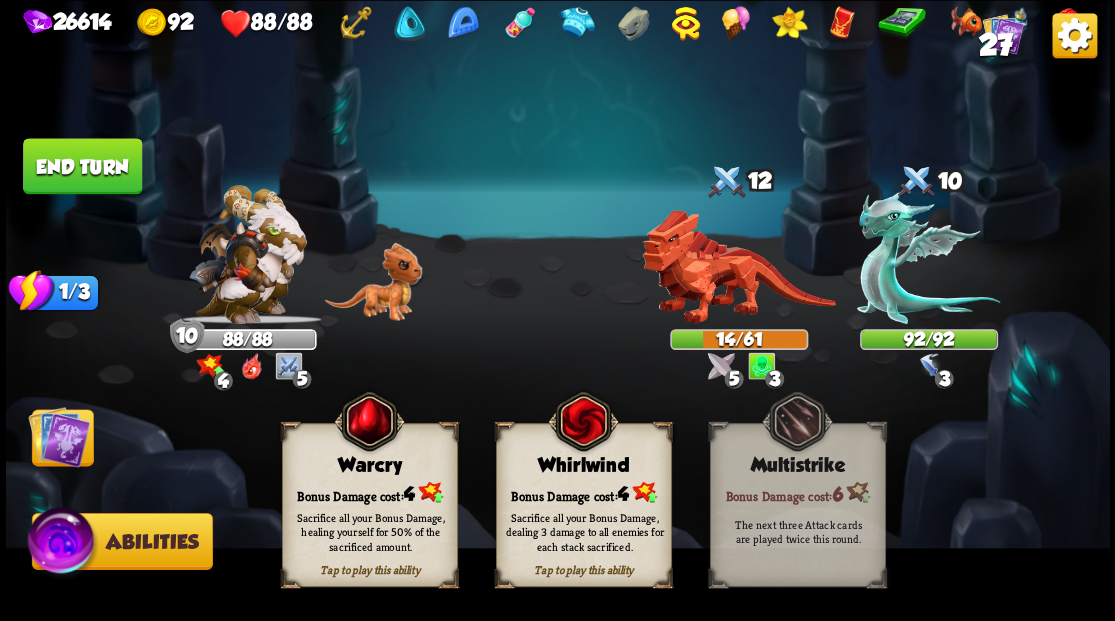 click on "Bonus Damage cost:  4" at bounding box center (583, 492) 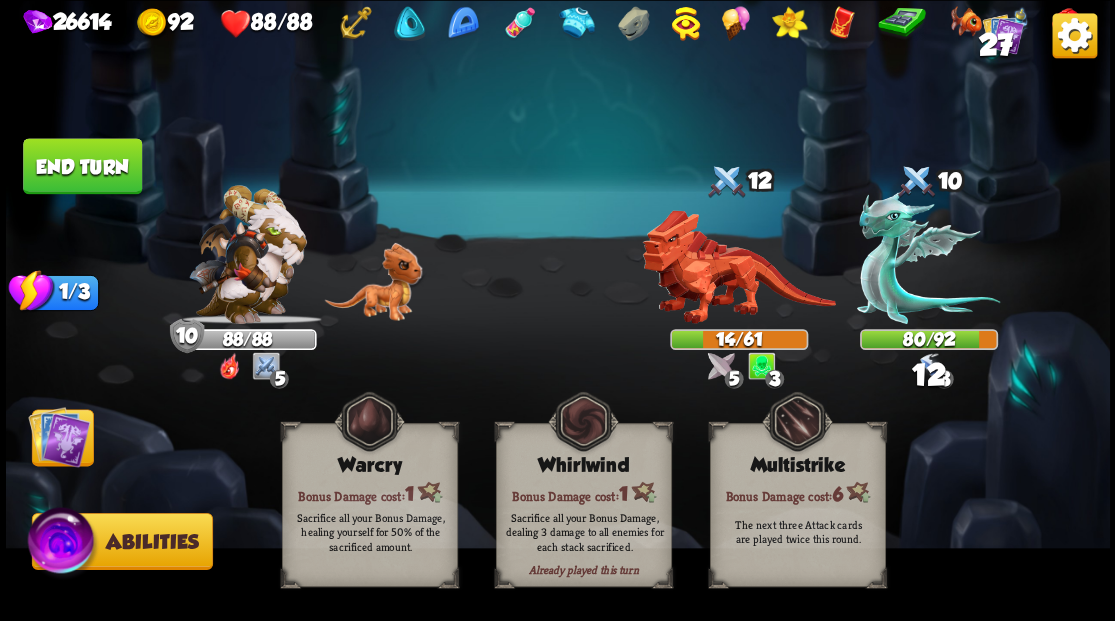 click at bounding box center [59, 436] 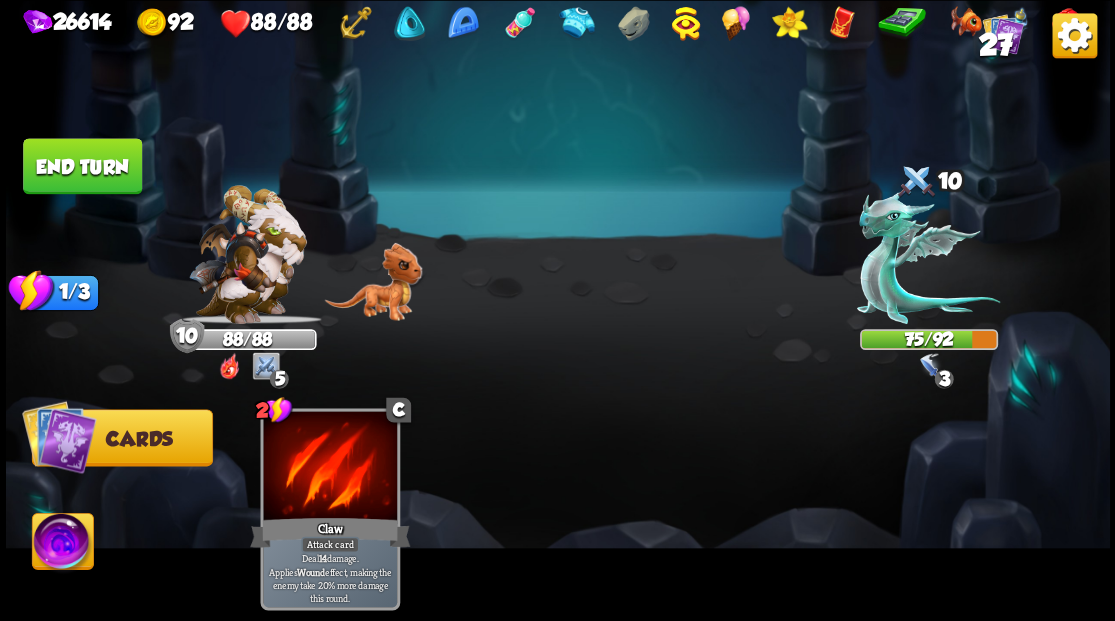 click on "End turn" at bounding box center [82, 166] 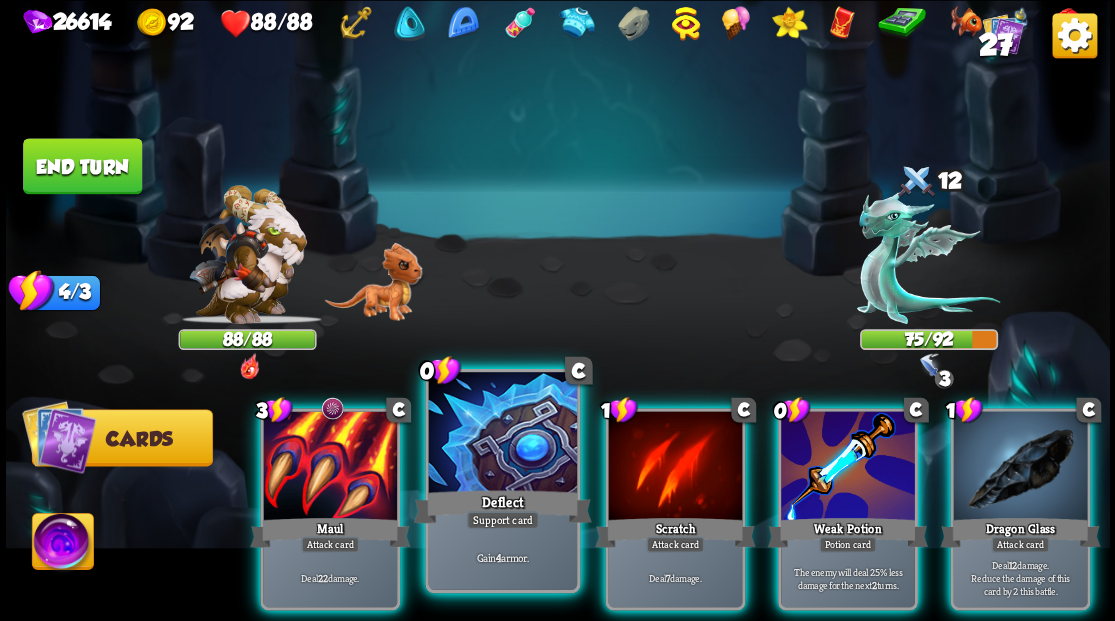 click at bounding box center [502, 434] 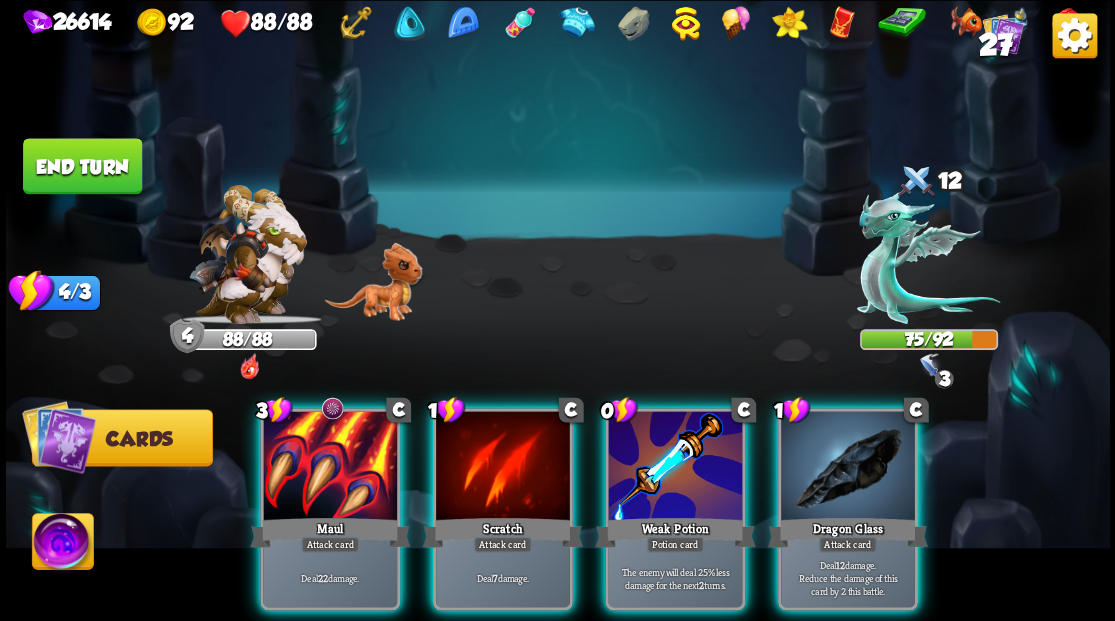 drag, startPoint x: 658, startPoint y: 446, endPoint x: 677, endPoint y: 322, distance: 125.4472 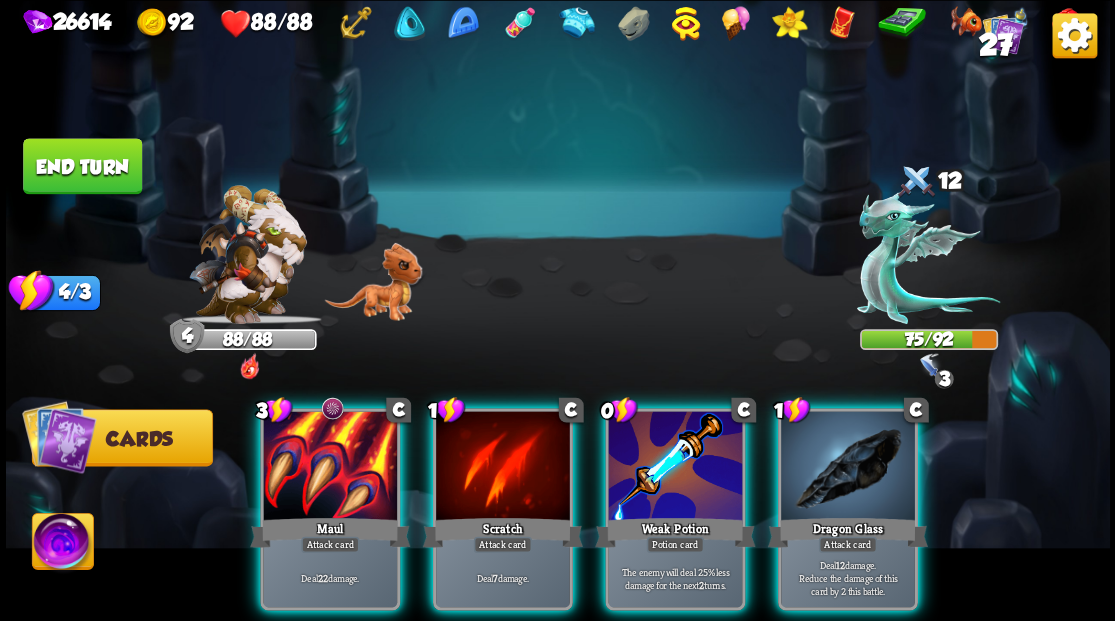click at bounding box center (675, 467) 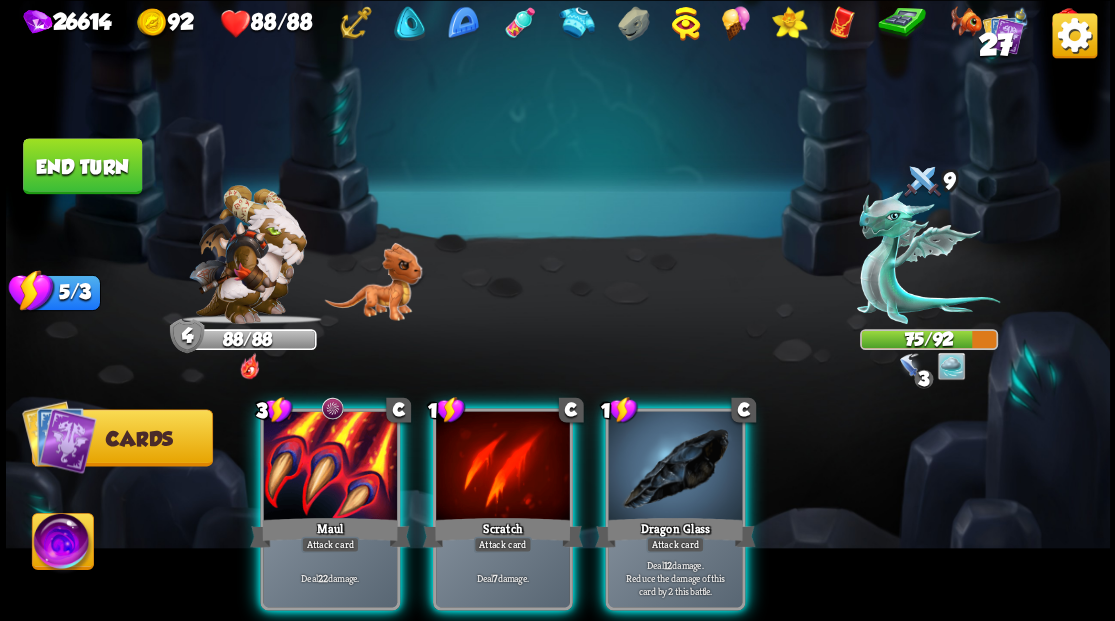 drag, startPoint x: 315, startPoint y: 473, endPoint x: 481, endPoint y: 304, distance: 236.89027 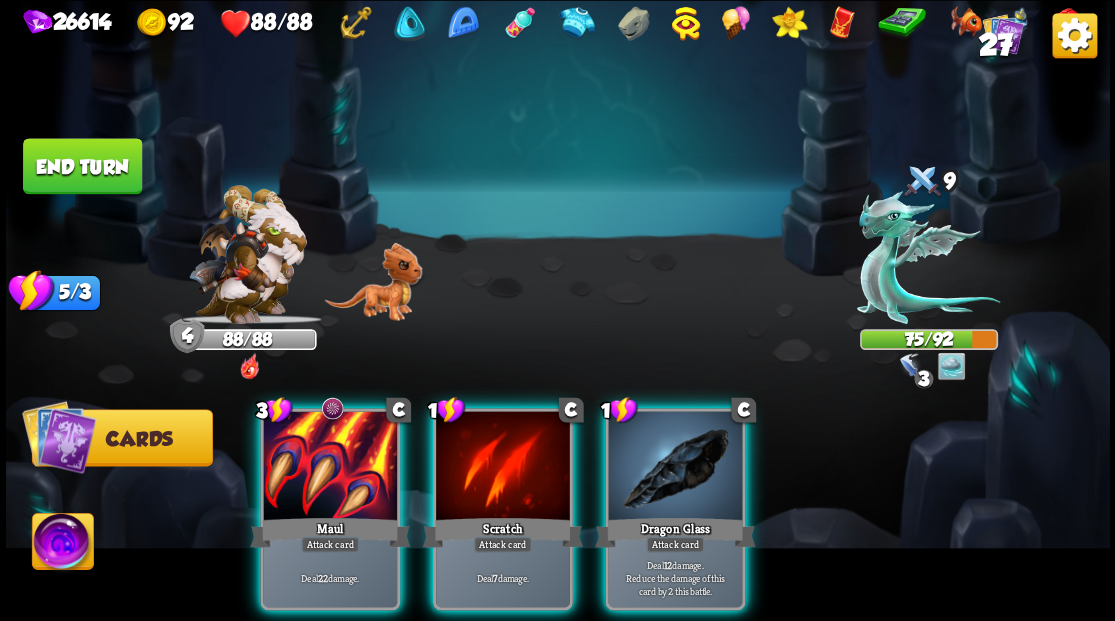 click at bounding box center [330, 467] 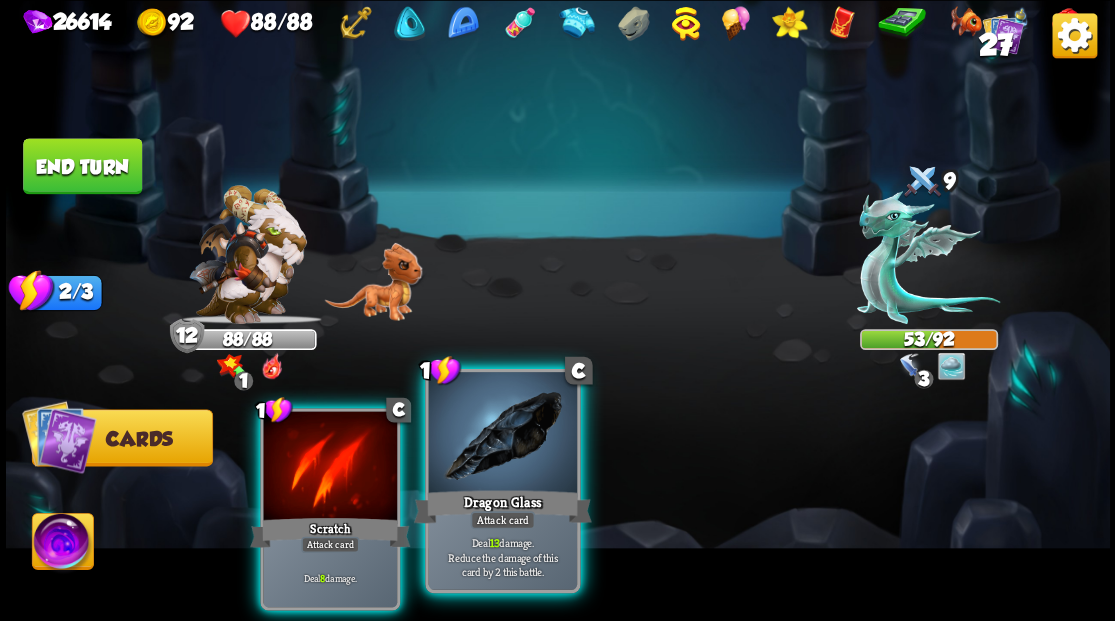 click at bounding box center [502, 434] 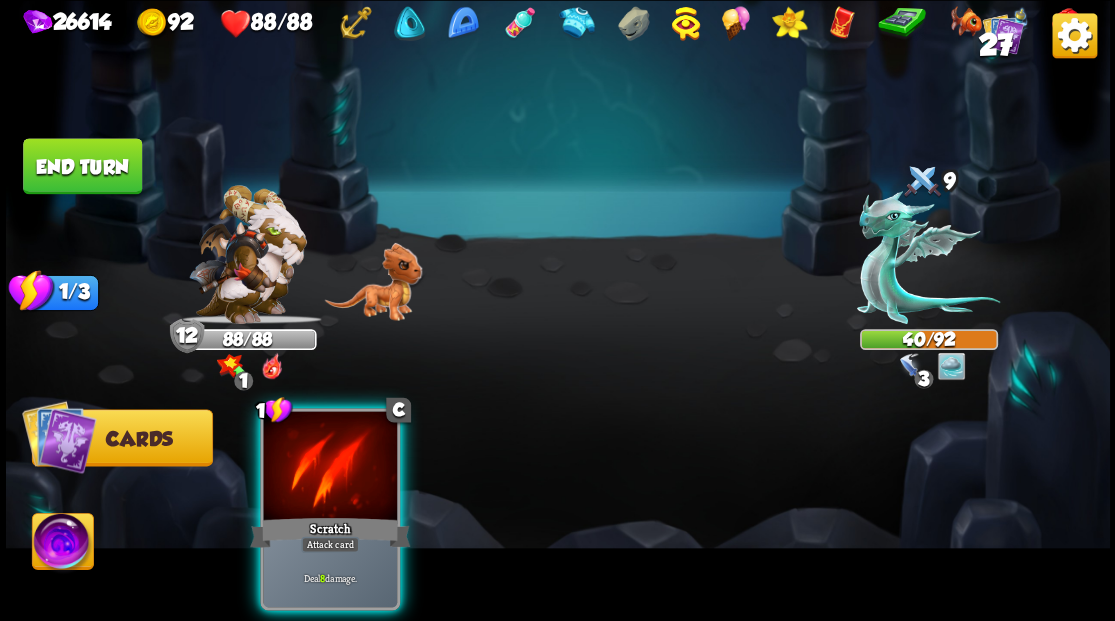 drag, startPoint x: 308, startPoint y: 440, endPoint x: 326, endPoint y: 432, distance: 19.697716 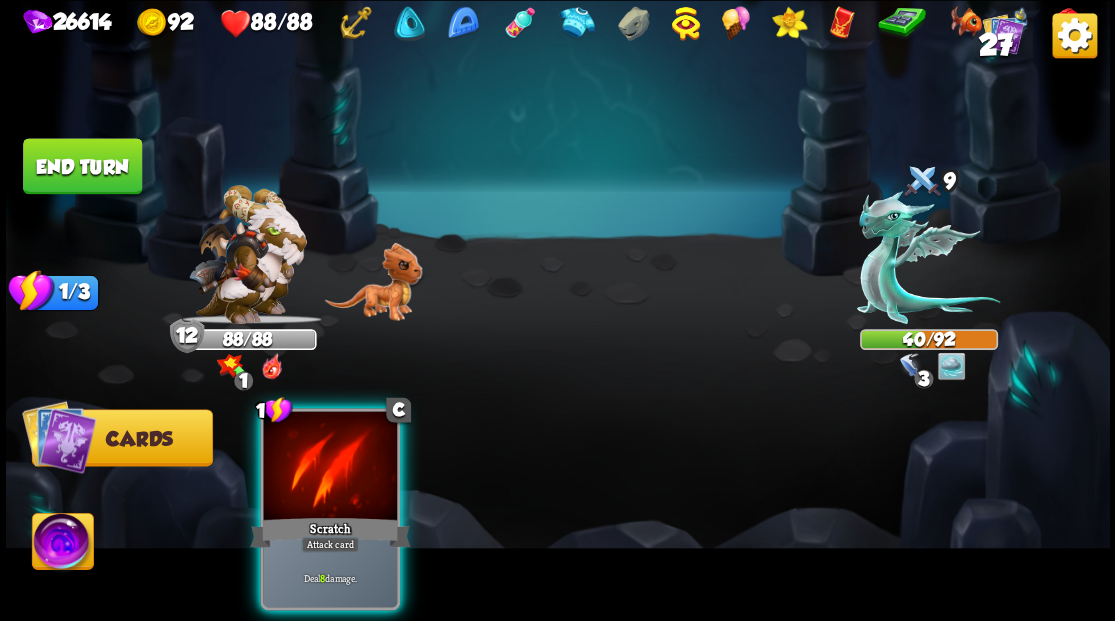click at bounding box center [330, 467] 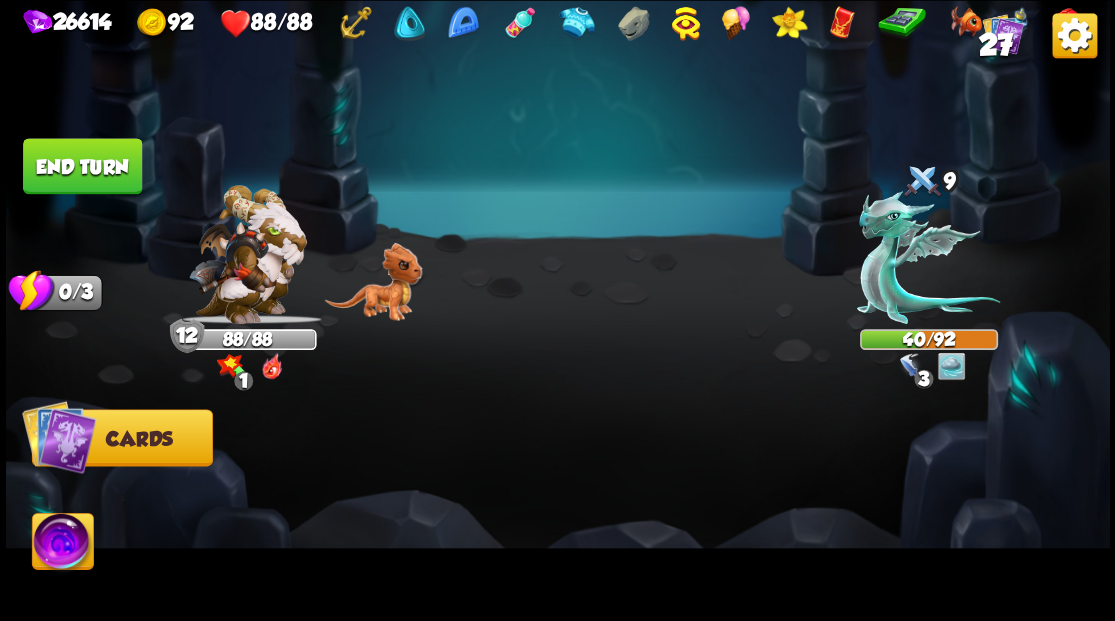 click at bounding box center (62, 544) 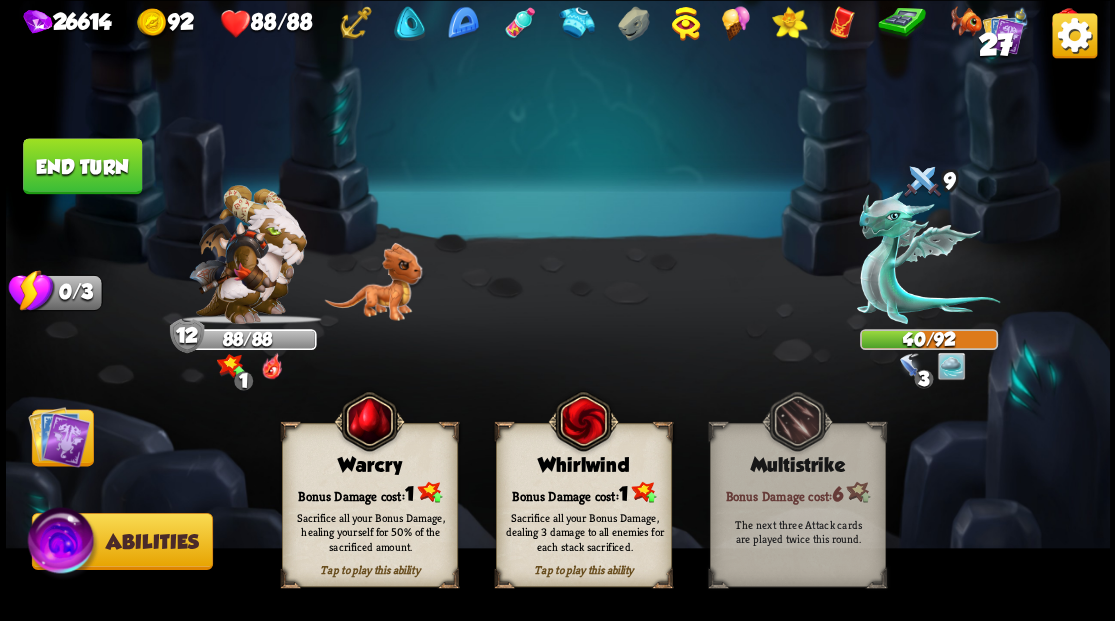 click on "Whirlwind" at bounding box center (583, 465) 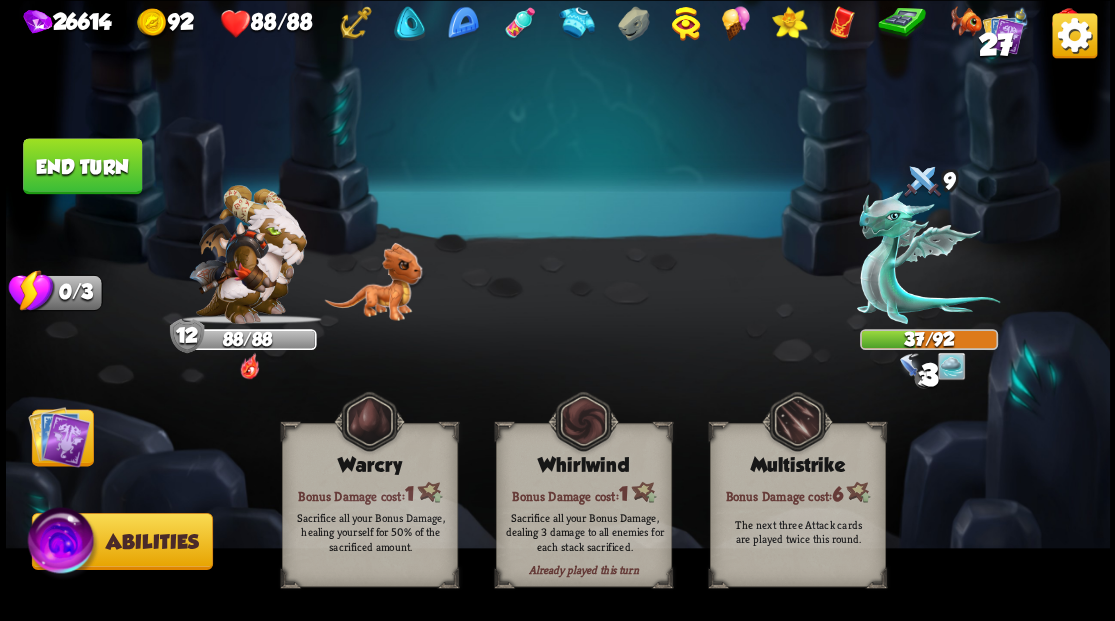 click at bounding box center [59, 436] 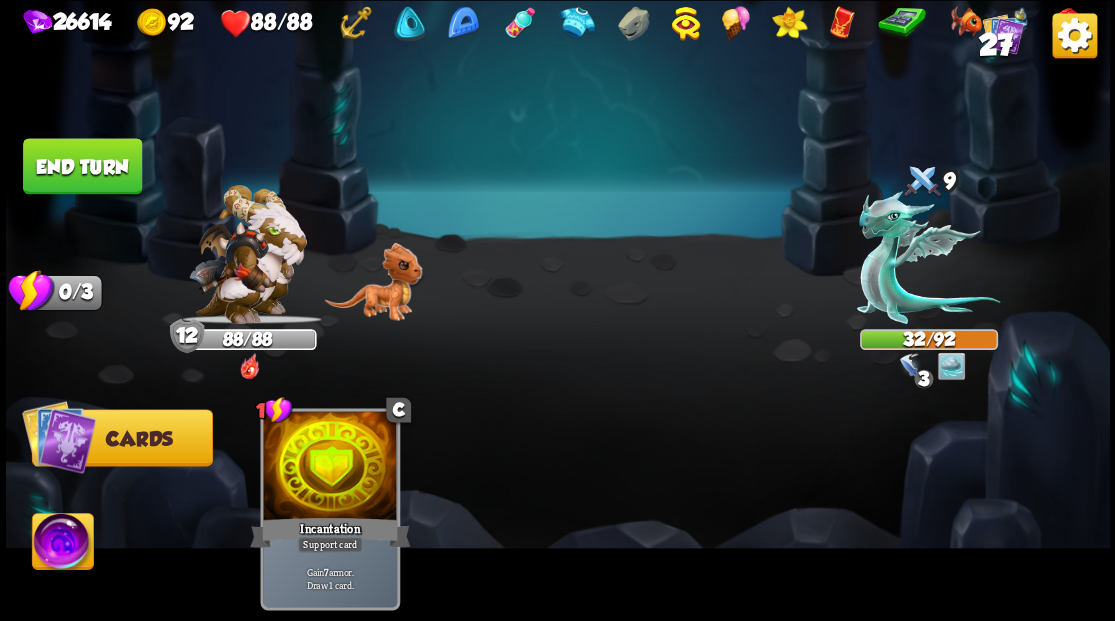 click on "End turn" at bounding box center (82, 166) 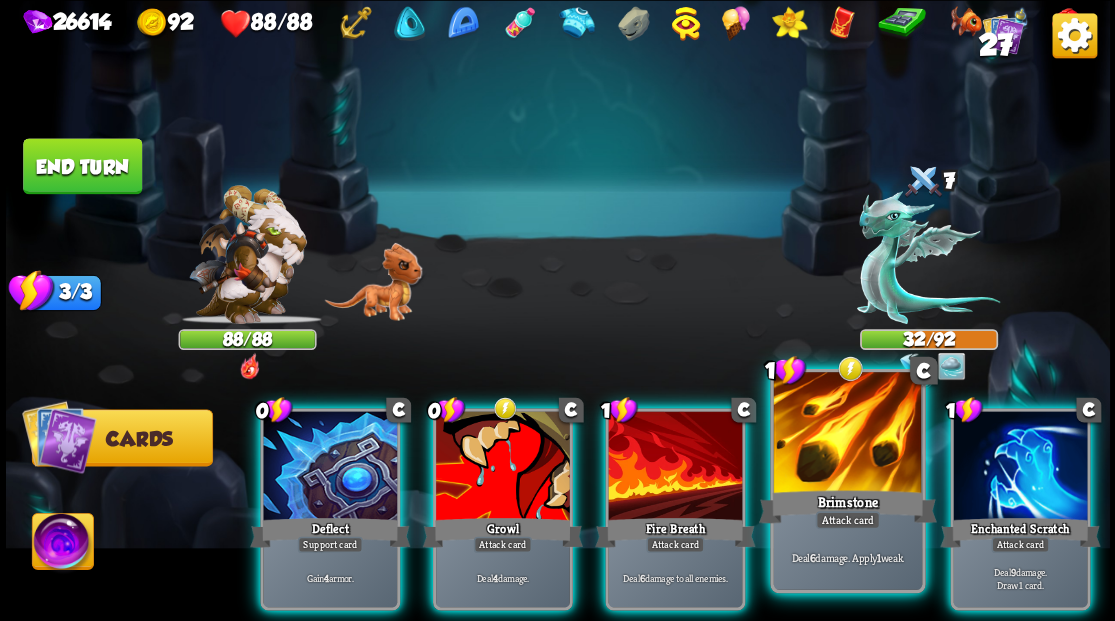 click at bounding box center [847, 434] 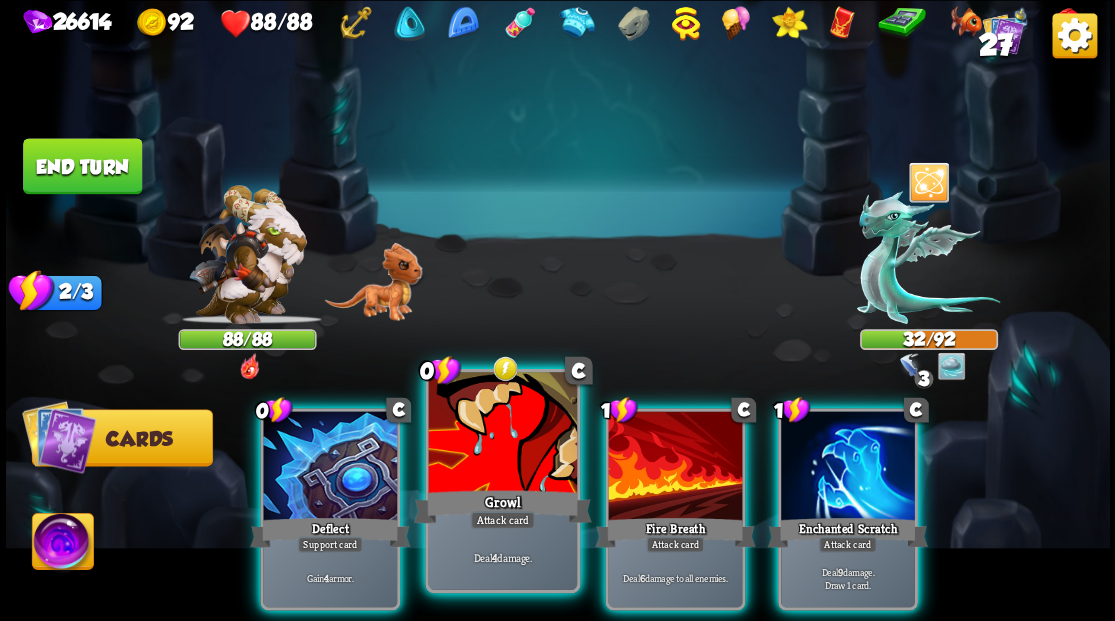 click at bounding box center [502, 434] 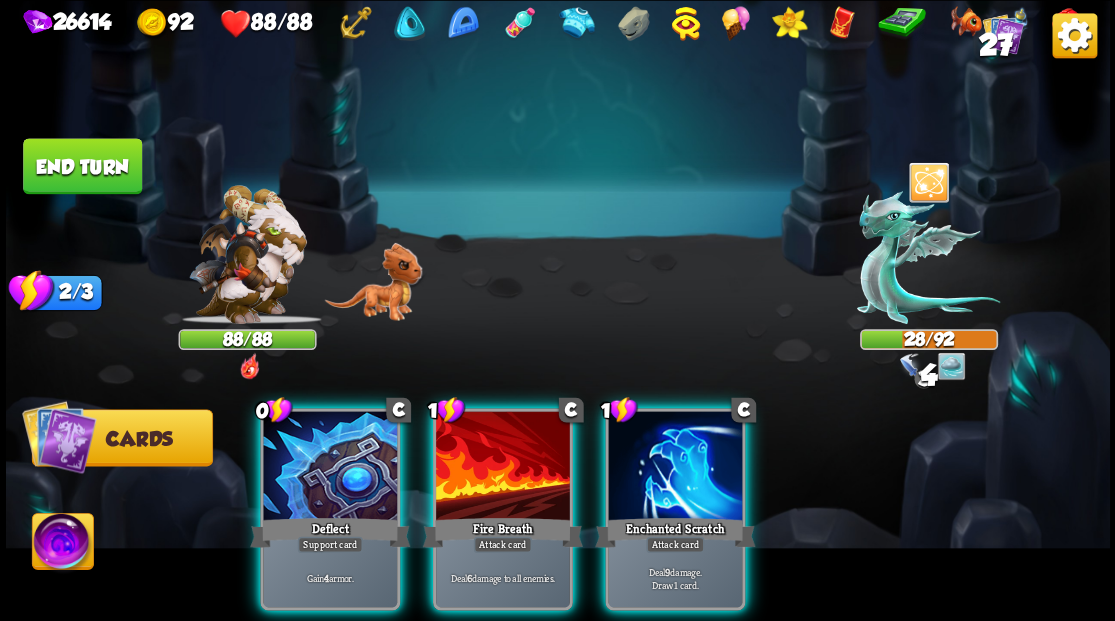 drag, startPoint x: 666, startPoint y: 482, endPoint x: 694, endPoint y: 419, distance: 68.942 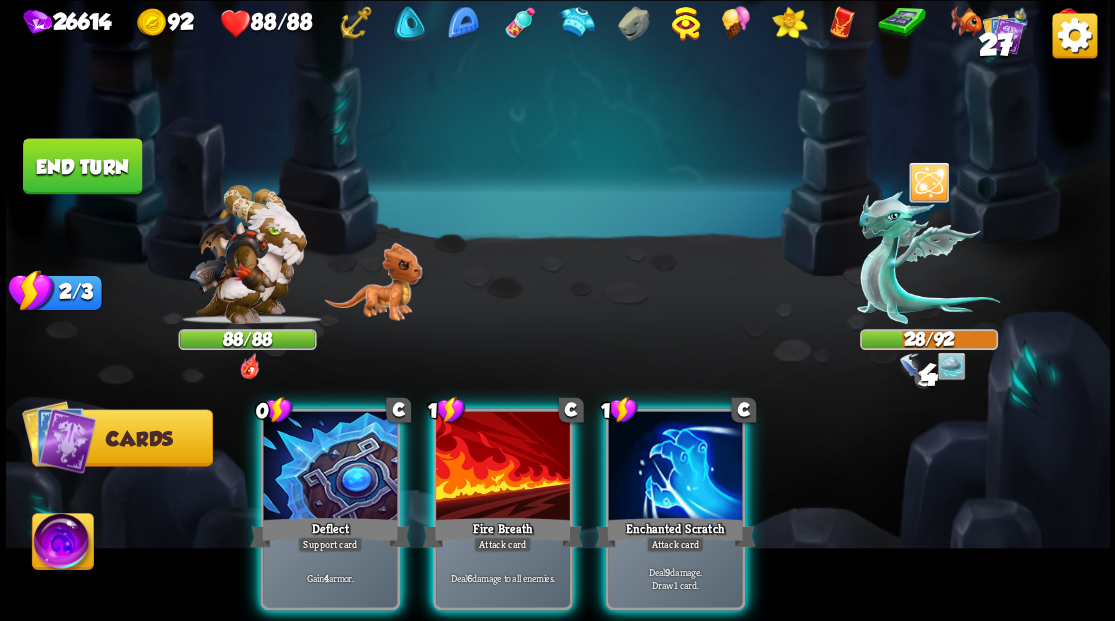 click at bounding box center [675, 467] 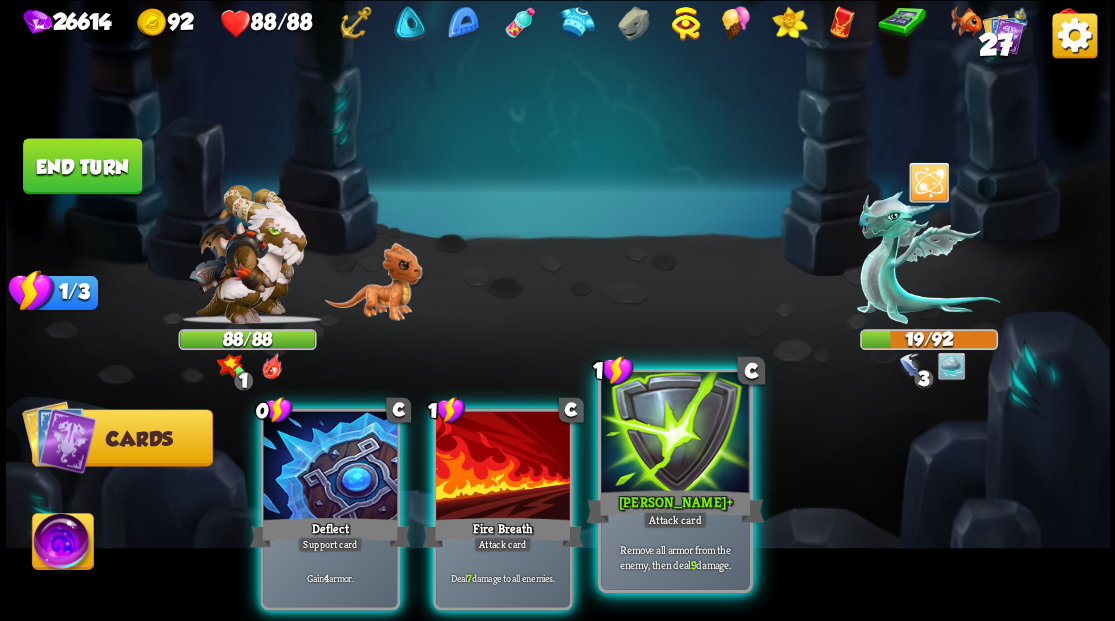 click at bounding box center [675, 434] 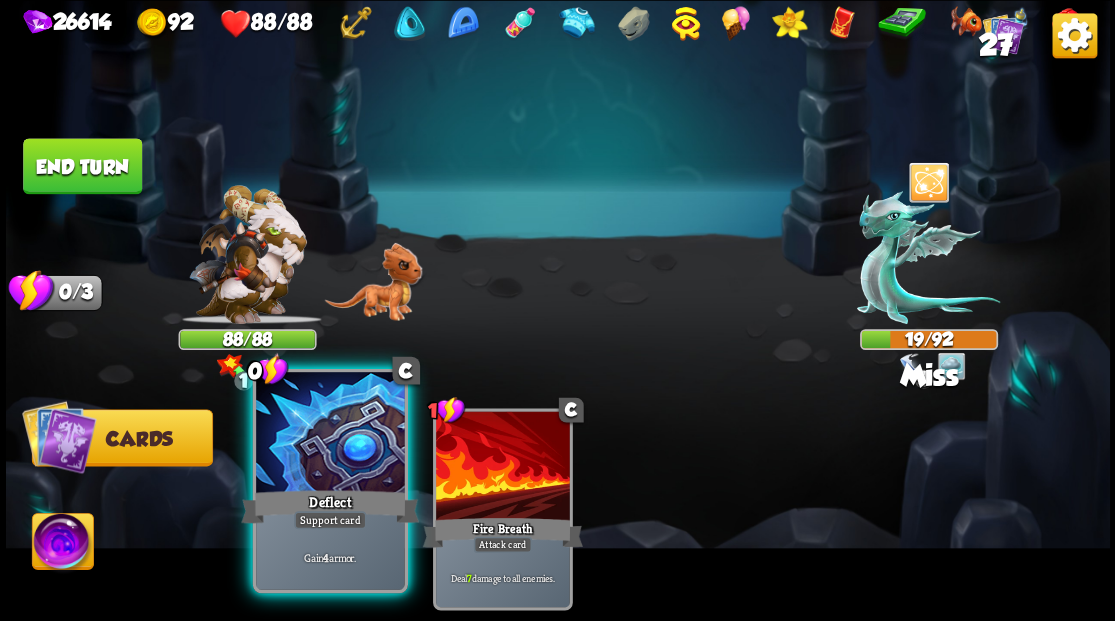 click at bounding box center (330, 434) 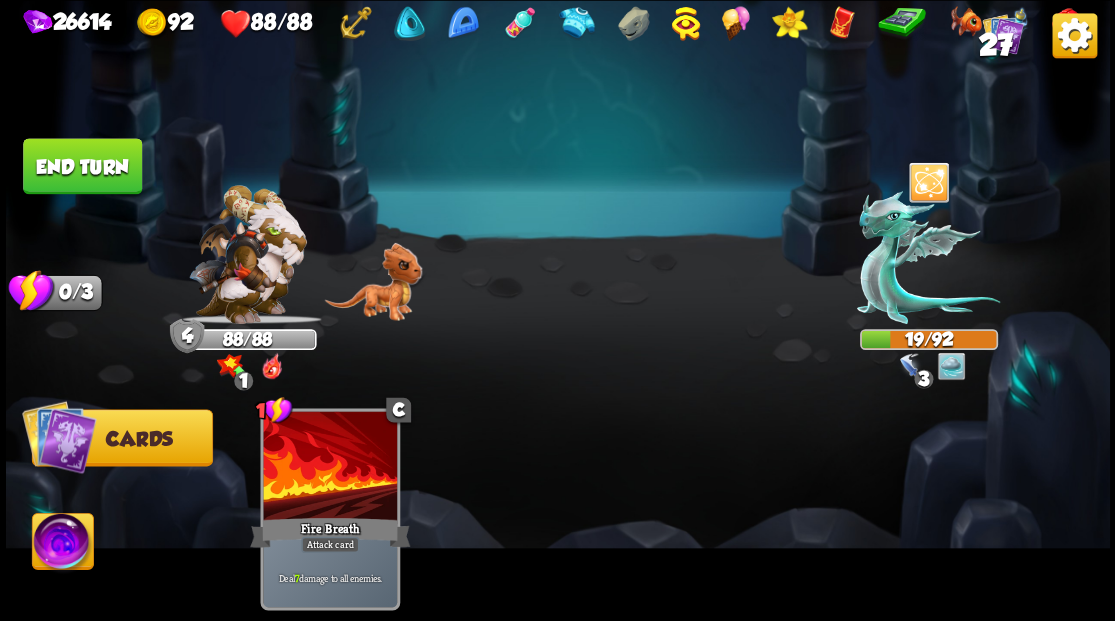 click at bounding box center (62, 544) 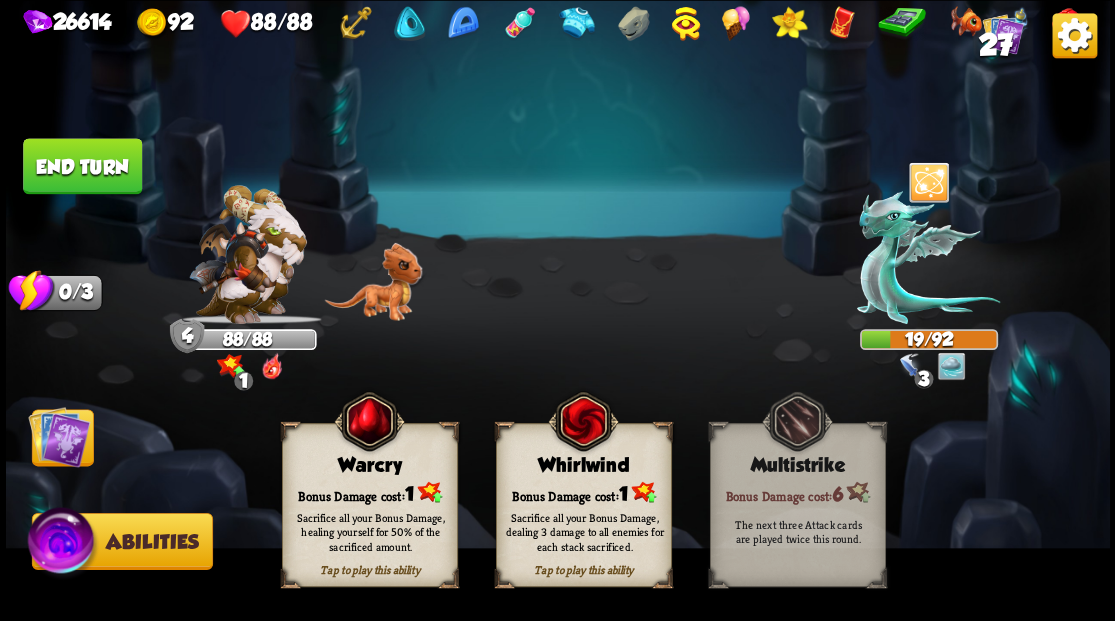 drag, startPoint x: 562, startPoint y: 482, endPoint x: 553, endPoint y: 466, distance: 18.35756 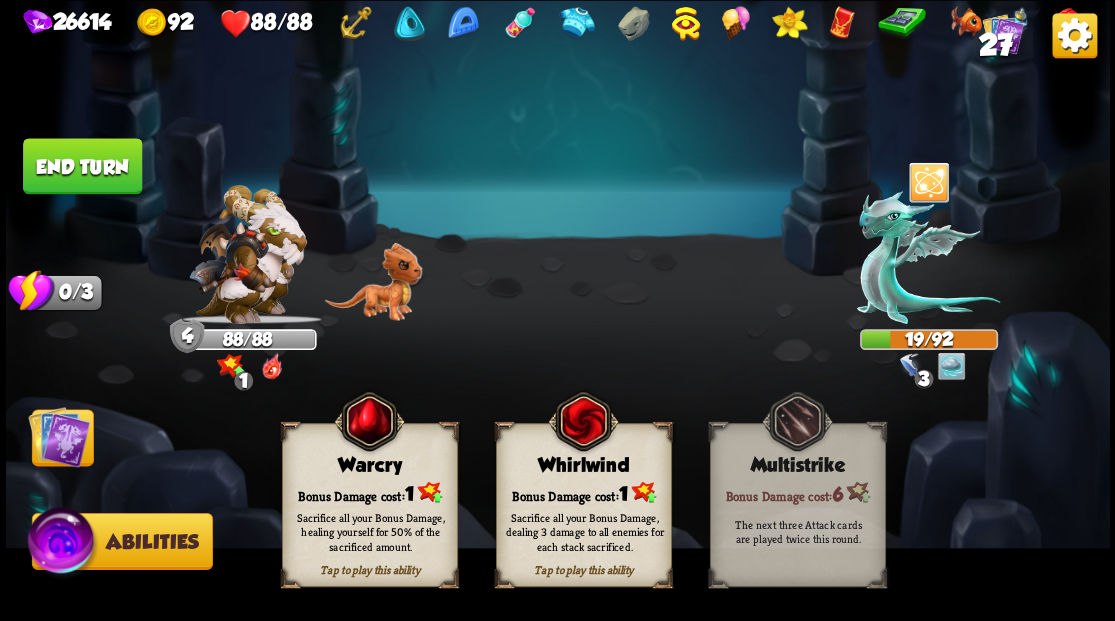 click on "Bonus Damage cost:  1" at bounding box center (583, 492) 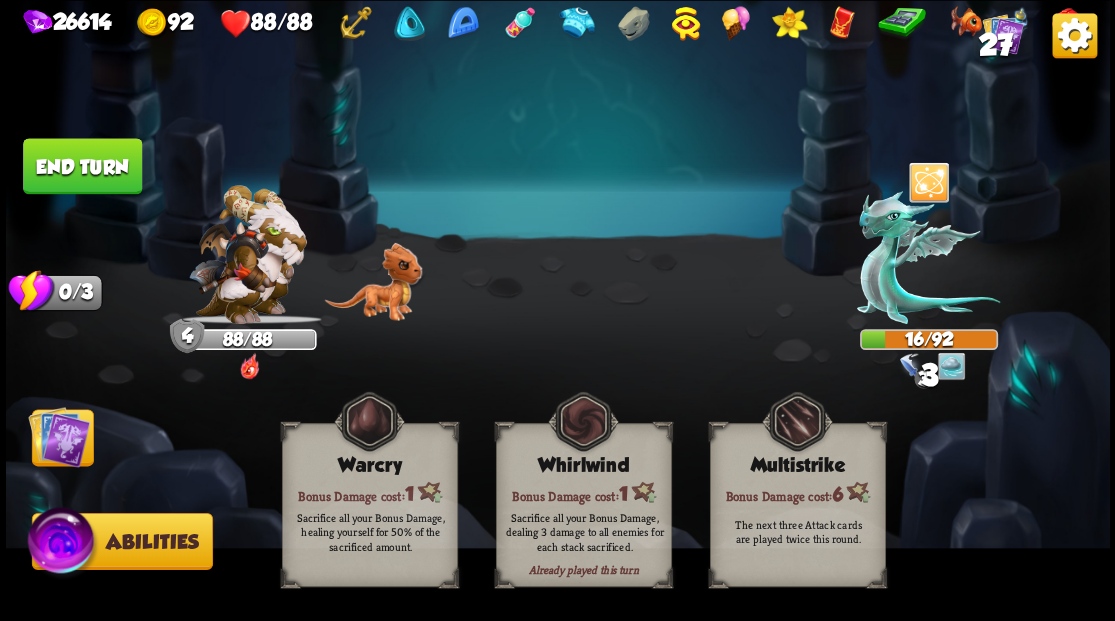 click at bounding box center (59, 436) 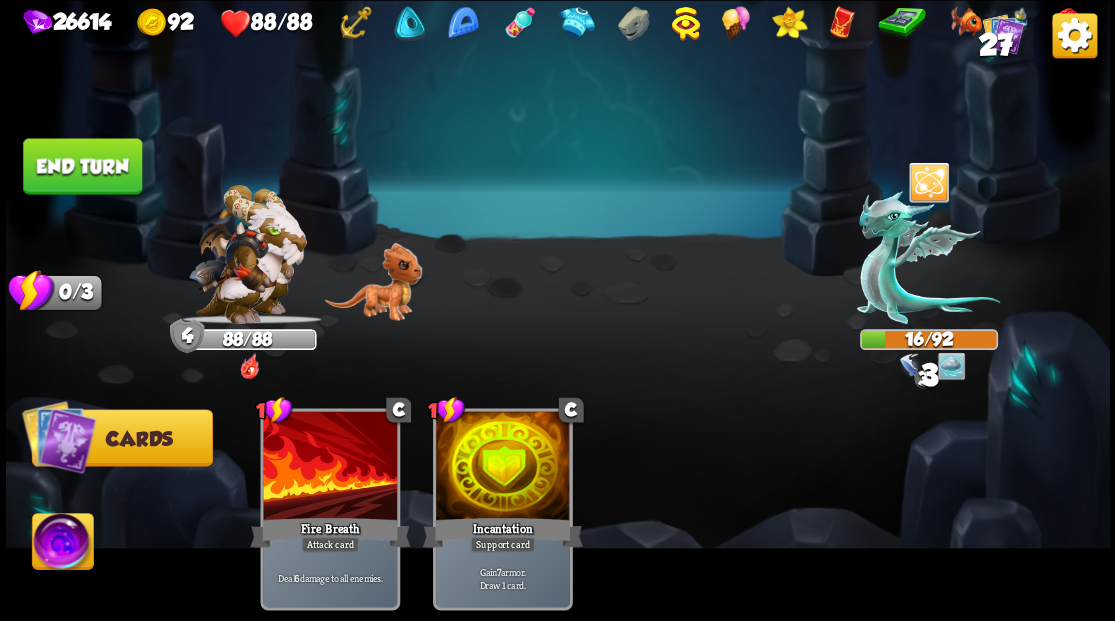 click on "End turn" at bounding box center [82, 166] 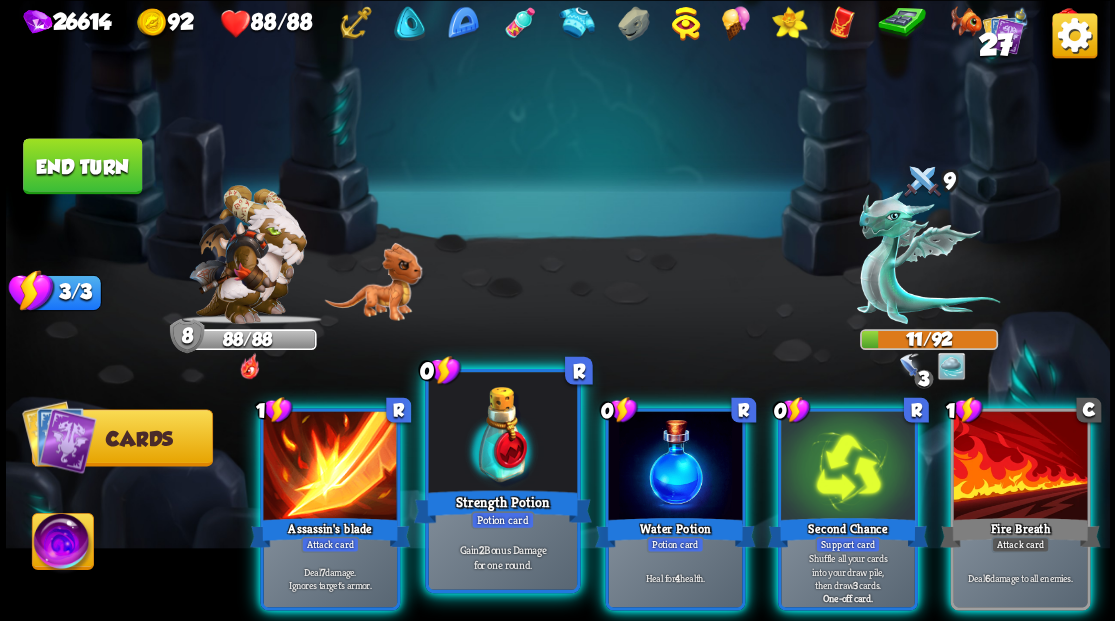 click at bounding box center (502, 434) 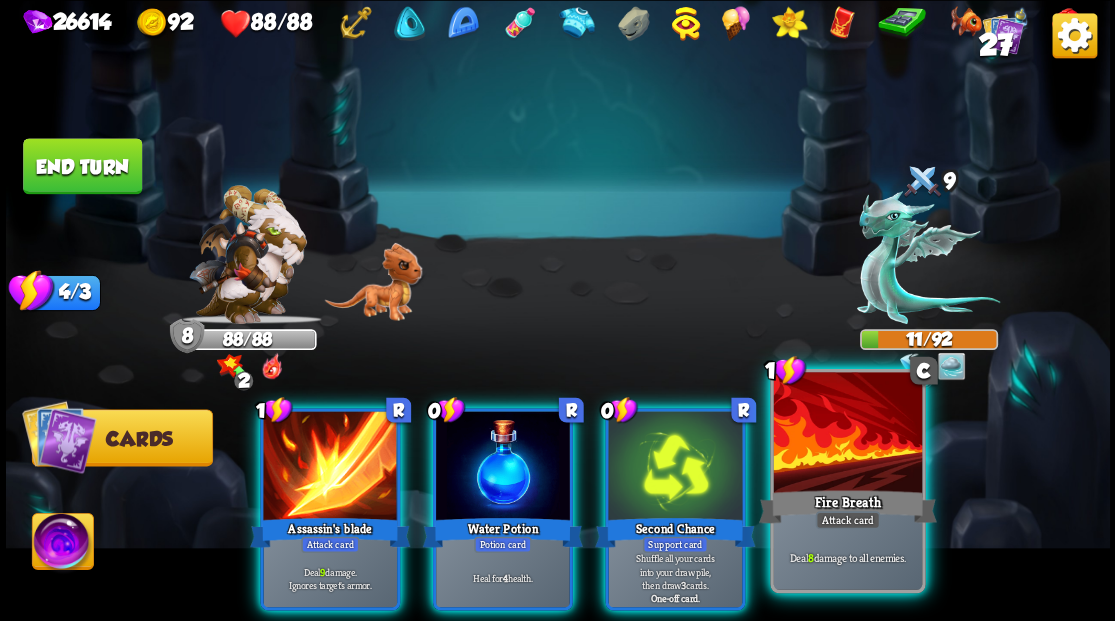 click at bounding box center (847, 434) 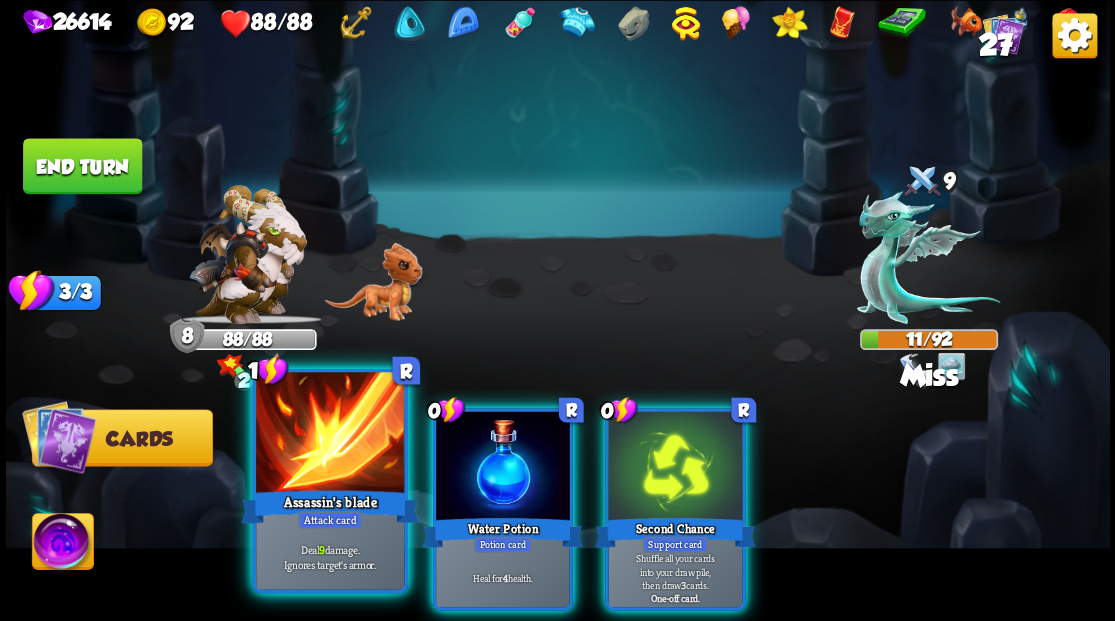 click at bounding box center (330, 434) 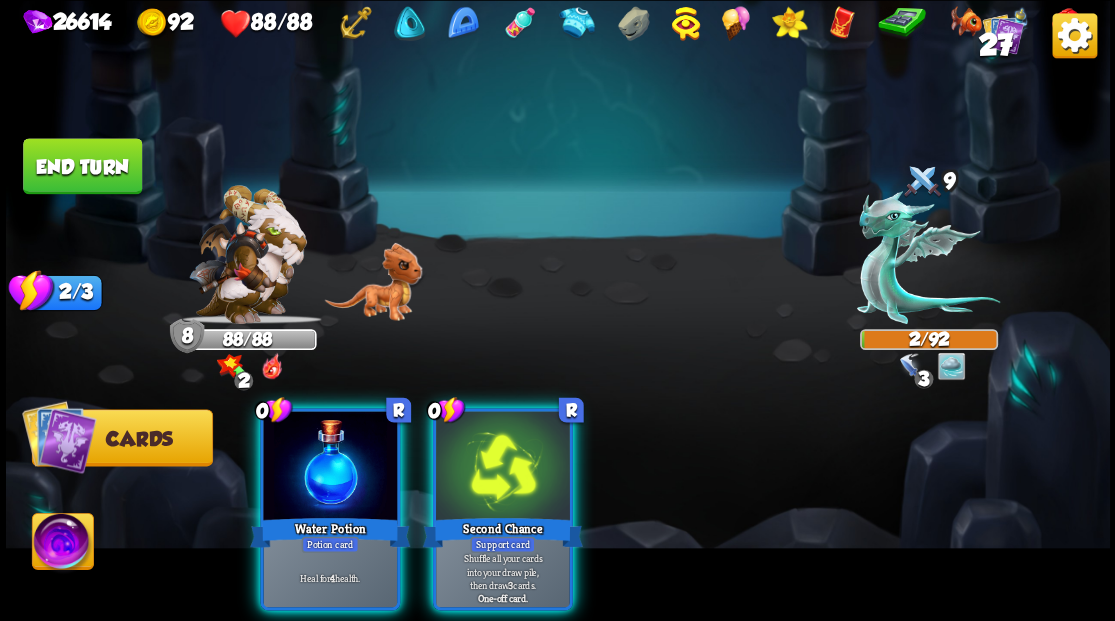 drag, startPoint x: 514, startPoint y: 484, endPoint x: 521, endPoint y: 474, distance: 12.206555 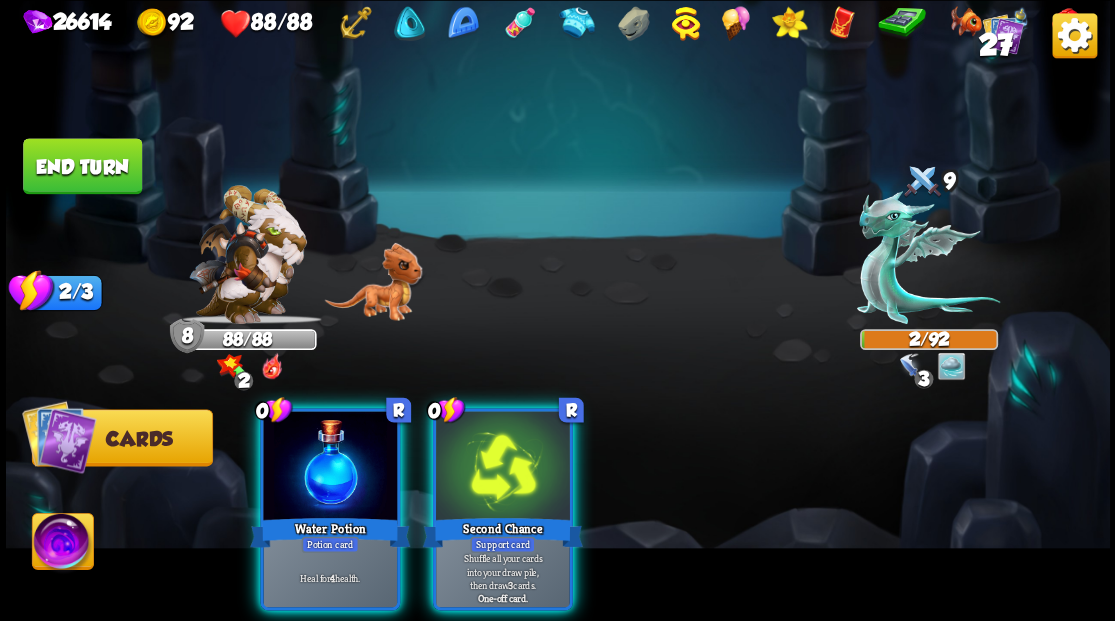 click at bounding box center [503, 467] 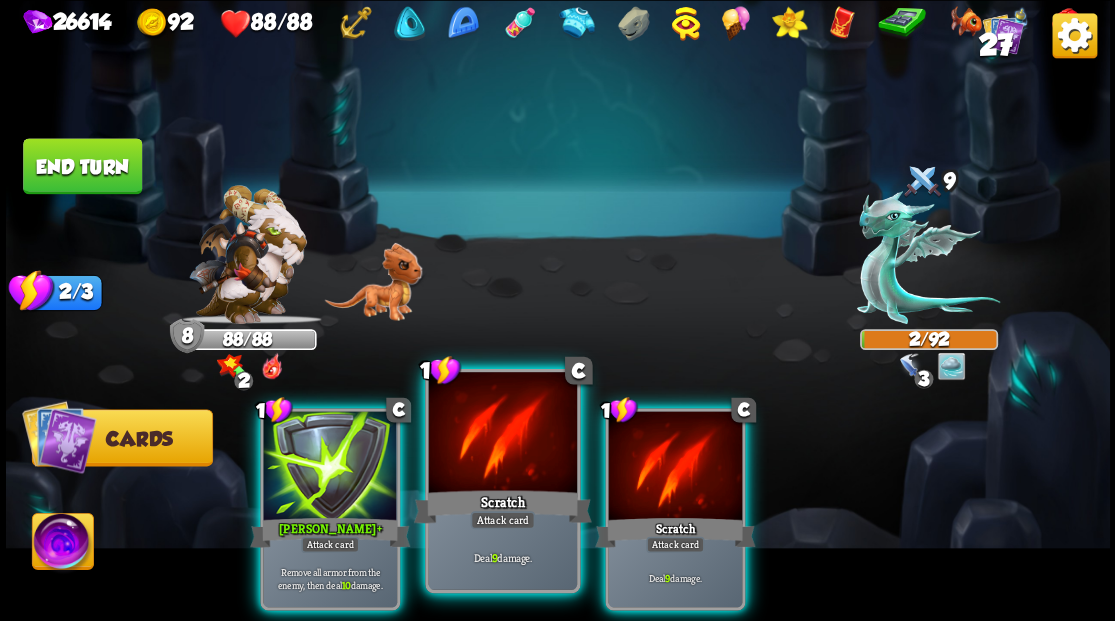 click at bounding box center (502, 434) 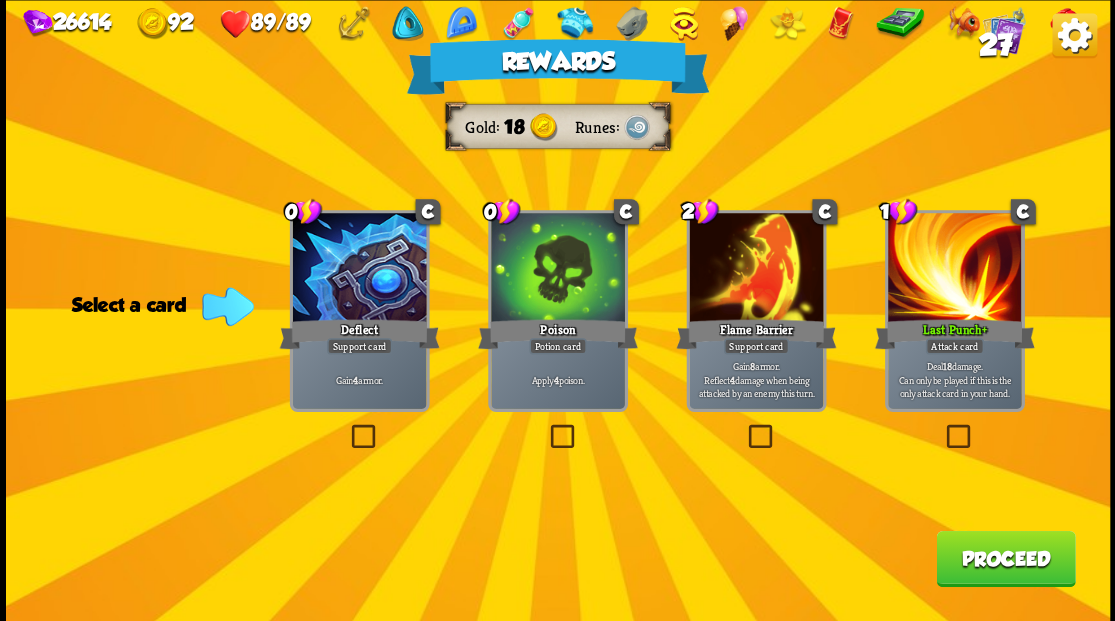 click on "Proceed" at bounding box center [1005, 558] 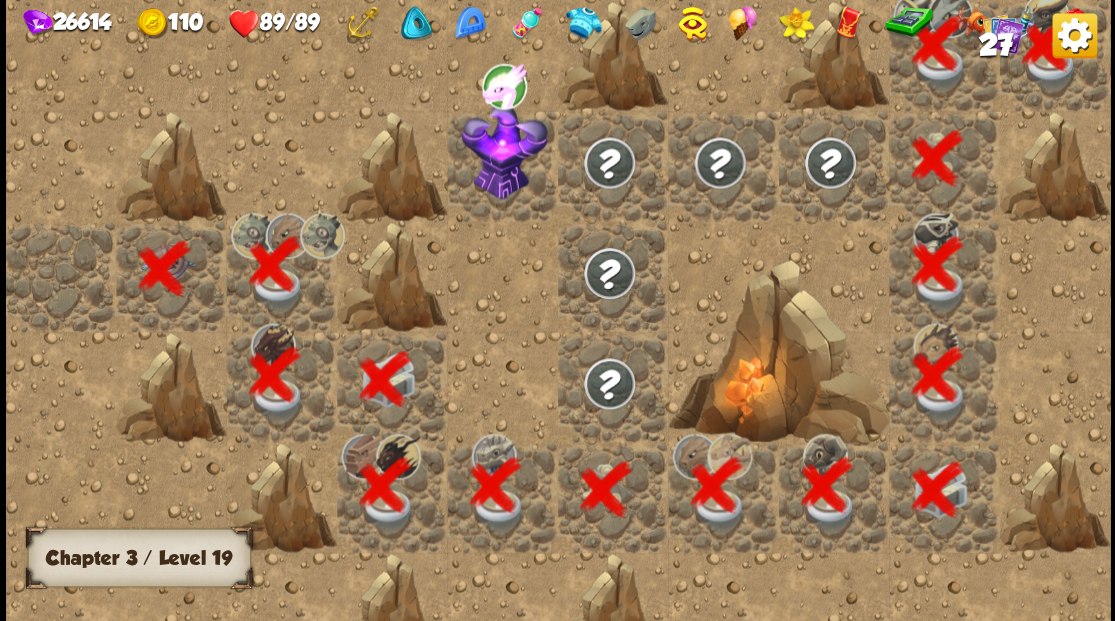 scroll, scrollTop: 0, scrollLeft: 384, axis: horizontal 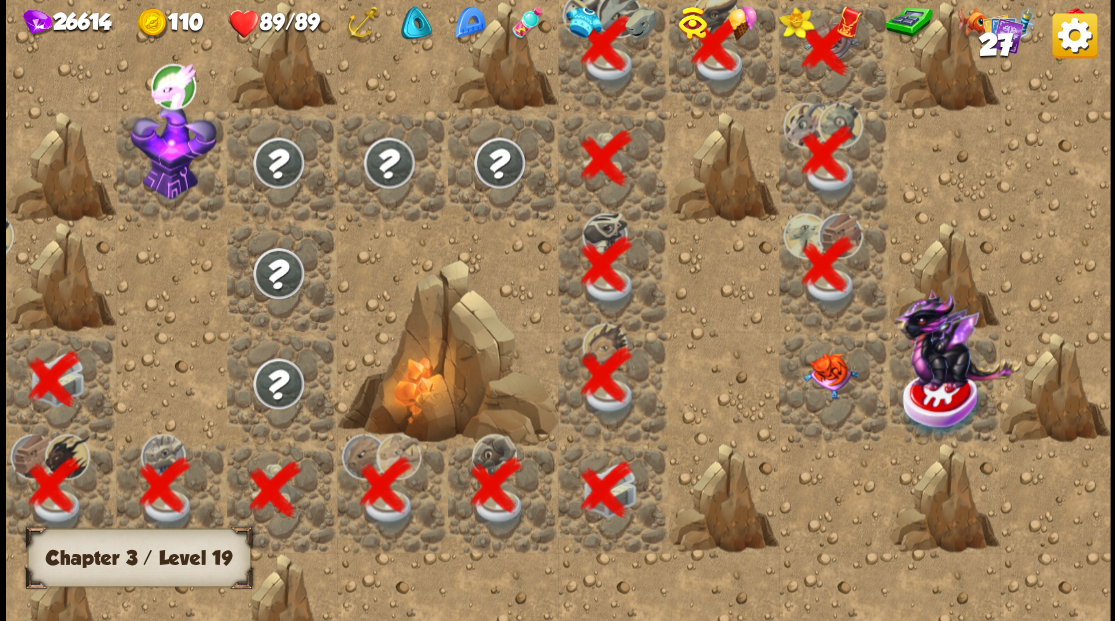 click at bounding box center (173, 150) 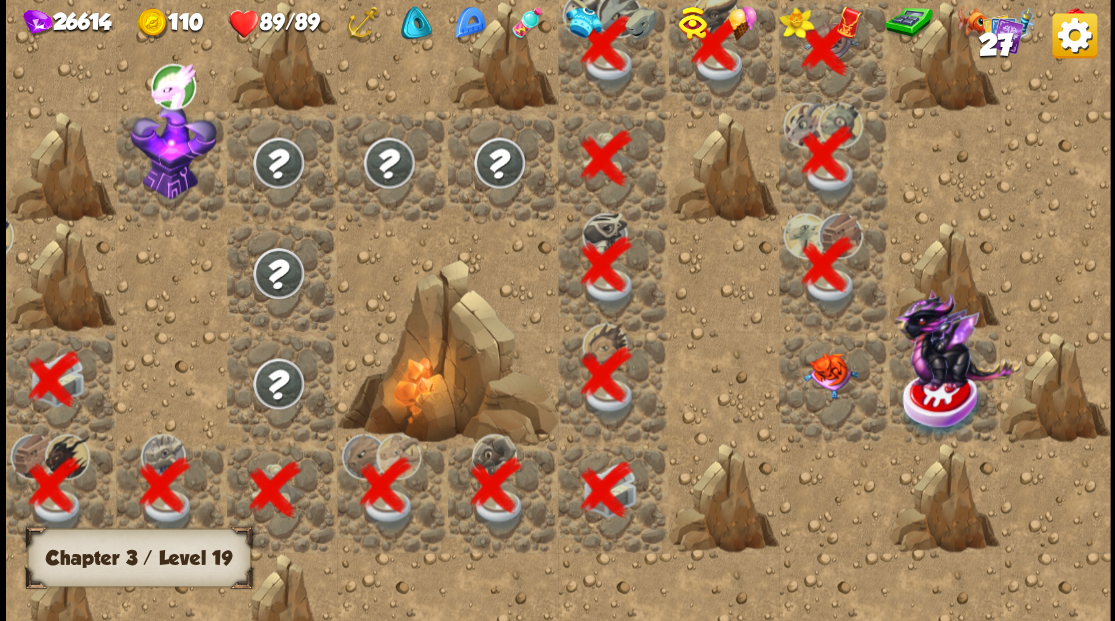 click at bounding box center (829, 375) 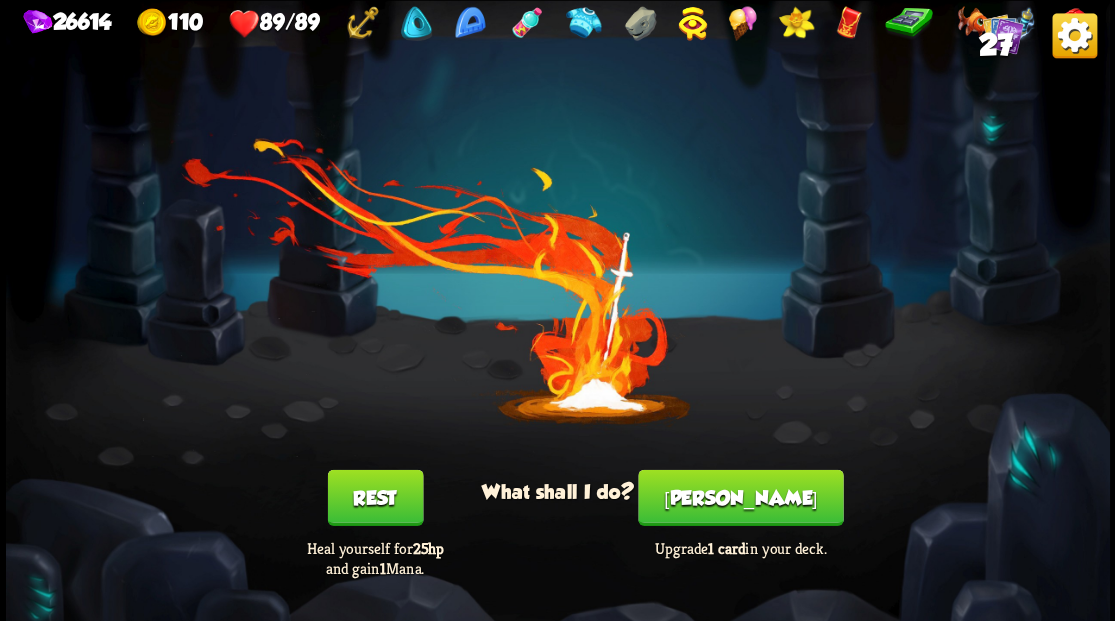 click on "[PERSON_NAME]" at bounding box center [740, 497] 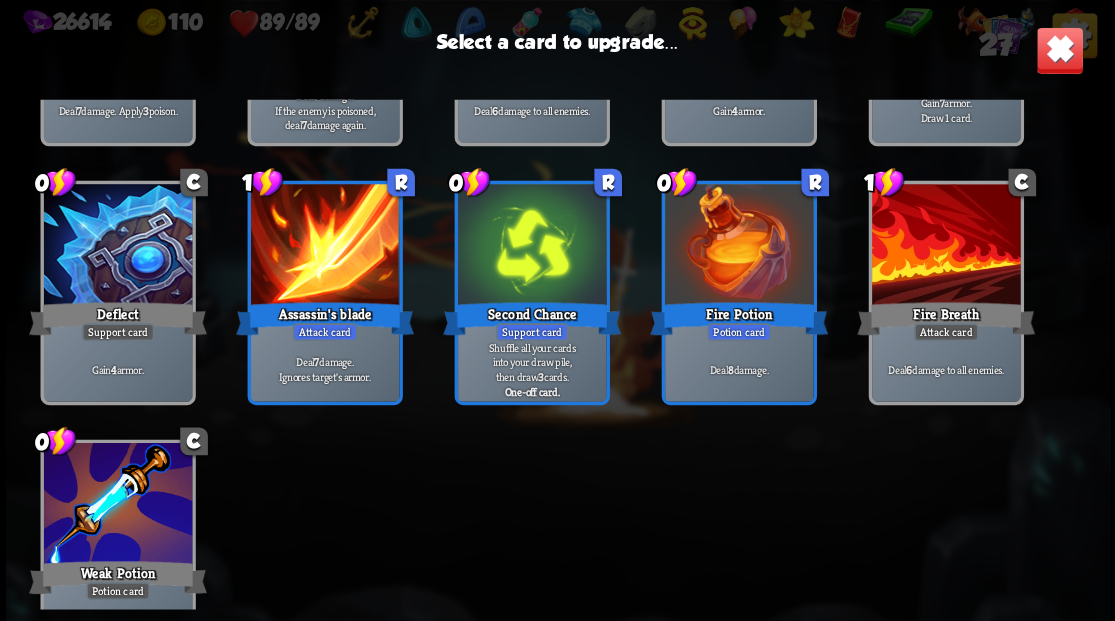 scroll, scrollTop: 929, scrollLeft: 0, axis: vertical 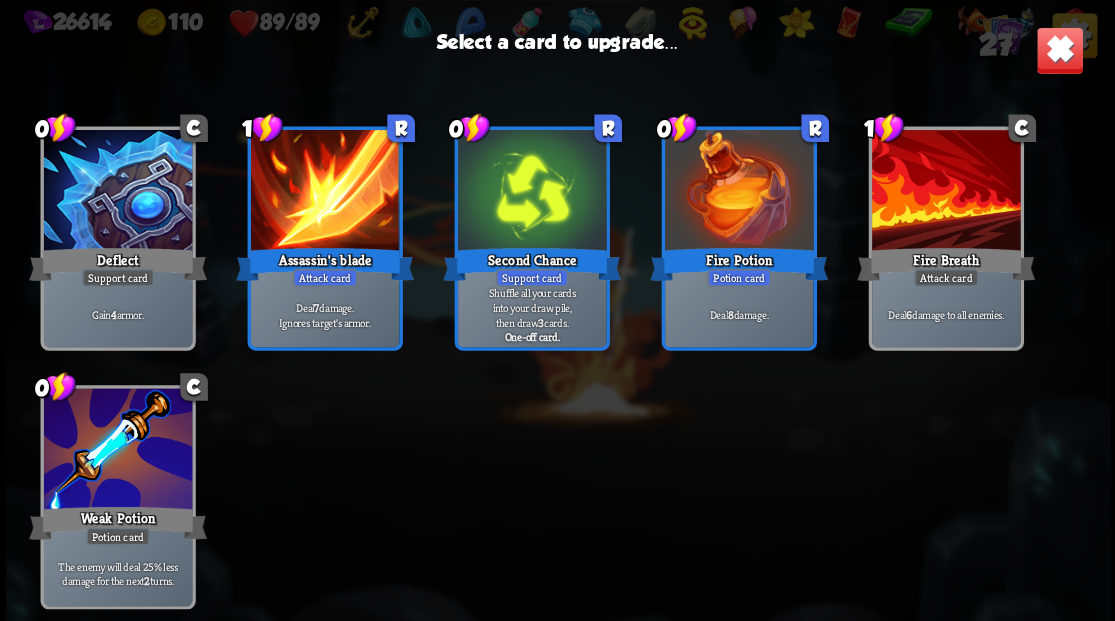 click at bounding box center (945, 192) 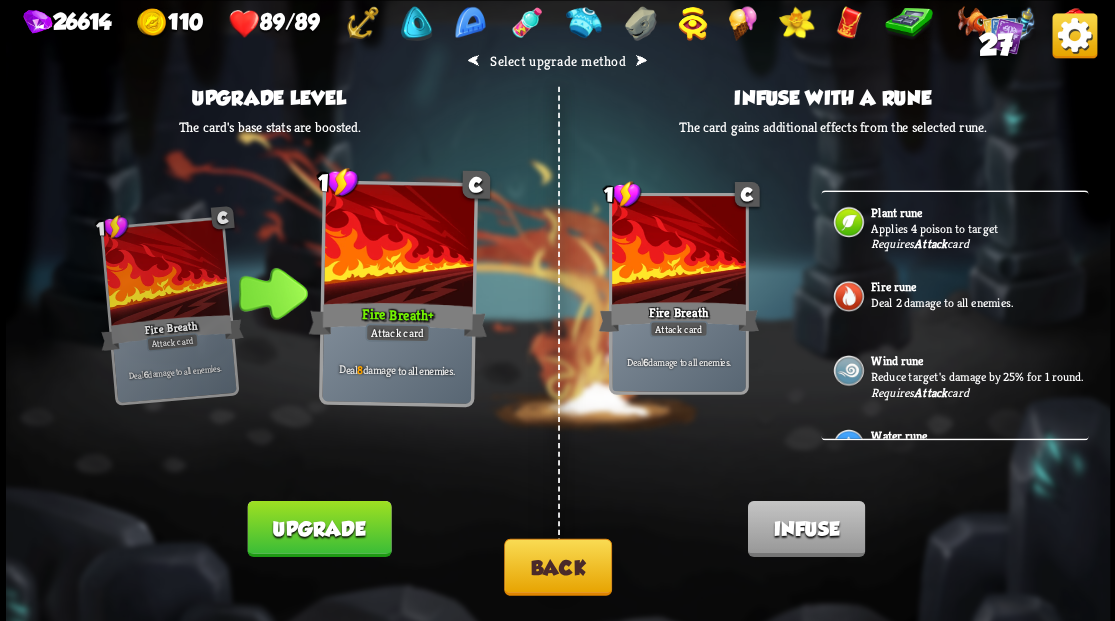 click on "Deal 2 damage to all enemies." at bounding box center (977, 302) 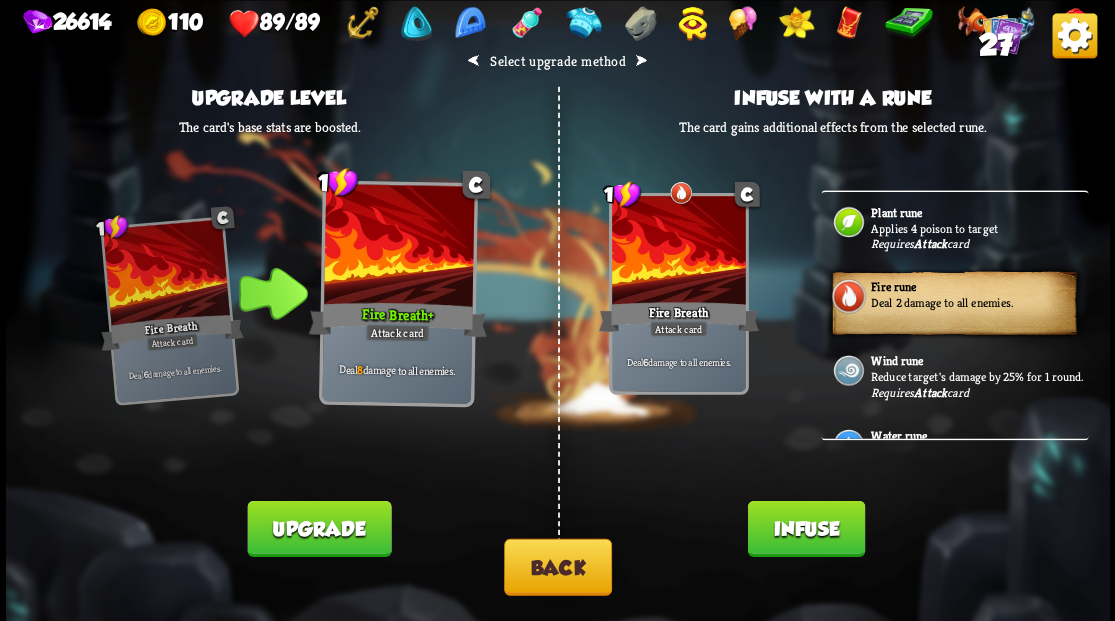 click on "Infuse" at bounding box center [805, 528] 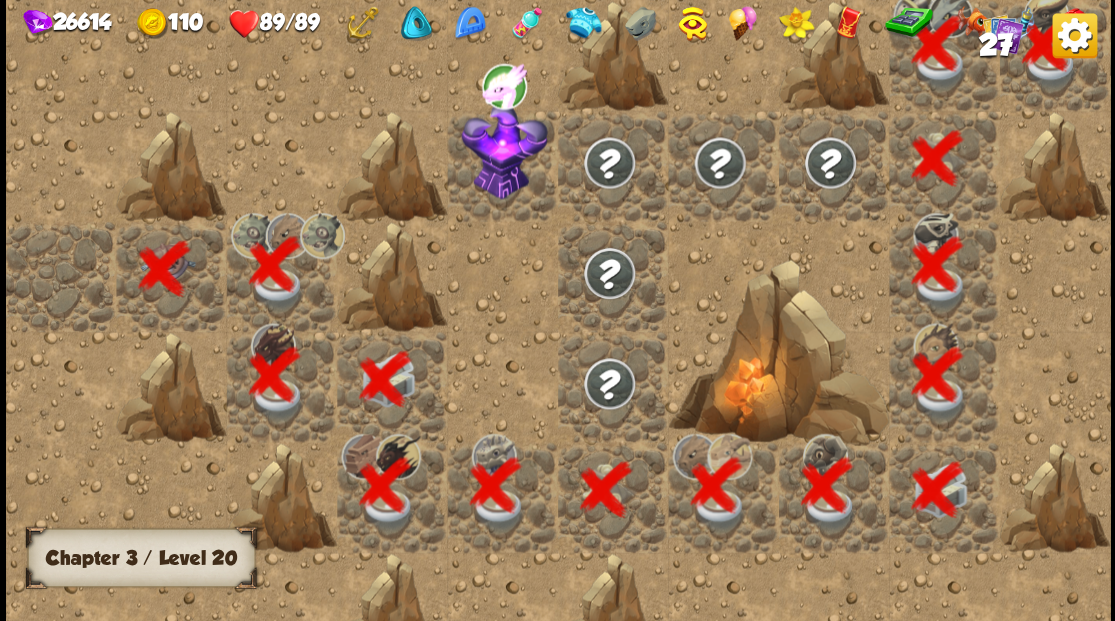 scroll, scrollTop: 0, scrollLeft: 384, axis: horizontal 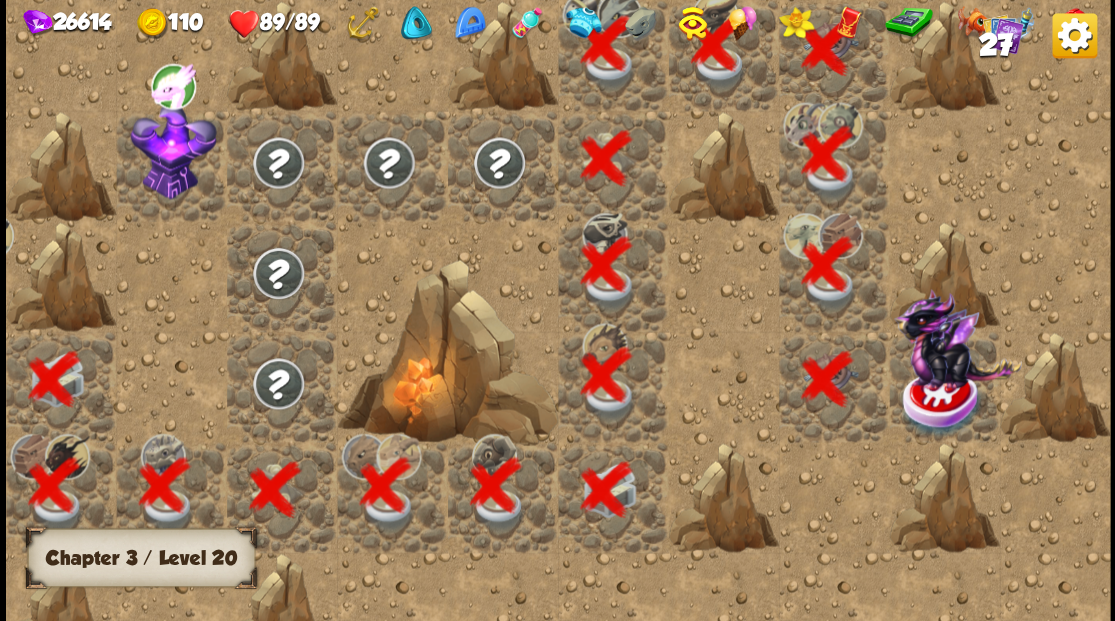 click at bounding box center (942, 402) 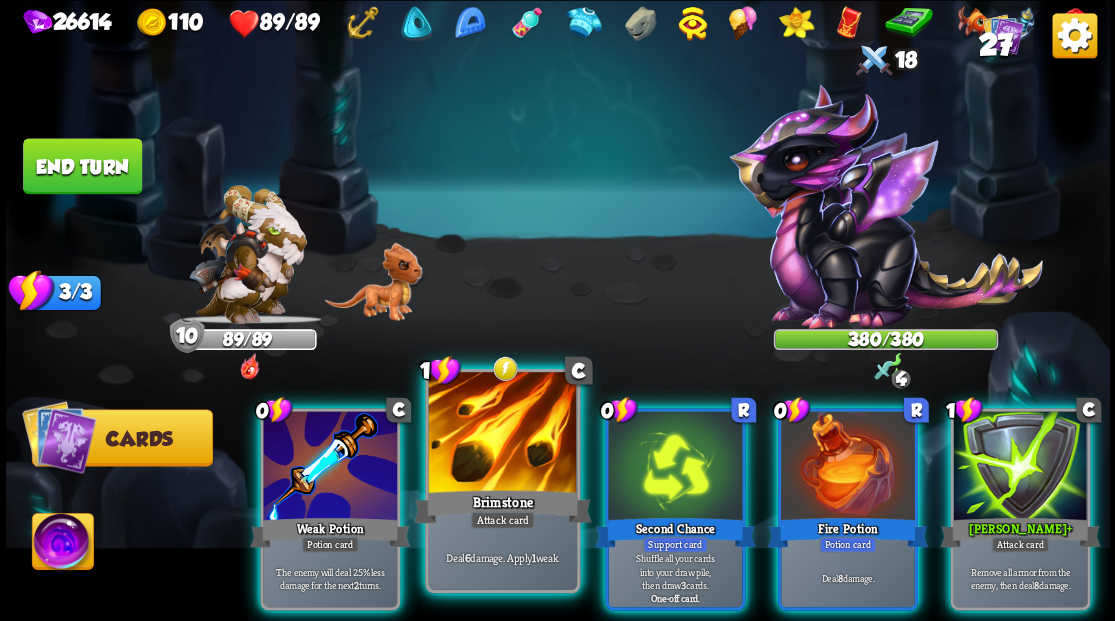 click at bounding box center (502, 434) 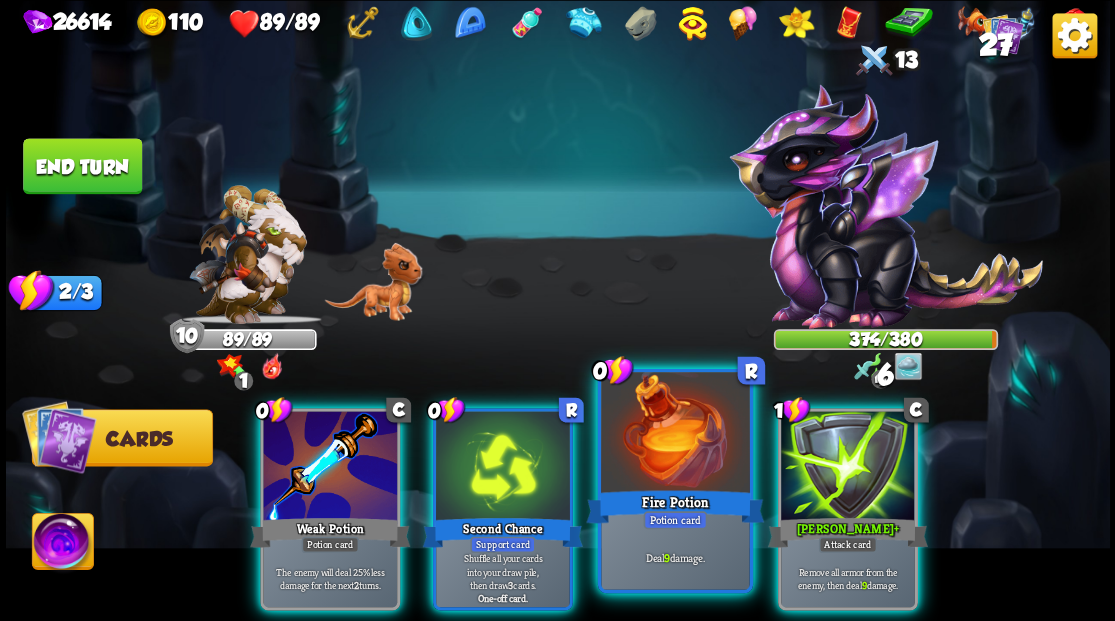 click at bounding box center (675, 434) 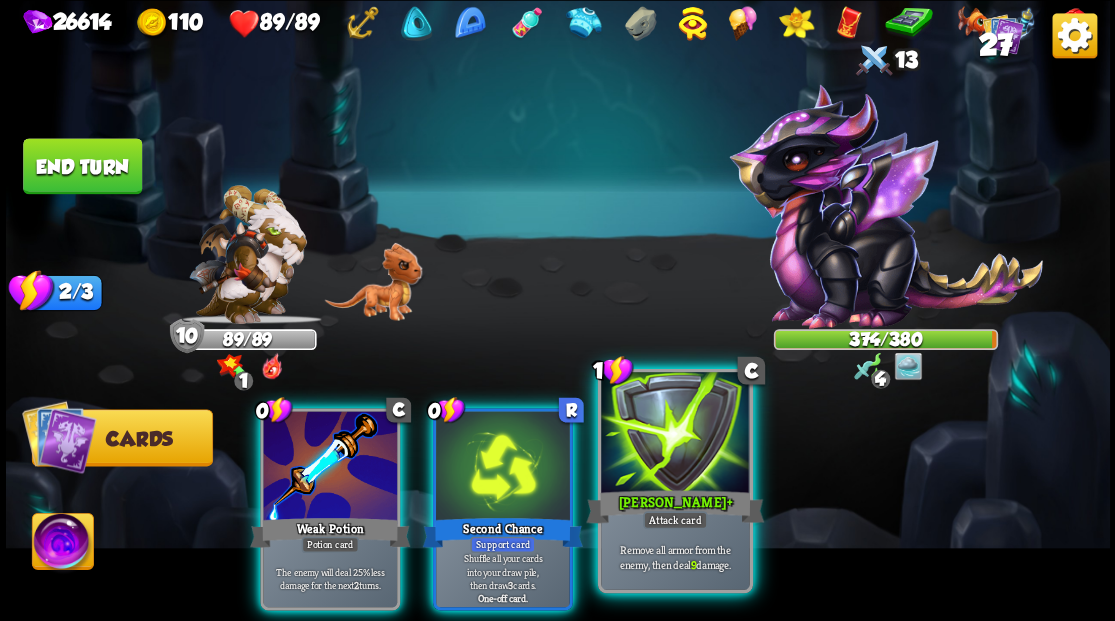 click at bounding box center [675, 434] 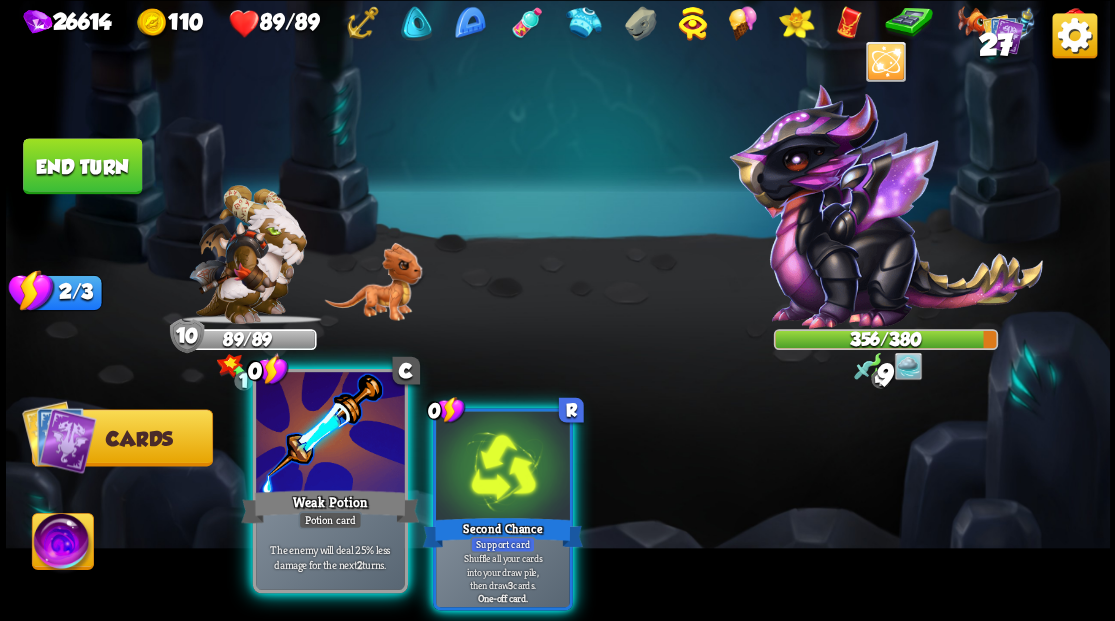 click at bounding box center (330, 434) 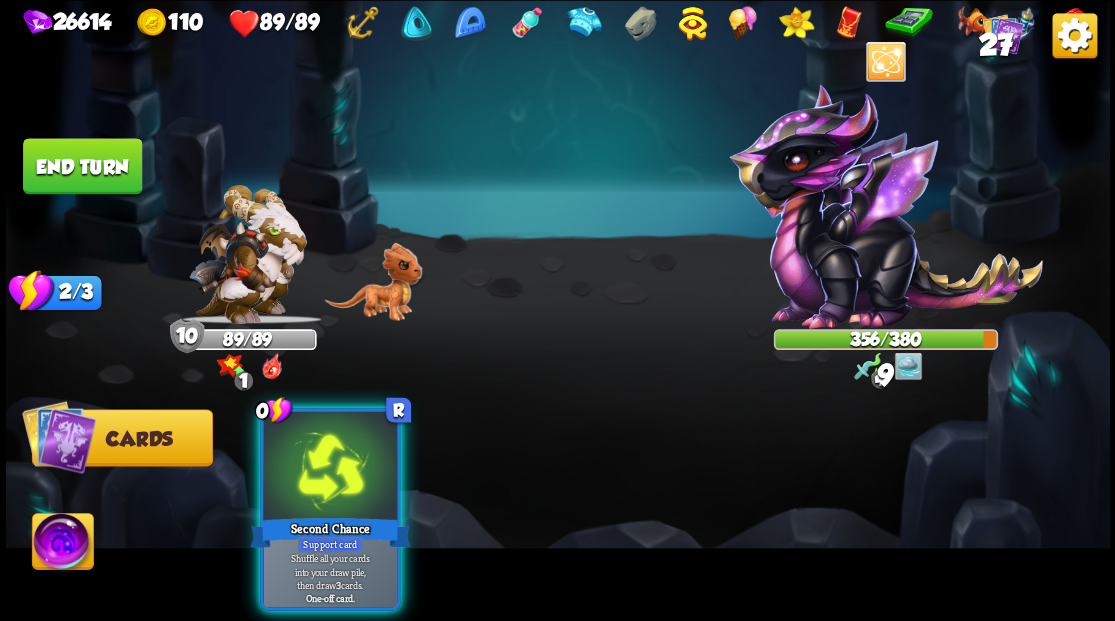 click at bounding box center (330, 467) 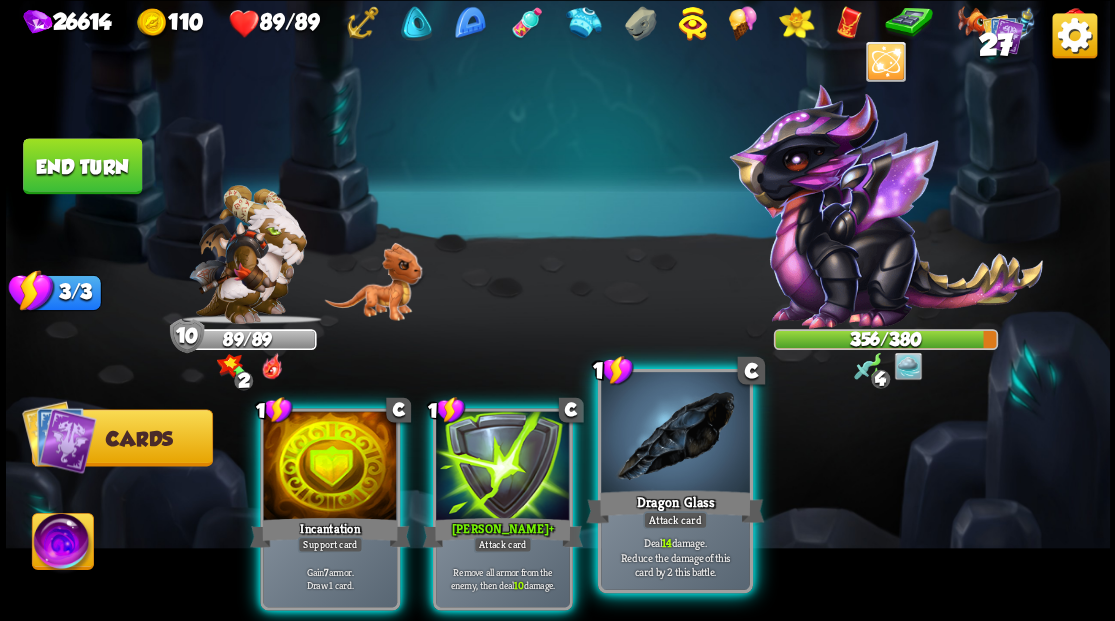 click at bounding box center [675, 434] 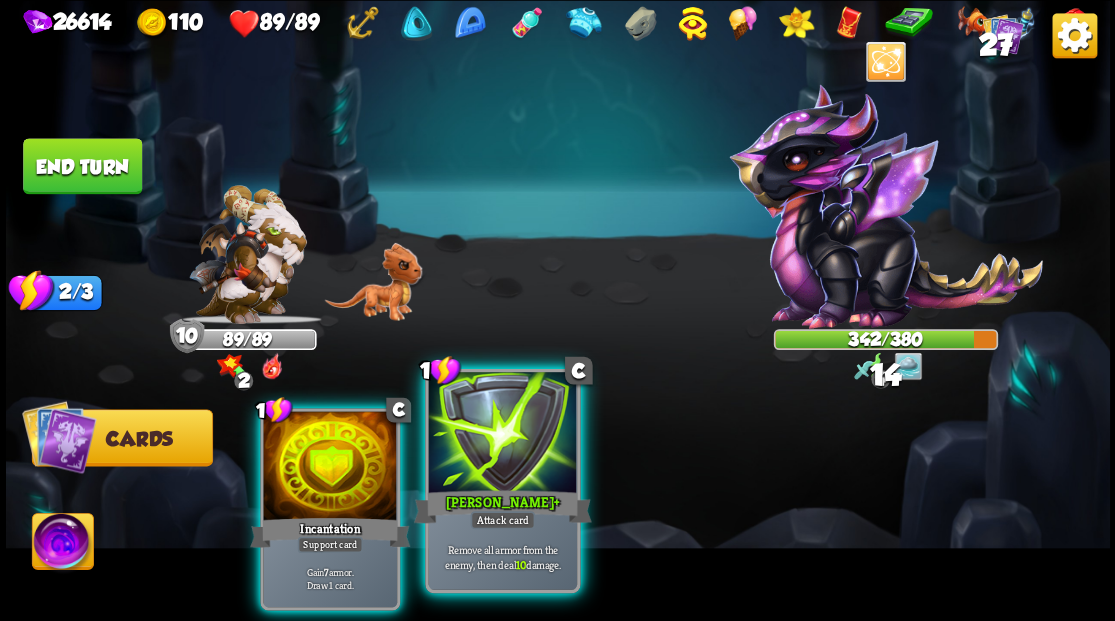 click at bounding box center (502, 434) 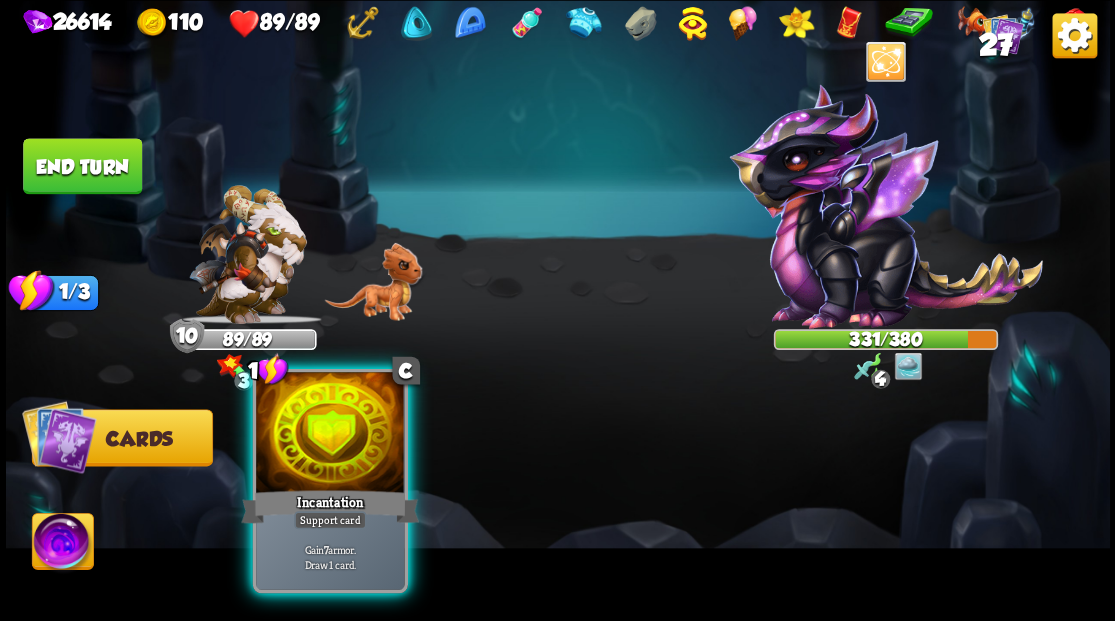 click at bounding box center [330, 434] 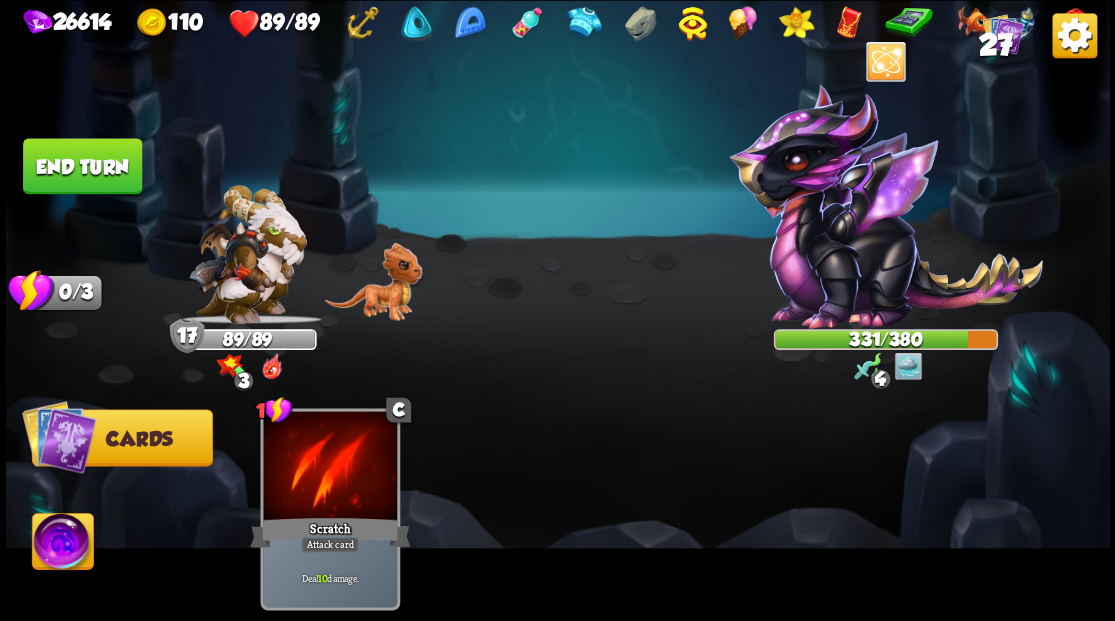click at bounding box center (62, 544) 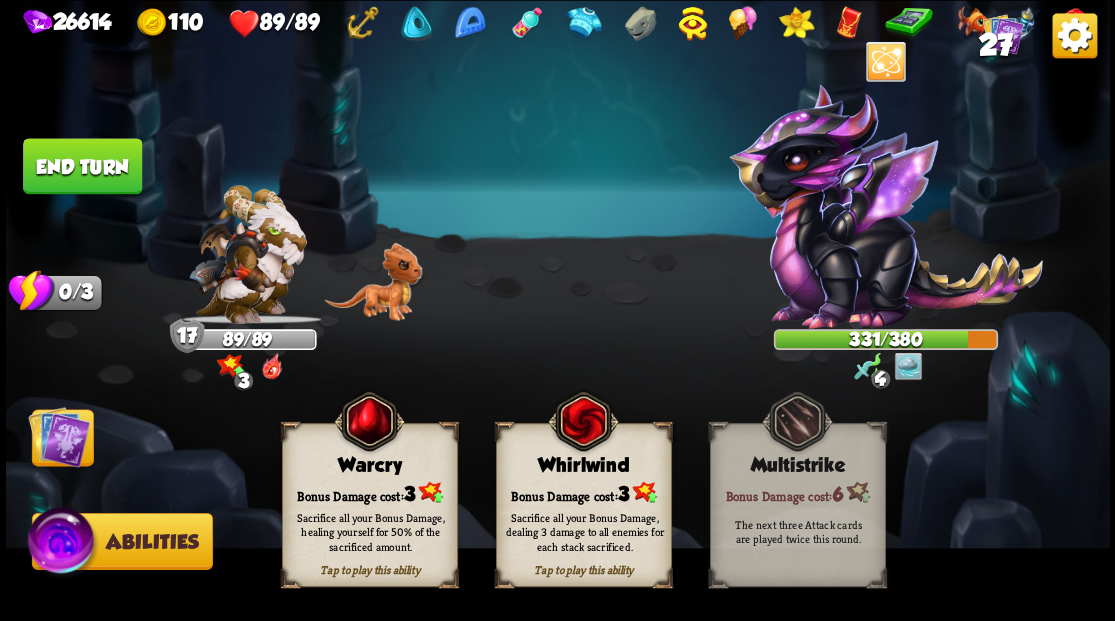 click on "Whirlwind" at bounding box center [583, 465] 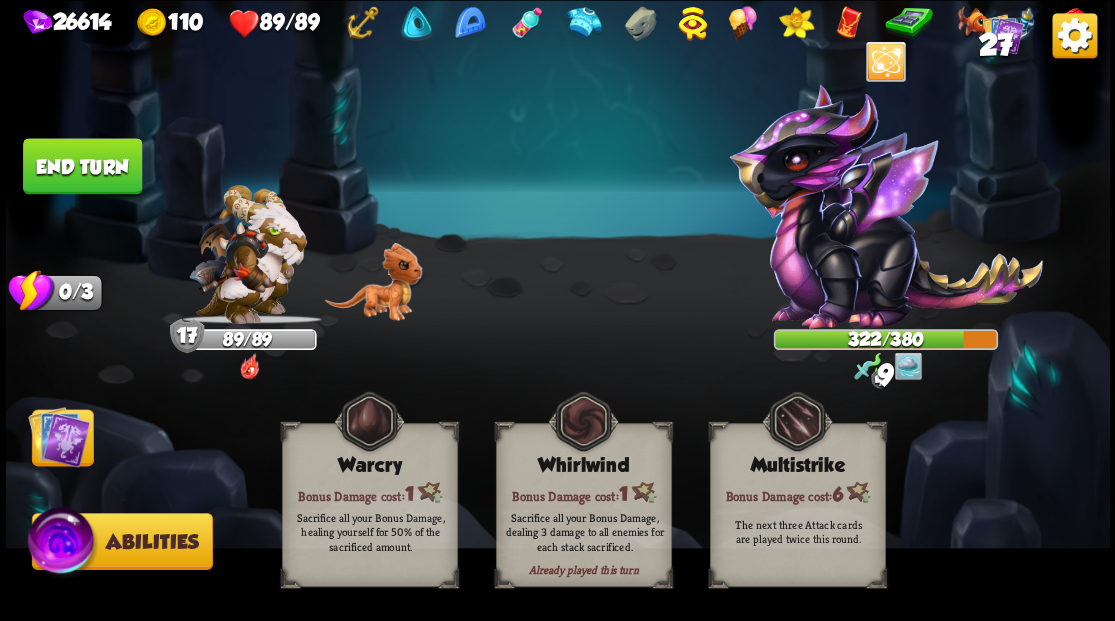 drag, startPoint x: 62, startPoint y: 439, endPoint x: 59, endPoint y: 418, distance: 21.213203 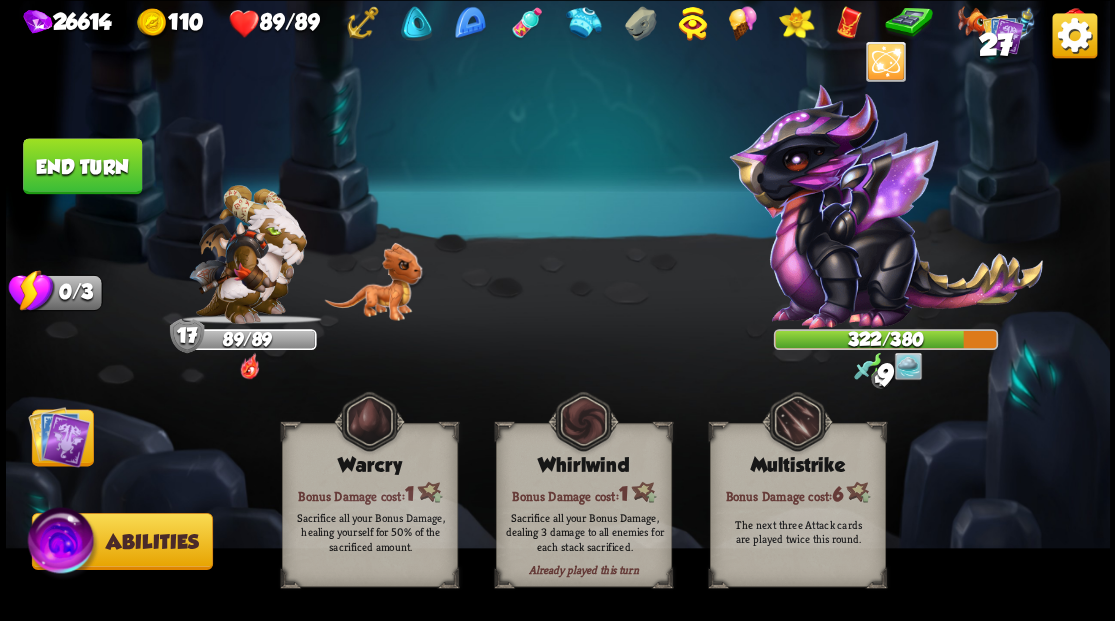 click at bounding box center [59, 436] 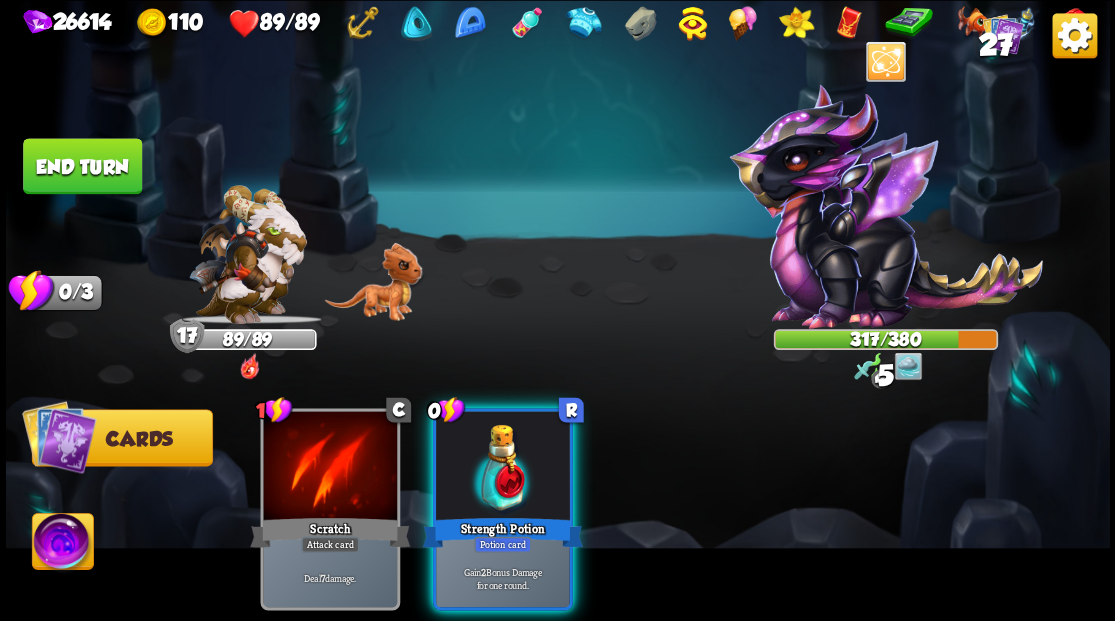 drag, startPoint x: 500, startPoint y: 464, endPoint x: 528, endPoint y: 456, distance: 29.12044 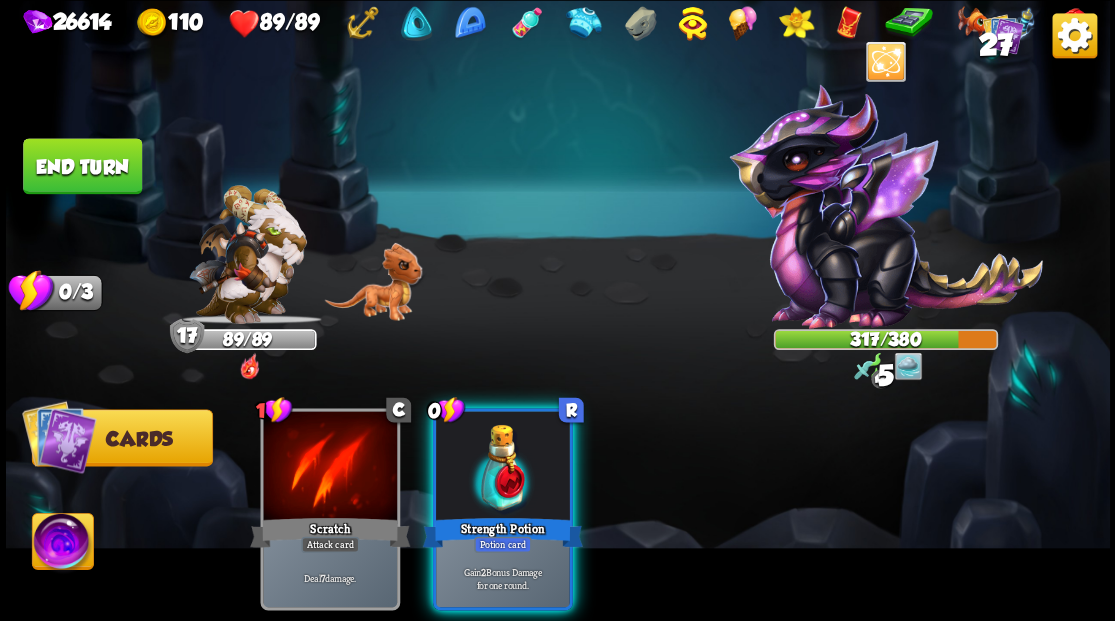 click at bounding box center [503, 467] 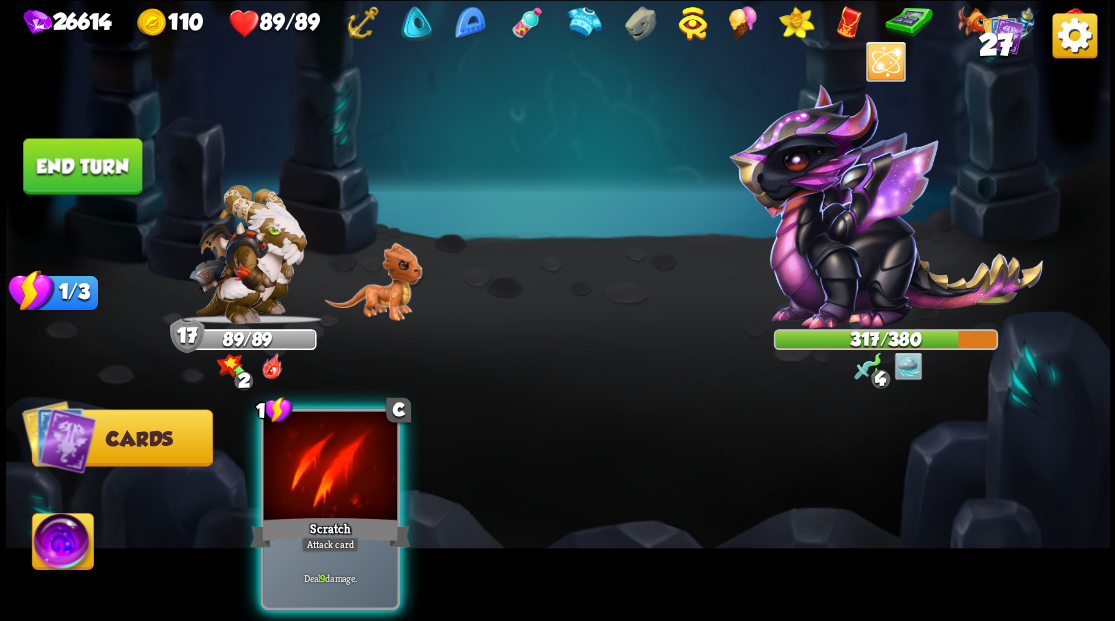 click on "End turn" at bounding box center [82, 166] 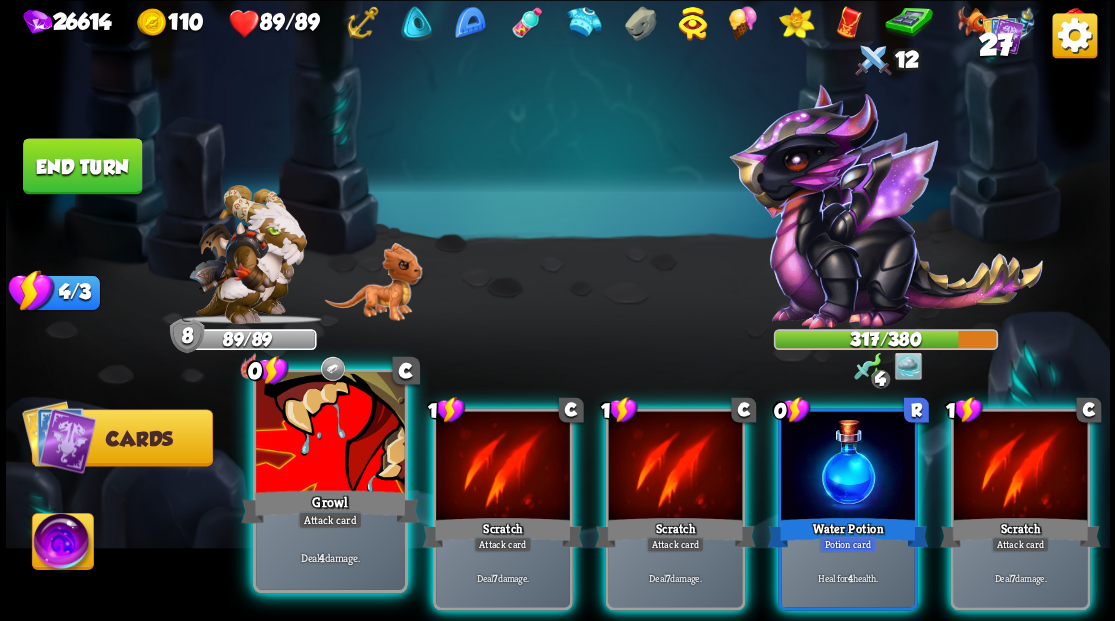 click at bounding box center [330, 434] 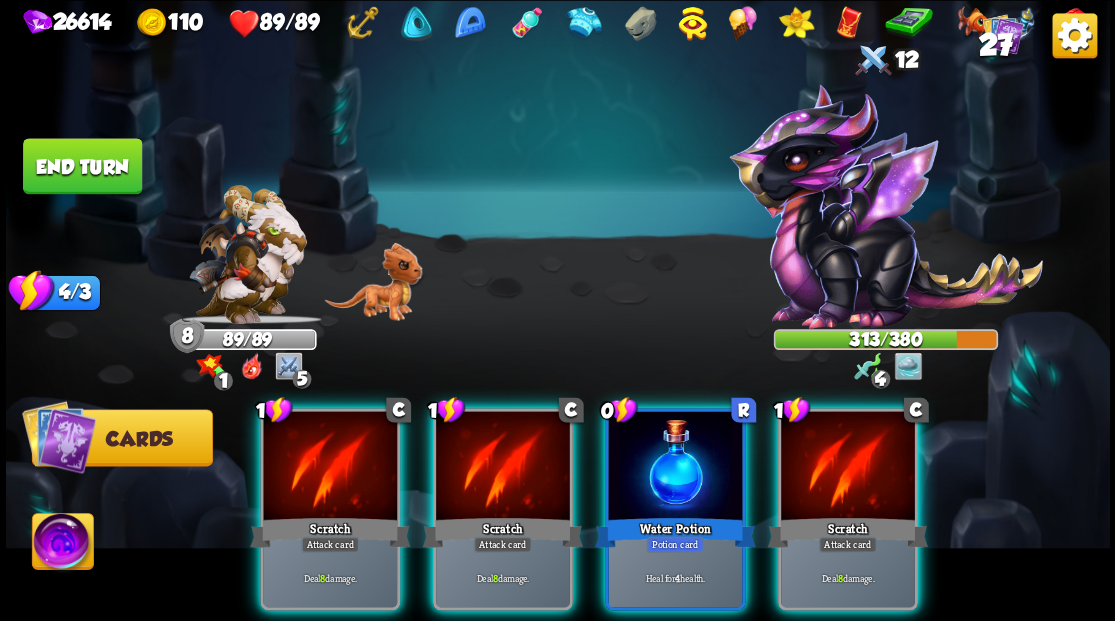 drag, startPoint x: 820, startPoint y: 455, endPoint x: 813, endPoint y: 429, distance: 26.925823 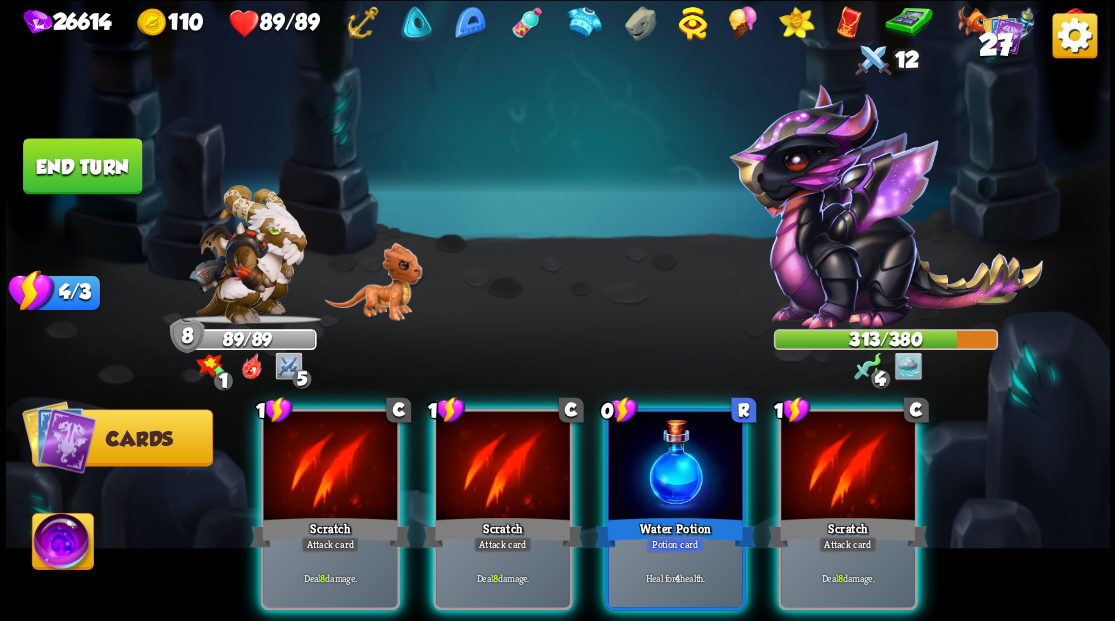 click at bounding box center [848, 467] 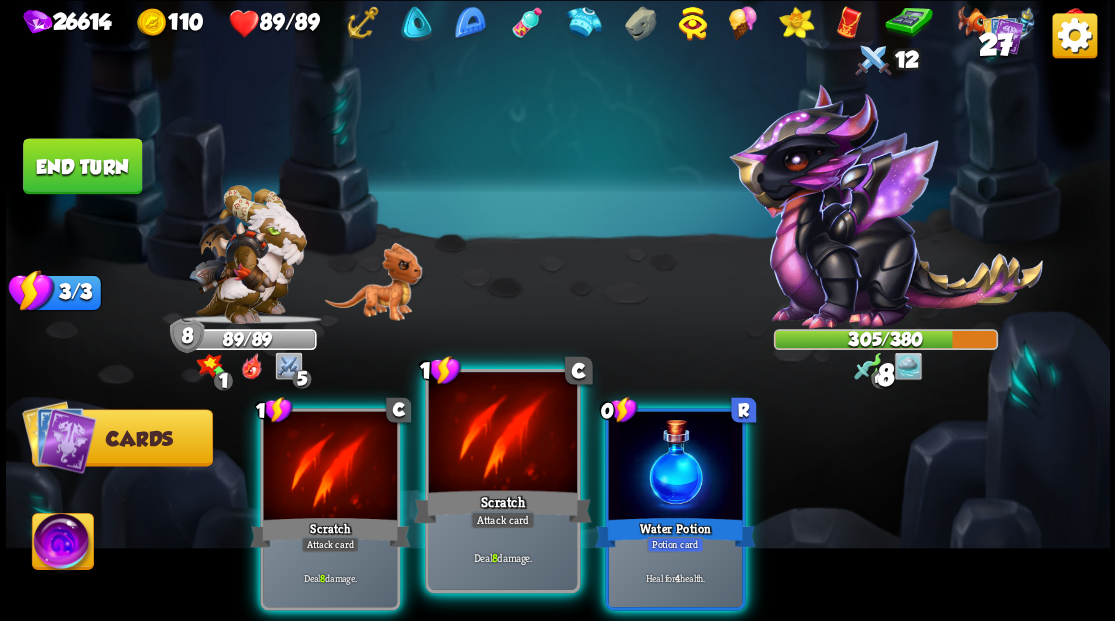click at bounding box center [502, 434] 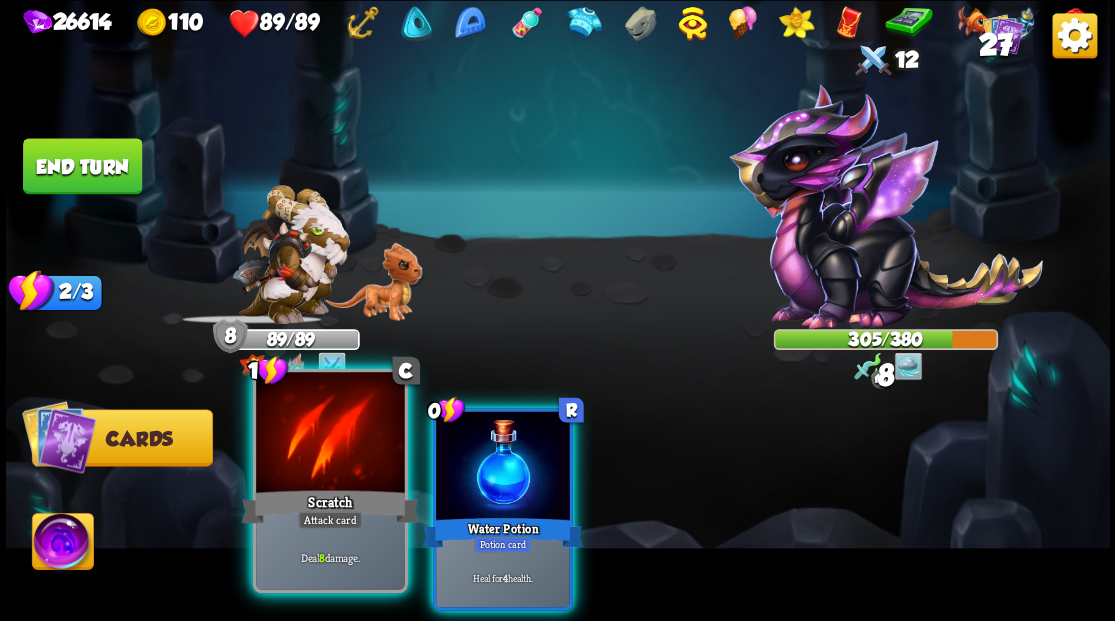 click at bounding box center [330, 434] 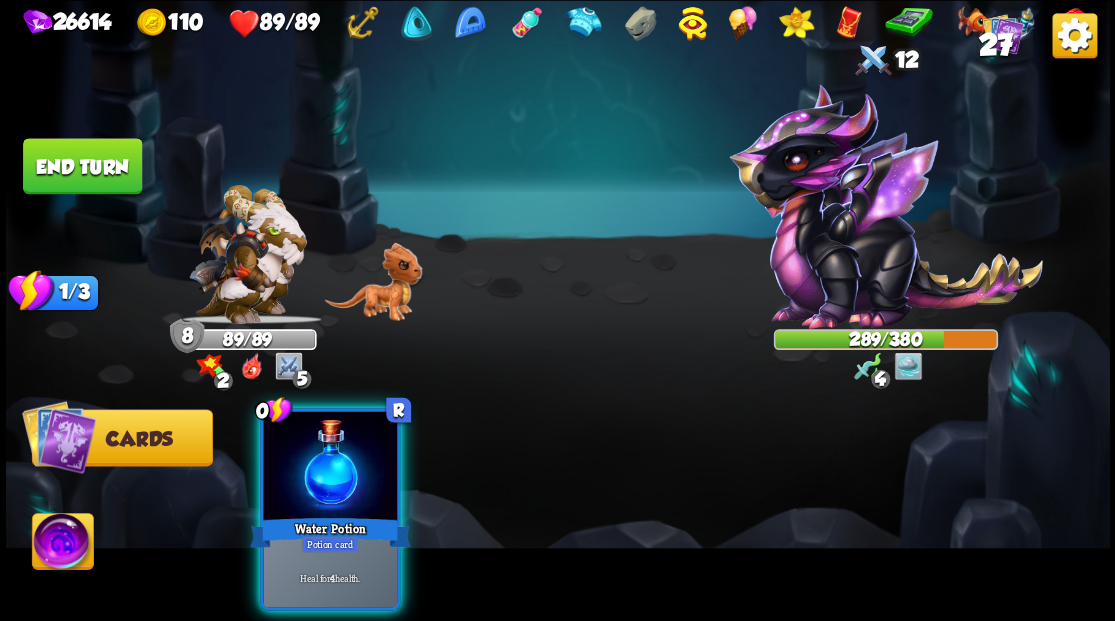 click at bounding box center (330, 467) 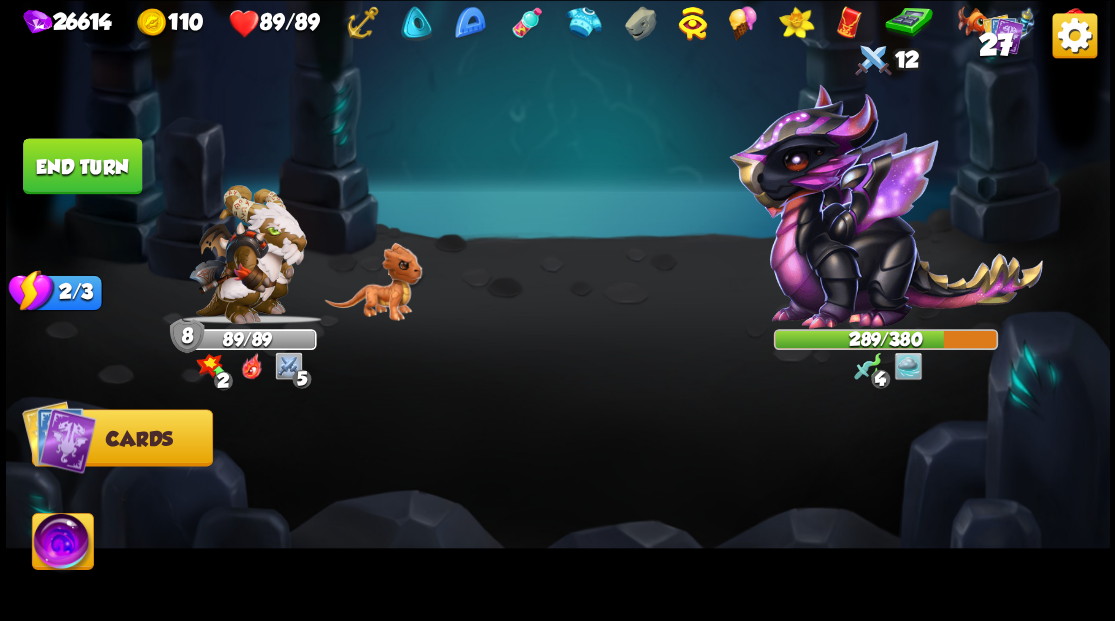 click on "End turn" at bounding box center (82, 166) 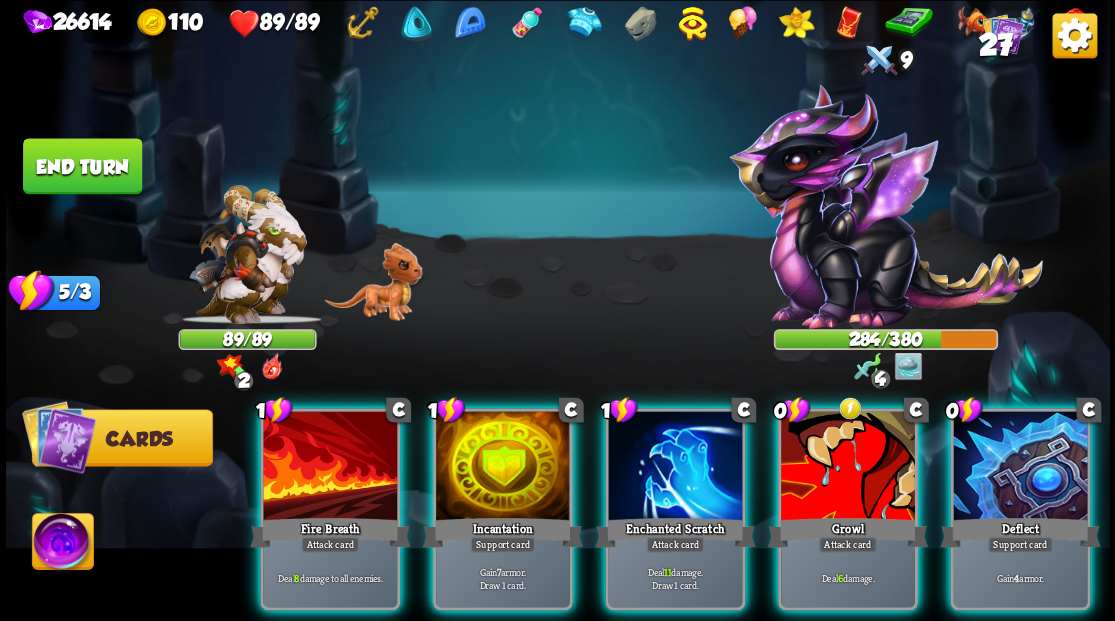 drag, startPoint x: 1008, startPoint y: 460, endPoint x: 1015, endPoint y: 403, distance: 57.428215 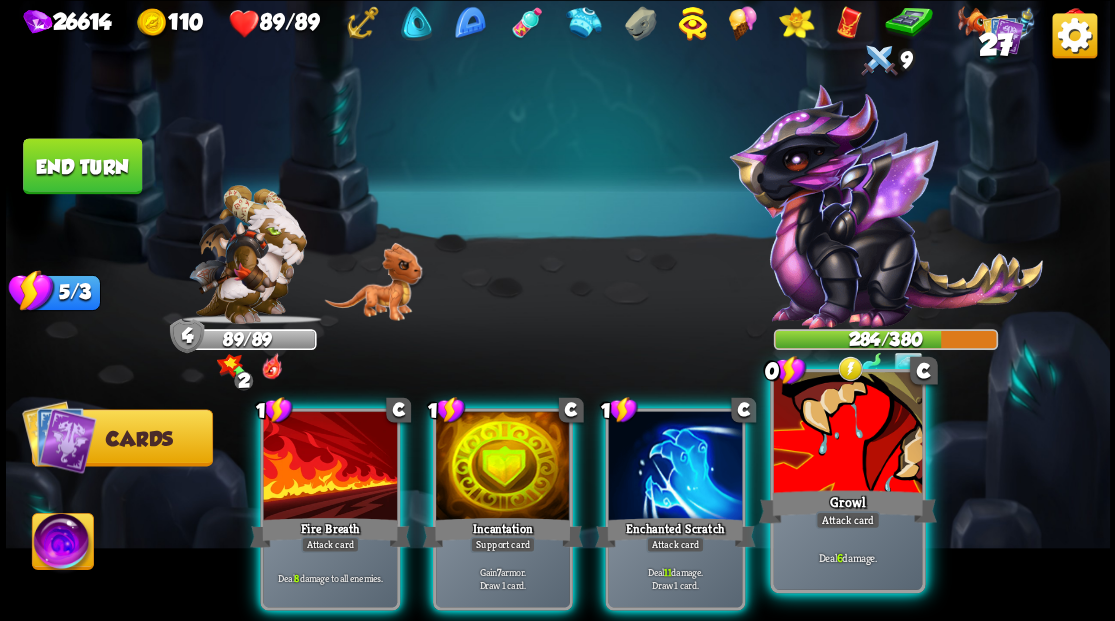 click at bounding box center (847, 434) 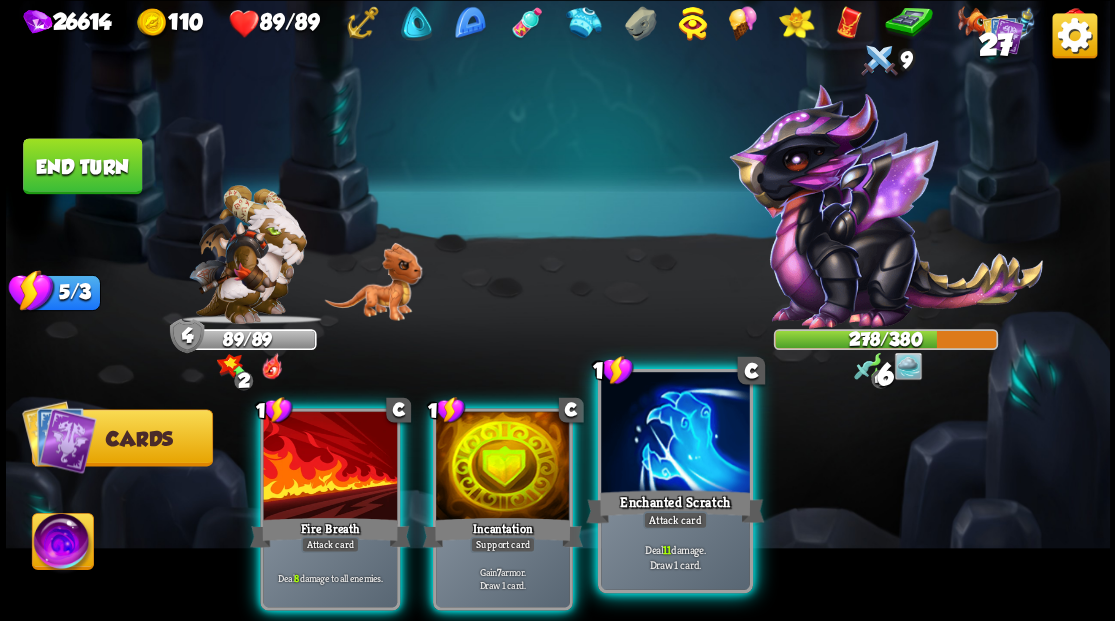 click at bounding box center [675, 434] 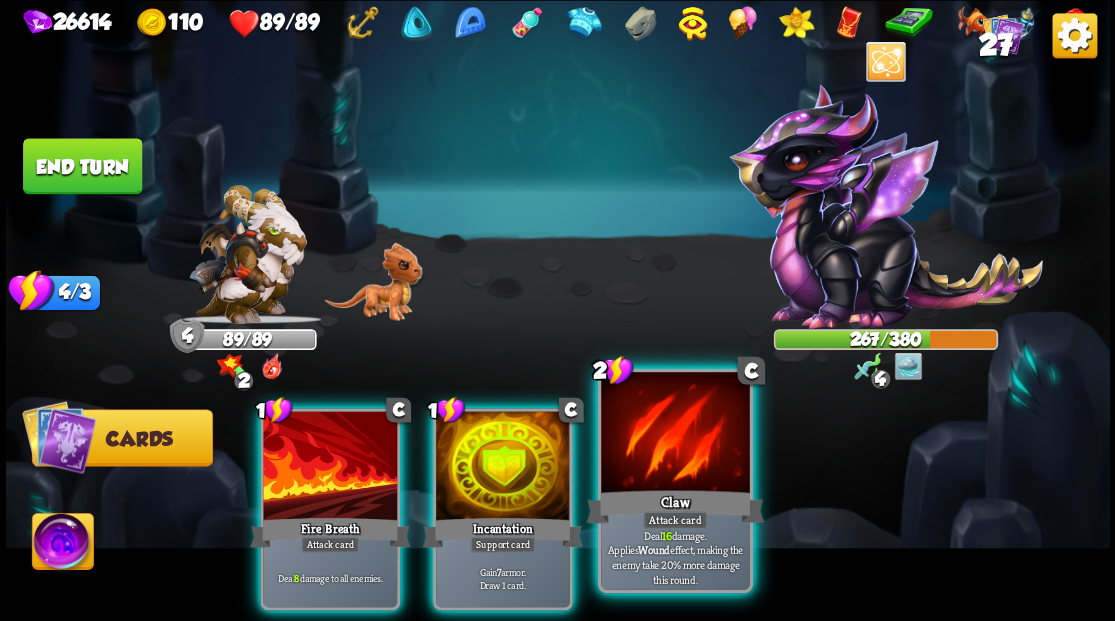 click at bounding box center (675, 434) 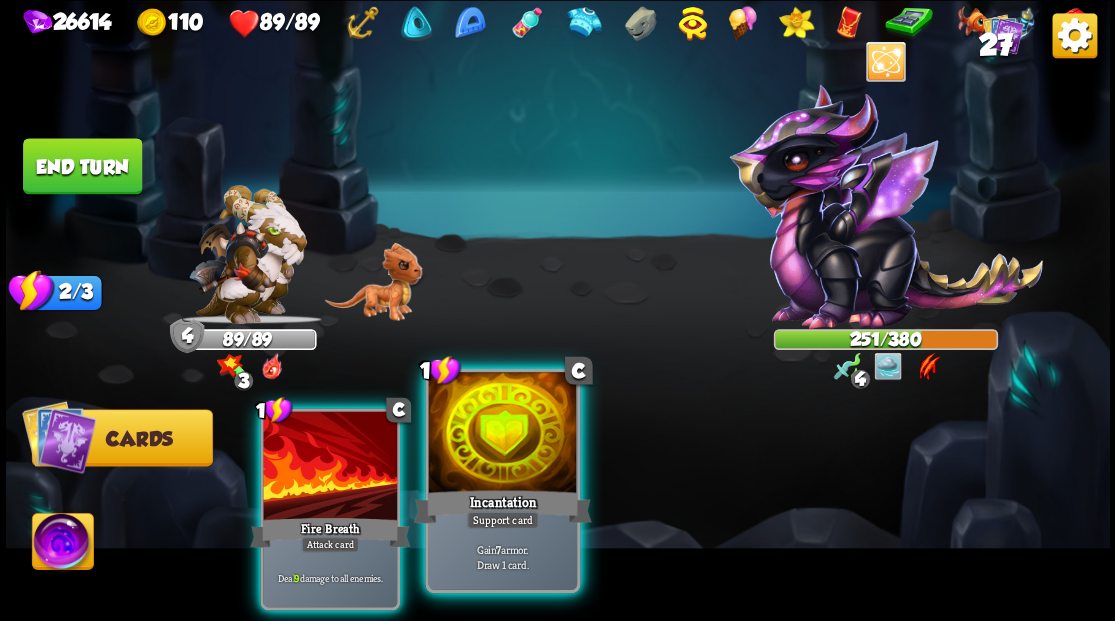 click at bounding box center [502, 434] 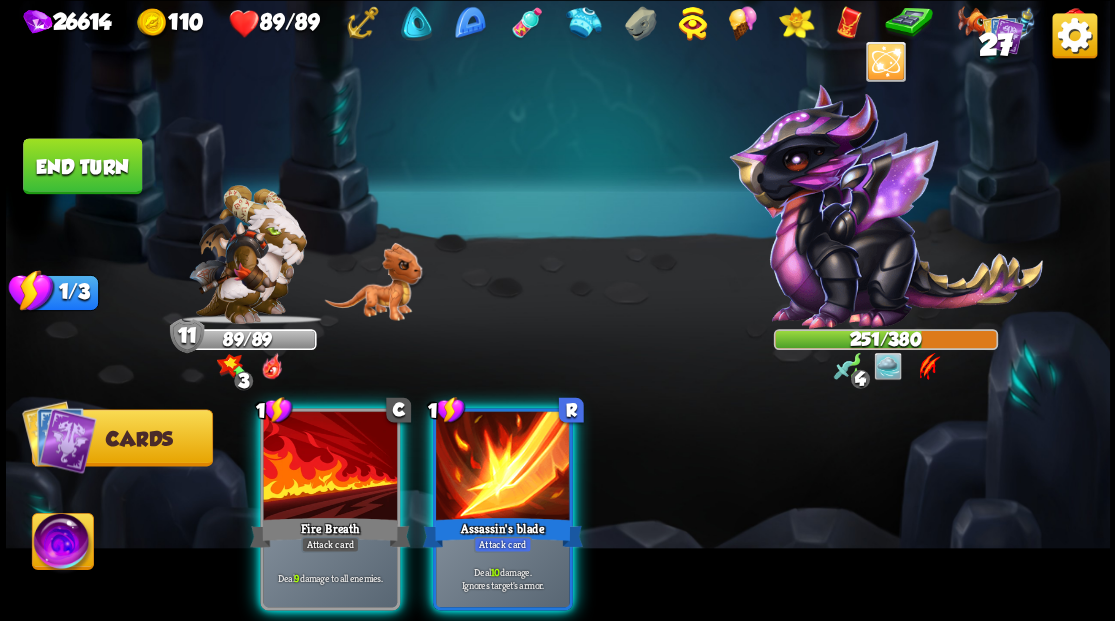 click at bounding box center (503, 467) 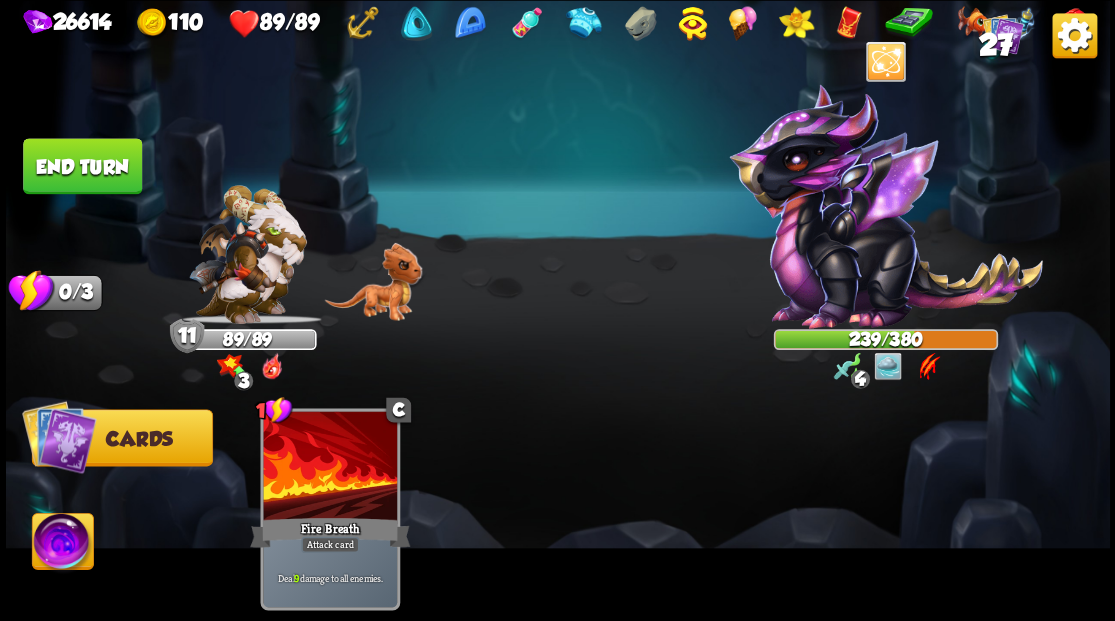 click at bounding box center (62, 544) 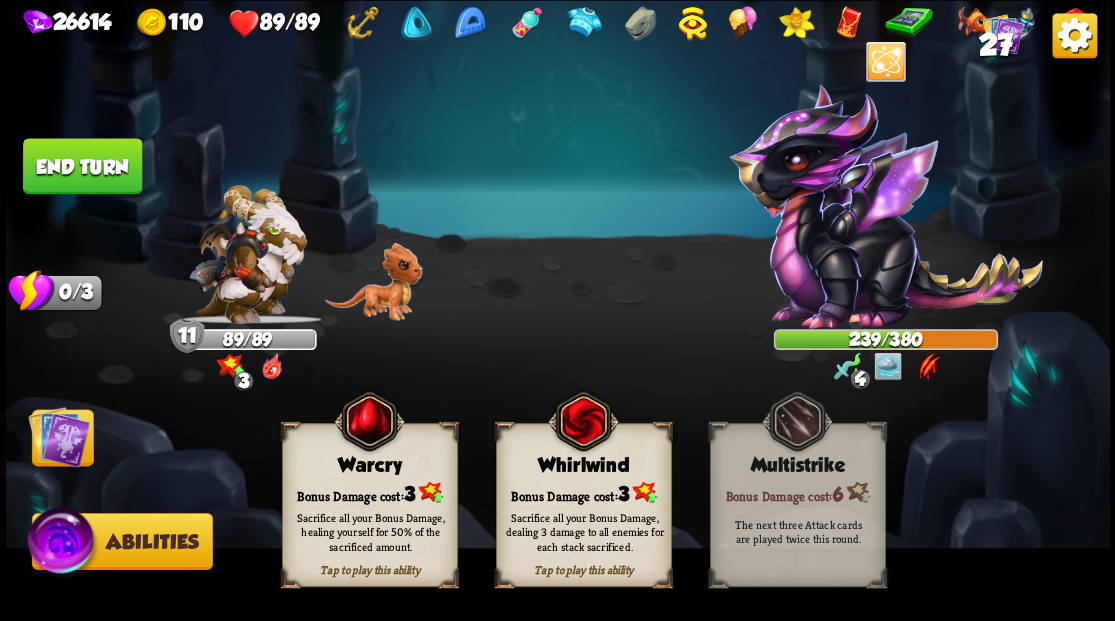 click on "Bonus Damage cost:  3" at bounding box center [583, 492] 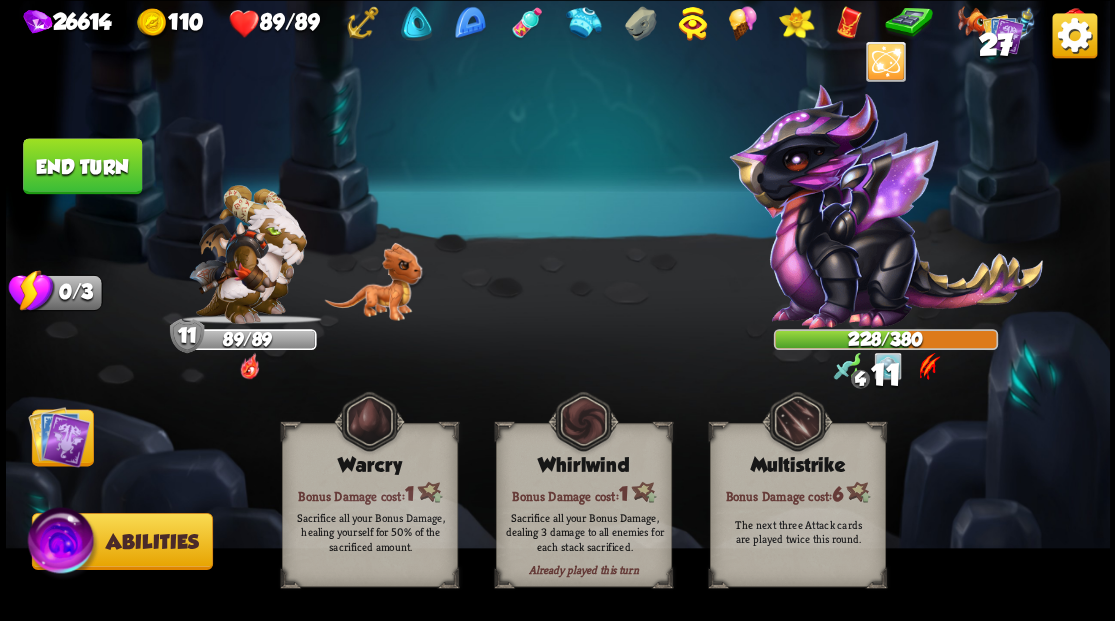 click at bounding box center [59, 436] 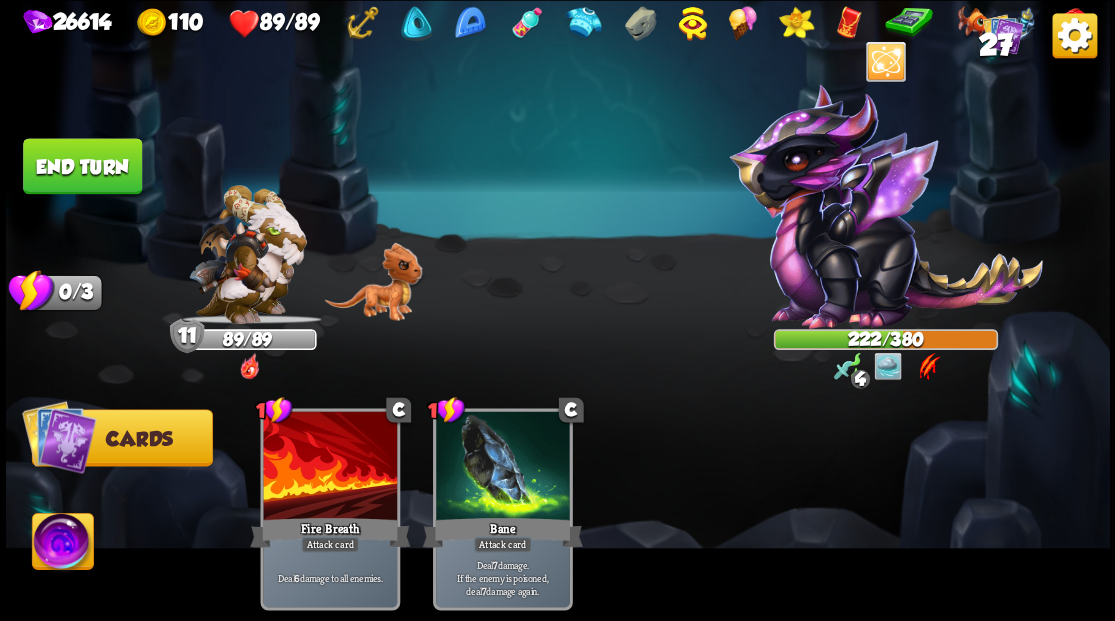 click on "End turn" at bounding box center [82, 166] 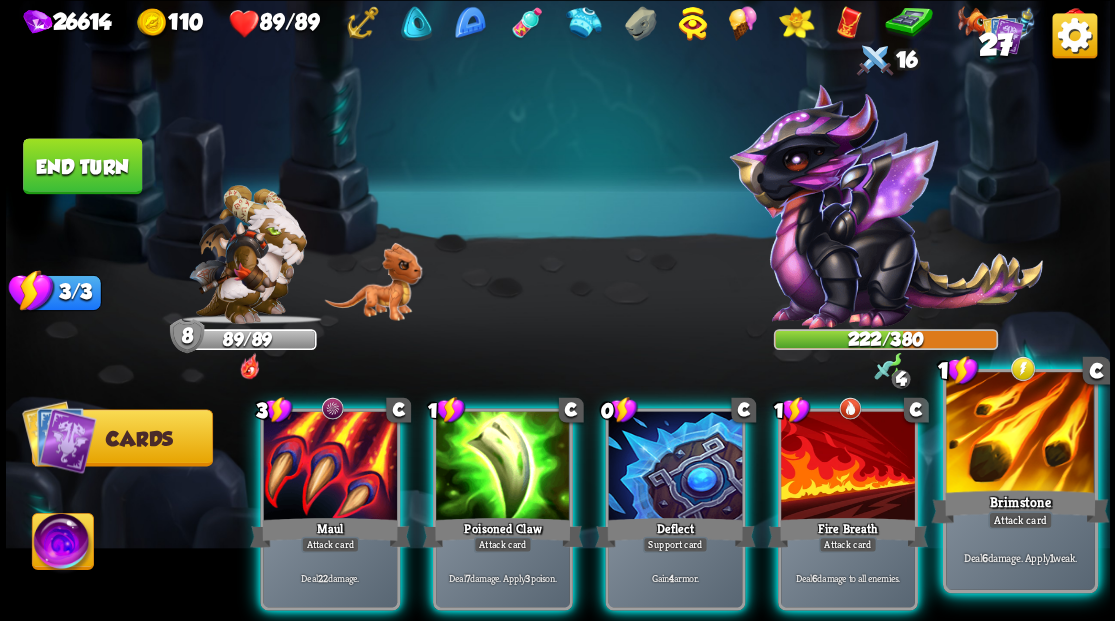 click at bounding box center [1020, 434] 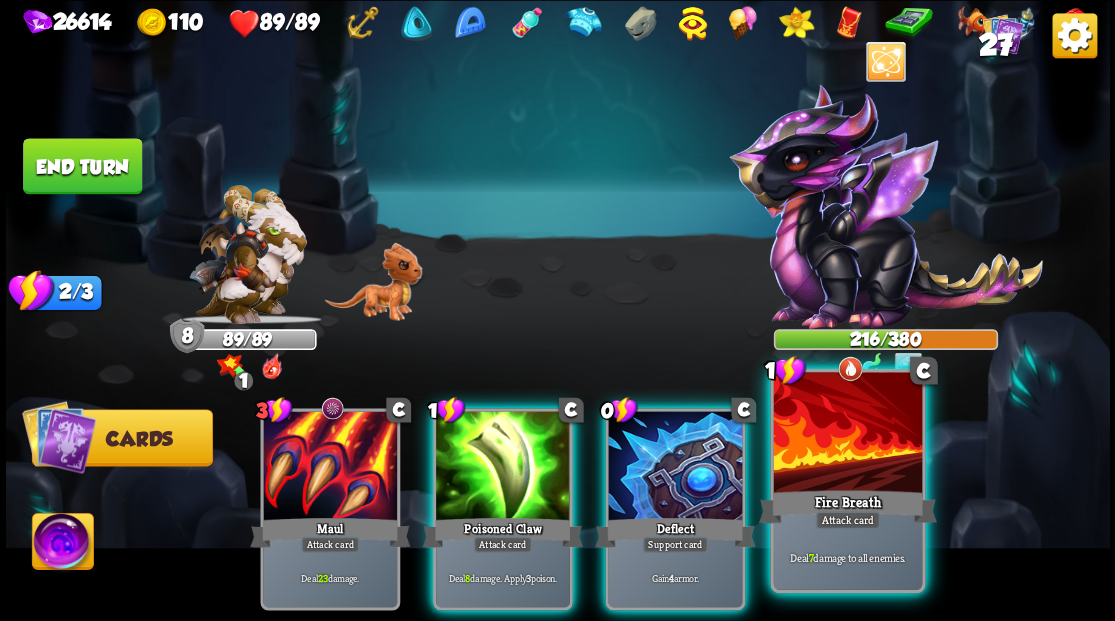click at bounding box center (847, 434) 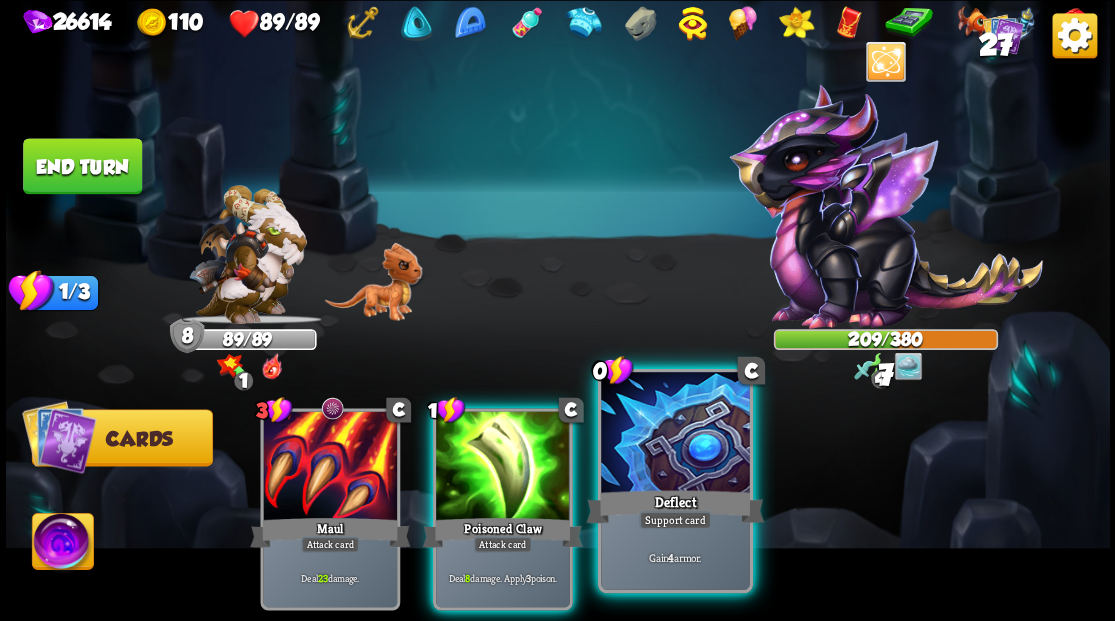 click at bounding box center (675, 434) 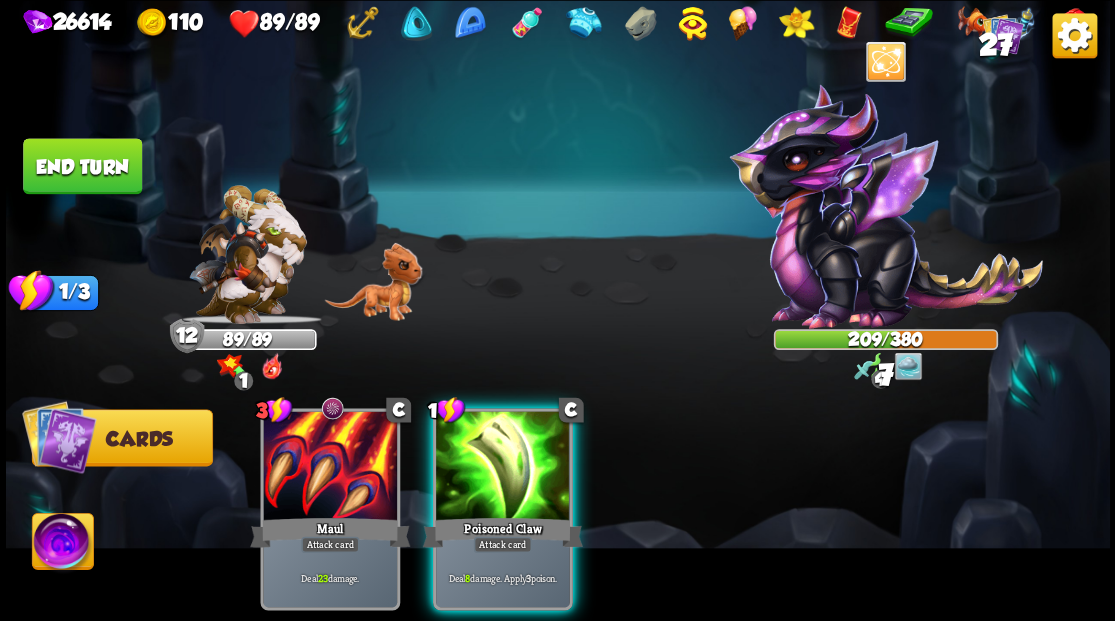 click at bounding box center [503, 467] 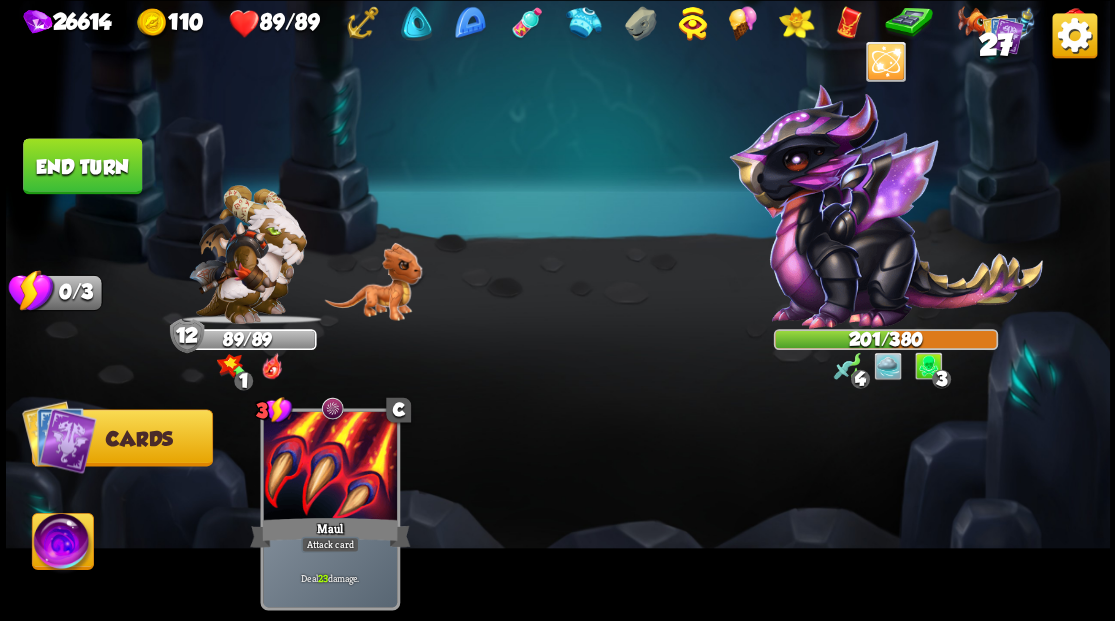 click on "End turn" at bounding box center [82, 166] 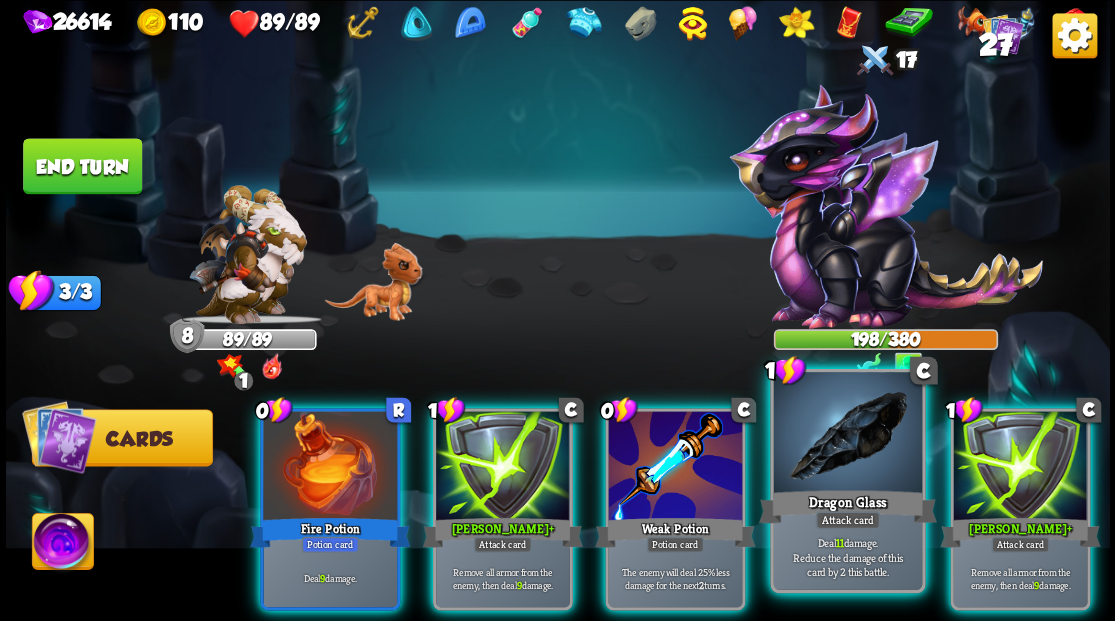 click at bounding box center [847, 434] 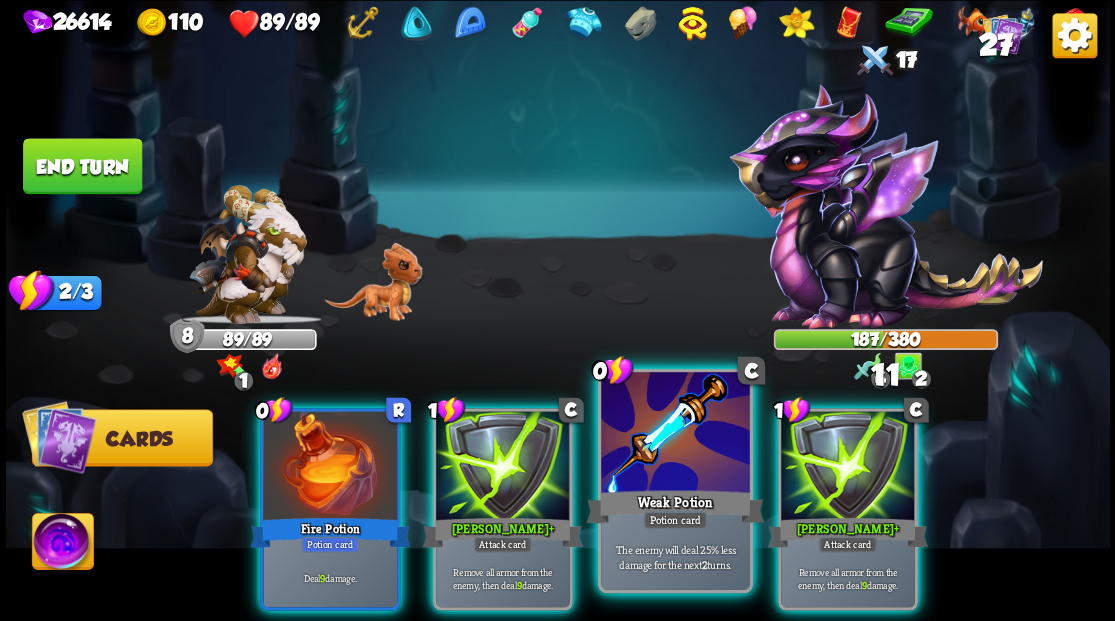 click at bounding box center [675, 434] 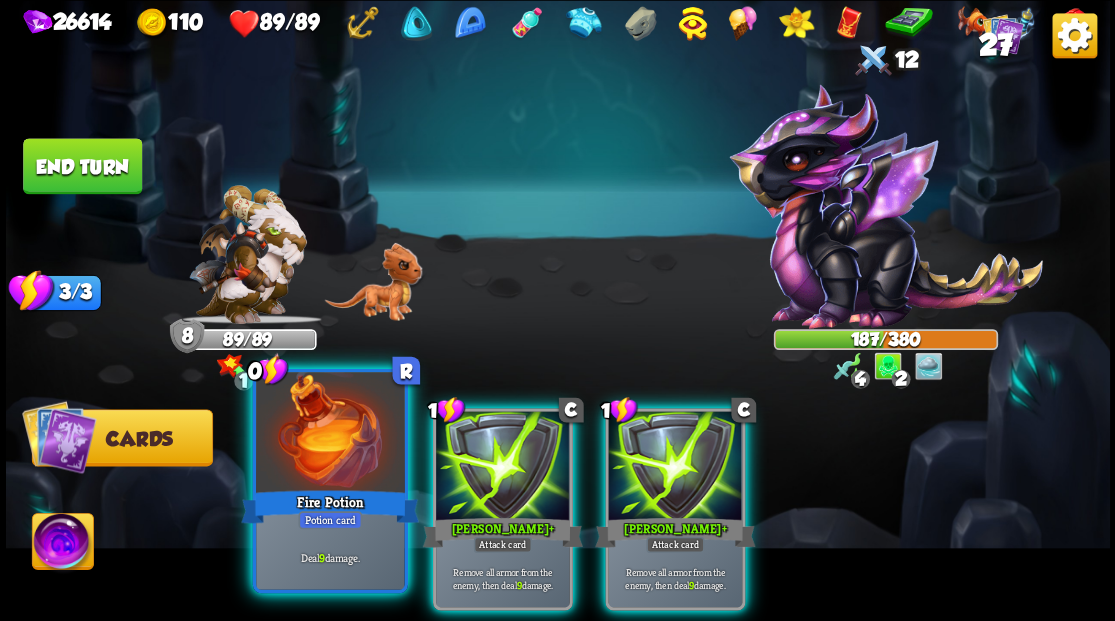 click at bounding box center [330, 434] 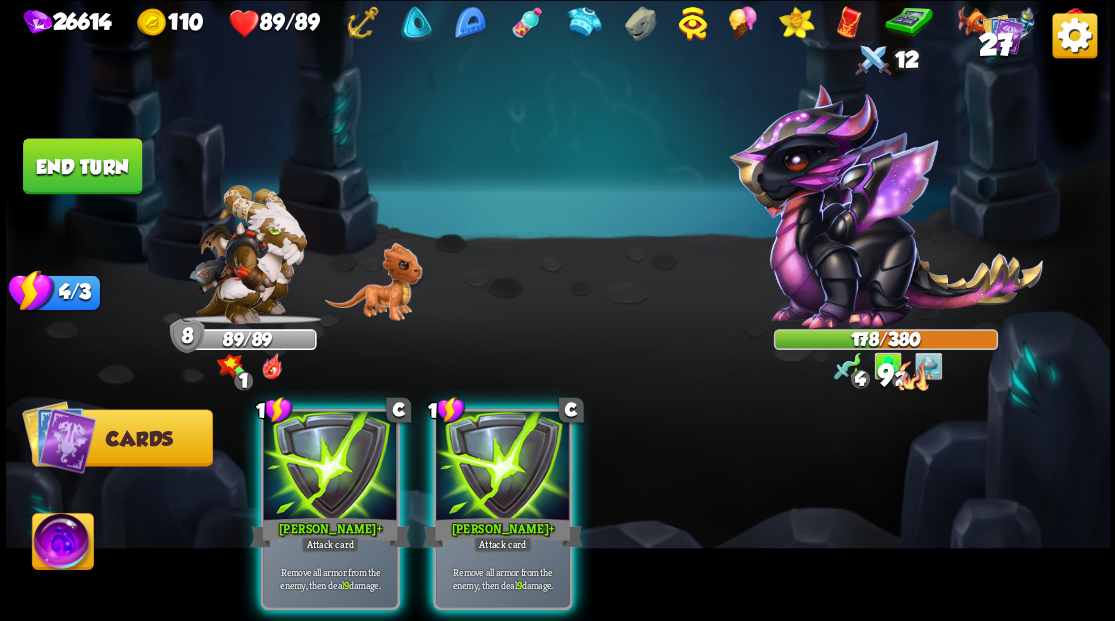 click at bounding box center [330, 467] 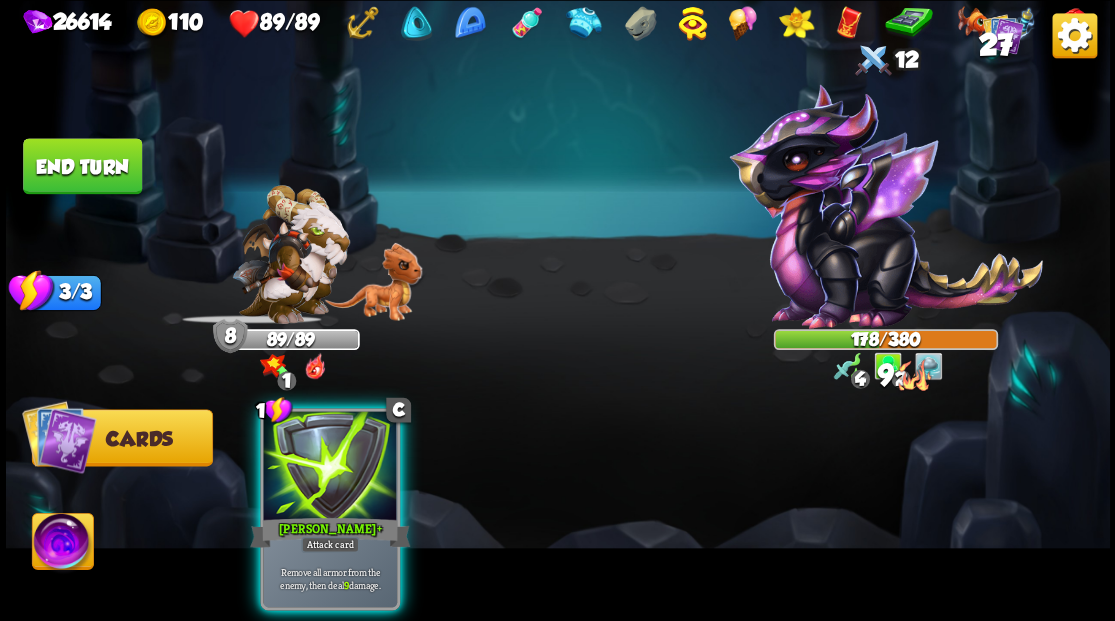 click at bounding box center (330, 467) 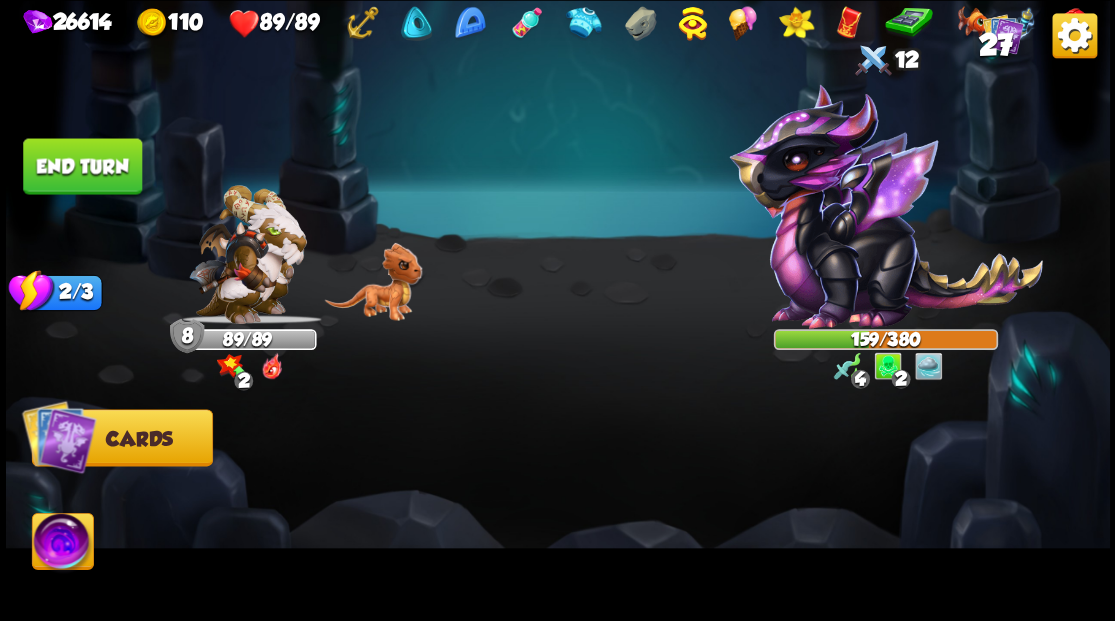 click on "End turn" at bounding box center [82, 166] 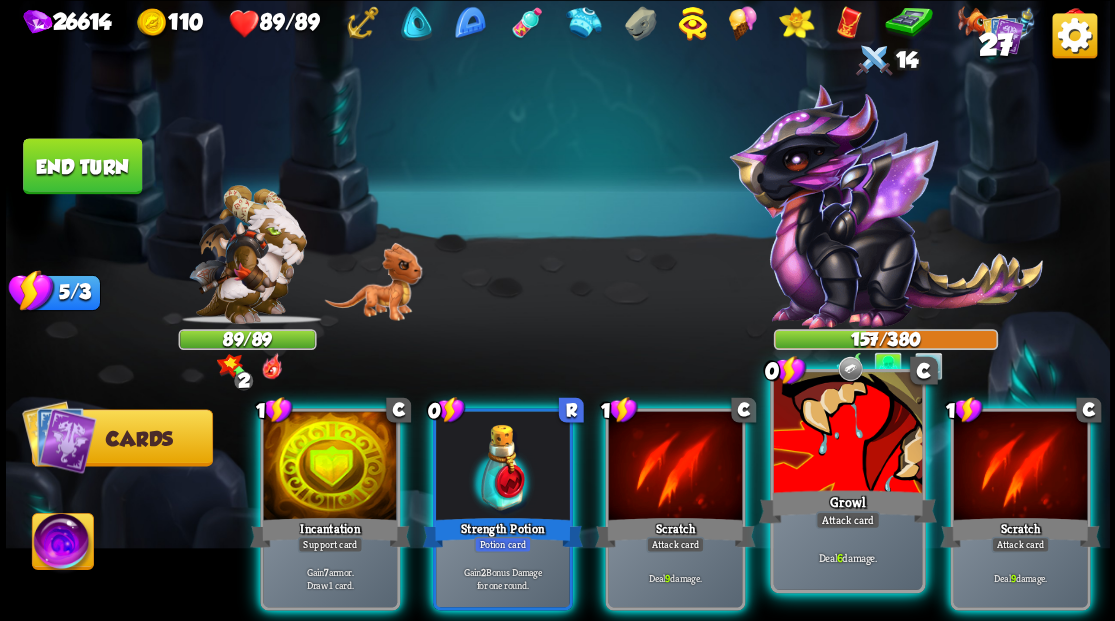 click at bounding box center (847, 434) 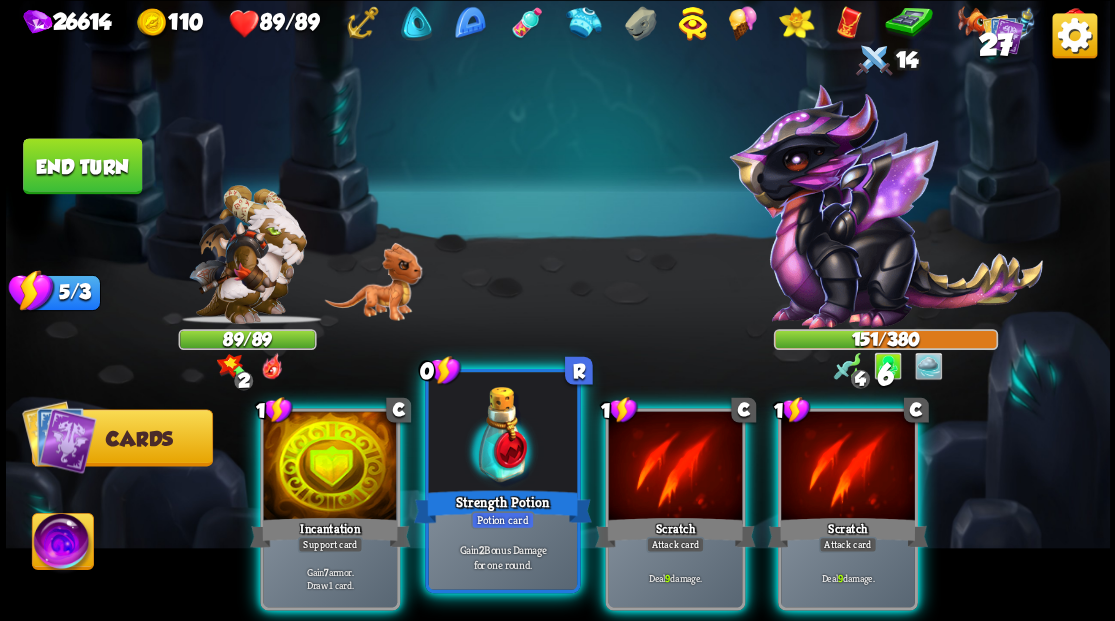 click at bounding box center [502, 434] 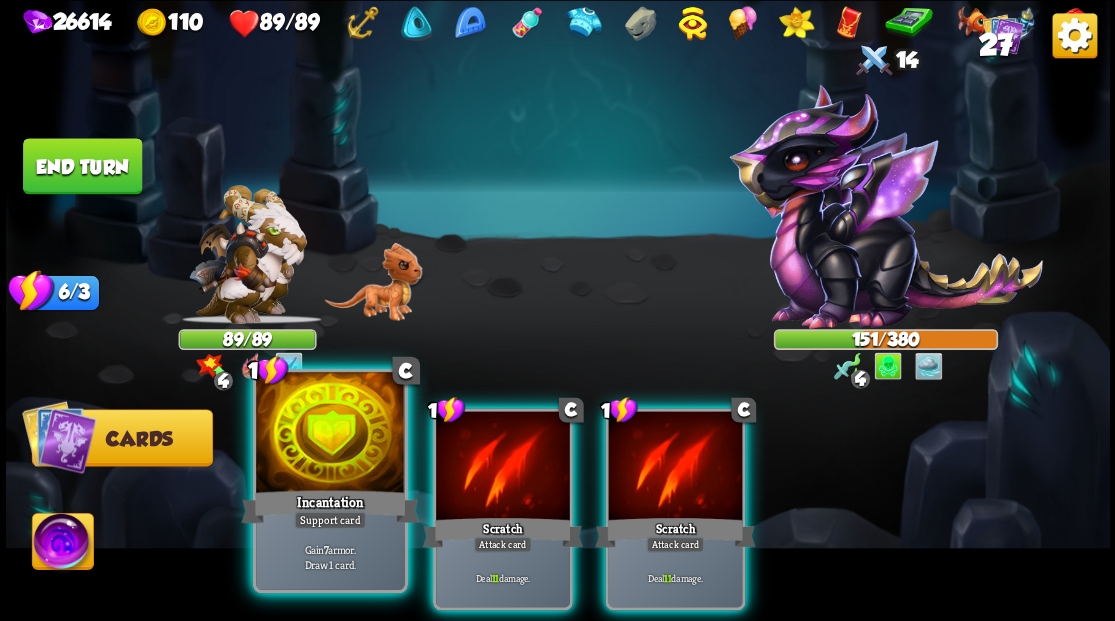 click at bounding box center [330, 434] 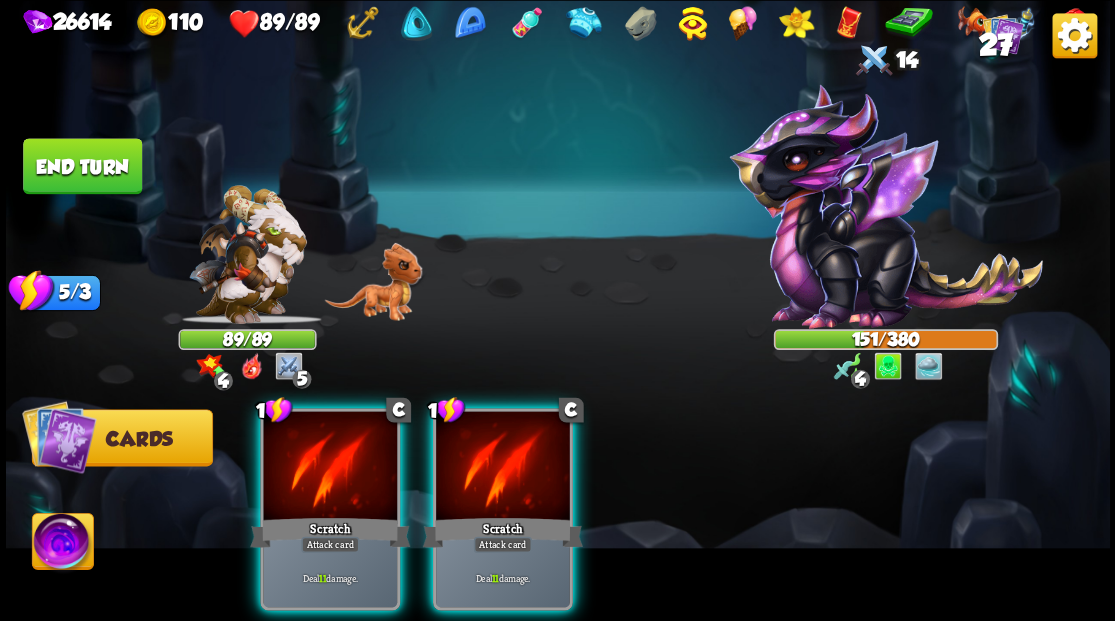 click at bounding box center (330, 467) 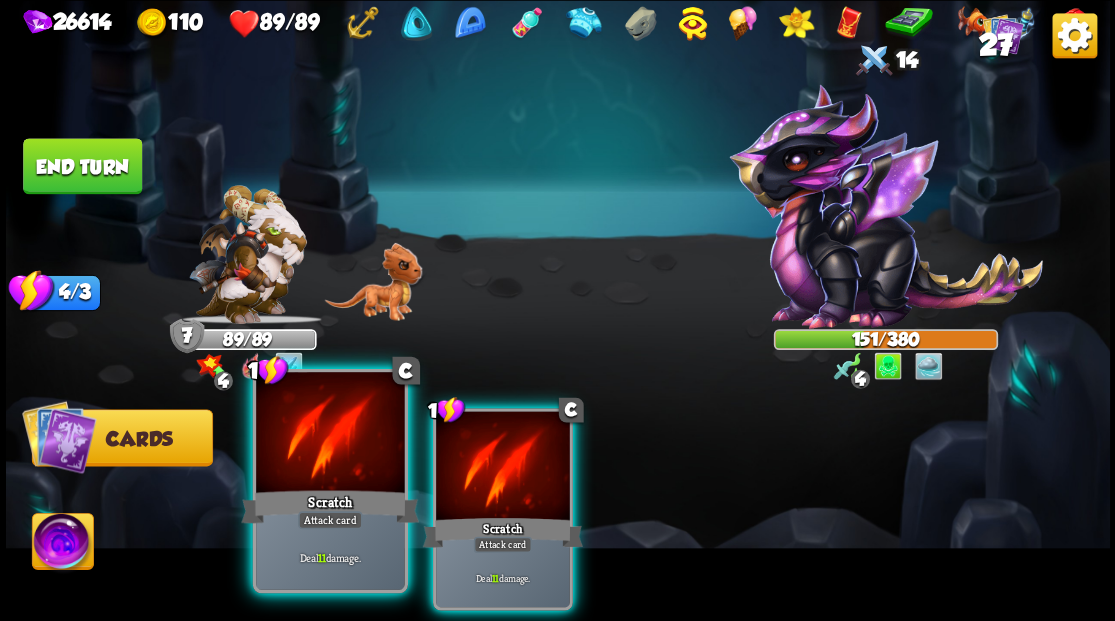click at bounding box center (330, 434) 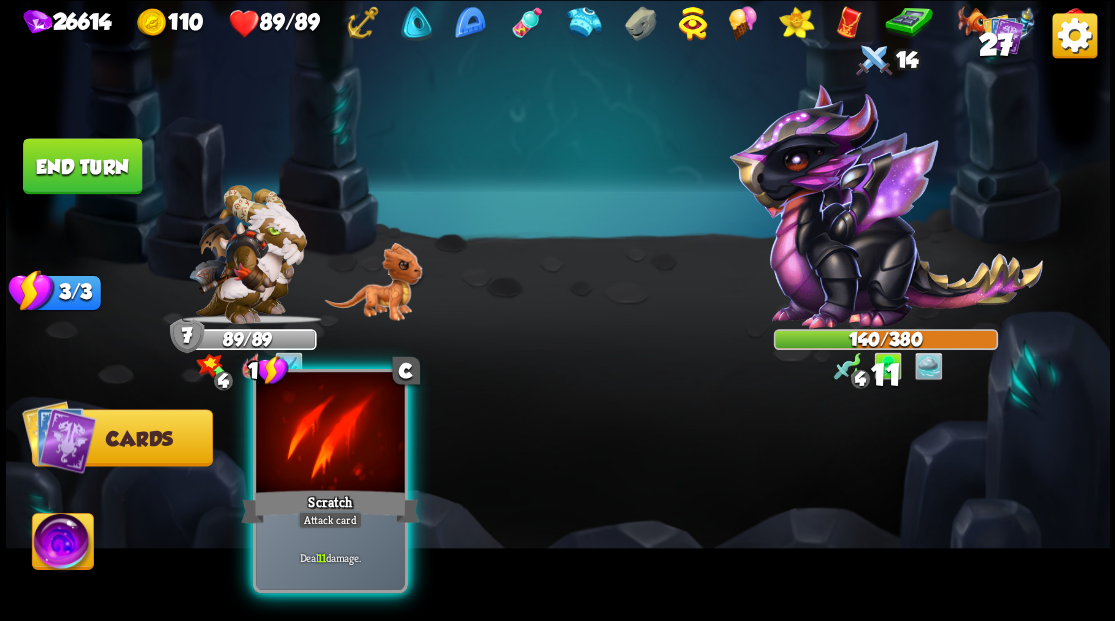 click at bounding box center (330, 434) 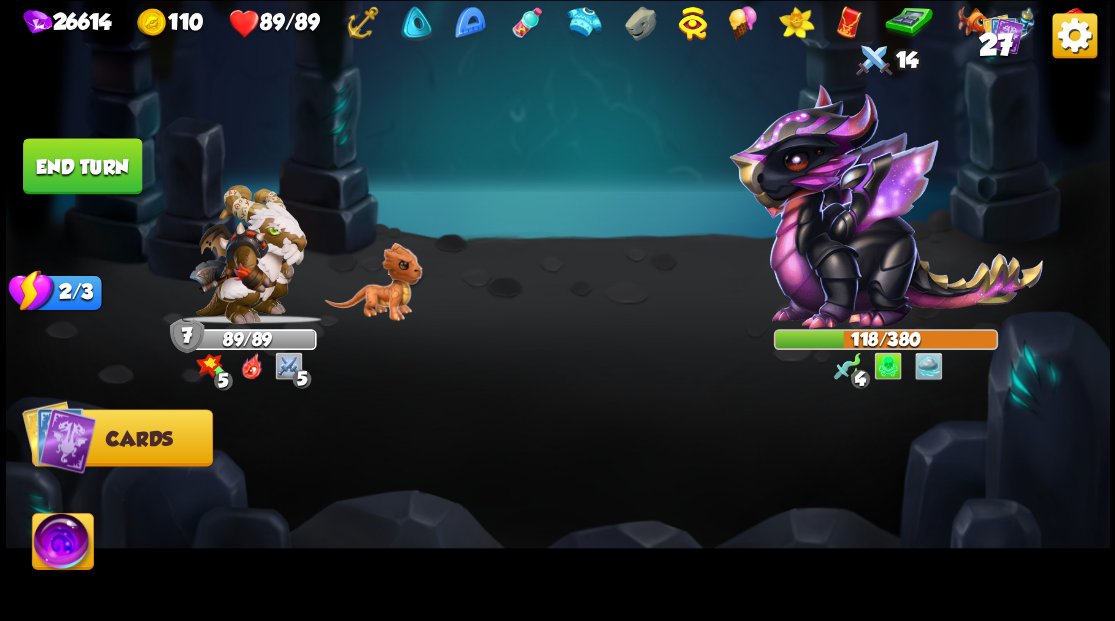 click at bounding box center [62, 544] 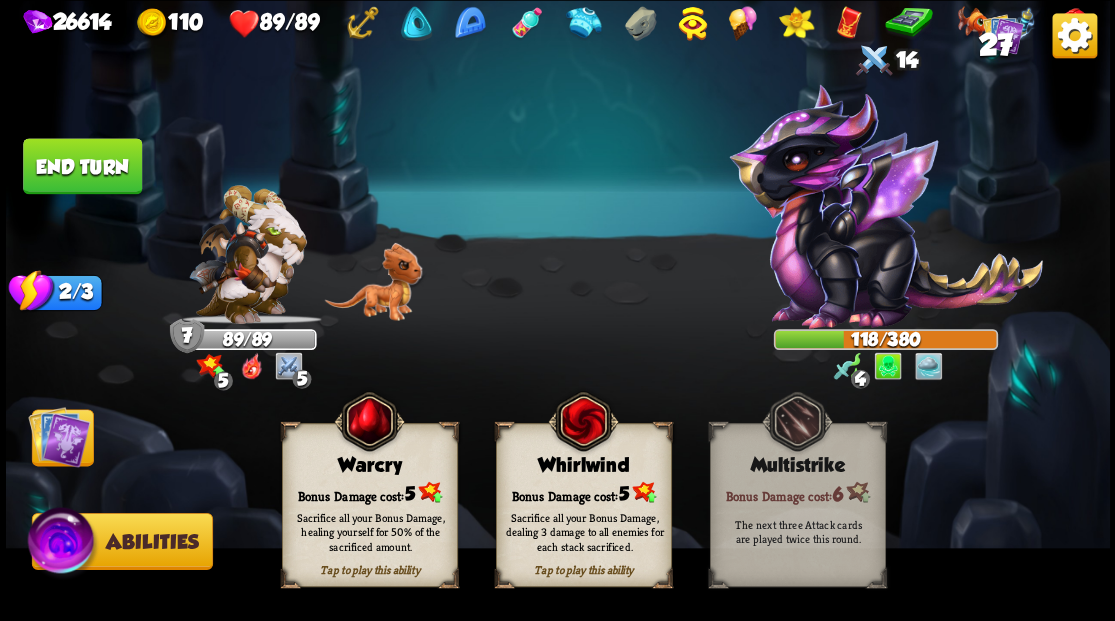 click on "Bonus Damage cost:  5" at bounding box center [583, 492] 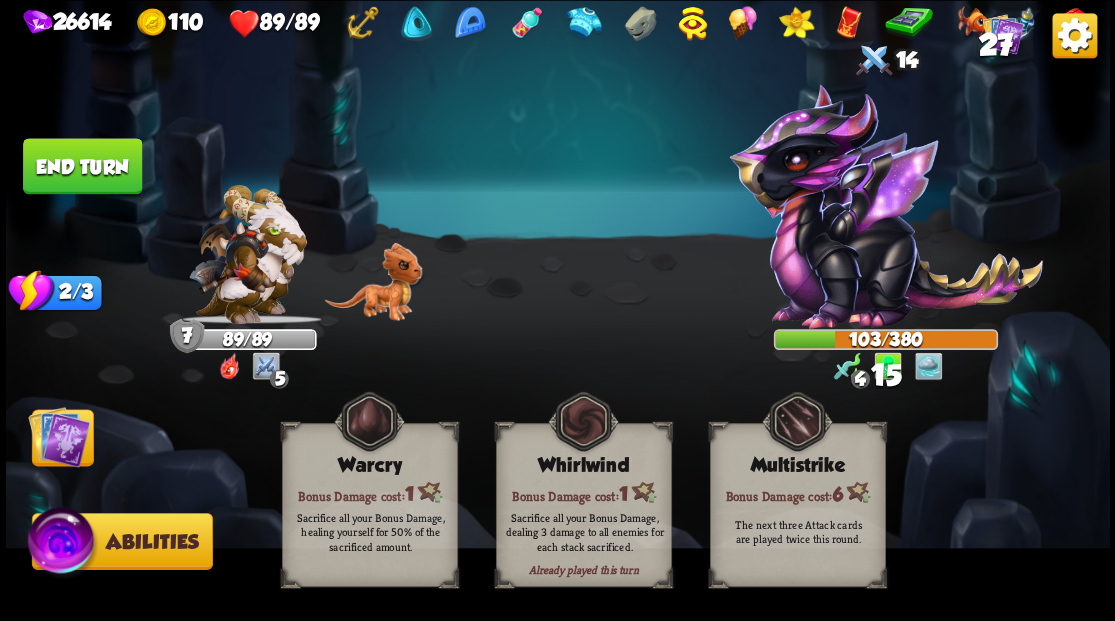 click at bounding box center (59, 436) 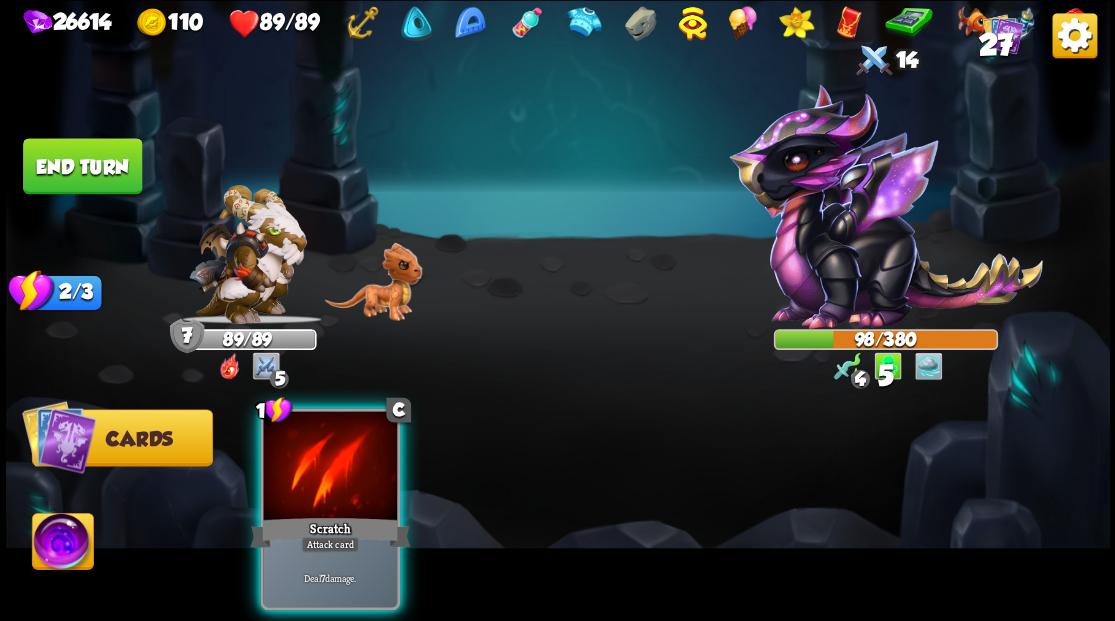 drag, startPoint x: 334, startPoint y: 469, endPoint x: 426, endPoint y: 375, distance: 131.52946 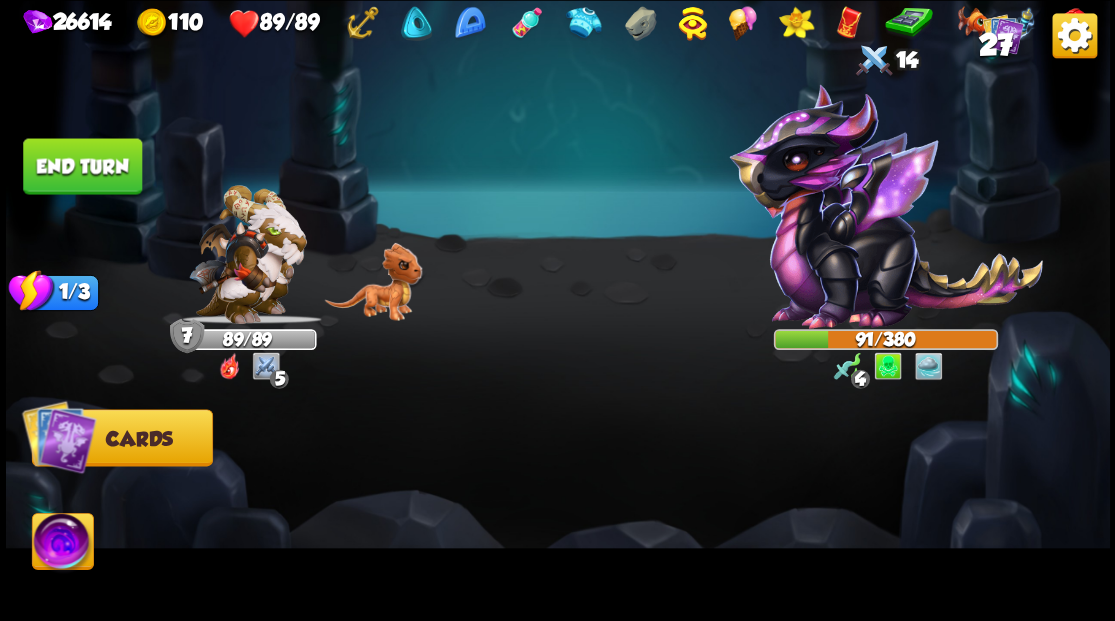 click on "End turn" at bounding box center [82, 166] 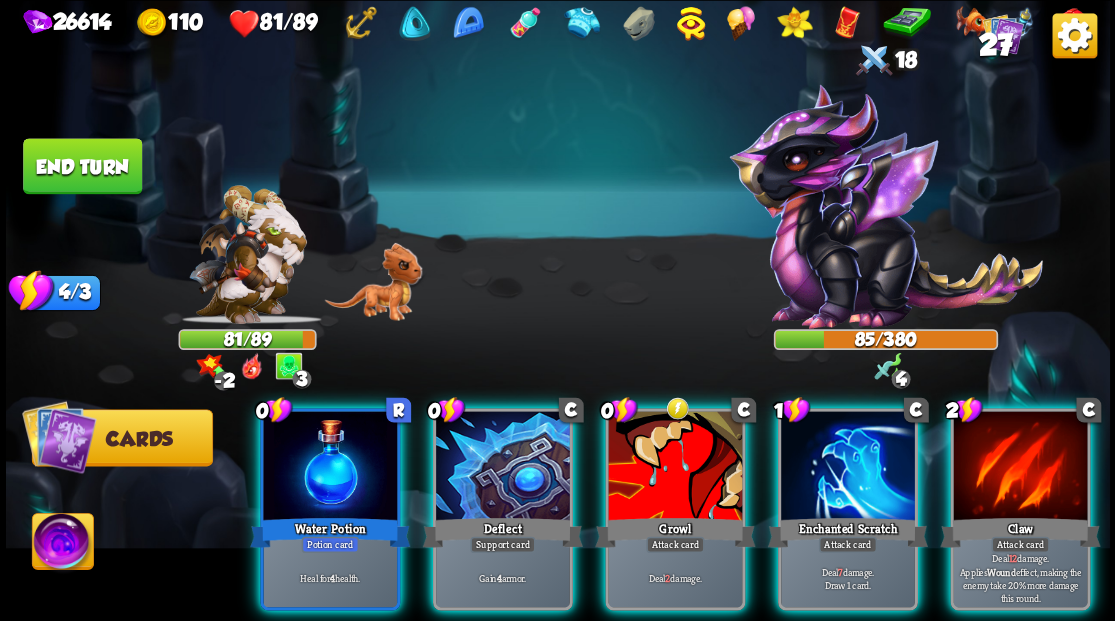 drag, startPoint x: 673, startPoint y: 458, endPoint x: 648, endPoint y: 361, distance: 100.16985 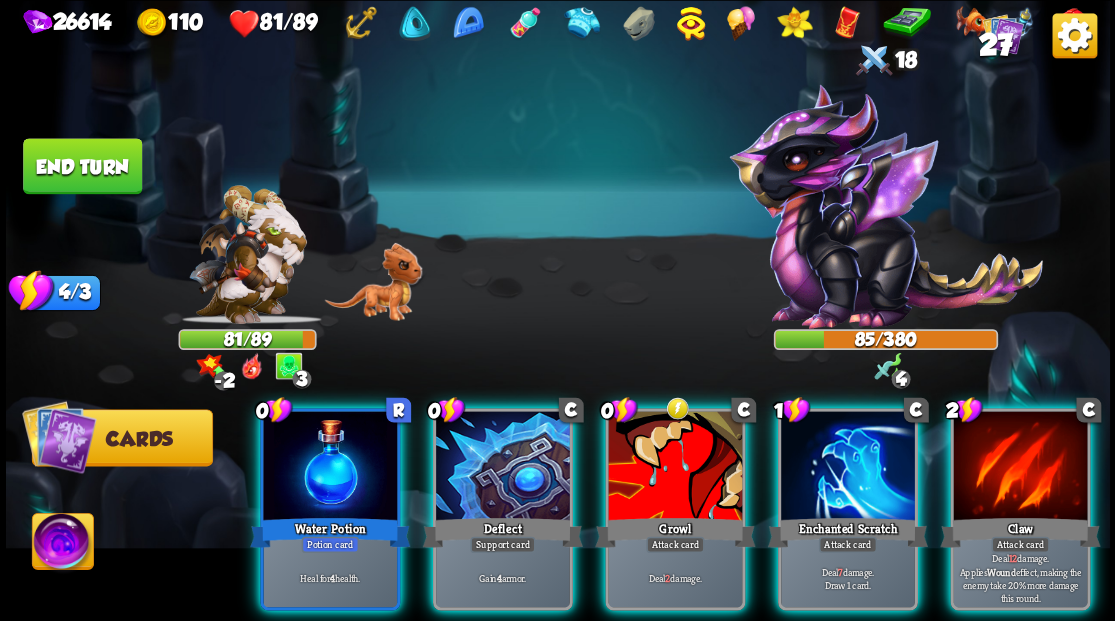click at bounding box center [675, 467] 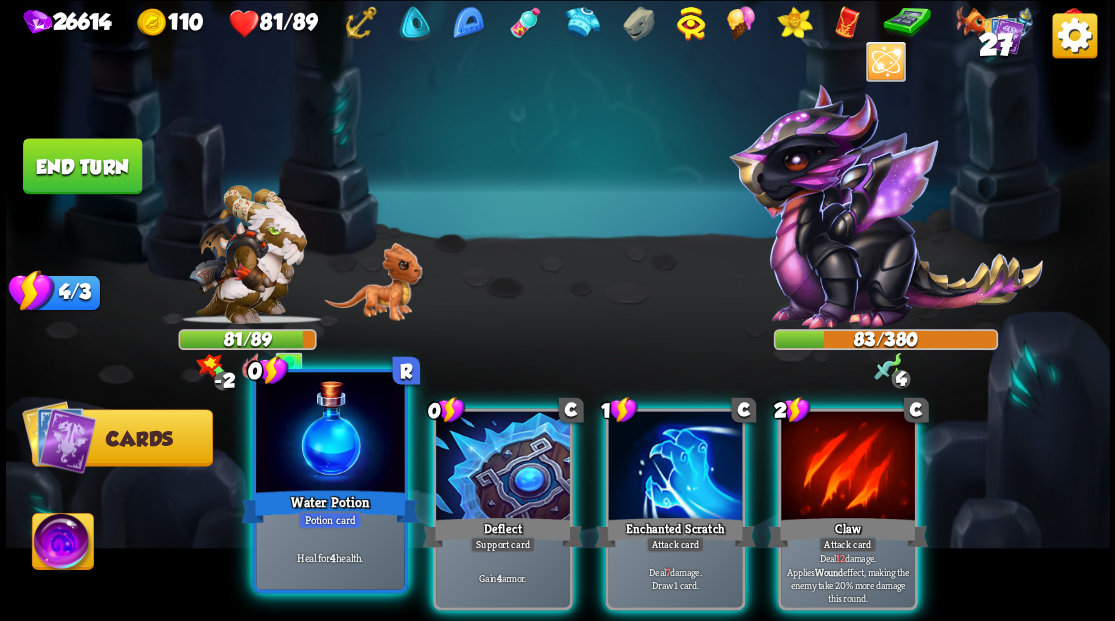 click at bounding box center (330, 434) 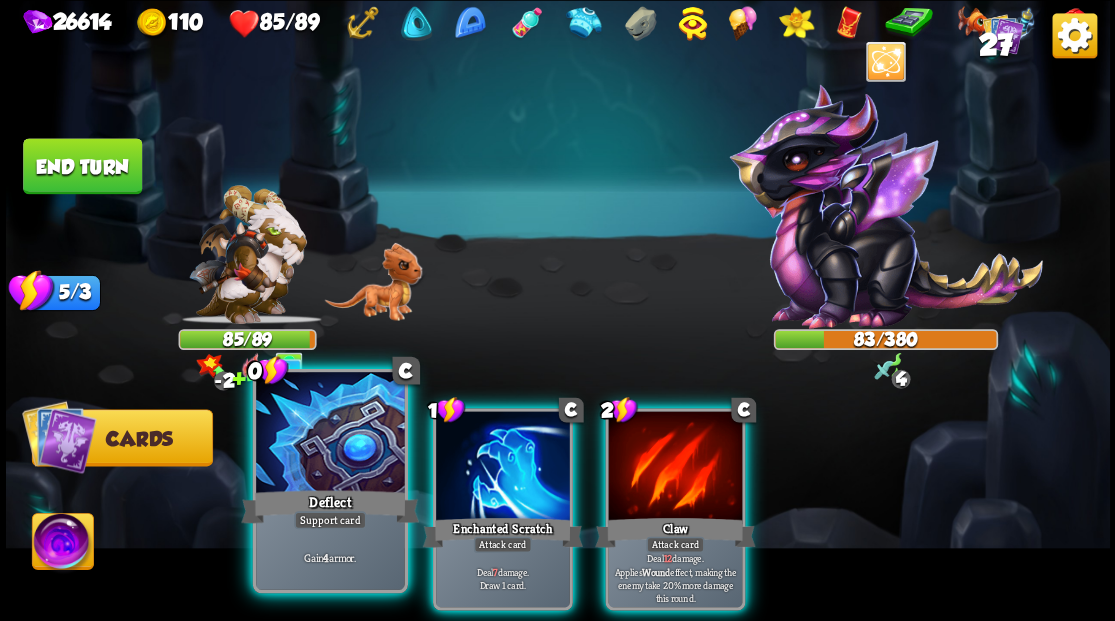 click at bounding box center (330, 434) 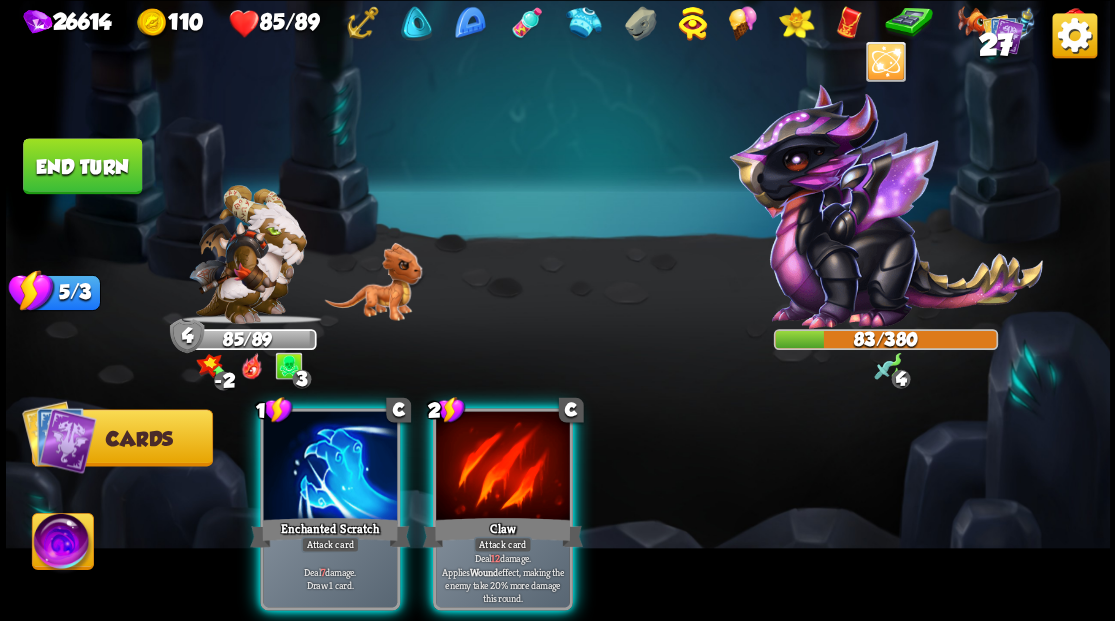drag, startPoint x: 480, startPoint y: 464, endPoint x: 507, endPoint y: 410, distance: 60.373837 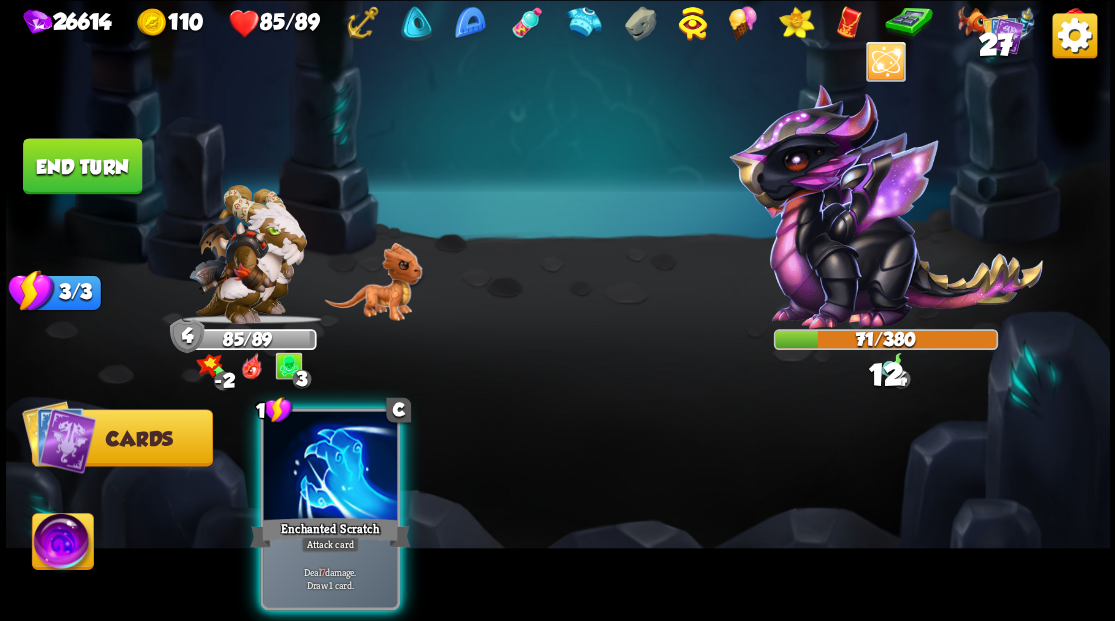 click at bounding box center [330, 467] 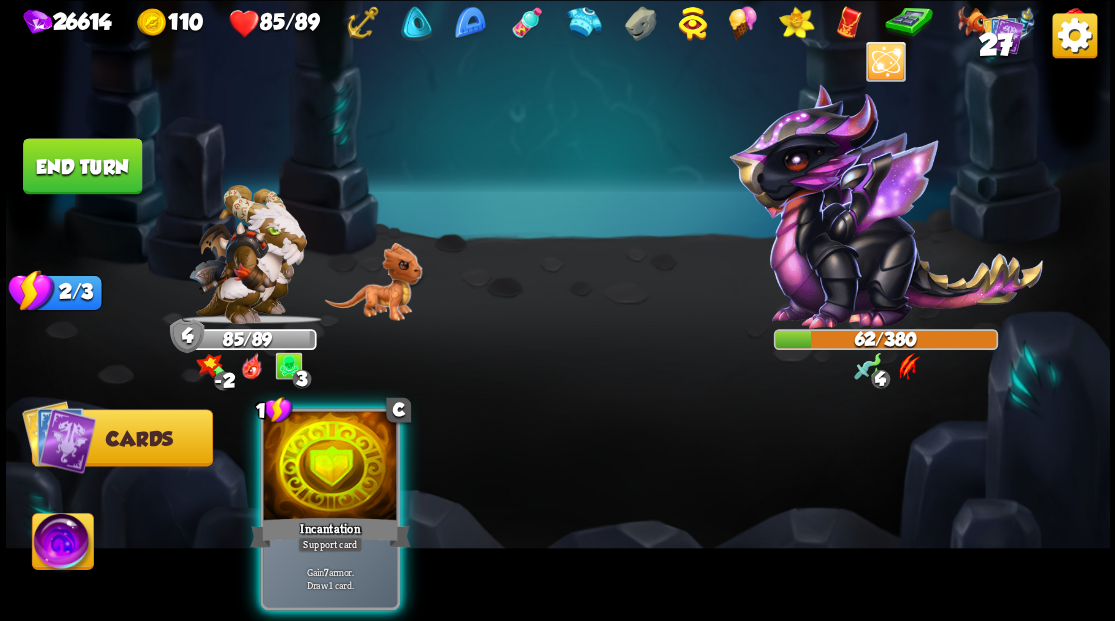 drag, startPoint x: 336, startPoint y: 427, endPoint x: 631, endPoint y: 237, distance: 350.89172 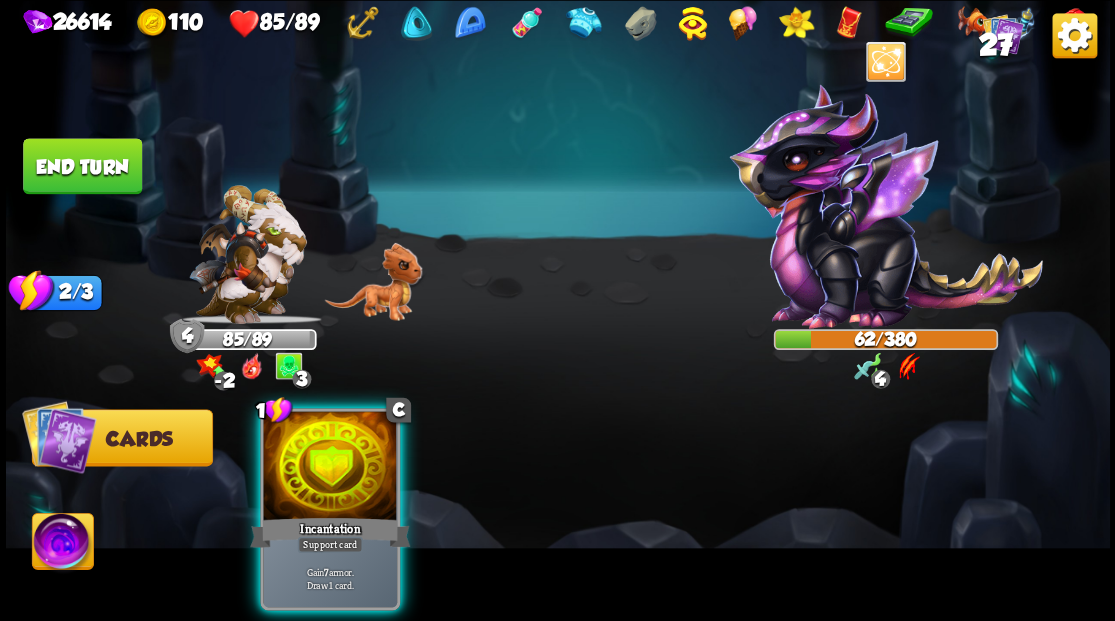 click at bounding box center [330, 467] 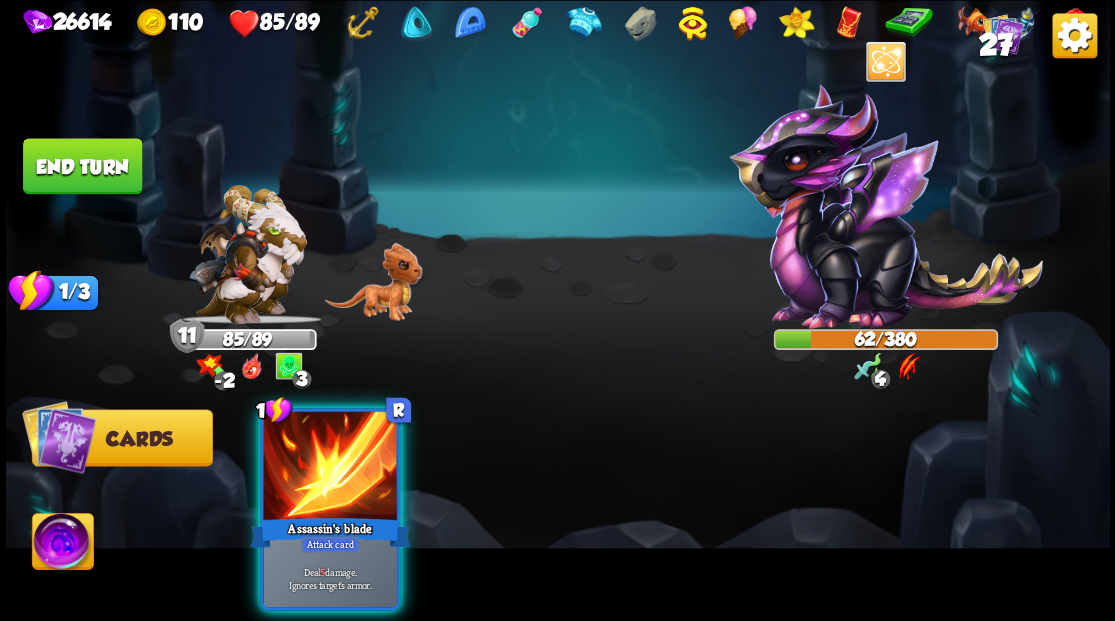 drag, startPoint x: 352, startPoint y: 443, endPoint x: 428, endPoint y: 348, distance: 121.65936 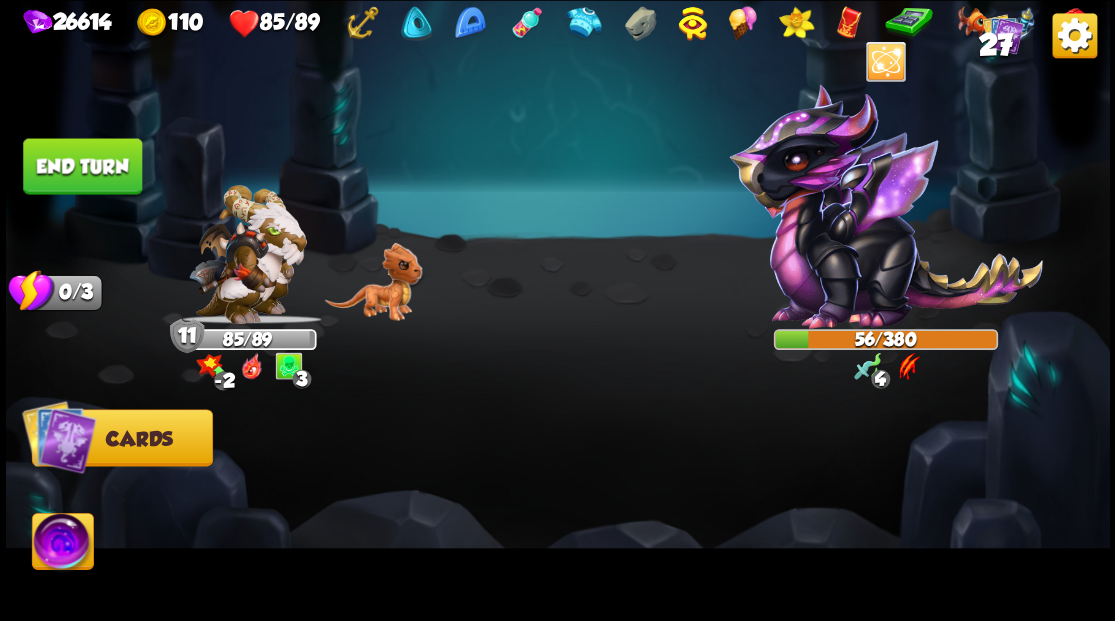 click on "End turn" at bounding box center [82, 166] 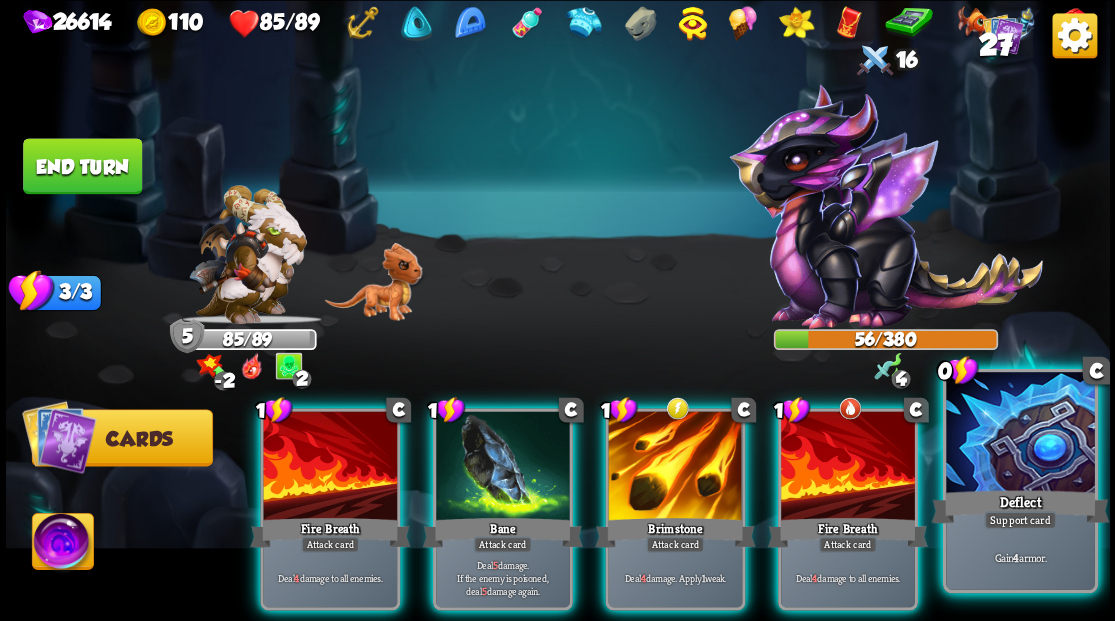 click at bounding box center (1020, 434) 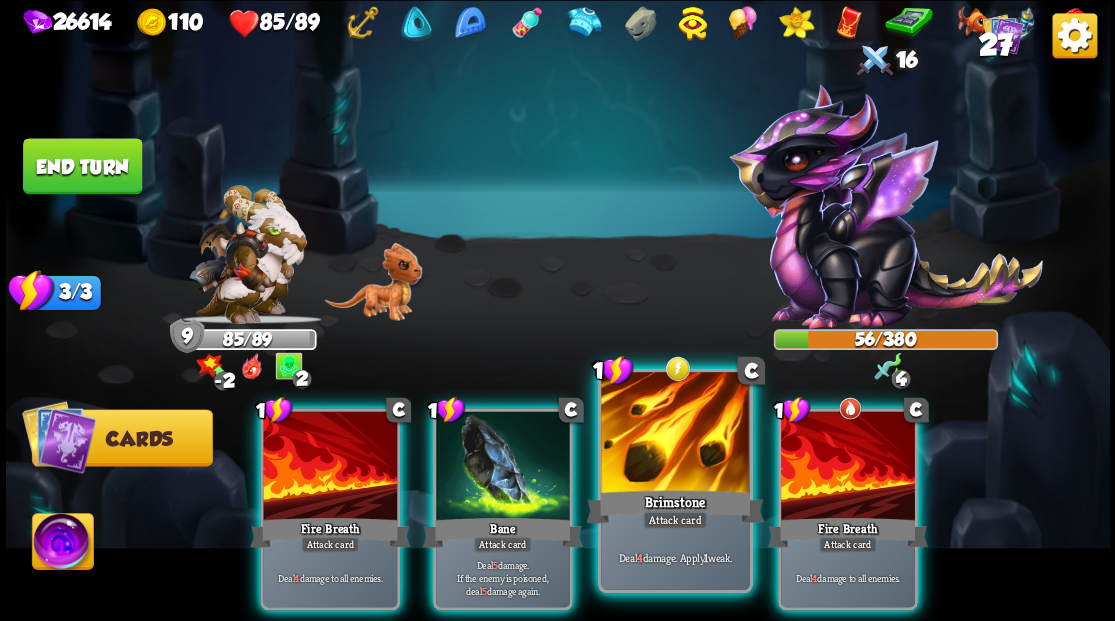 click at bounding box center (675, 434) 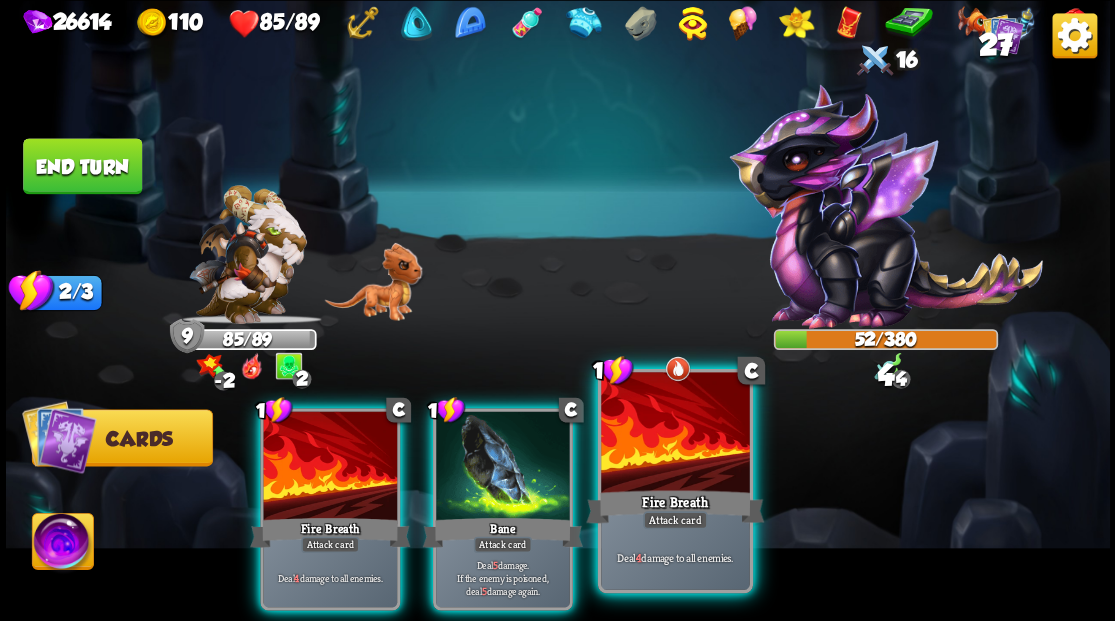 click at bounding box center (675, 434) 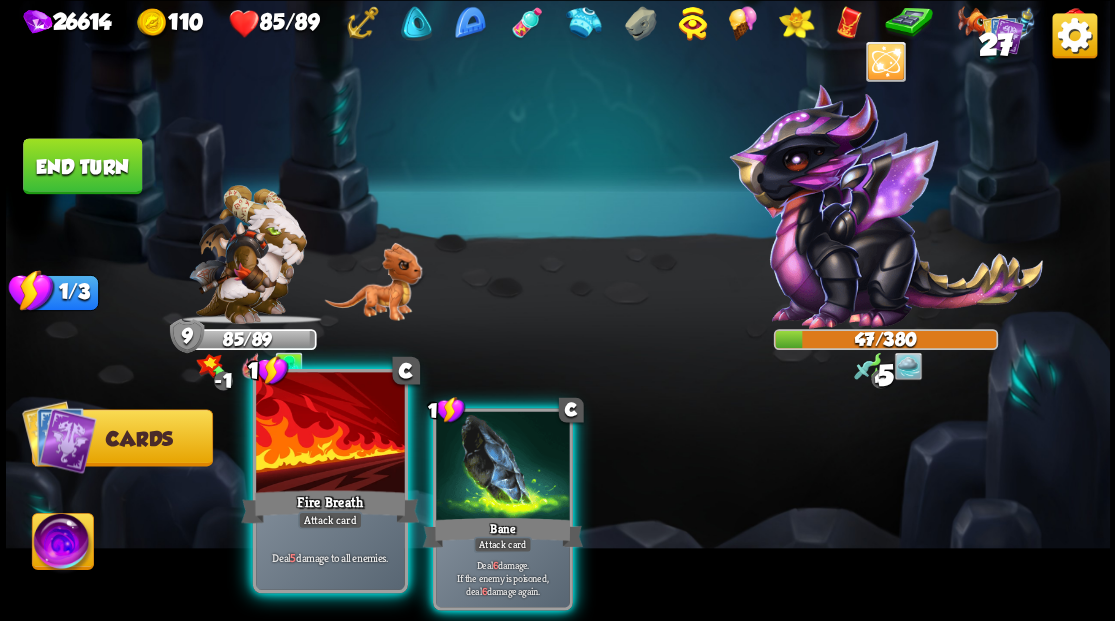 click at bounding box center (330, 434) 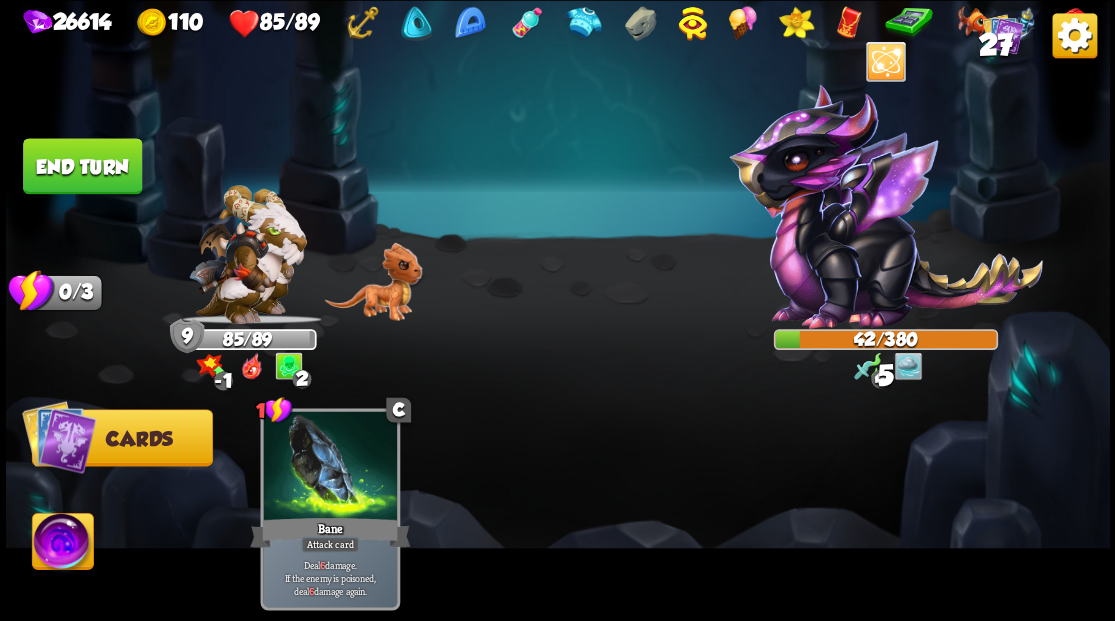 click at bounding box center [330, 467] 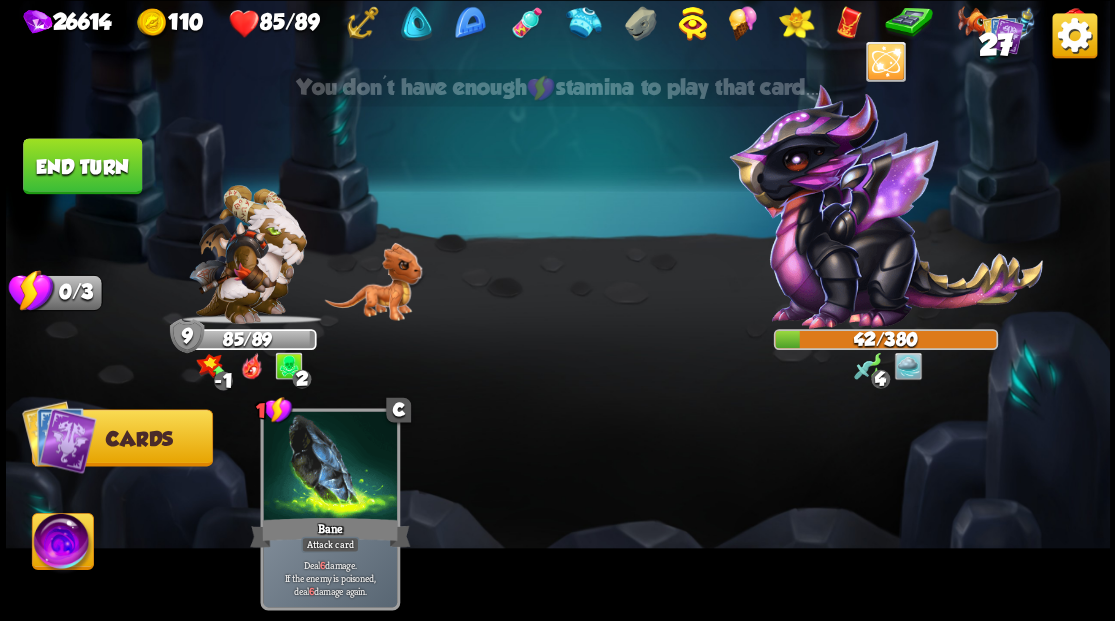 click on "End turn" at bounding box center (82, 166) 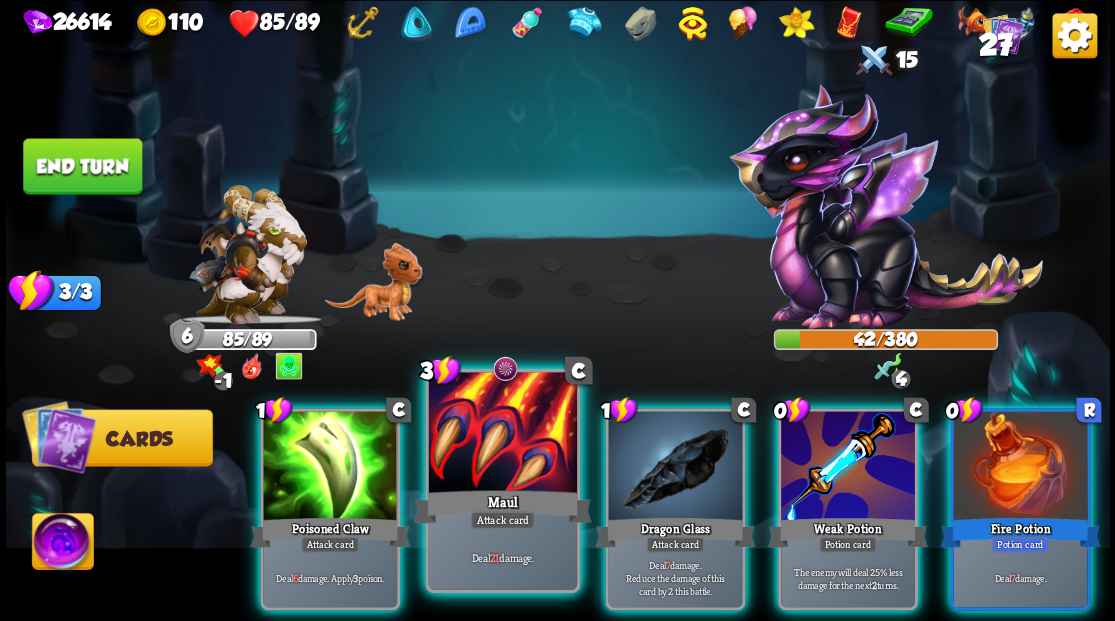 click at bounding box center (502, 434) 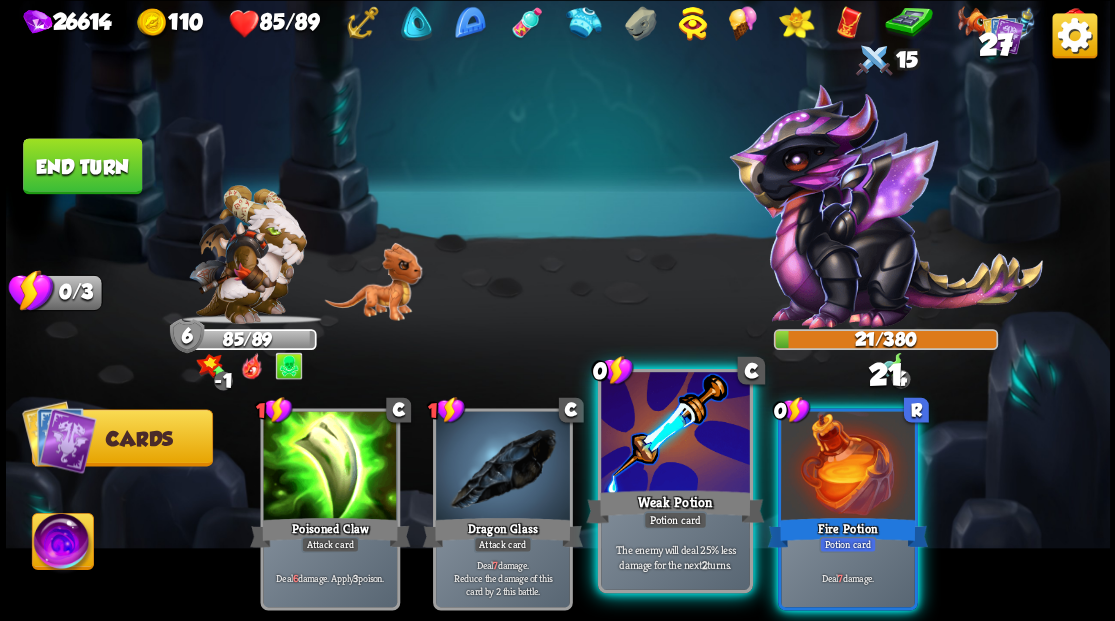 click at bounding box center (675, 434) 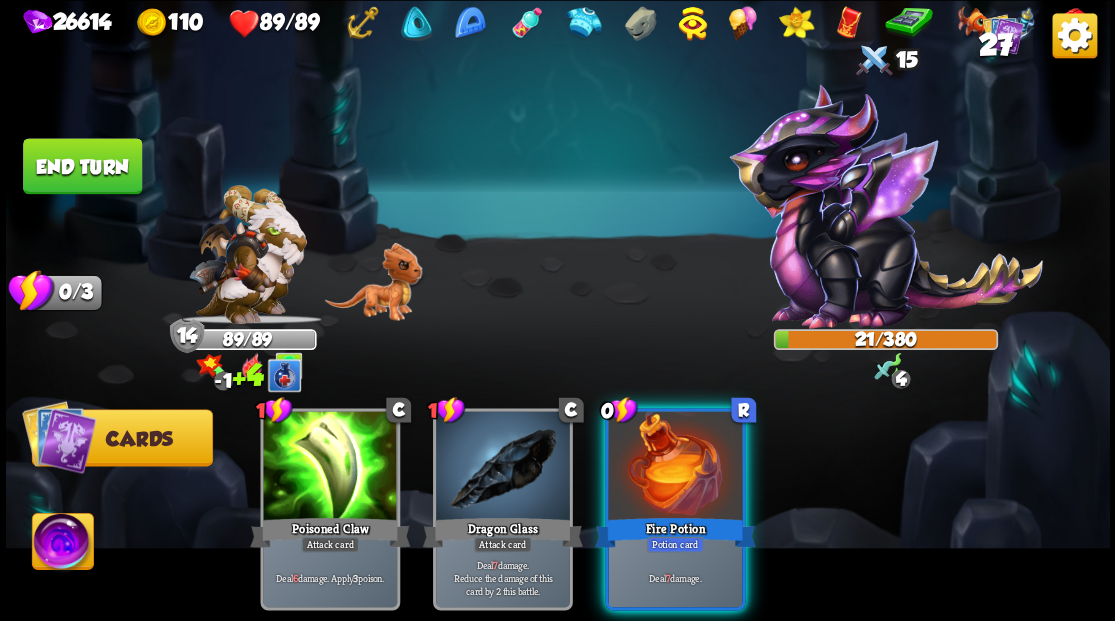 click at bounding box center (675, 467) 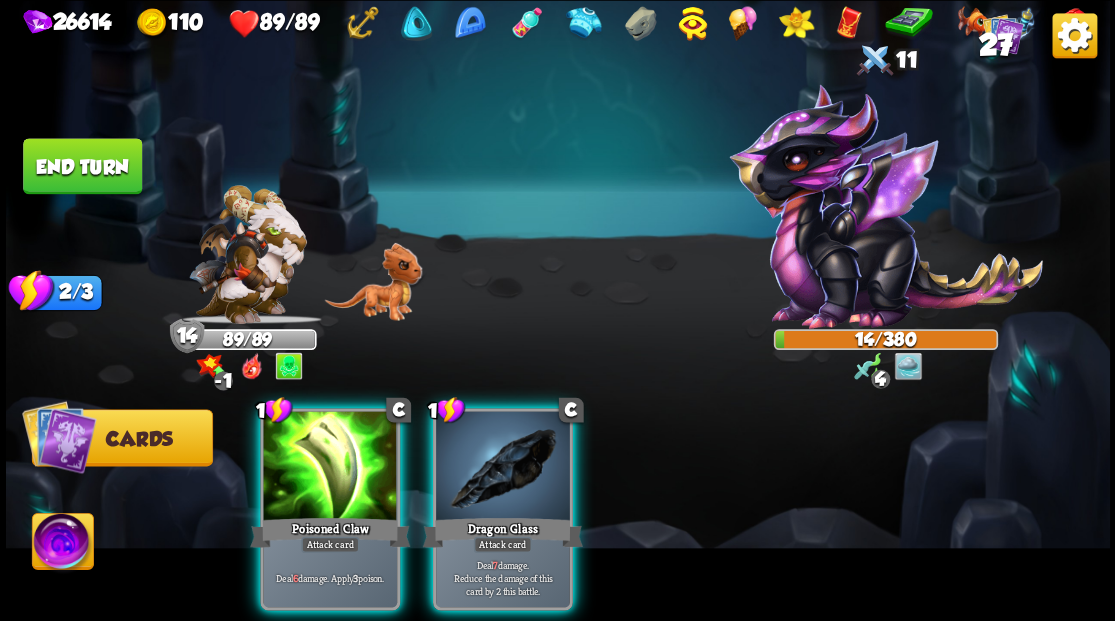 click at bounding box center [503, 467] 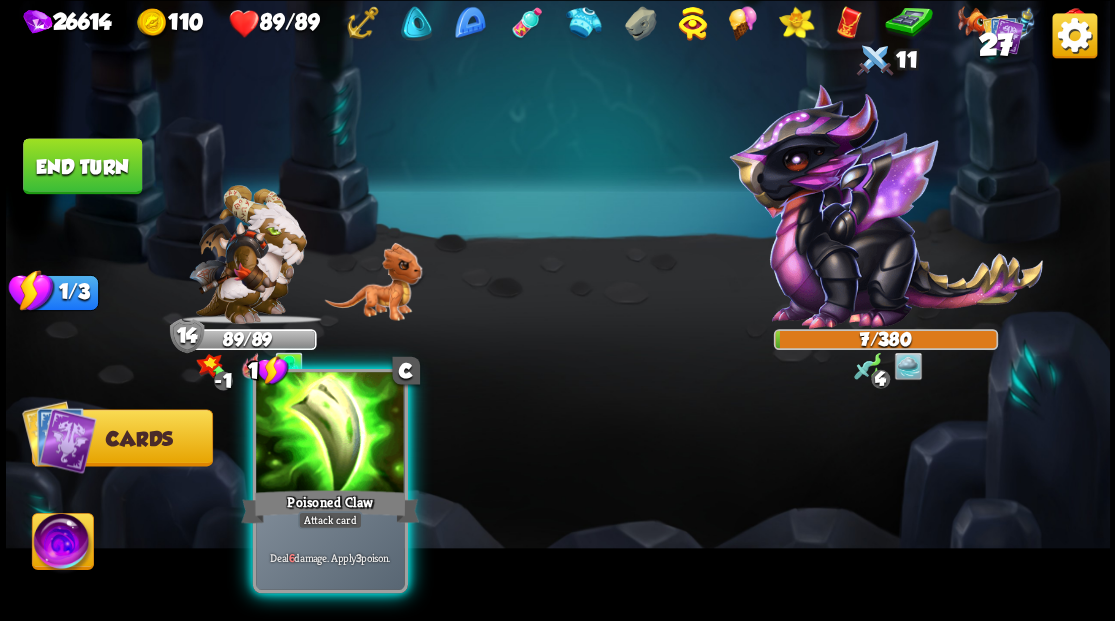 click at bounding box center (330, 434) 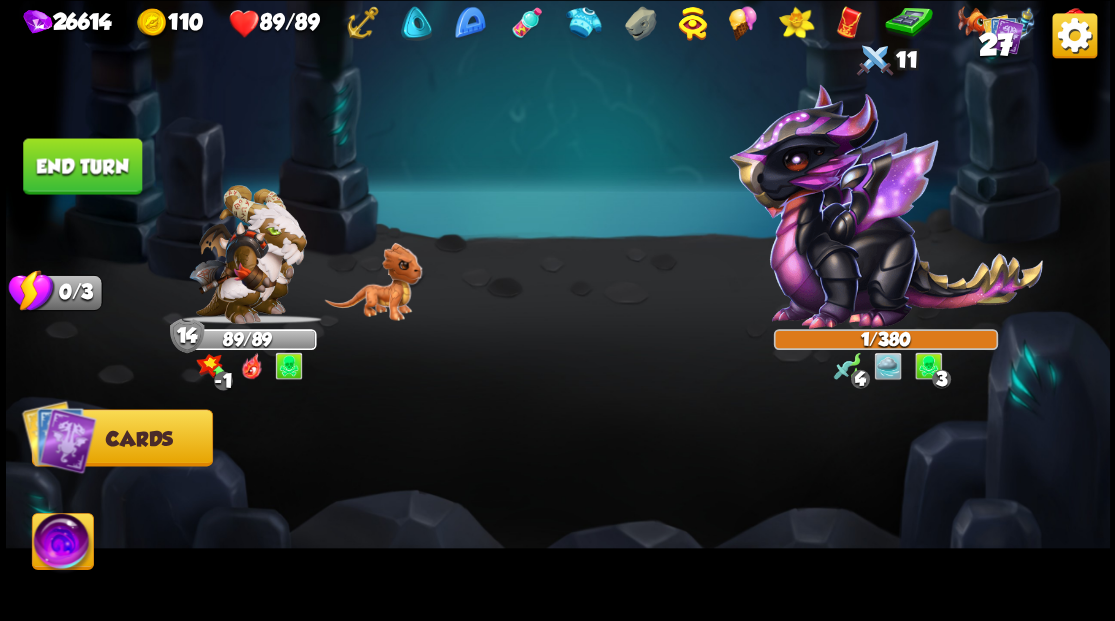 click on "End turn" at bounding box center [82, 166] 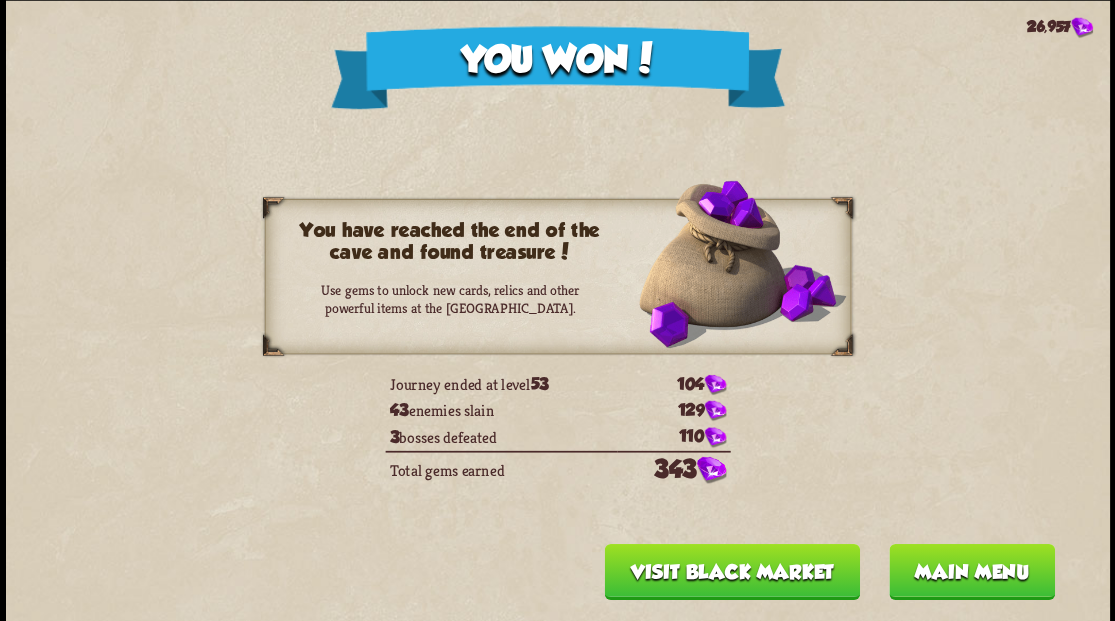 click on "Main menu" at bounding box center (971, 571) 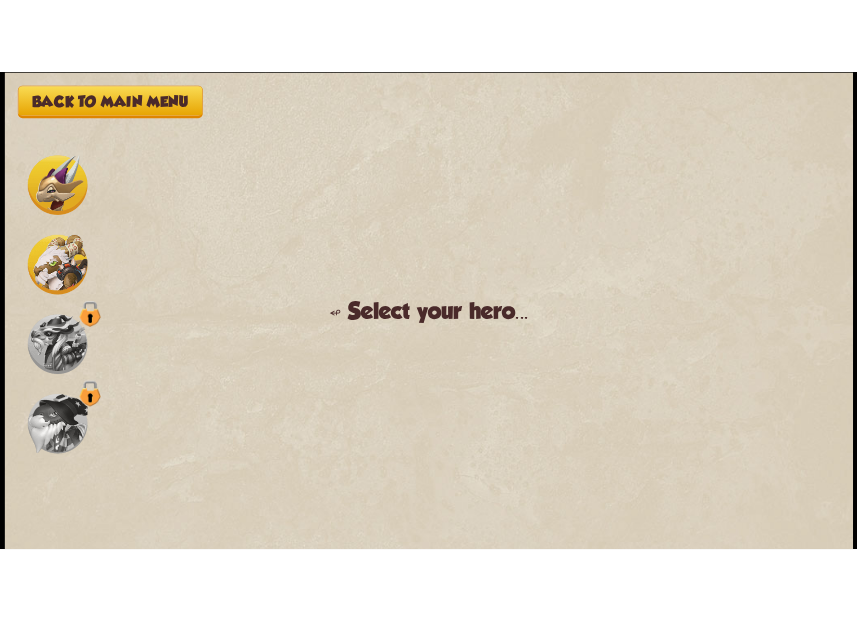 scroll, scrollTop: 0, scrollLeft: 0, axis: both 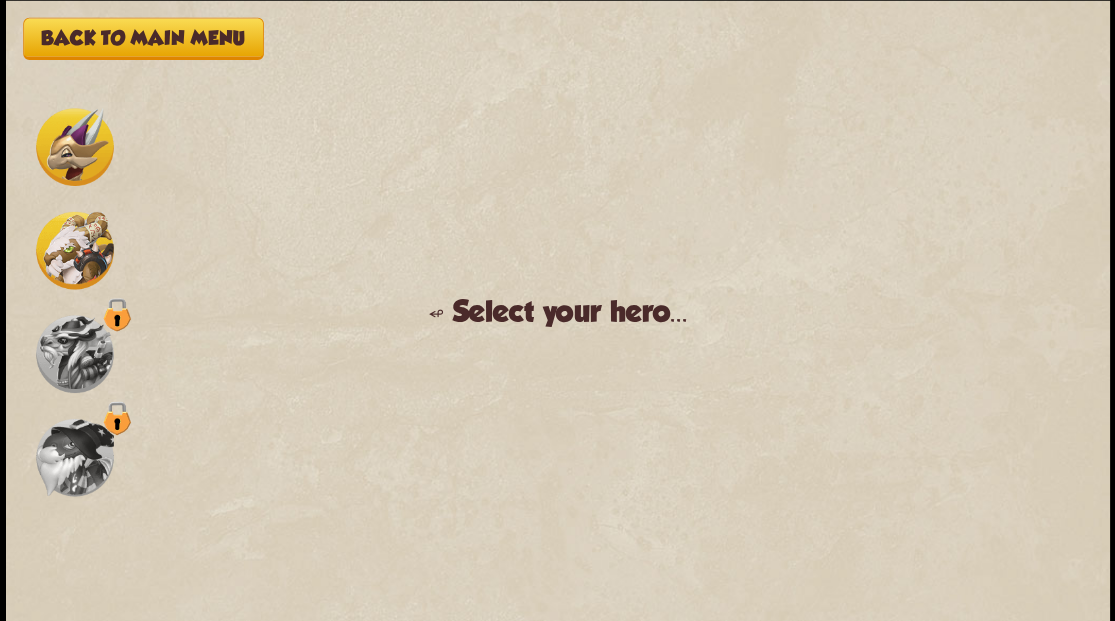 click at bounding box center (75, 147) 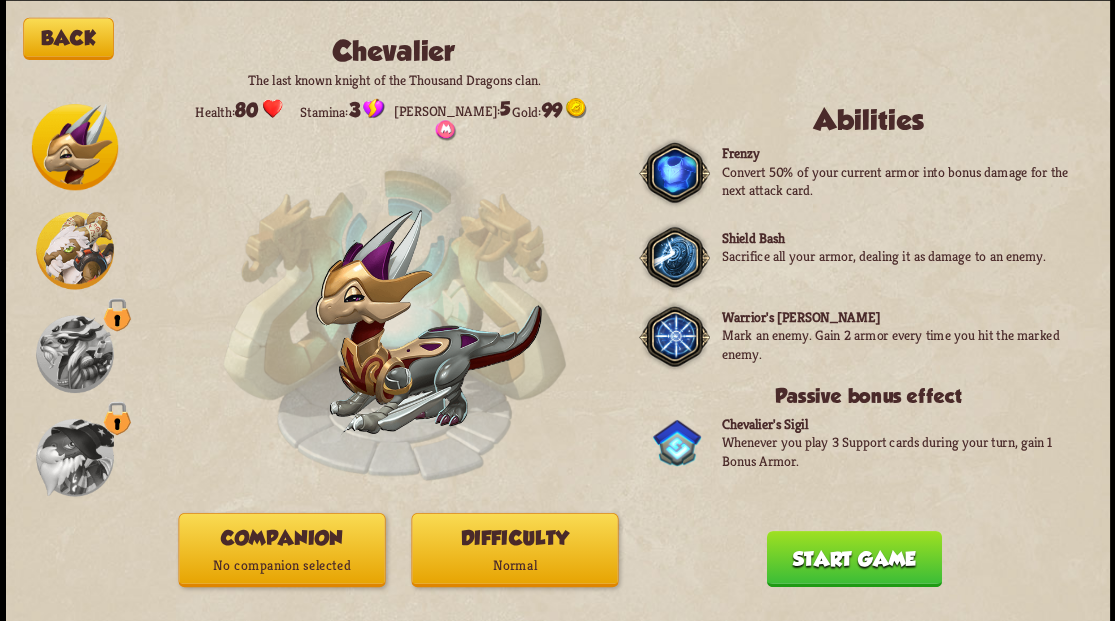 click on "No companion selected" at bounding box center [281, 565] 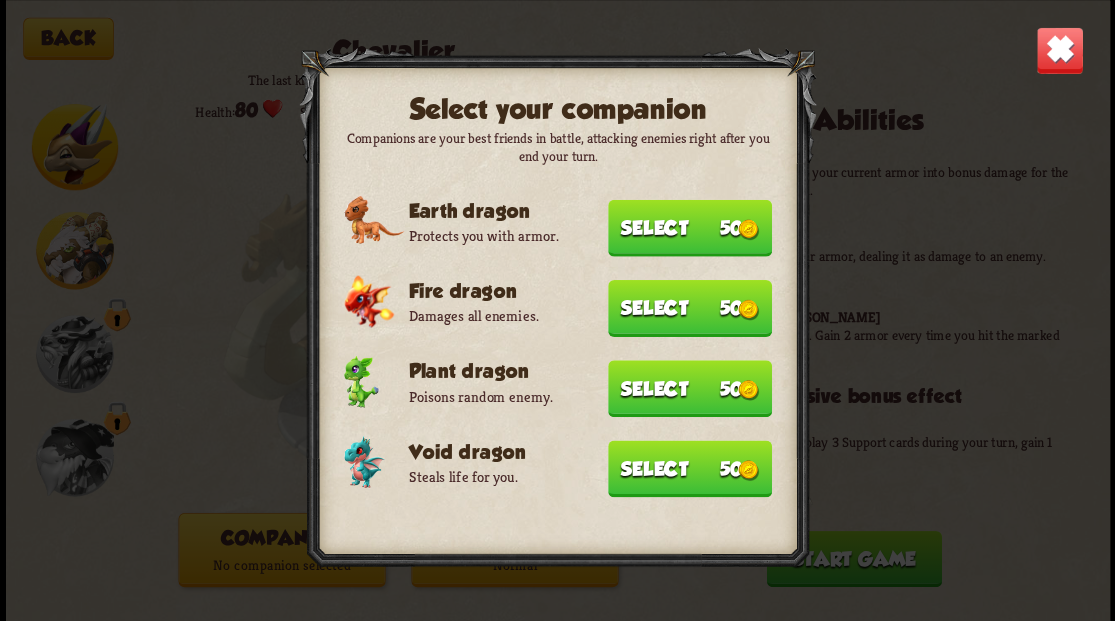 click on "Select
50" at bounding box center [690, 468] 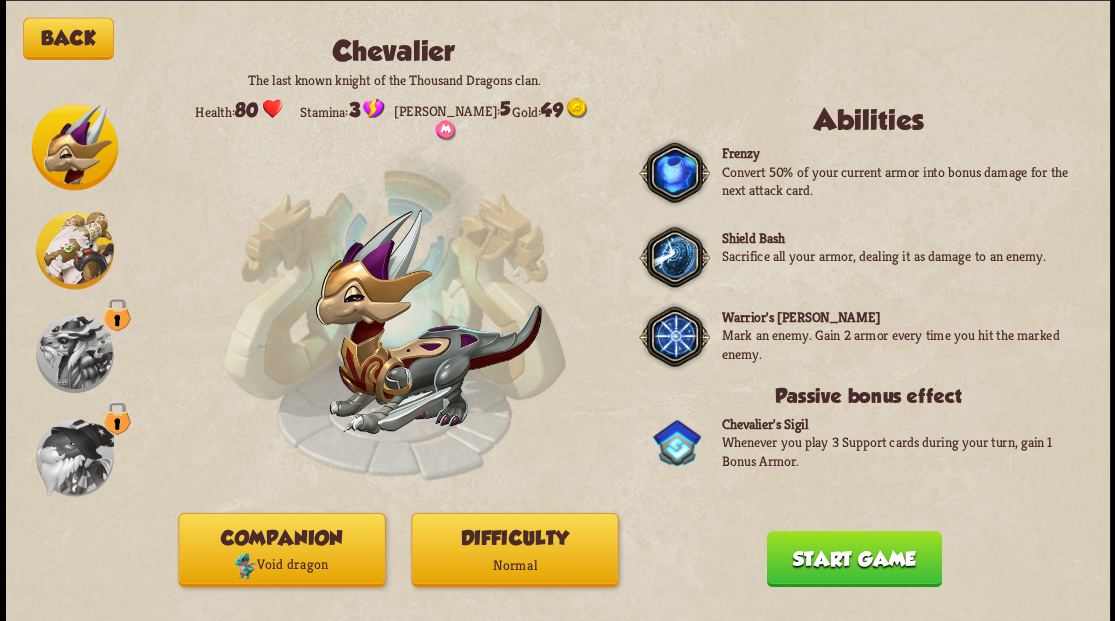 click on "Start game" at bounding box center (853, 558) 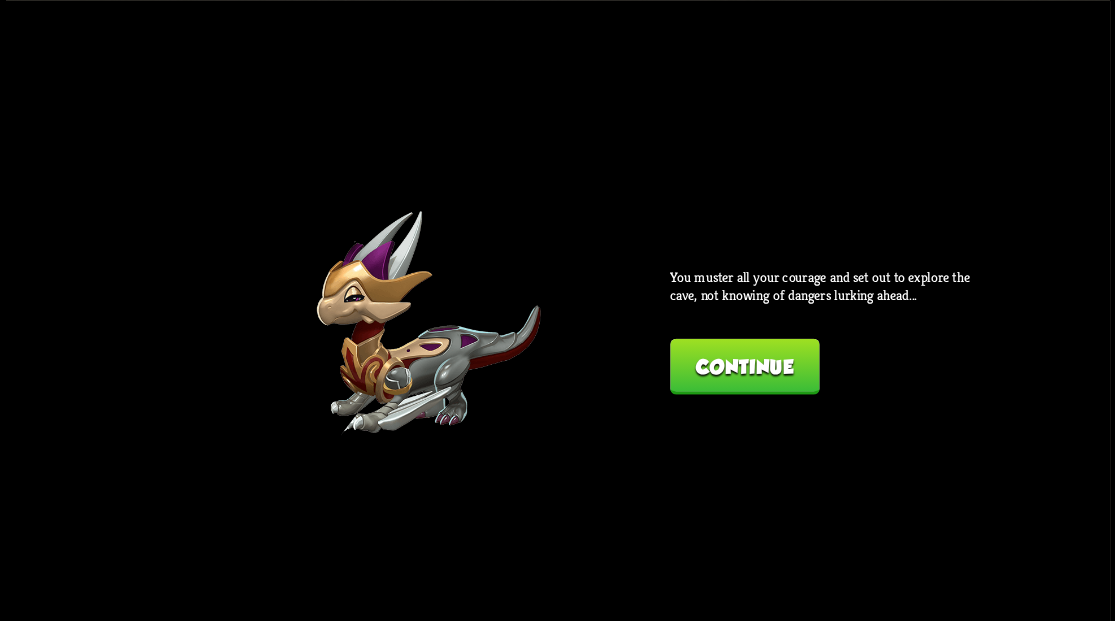 click on "Continue" at bounding box center [744, 366] 